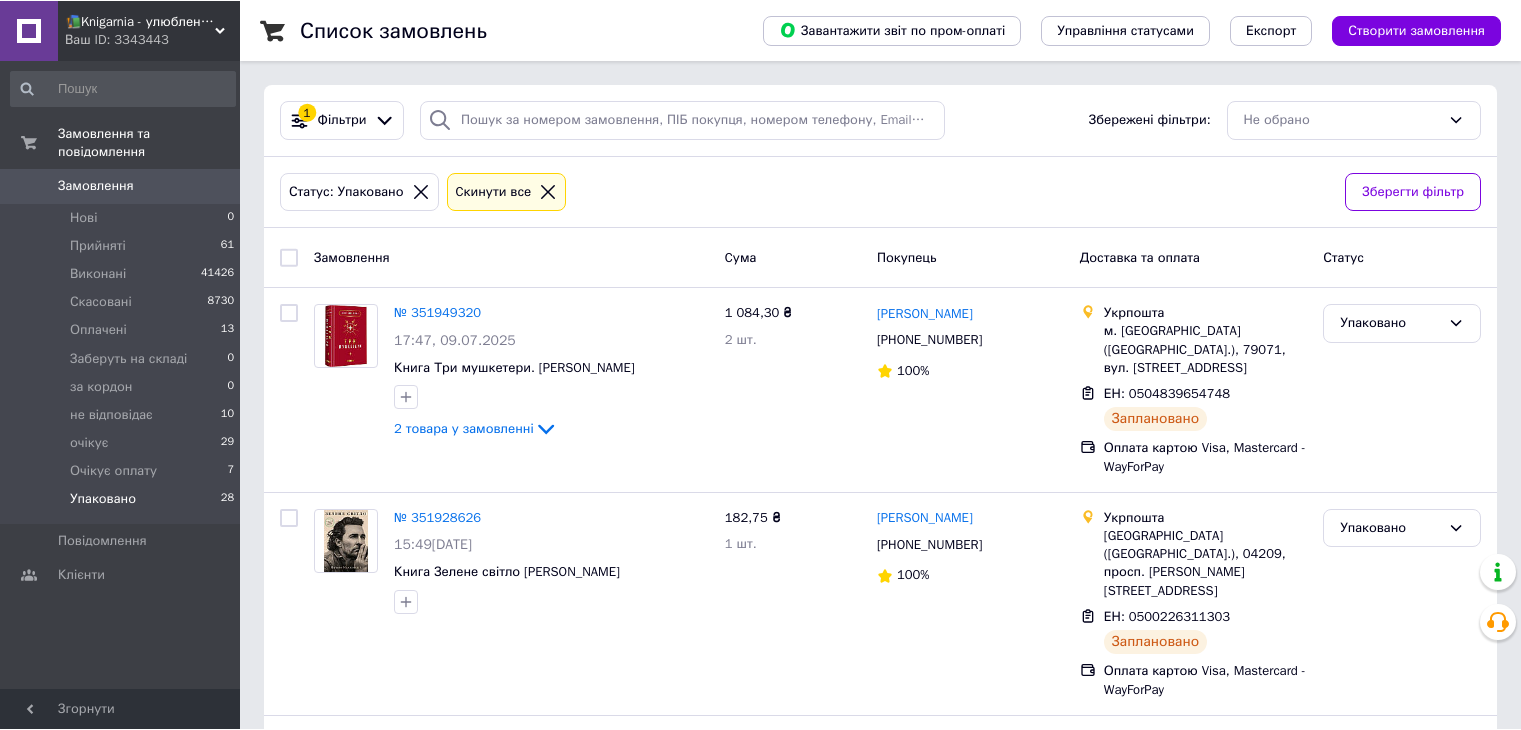 scroll, scrollTop: 0, scrollLeft: 0, axis: both 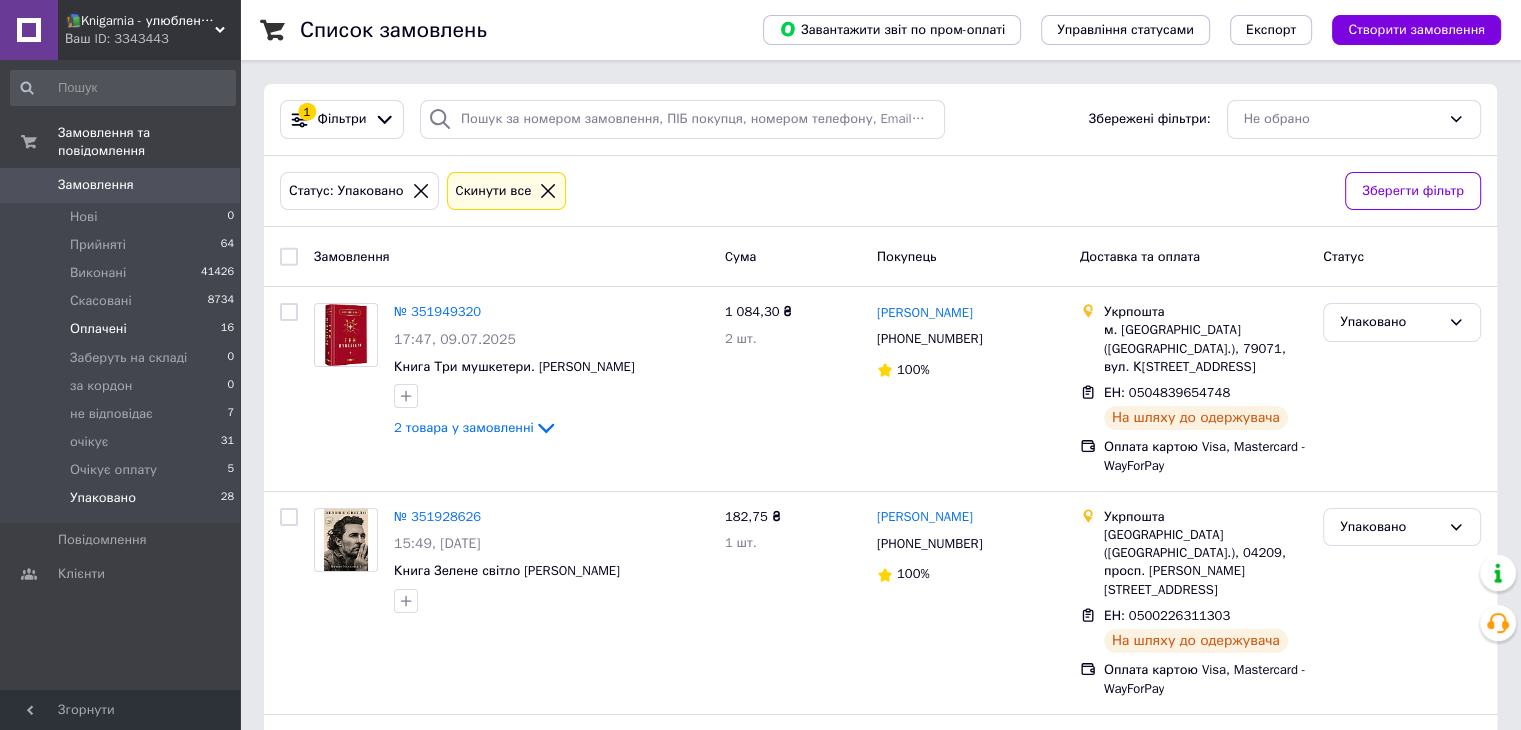 click on "Оплачені 16" at bounding box center (123, 329) 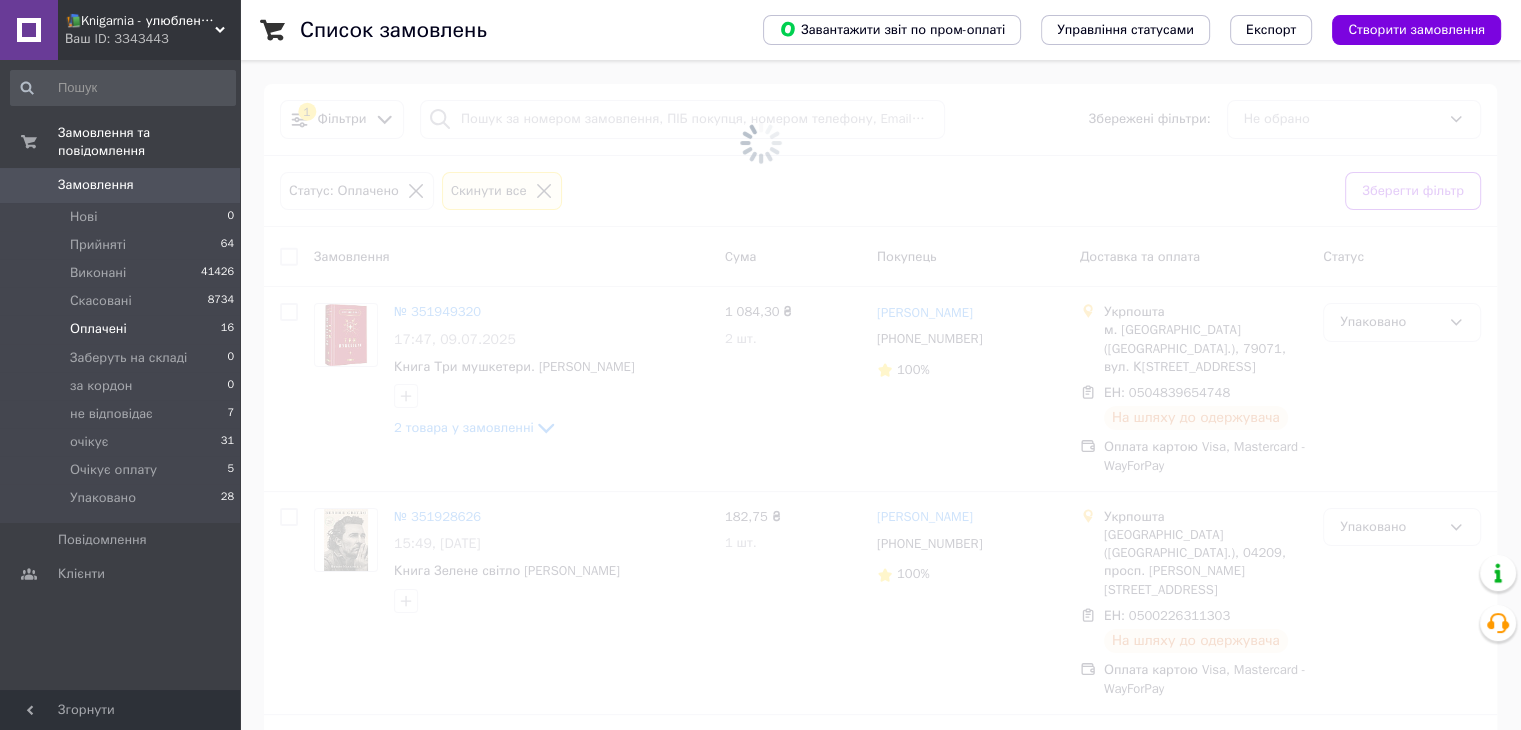 click on "Оплачені 16" at bounding box center [123, 329] 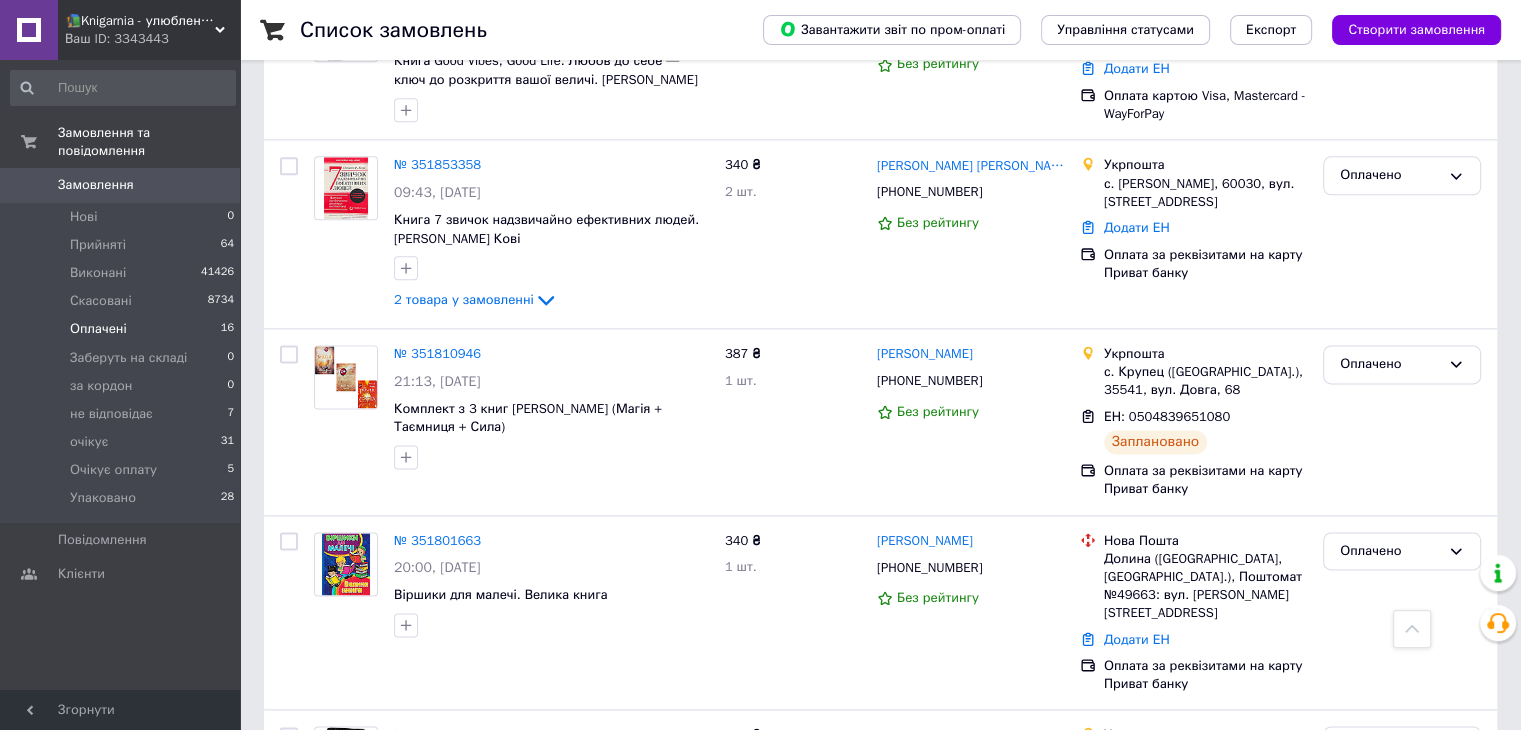 scroll, scrollTop: 2580, scrollLeft: 0, axis: vertical 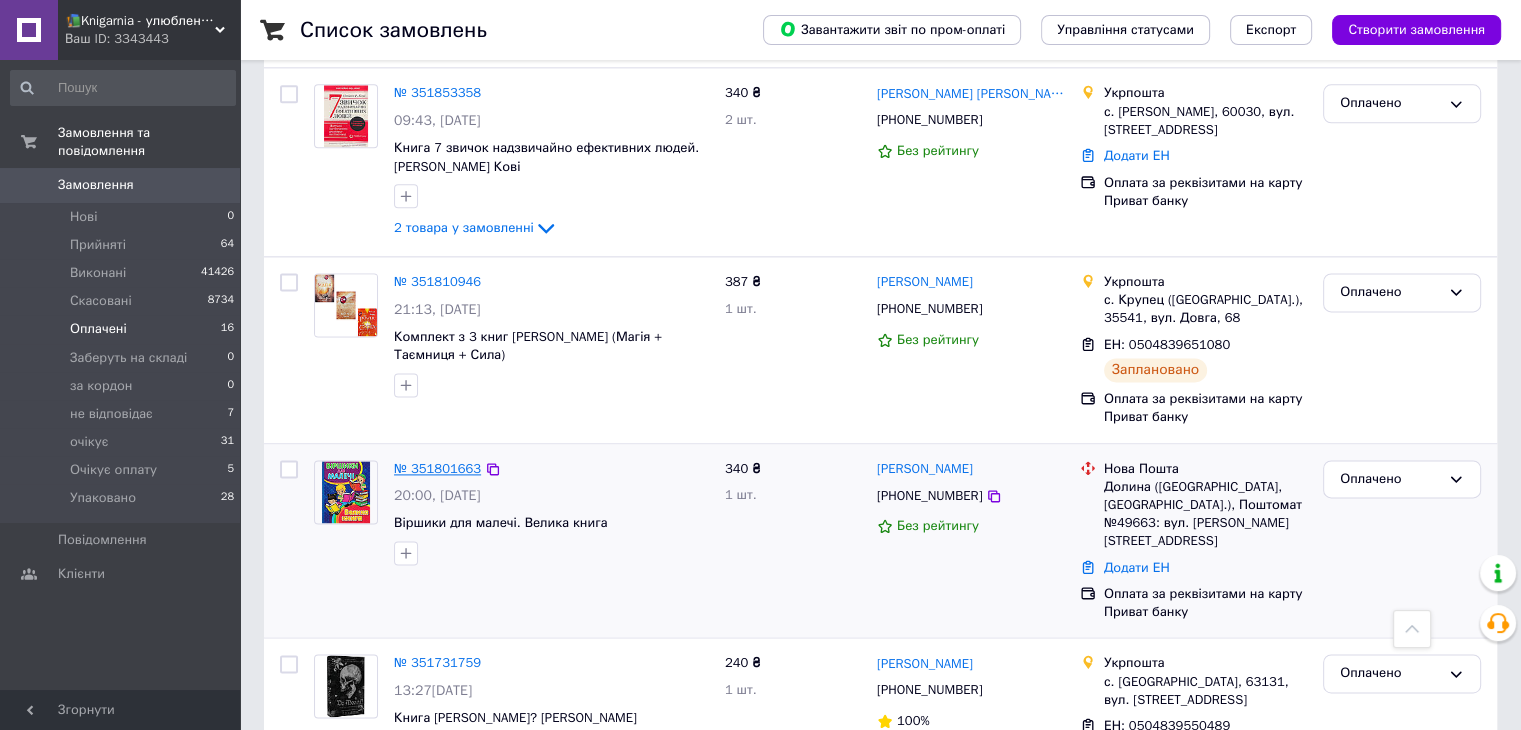 click on "№ 351801663" at bounding box center [437, 468] 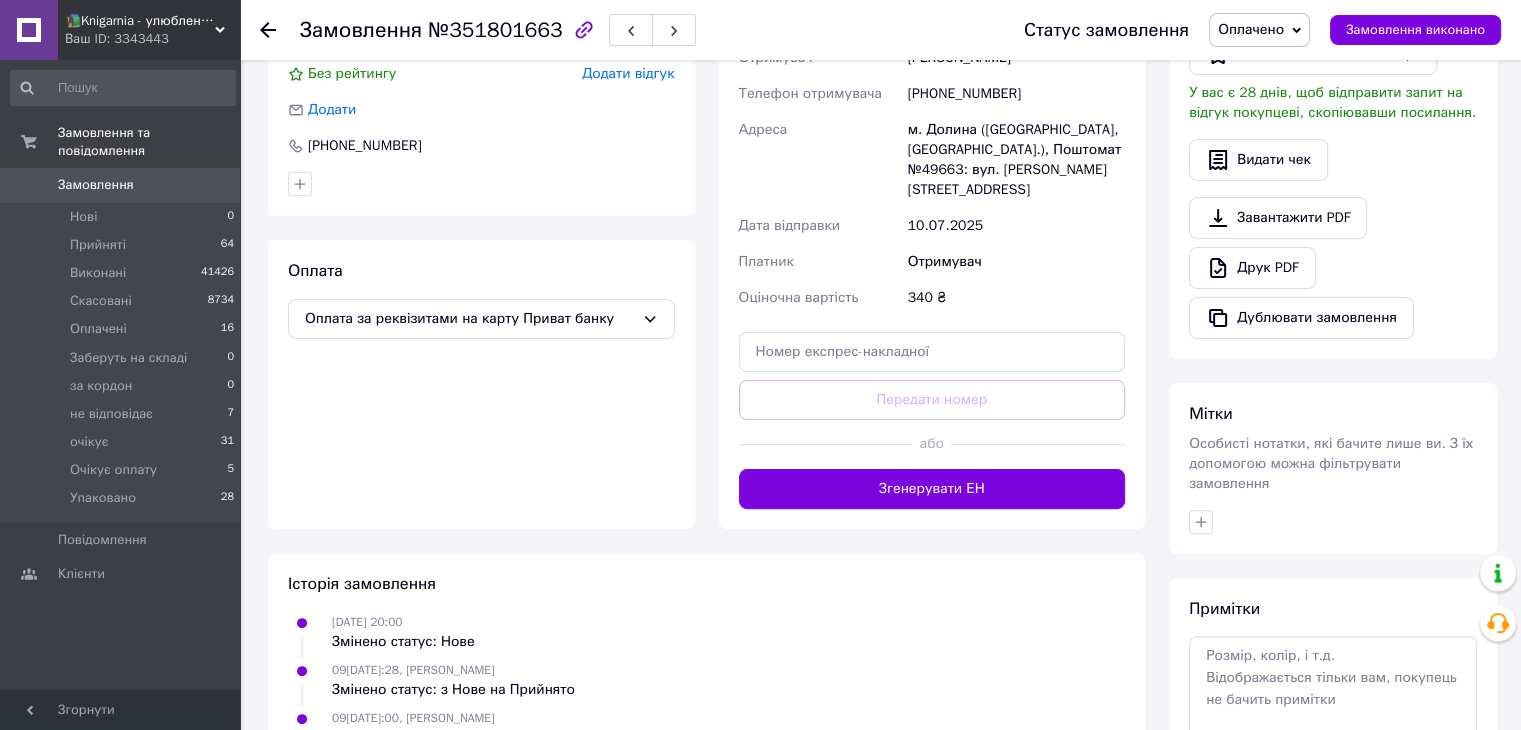 scroll, scrollTop: 471, scrollLeft: 0, axis: vertical 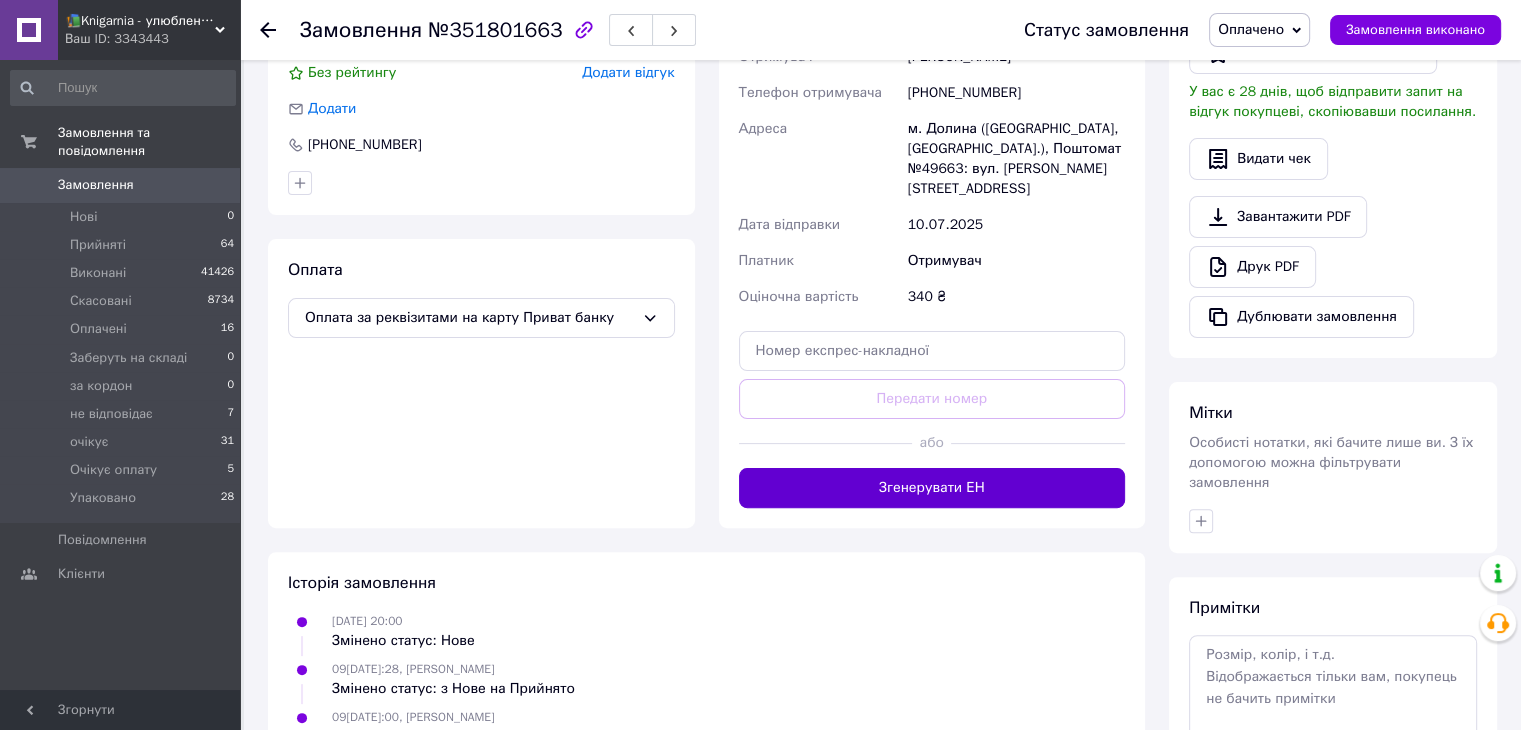click on "Згенерувати ЕН" at bounding box center [932, 488] 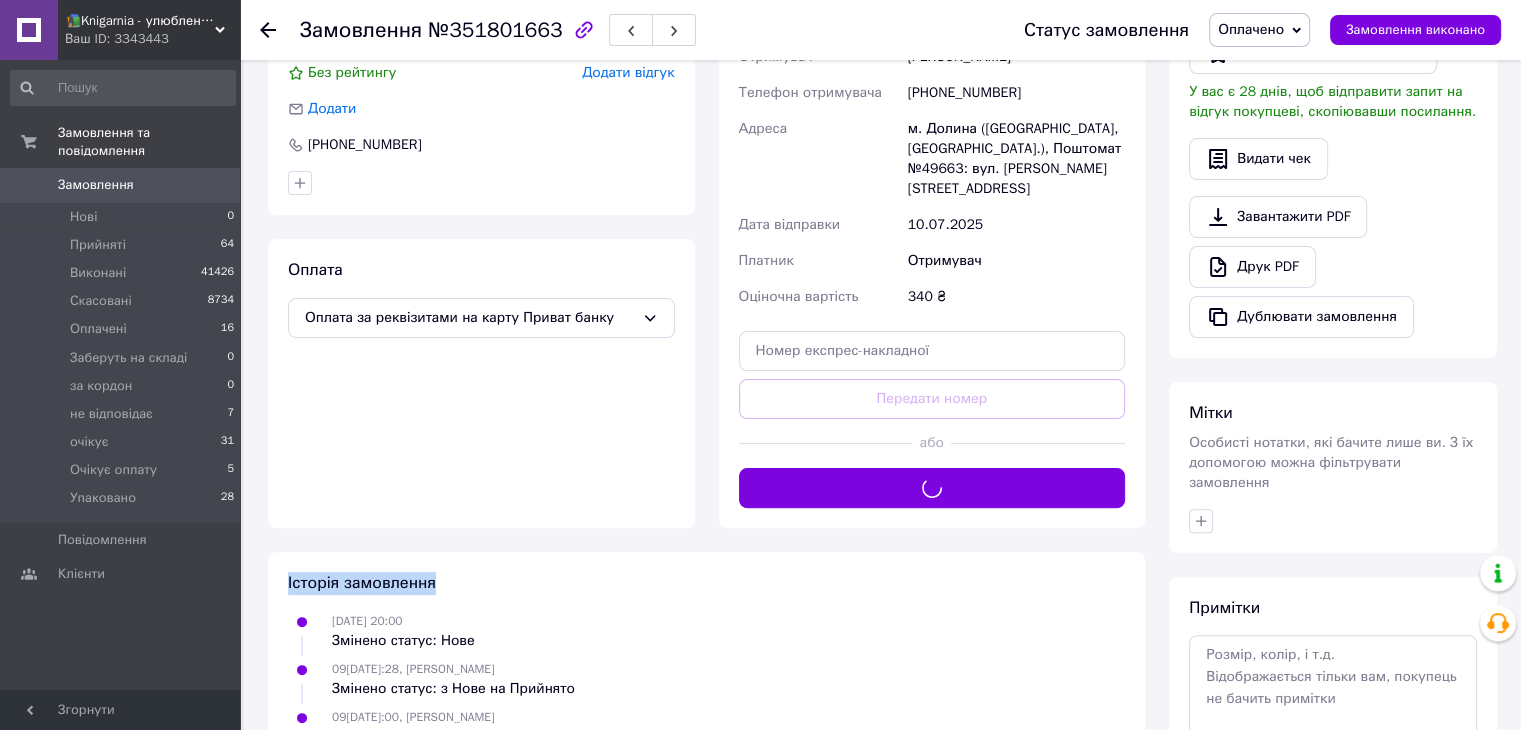 drag, startPoint x: 818, startPoint y: 490, endPoint x: 945, endPoint y: 558, distance: 144.05902 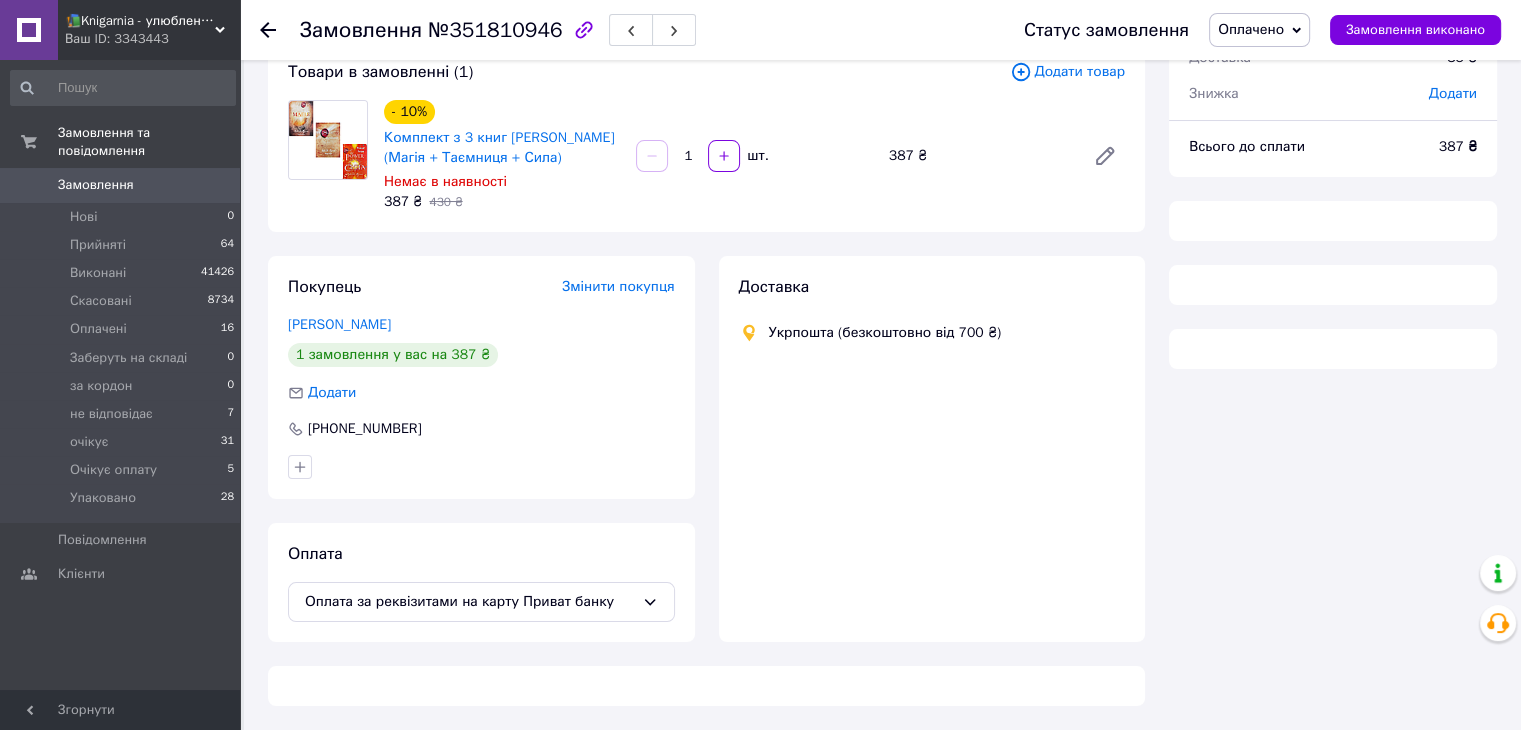 scroll, scrollTop: 471, scrollLeft: 0, axis: vertical 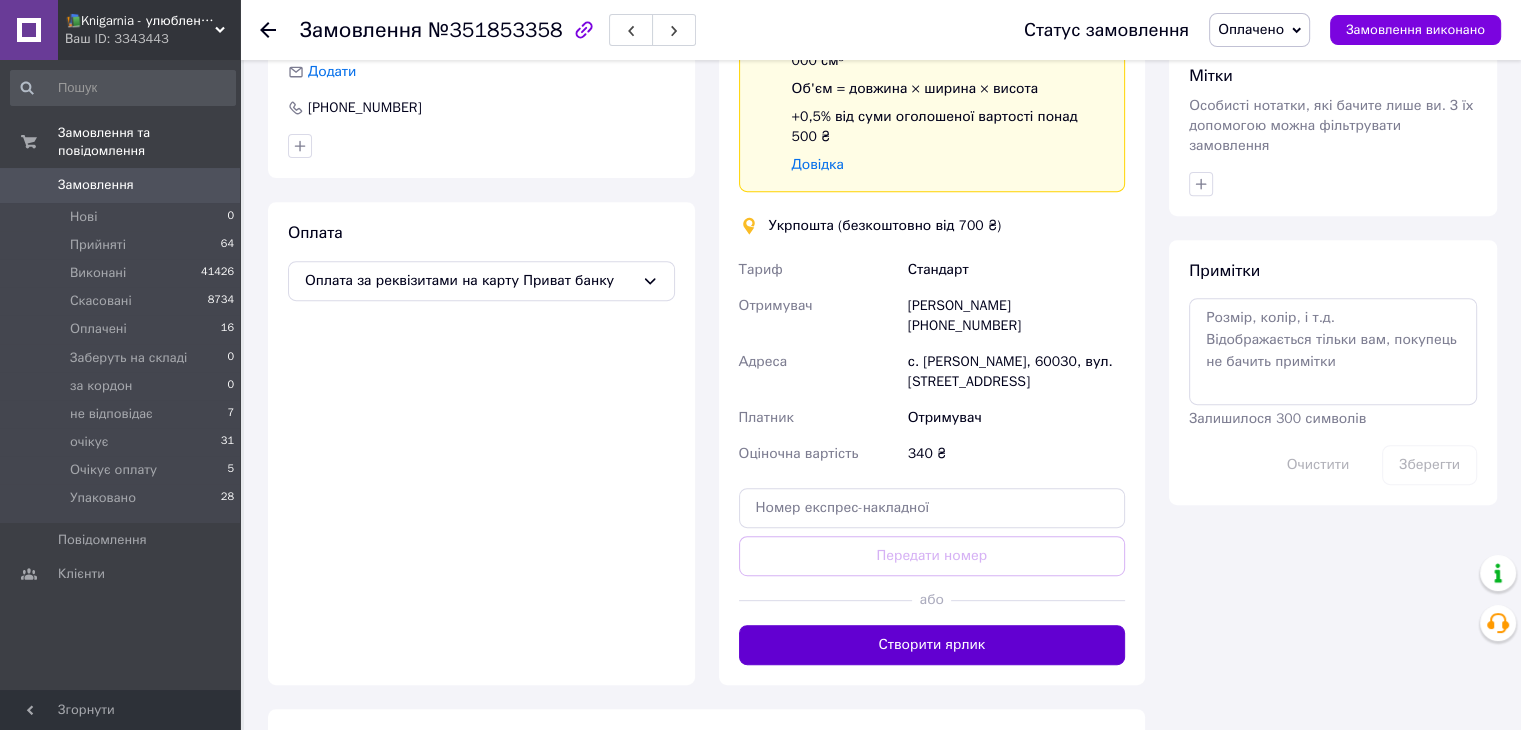 click on "Створити ярлик" at bounding box center [932, 645] 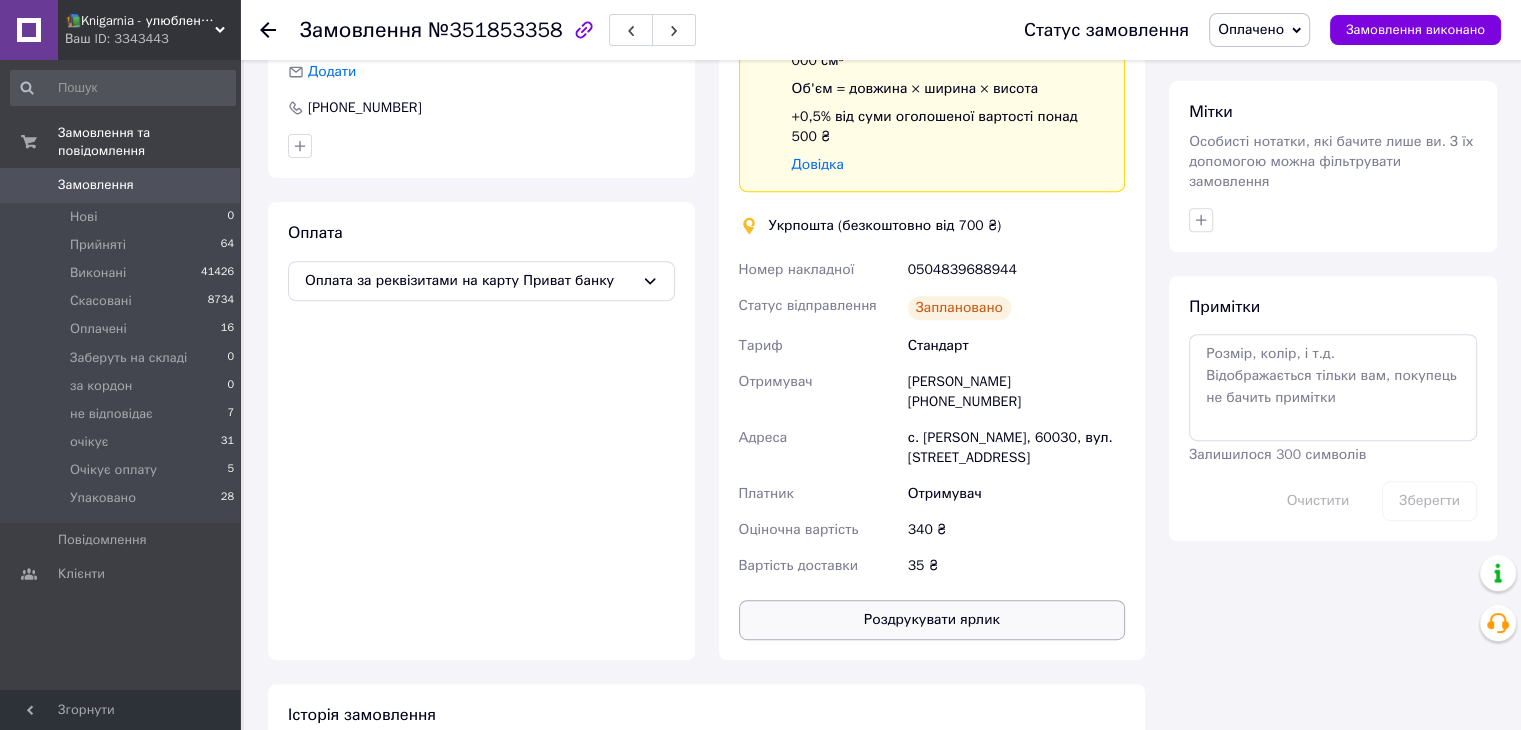 click on "Роздрукувати ярлик" at bounding box center (932, 620) 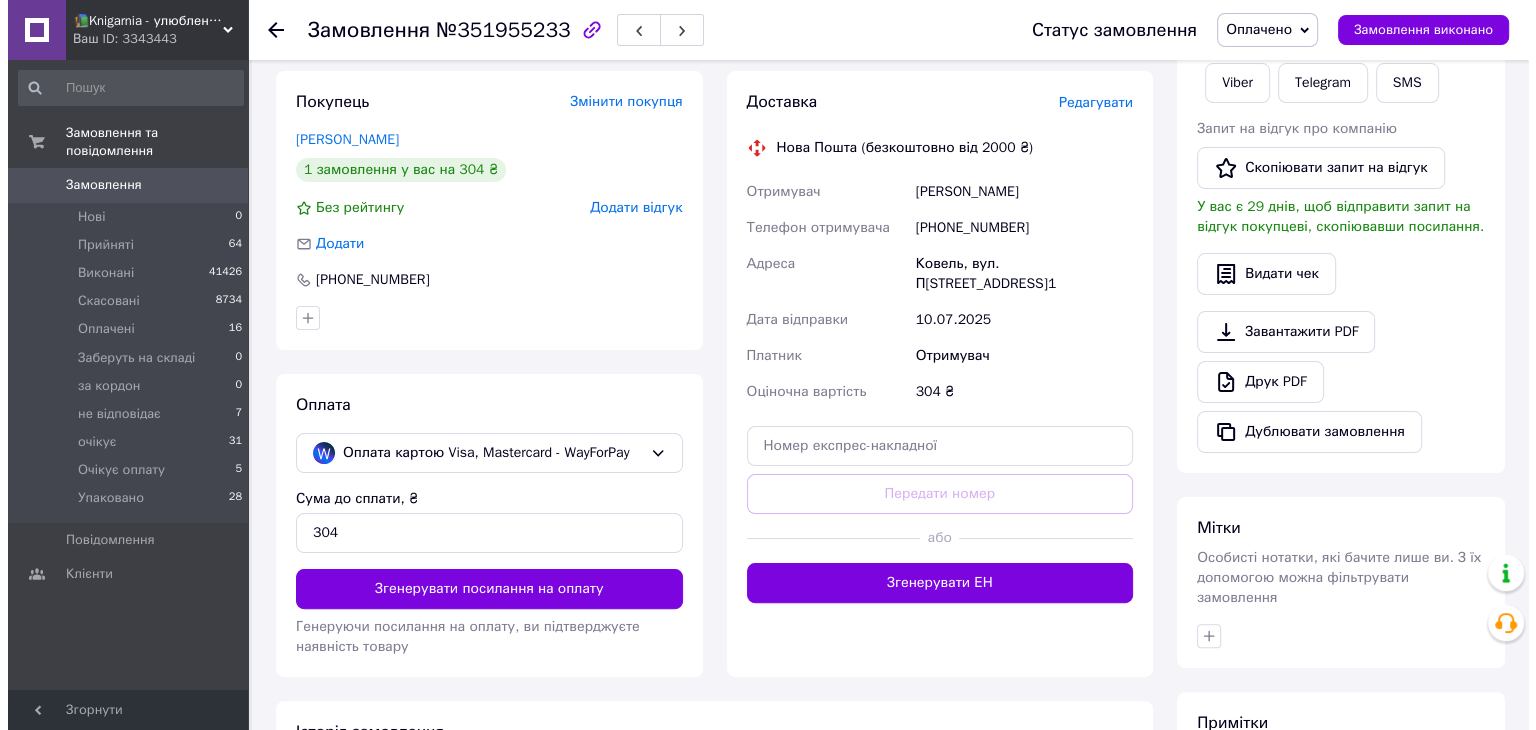 scroll, scrollTop: 584, scrollLeft: 0, axis: vertical 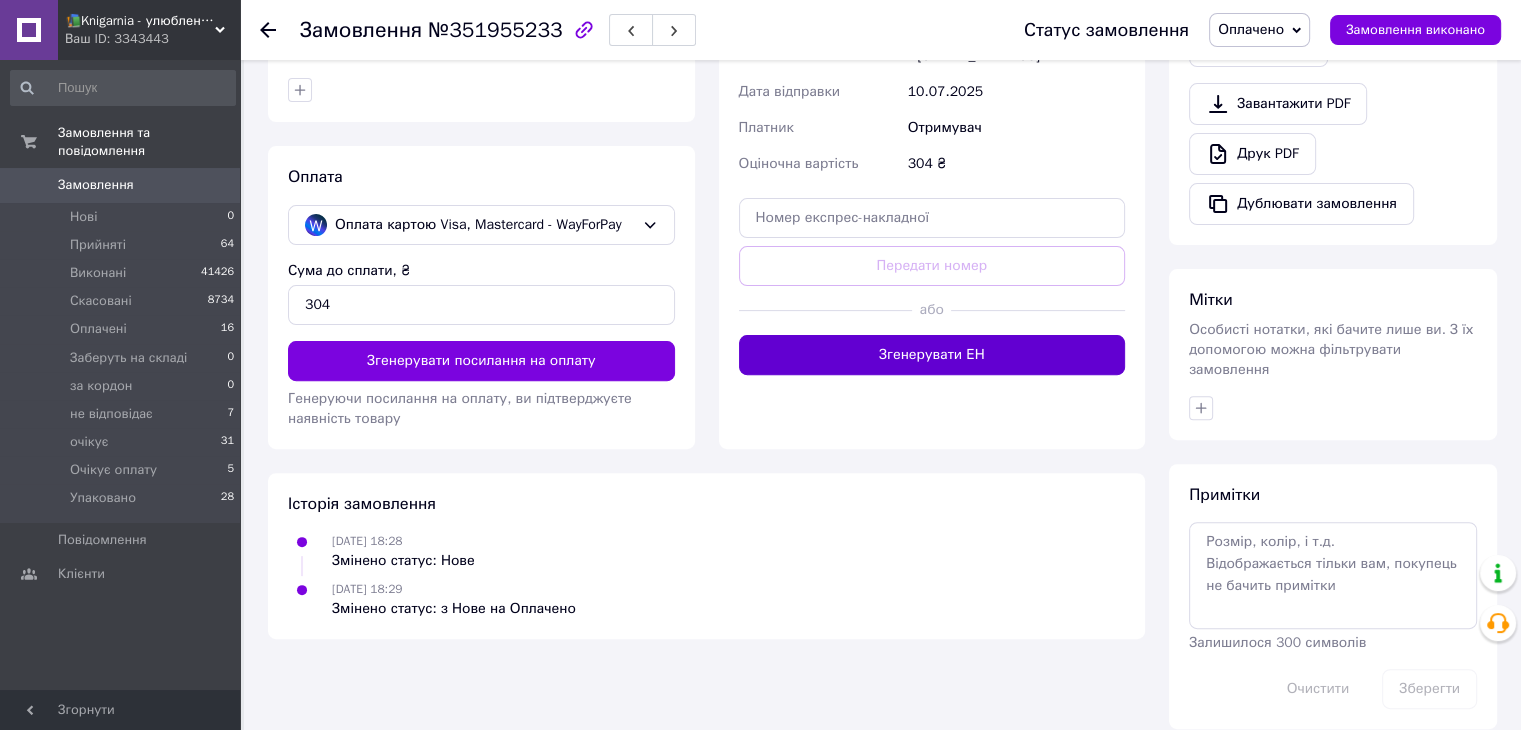 click on "Згенерувати ЕН" at bounding box center [932, 355] 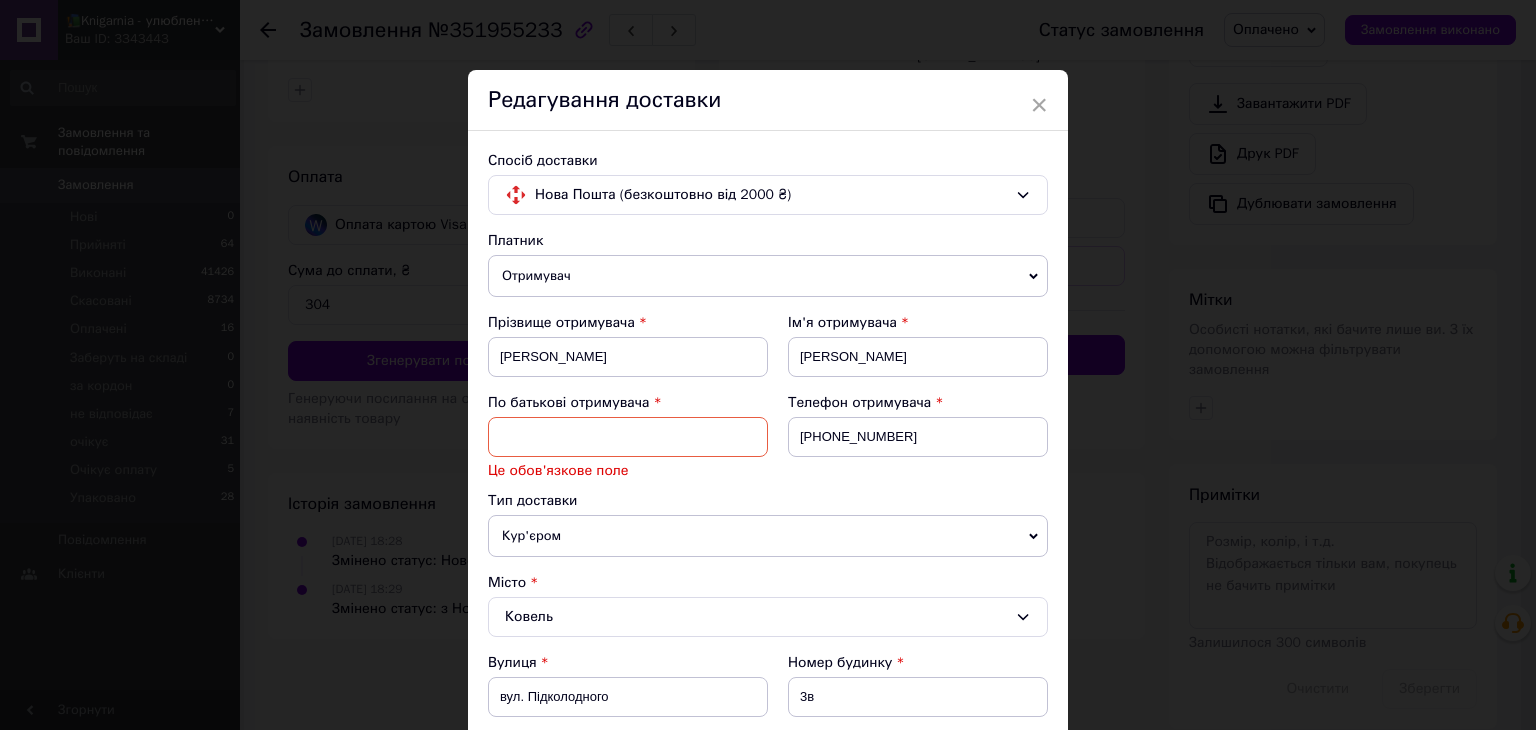 click at bounding box center (628, 437) 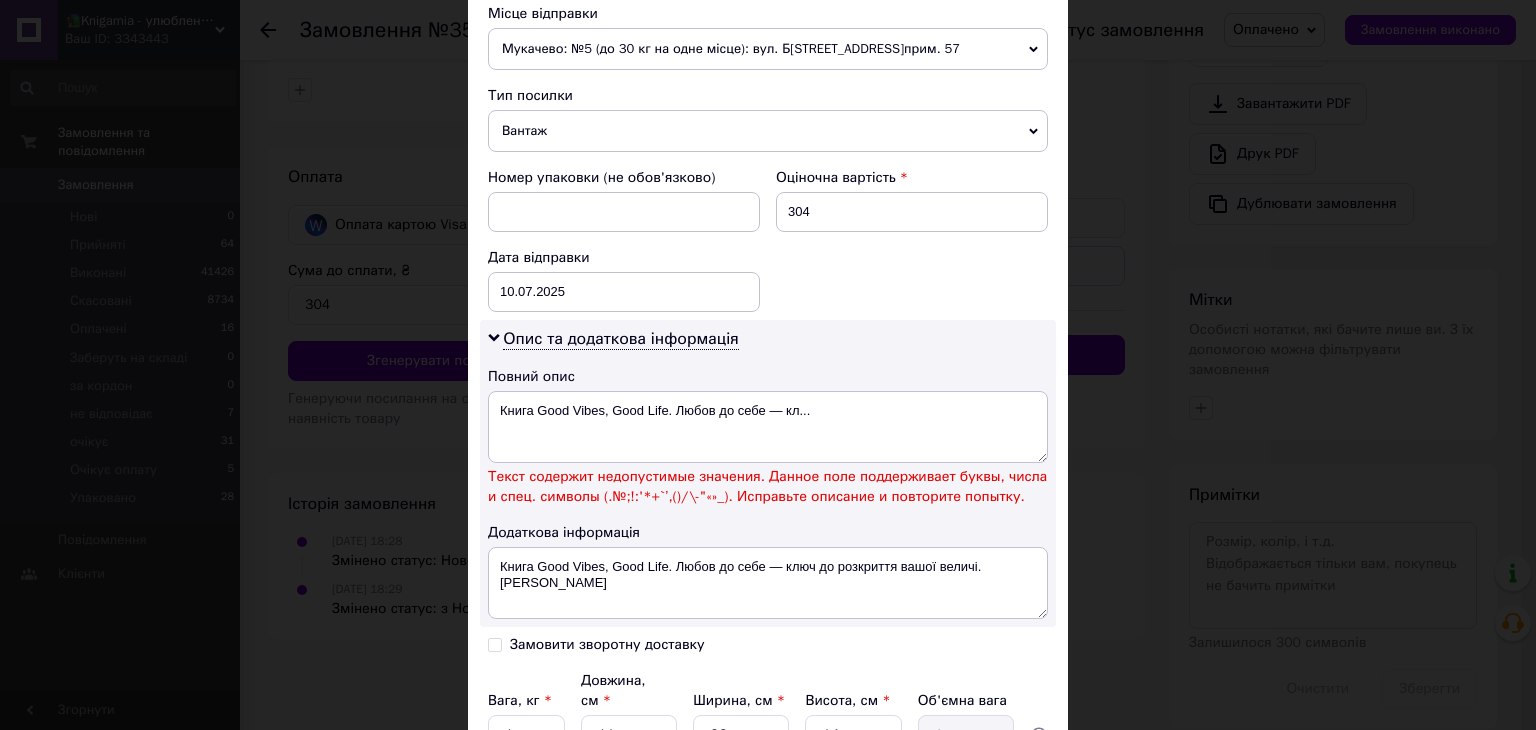 scroll, scrollTop: 976, scrollLeft: 0, axis: vertical 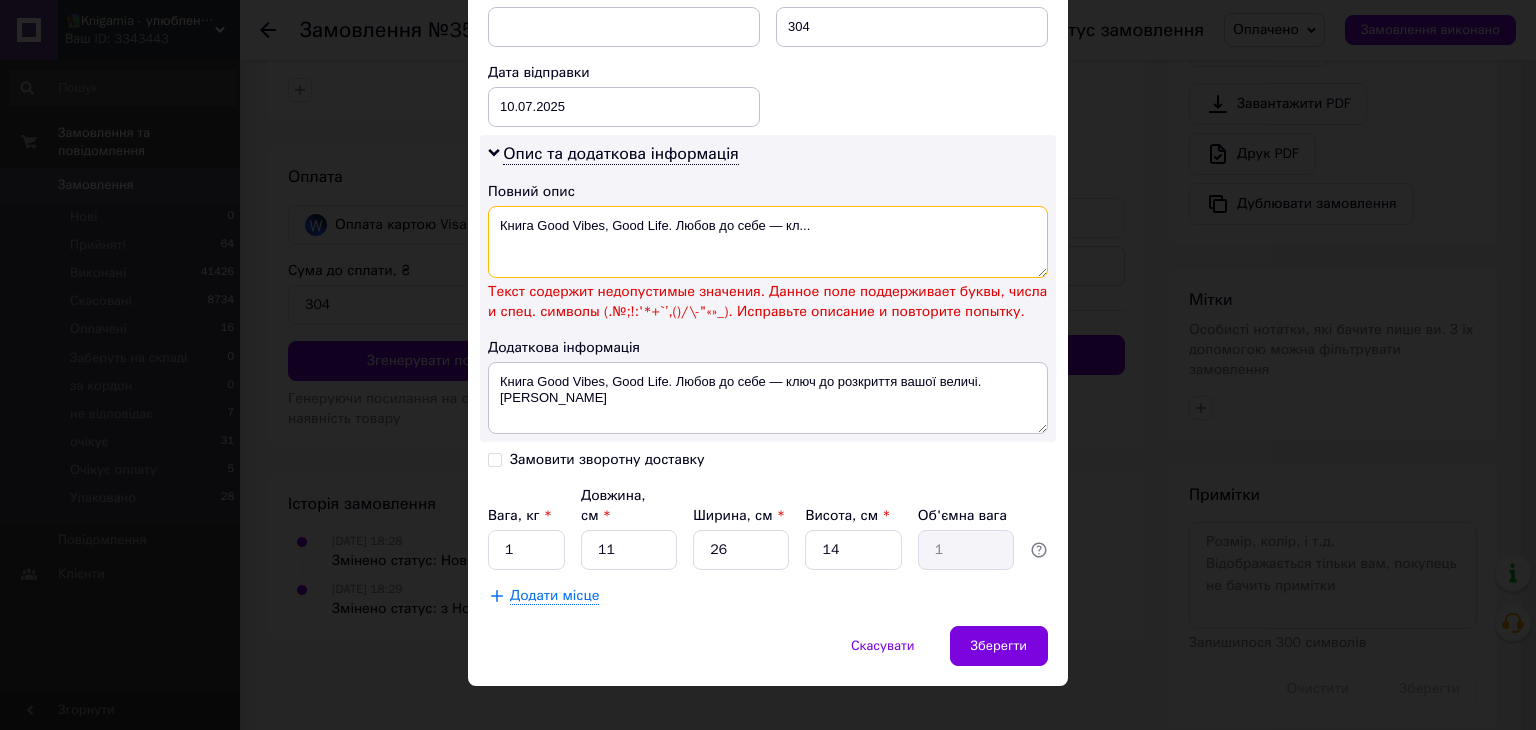 click on "Книга Good Vibes, Good Life. Любов до себе — кл..." at bounding box center (768, 242) 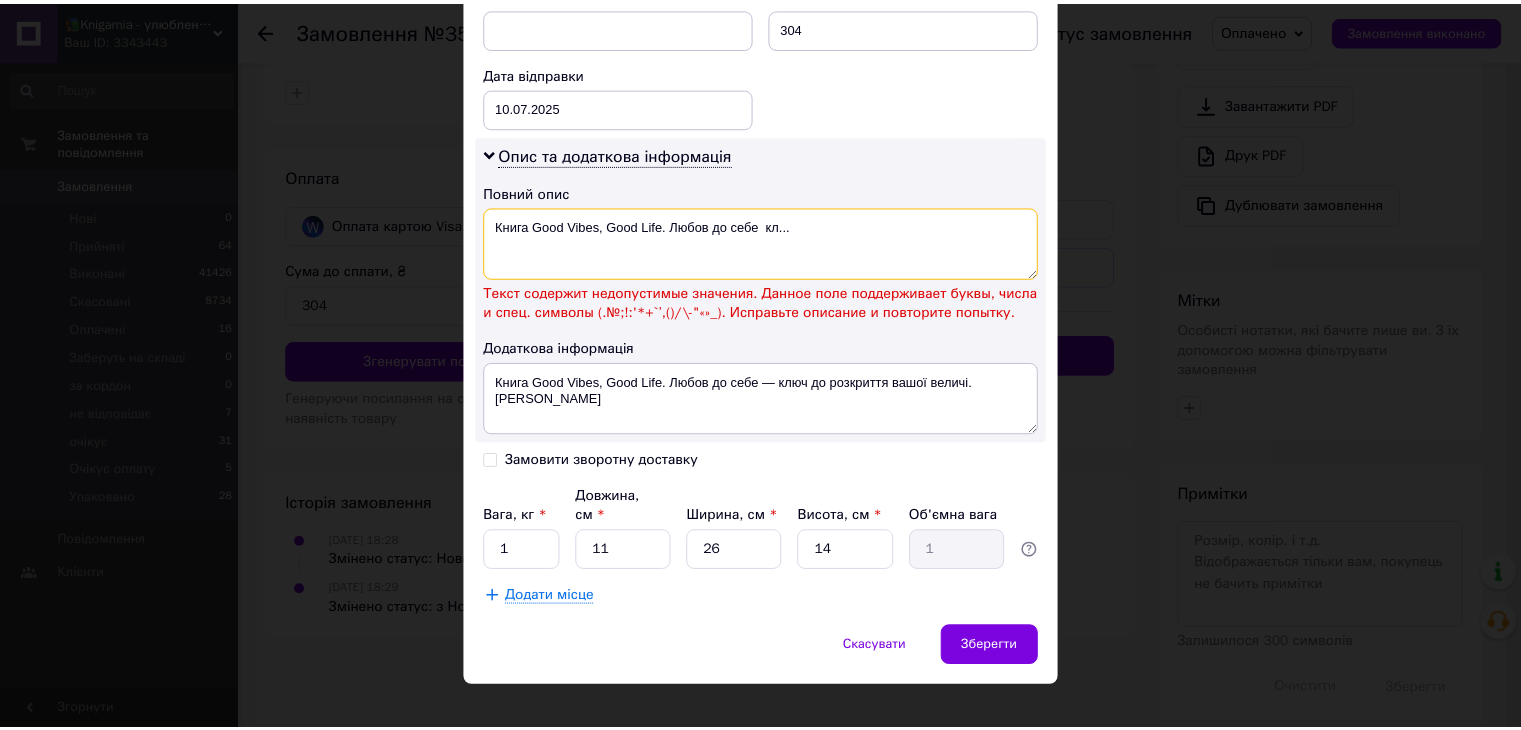 scroll, scrollTop: 932, scrollLeft: 0, axis: vertical 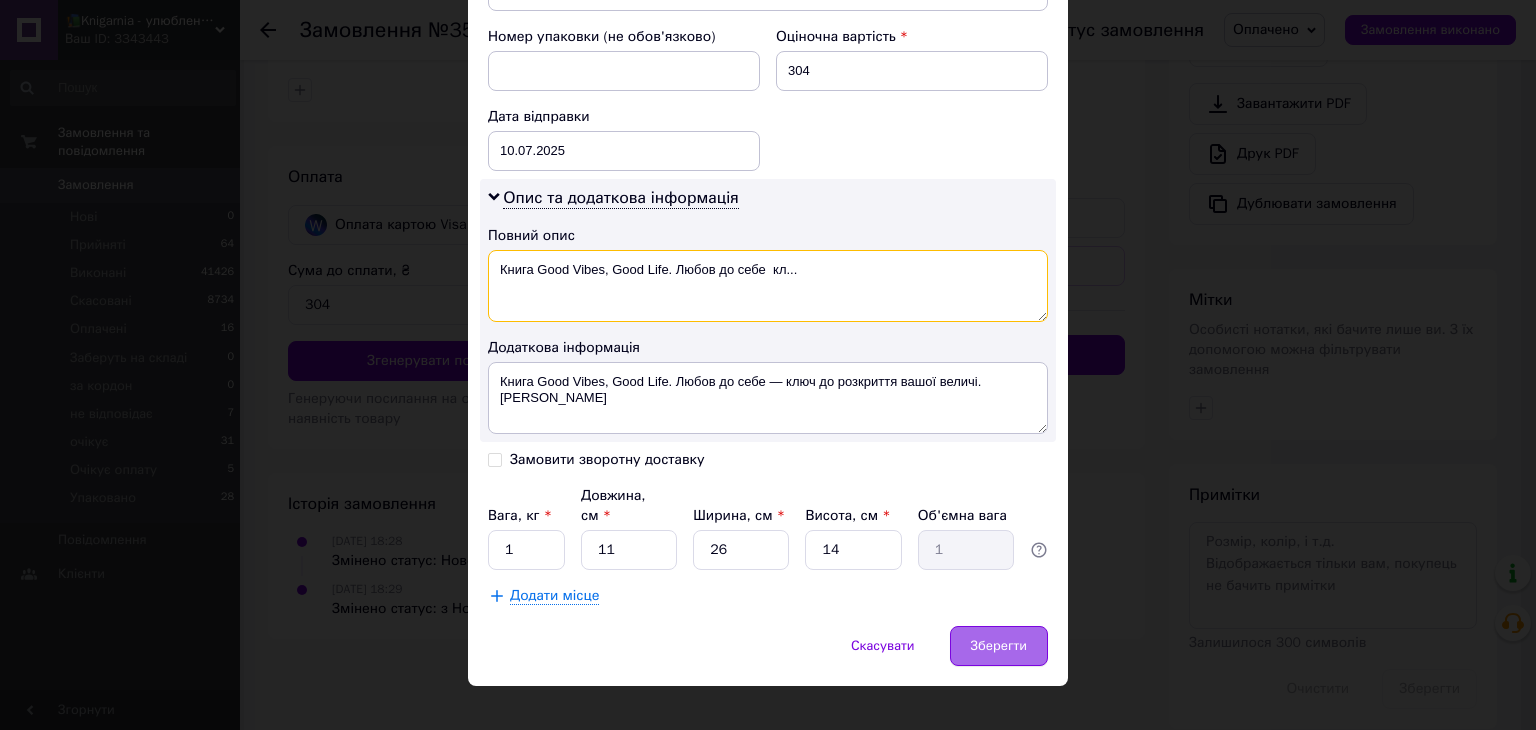 type on "Книга Good Vibes, Good Life. Любов до себе  кл..." 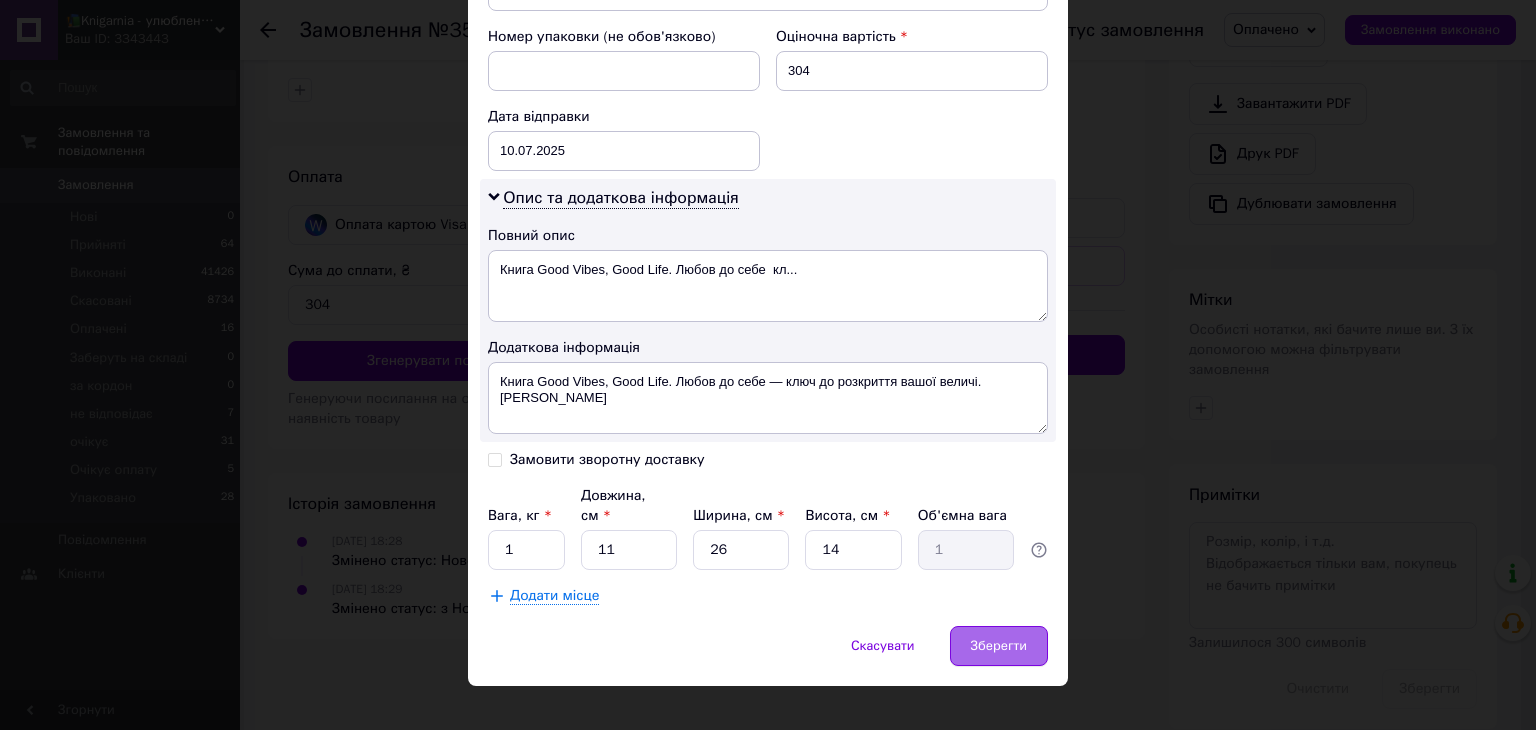 click on "Зберегти" at bounding box center [999, 646] 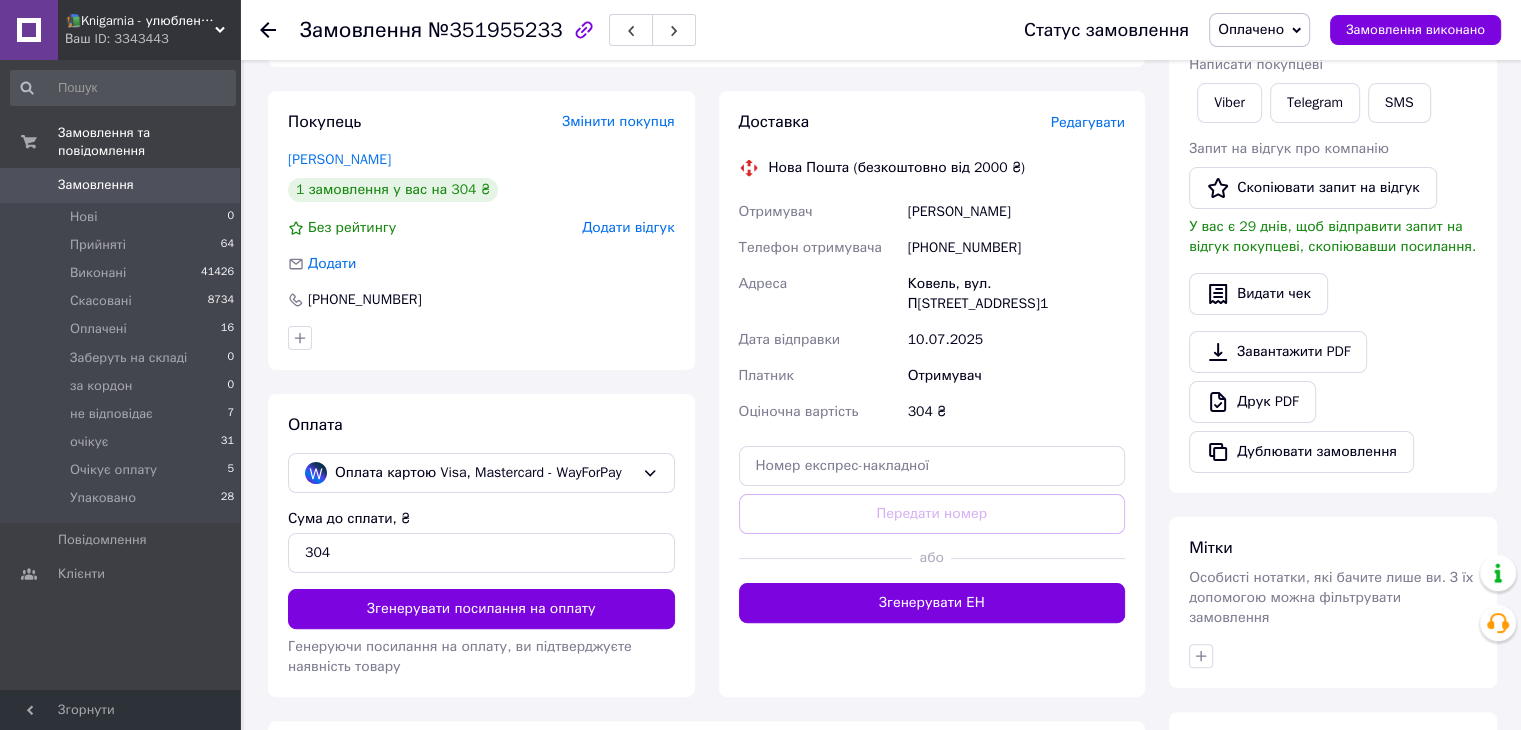 scroll, scrollTop: 336, scrollLeft: 0, axis: vertical 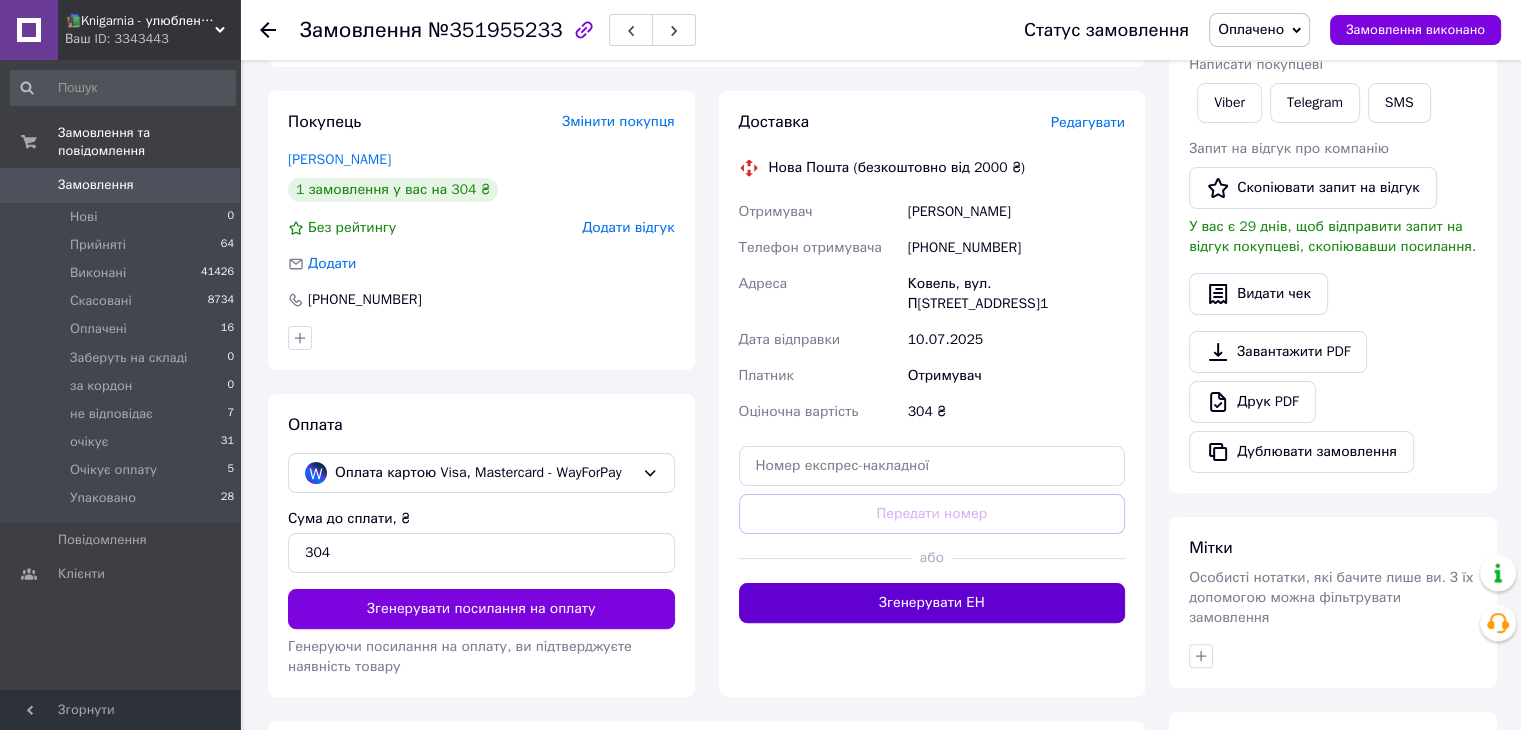 click on "Згенерувати ЕН" at bounding box center (932, 603) 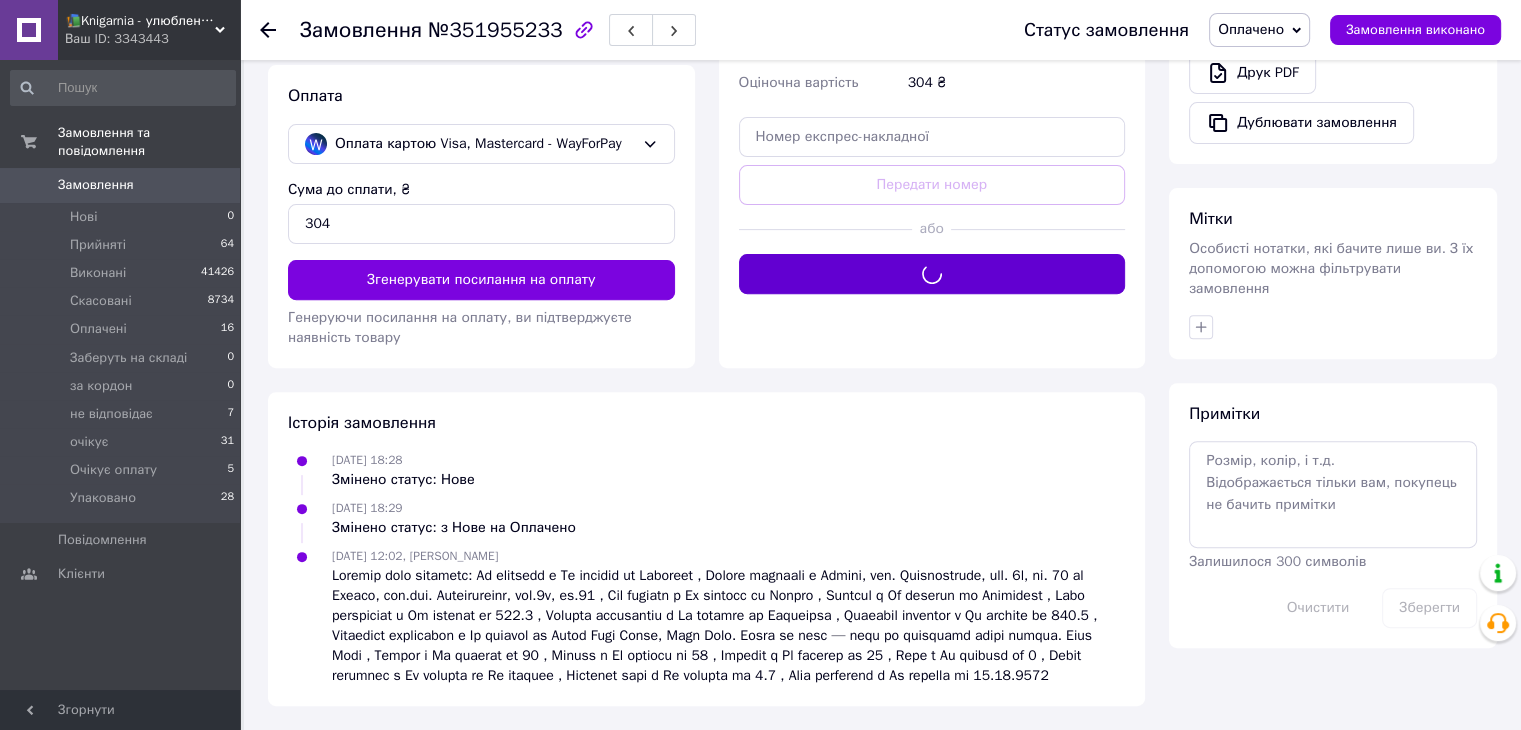scroll, scrollTop: 688, scrollLeft: 0, axis: vertical 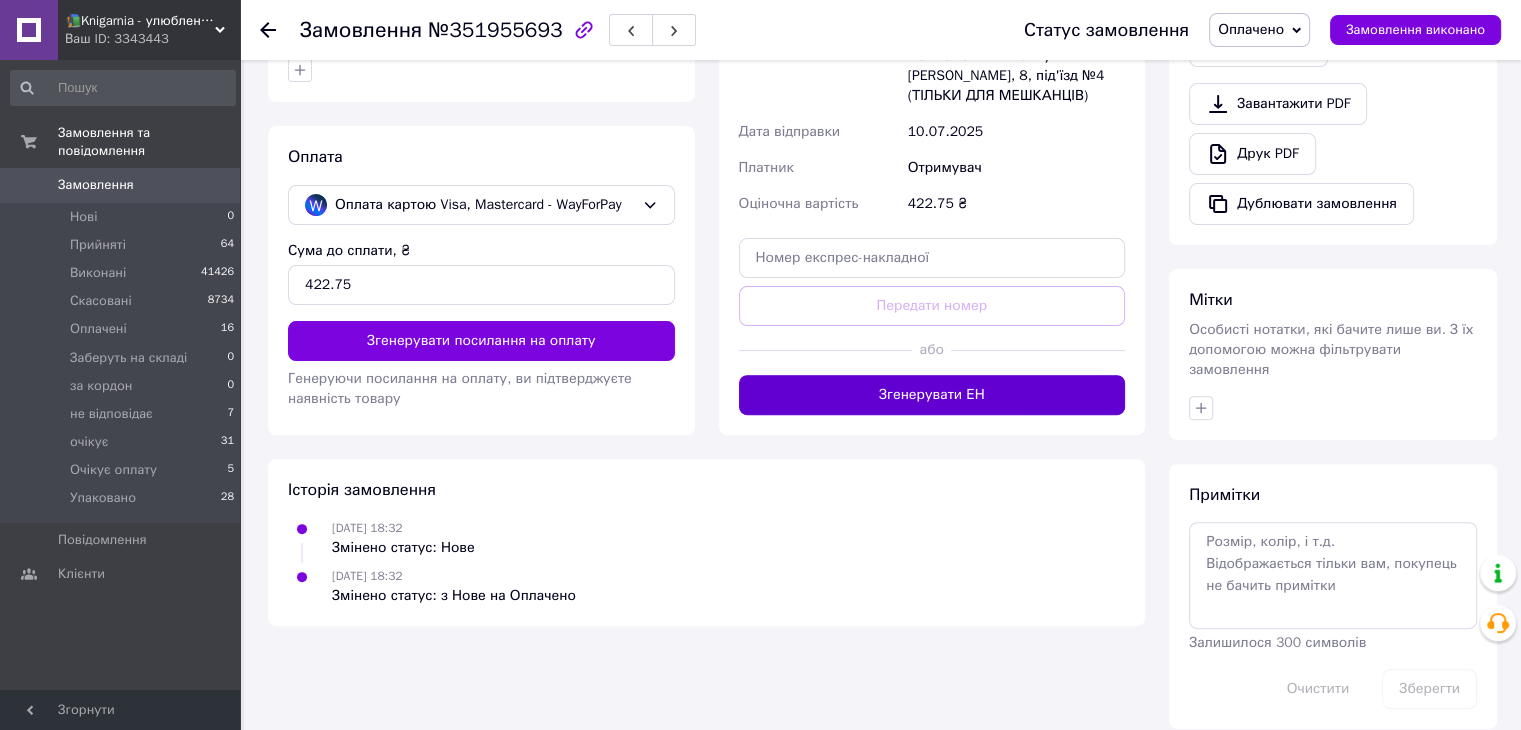 click on "Згенерувати ЕН" at bounding box center (932, 395) 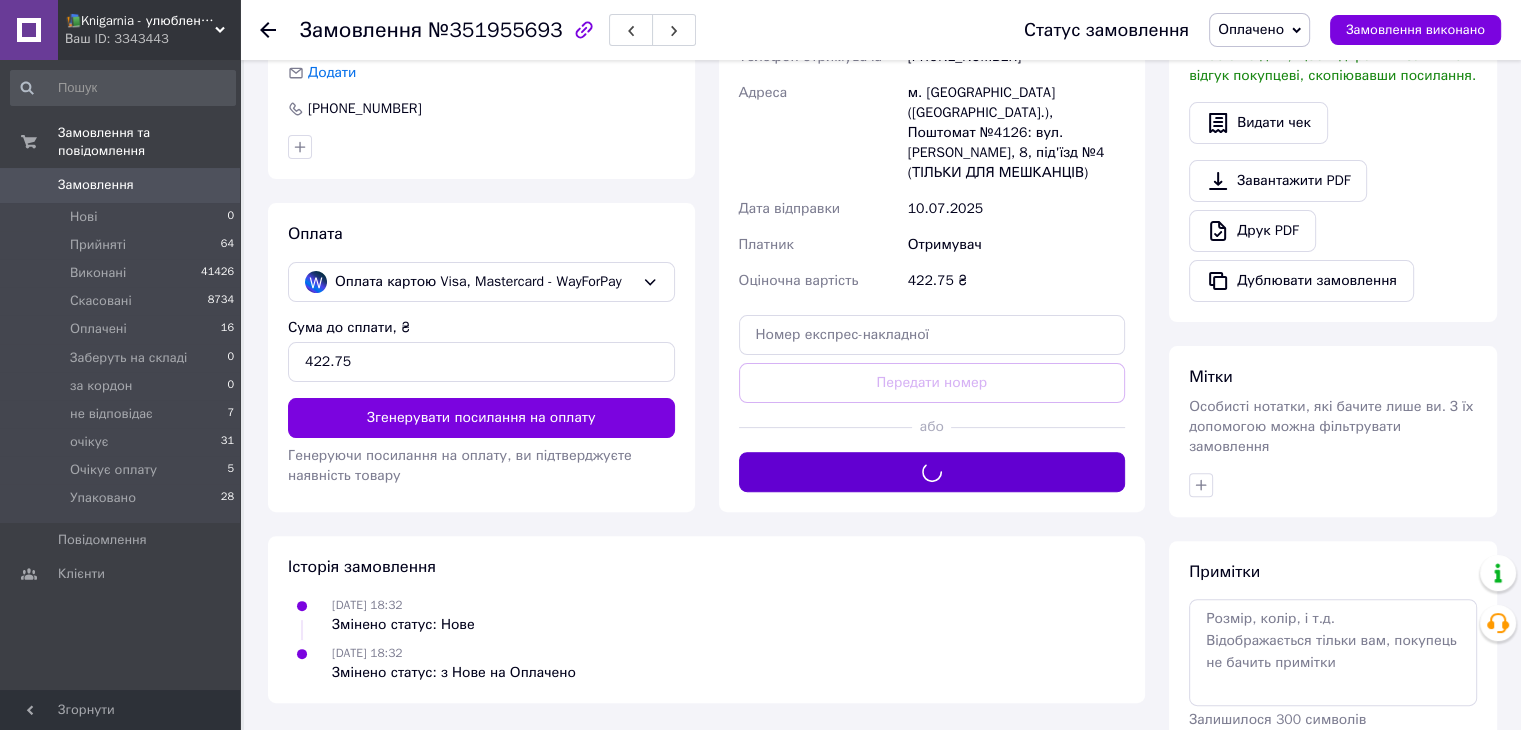 scroll, scrollTop: 508, scrollLeft: 0, axis: vertical 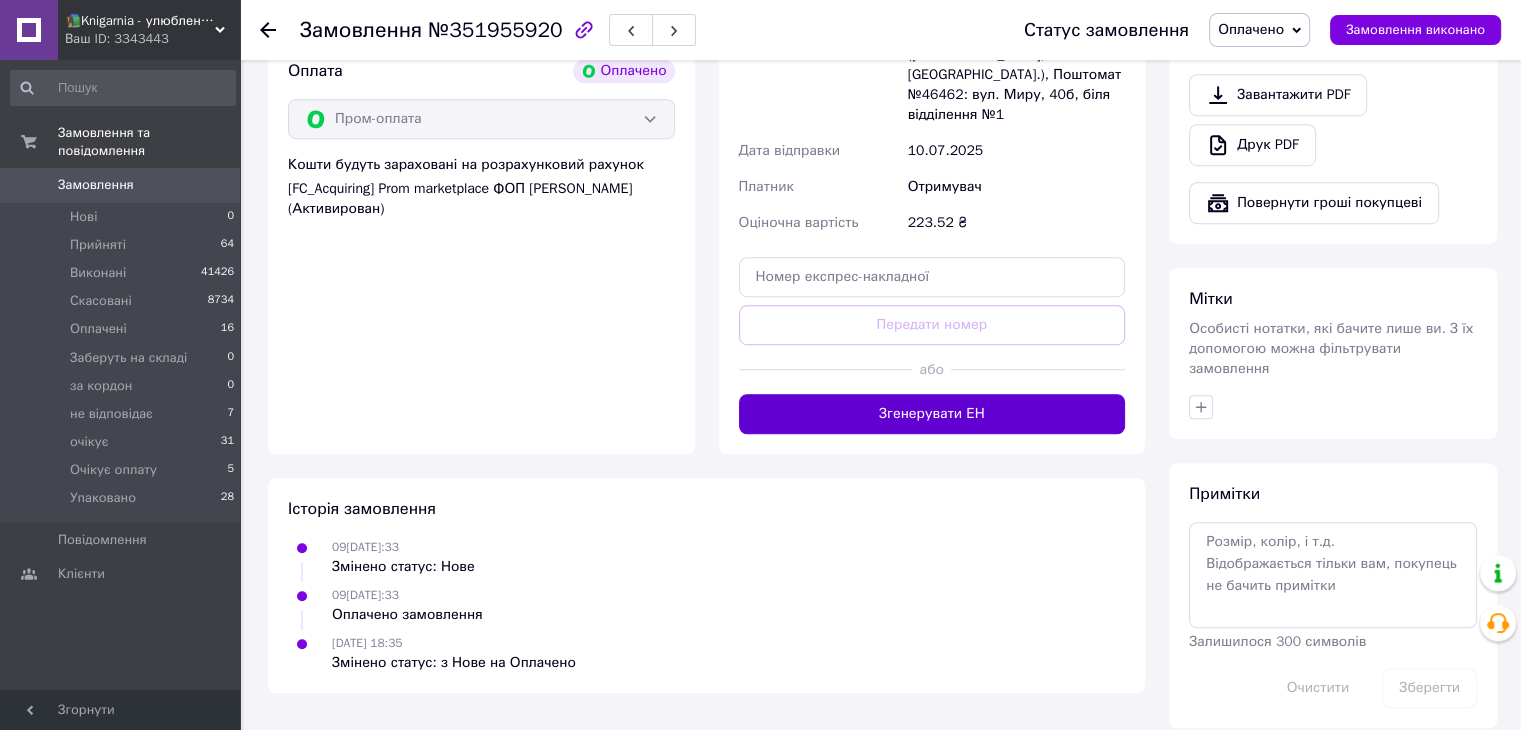 click on "Згенерувати ЕН" at bounding box center (932, 414) 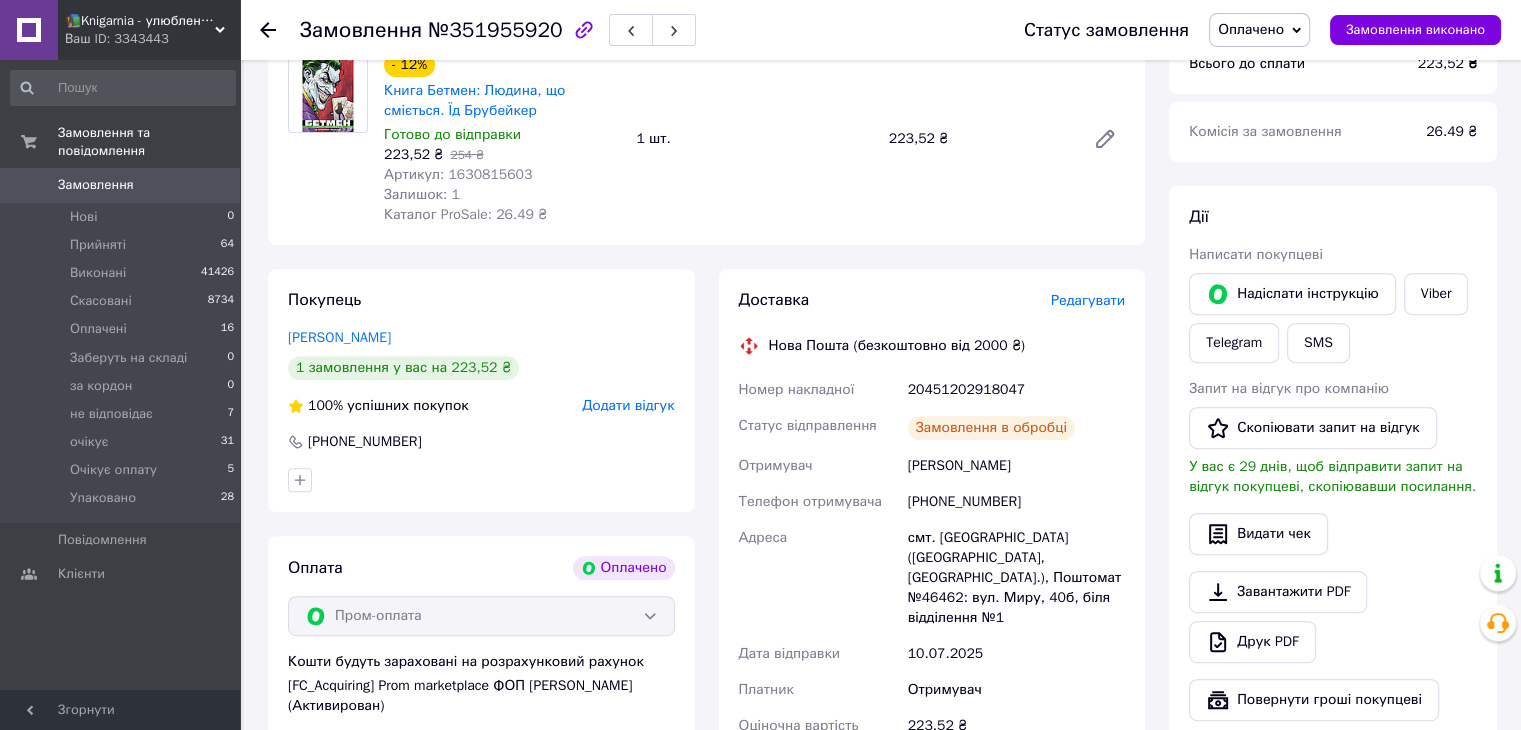 scroll, scrollTop: 740, scrollLeft: 0, axis: vertical 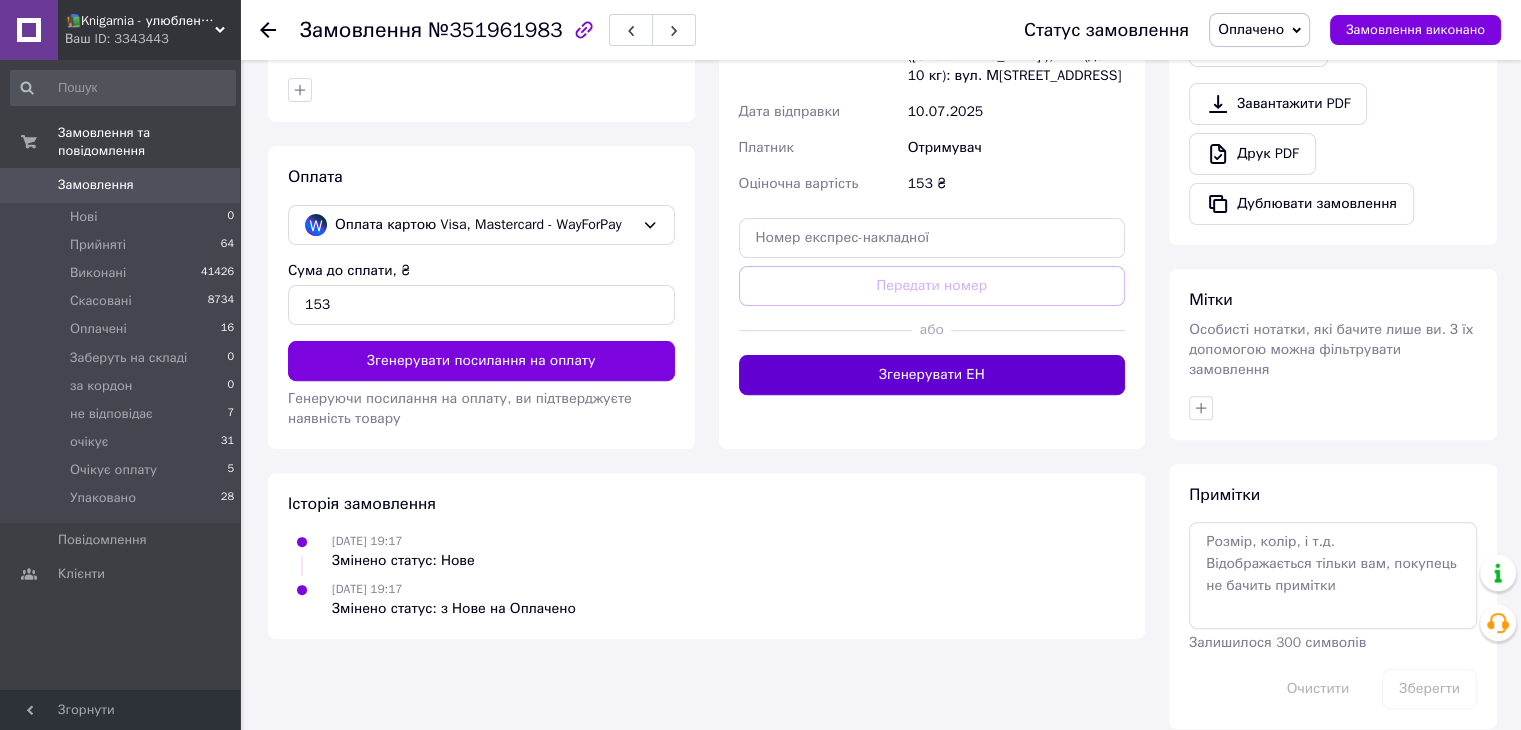 click on "Згенерувати ЕН" at bounding box center [932, 375] 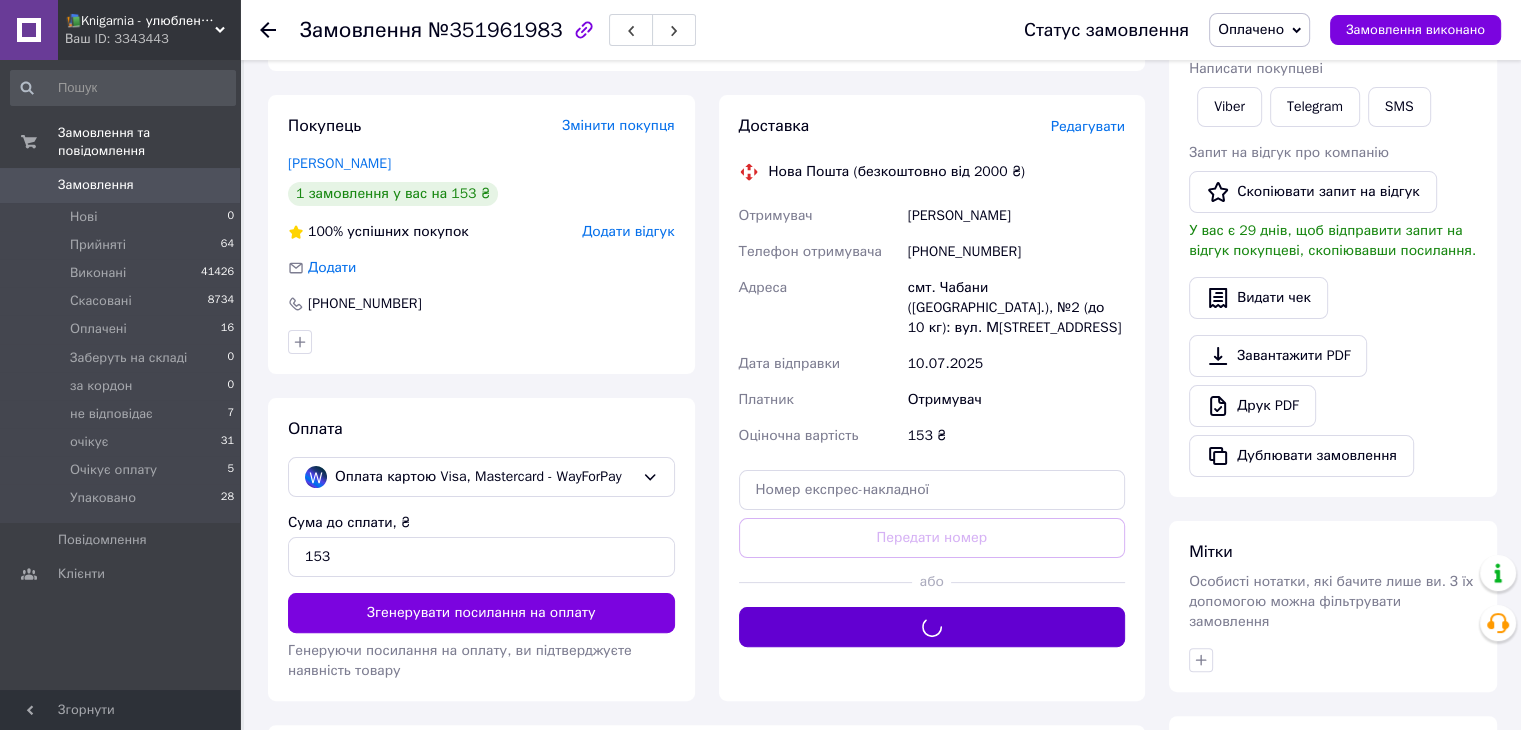 scroll, scrollTop: 332, scrollLeft: 0, axis: vertical 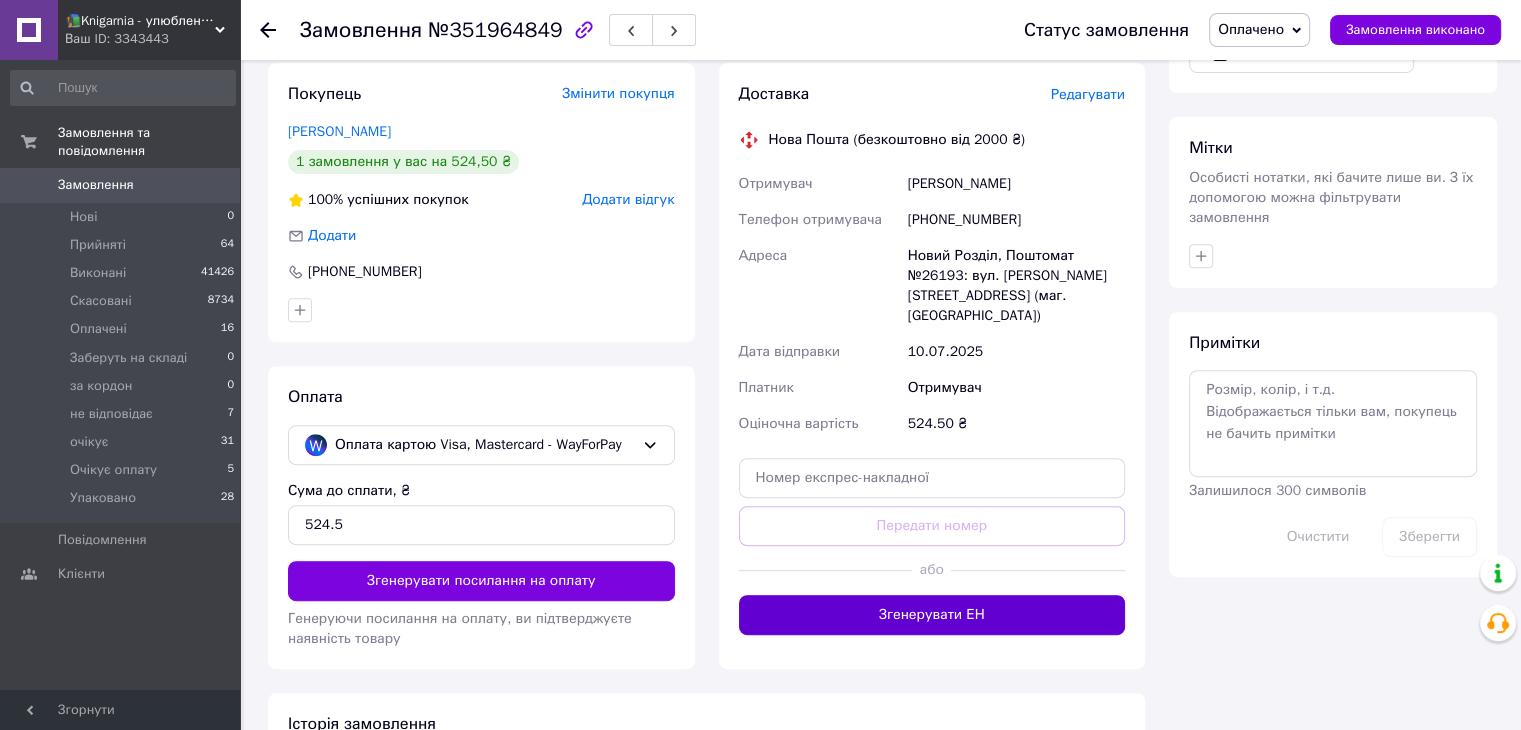 click on "Згенерувати ЕН" at bounding box center [932, 615] 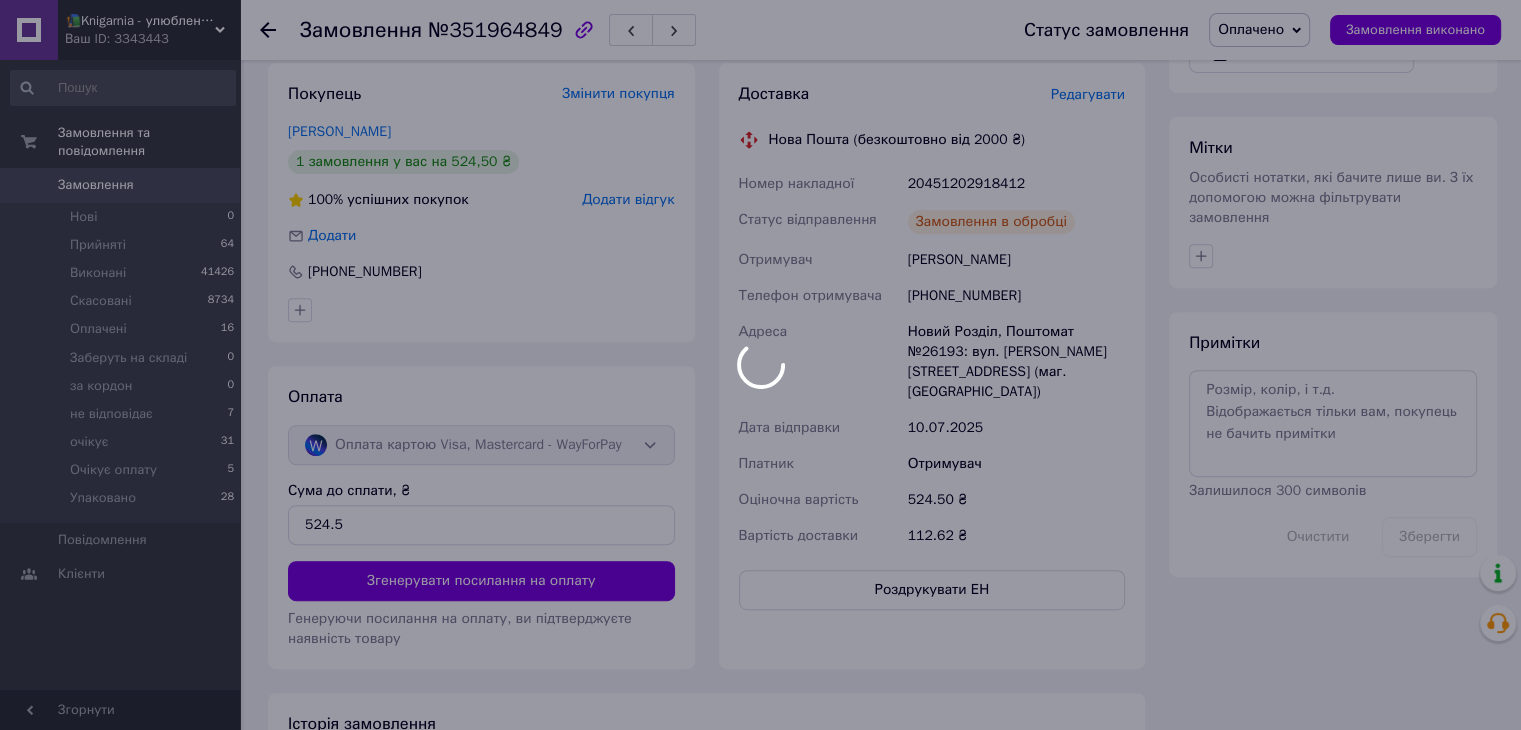 click at bounding box center (760, 365) 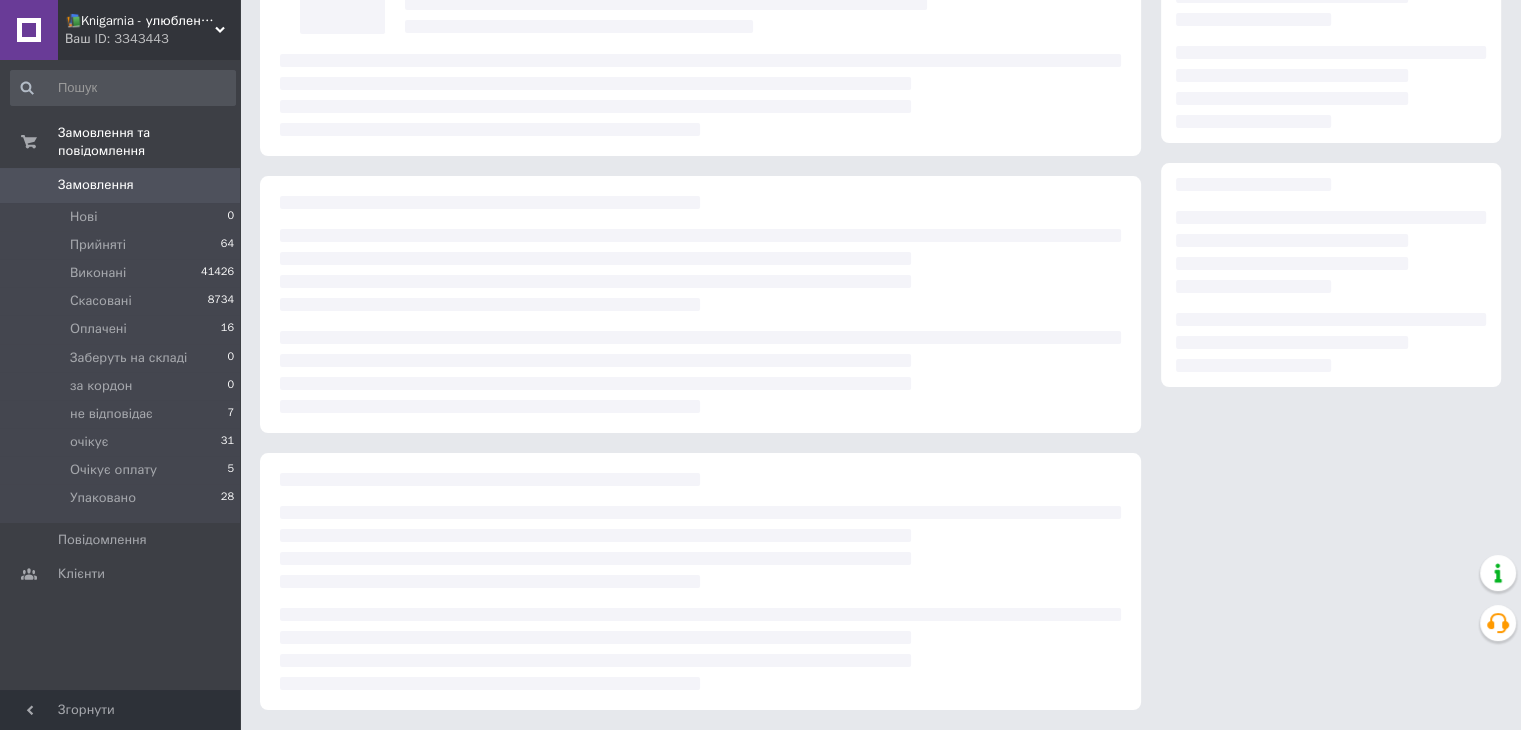 click at bounding box center [700, 581] 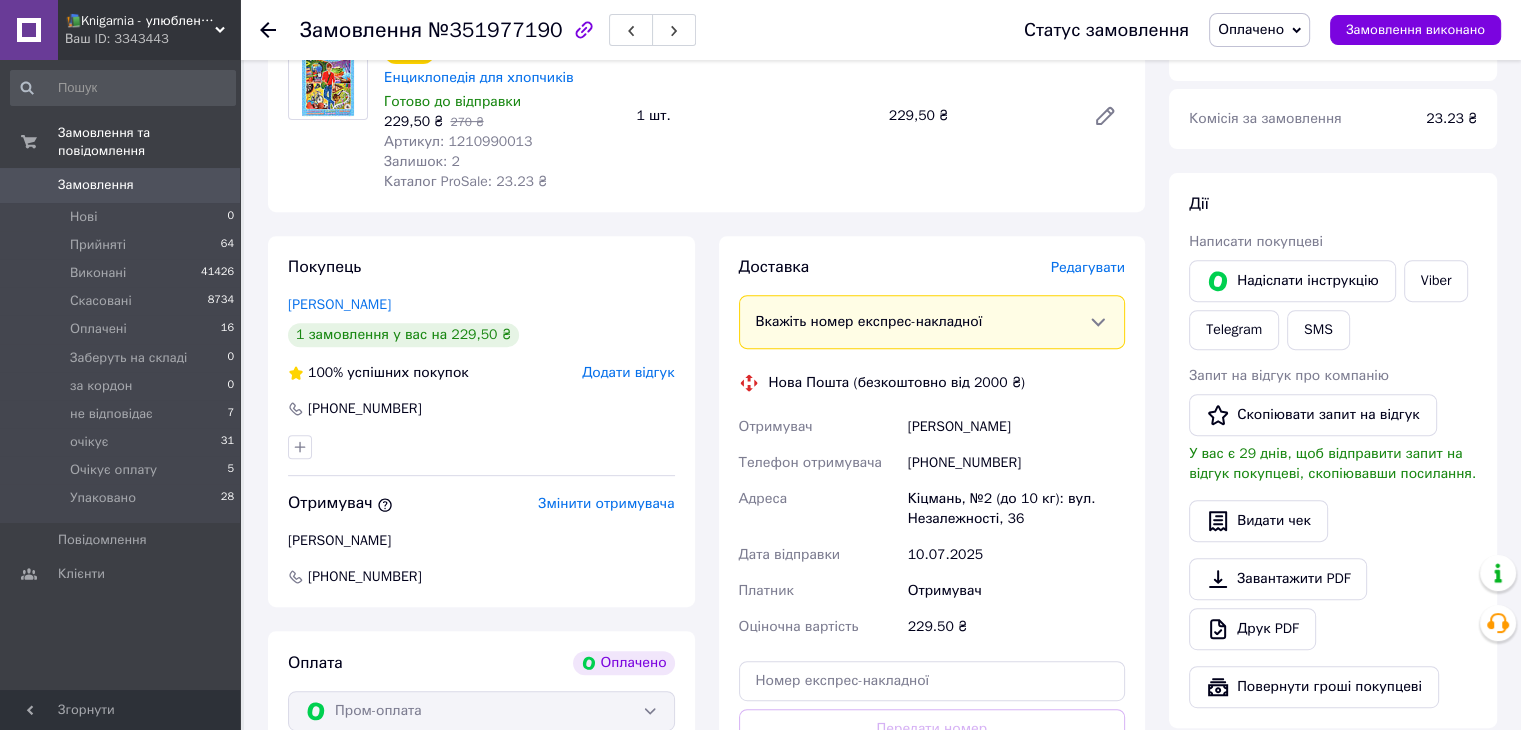 scroll, scrollTop: 960, scrollLeft: 0, axis: vertical 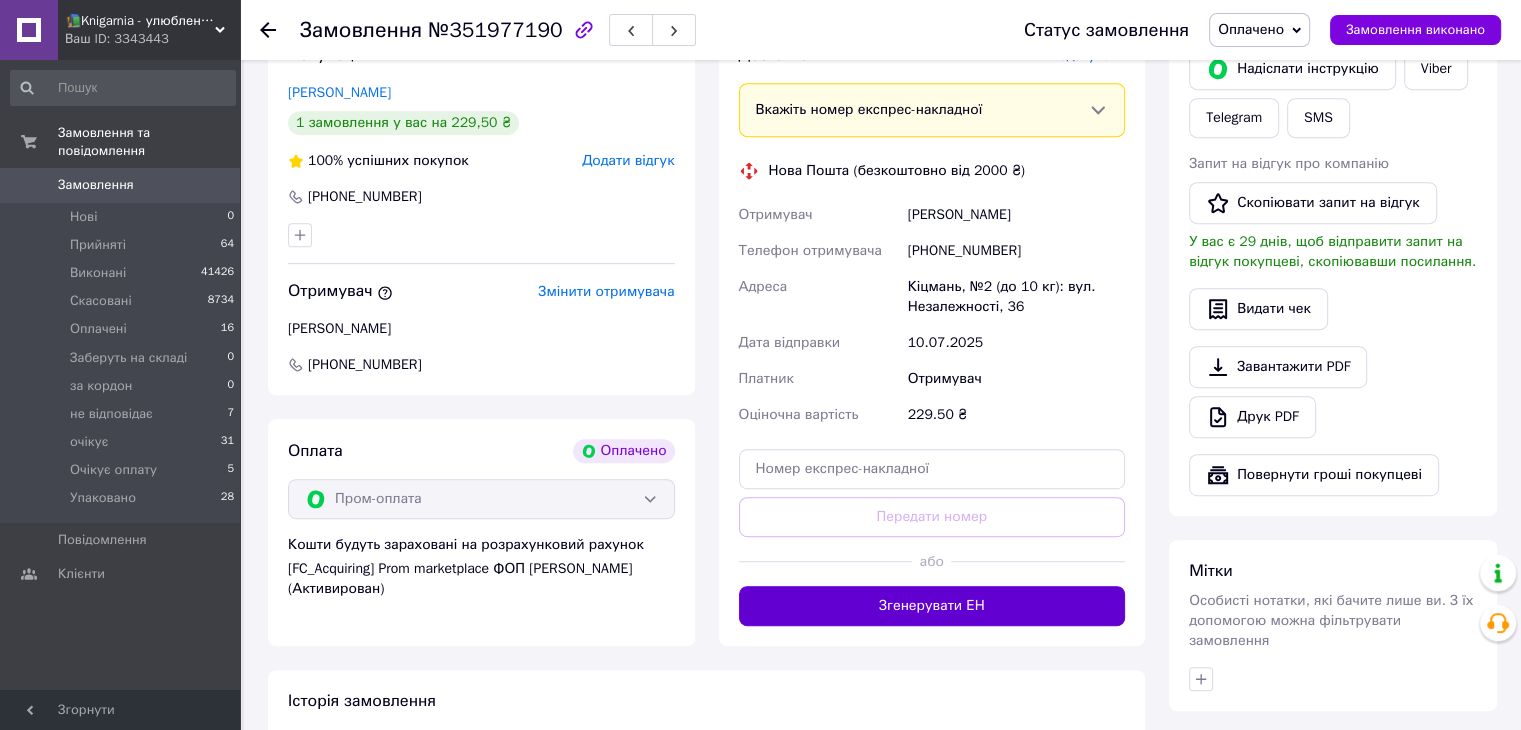 click on "Згенерувати ЕН" at bounding box center [932, 606] 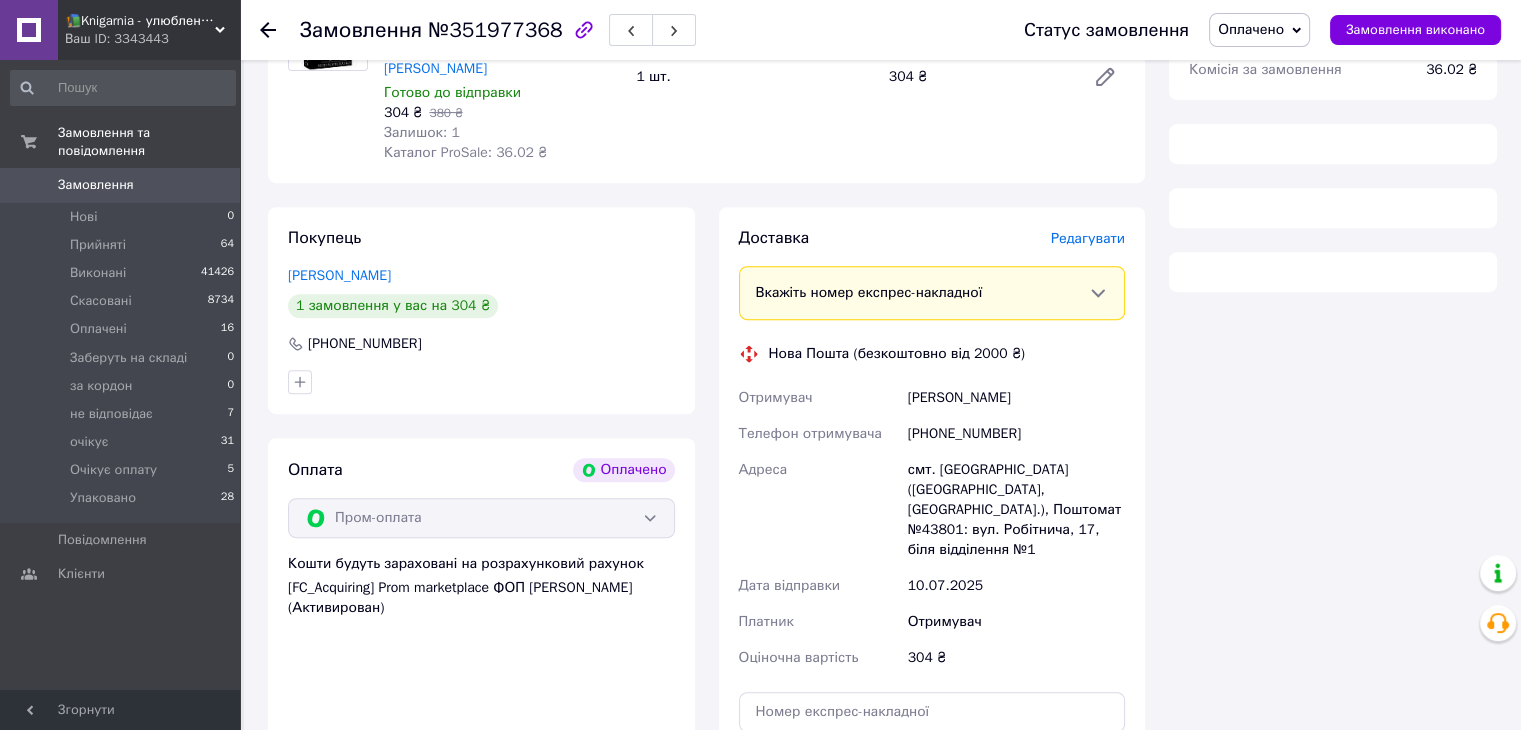 scroll, scrollTop: 960, scrollLeft: 0, axis: vertical 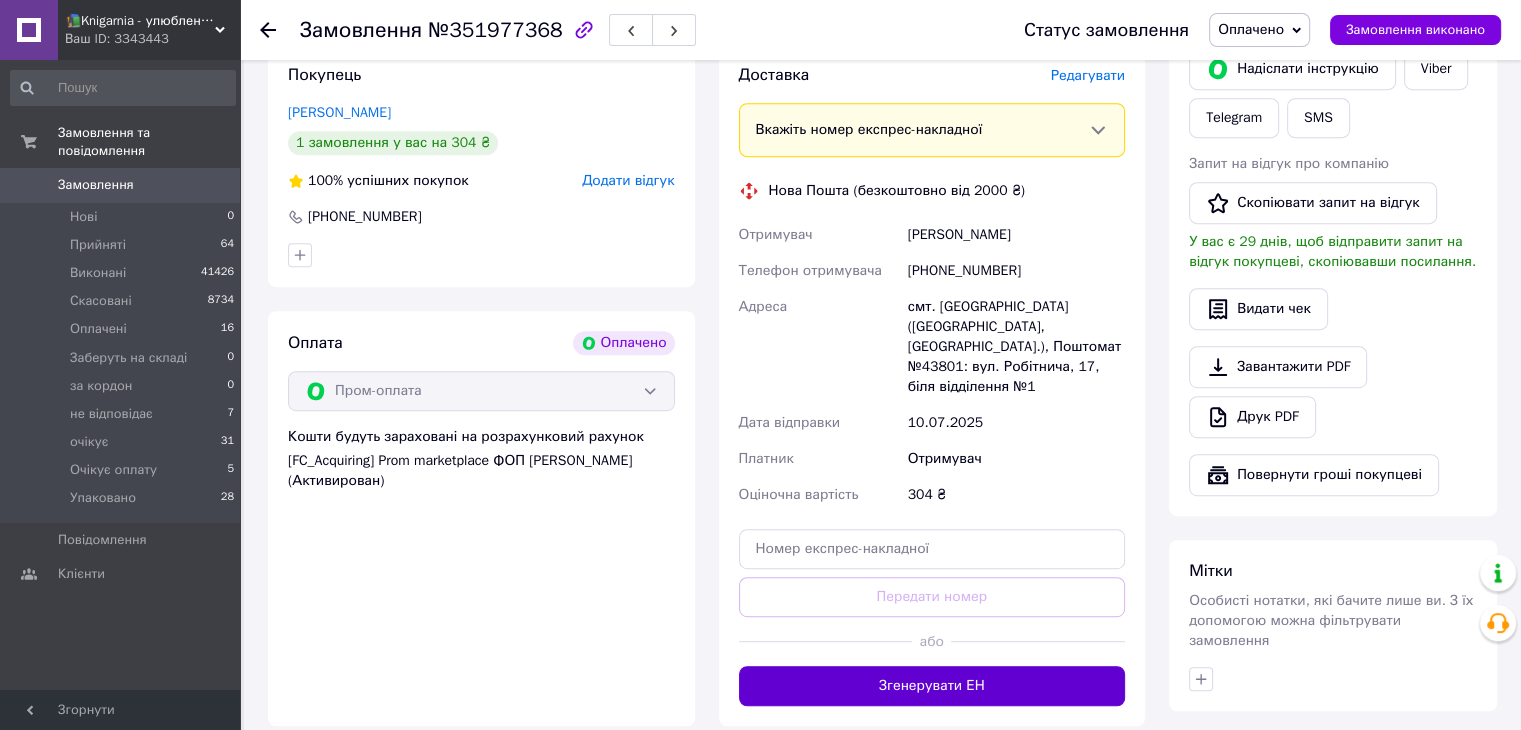 click on "Згенерувати ЕН" at bounding box center (932, 686) 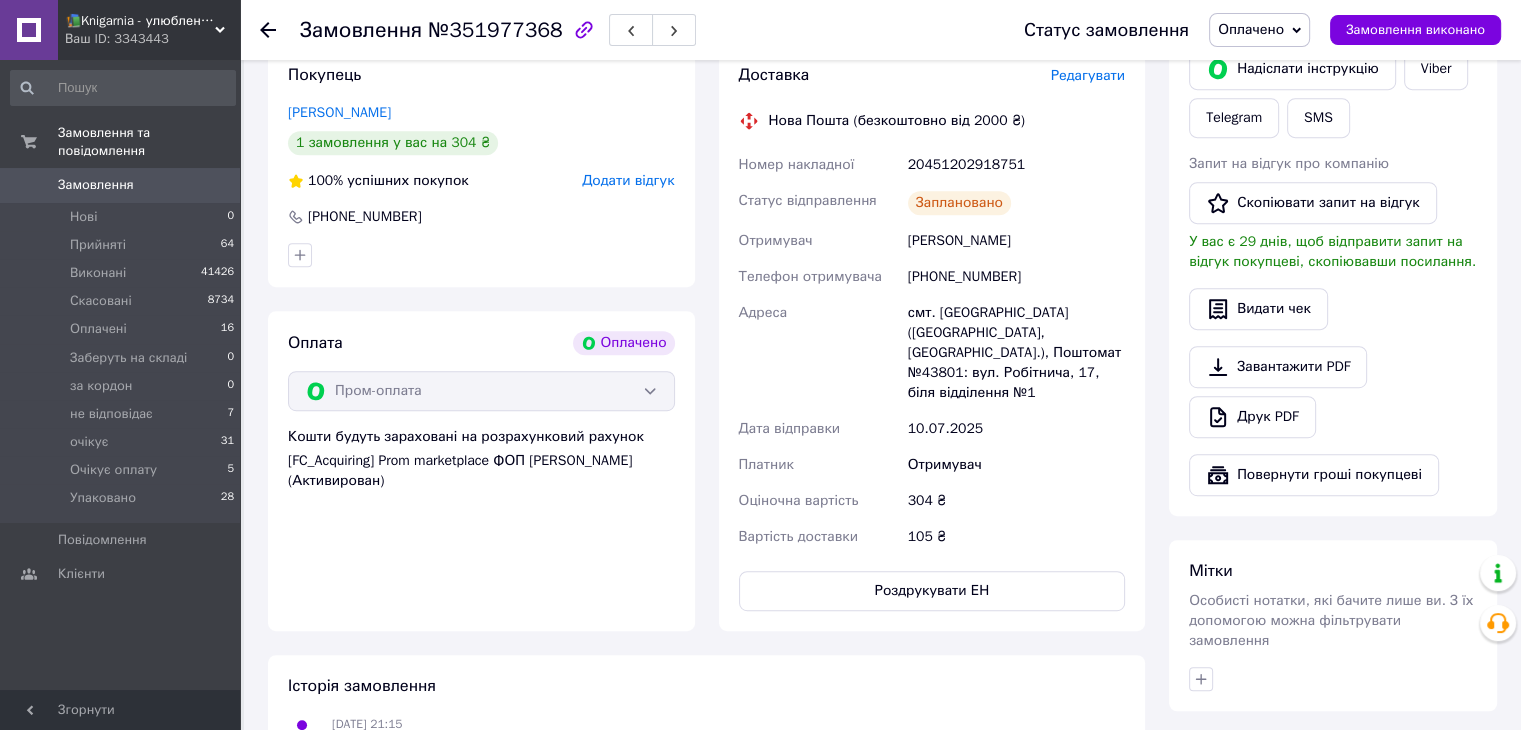 click on "Історія замовлення 09.07.2025 21:15 Змінено статус: Нове 09.07.2025 21:15 Помилка оплати замовлення покупцем: На вашій картці недостатньо коштів. 09.07.2025 21:16 Оплачено замовлення 09.07.2025 21:16 Змінено статус: з Нове на Оплачено 10.07.2025 12:03, Давид Дудинський Створено/додано ЕН 20451202918751, Нова Пошта" at bounding box center (706, 810) 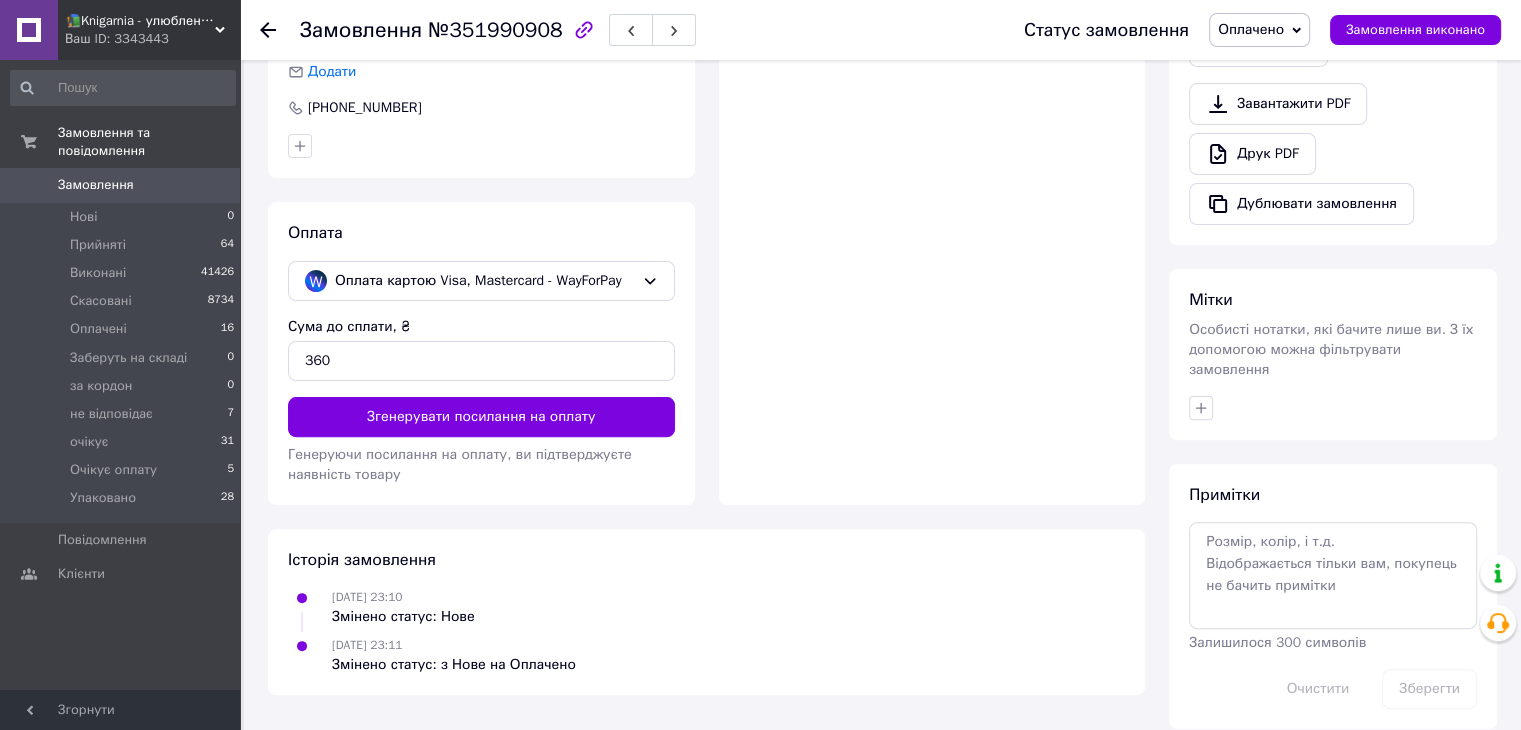 scroll, scrollTop: 584, scrollLeft: 0, axis: vertical 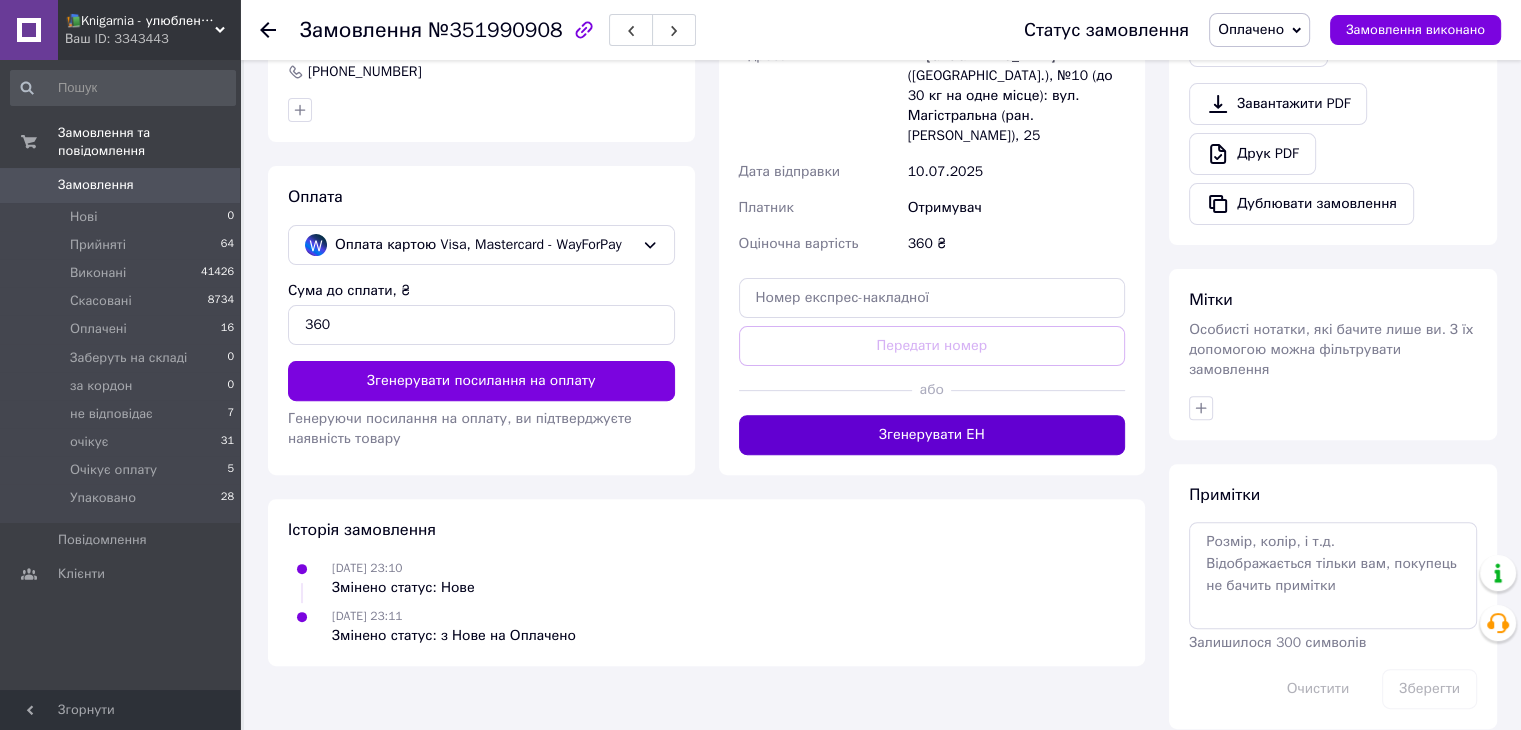 click on "Згенерувати ЕН" at bounding box center (932, 435) 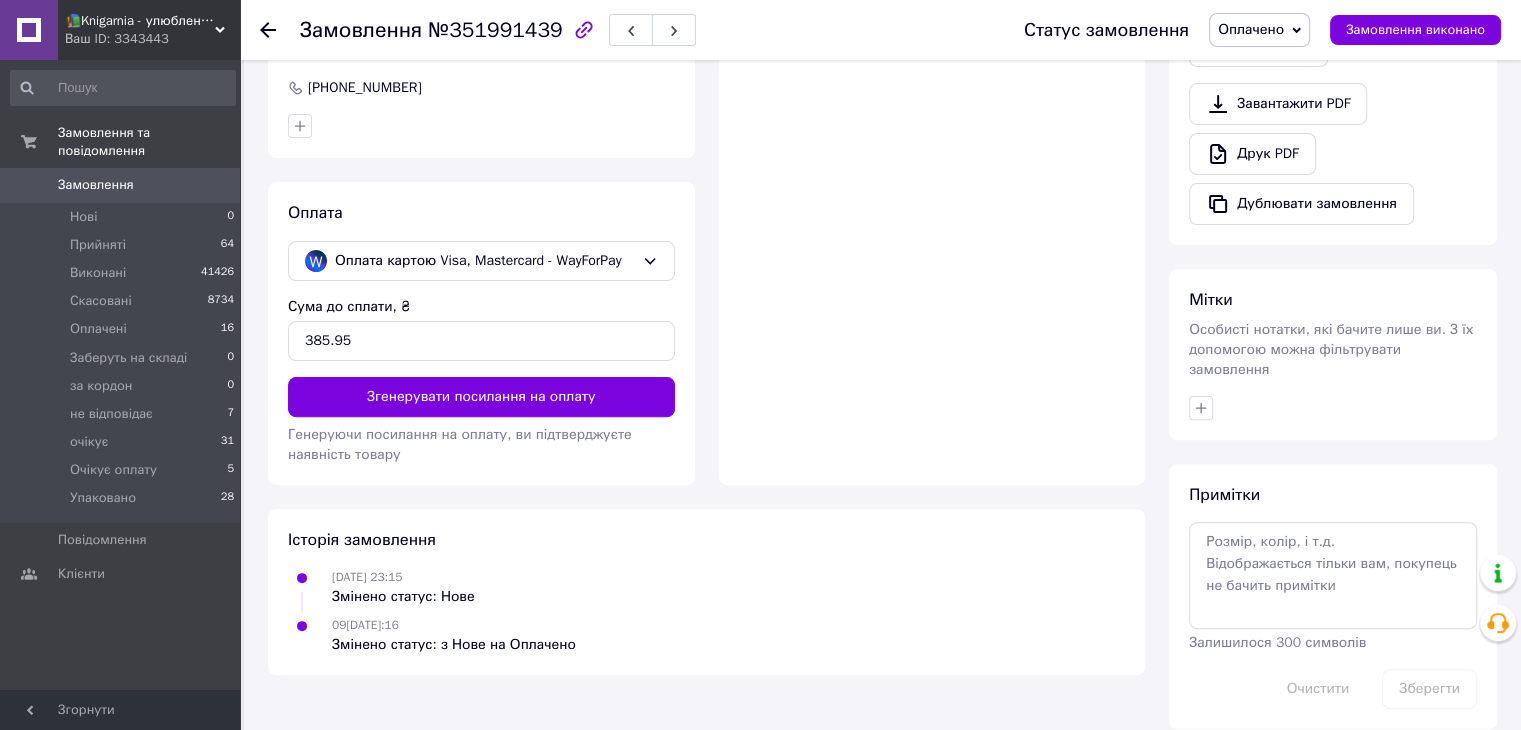 scroll, scrollTop: 584, scrollLeft: 0, axis: vertical 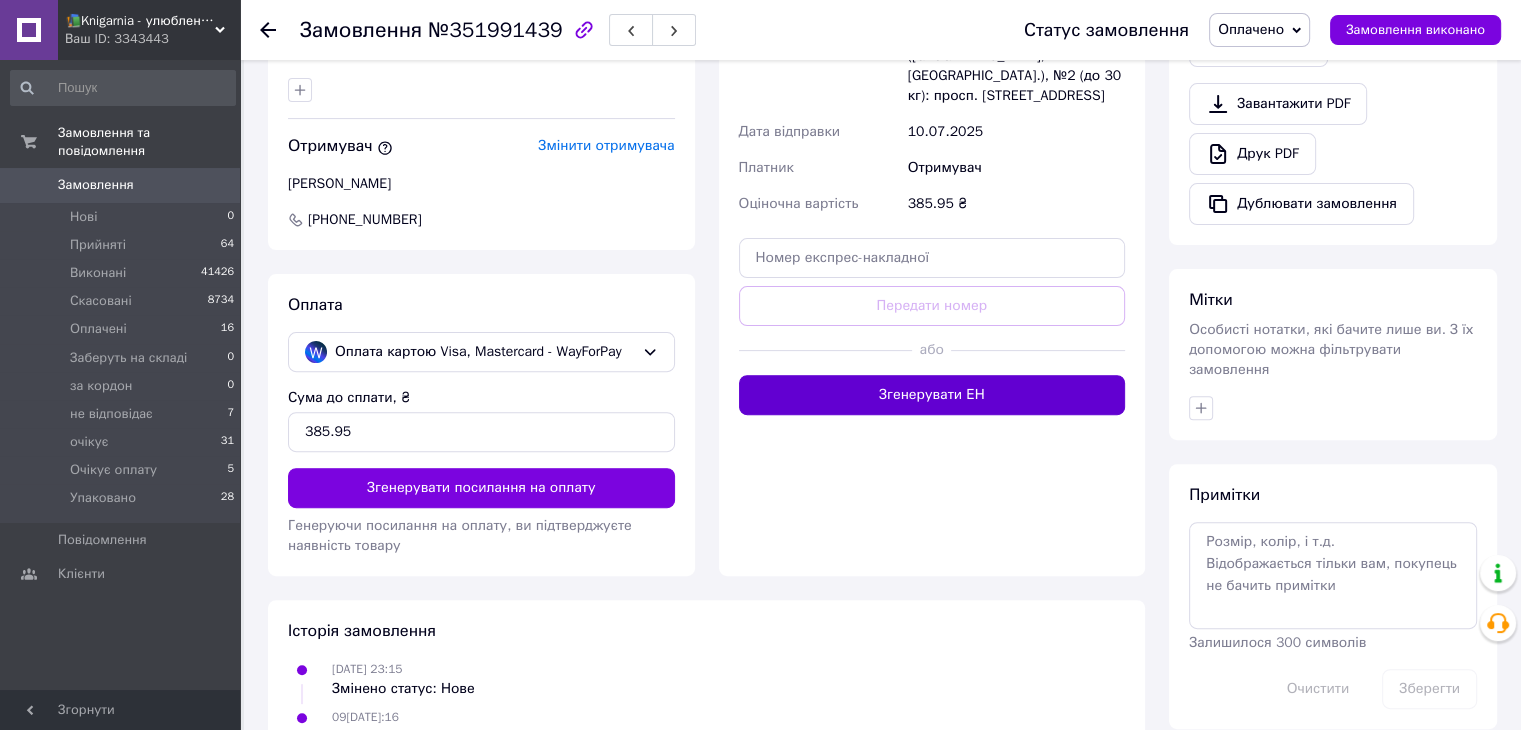click on "Згенерувати ЕН" at bounding box center (932, 395) 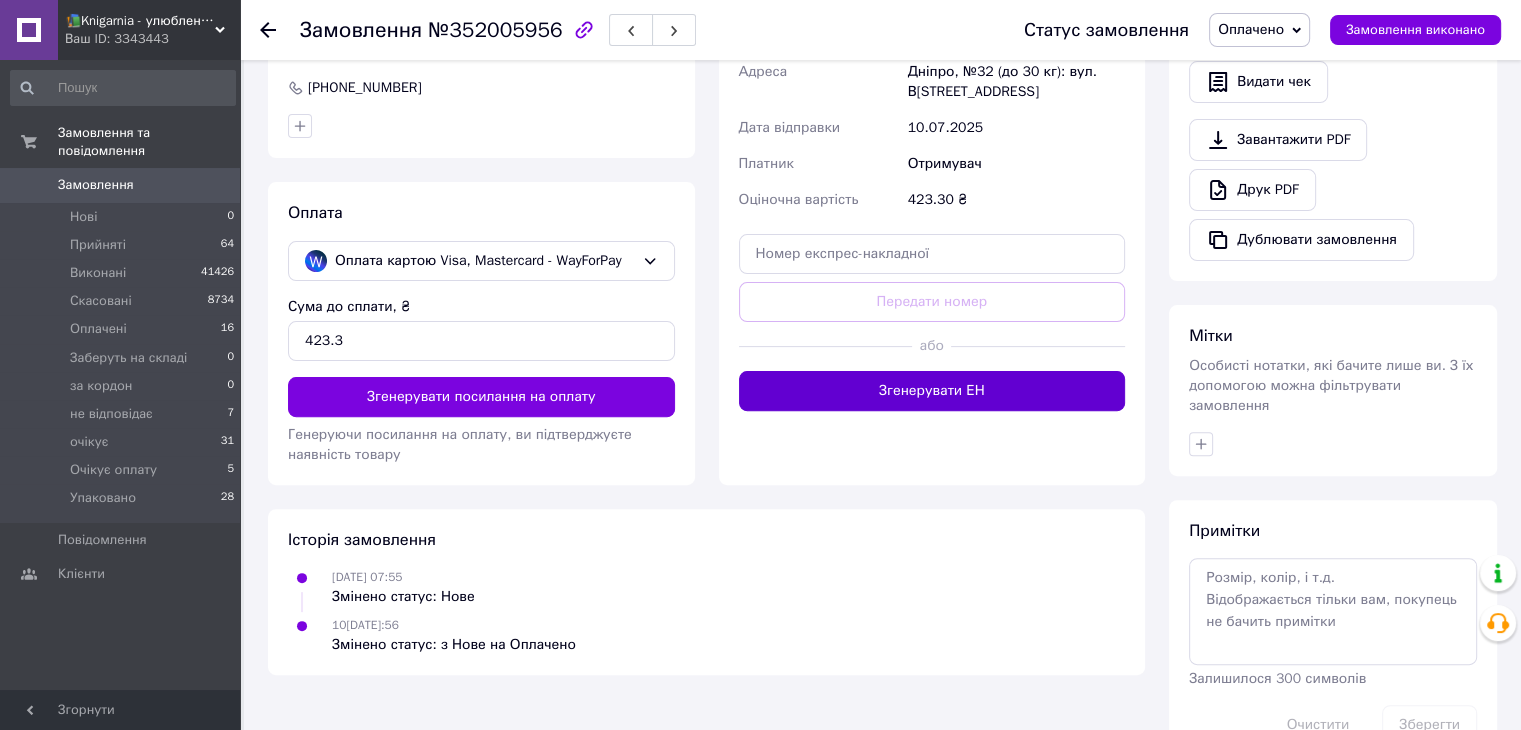 scroll, scrollTop: 584, scrollLeft: 0, axis: vertical 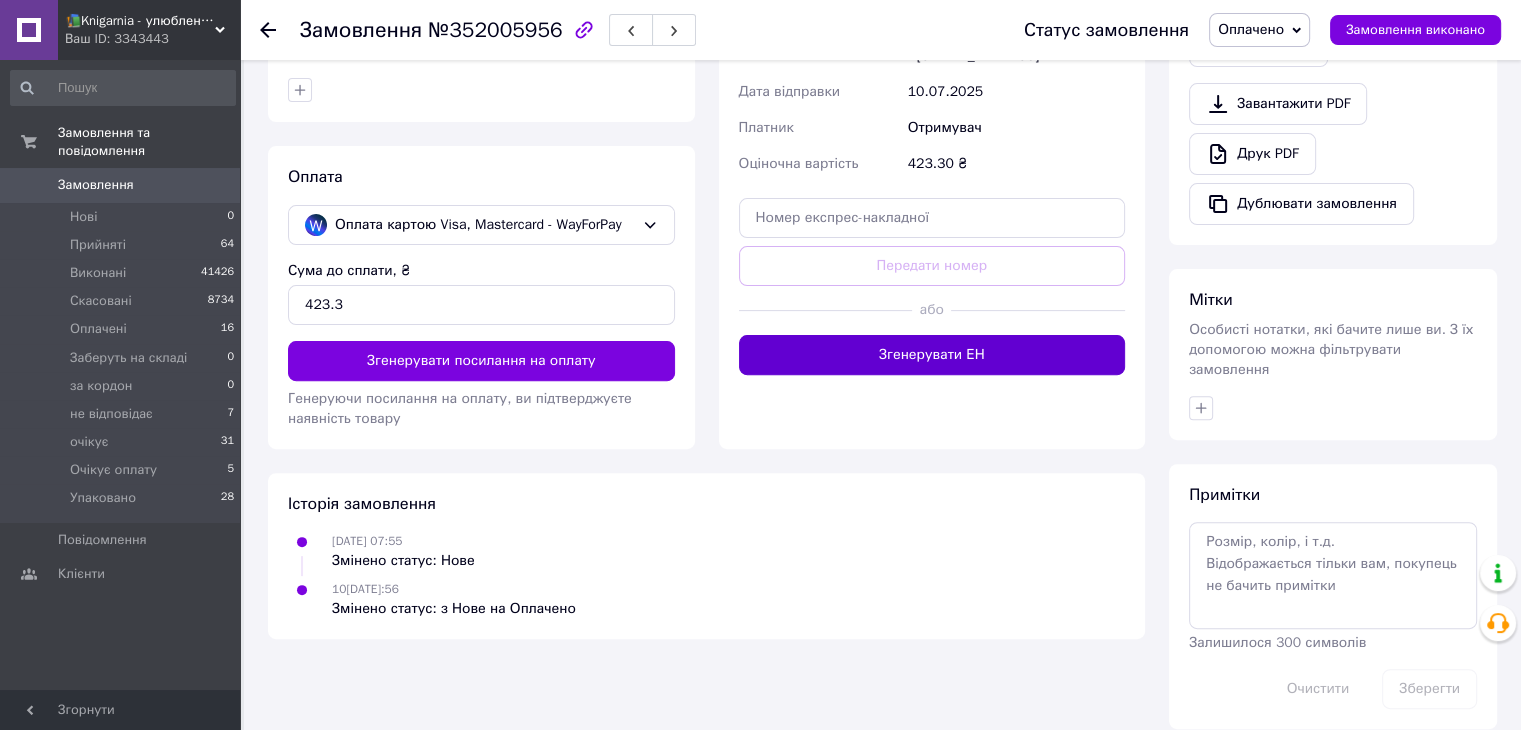 click on "Згенерувати ЕН" at bounding box center (932, 355) 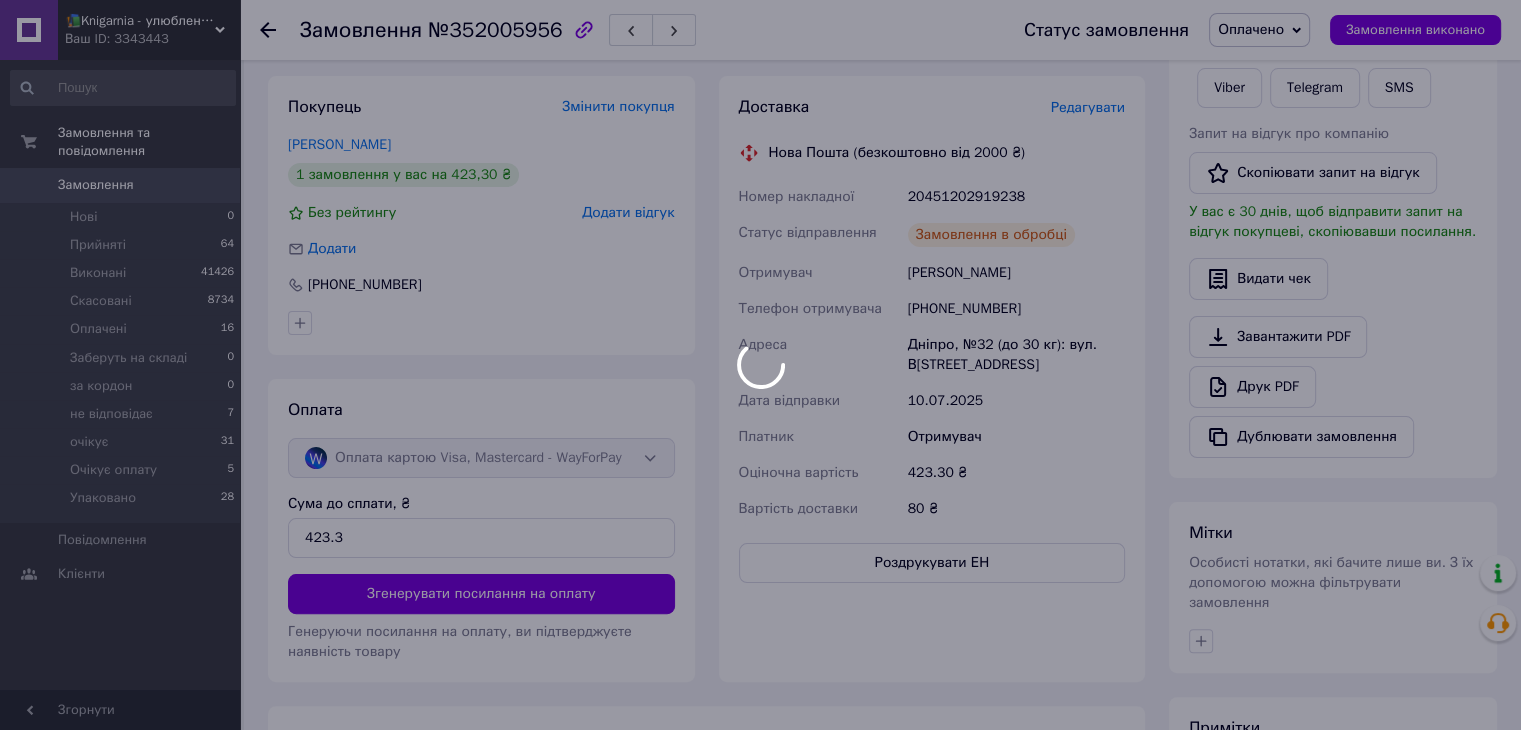 scroll, scrollTop: 348, scrollLeft: 0, axis: vertical 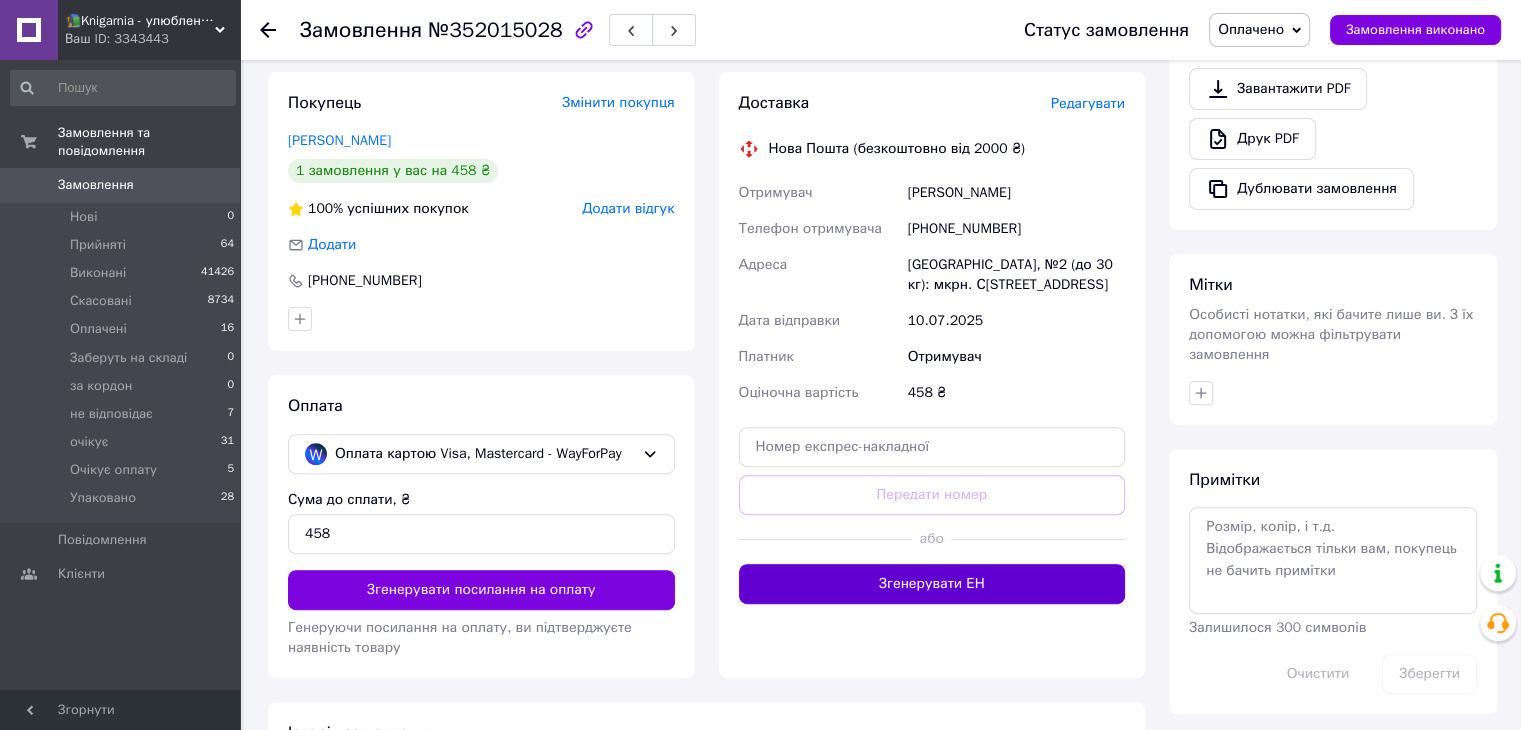 click on "Згенерувати ЕН" at bounding box center [932, 584] 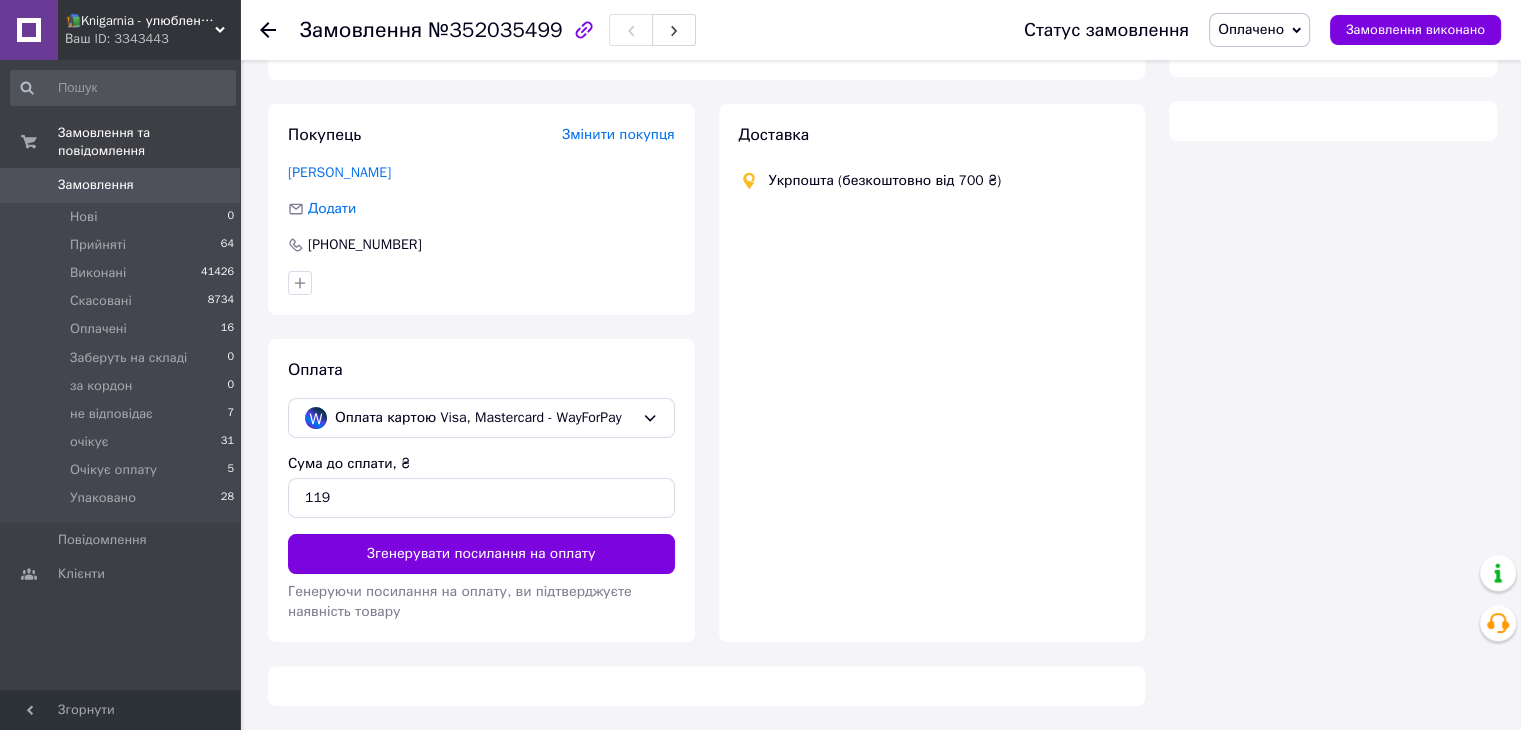 scroll, scrollTop: 599, scrollLeft: 0, axis: vertical 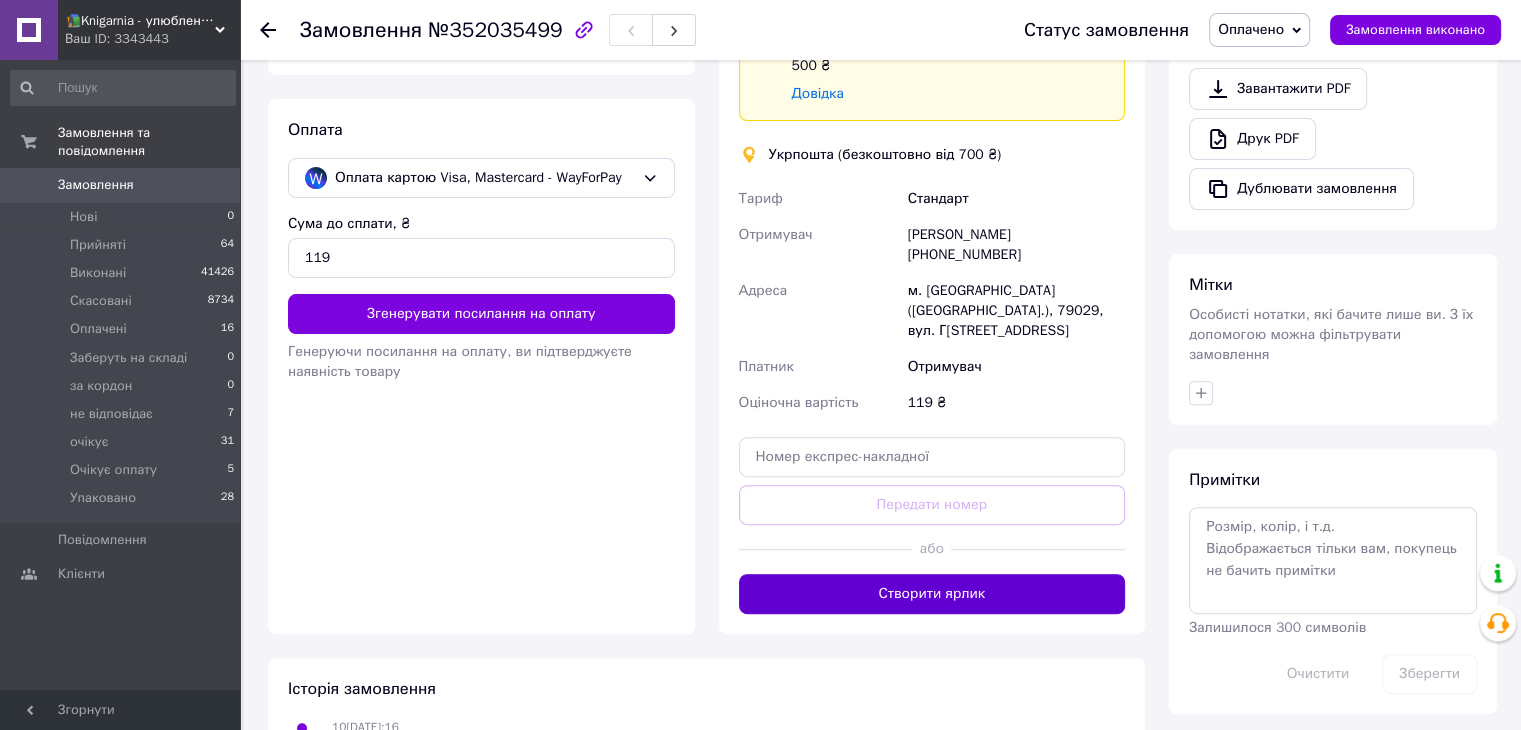 drag, startPoint x: 940, startPoint y: 512, endPoint x: 926, endPoint y: 533, distance: 25.23886 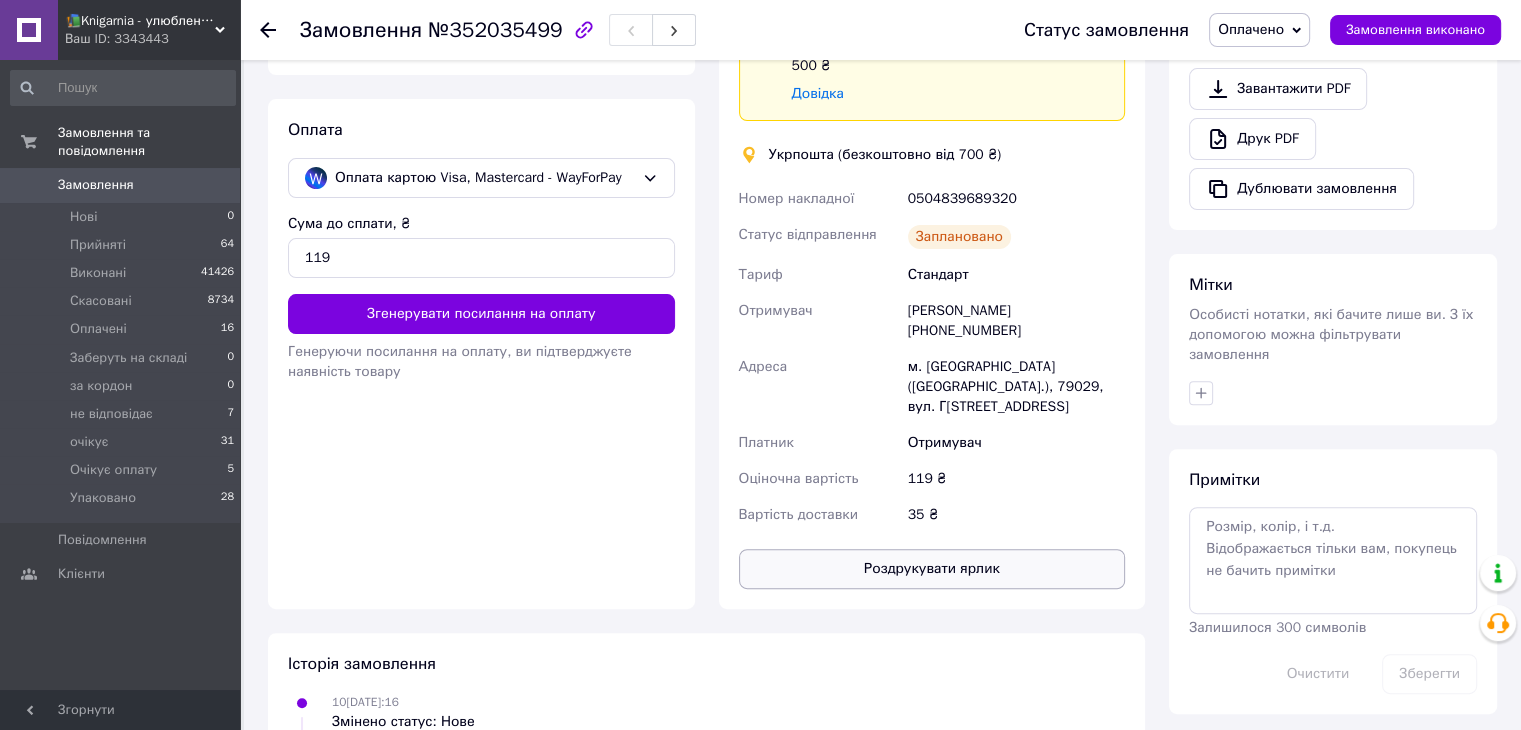 click on "Роздрукувати ярлик" at bounding box center (932, 569) 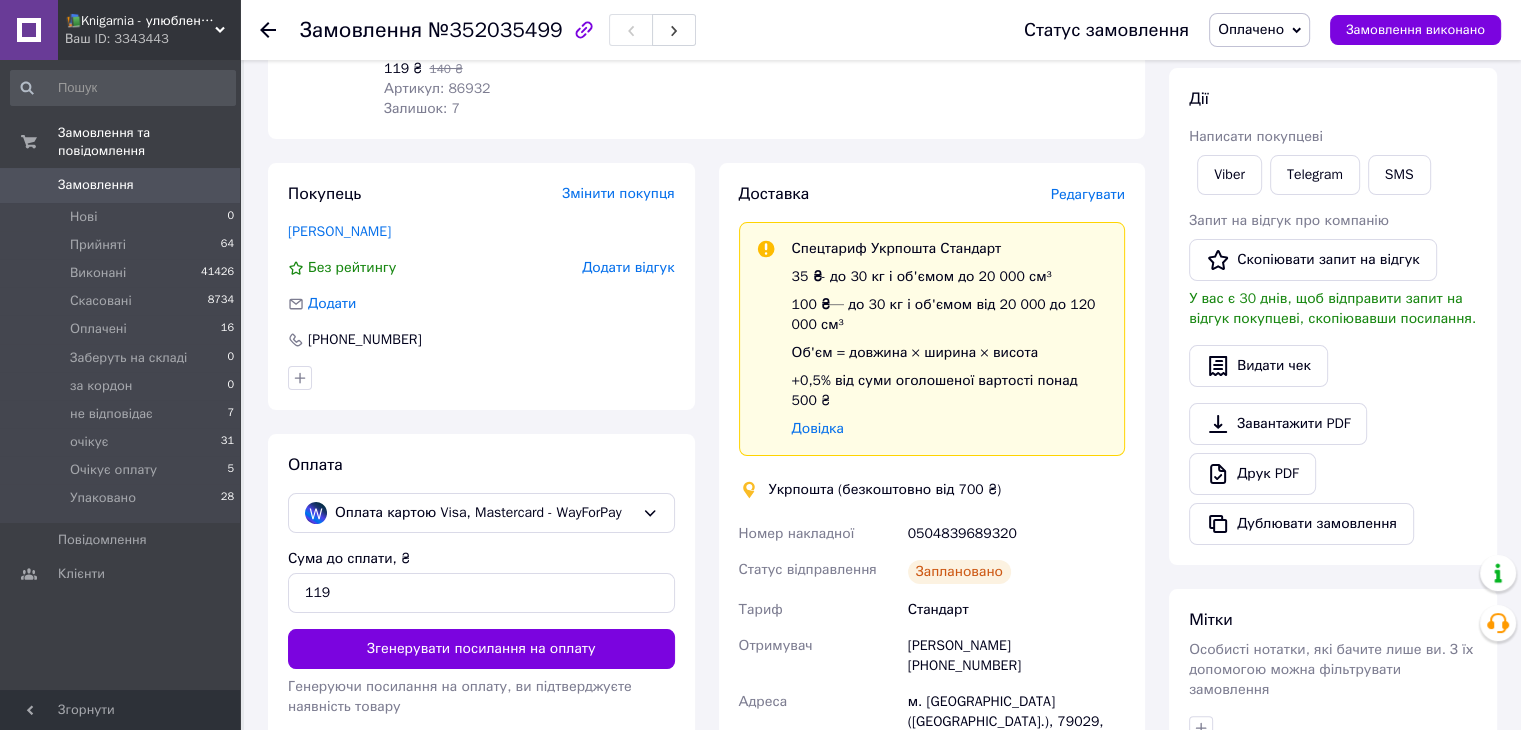 scroll, scrollTop: 263, scrollLeft: 0, axis: vertical 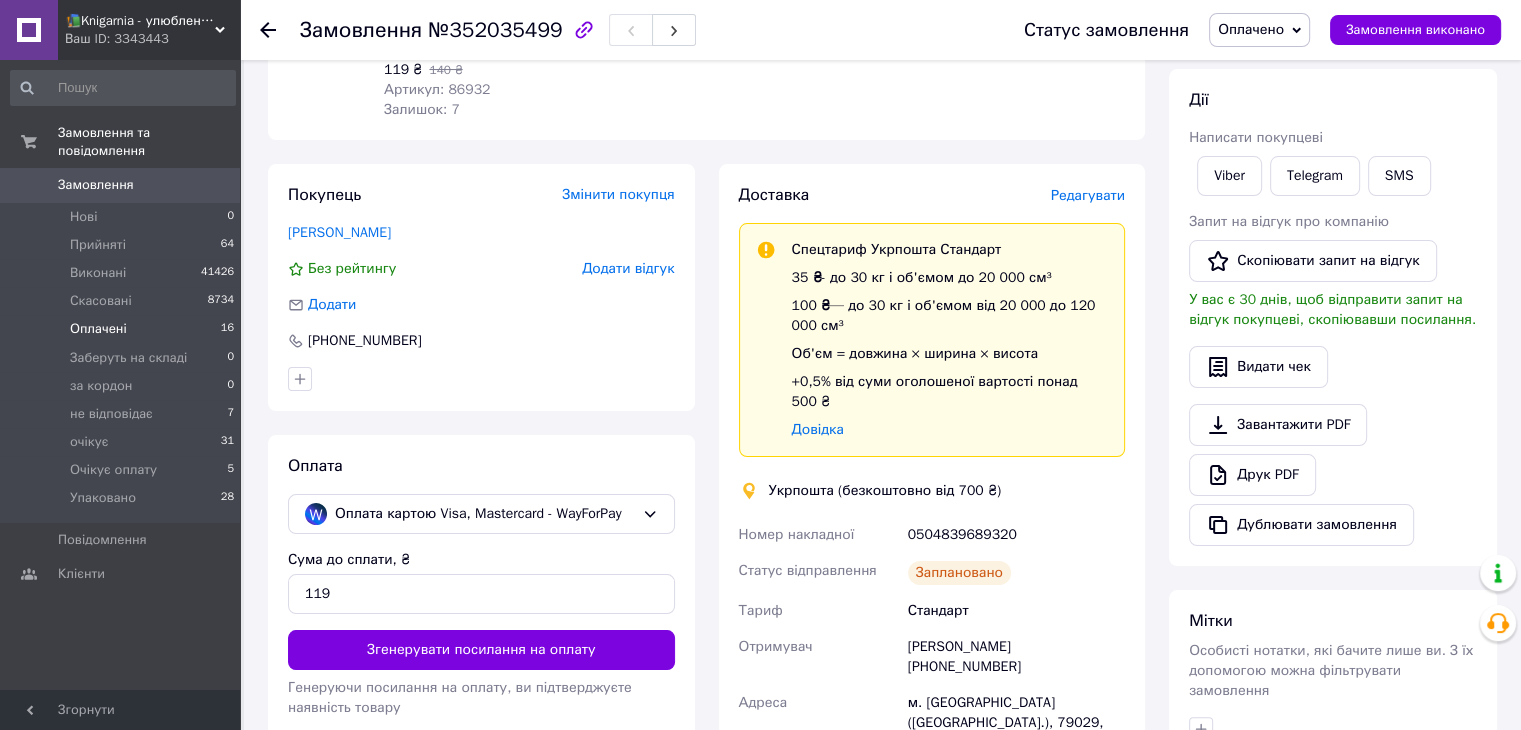 click on "Оплачені 16" at bounding box center (123, 329) 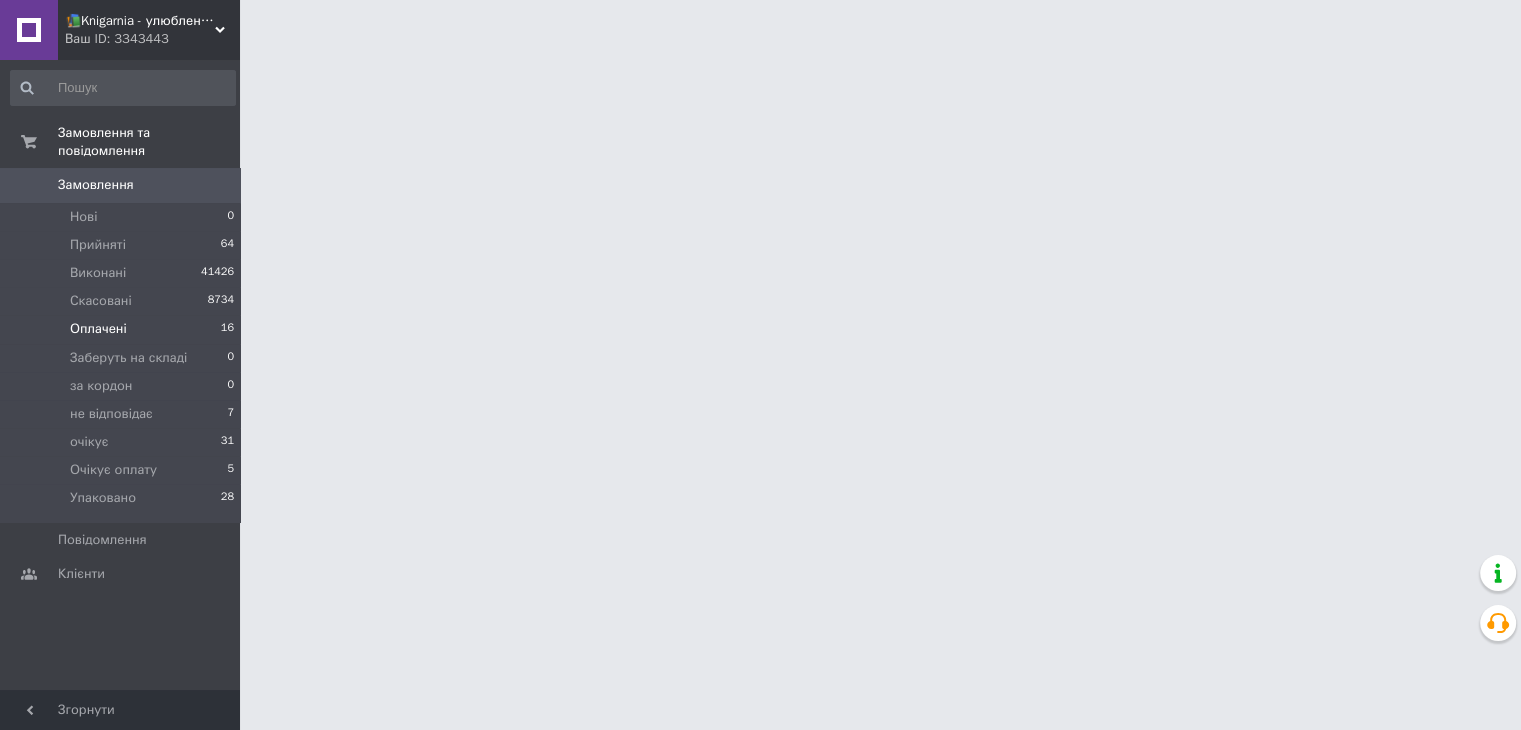 scroll, scrollTop: 0, scrollLeft: 0, axis: both 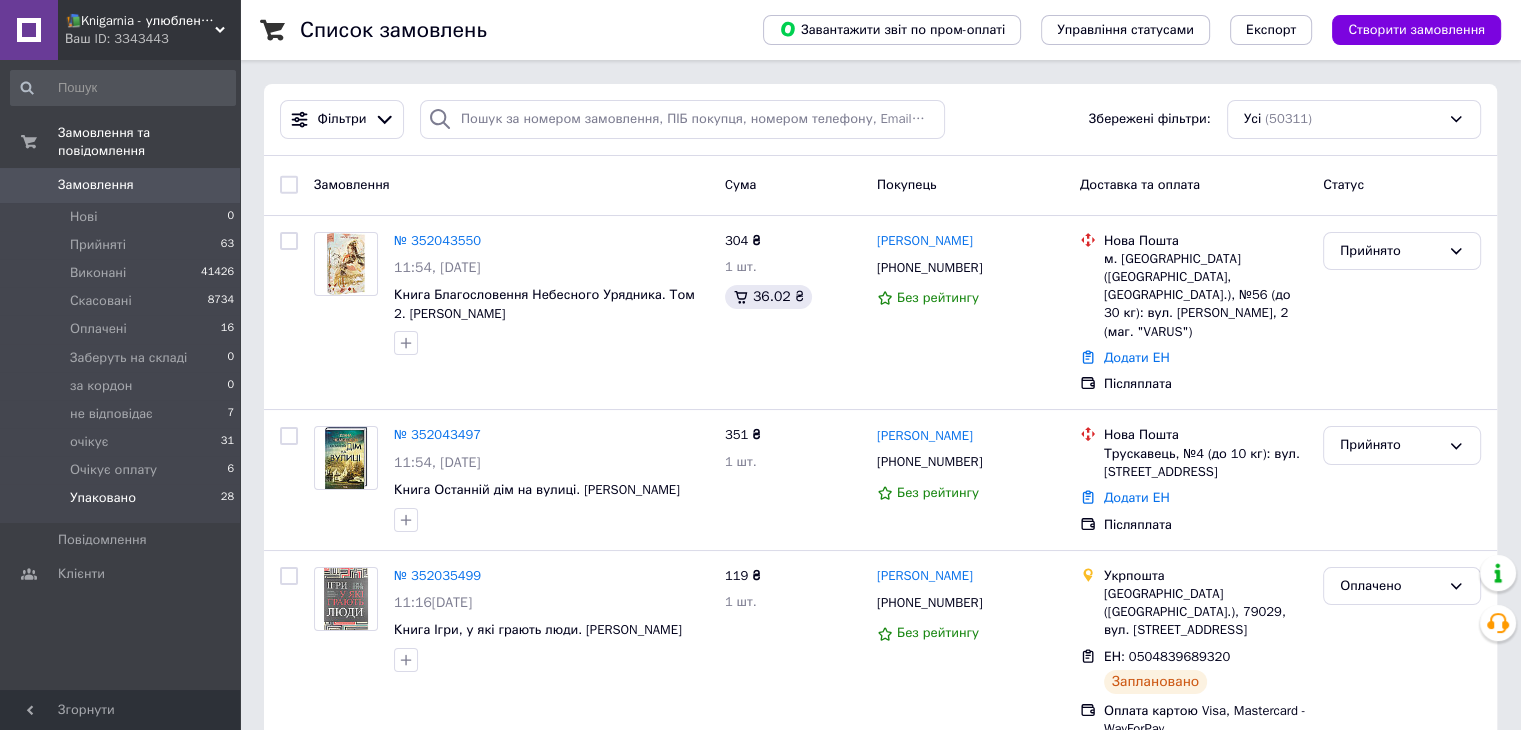 click on "Упаковано 28" at bounding box center [123, 503] 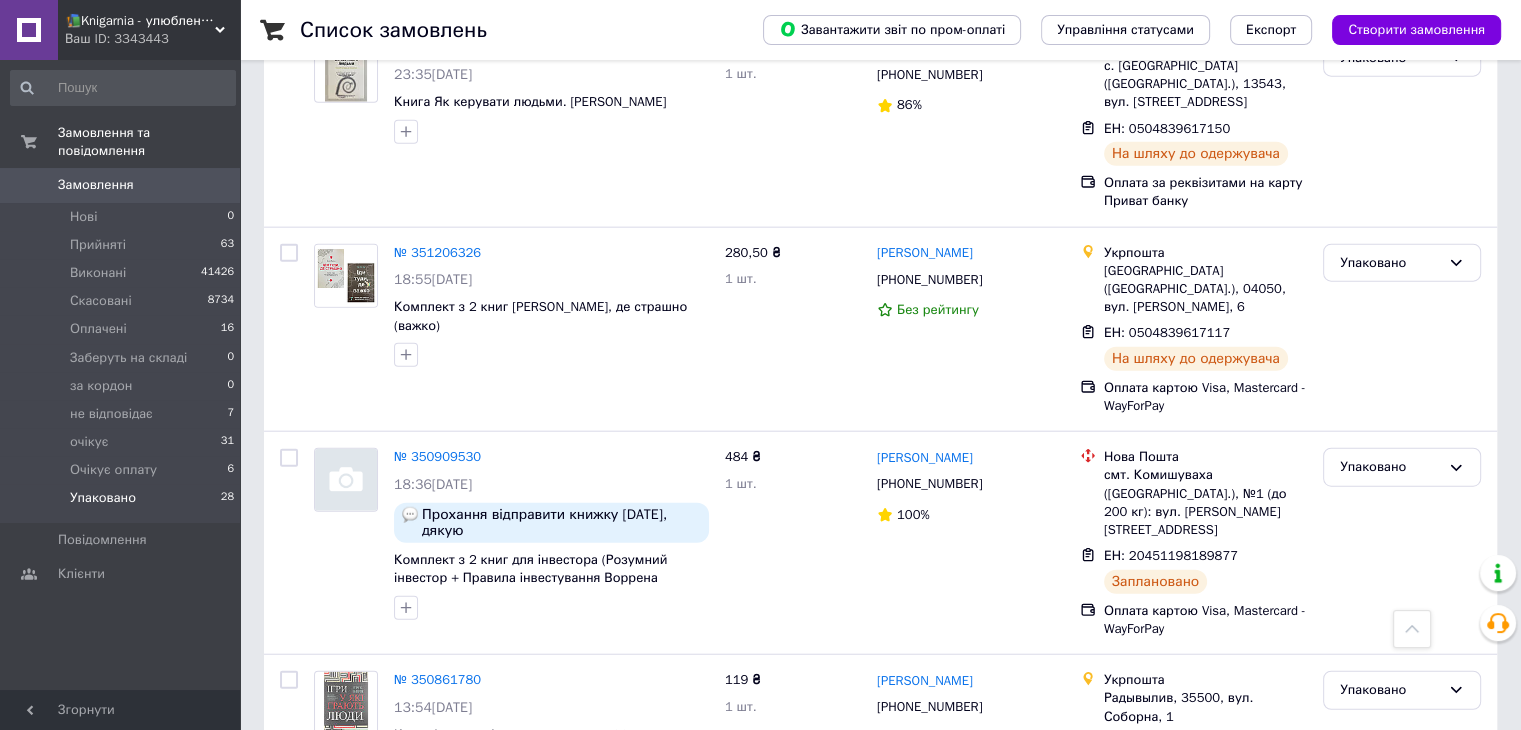 scroll, scrollTop: 4780, scrollLeft: 0, axis: vertical 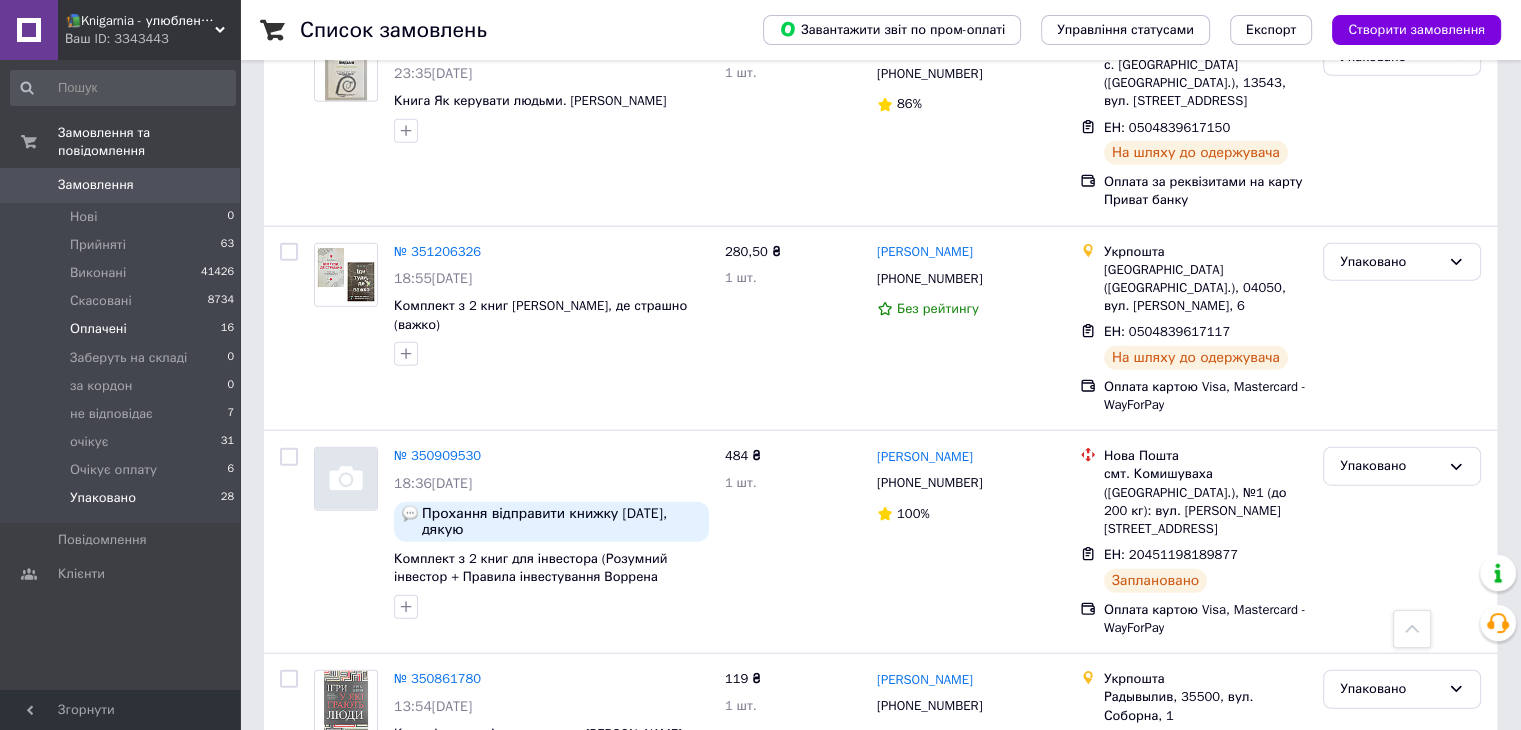 click on "Оплачені 16" at bounding box center (123, 329) 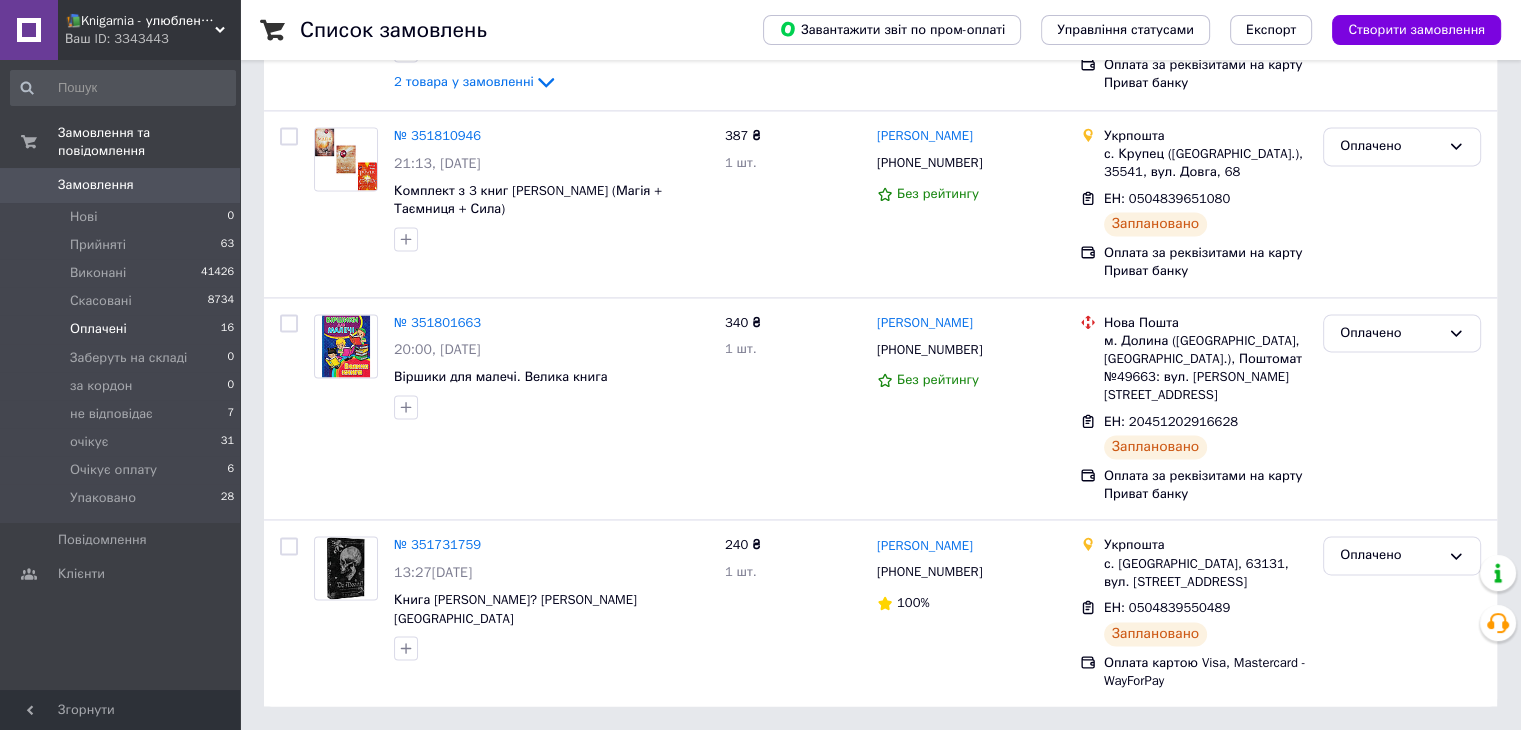 scroll, scrollTop: 0, scrollLeft: 0, axis: both 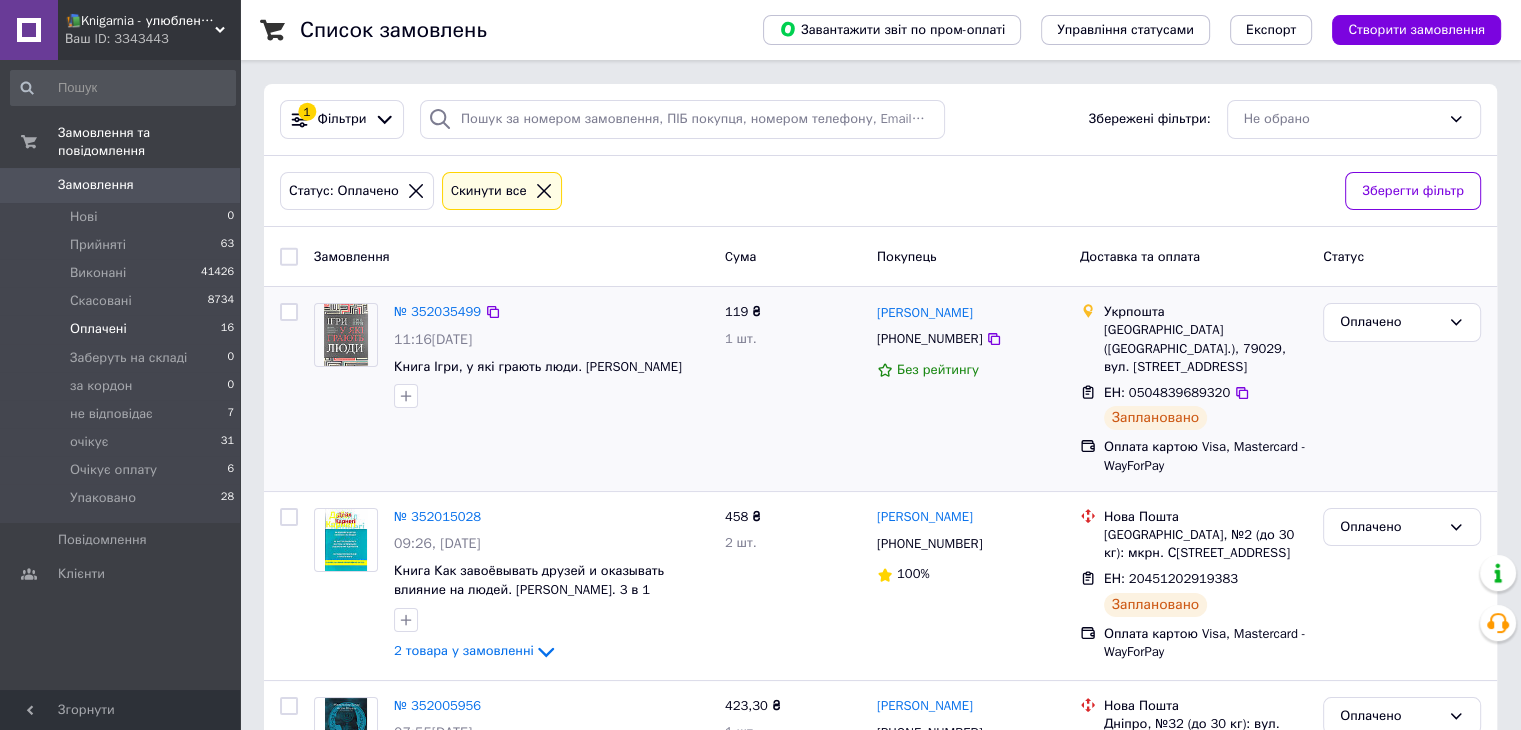 click at bounding box center [289, 312] 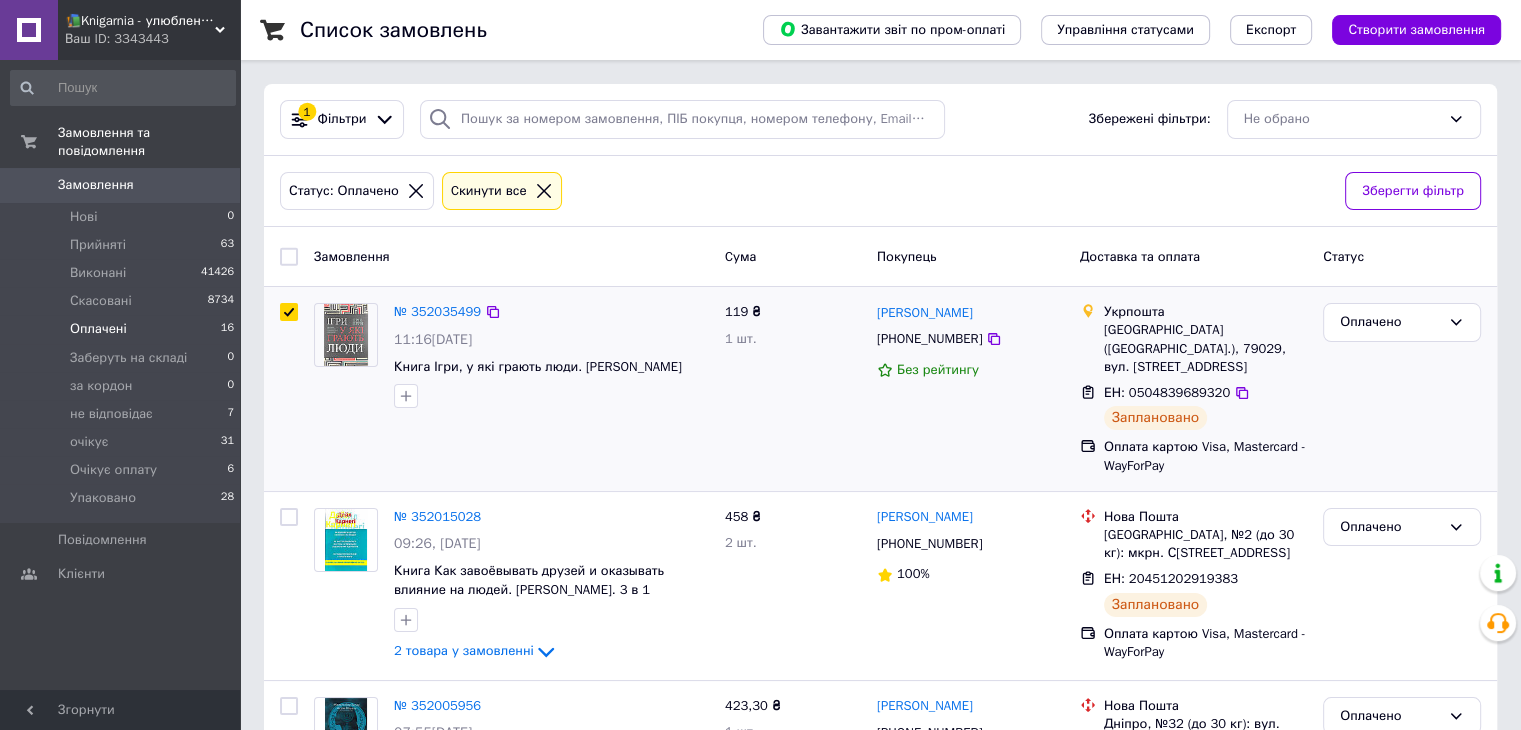 checkbox on "true" 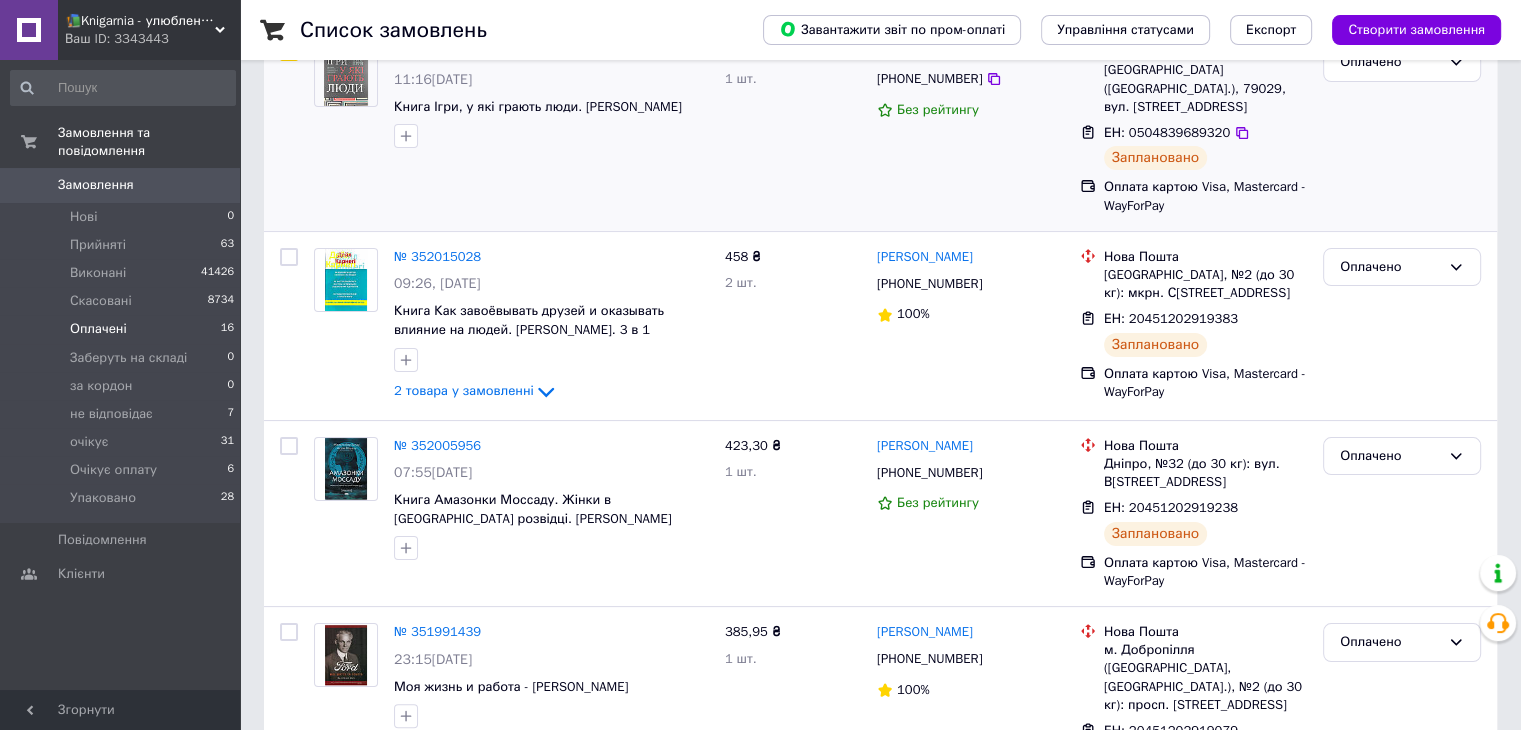 scroll, scrollTop: 276, scrollLeft: 0, axis: vertical 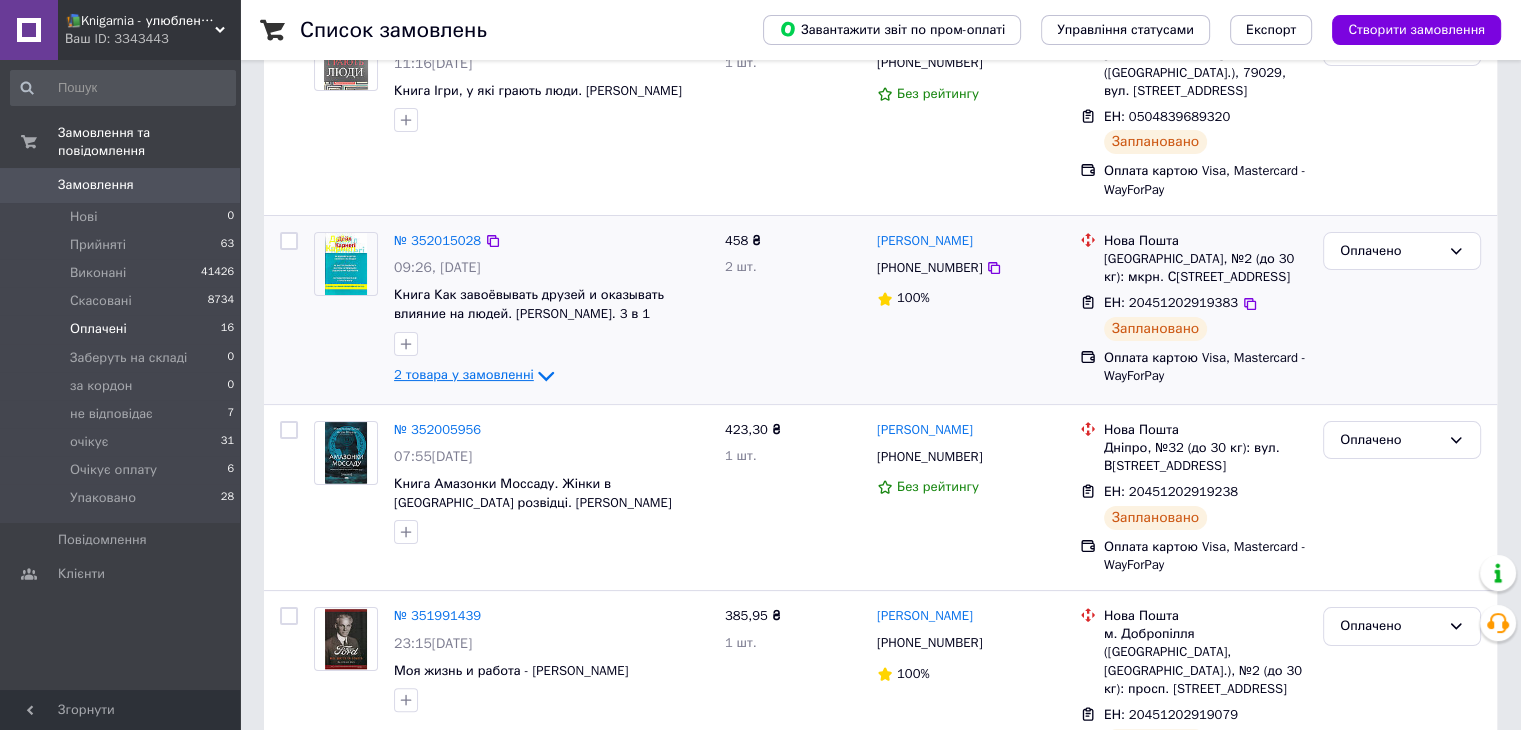 click on "2 товара у замовленні" at bounding box center (464, 374) 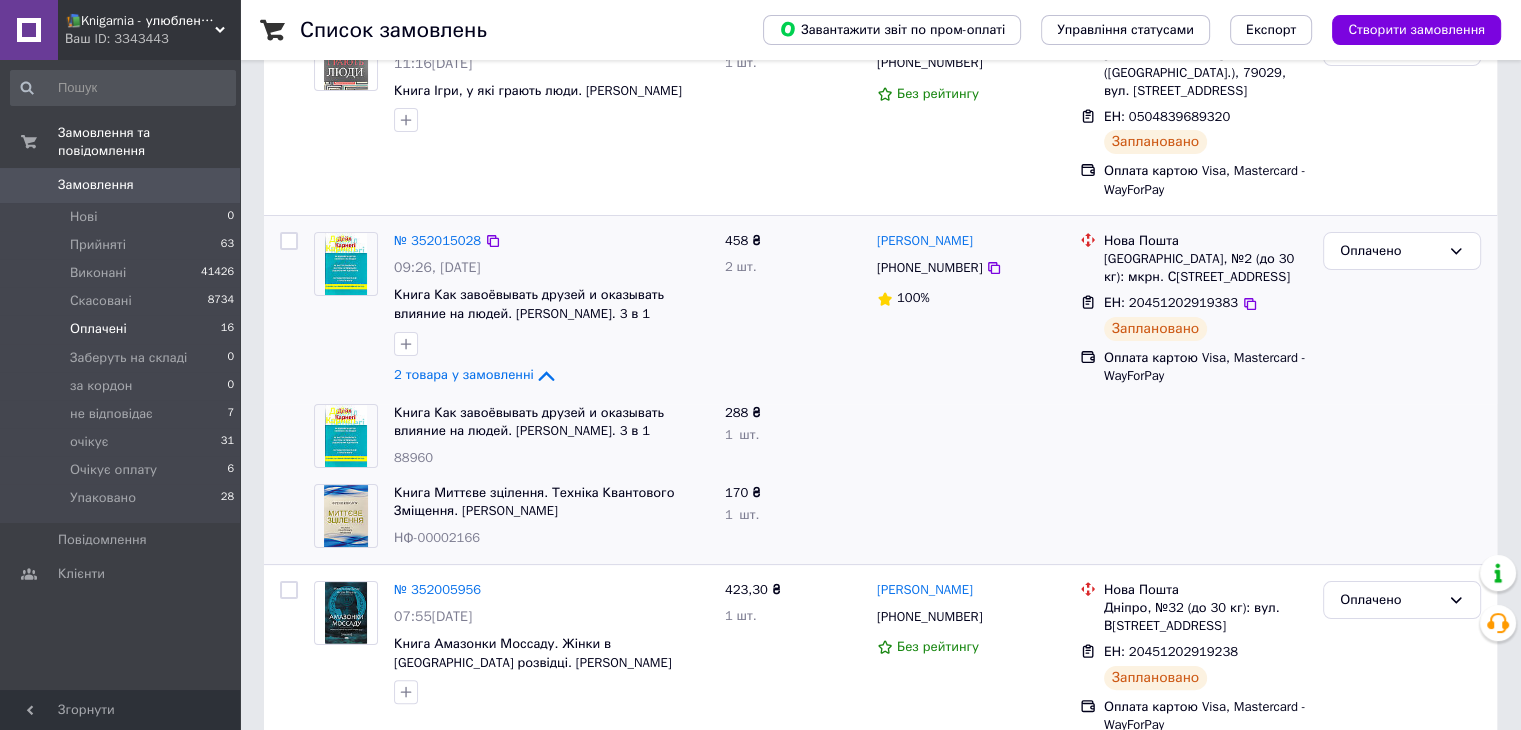 click at bounding box center [289, 241] 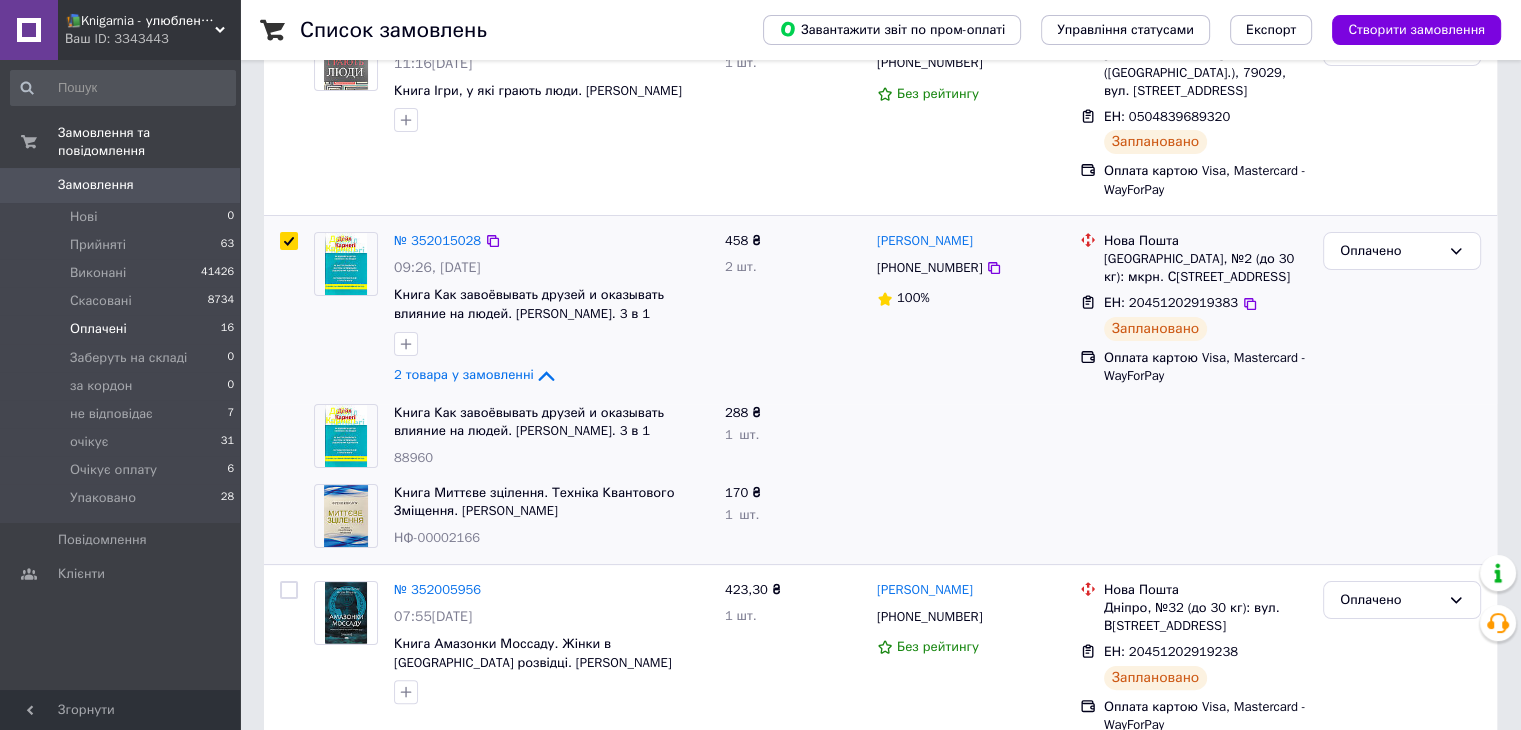 checkbox on "true" 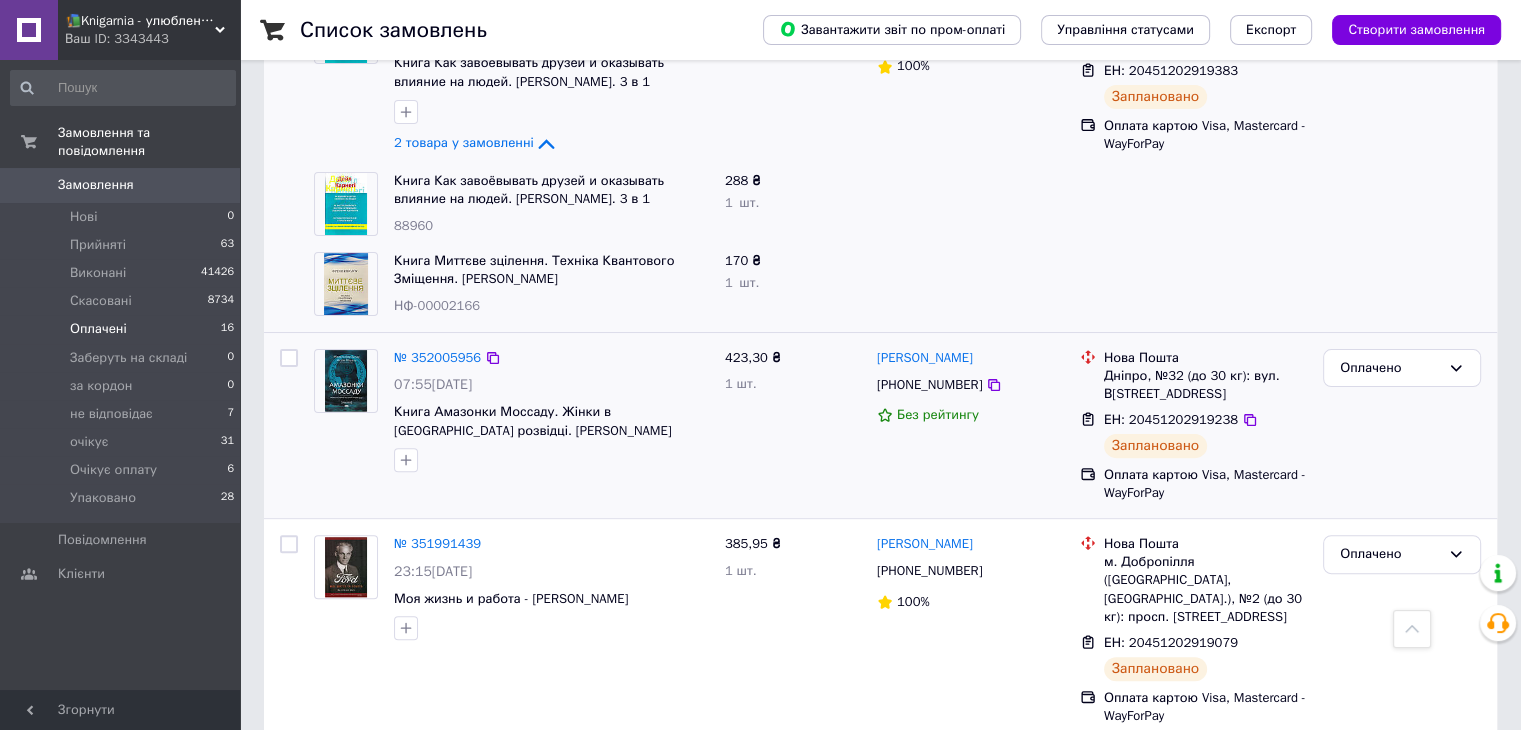 click at bounding box center [289, 358] 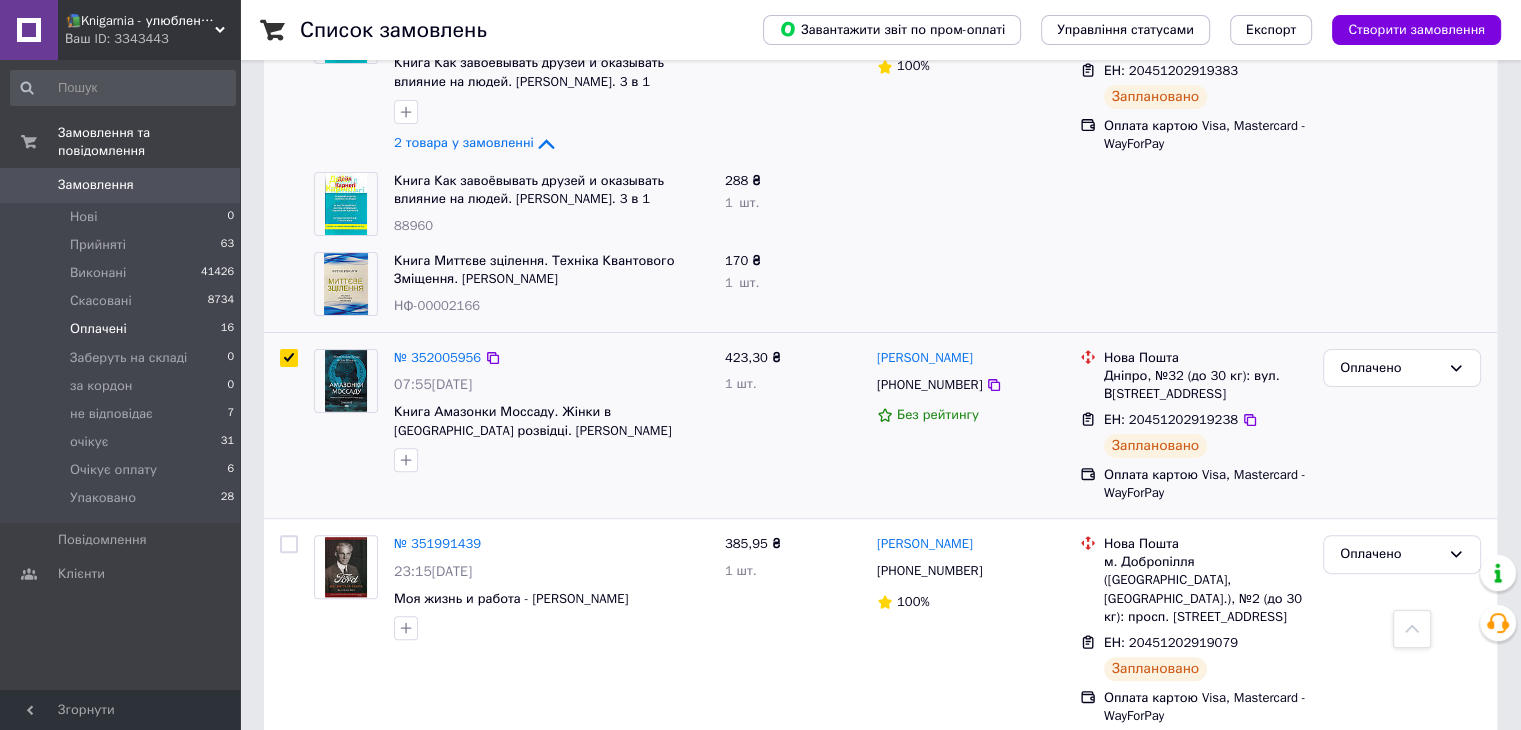 checkbox on "true" 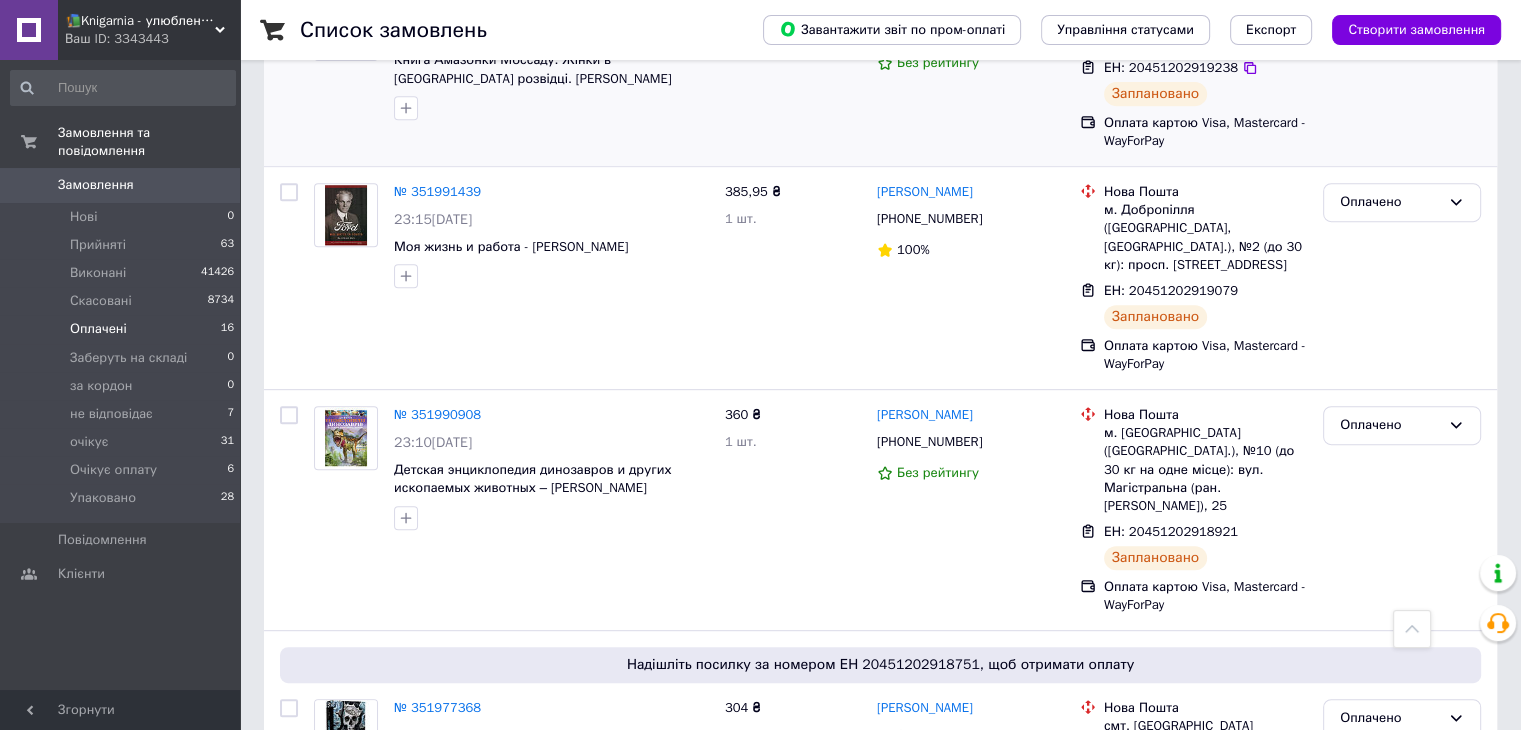 scroll, scrollTop: 860, scrollLeft: 0, axis: vertical 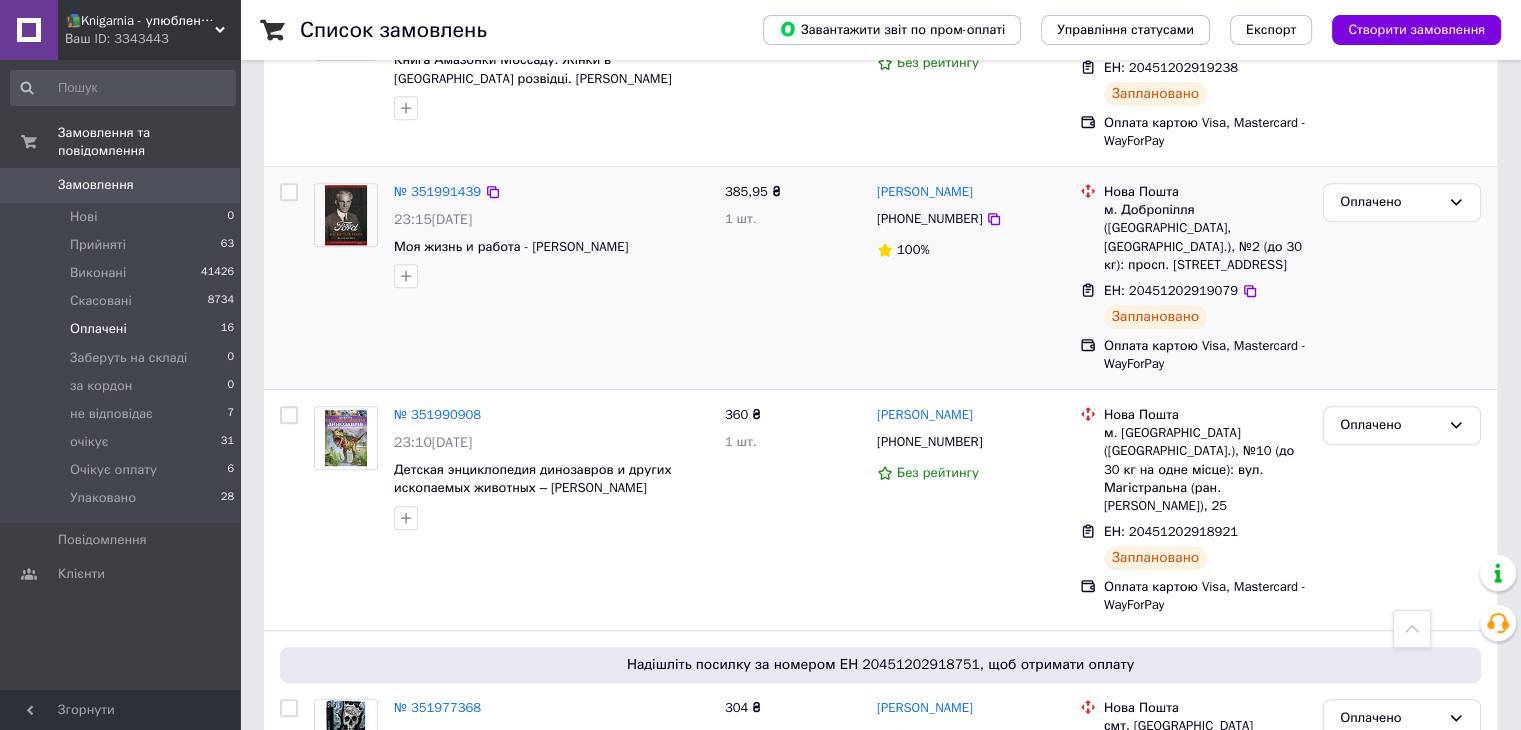click at bounding box center [289, 192] 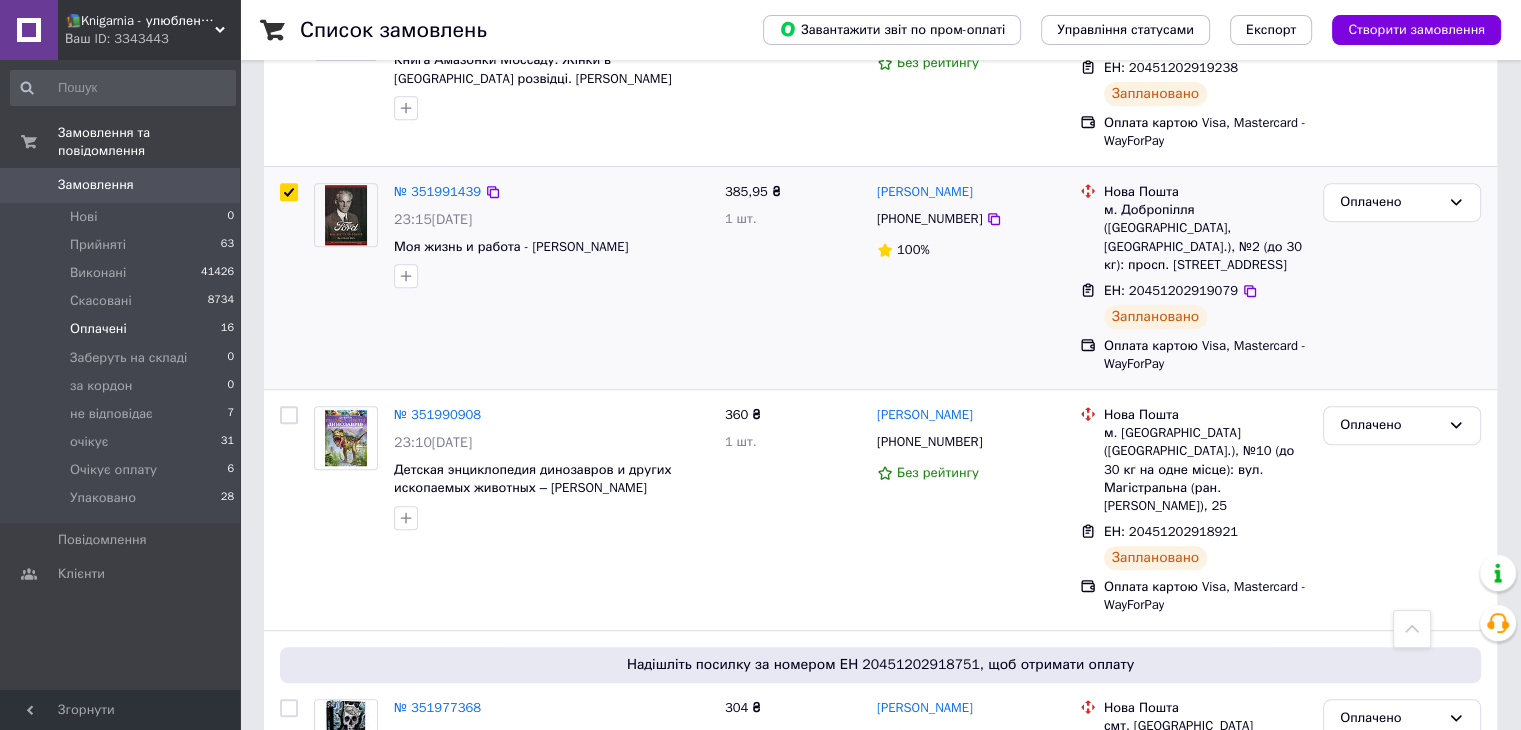 checkbox on "true" 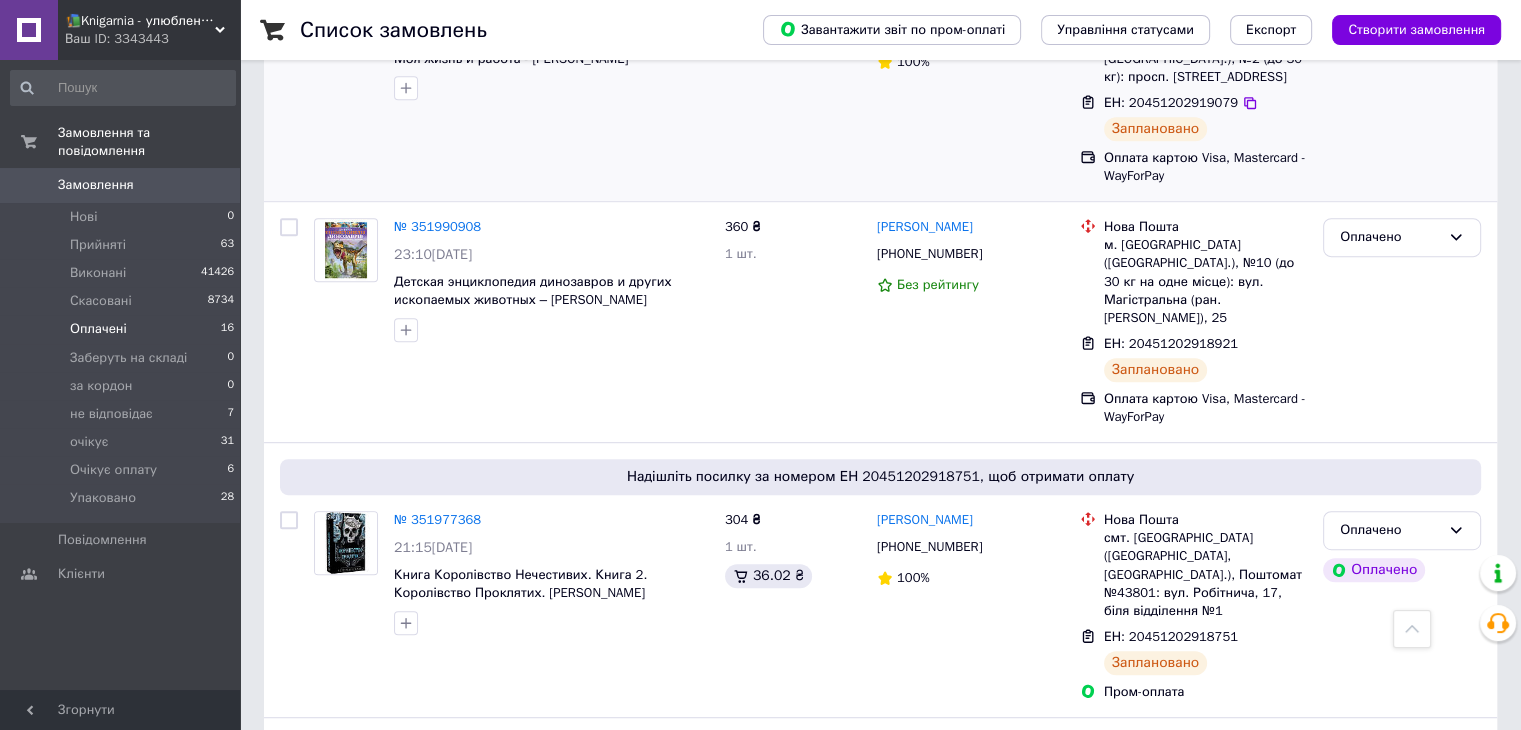 scroll, scrollTop: 1052, scrollLeft: 0, axis: vertical 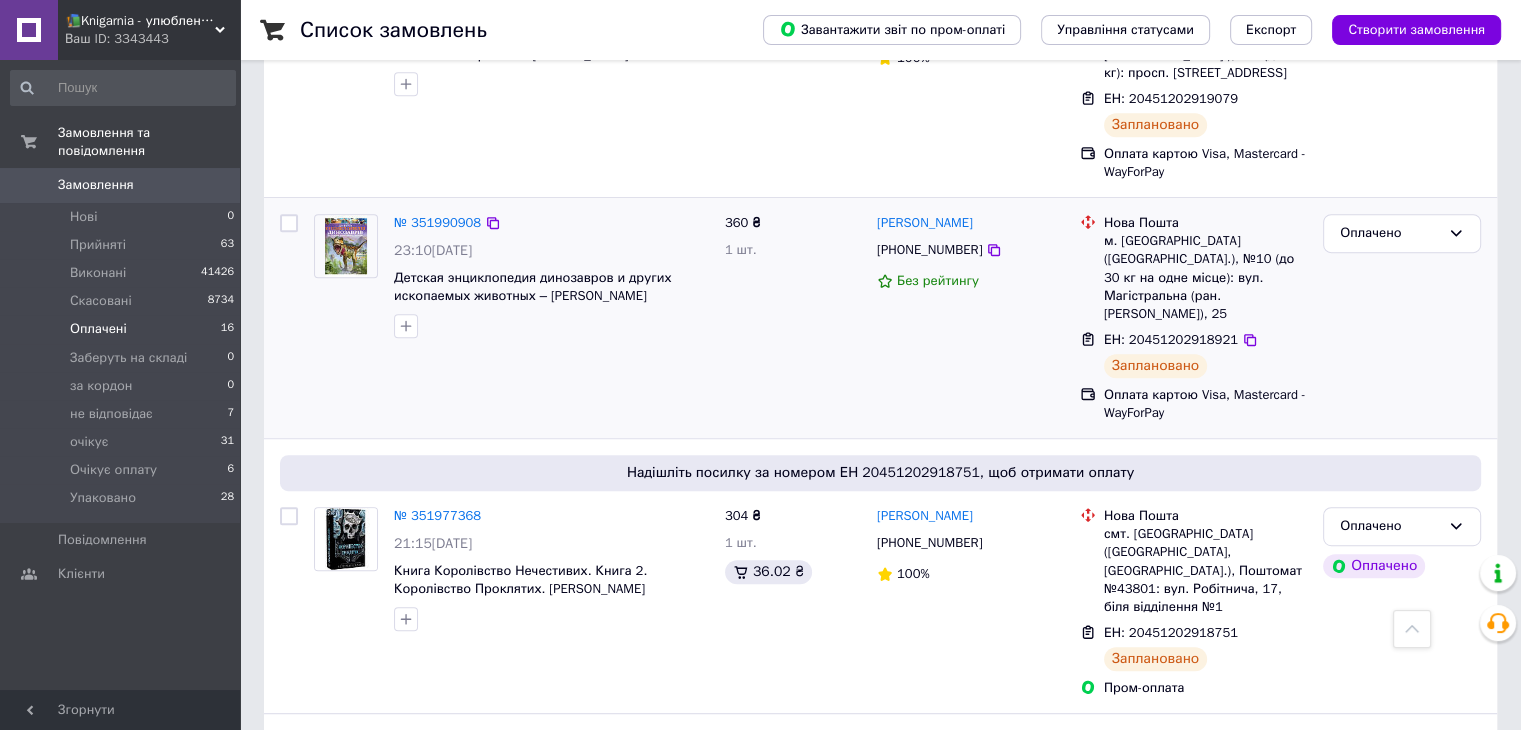 click at bounding box center [289, 223] 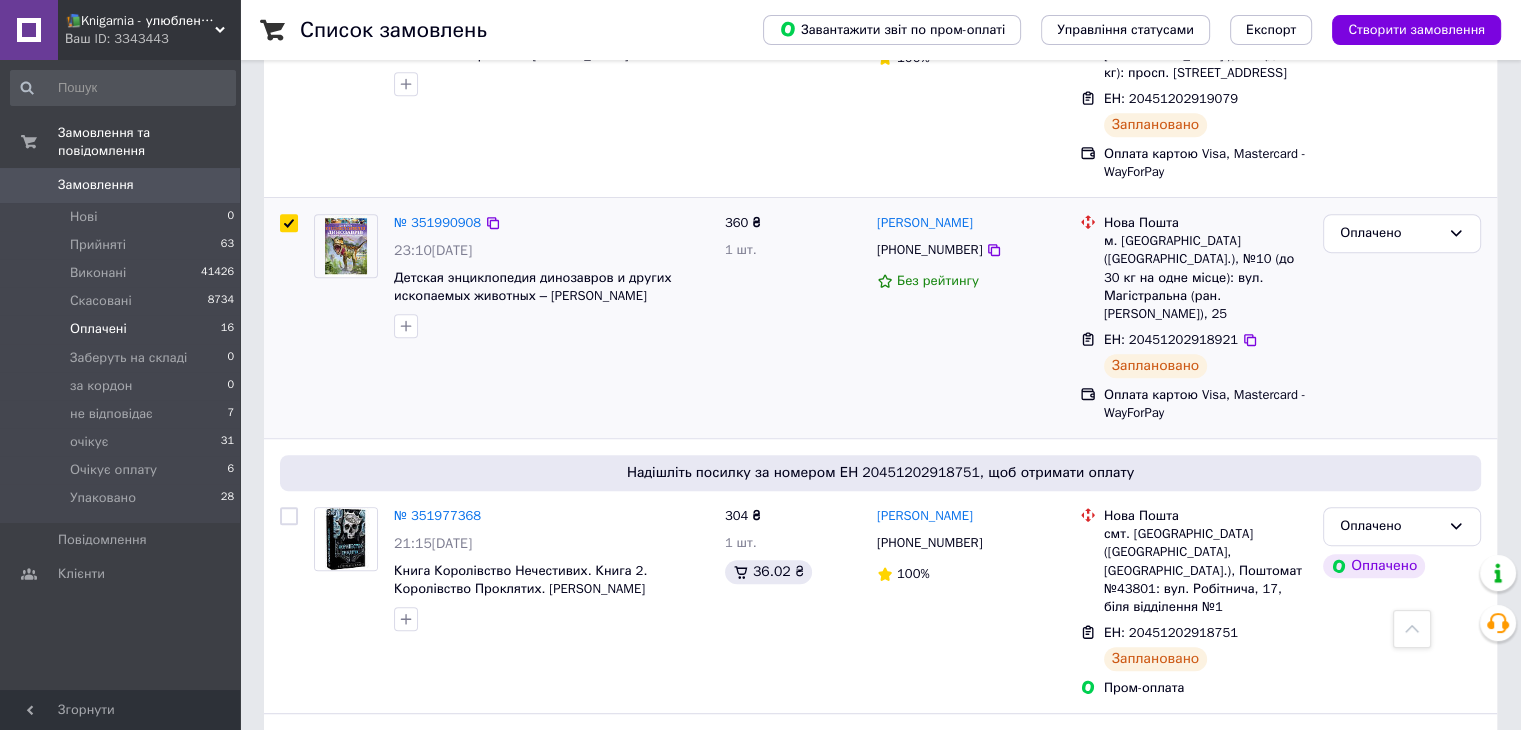 checkbox on "true" 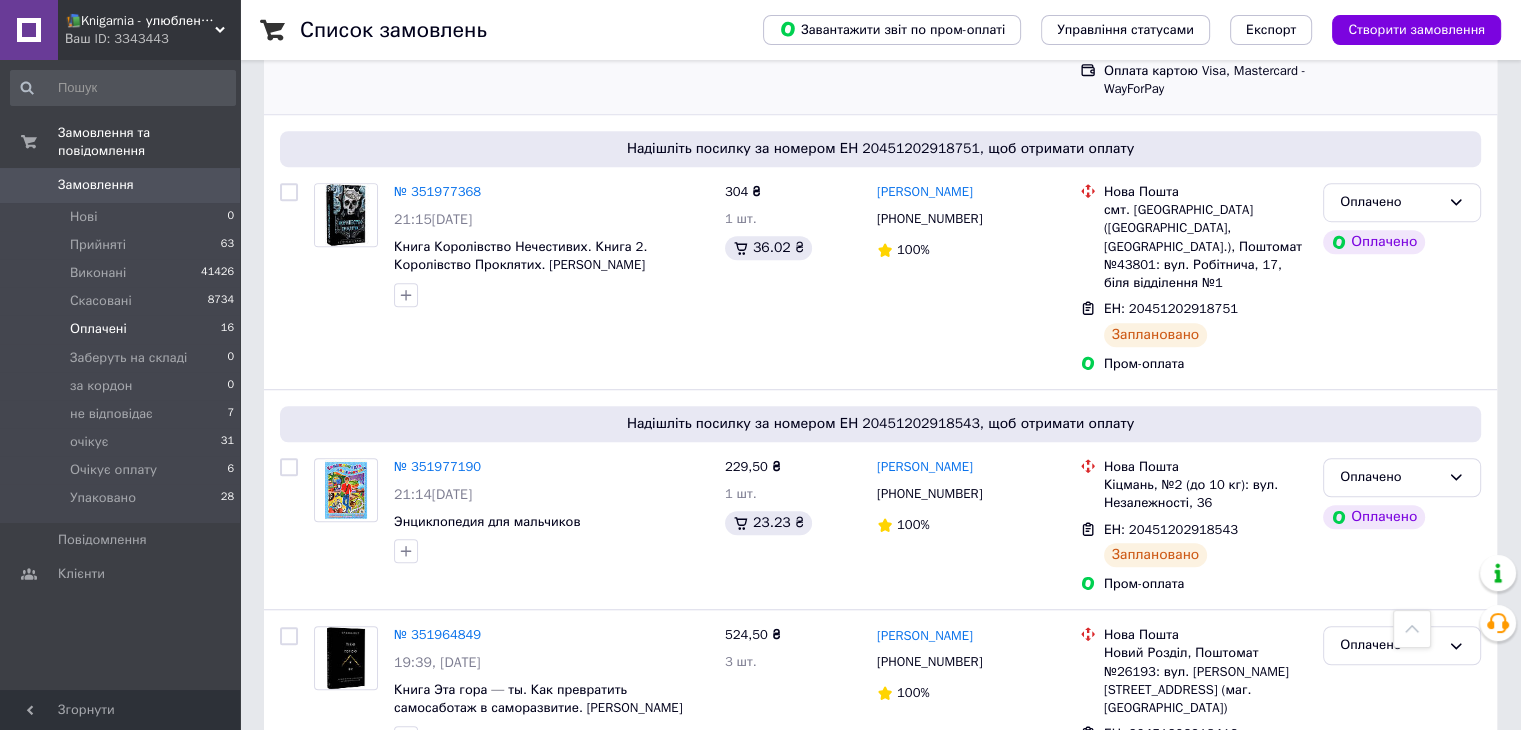 scroll, scrollTop: 1384, scrollLeft: 0, axis: vertical 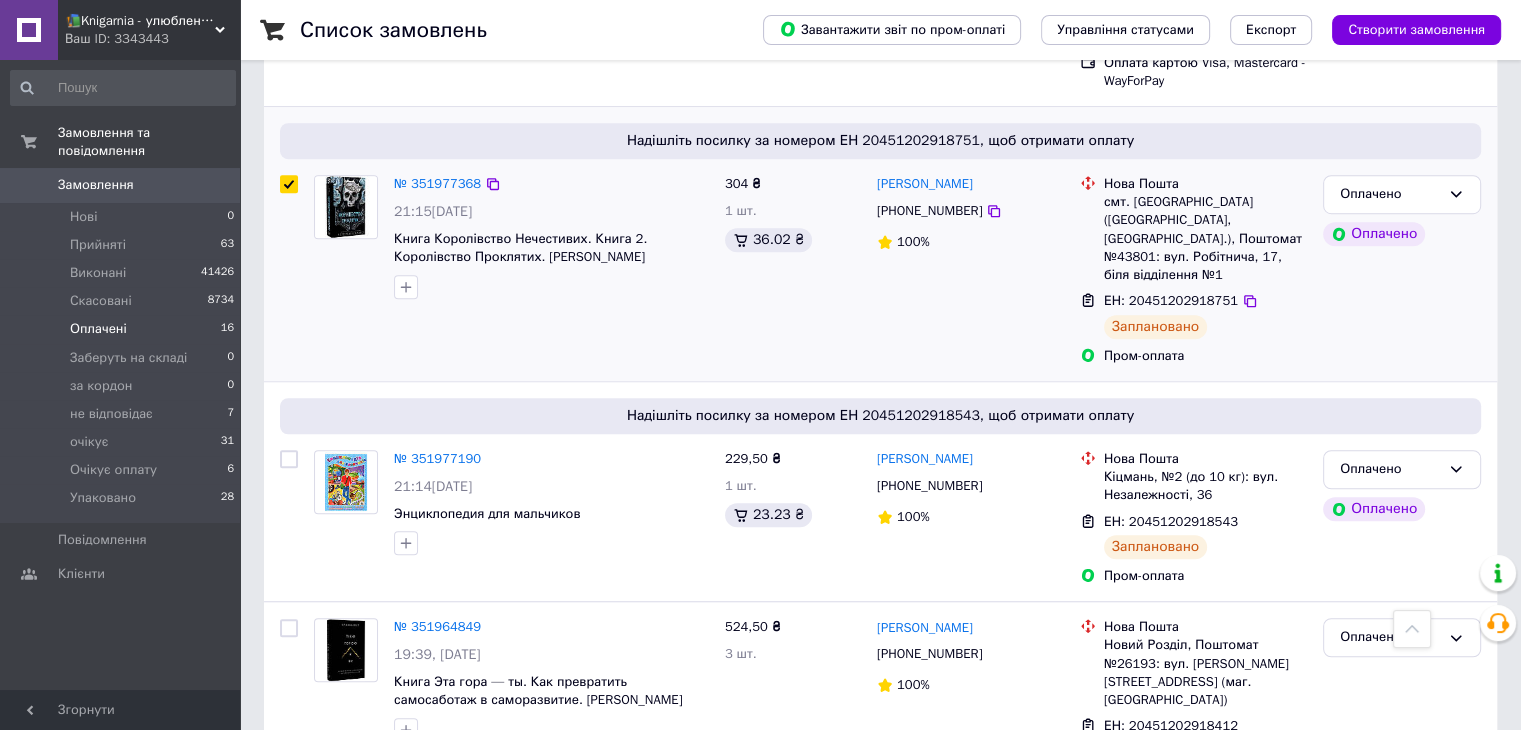checkbox on "true" 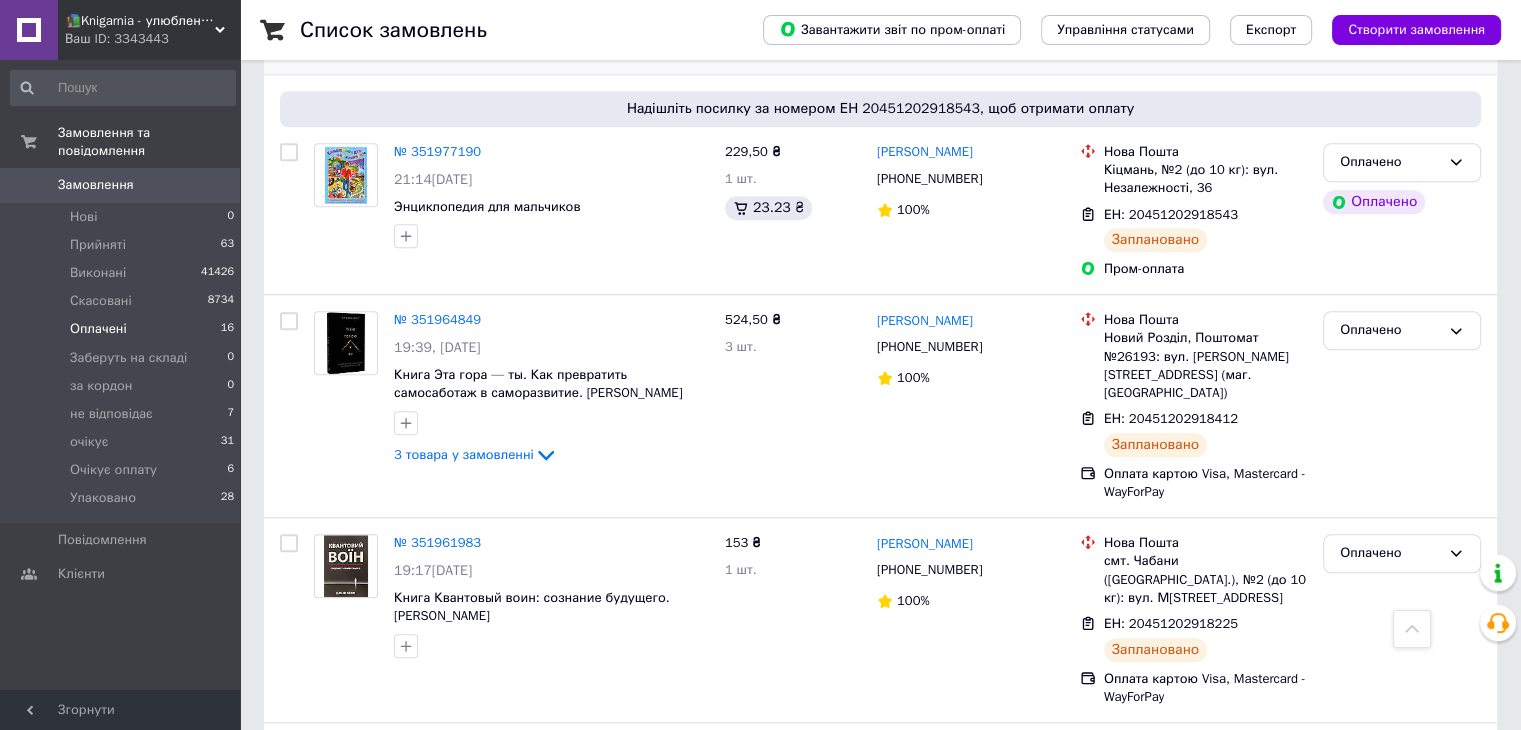 scroll, scrollTop: 1690, scrollLeft: 0, axis: vertical 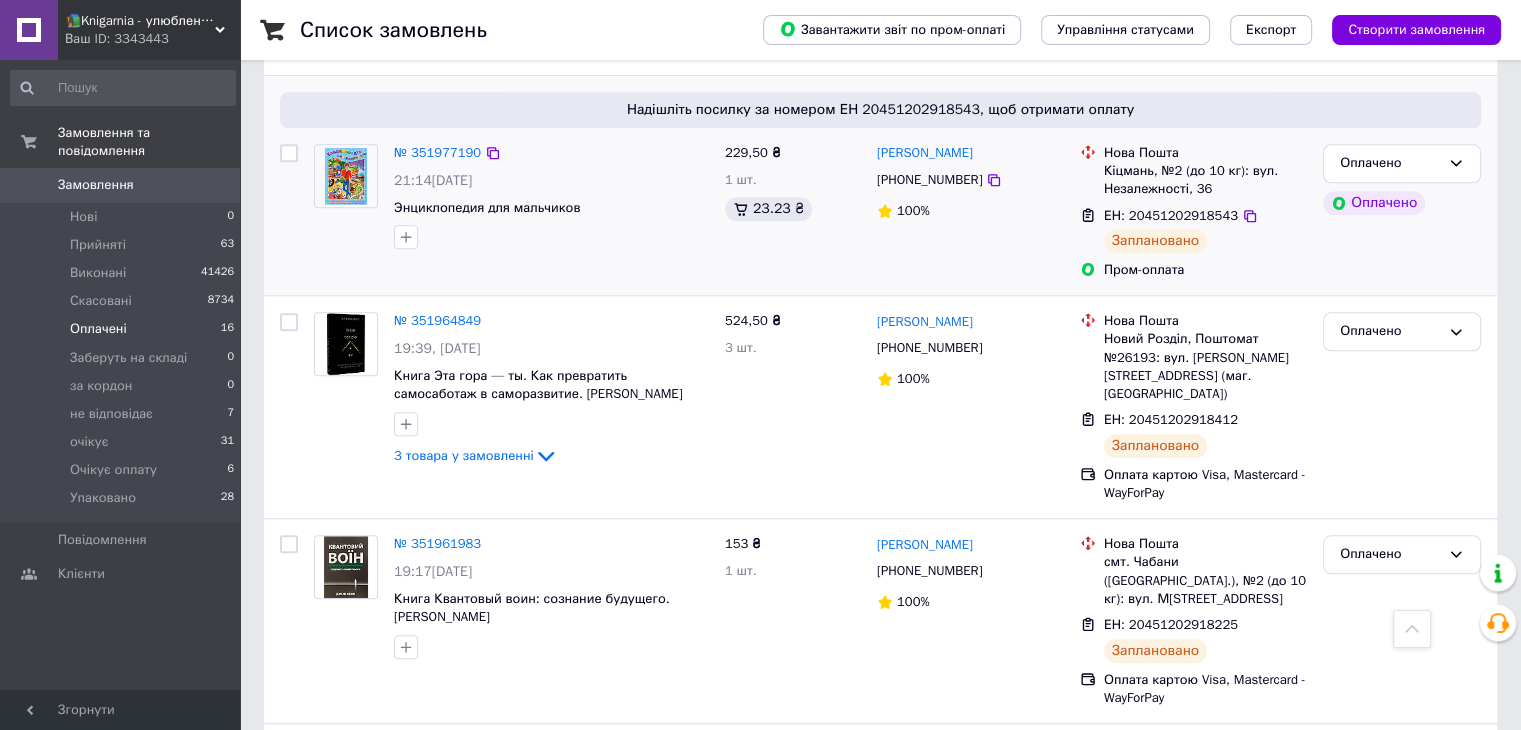 click at bounding box center [289, 153] 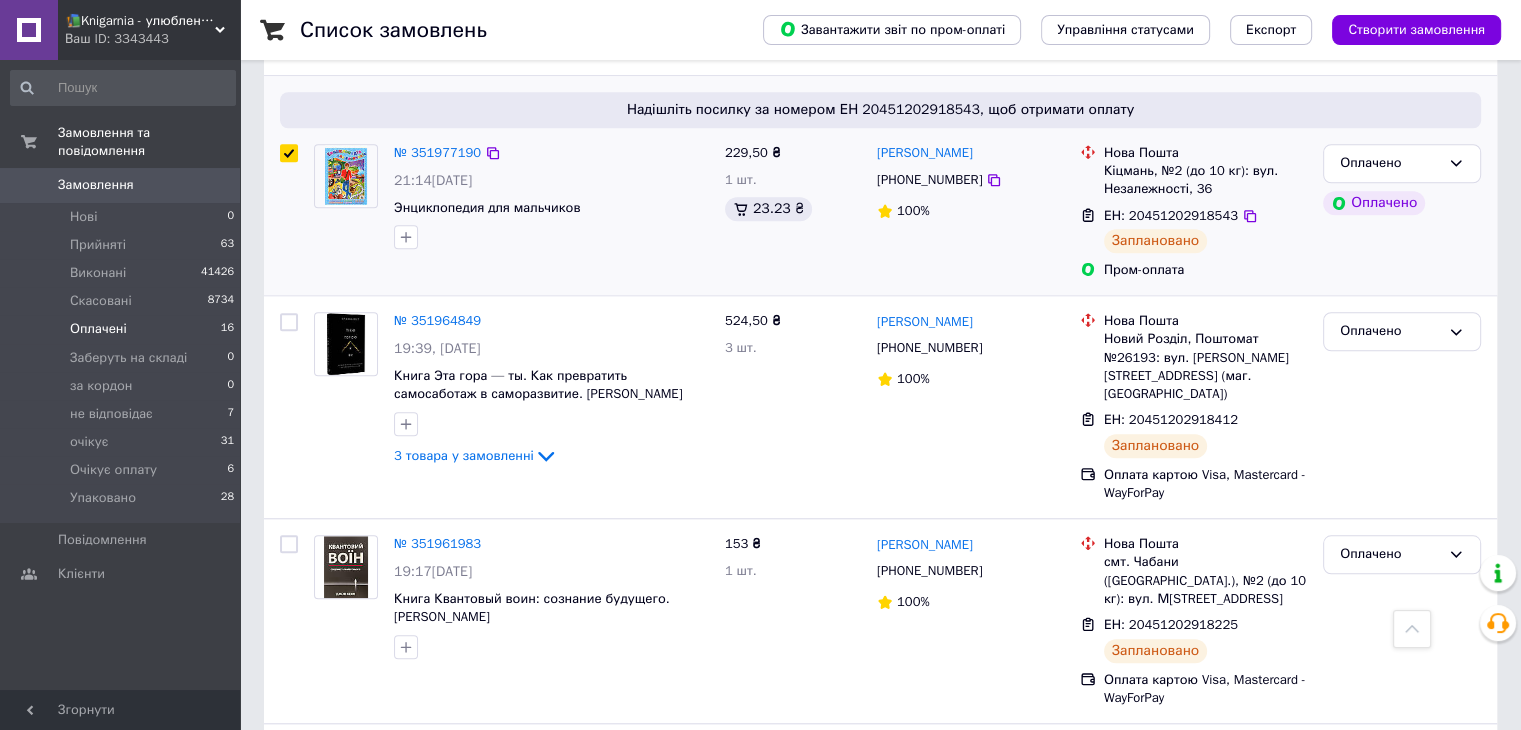 checkbox on "true" 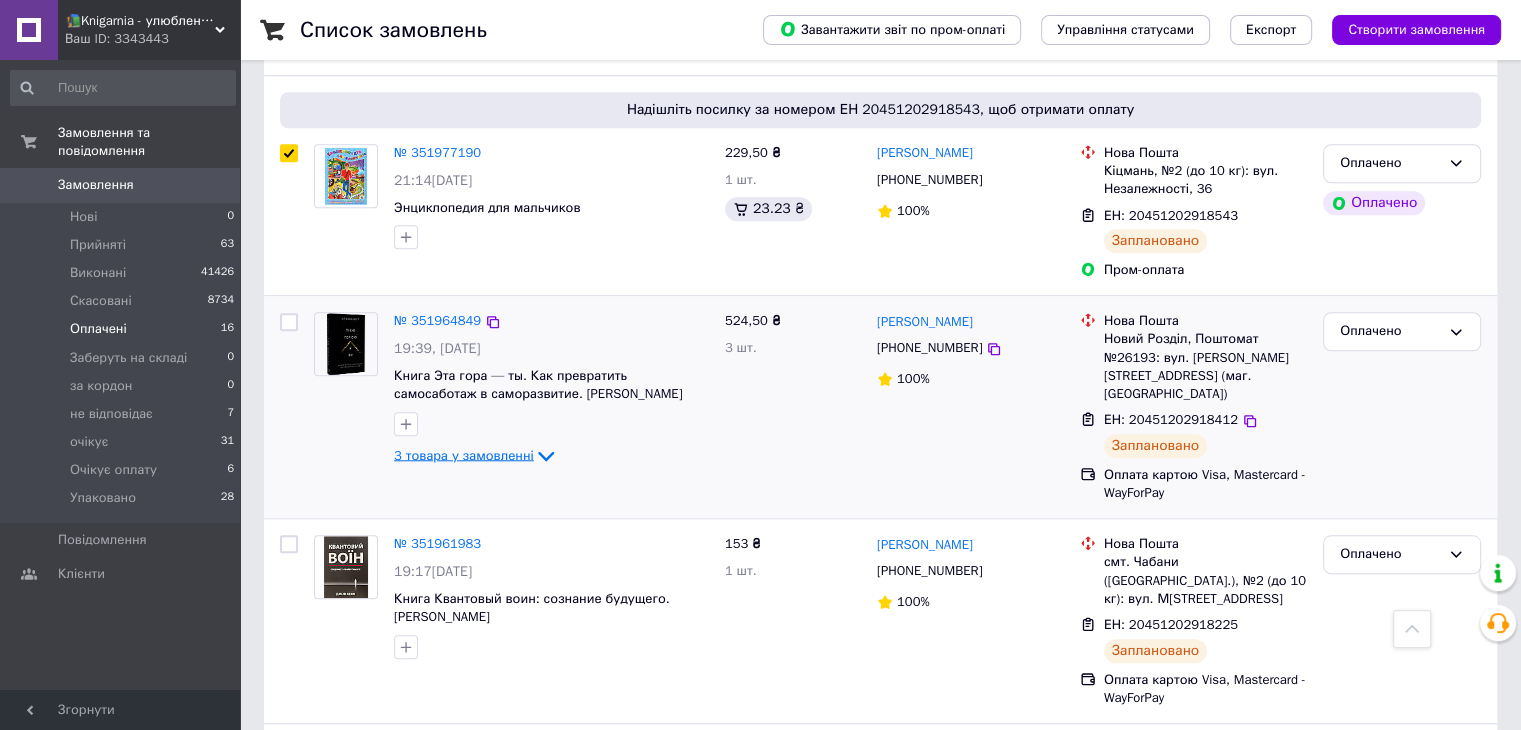 click on "3 товара у замовленні" at bounding box center [464, 455] 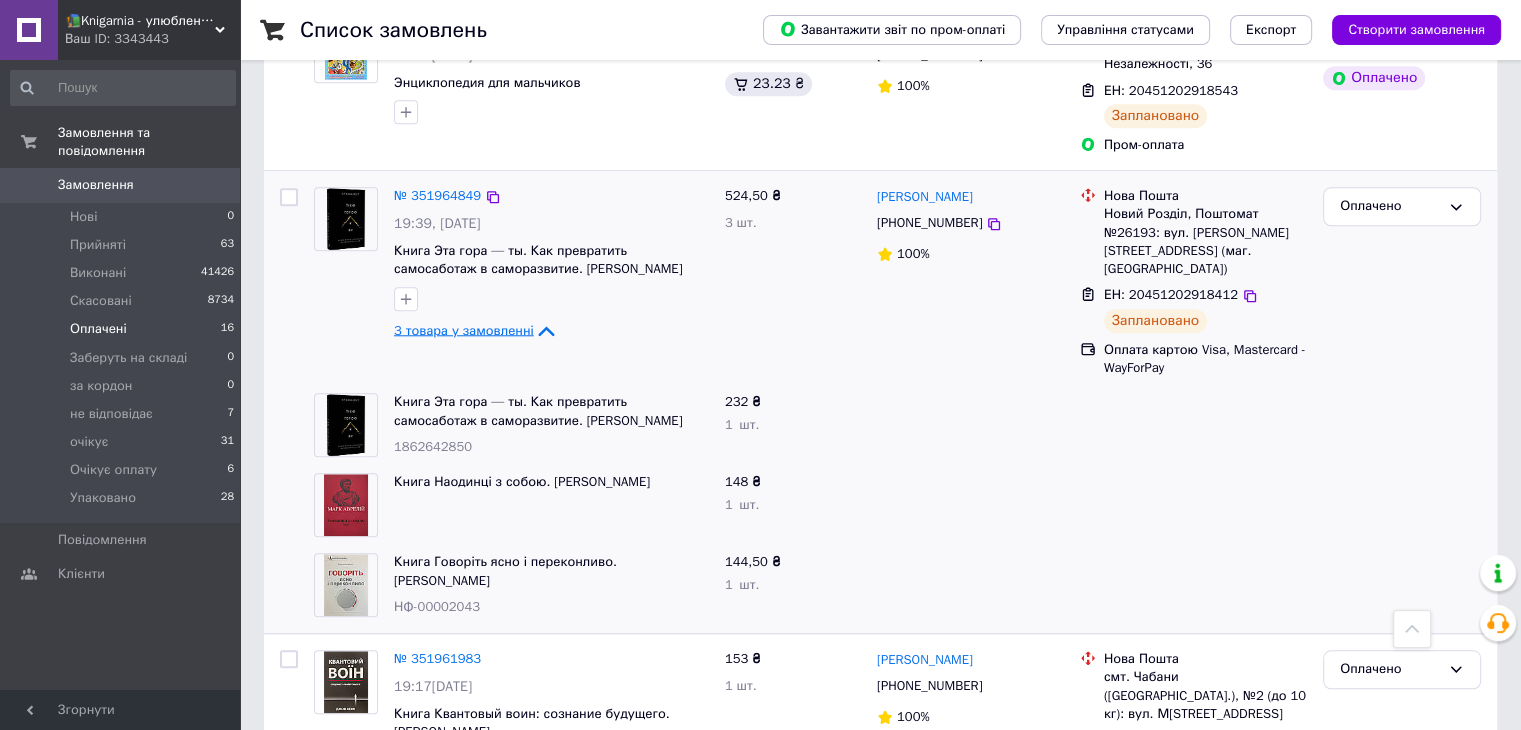 scroll, scrollTop: 1814, scrollLeft: 0, axis: vertical 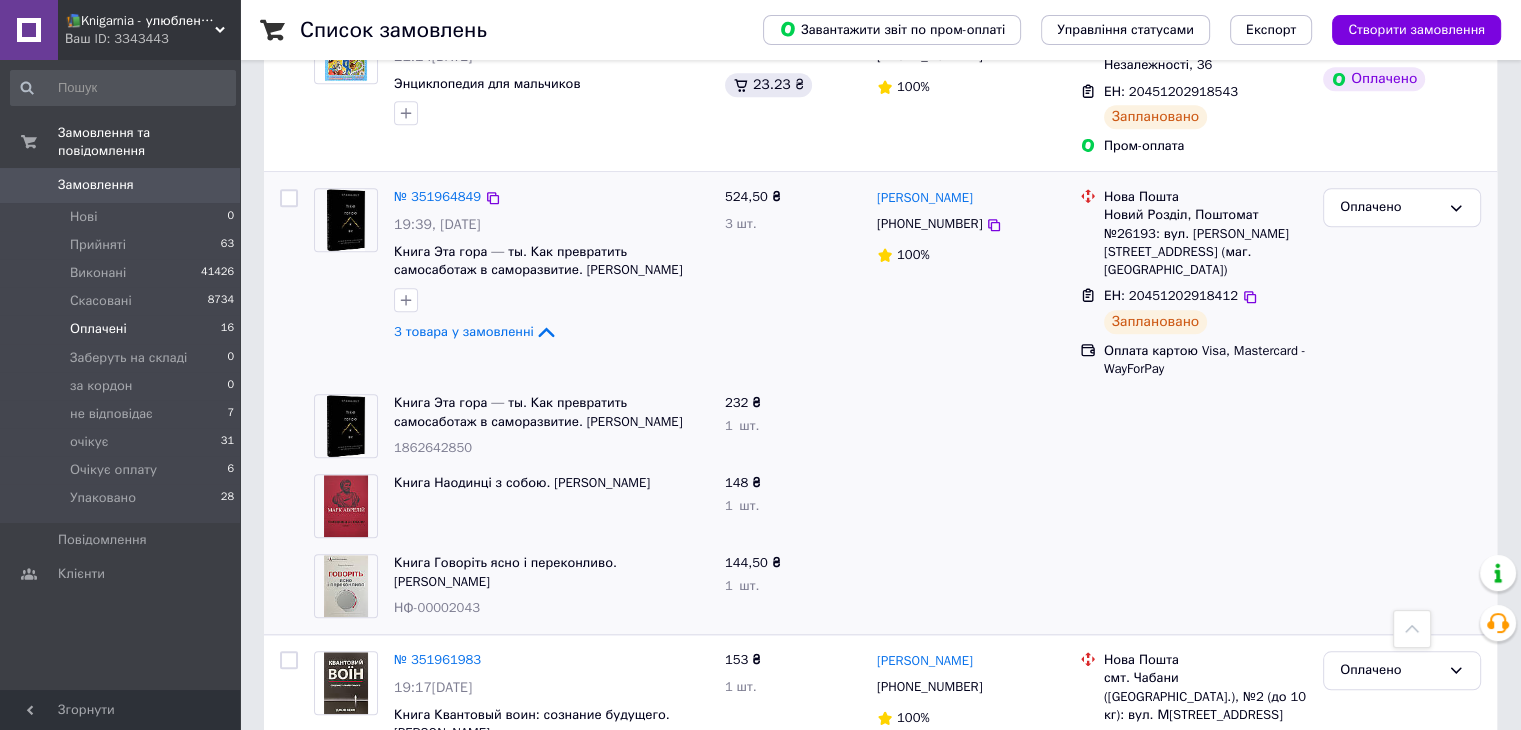 click at bounding box center (289, 283) 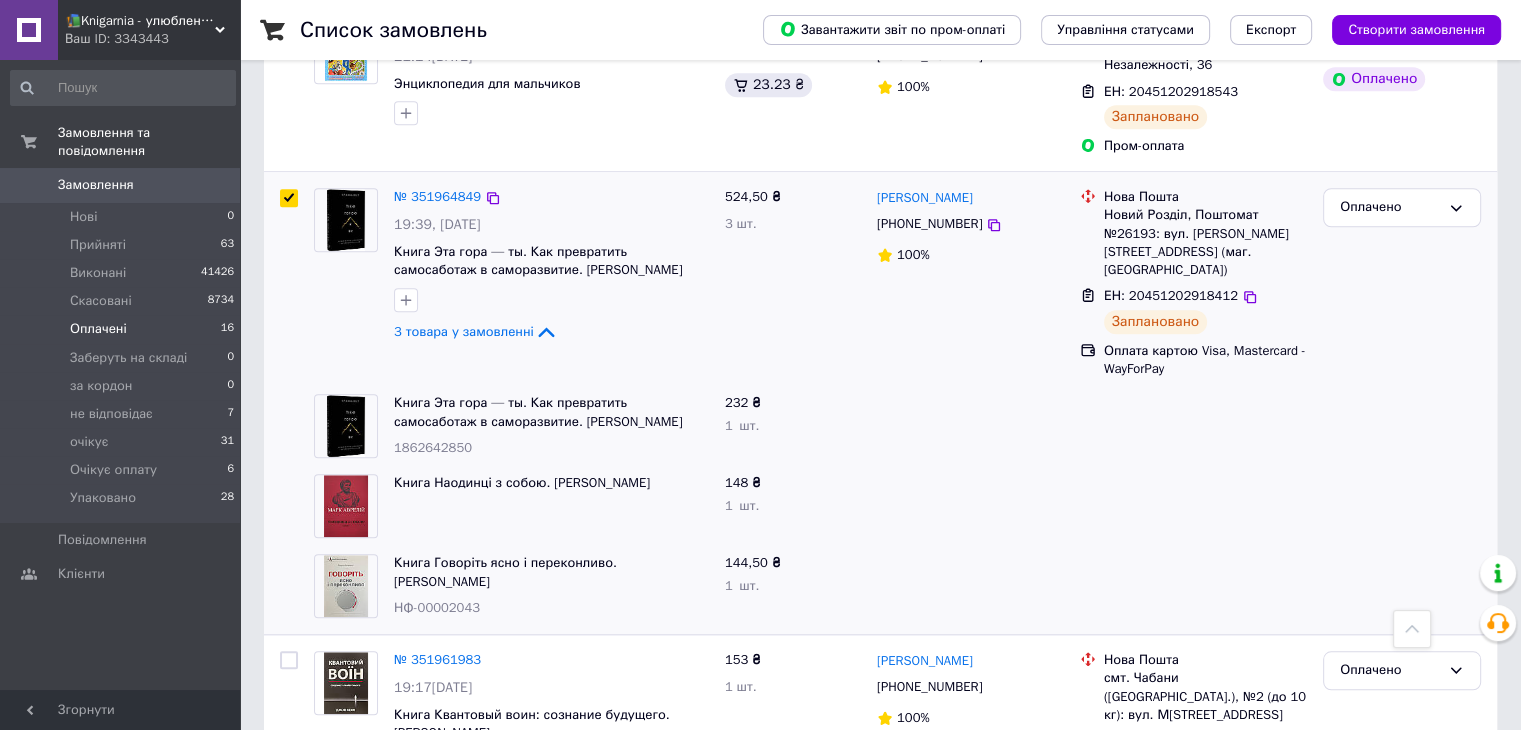 checkbox on "true" 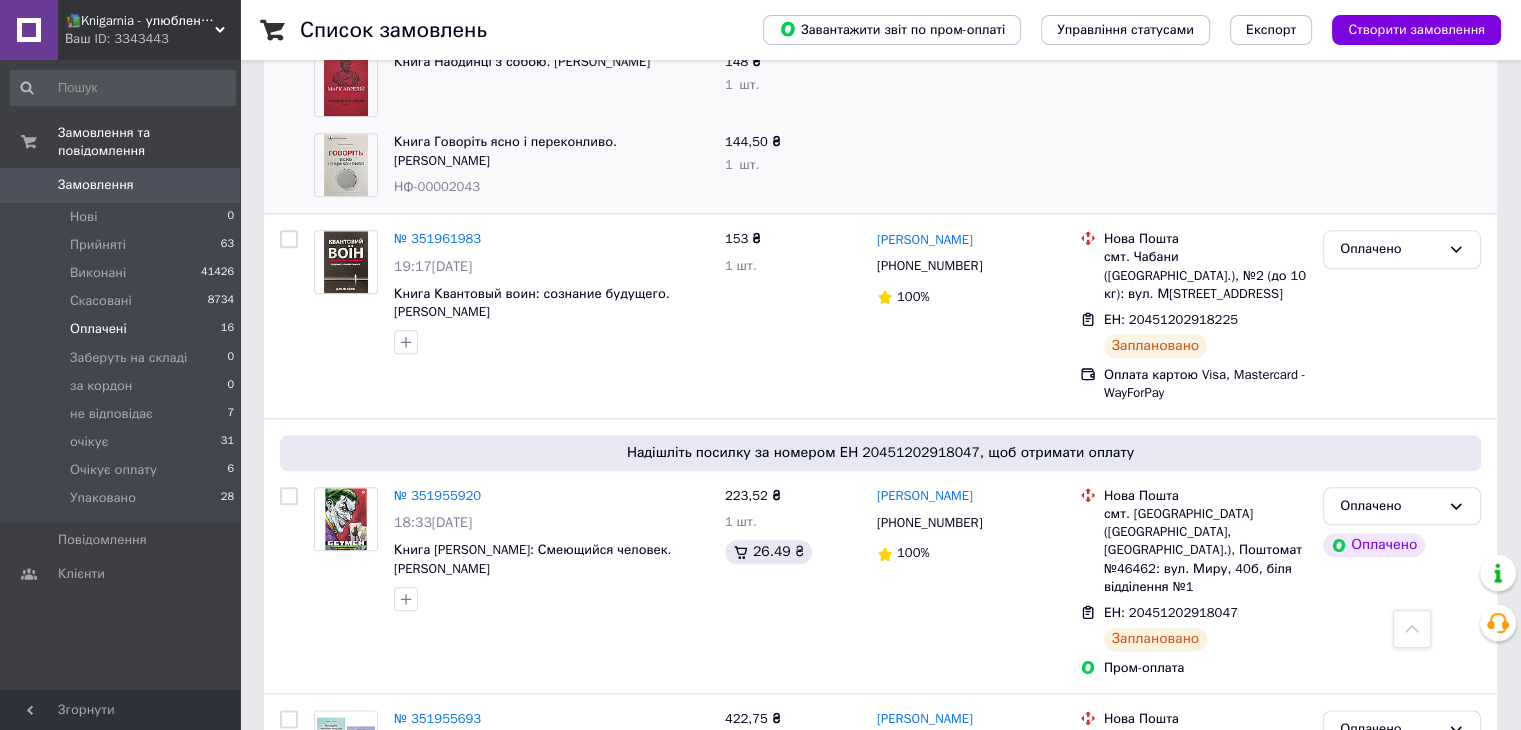 scroll, scrollTop: 2236, scrollLeft: 0, axis: vertical 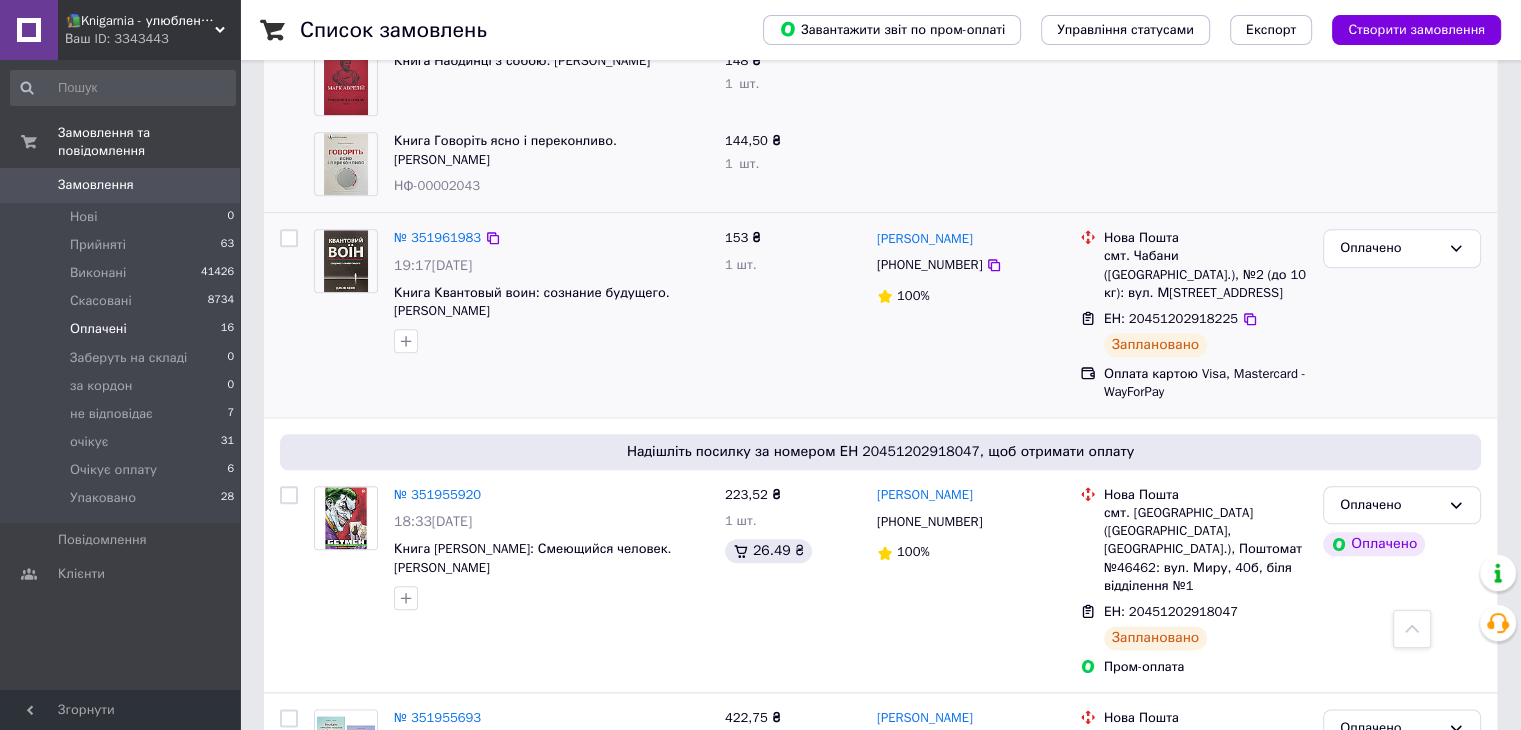click at bounding box center [289, 238] 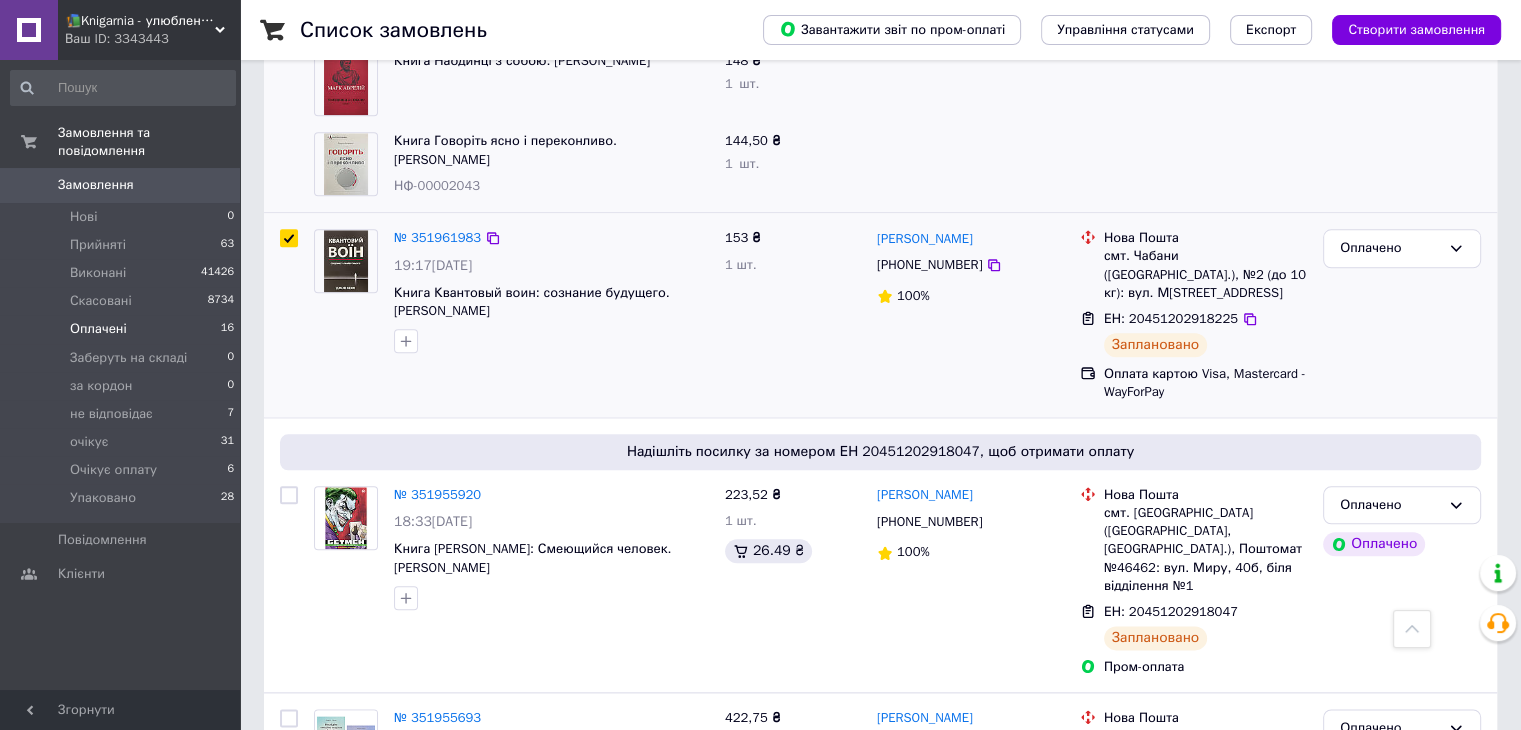 checkbox on "true" 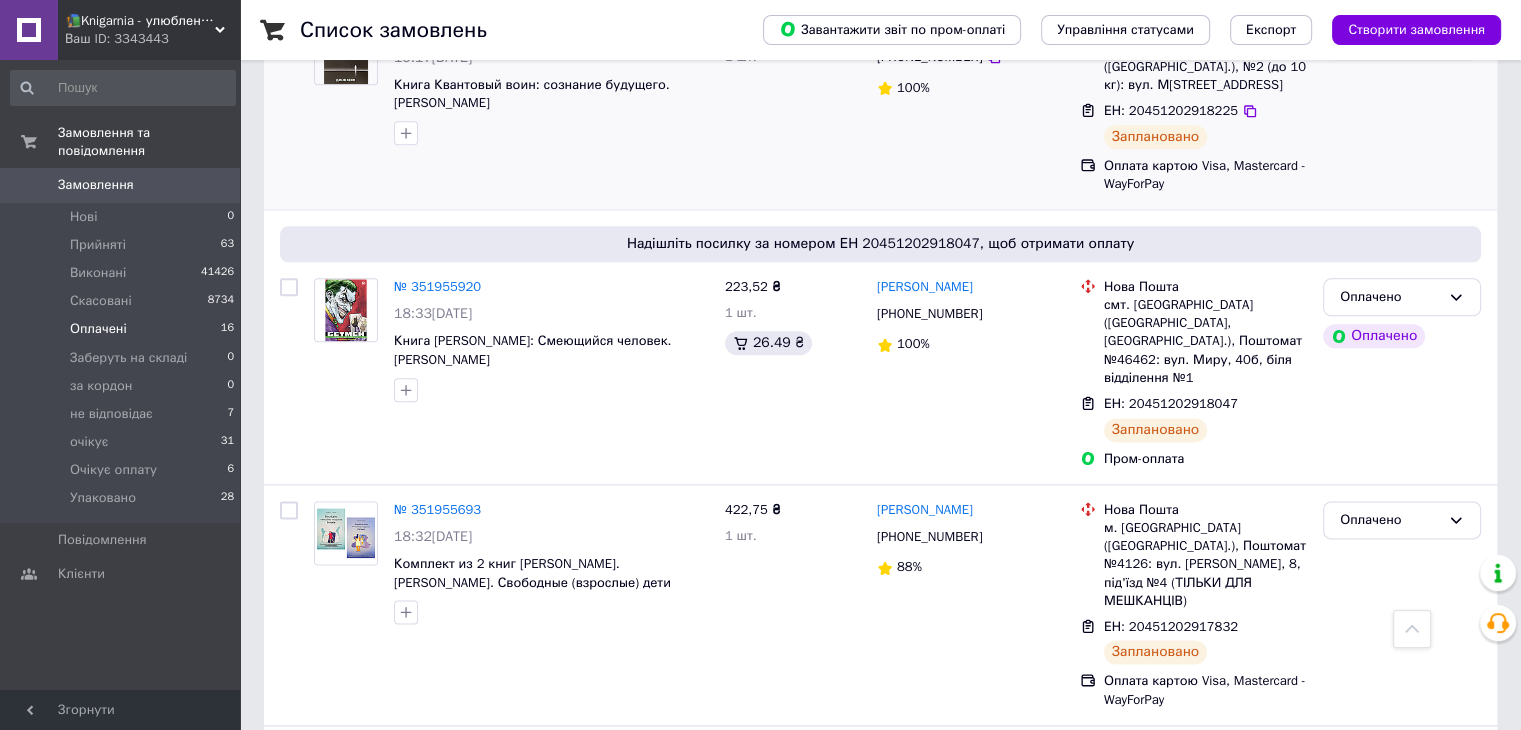 scroll, scrollTop: 2446, scrollLeft: 0, axis: vertical 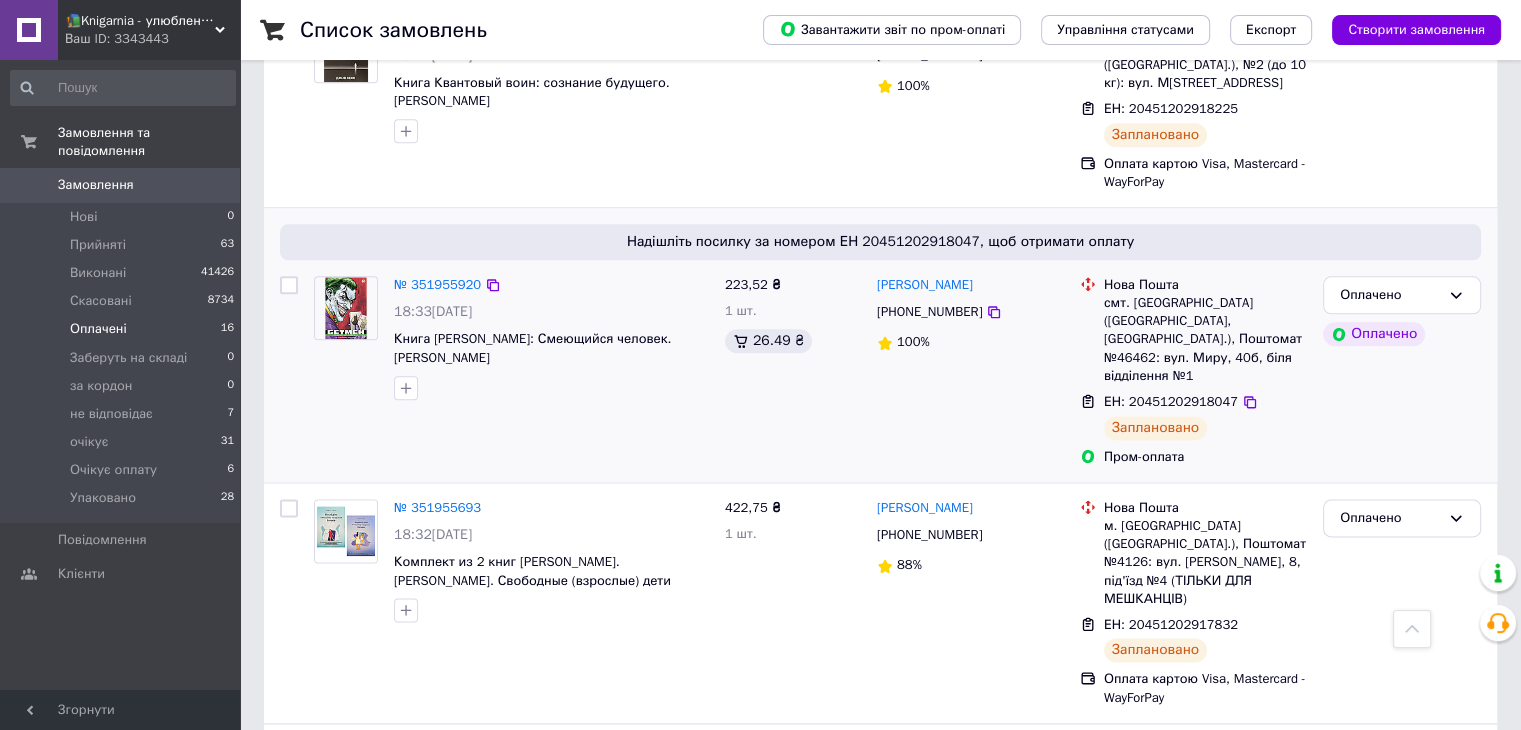 click at bounding box center (289, 285) 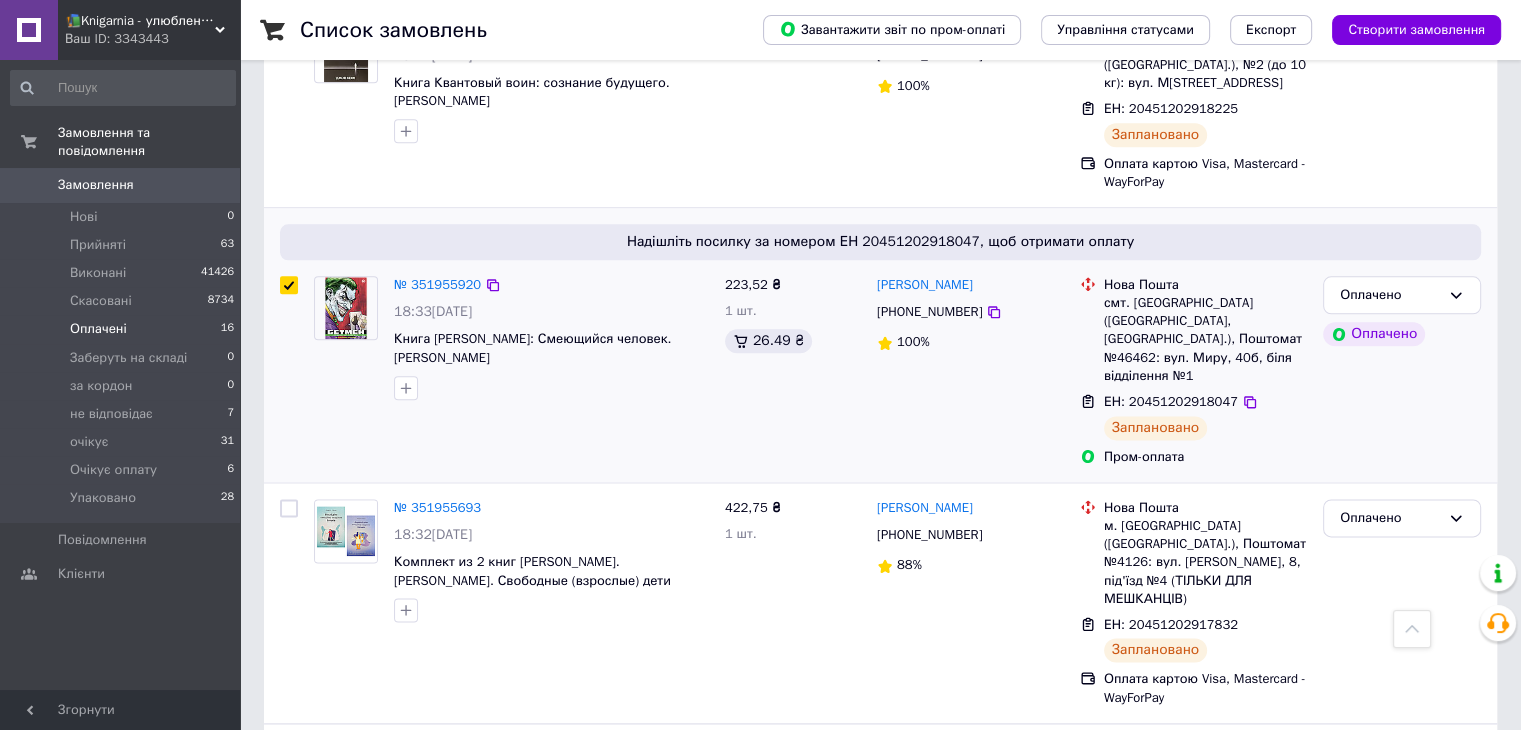 checkbox on "true" 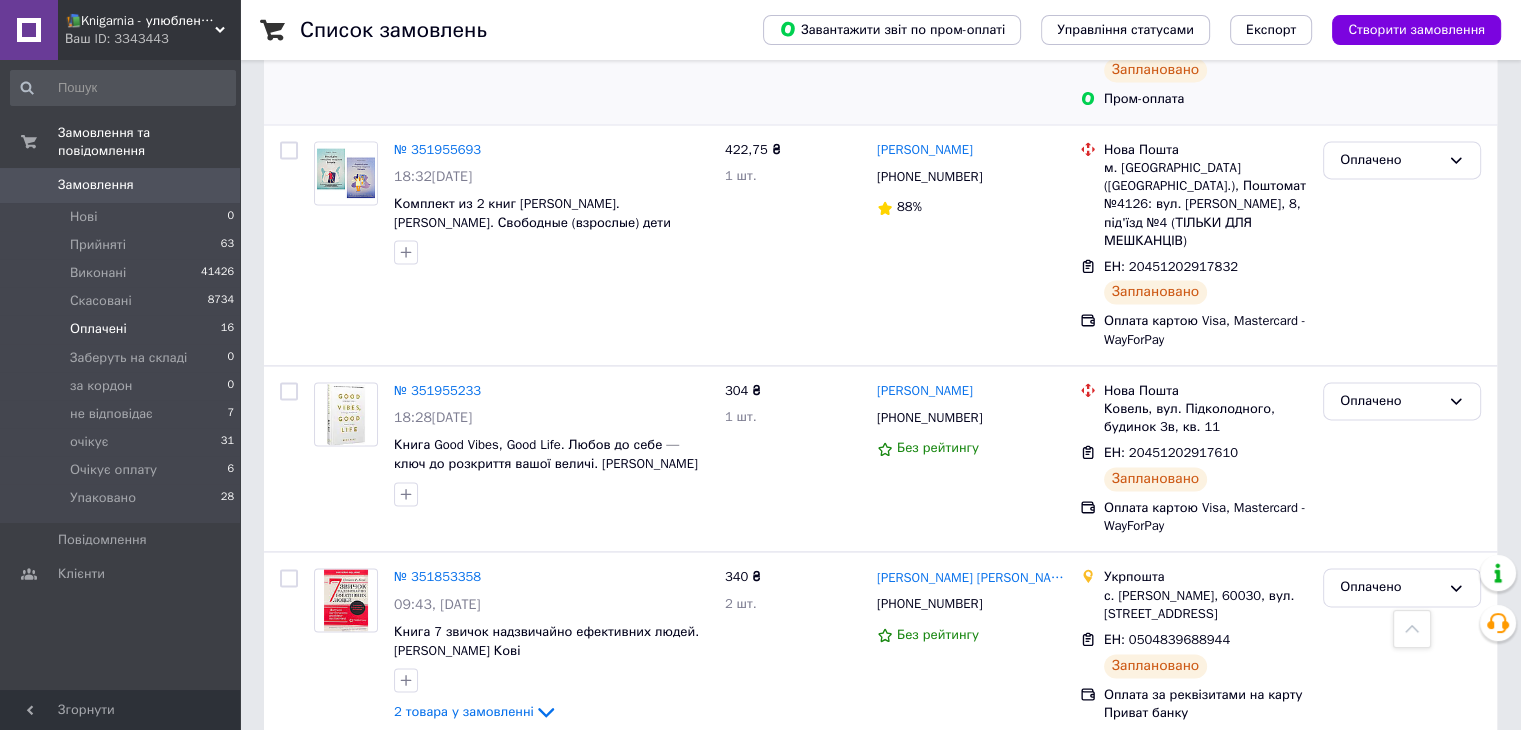 scroll, scrollTop: 2771, scrollLeft: 0, axis: vertical 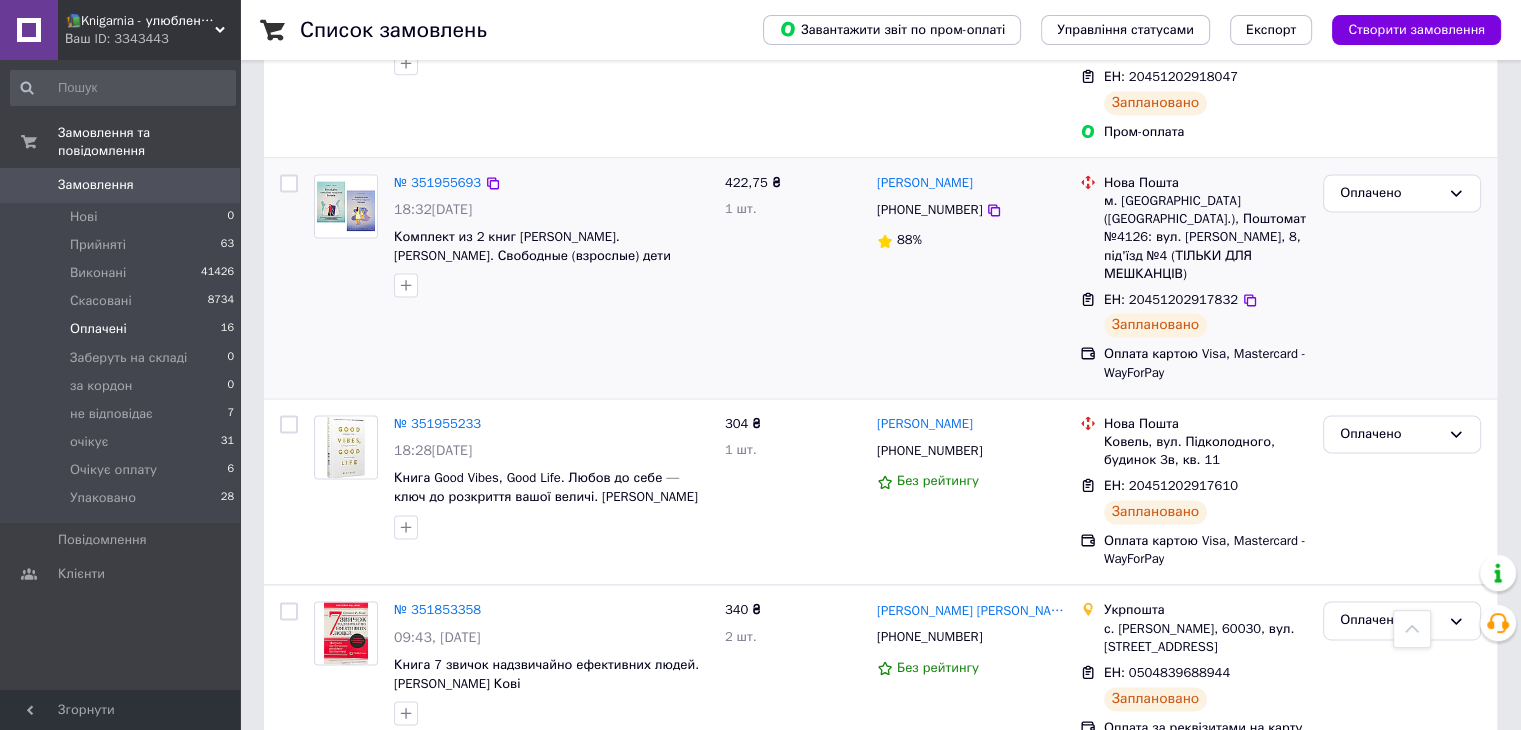 click at bounding box center (289, 183) 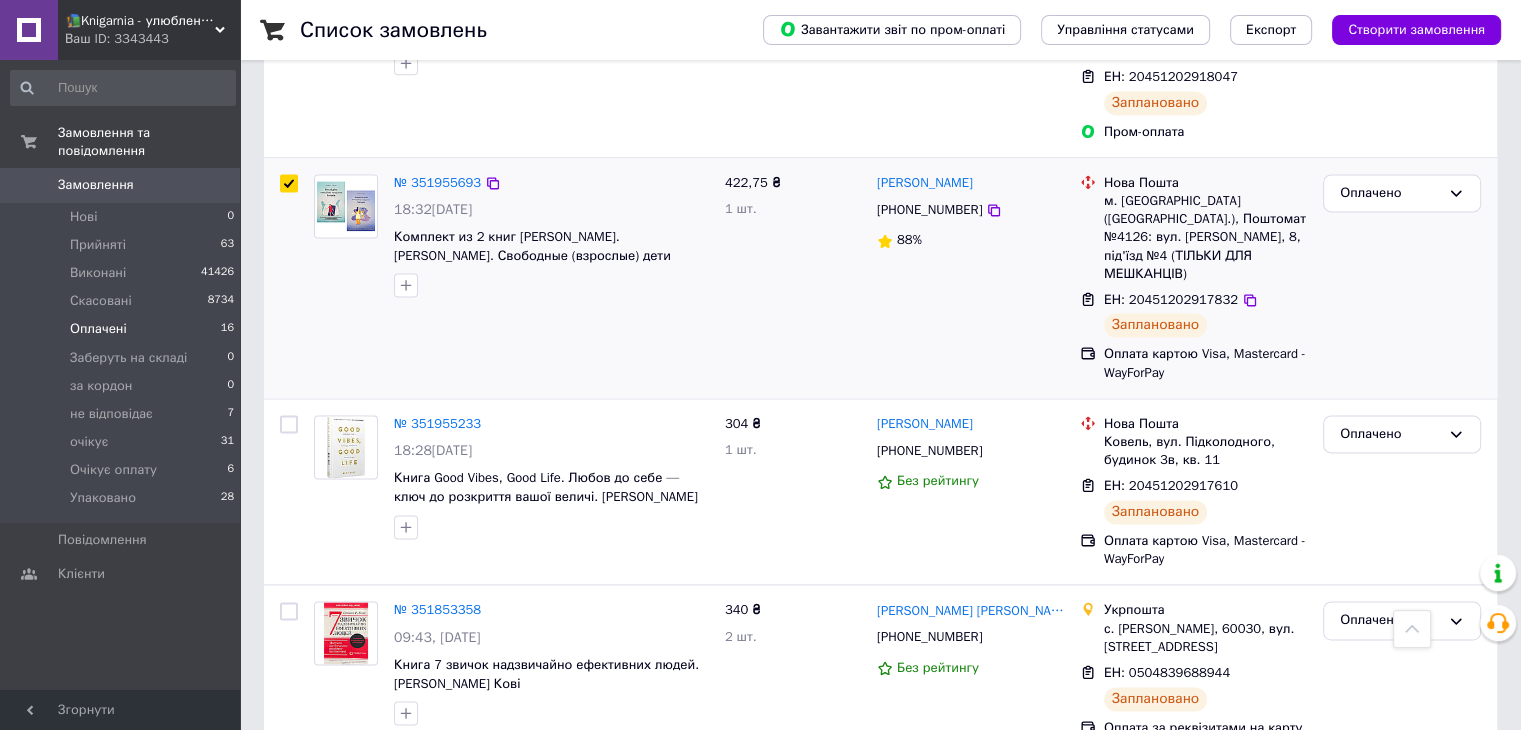 checkbox on "true" 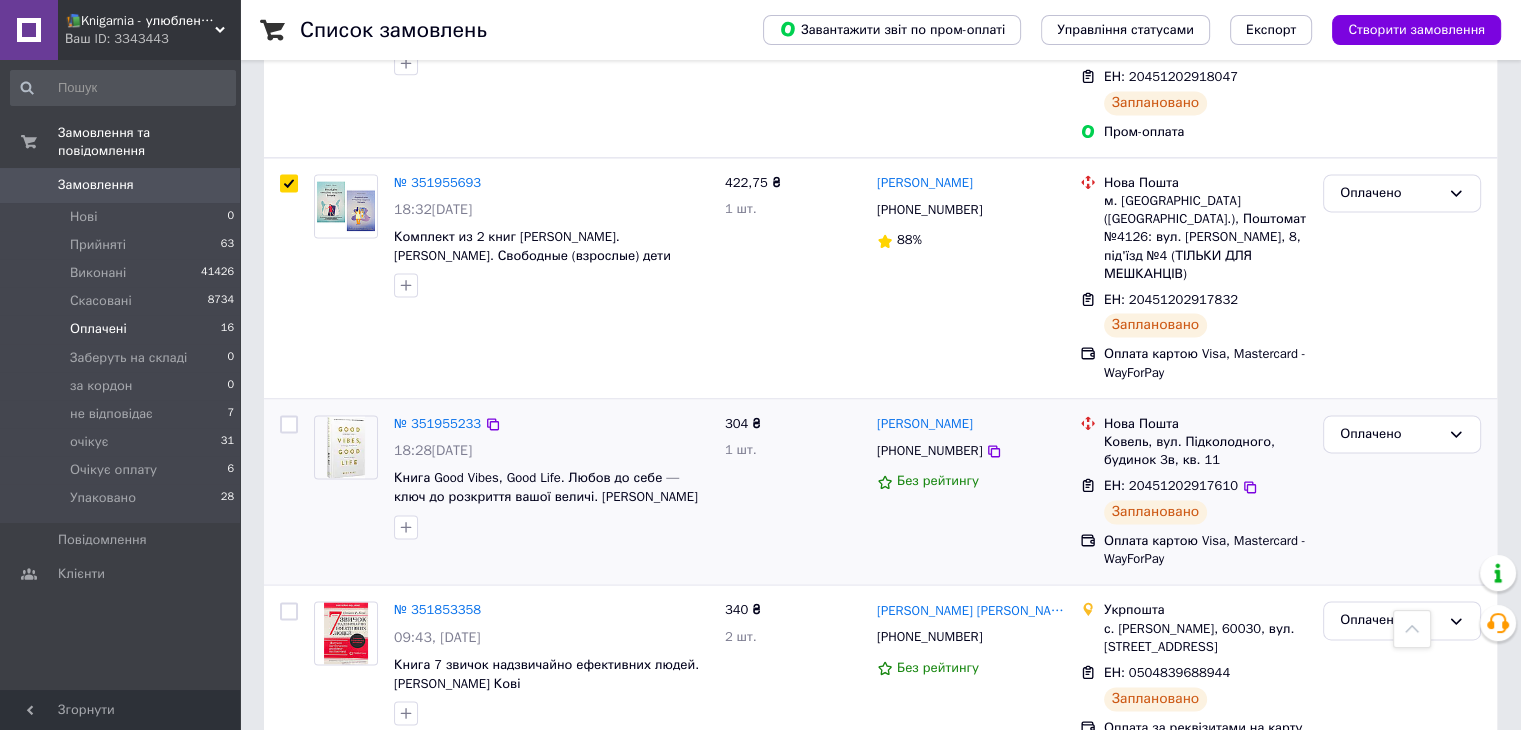 click at bounding box center (289, 424) 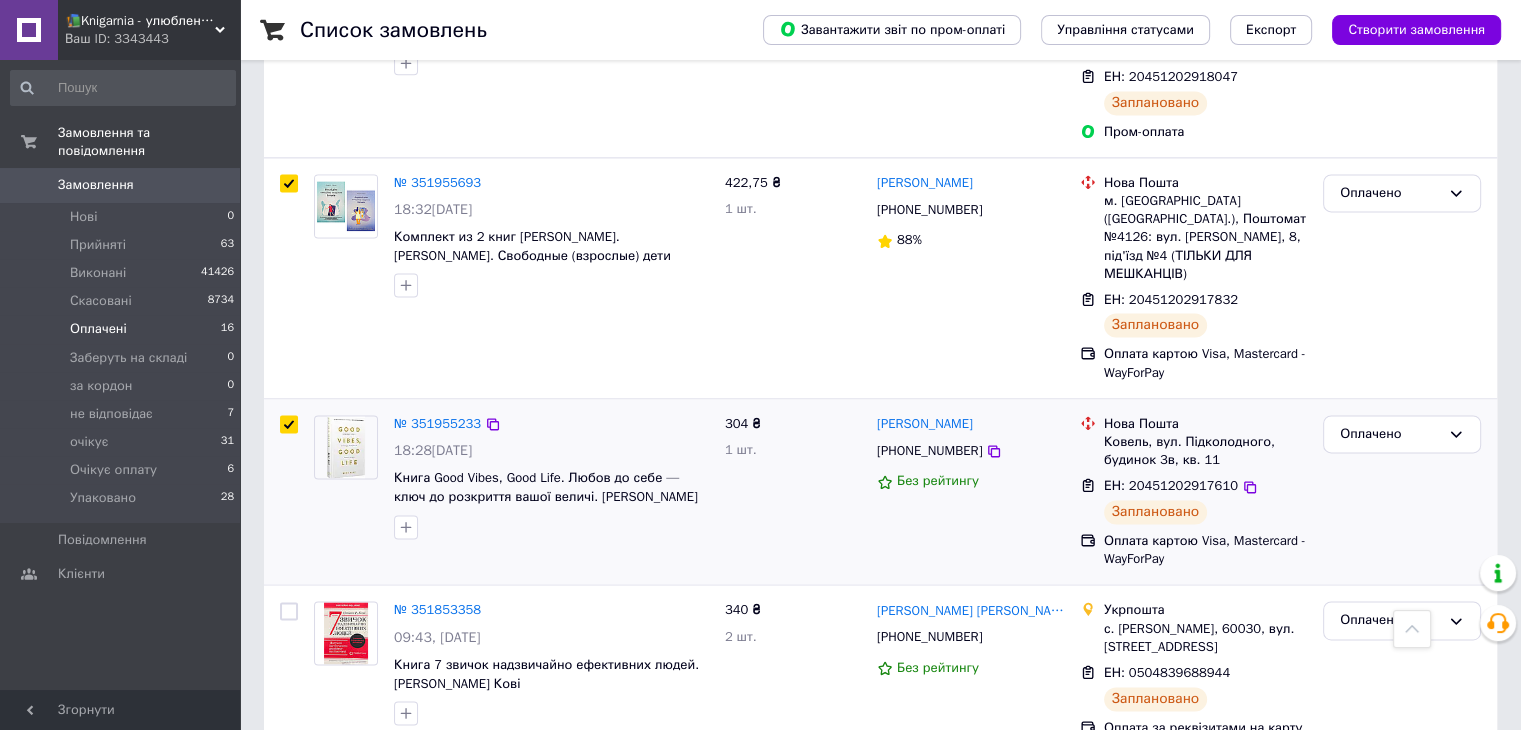 checkbox on "true" 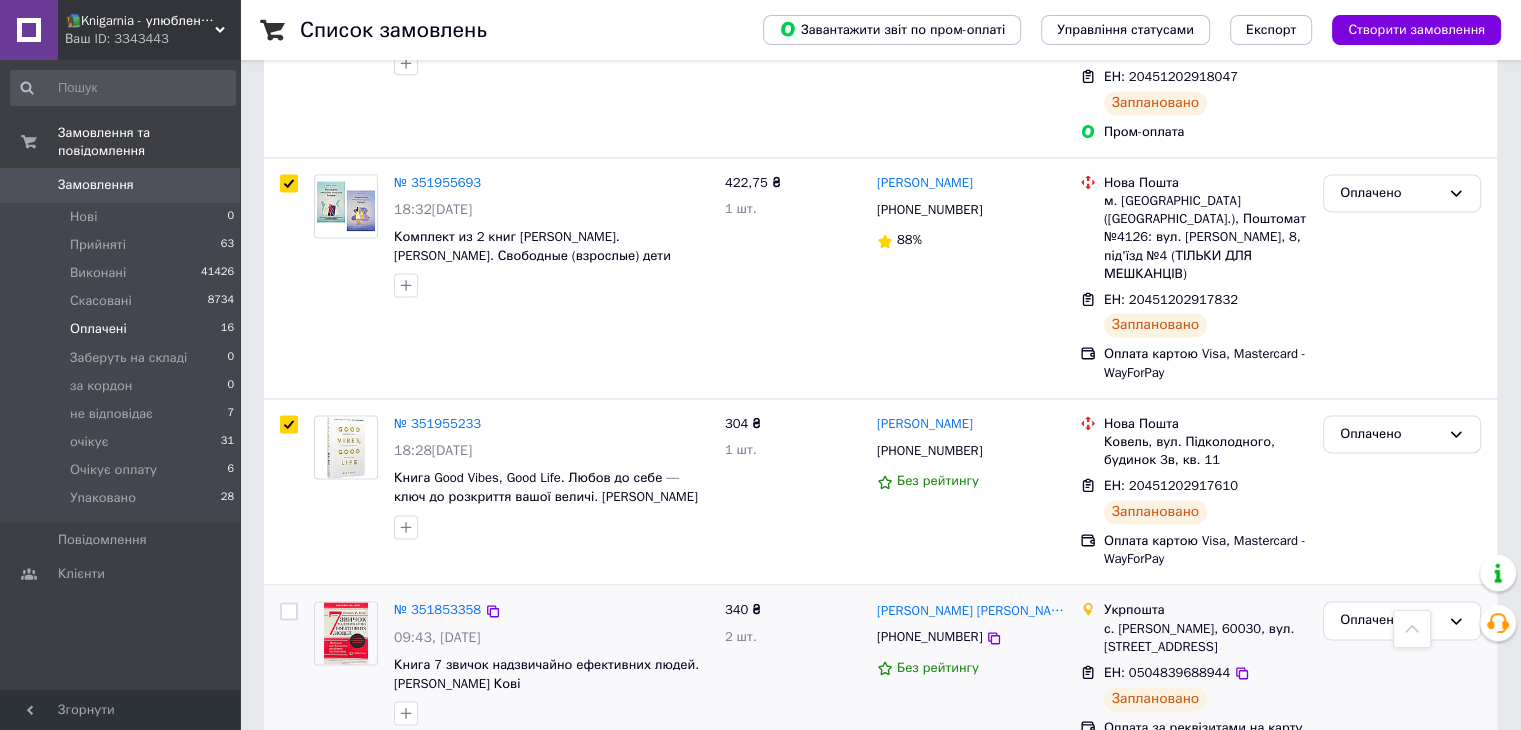 click on "2 товара у замовленні" at bounding box center [464, 744] 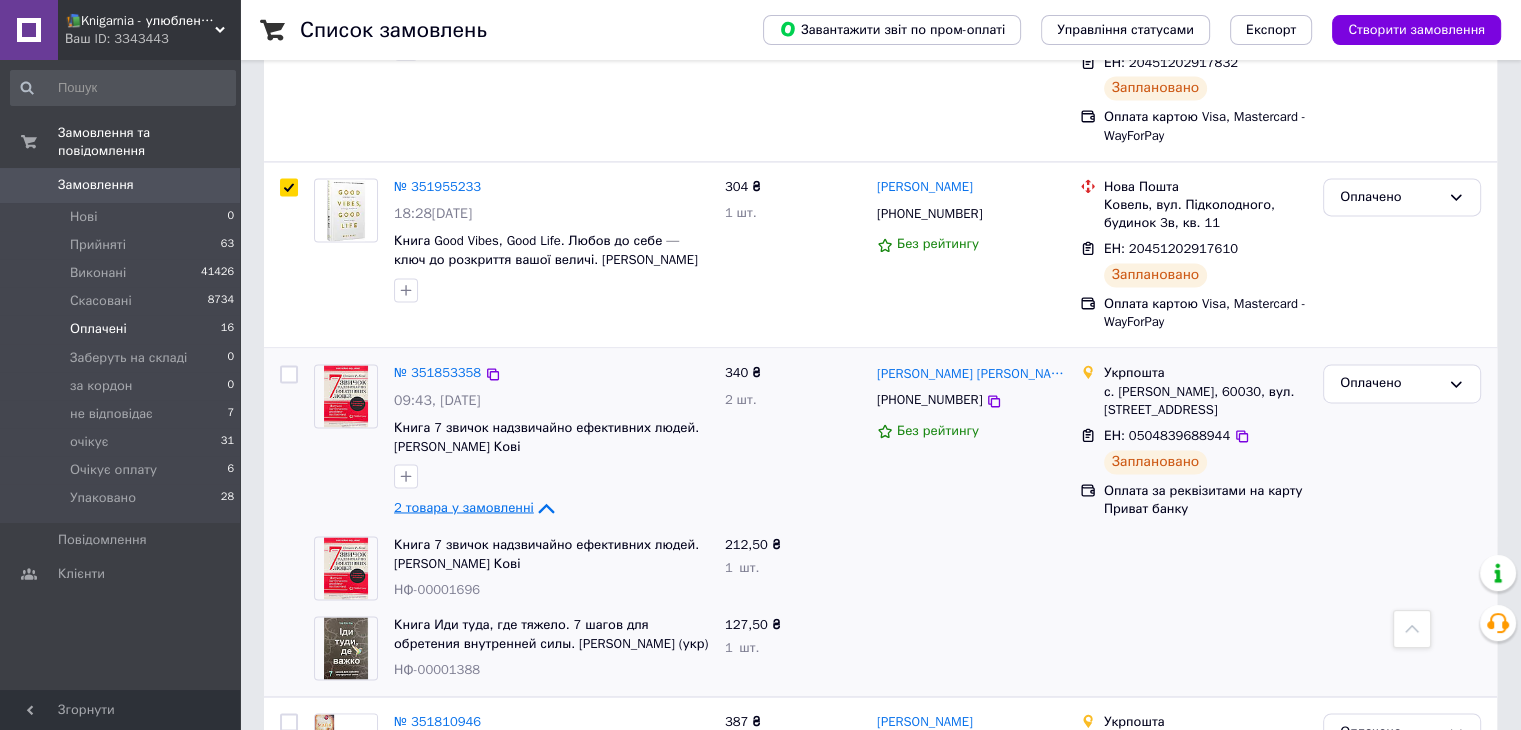scroll, scrollTop: 3014, scrollLeft: 0, axis: vertical 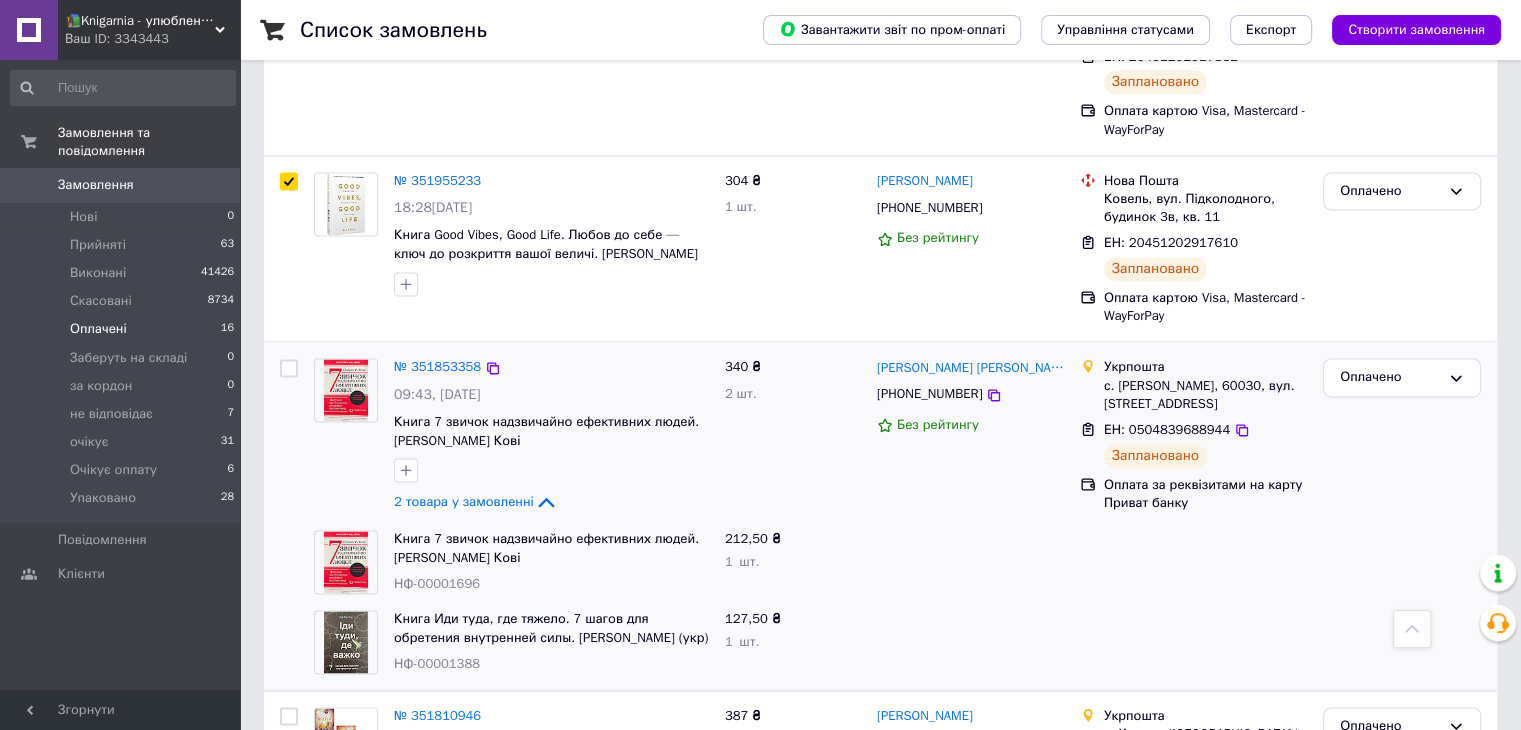 click at bounding box center (289, 368) 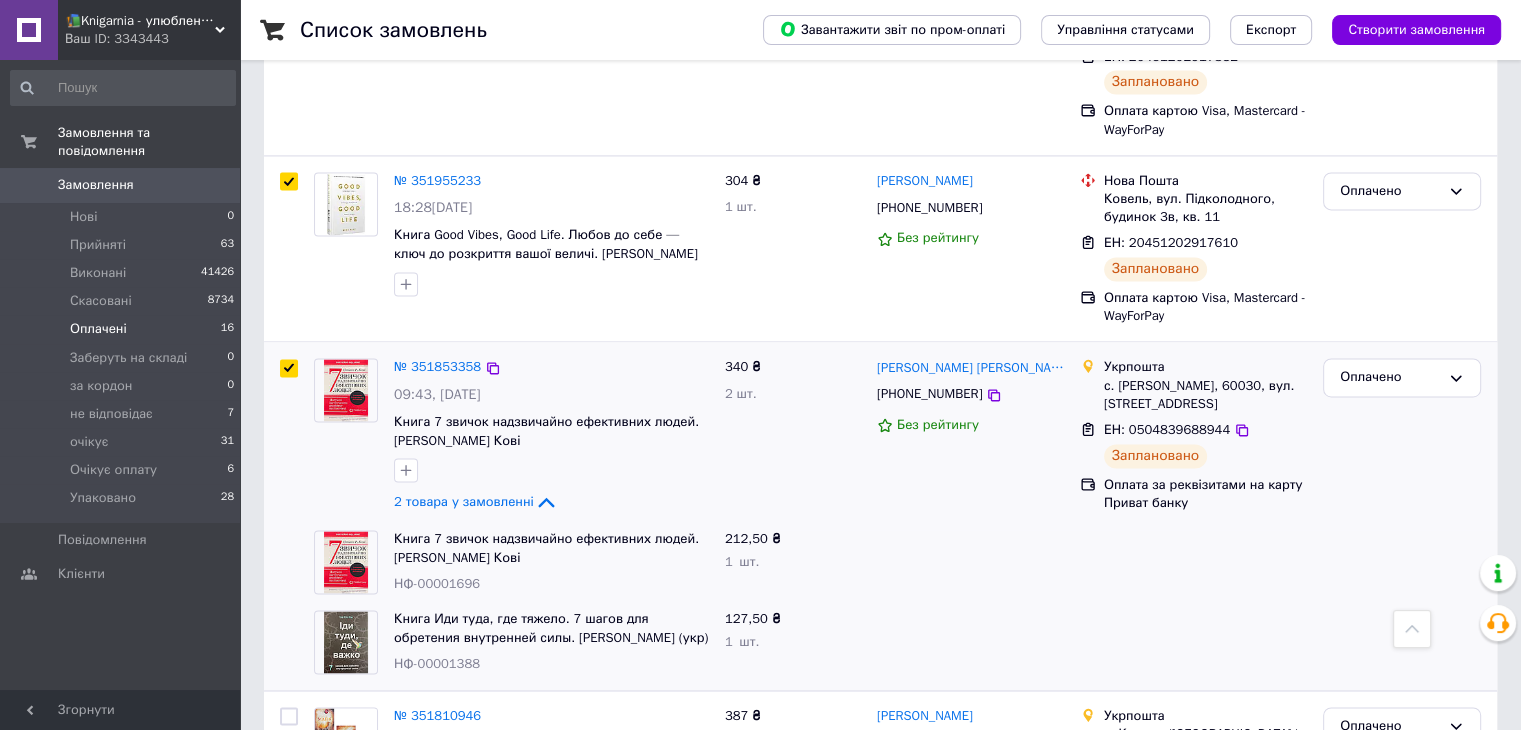 checkbox on "true" 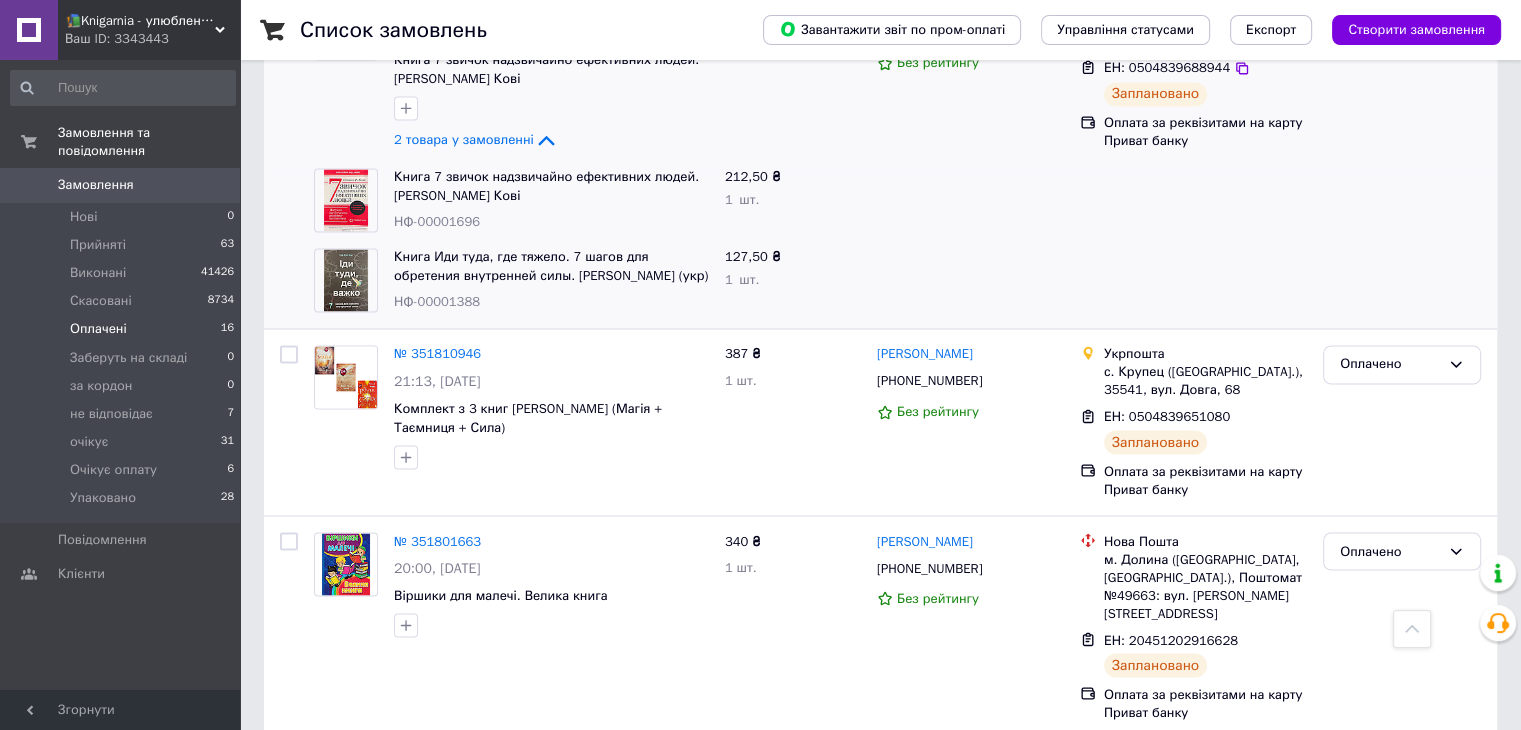 scroll, scrollTop: 3482, scrollLeft: 0, axis: vertical 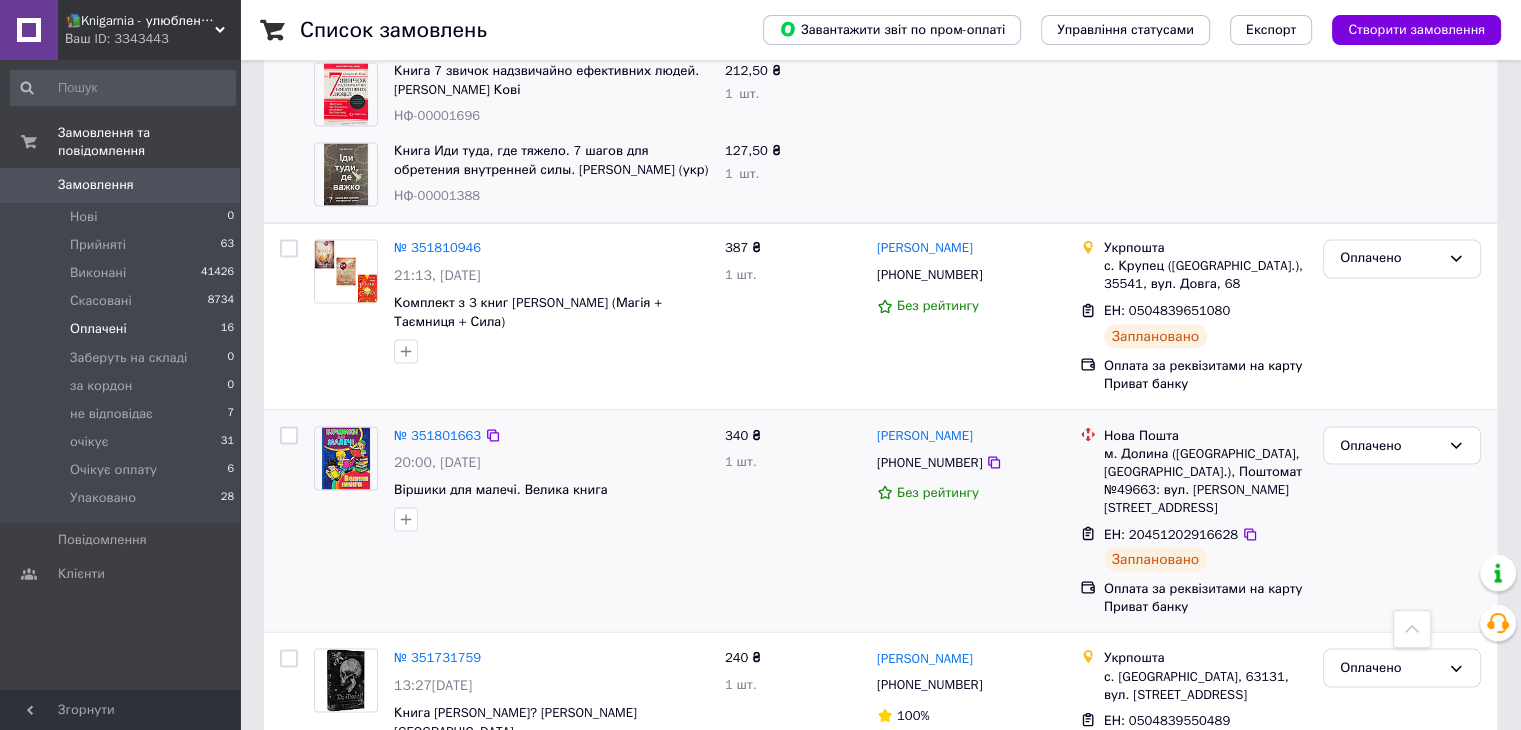 click at bounding box center [289, 435] 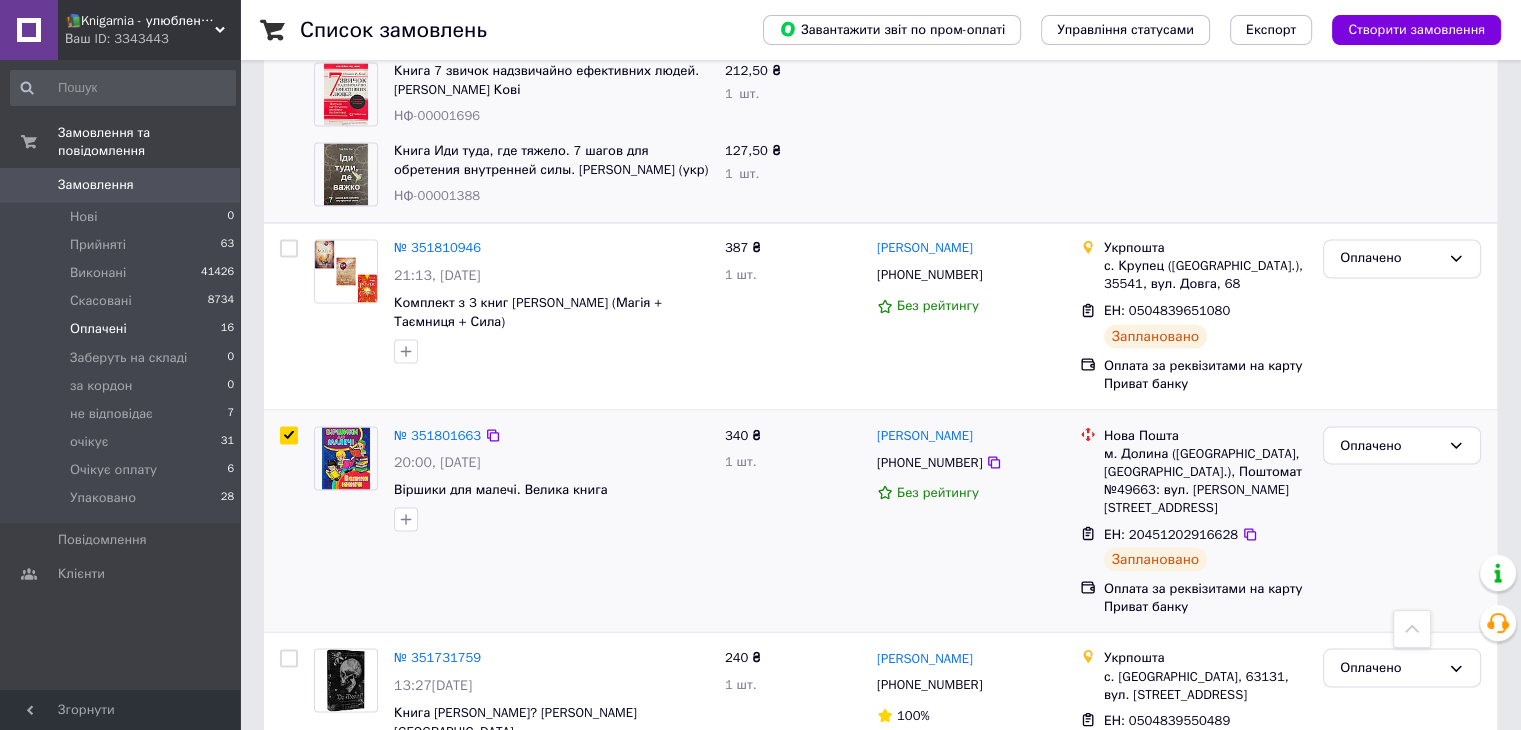 checkbox on "true" 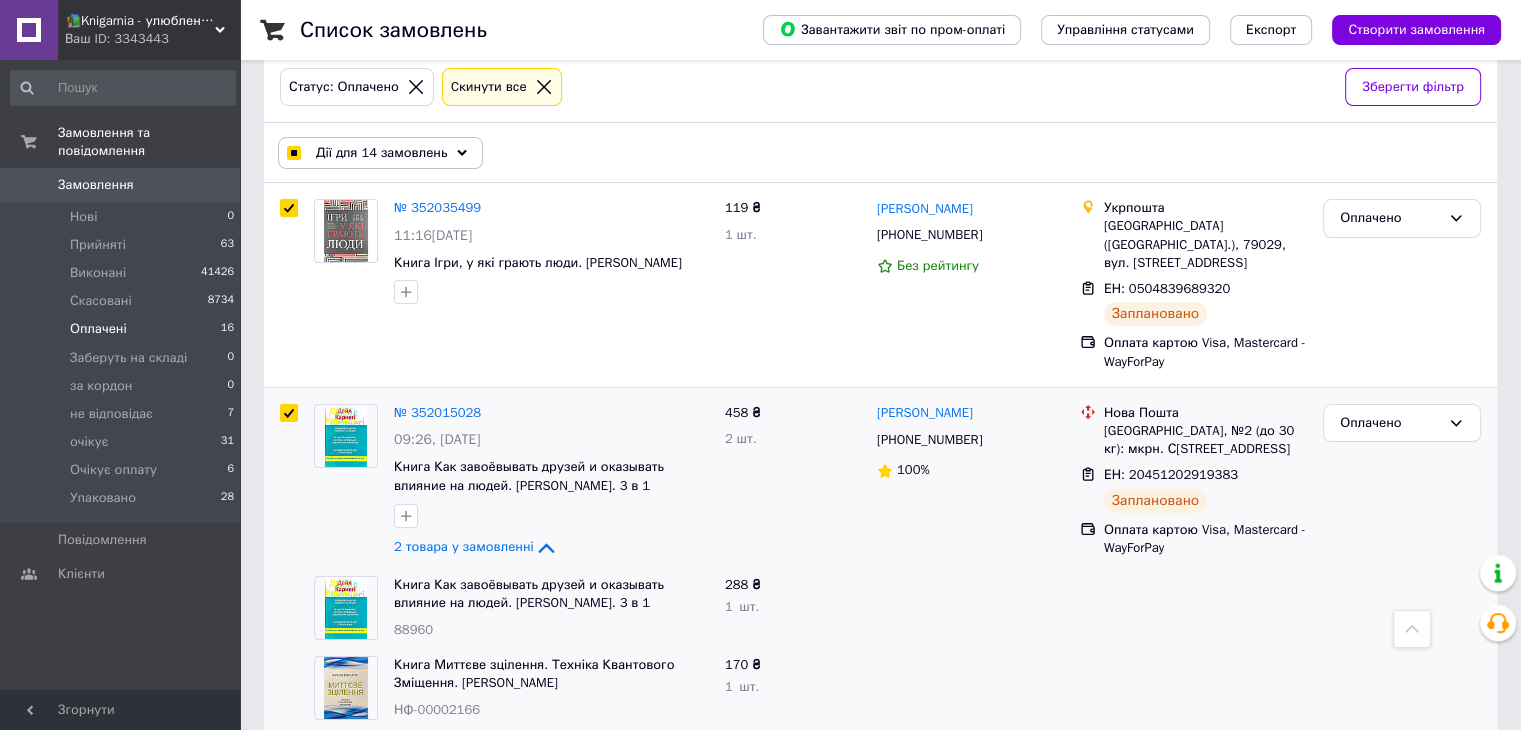 scroll, scrollTop: 0, scrollLeft: 0, axis: both 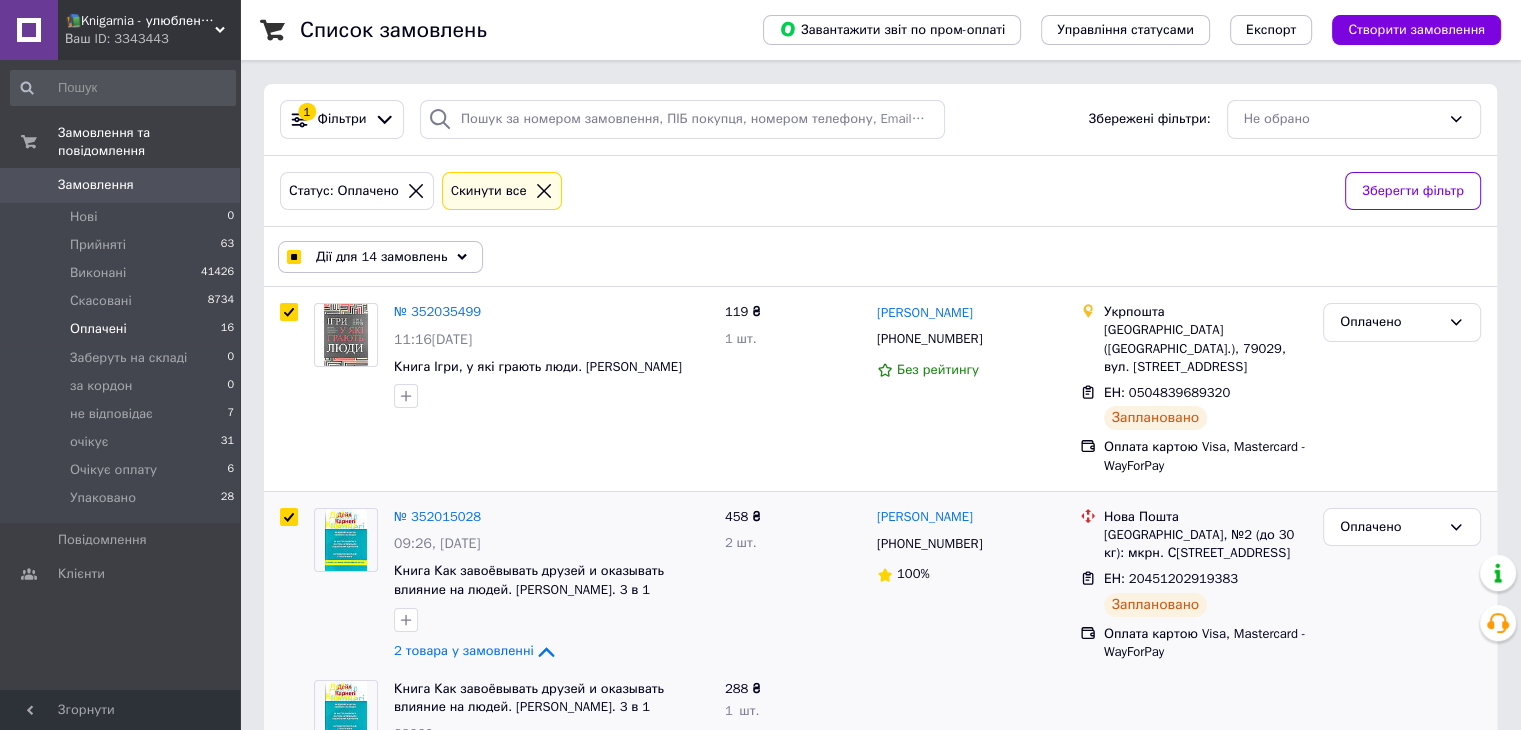 drag, startPoint x: 340, startPoint y: 247, endPoint x: 326, endPoint y: 248, distance: 14.035668 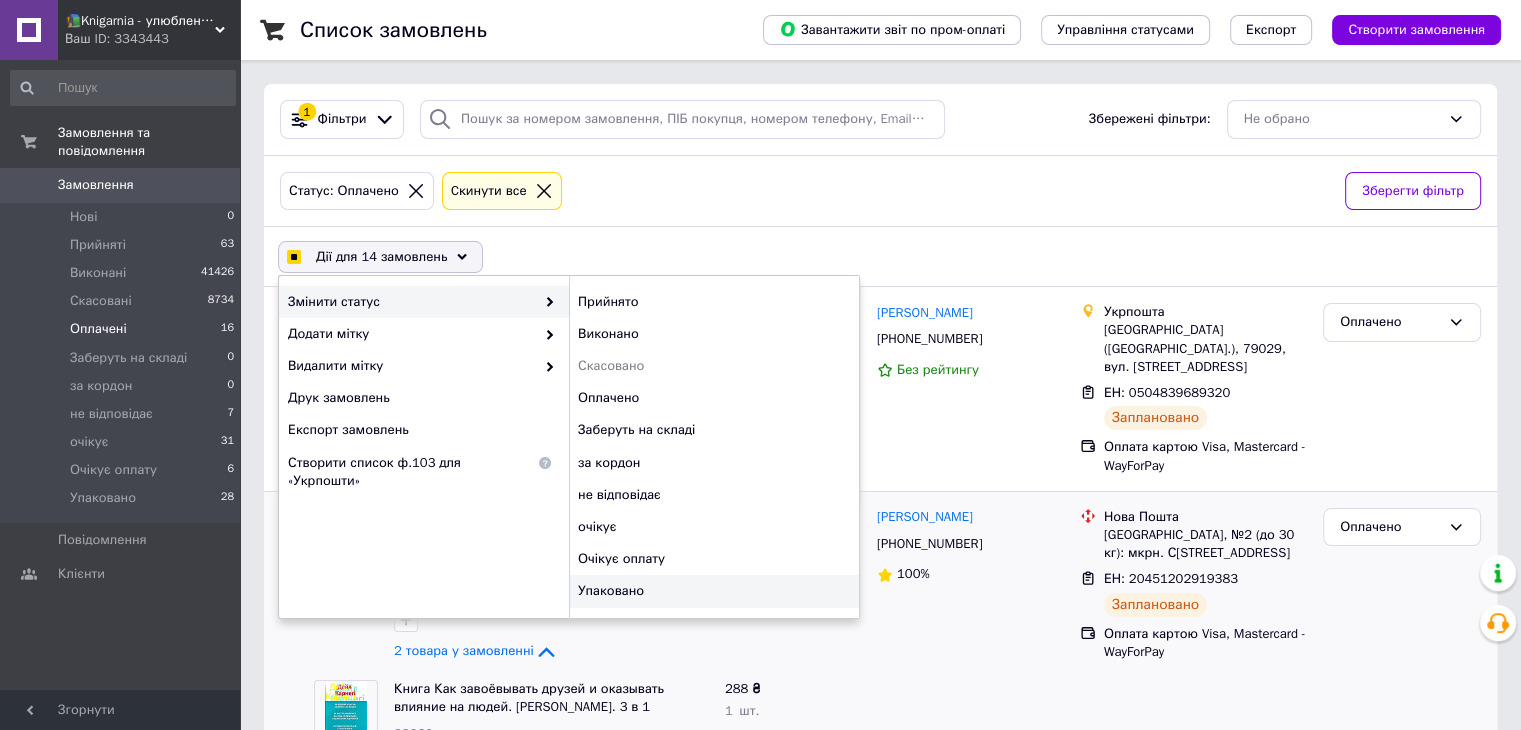 checkbox on "true" 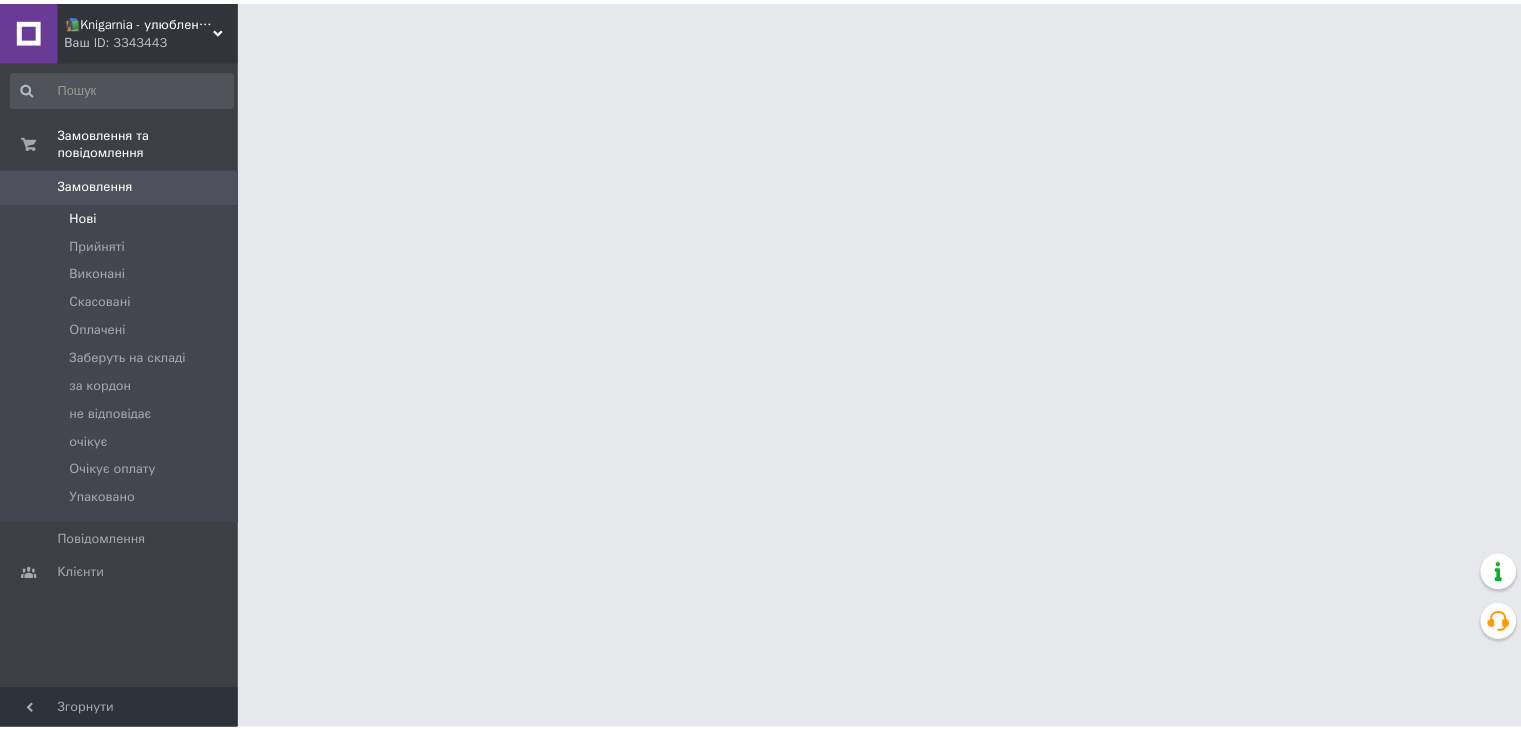 scroll, scrollTop: 0, scrollLeft: 0, axis: both 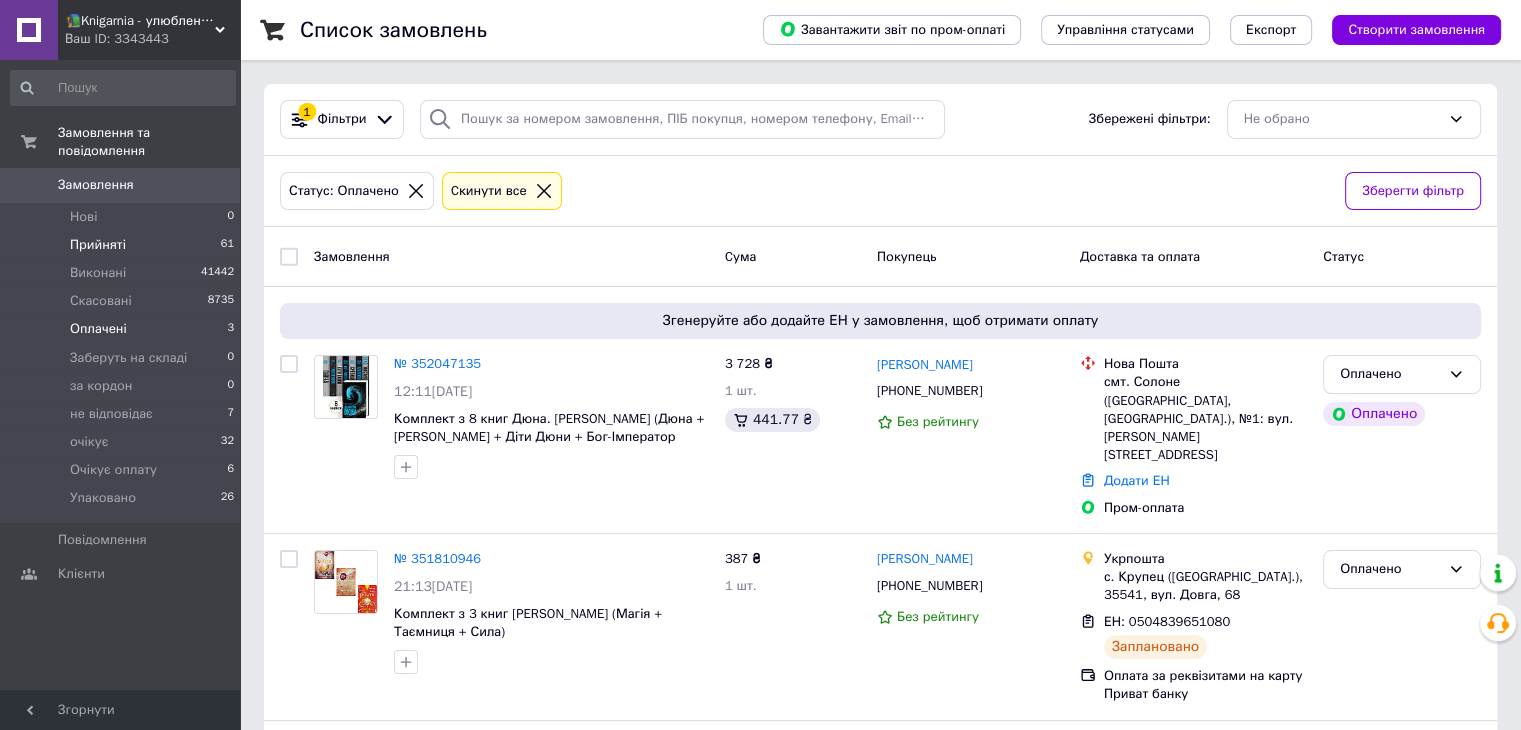 click on "Прийняті 61" at bounding box center [123, 245] 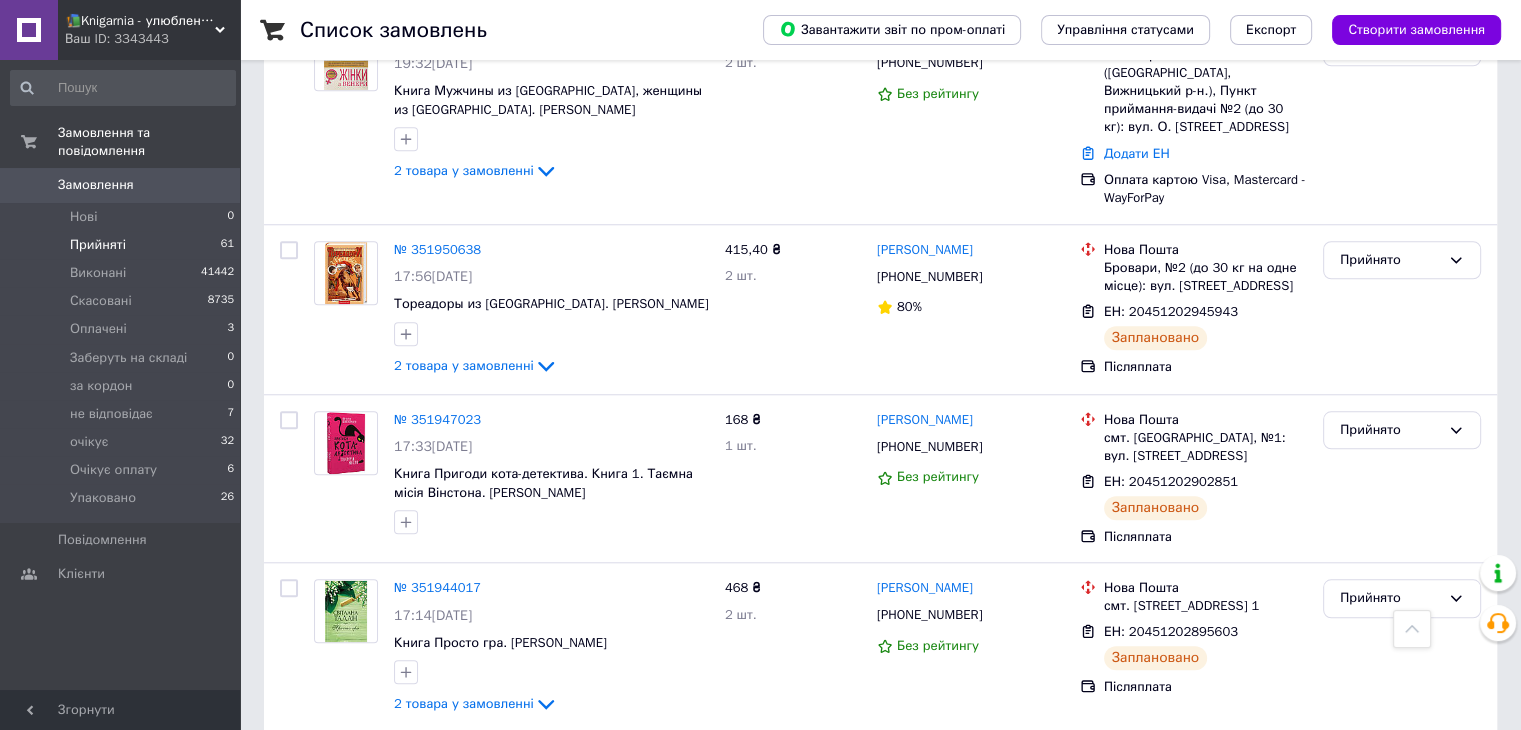 scroll, scrollTop: 9376, scrollLeft: 0, axis: vertical 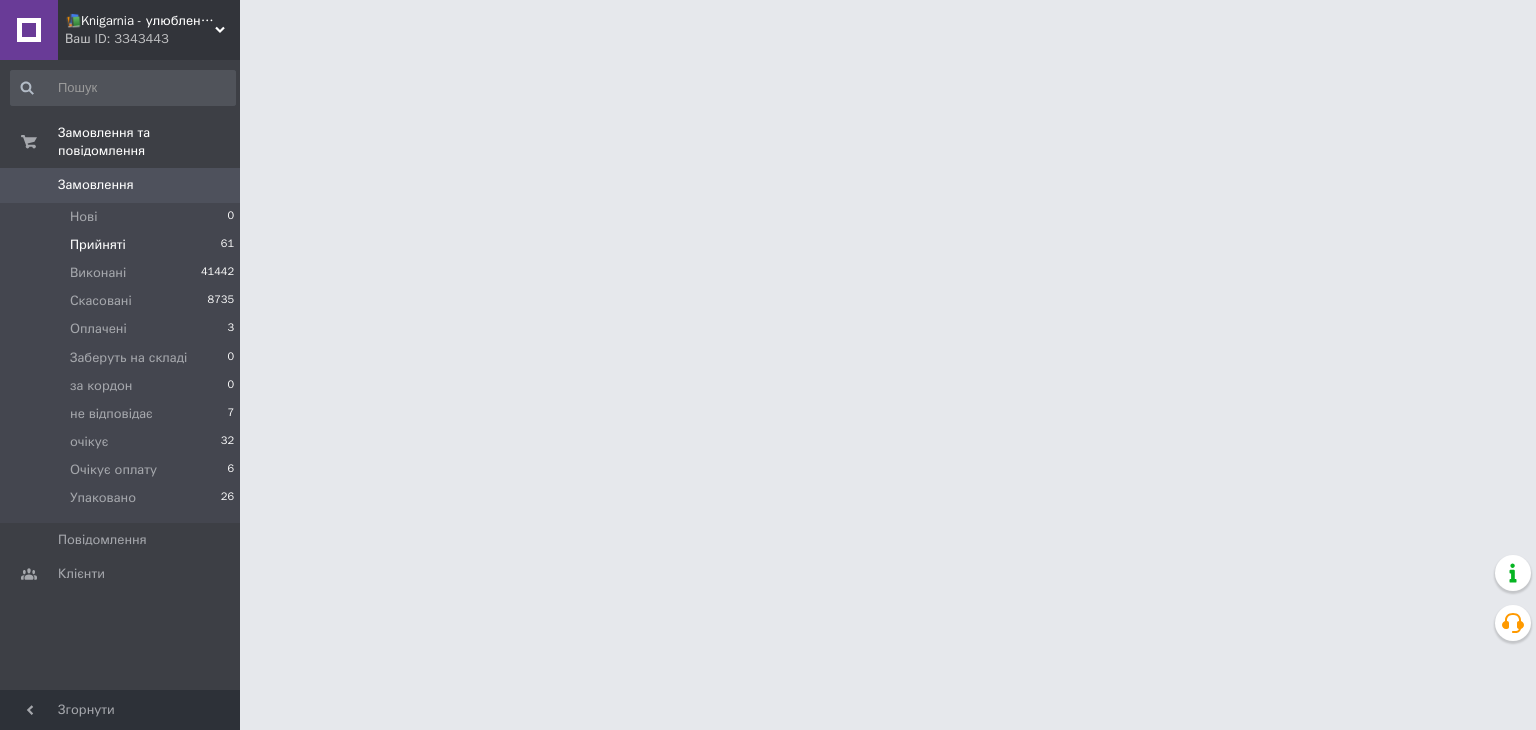 click on "Прийняті" at bounding box center [98, 245] 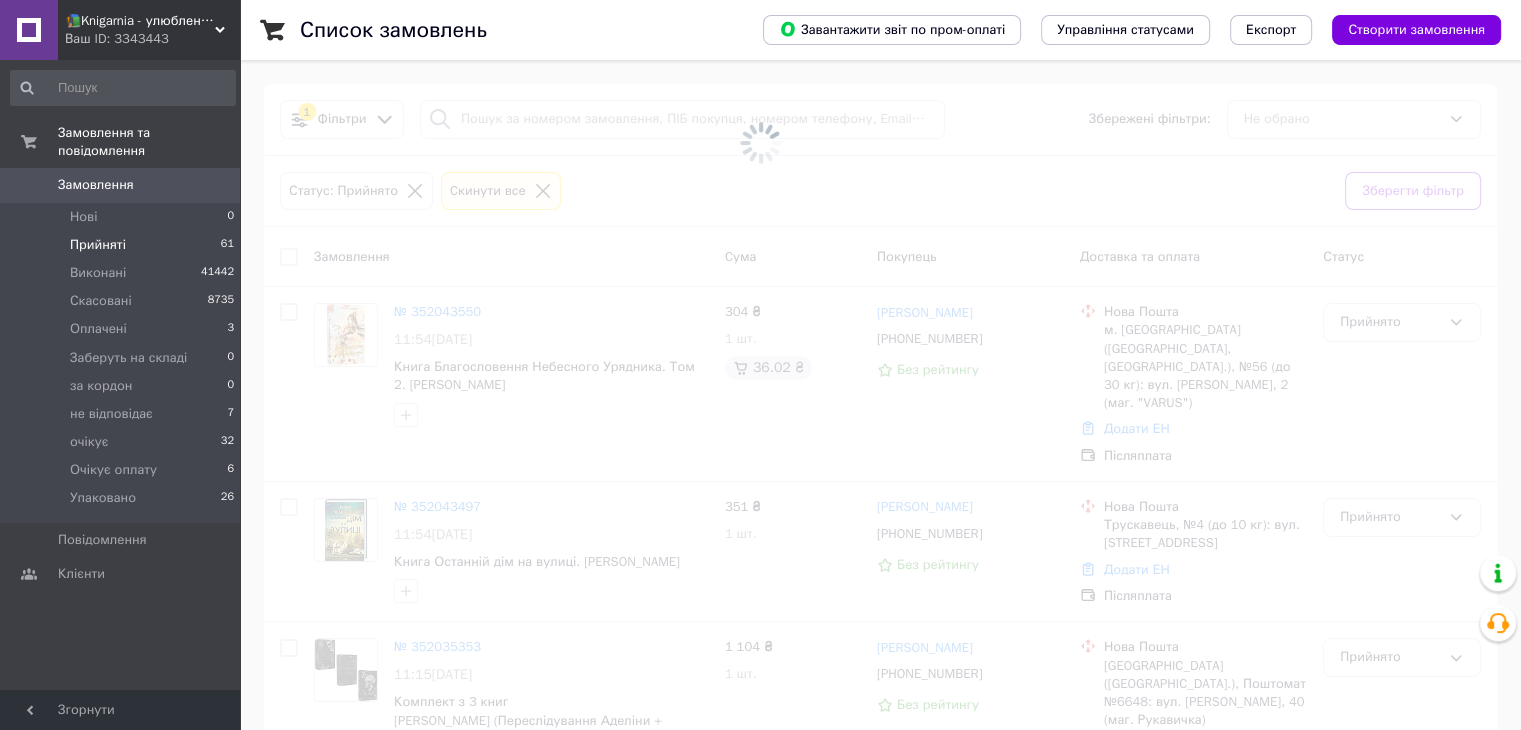 click on "Прийняті" at bounding box center [98, 245] 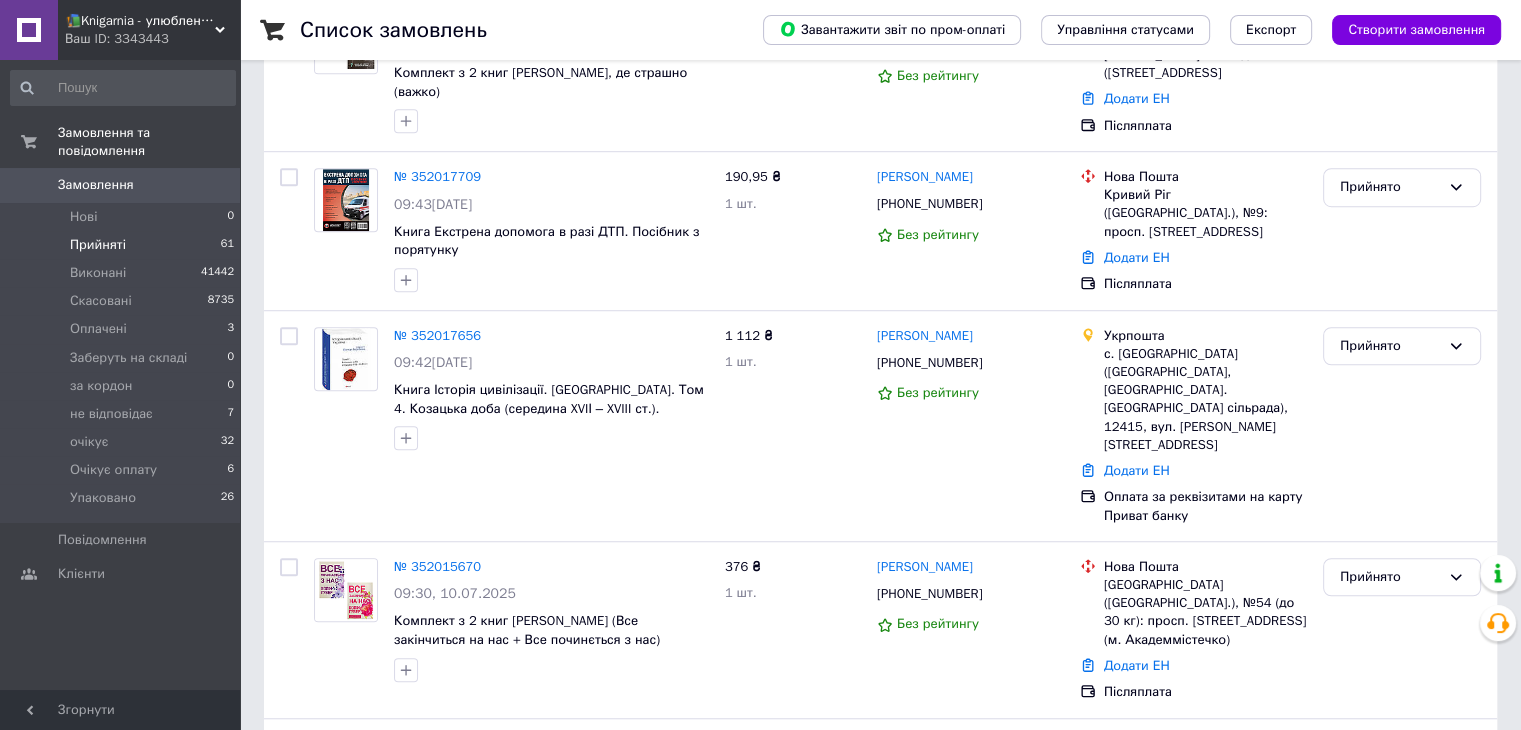 scroll, scrollTop: 1470, scrollLeft: 0, axis: vertical 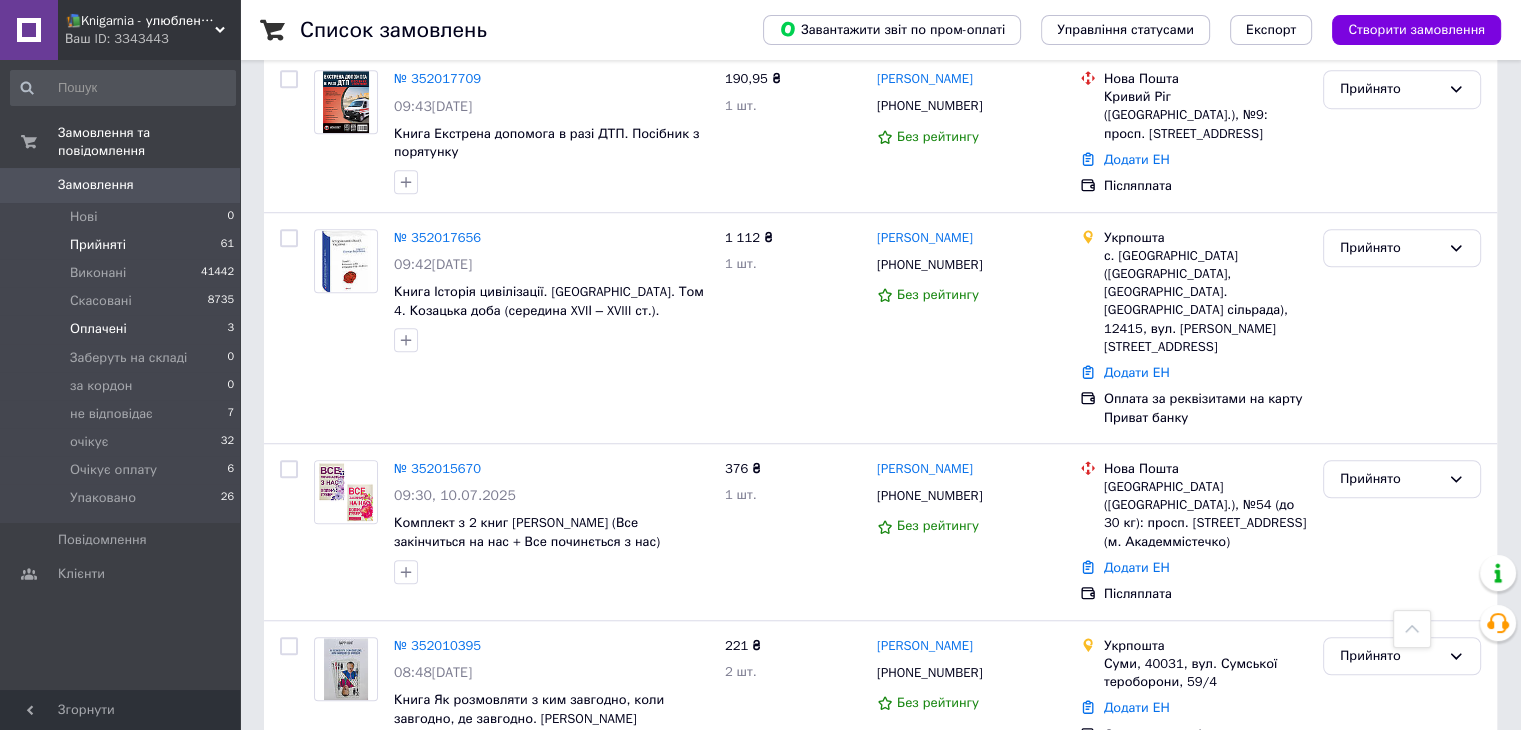 click on "Оплачені 3" at bounding box center [123, 329] 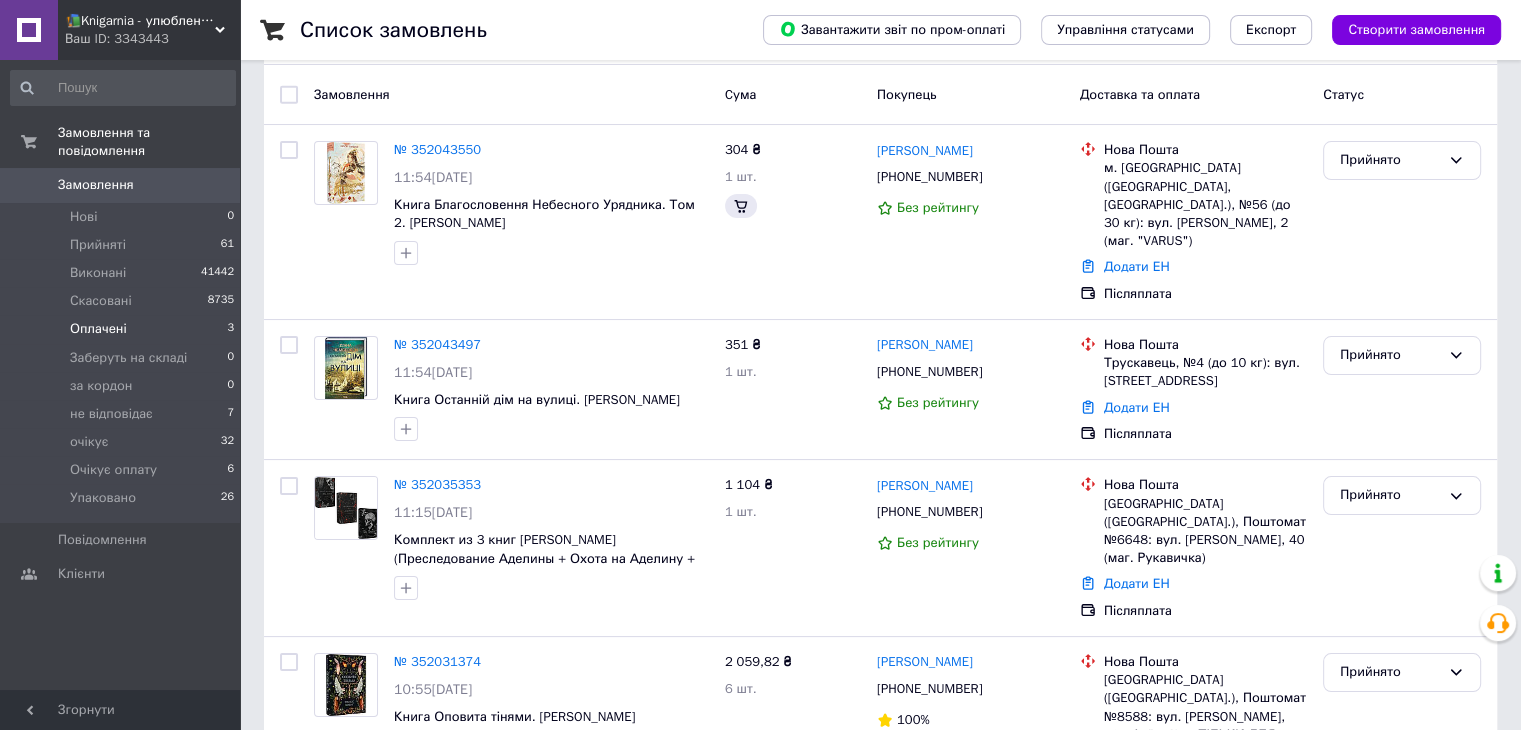 scroll, scrollTop: 0, scrollLeft: 0, axis: both 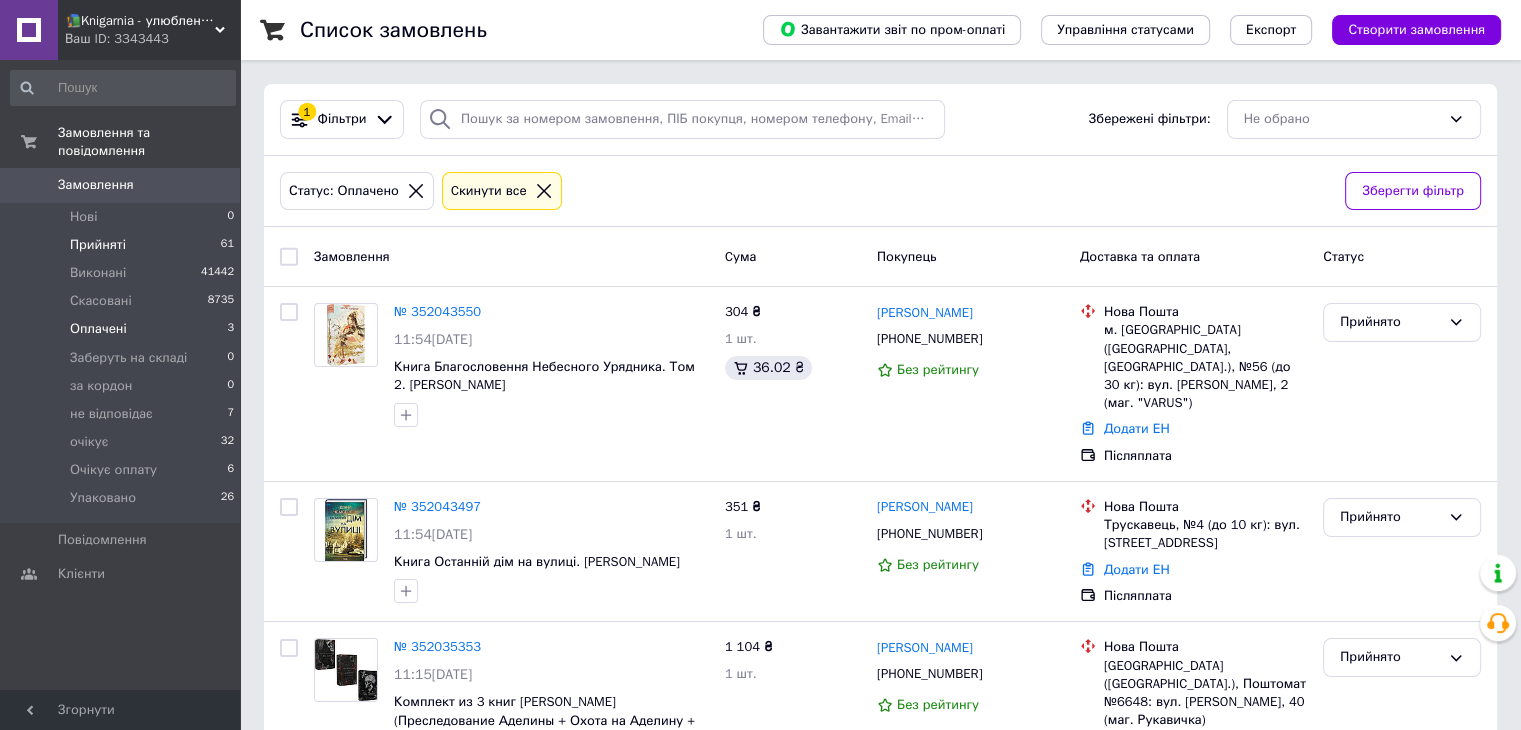 click on "Прийняті 61" at bounding box center (123, 245) 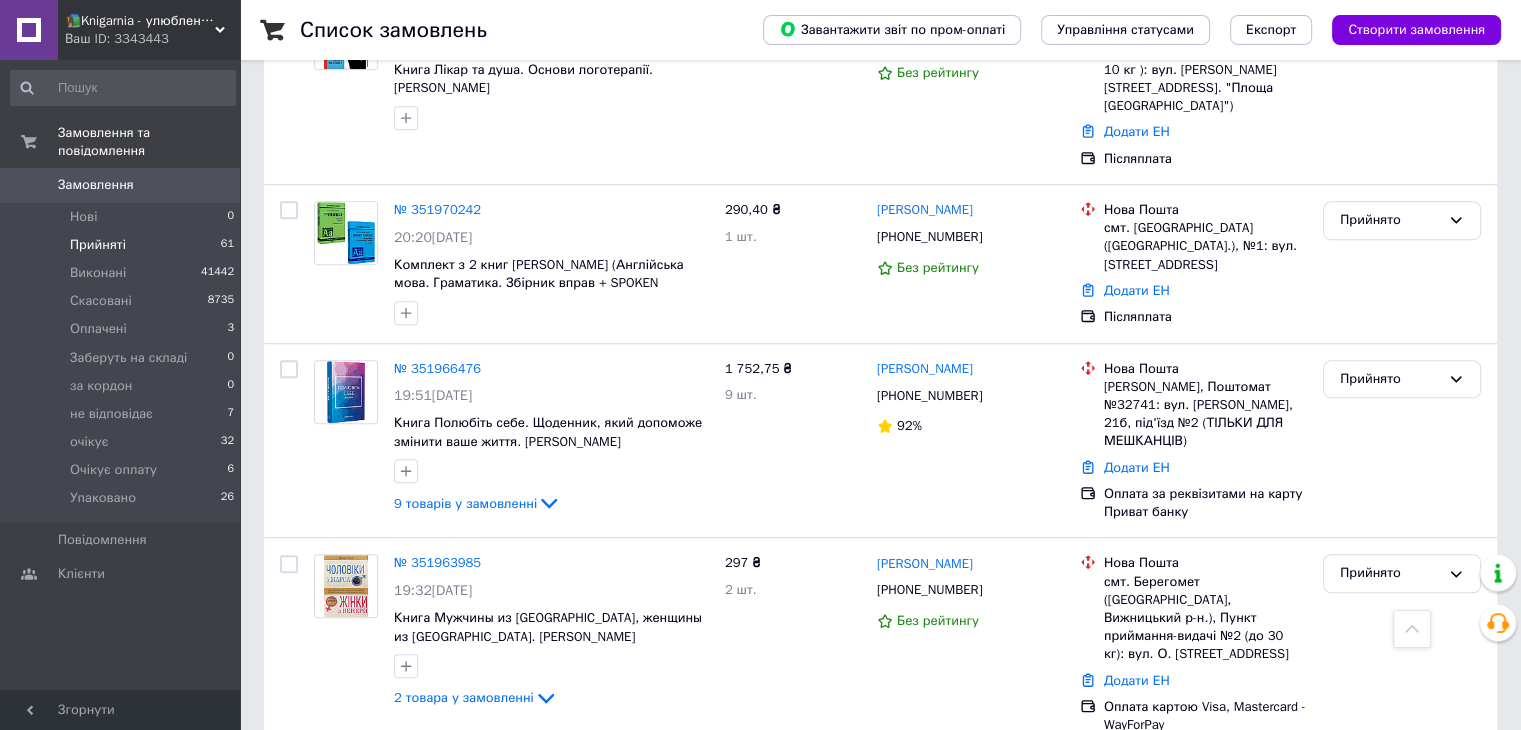 scroll, scrollTop: 8848, scrollLeft: 0, axis: vertical 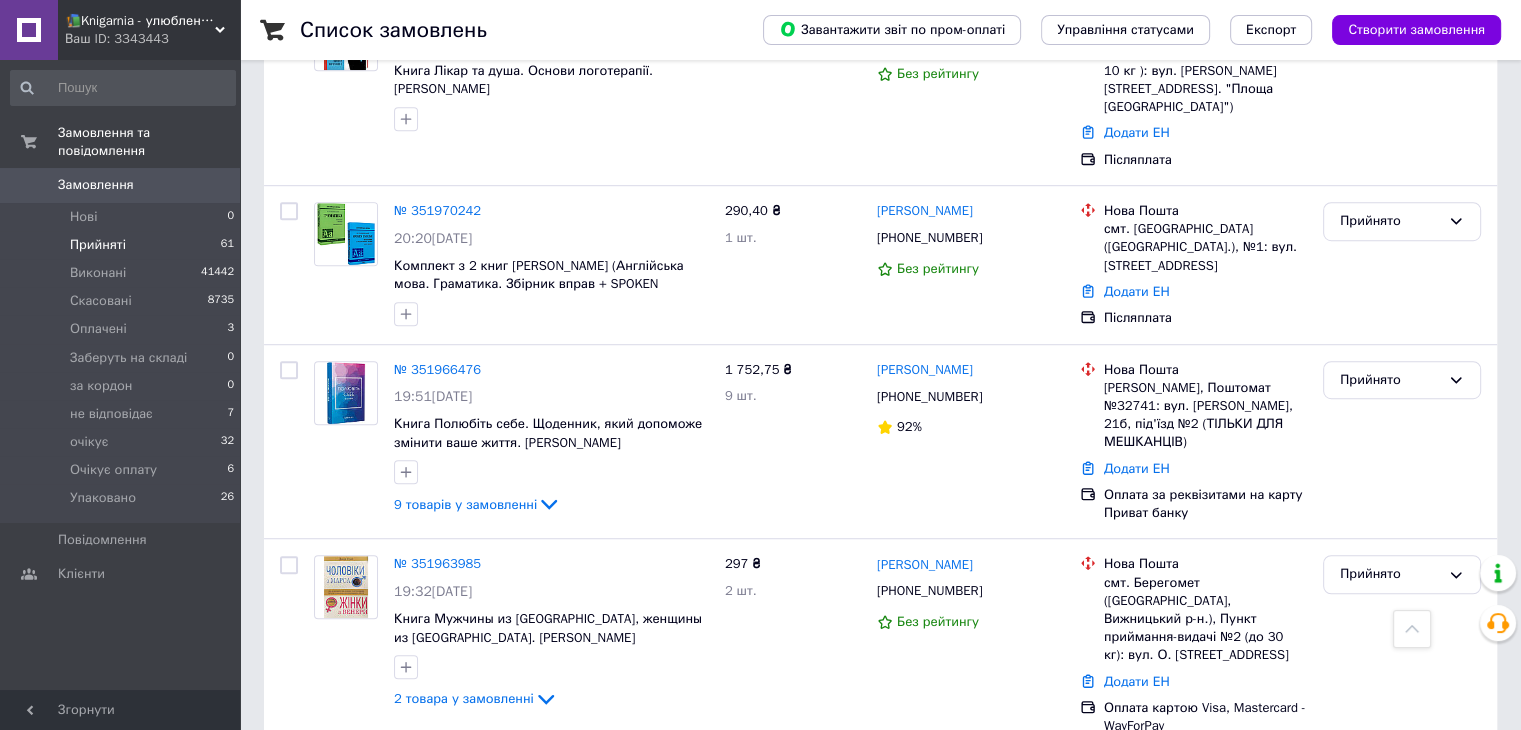 click on "Прийнято" at bounding box center (1402, 1006) 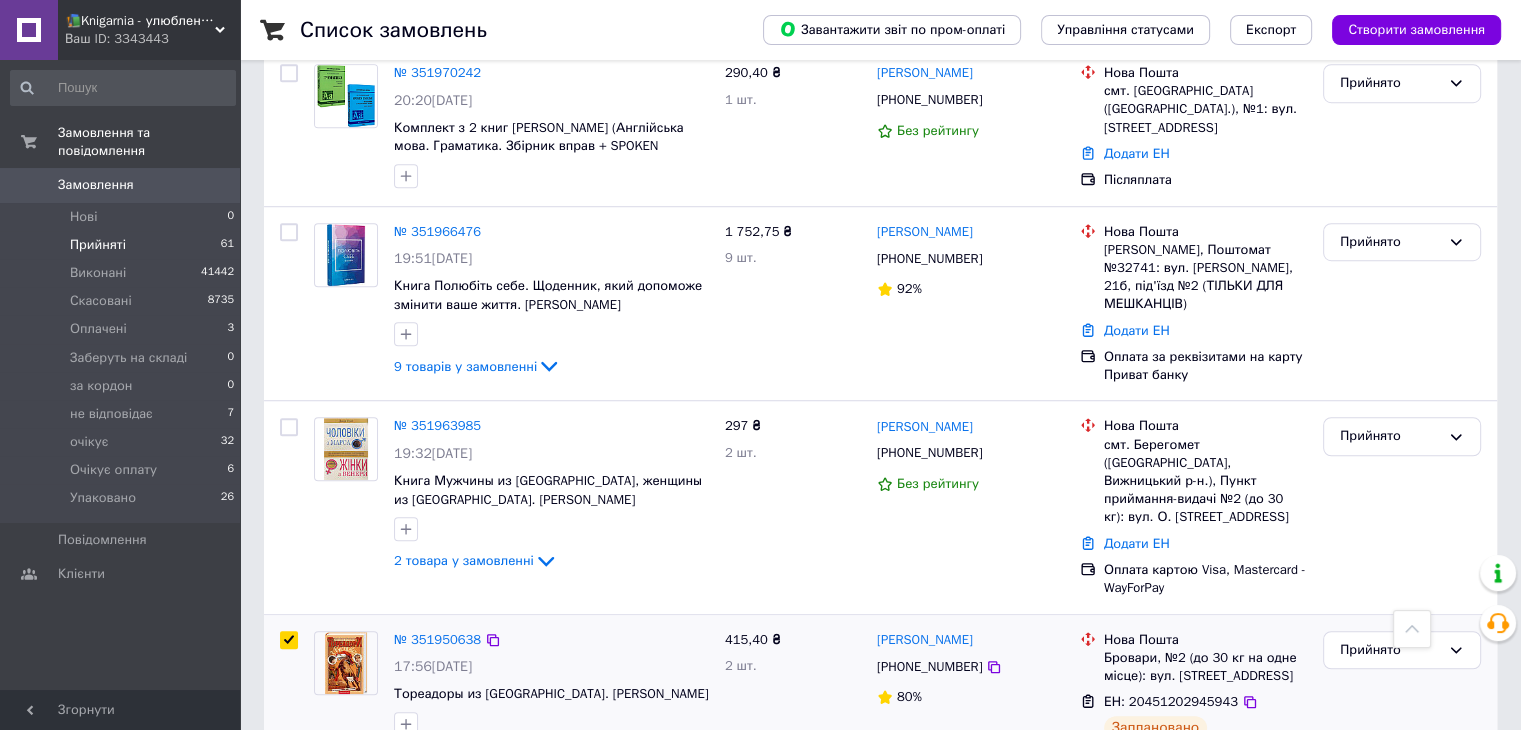 scroll, scrollTop: 8988, scrollLeft: 0, axis: vertical 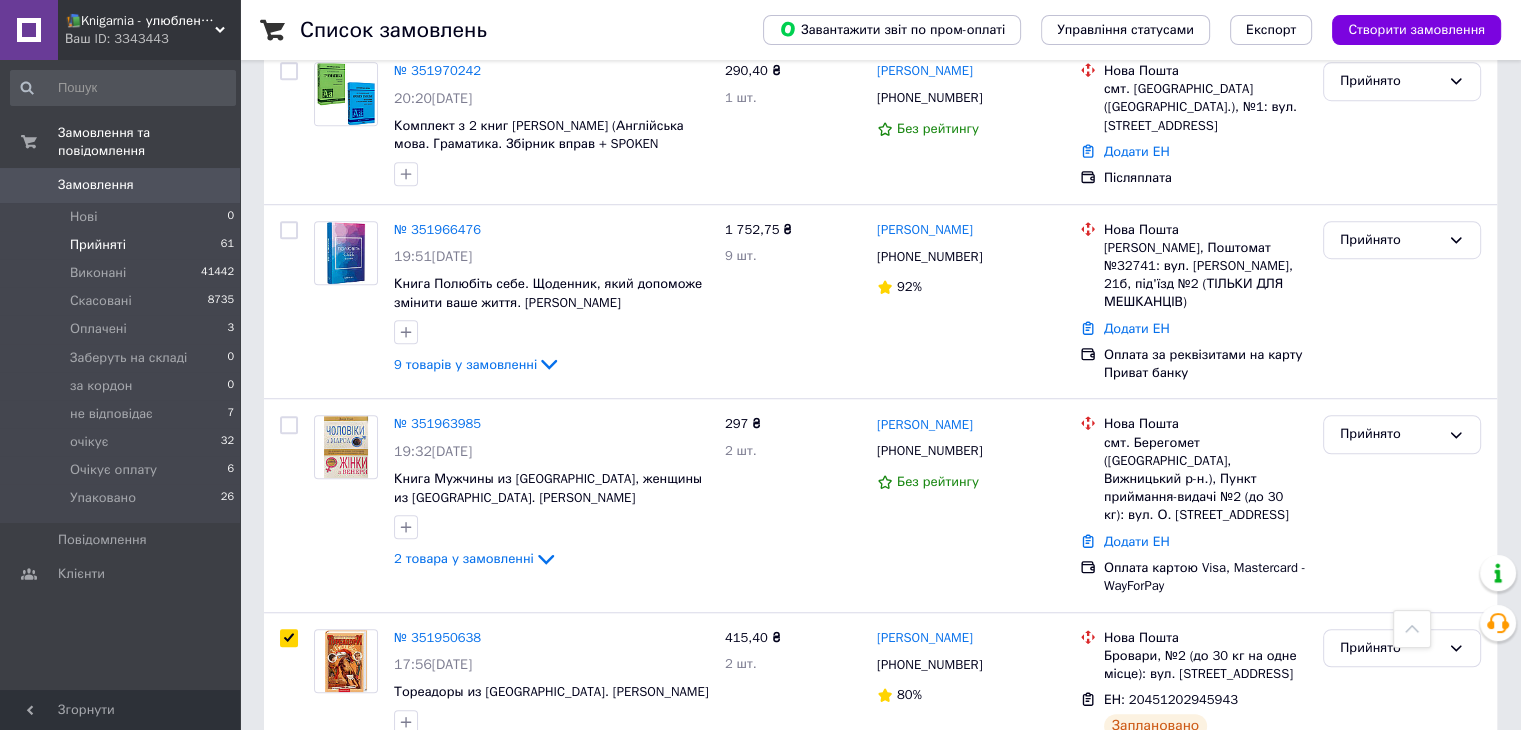 click at bounding box center (289, 866) 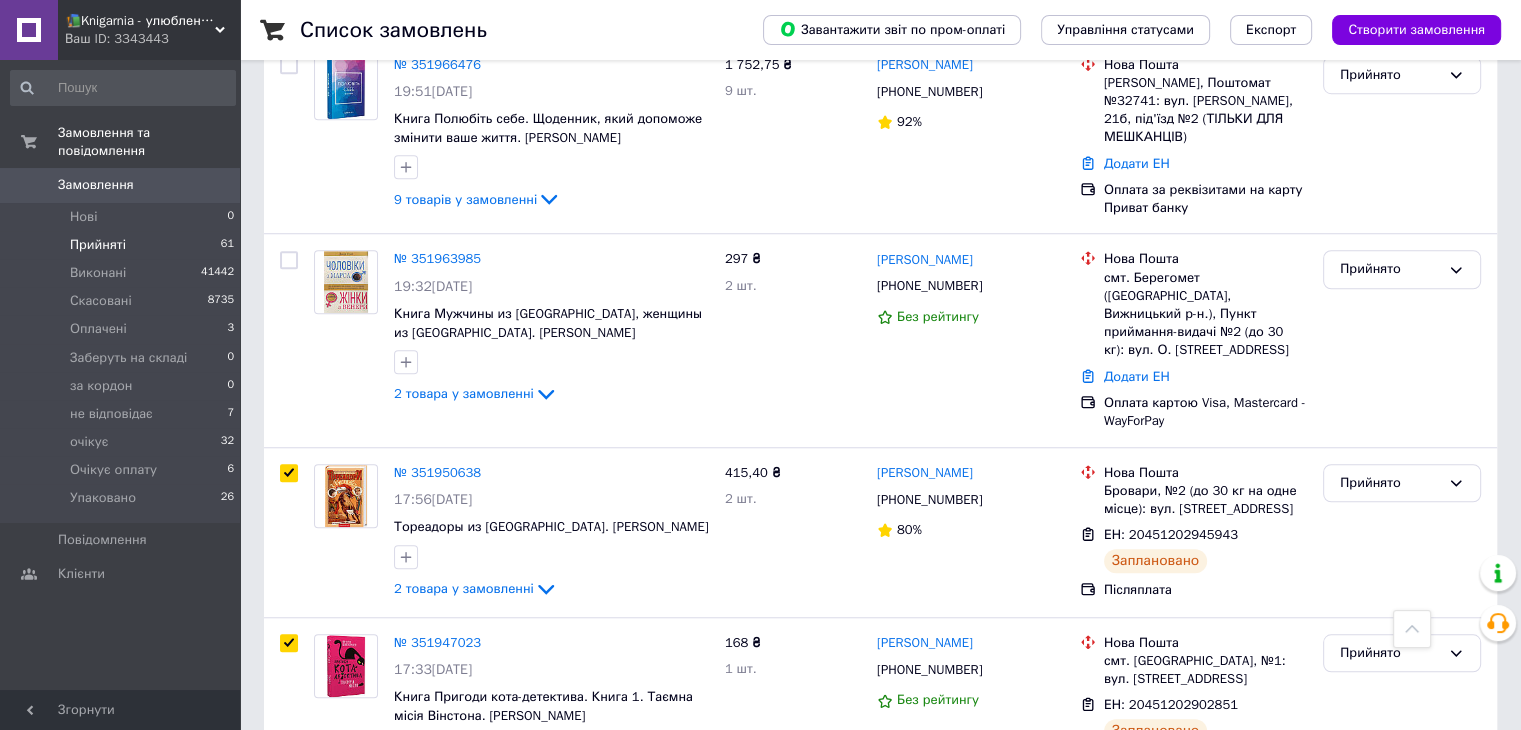 click at bounding box center (289, 811) 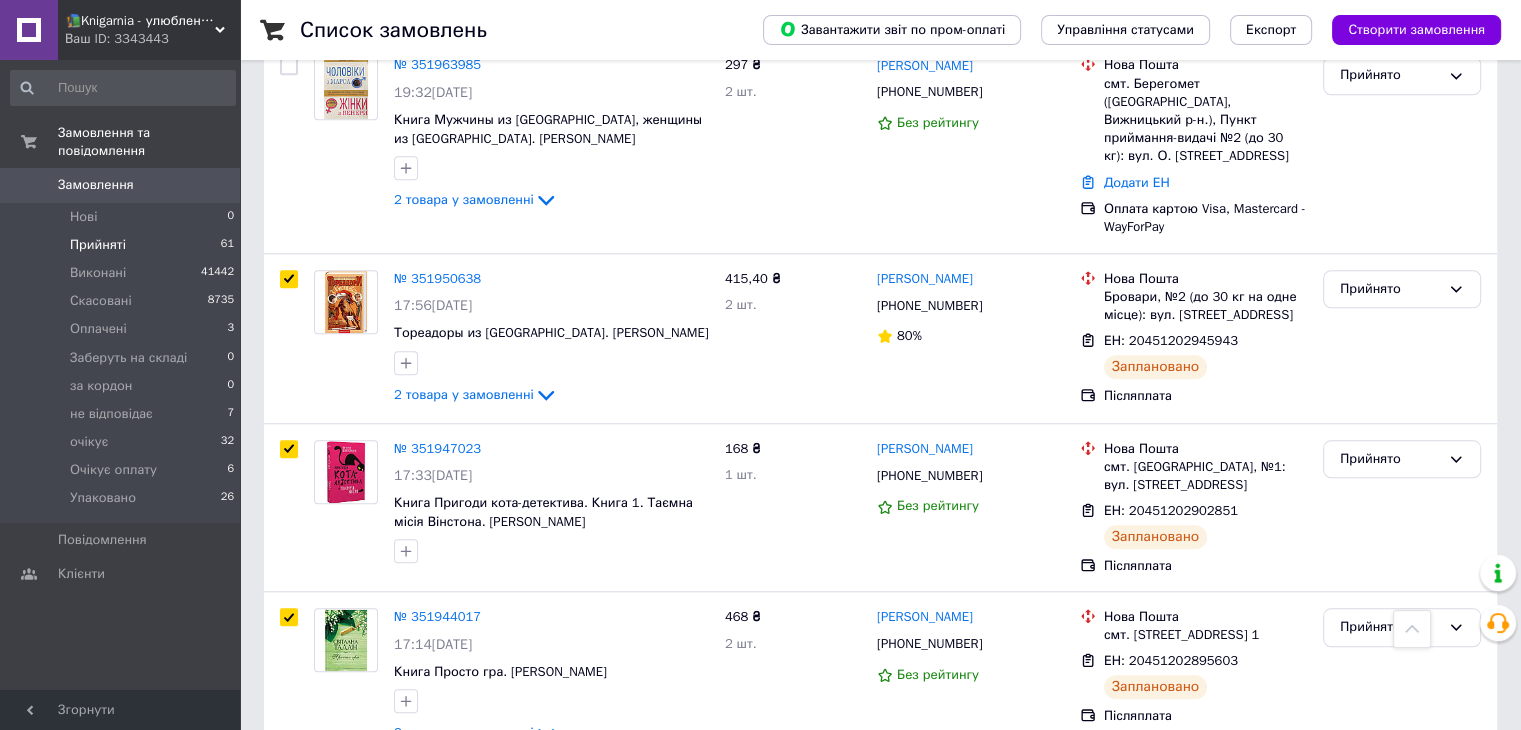 scroll, scrollTop: 9361, scrollLeft: 0, axis: vertical 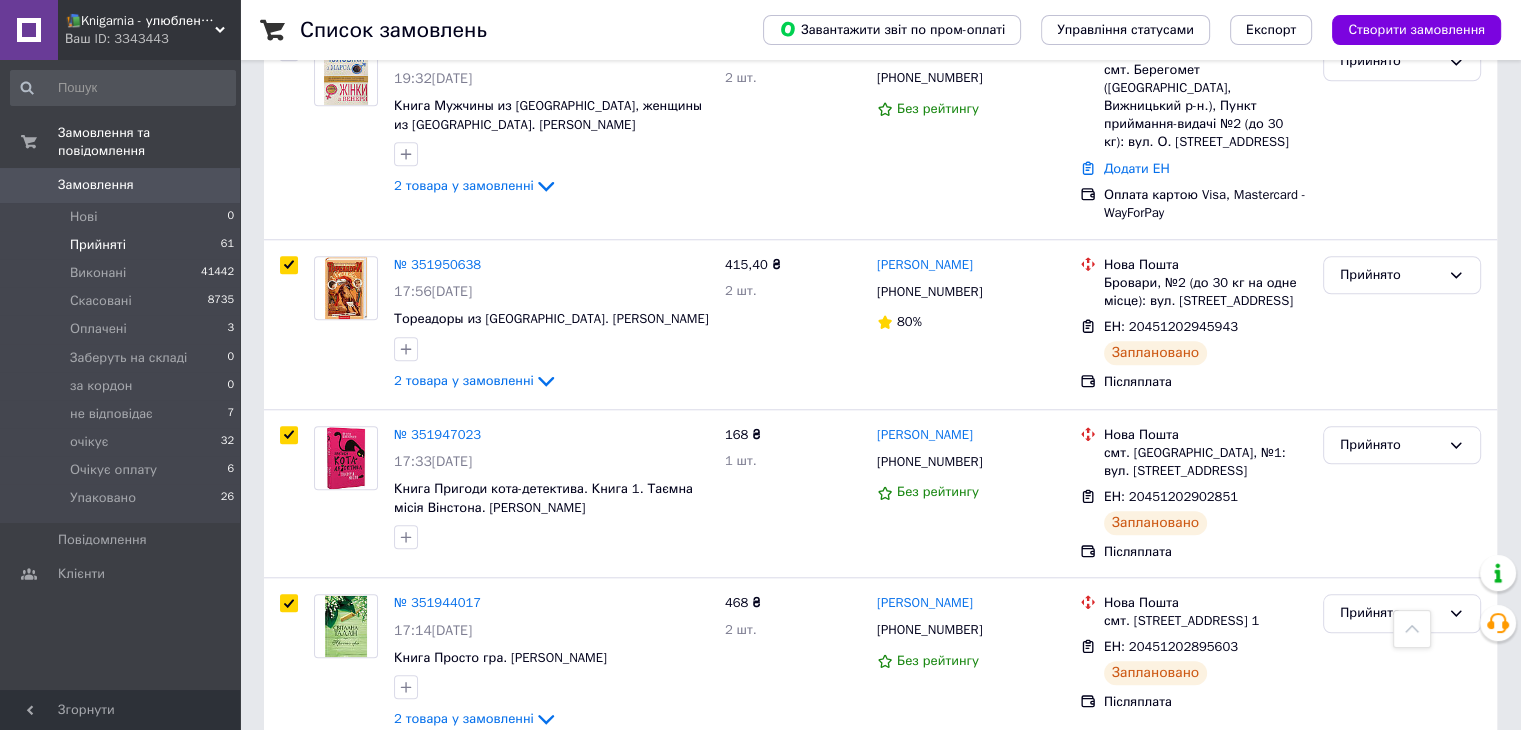 click 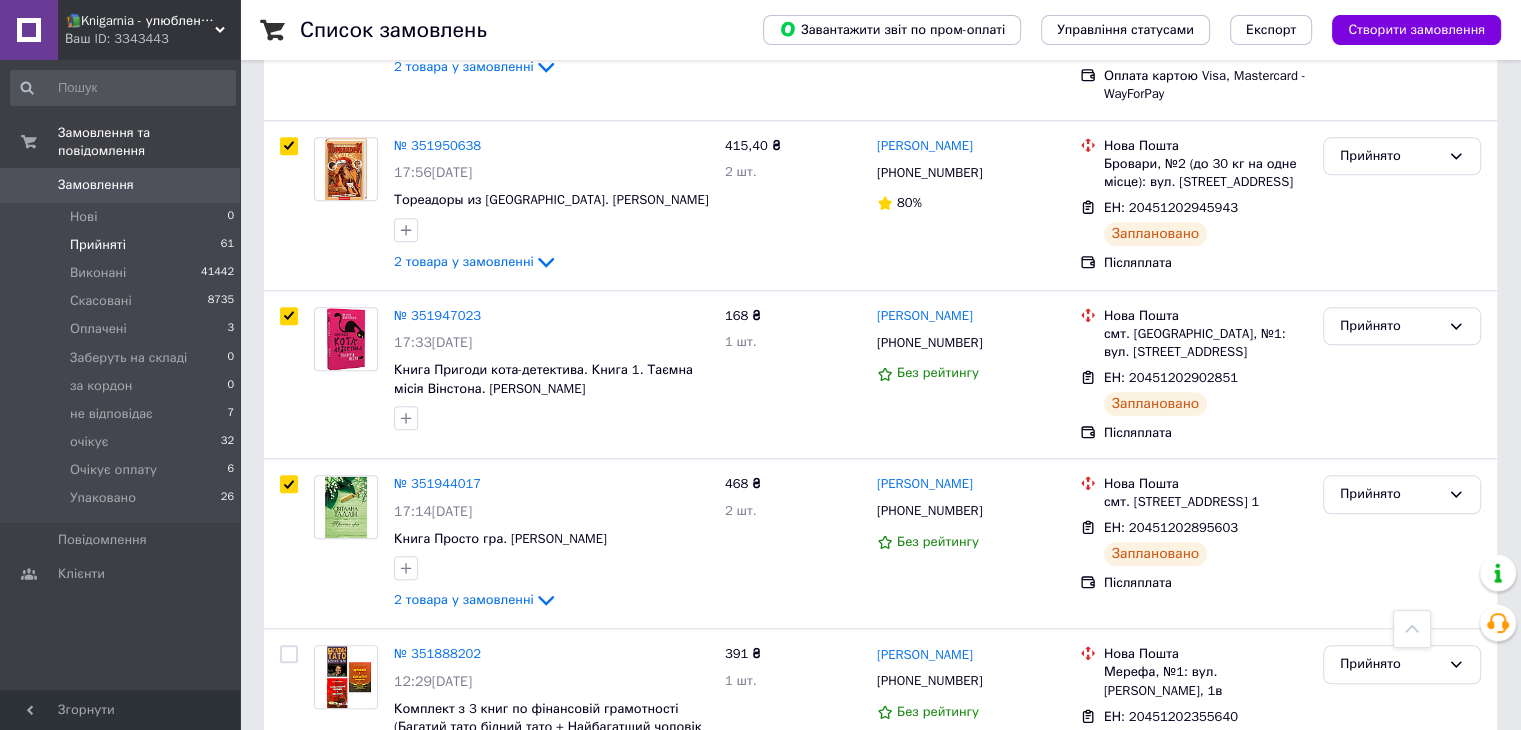 scroll, scrollTop: 9476, scrollLeft: 0, axis: vertical 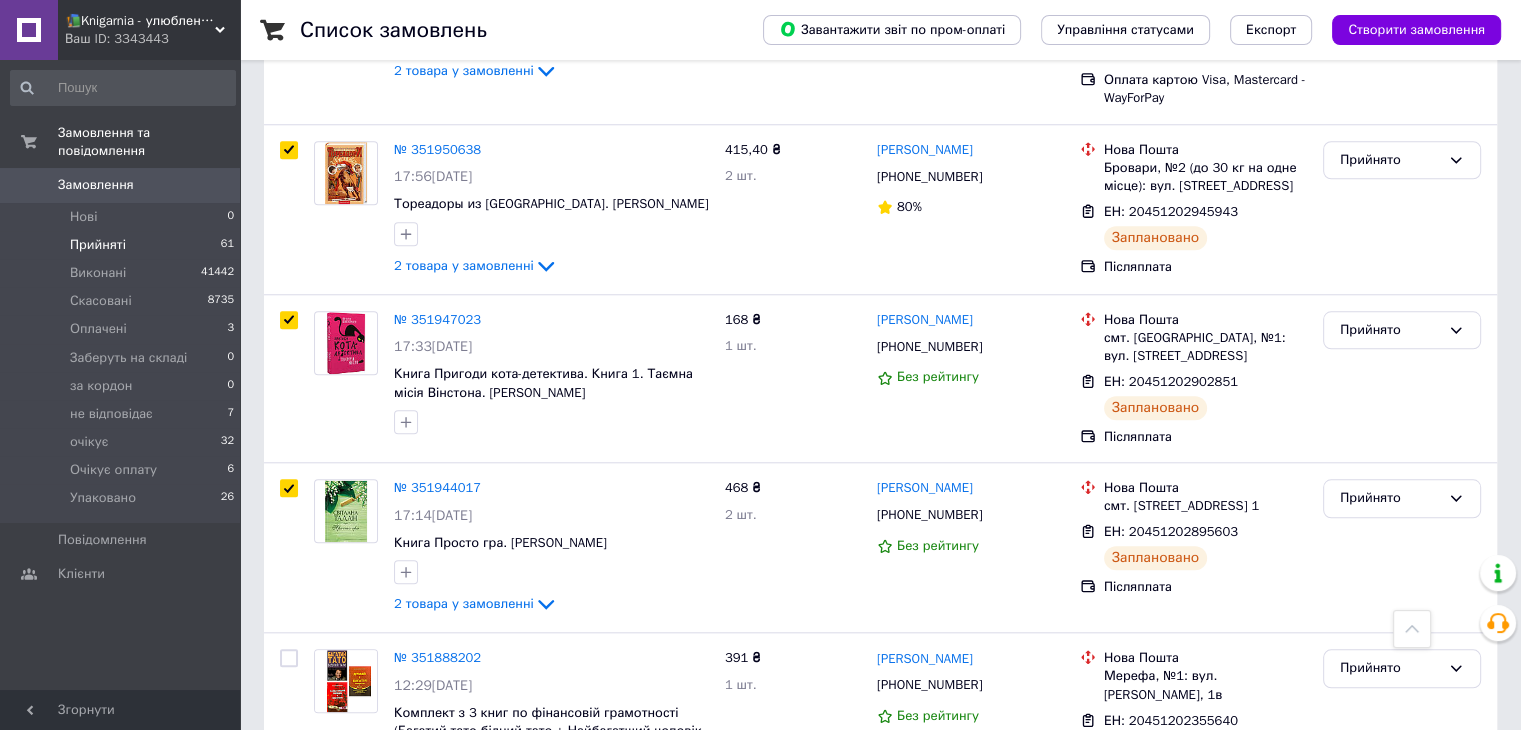click at bounding box center (289, 827) 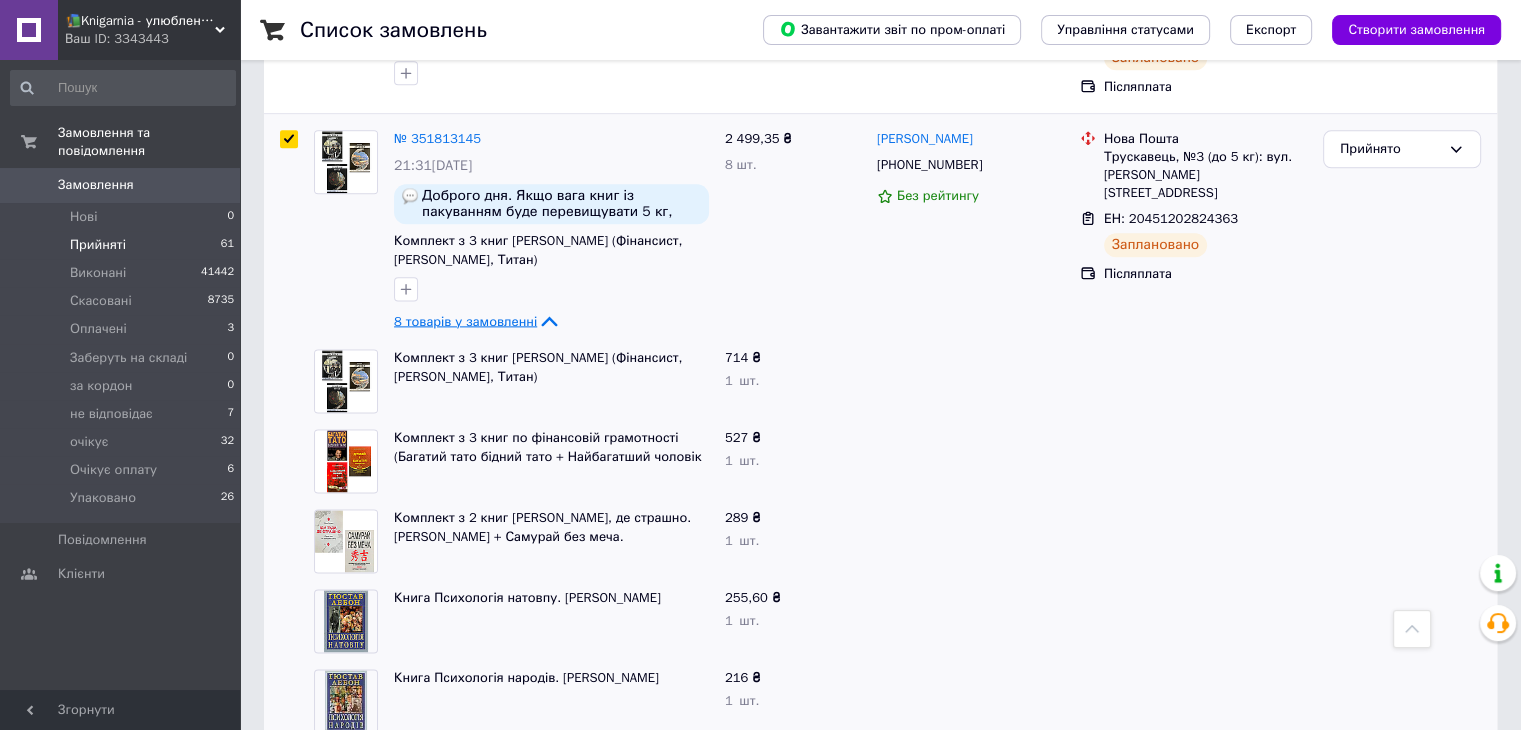 scroll, scrollTop: 10333, scrollLeft: 0, axis: vertical 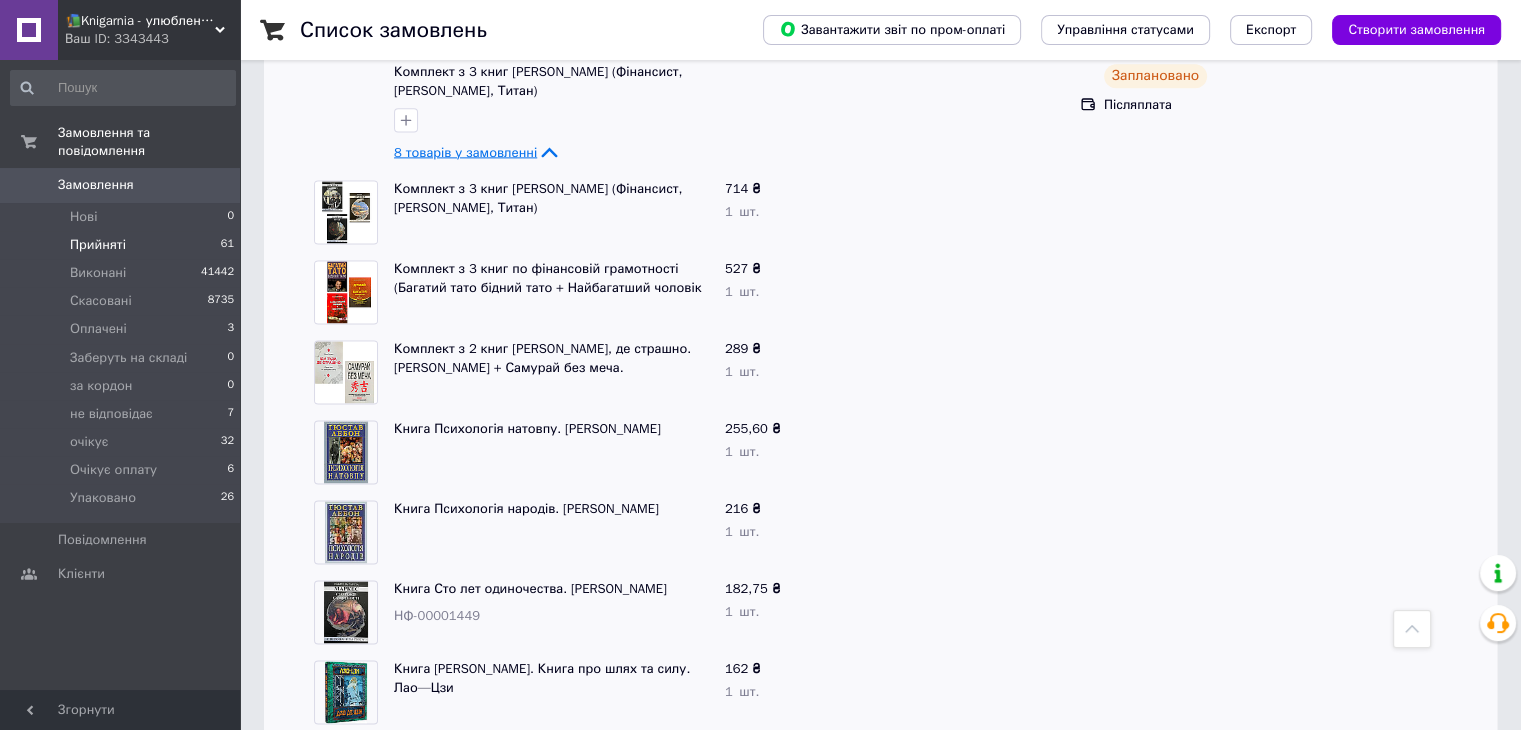 click at bounding box center (289, 847) 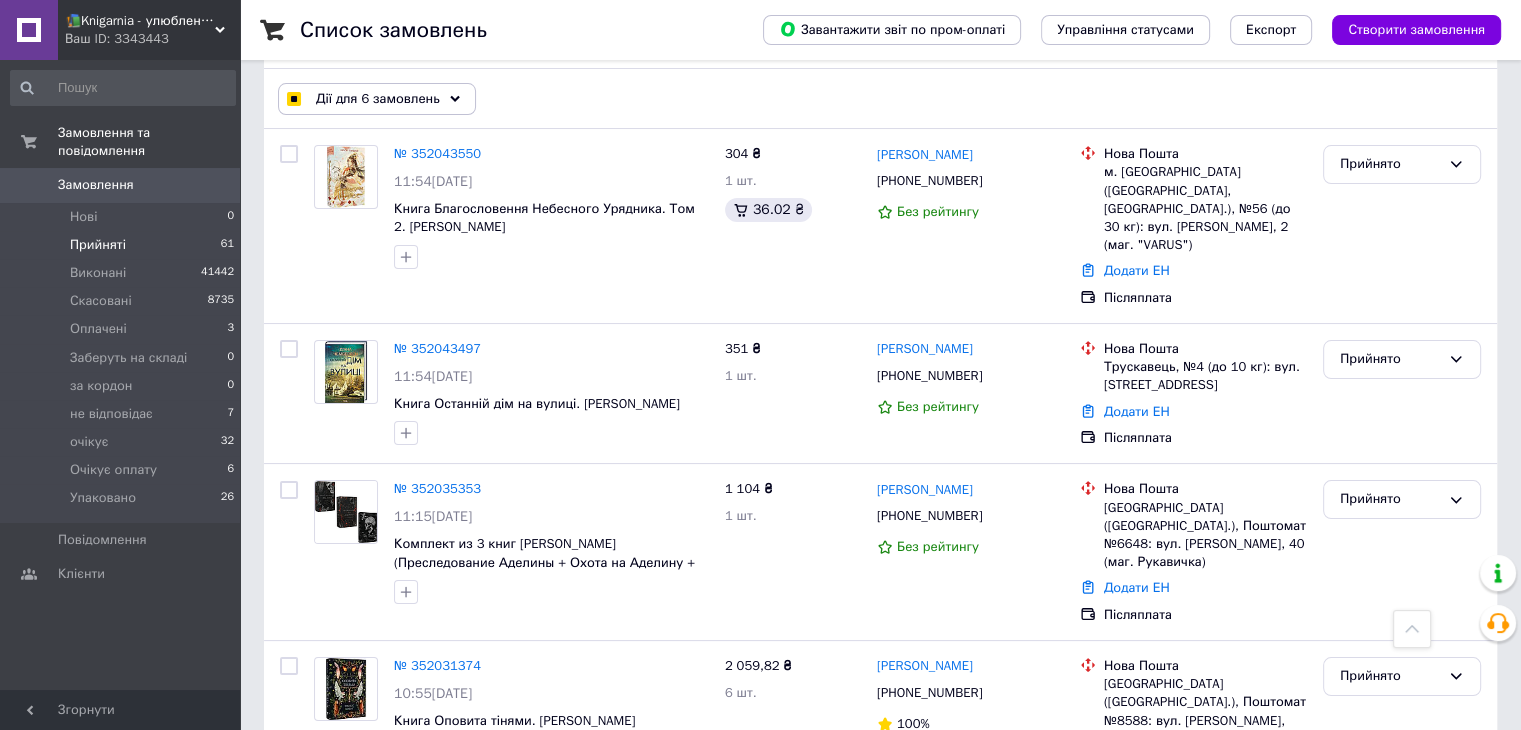 scroll, scrollTop: 0, scrollLeft: 0, axis: both 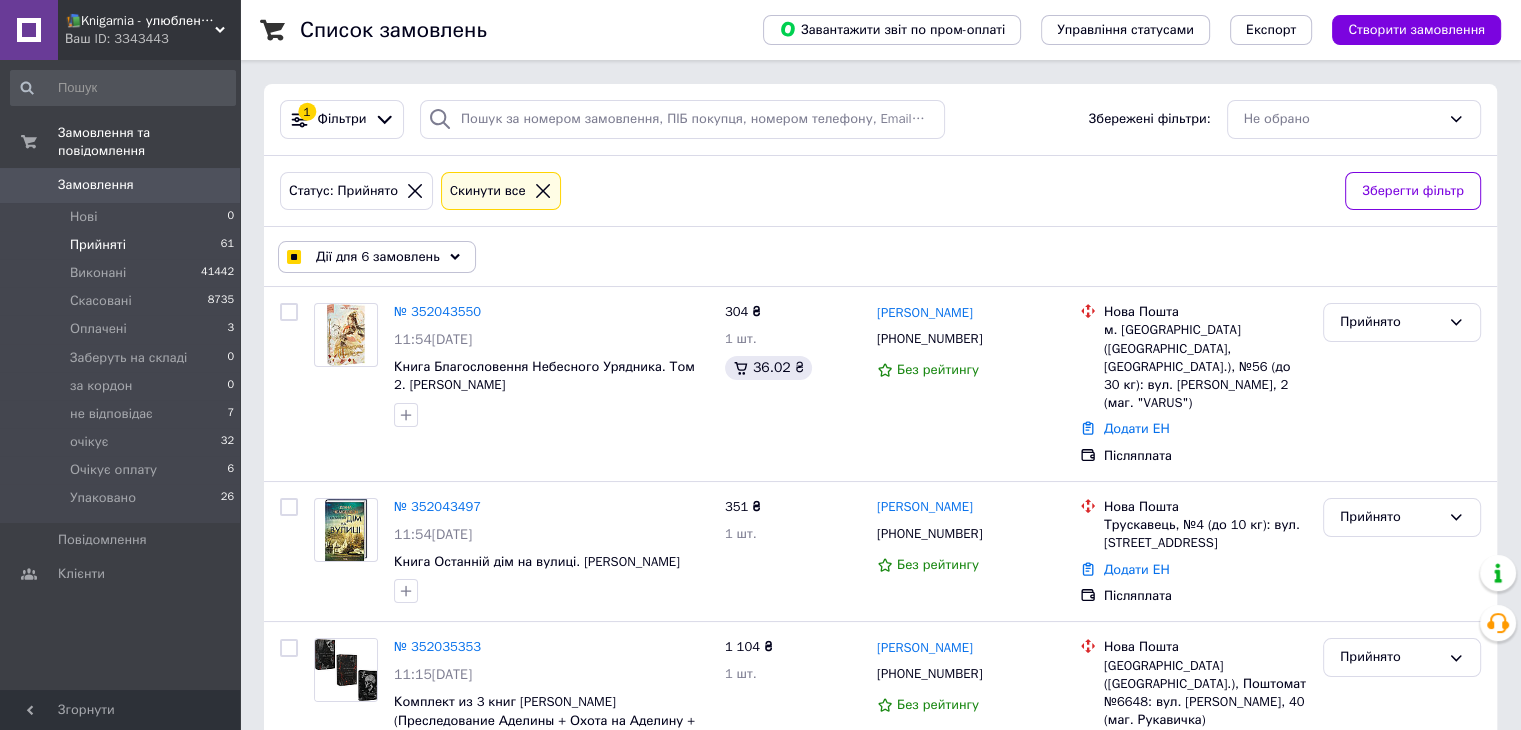 click on "Дії для 6 замовлень" at bounding box center (378, 257) 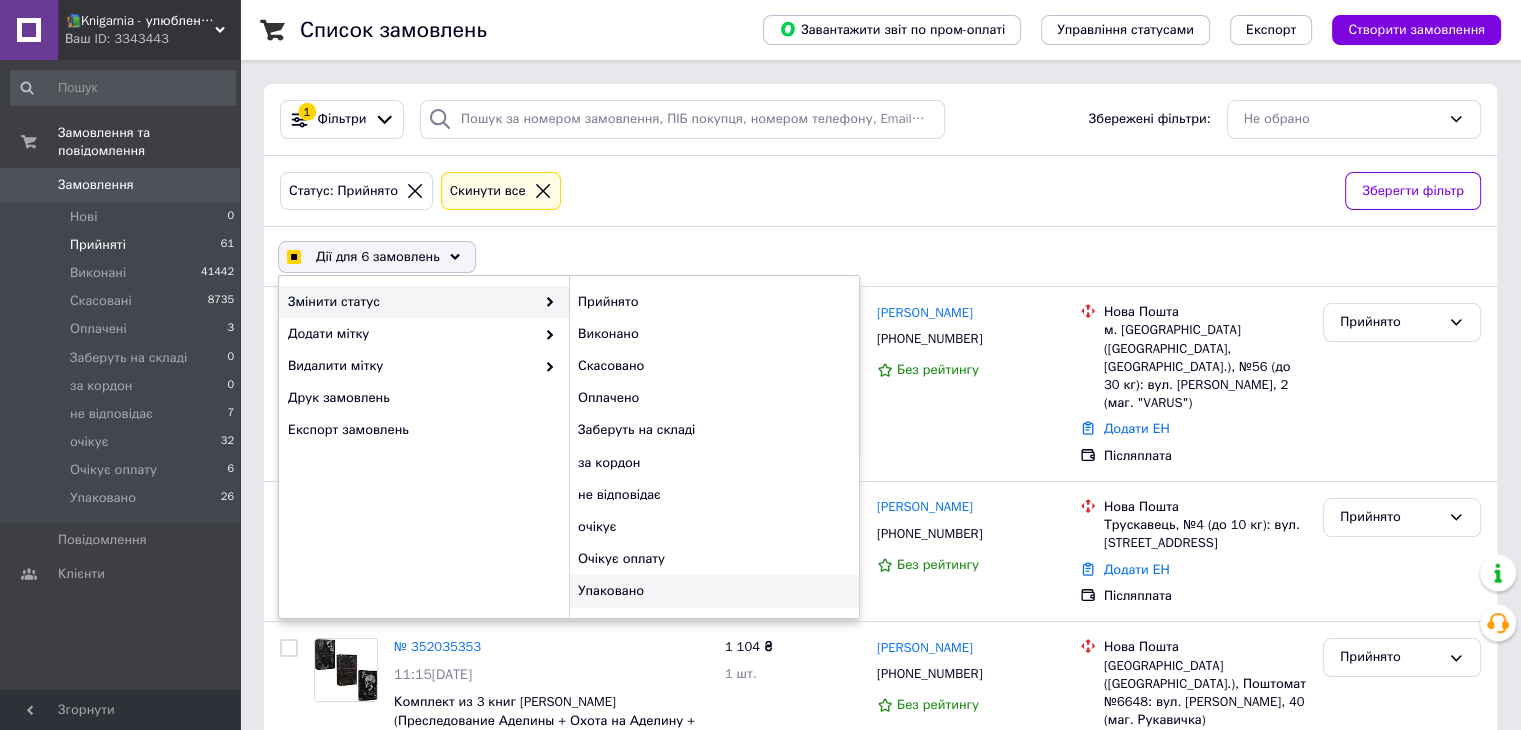 checkbox on "true" 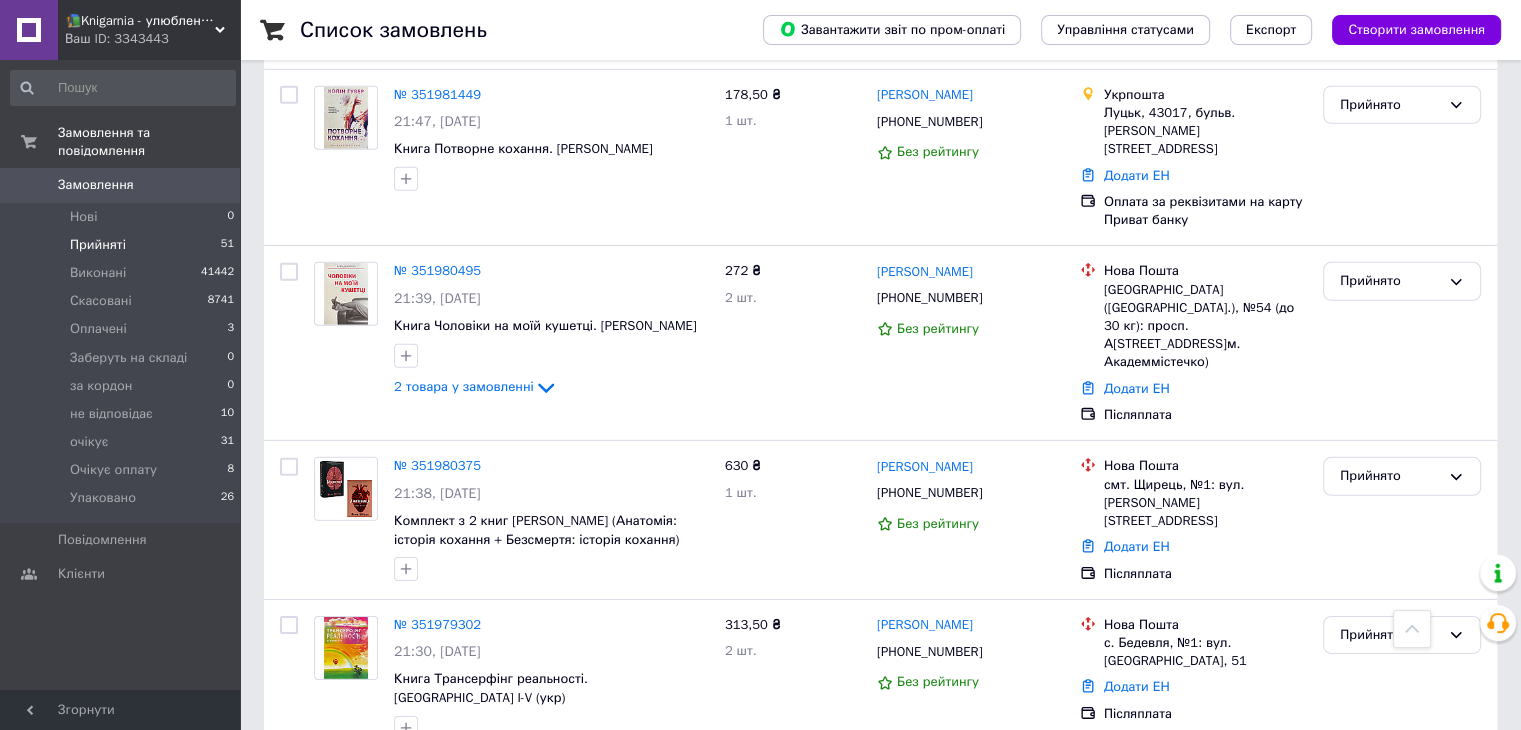 scroll, scrollTop: 6124, scrollLeft: 0, axis: vertical 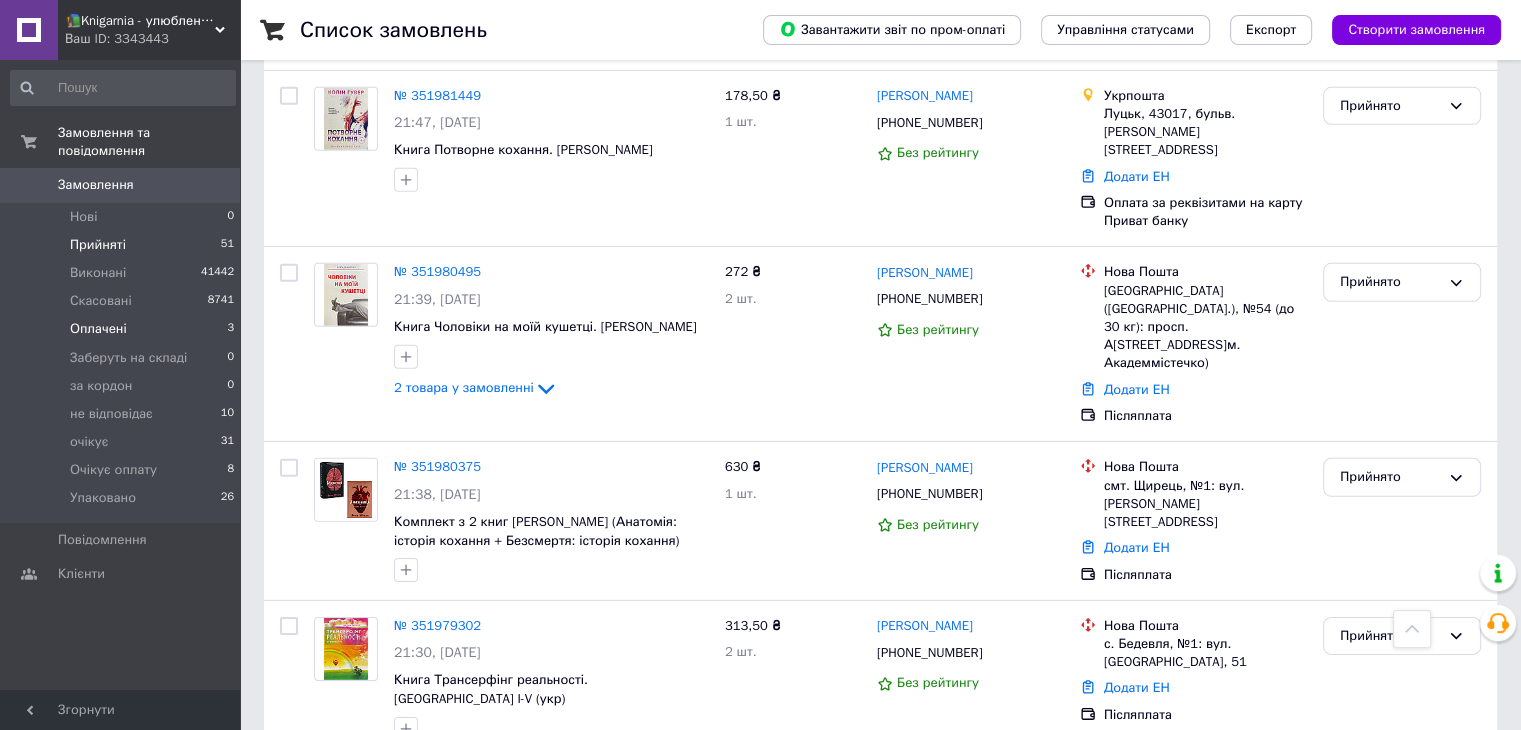 click on "Оплачені 3" at bounding box center (123, 329) 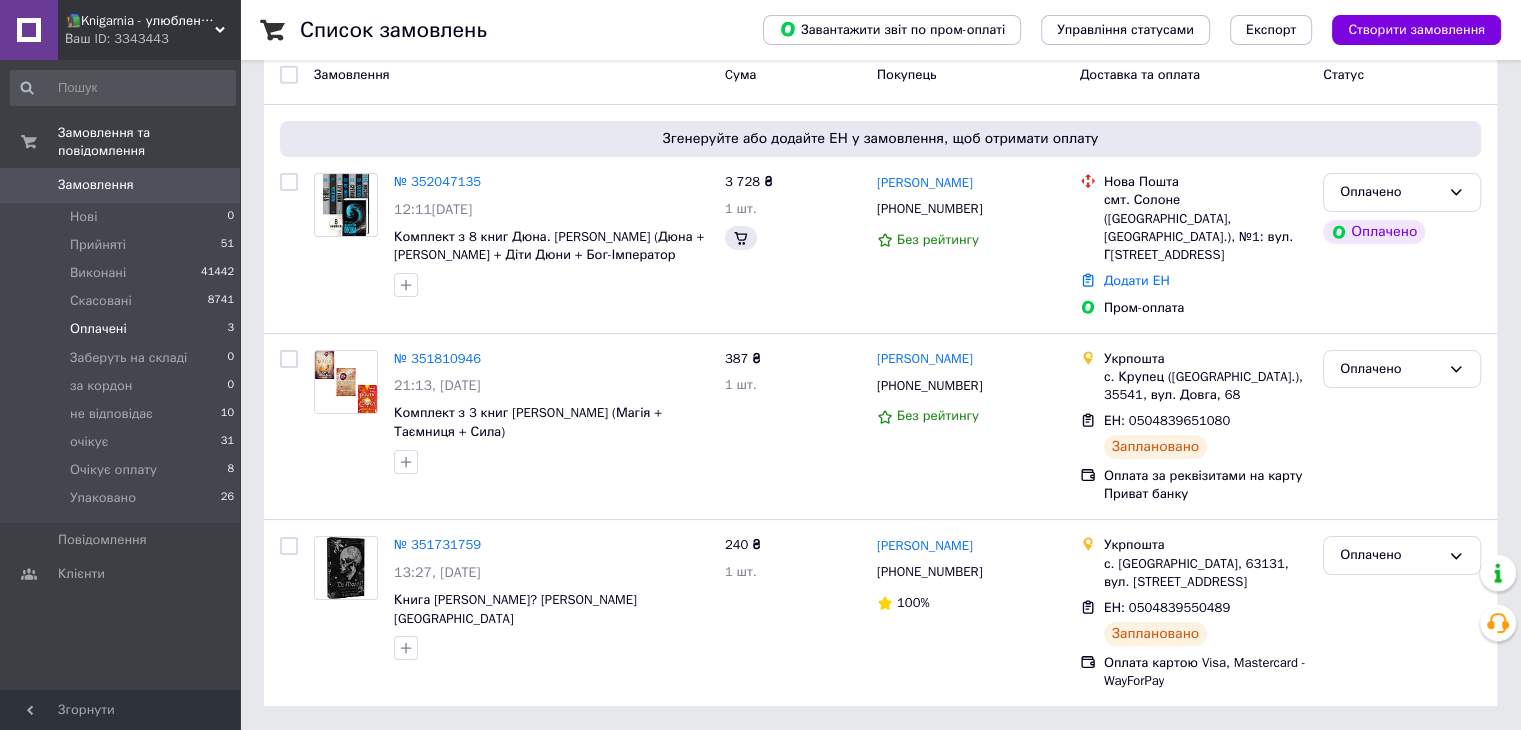 scroll, scrollTop: 0, scrollLeft: 0, axis: both 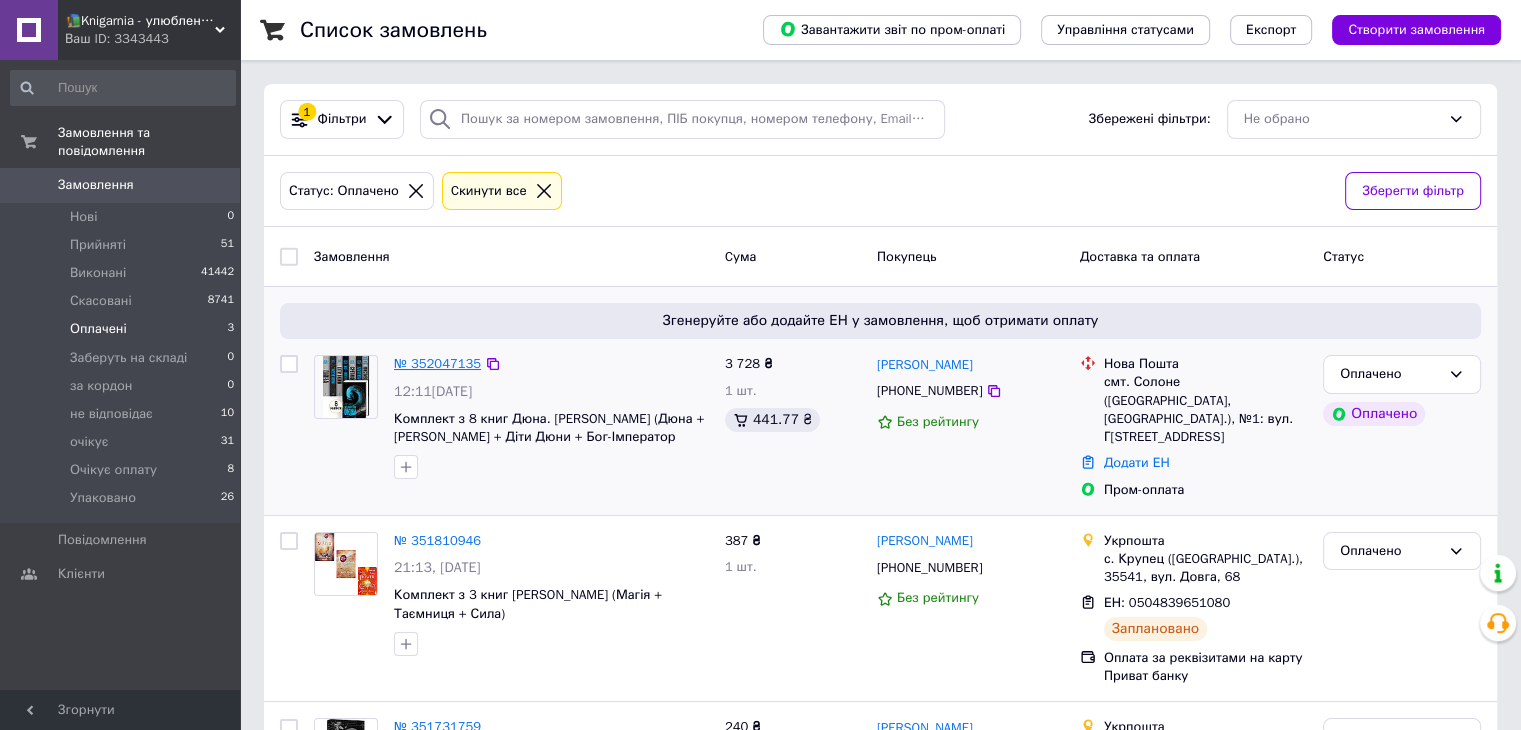 click on "№ 352047135" at bounding box center (437, 363) 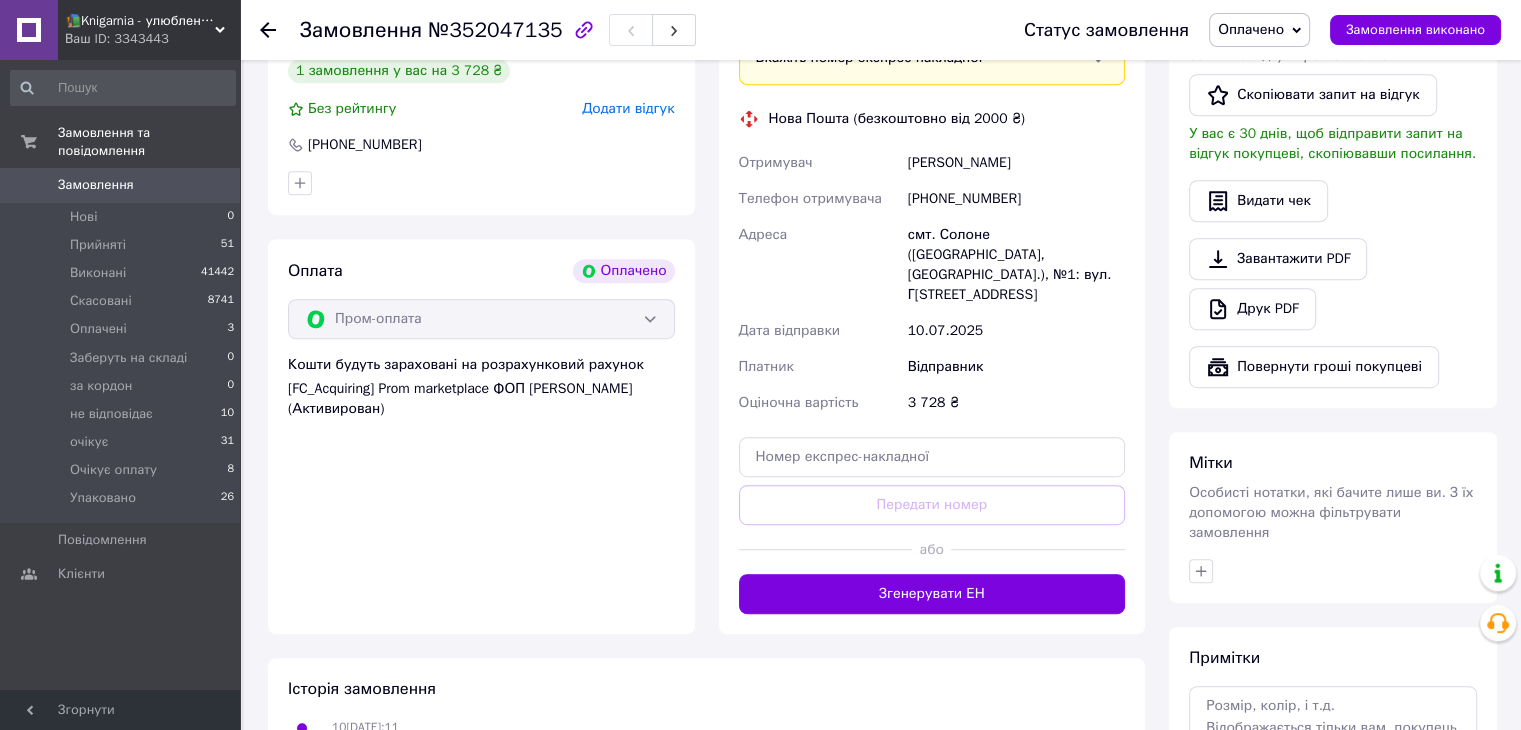 scroll, scrollTop: 1074, scrollLeft: 0, axis: vertical 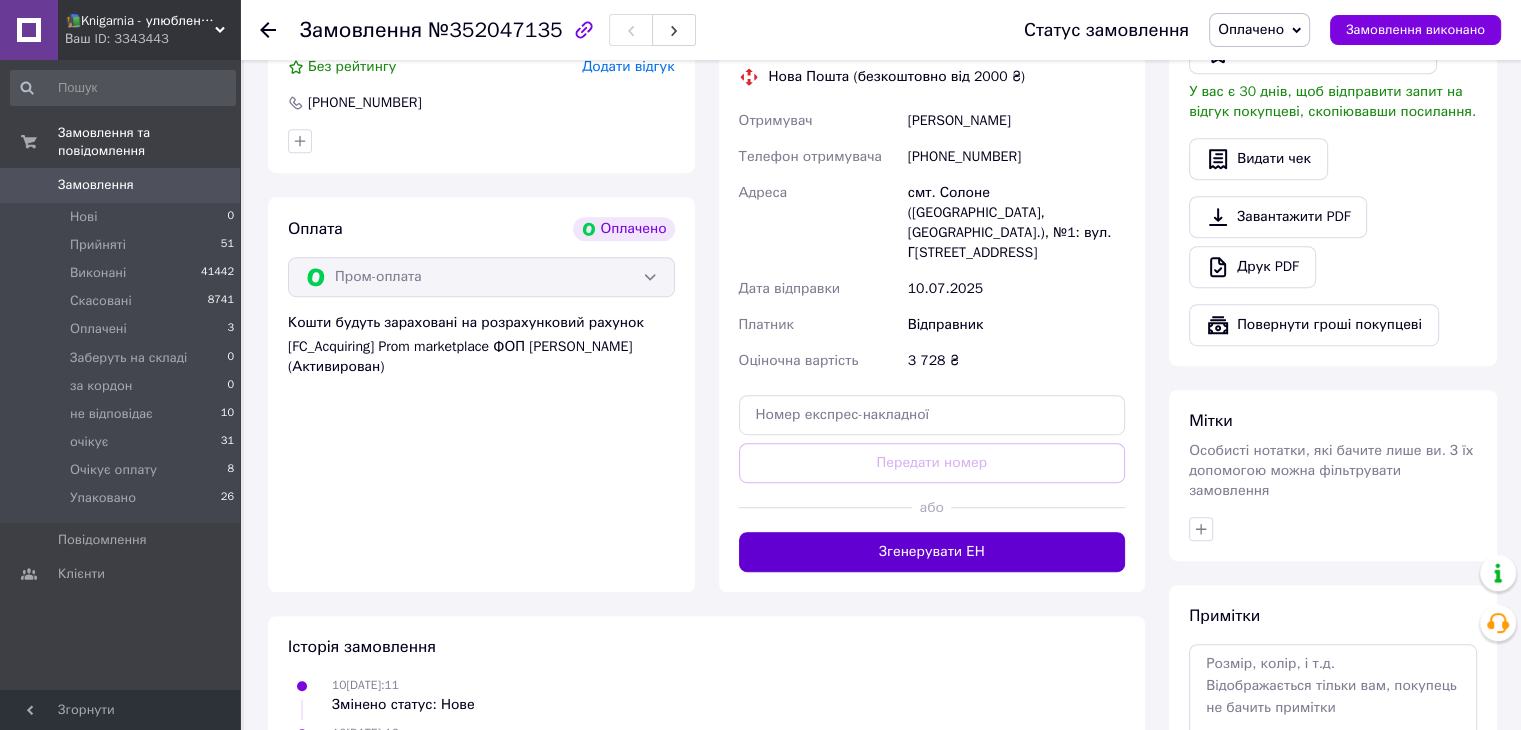 click on "Згенерувати ЕН" at bounding box center [932, 552] 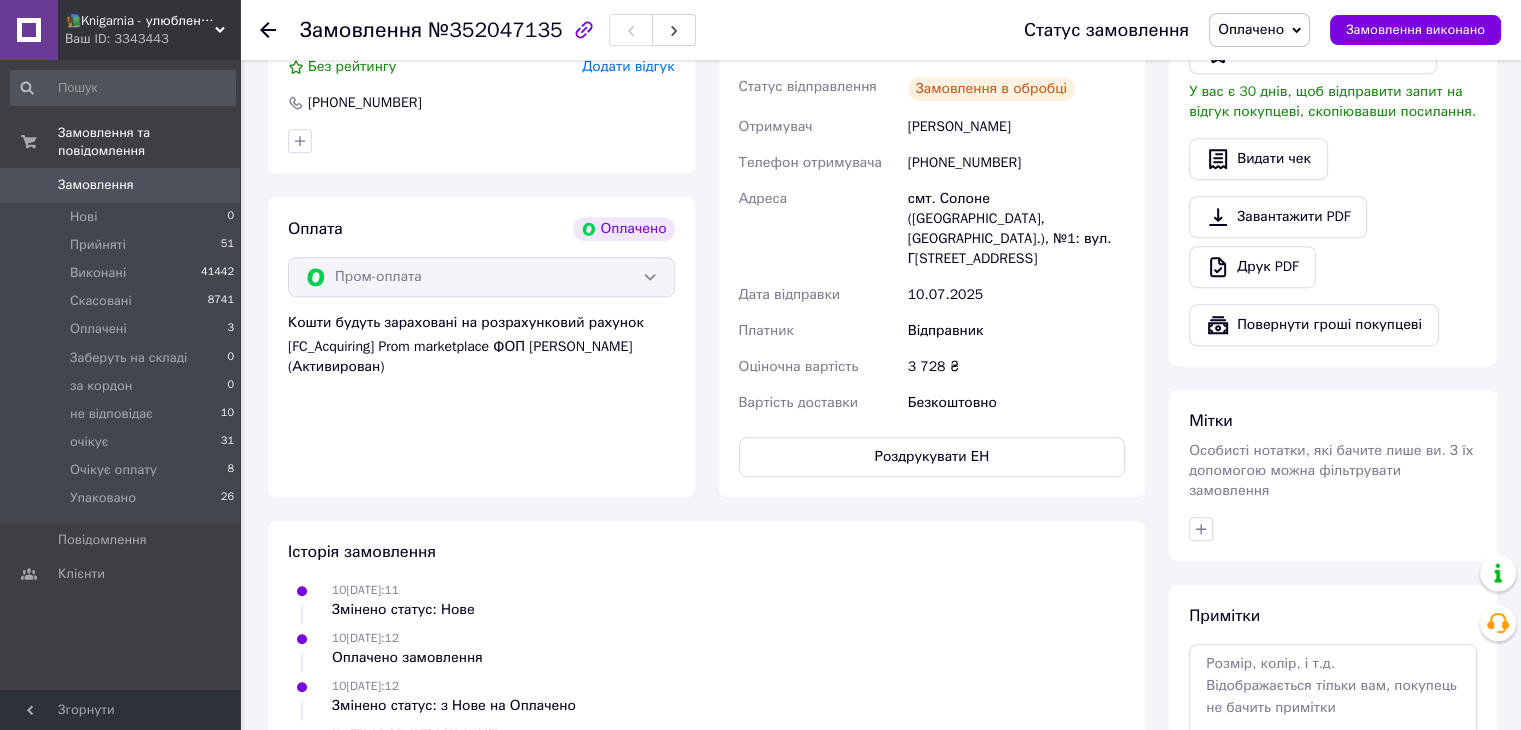 click on "Роздрукувати ЕН" at bounding box center (932, 457) 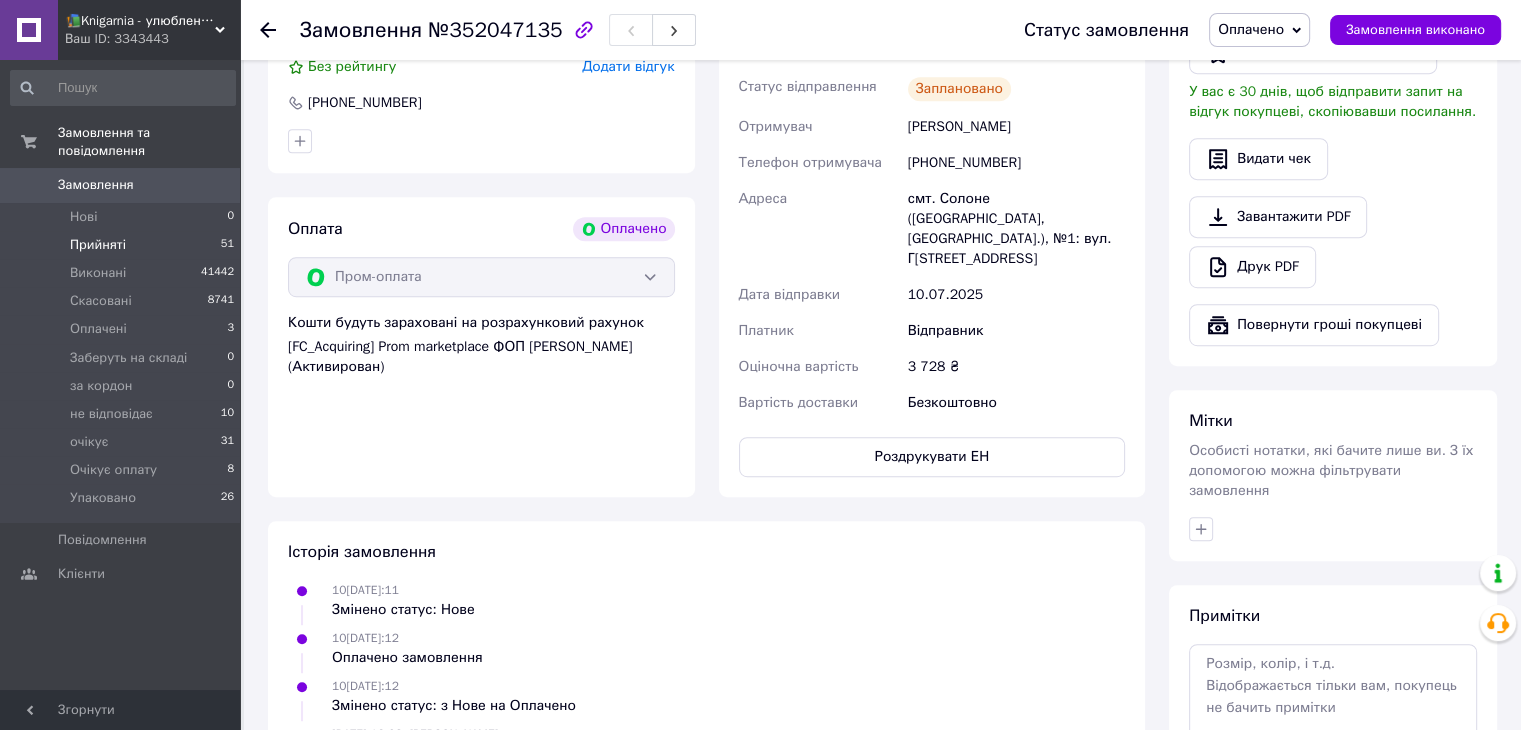 click on "Прийняті" at bounding box center [98, 245] 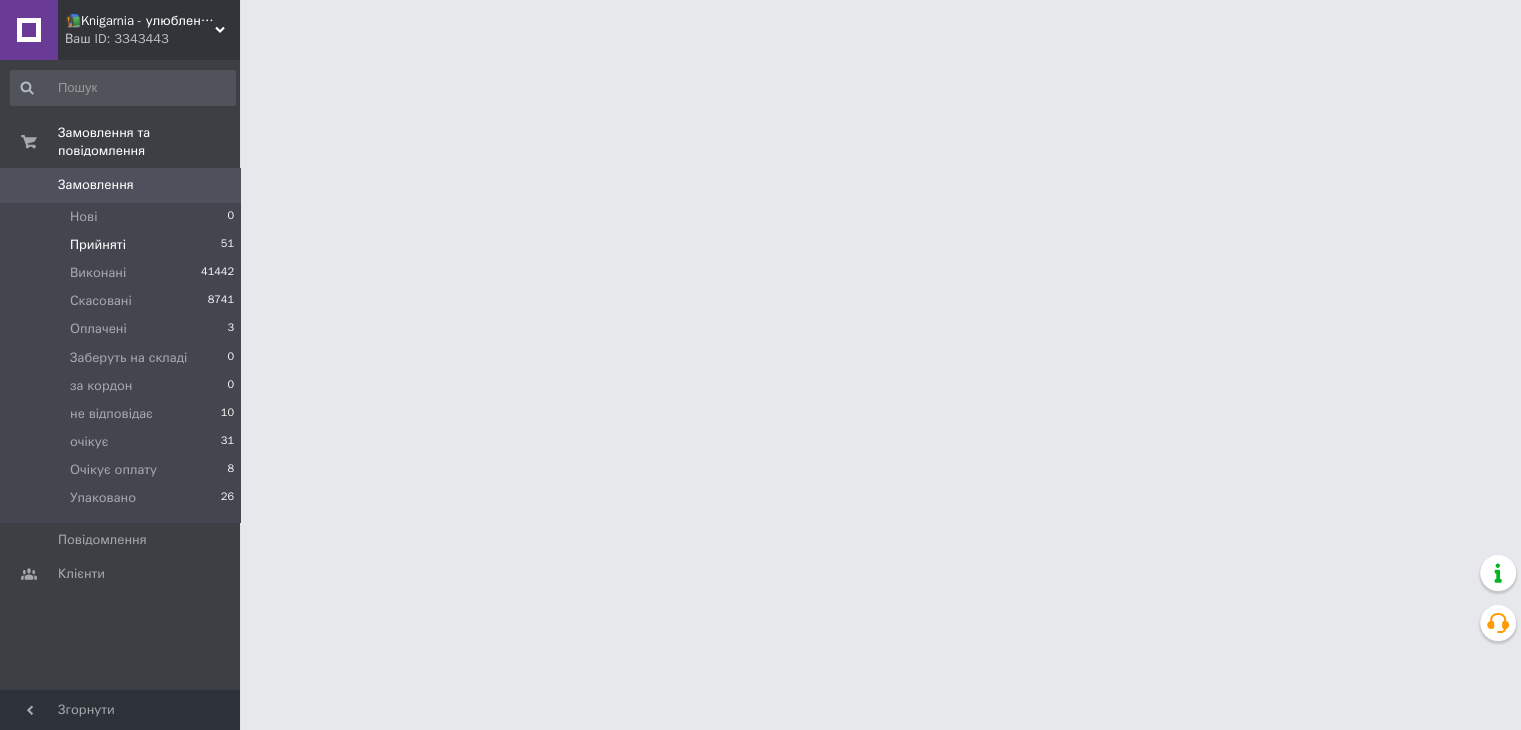 scroll, scrollTop: 0, scrollLeft: 0, axis: both 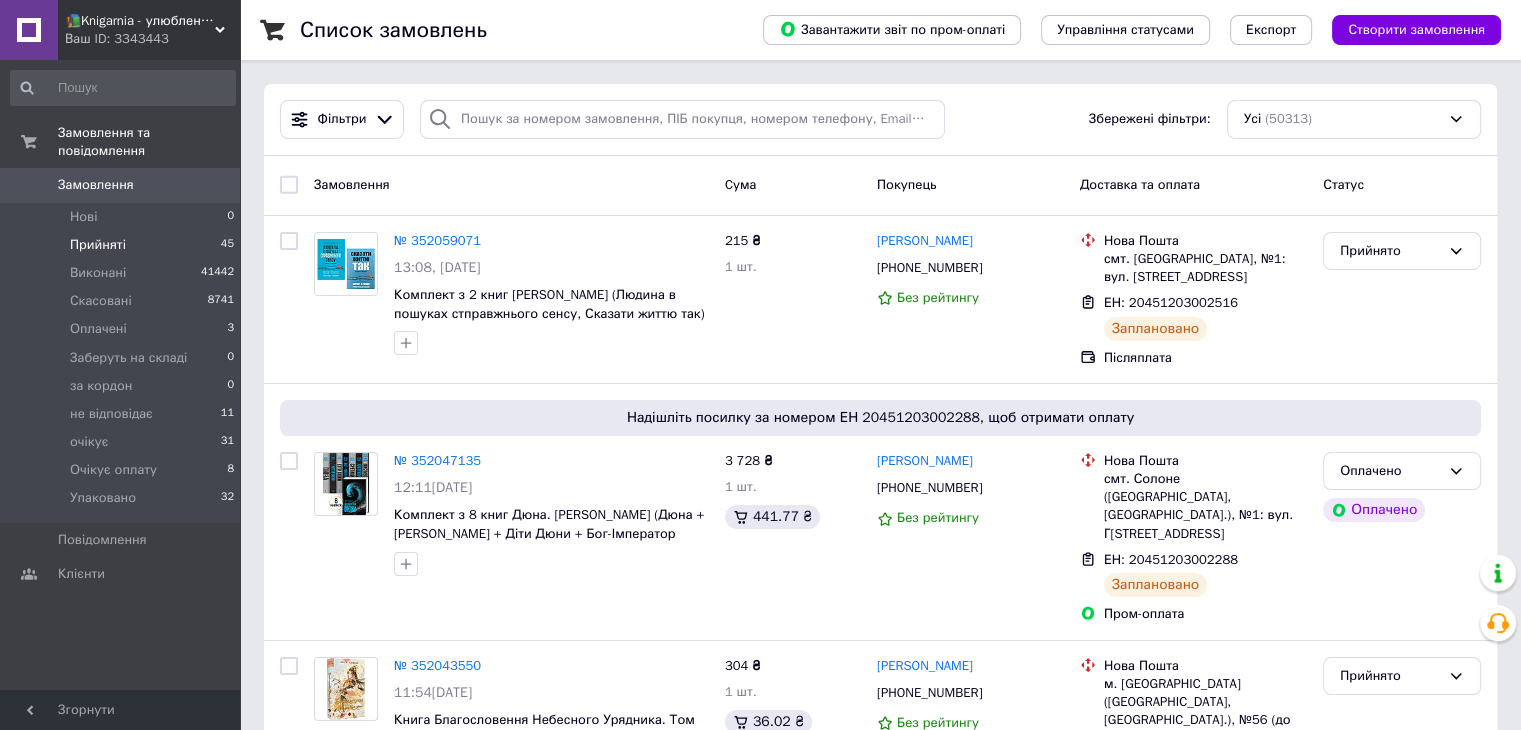 click on "Прийняті" at bounding box center [98, 245] 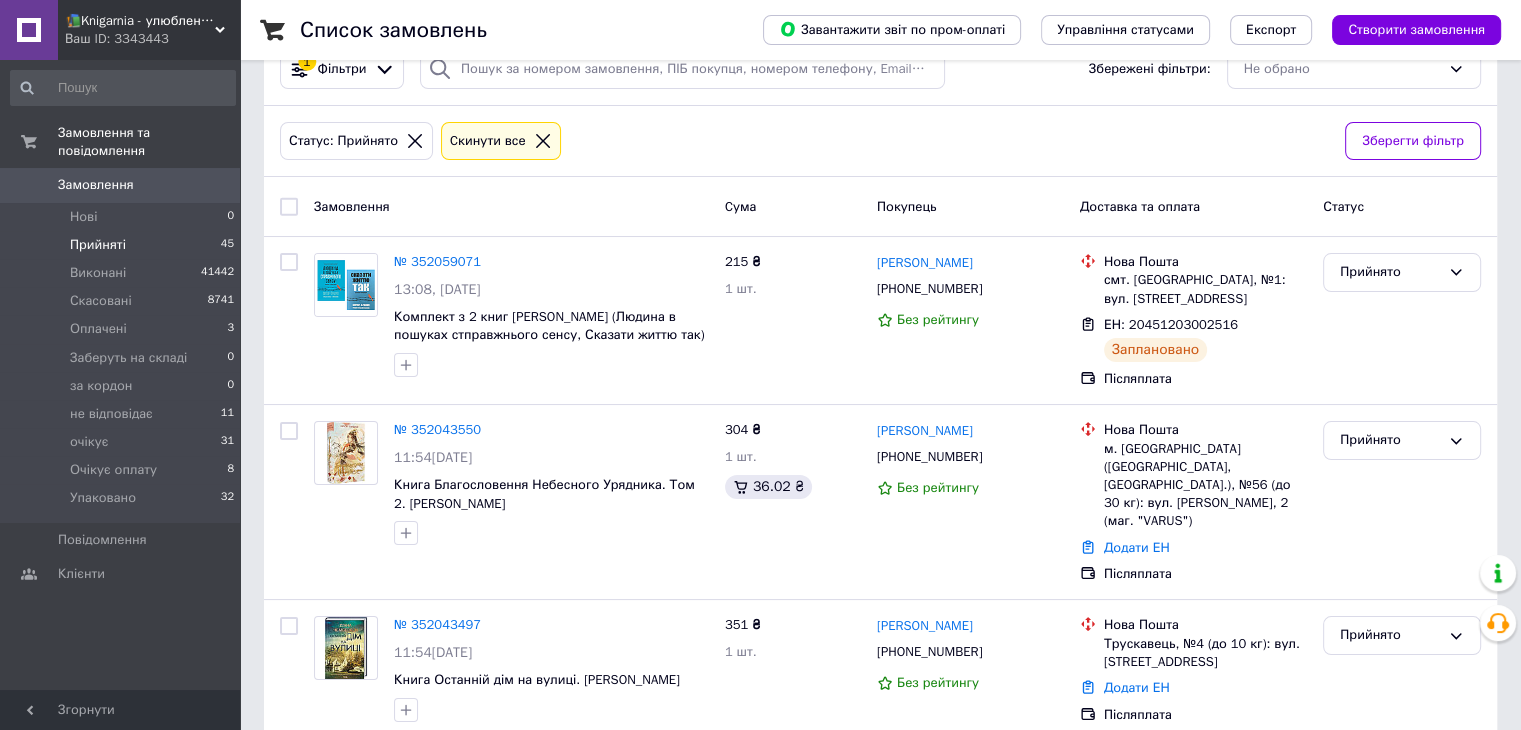 scroll, scrollTop: 0, scrollLeft: 0, axis: both 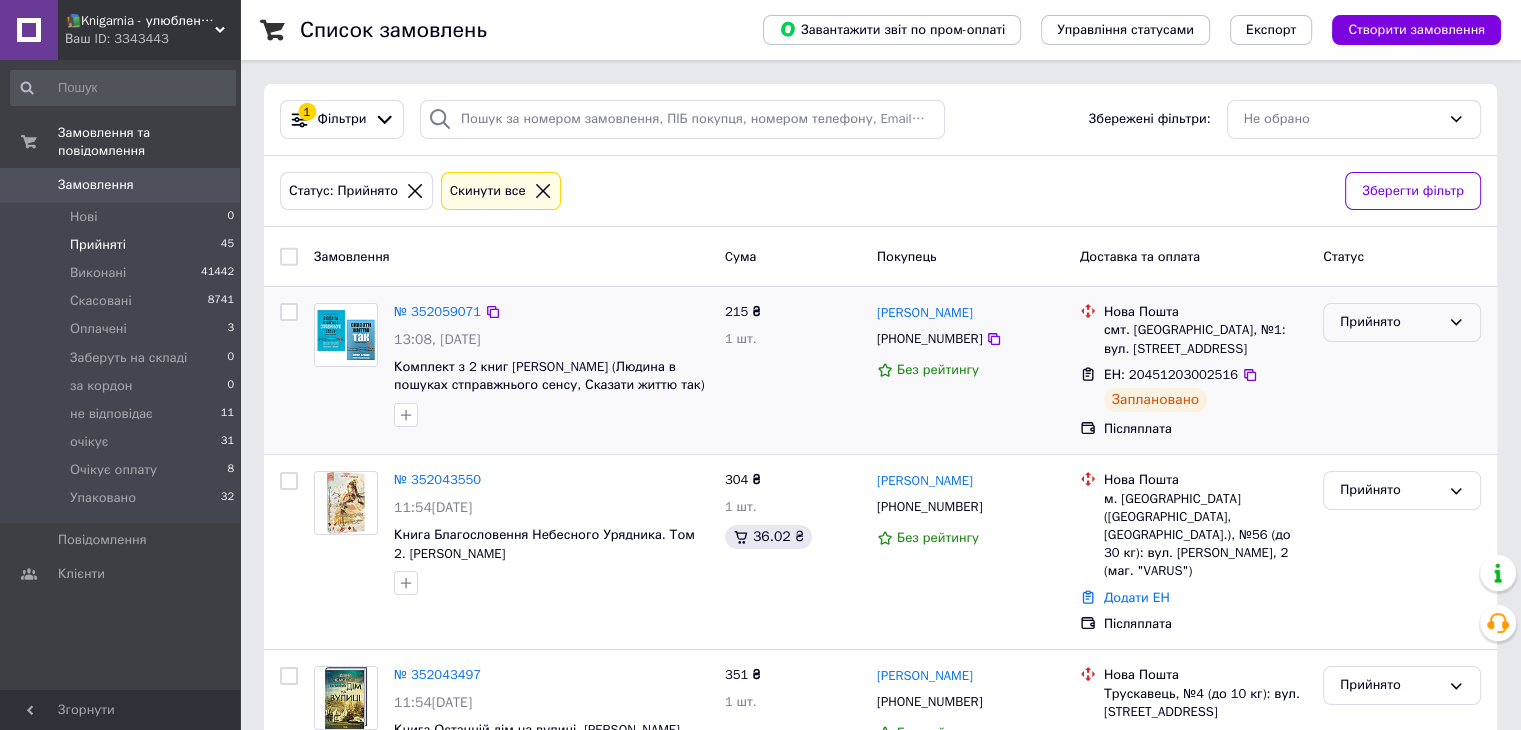 click 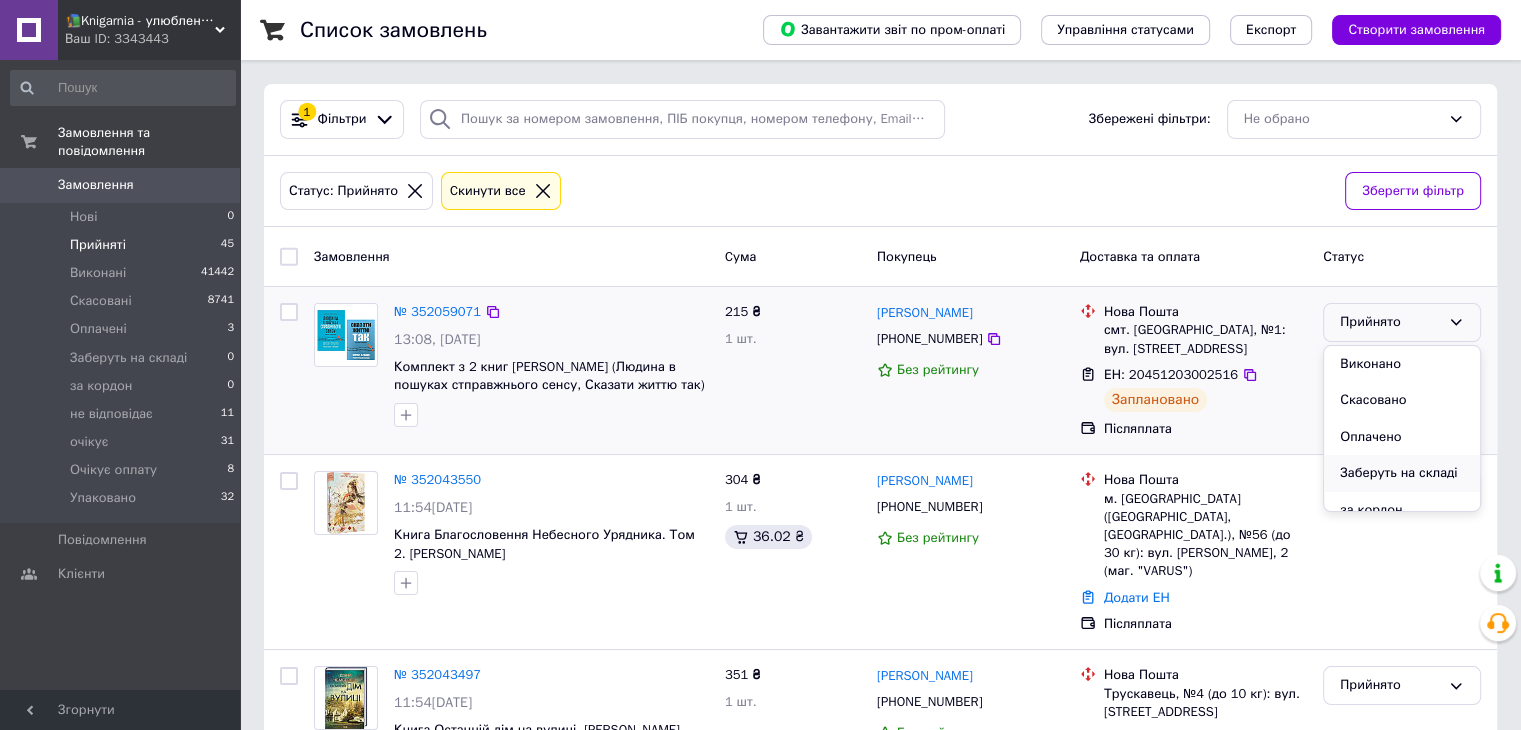 scroll, scrollTop: 163, scrollLeft: 0, axis: vertical 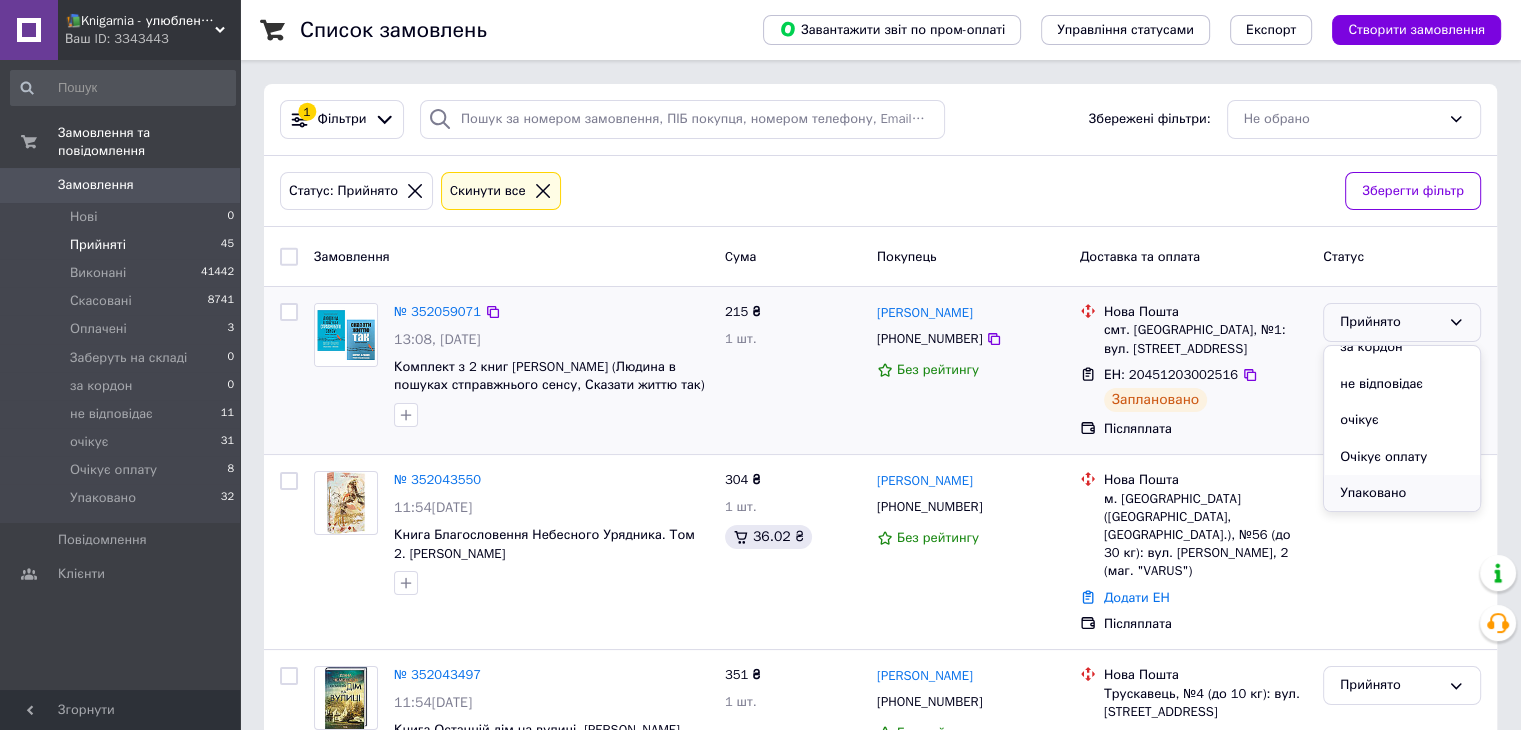click on "Упаковано" at bounding box center (1402, 493) 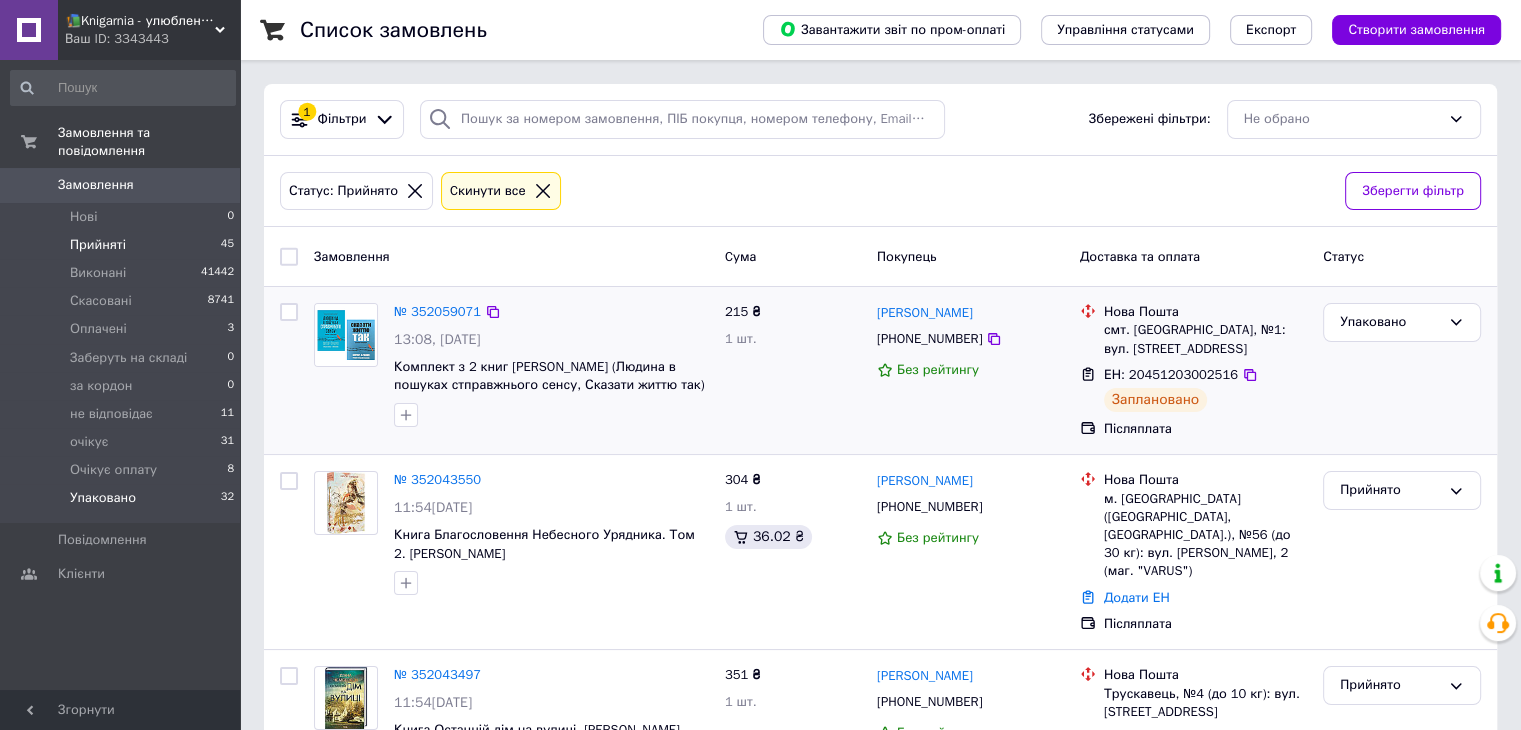 click on "Упаковано 32" at bounding box center [123, 503] 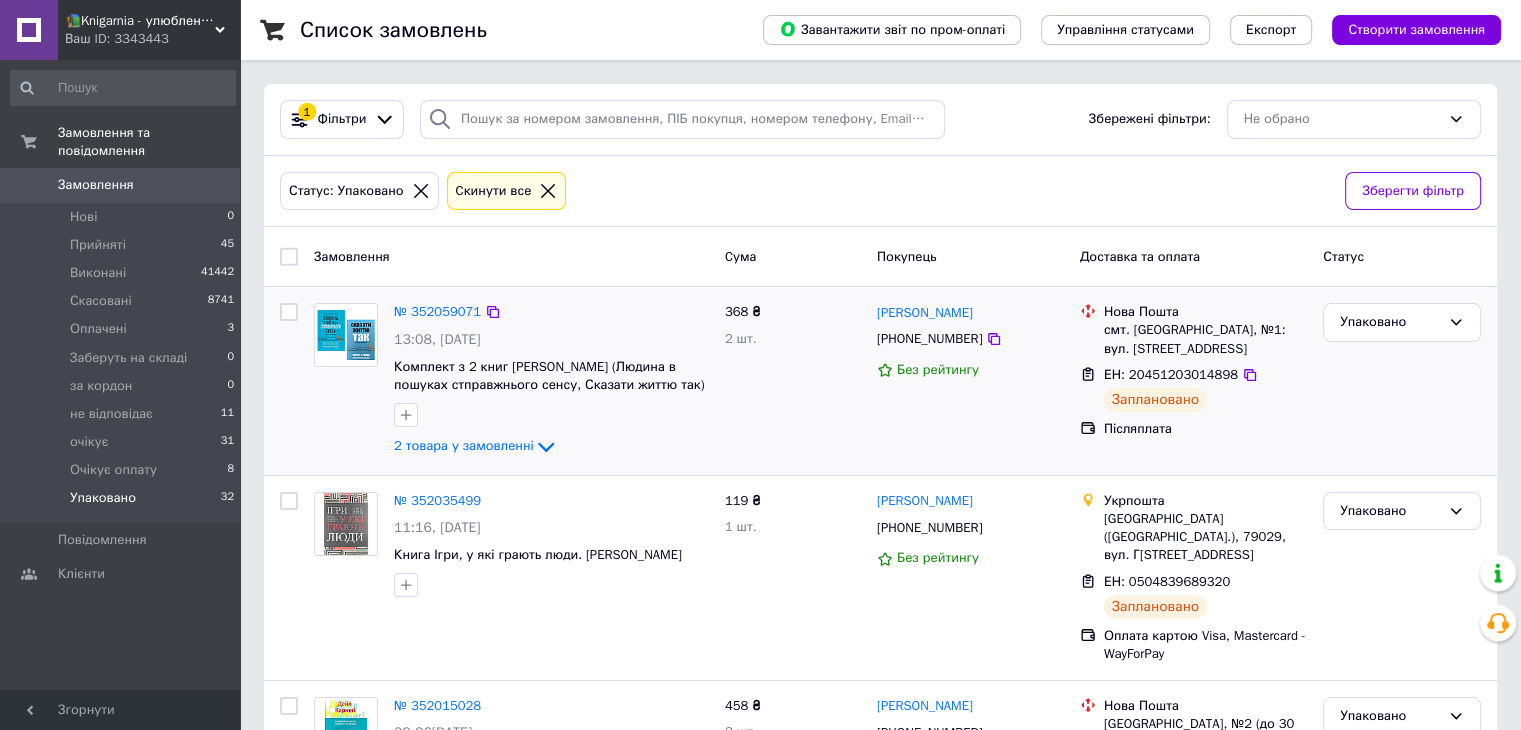 click 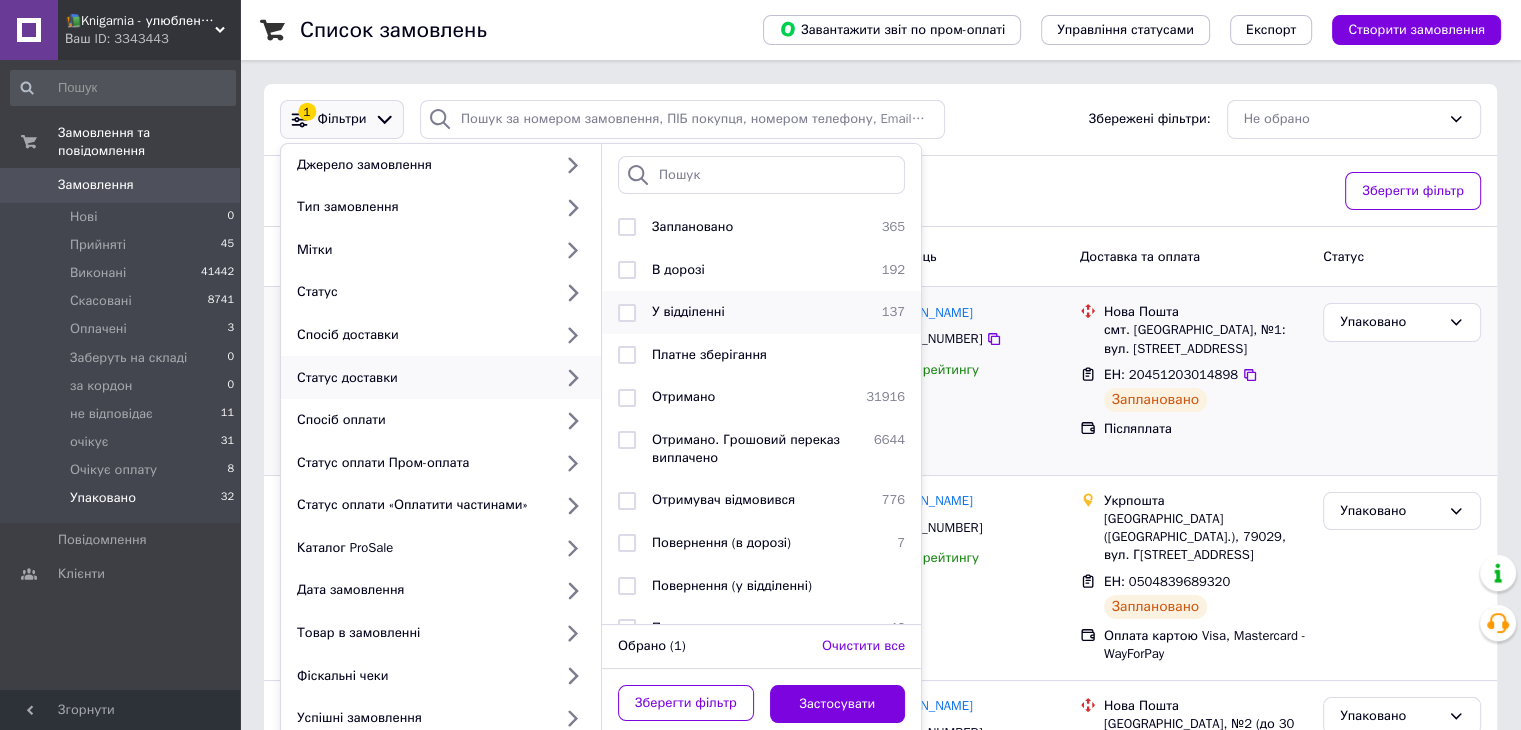 click at bounding box center (627, 313) 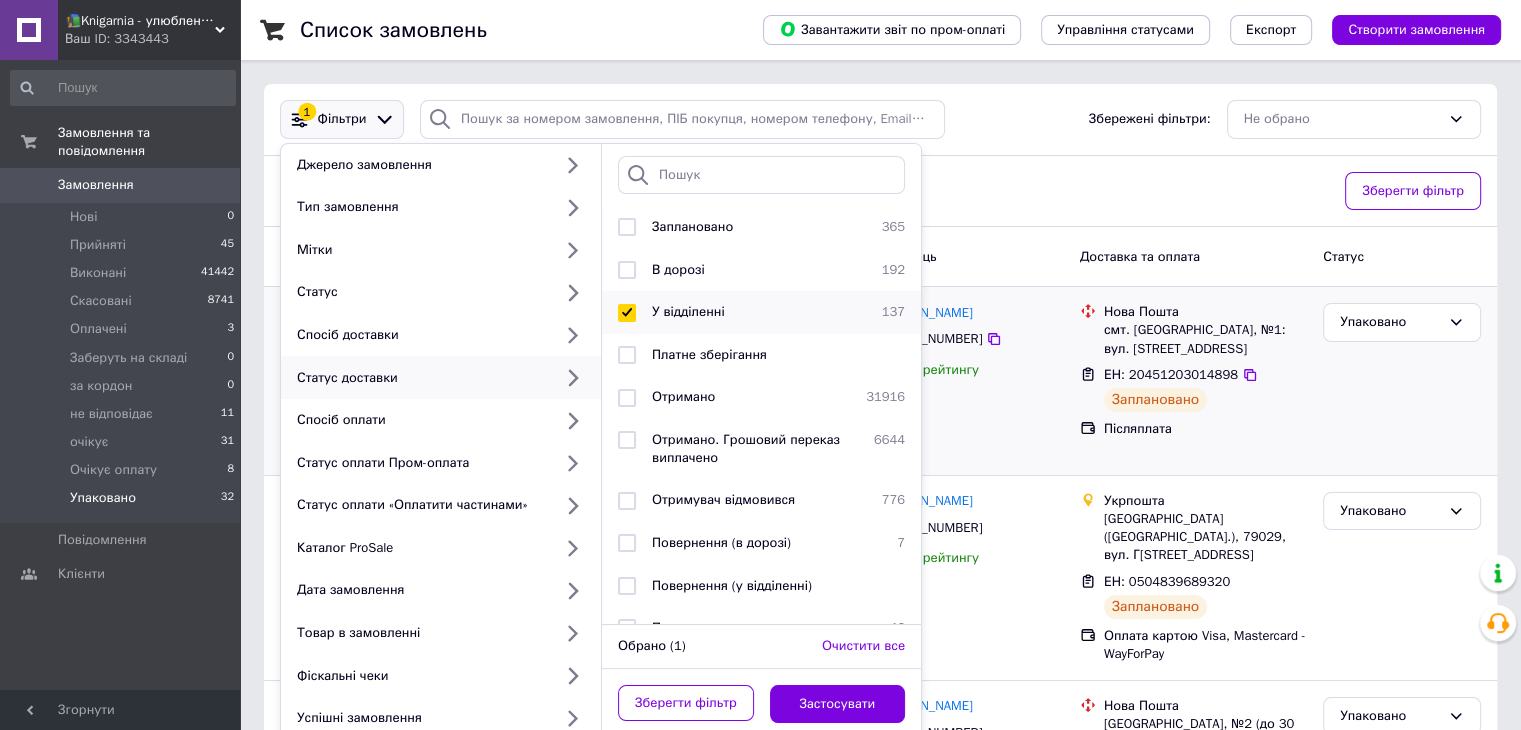 checkbox on "true" 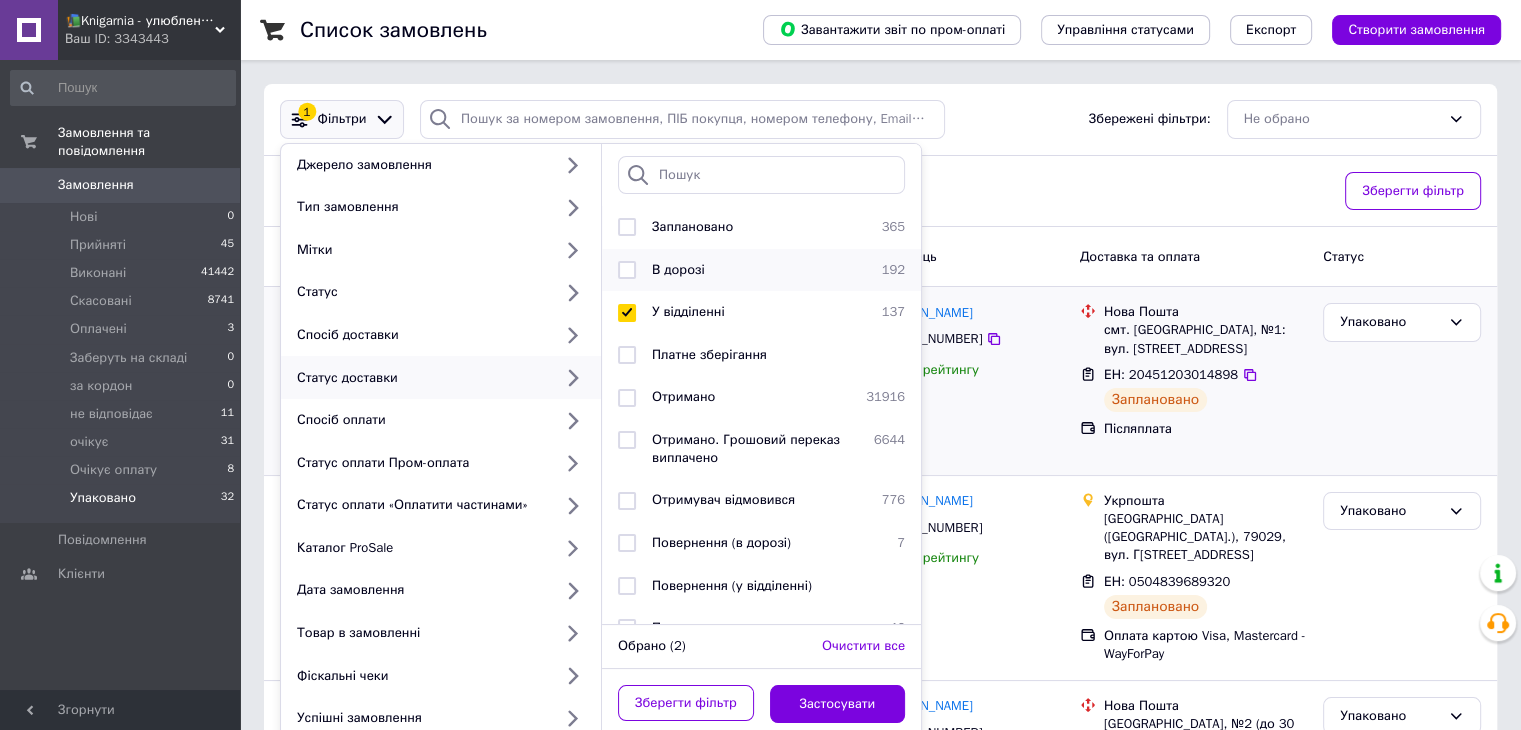 click at bounding box center [627, 270] 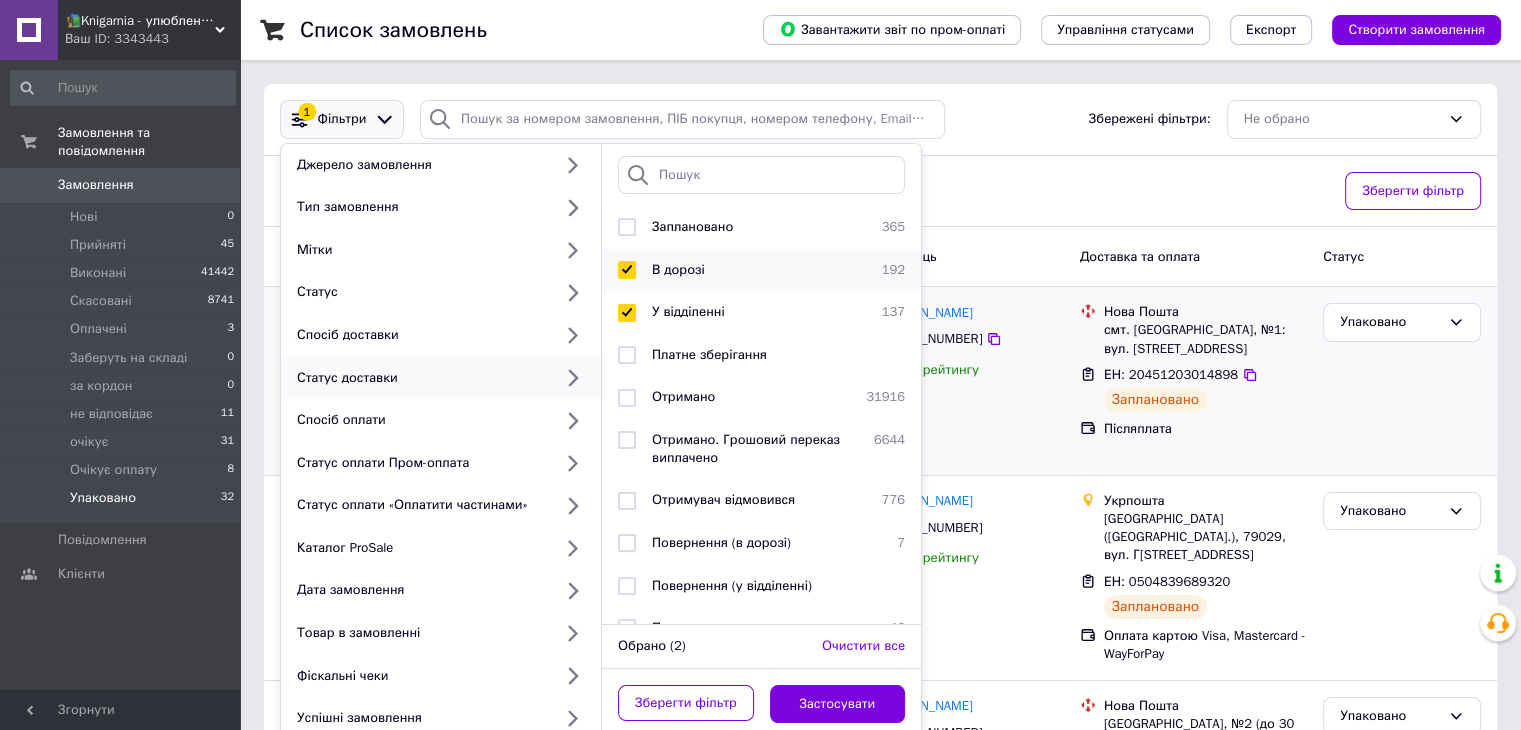 checkbox on "true" 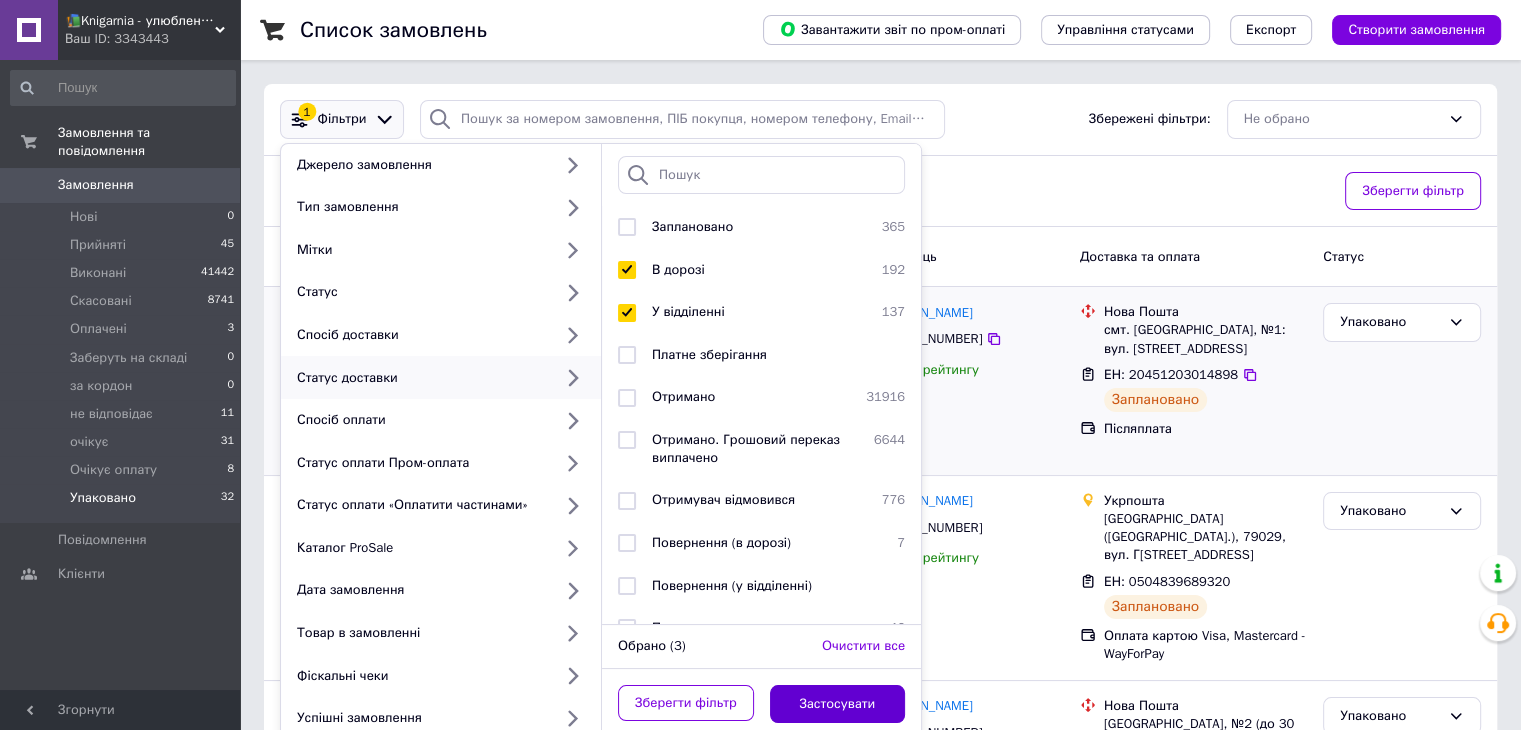 click on "Застосувати" at bounding box center (838, 704) 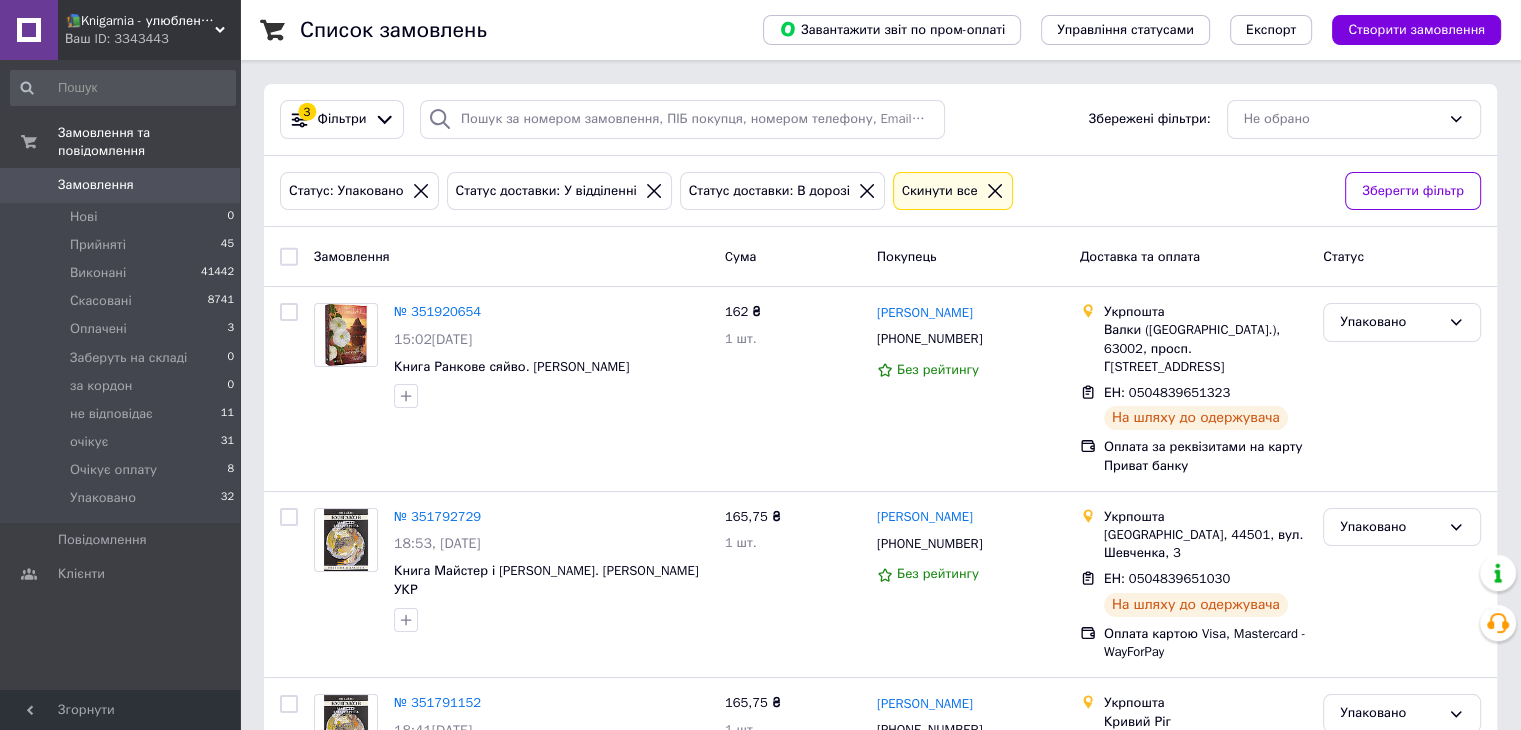 click at bounding box center [289, 257] 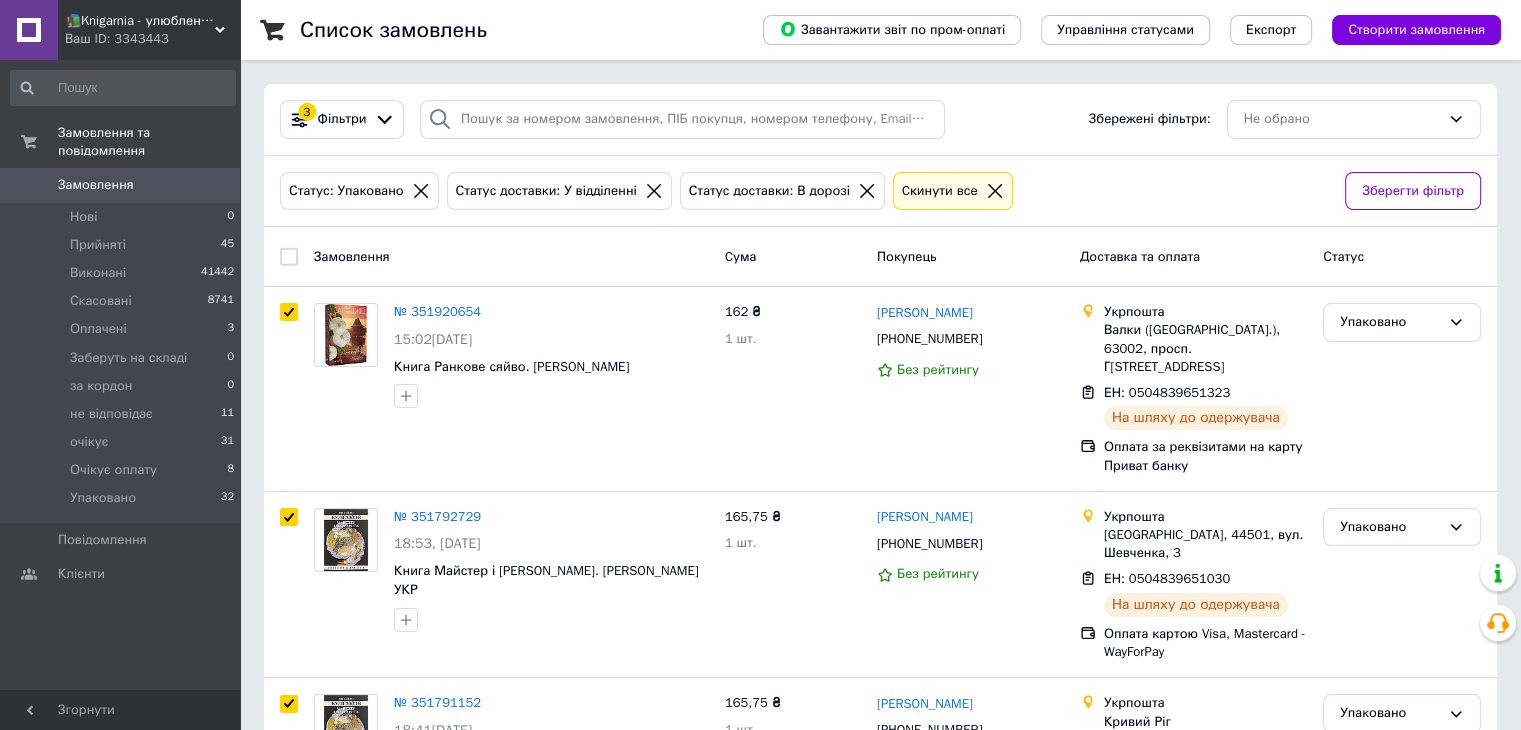 checkbox on "true" 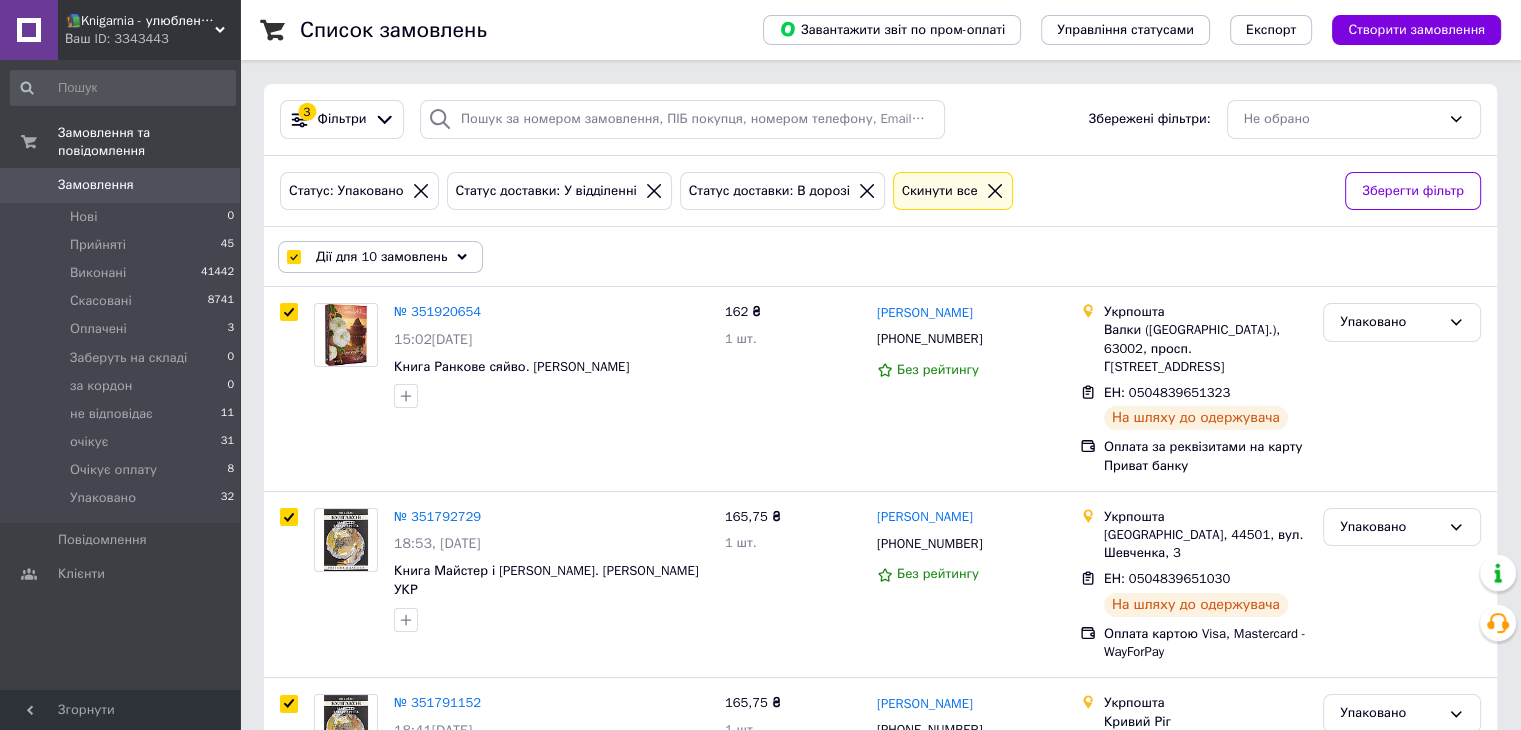click on "Дії для 10 замовлень" at bounding box center (381, 257) 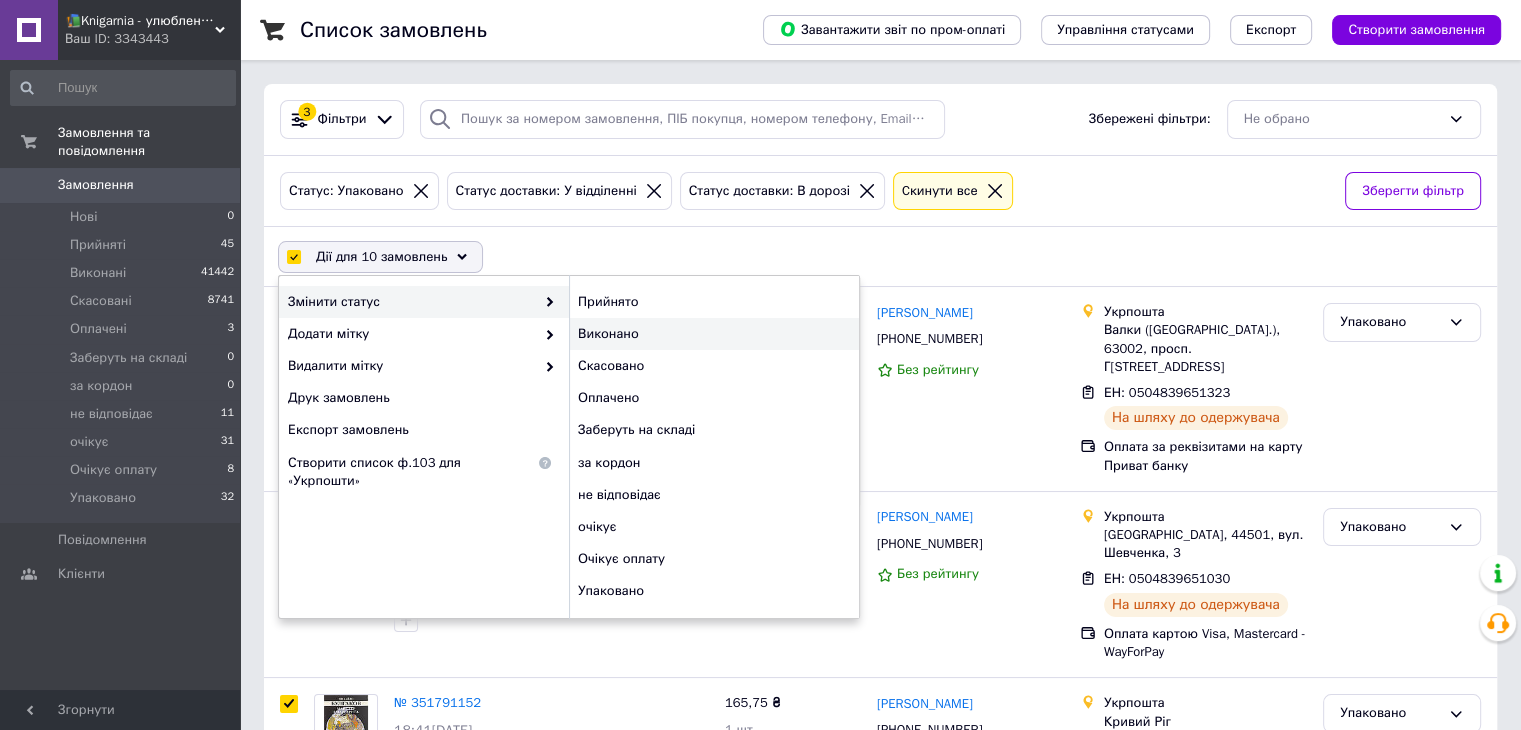 click on "Виконано" at bounding box center [714, 334] 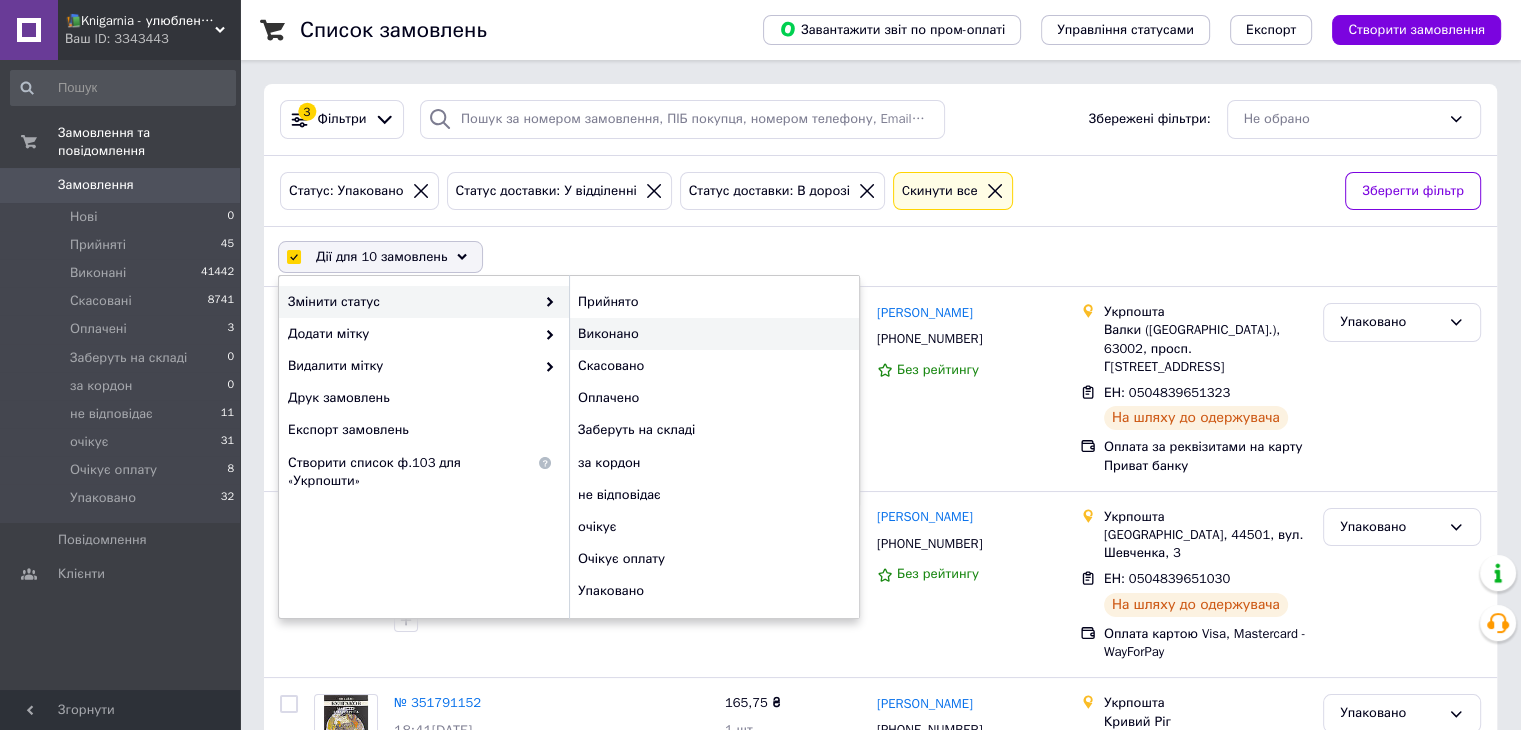 checkbox on "false" 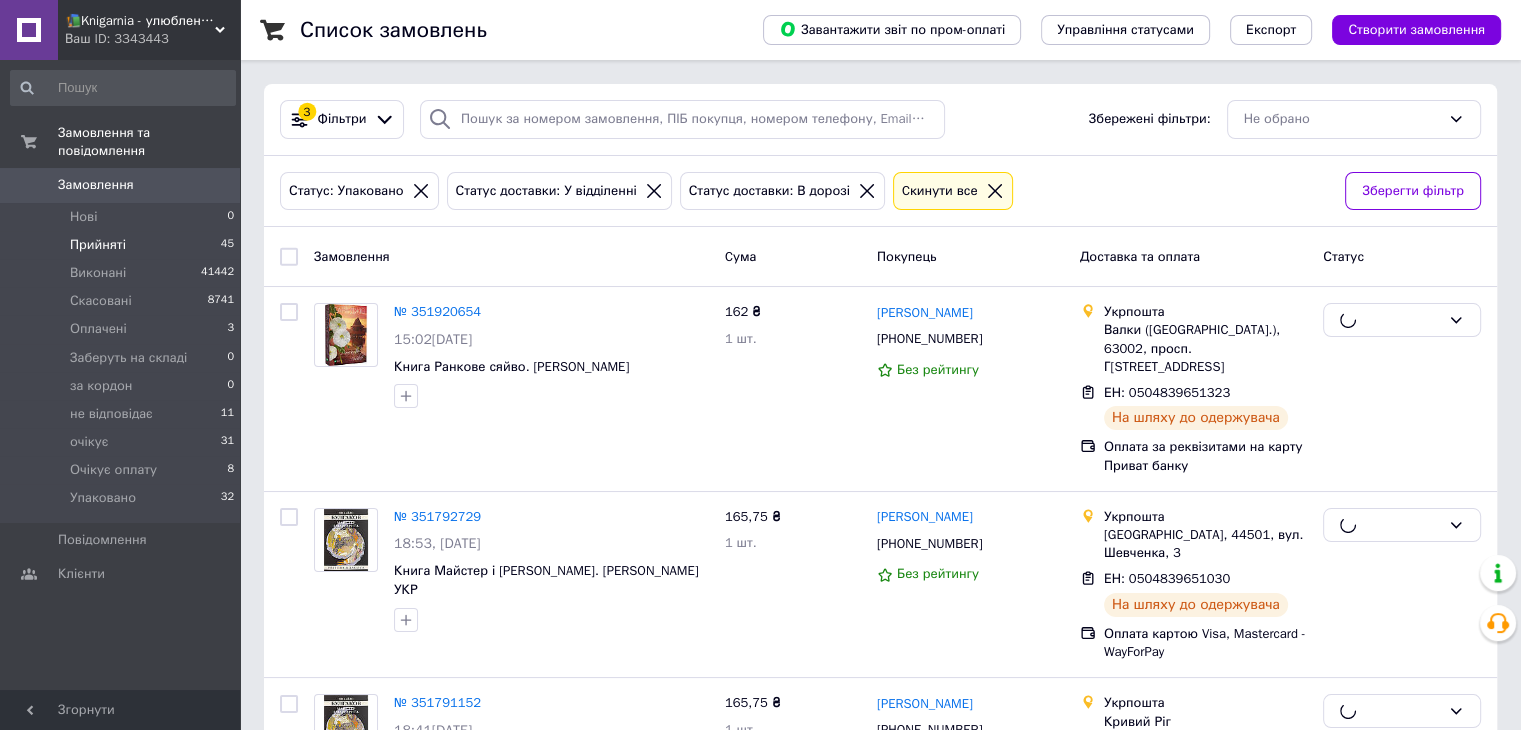 click on "45" at bounding box center (227, 245) 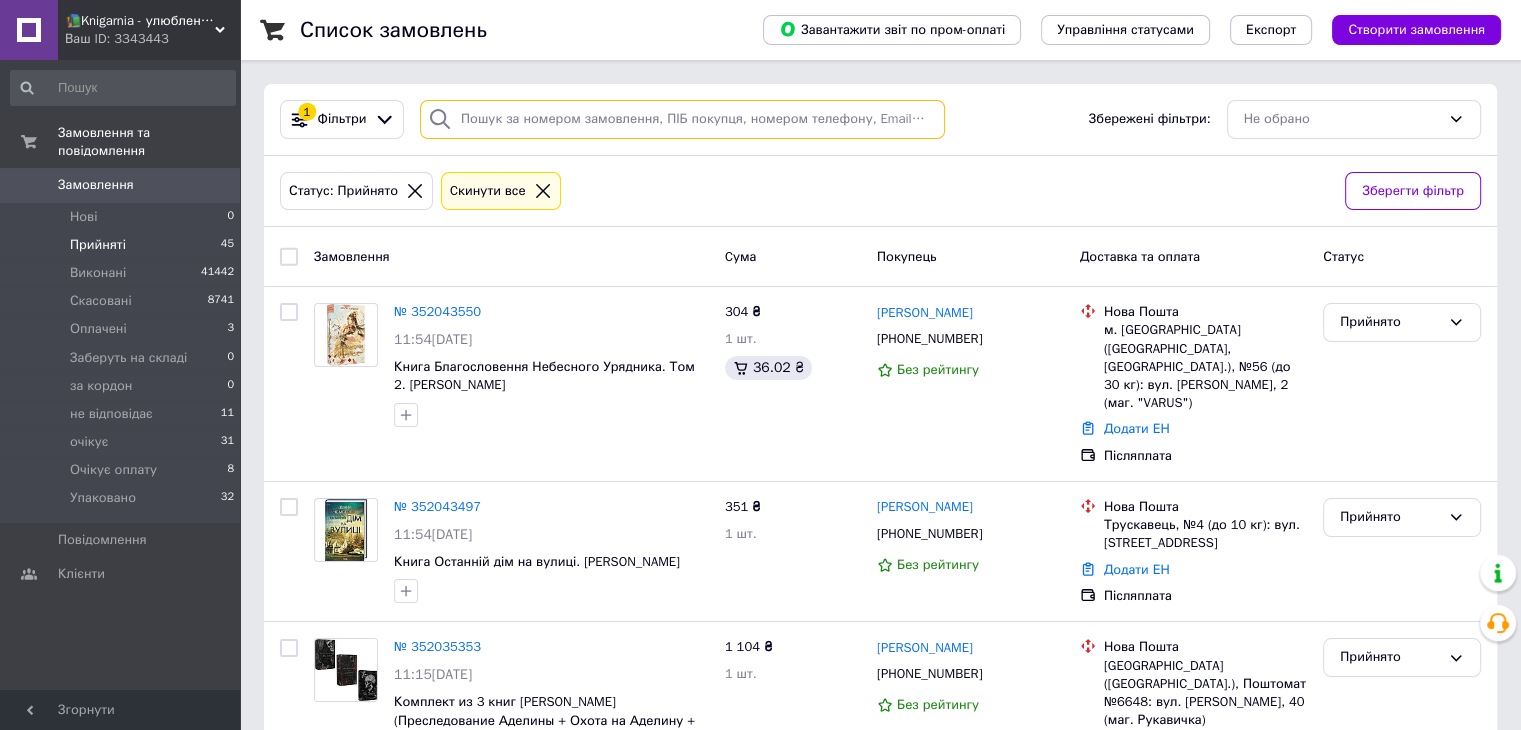 click at bounding box center [682, 119] 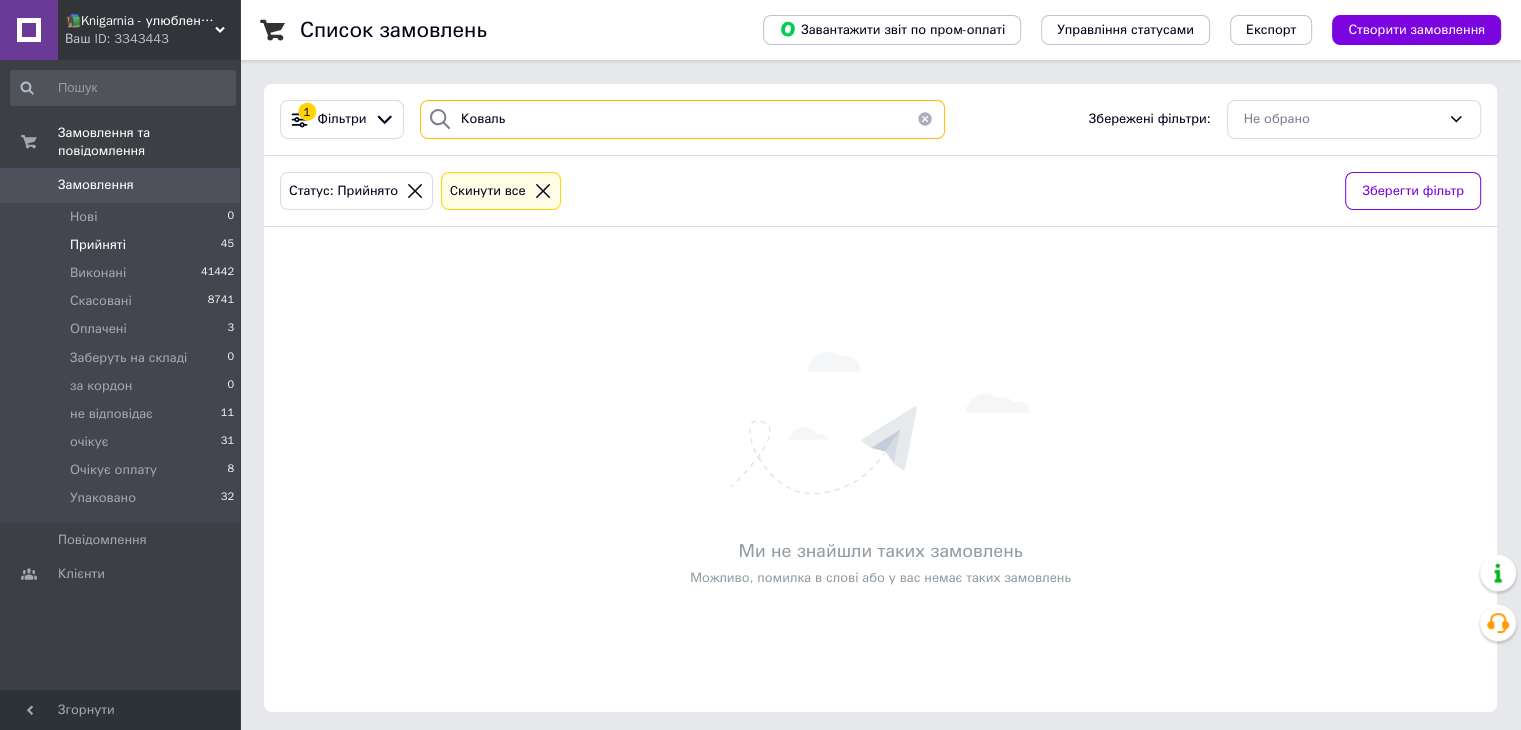 type on "Коваль" 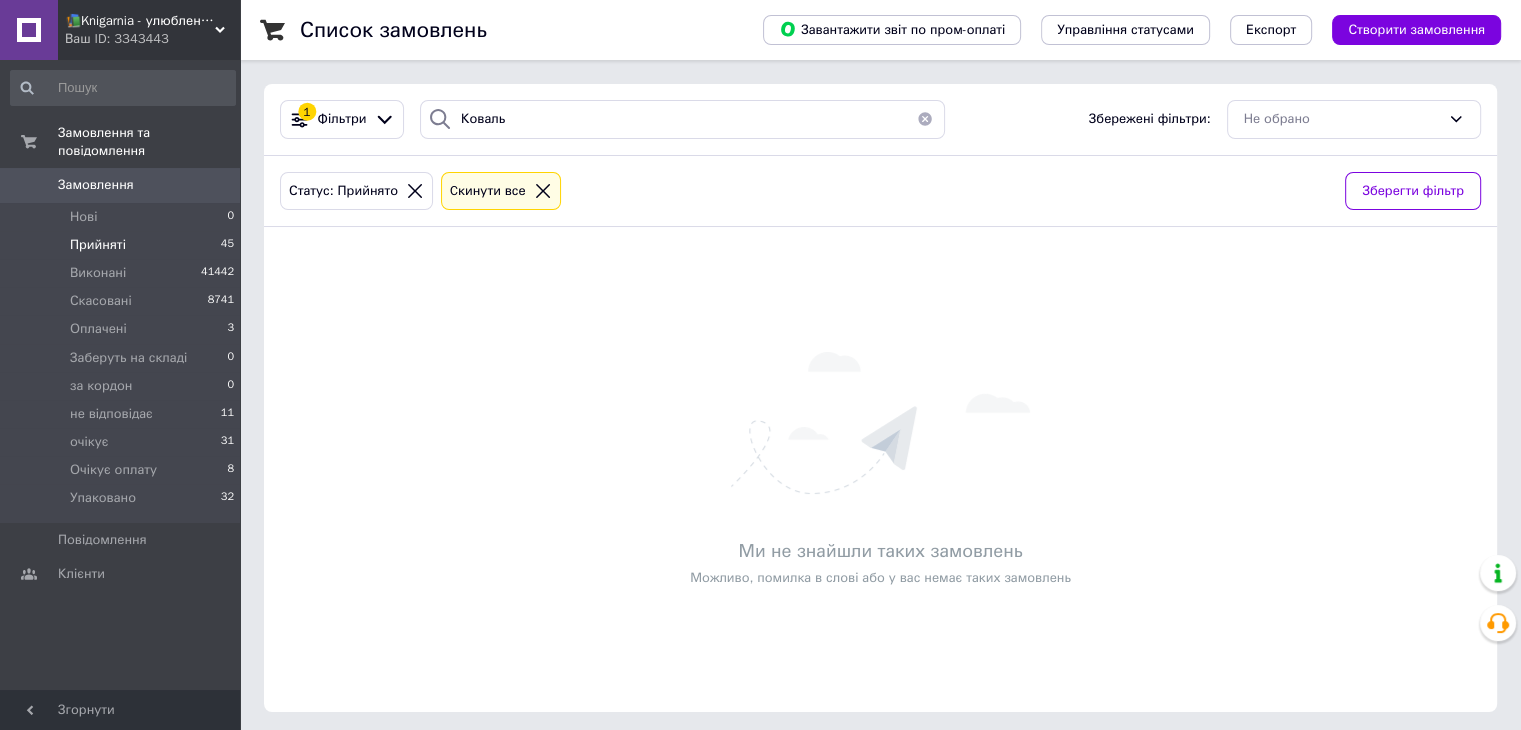 click on "Замовлення" at bounding box center [96, 185] 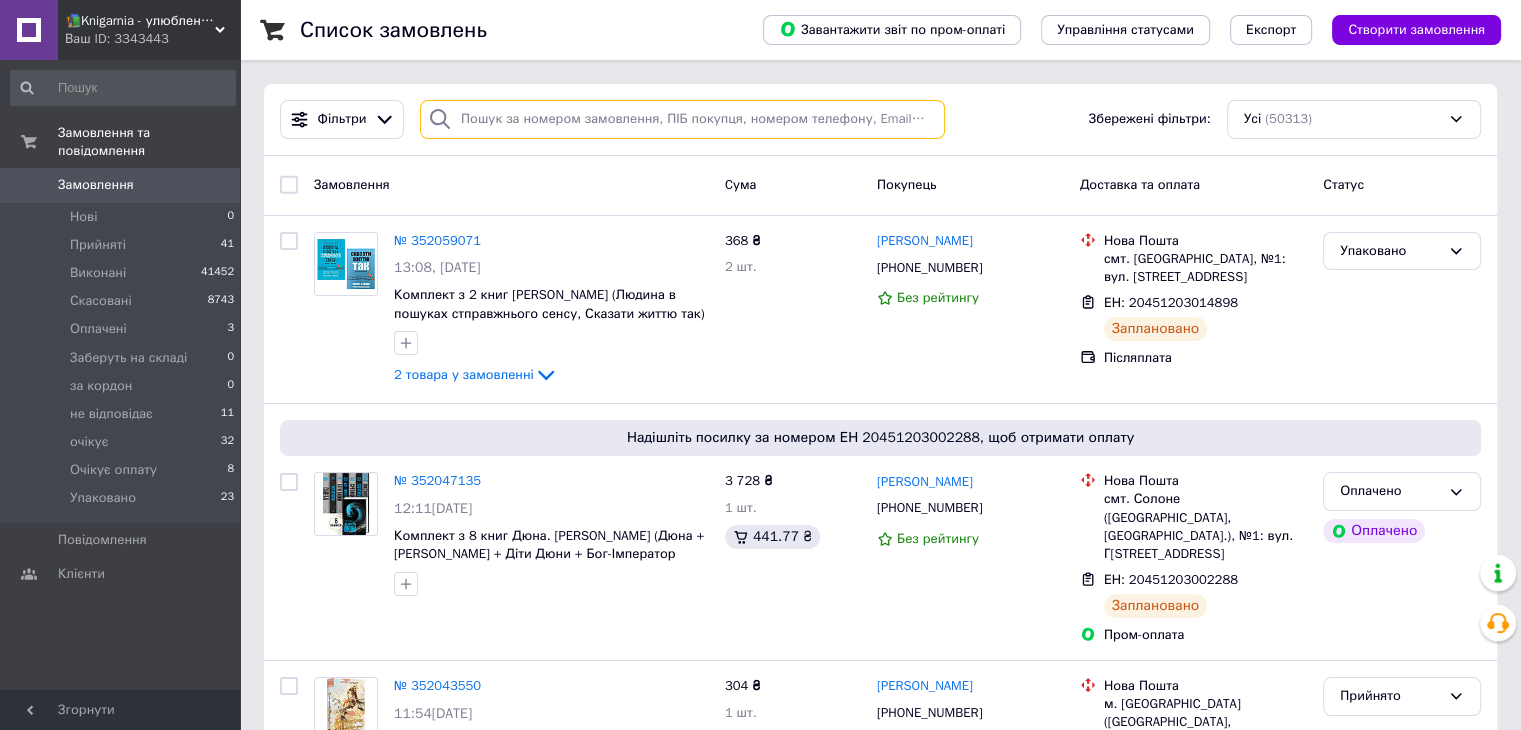 click at bounding box center [682, 119] 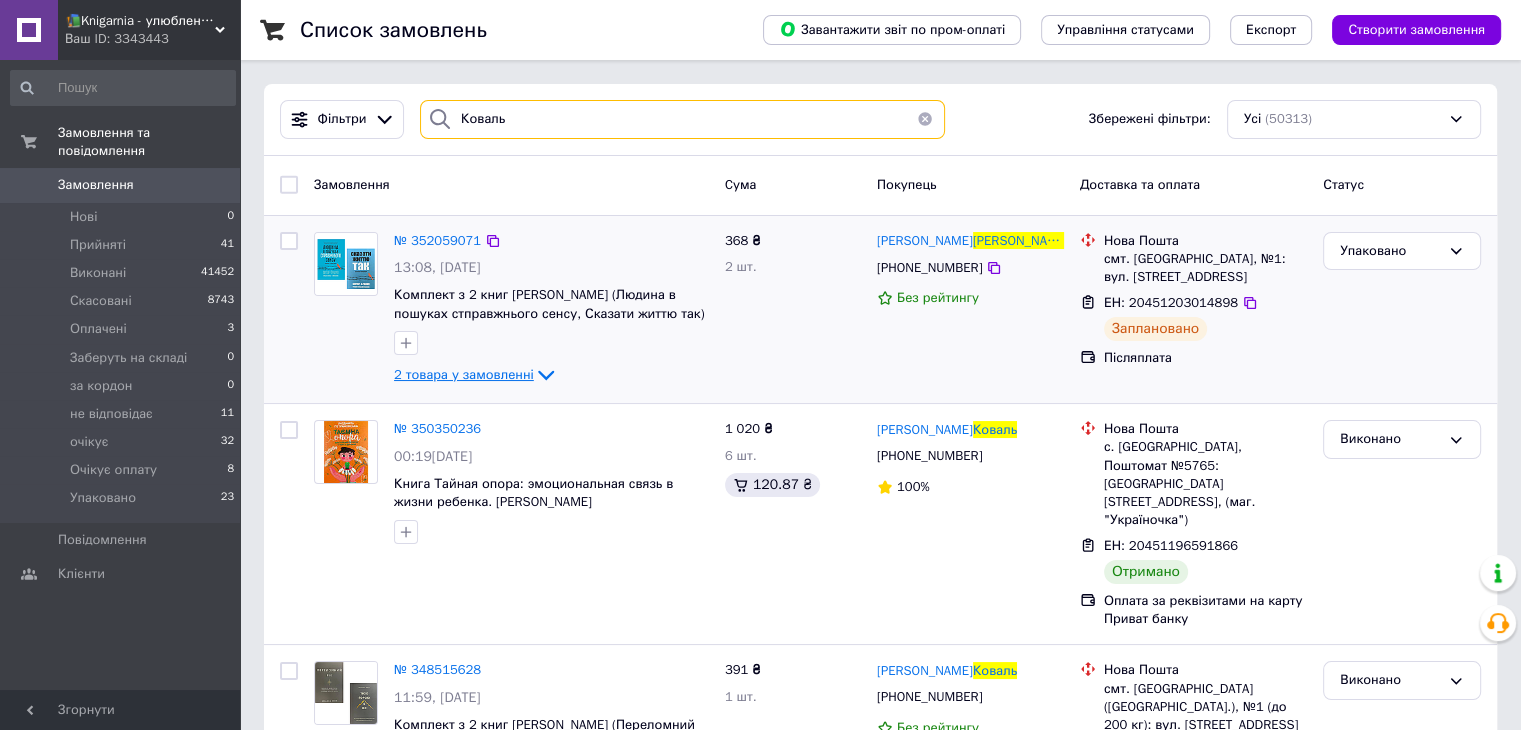 type on "Коваль" 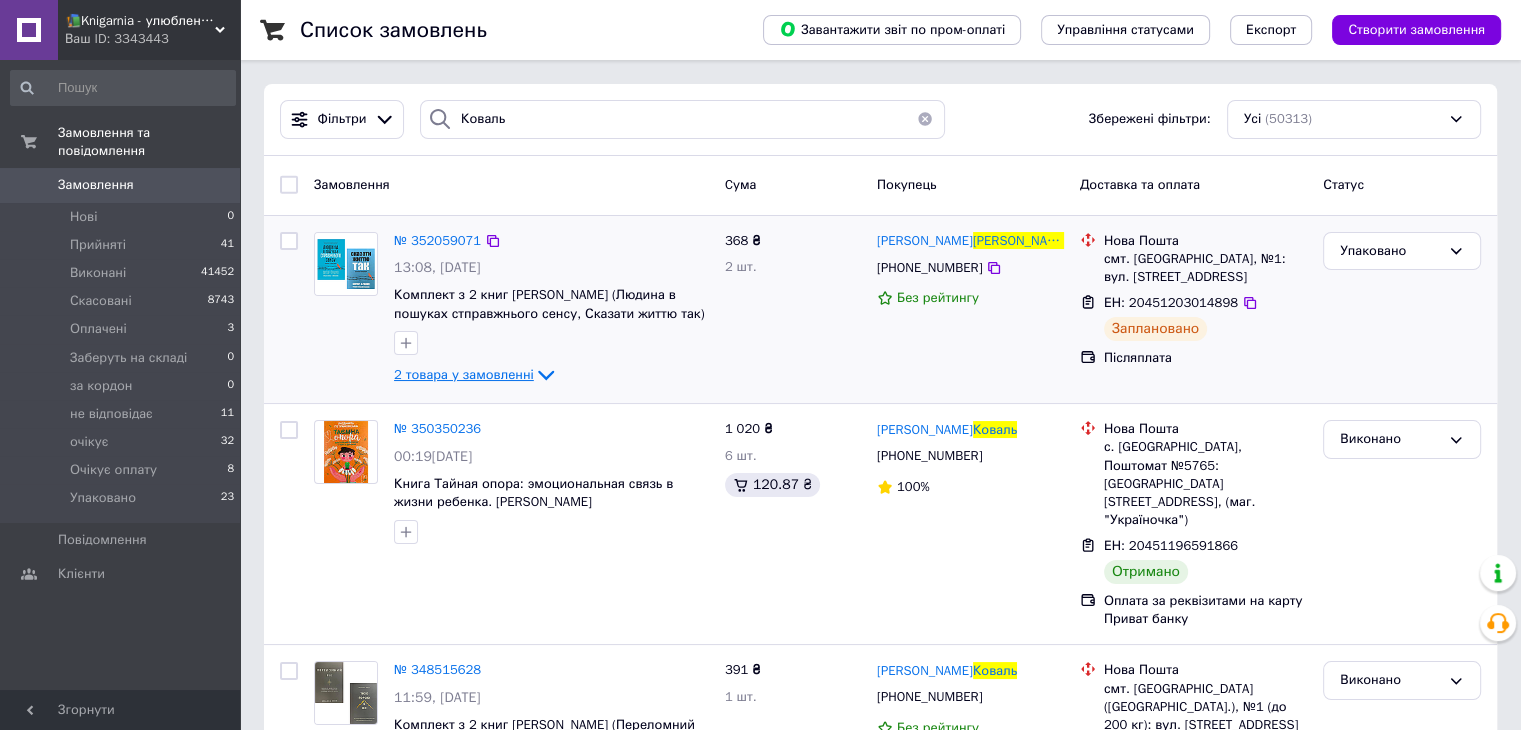 click on "2 товара у замовленні" at bounding box center (464, 374) 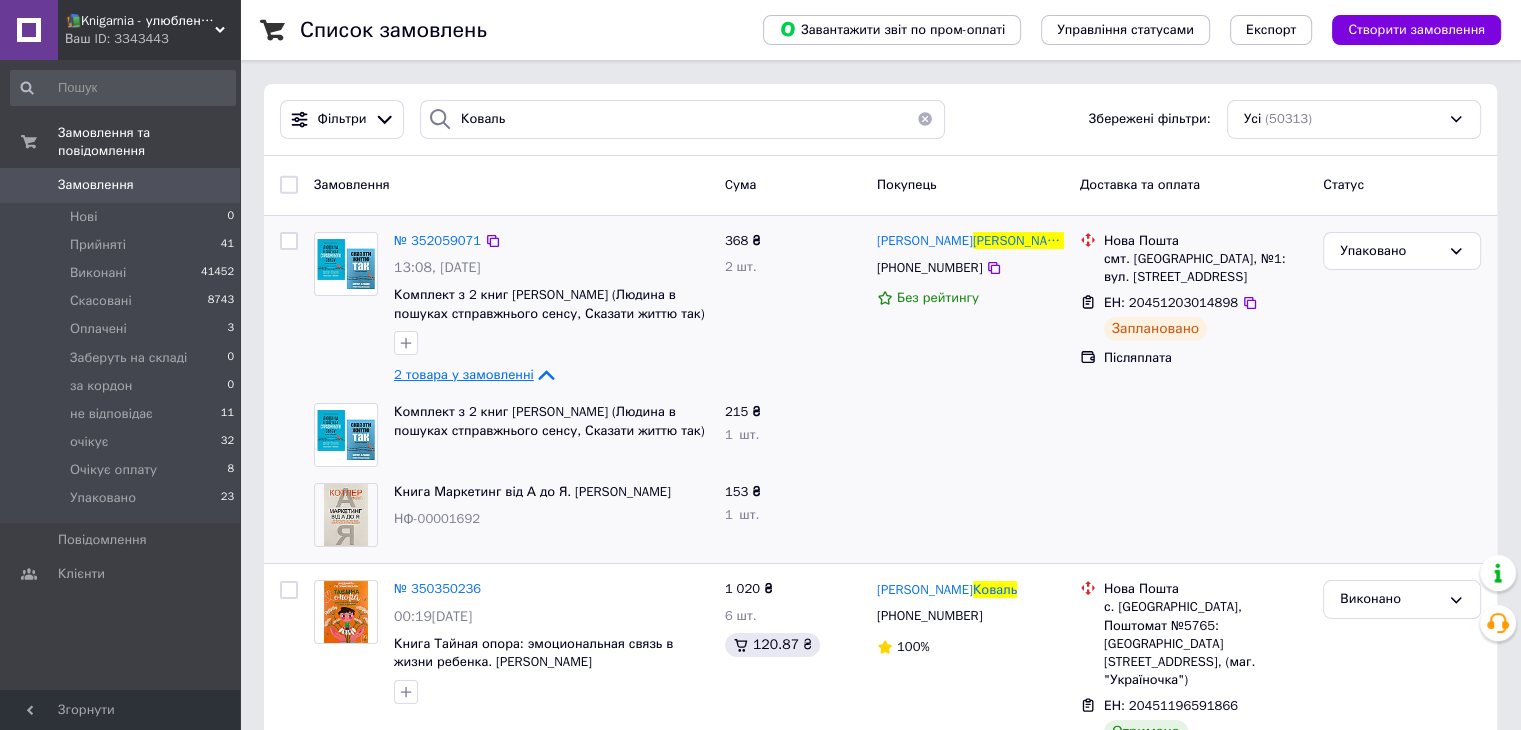 scroll, scrollTop: 71, scrollLeft: 0, axis: vertical 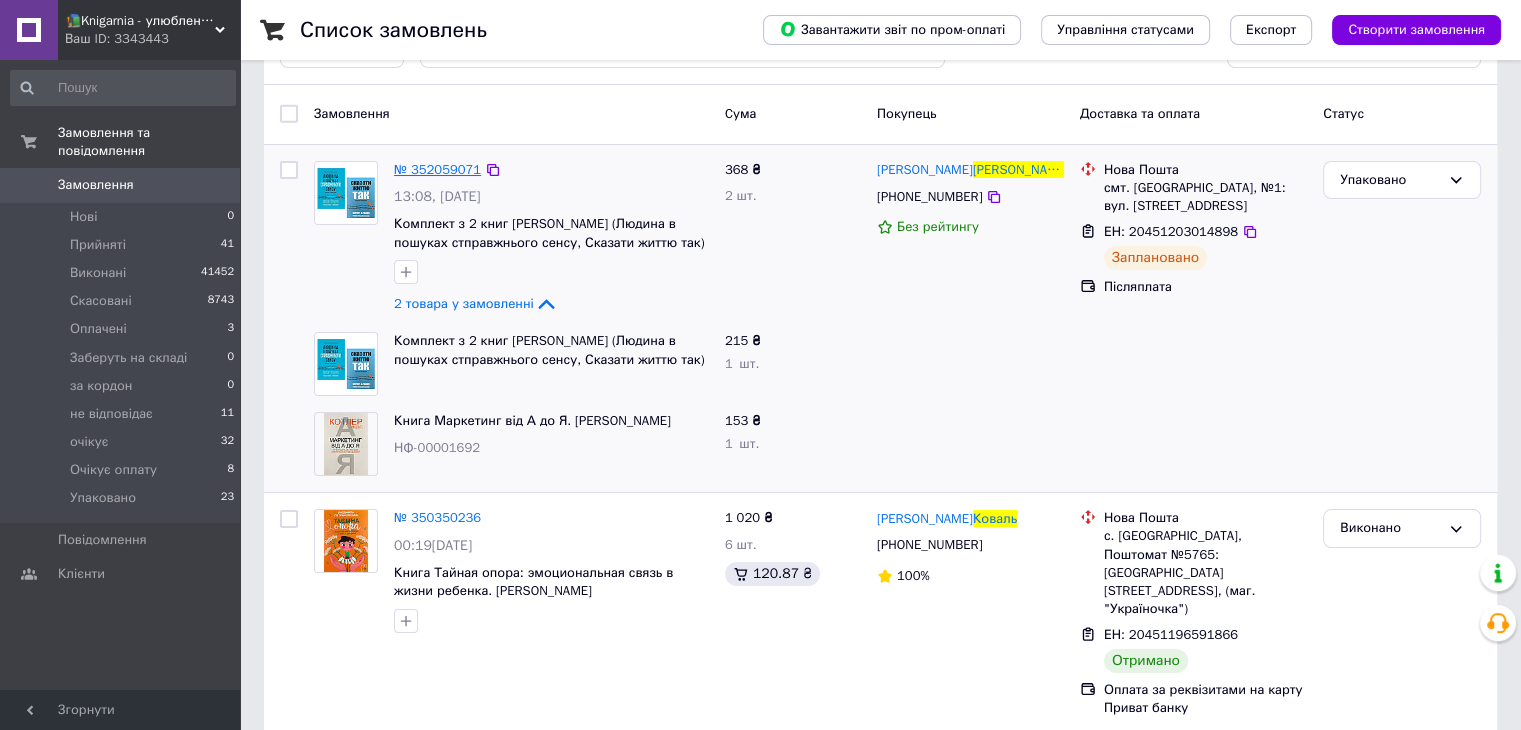 click on "№ 352059071" at bounding box center [437, 169] 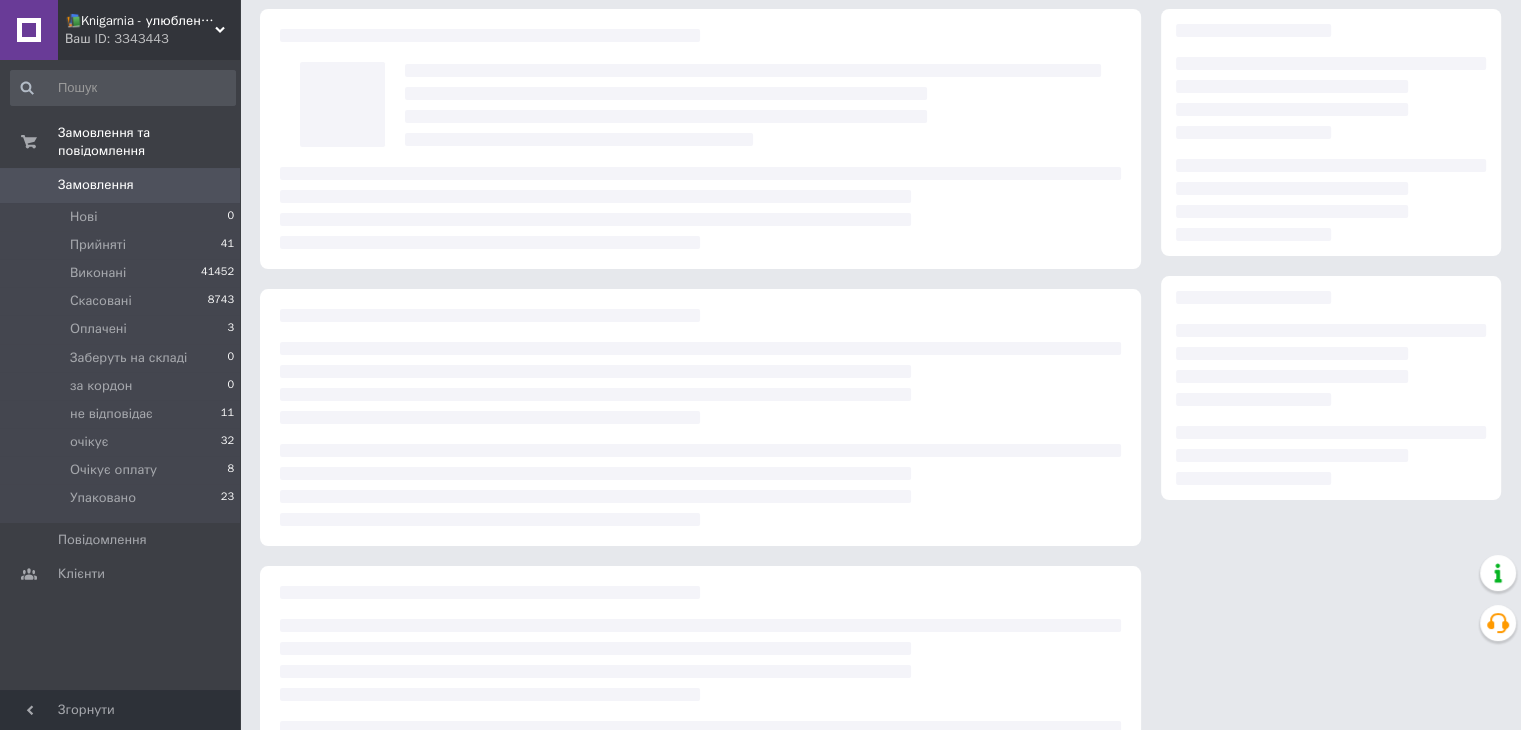 scroll, scrollTop: 0, scrollLeft: 0, axis: both 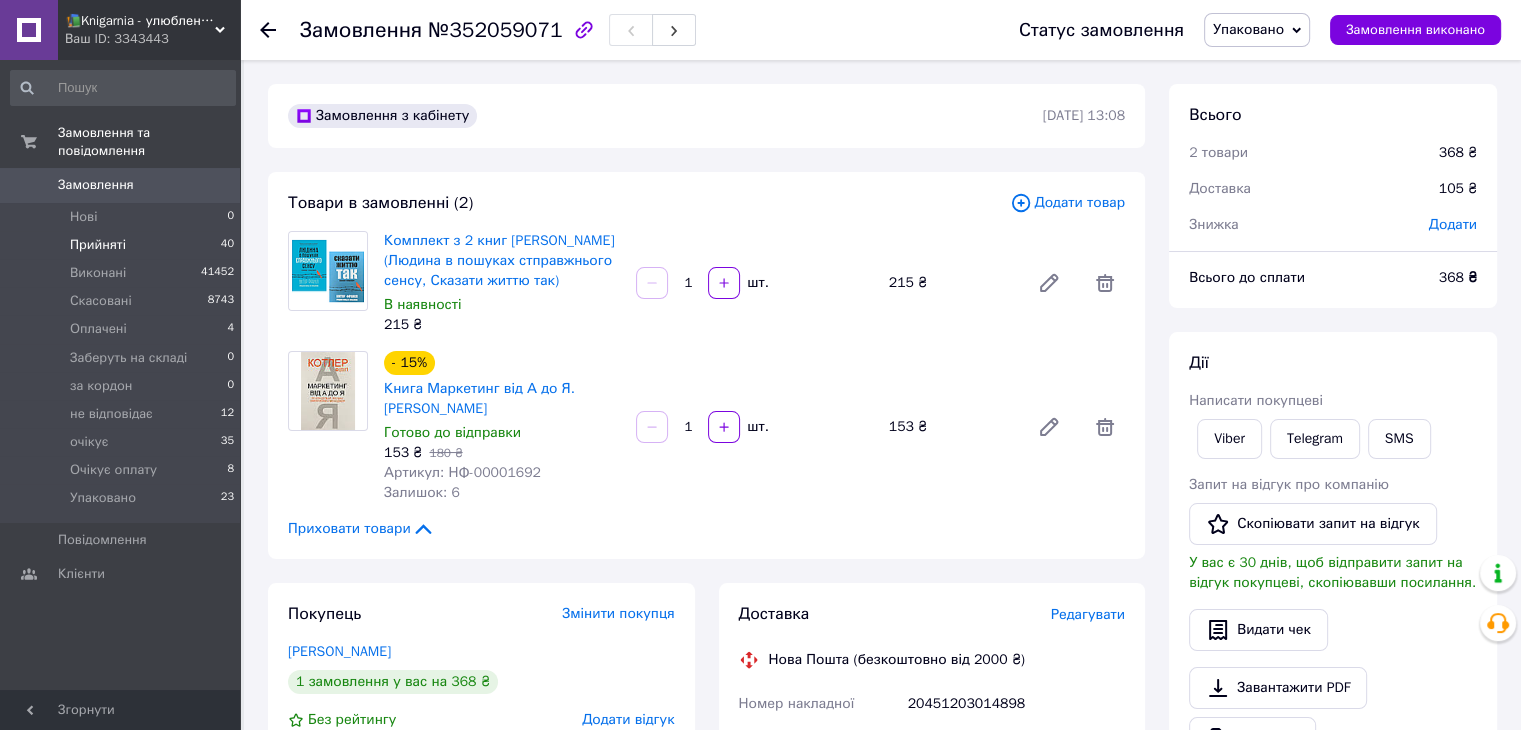 click on "Прийняті 40" at bounding box center (123, 245) 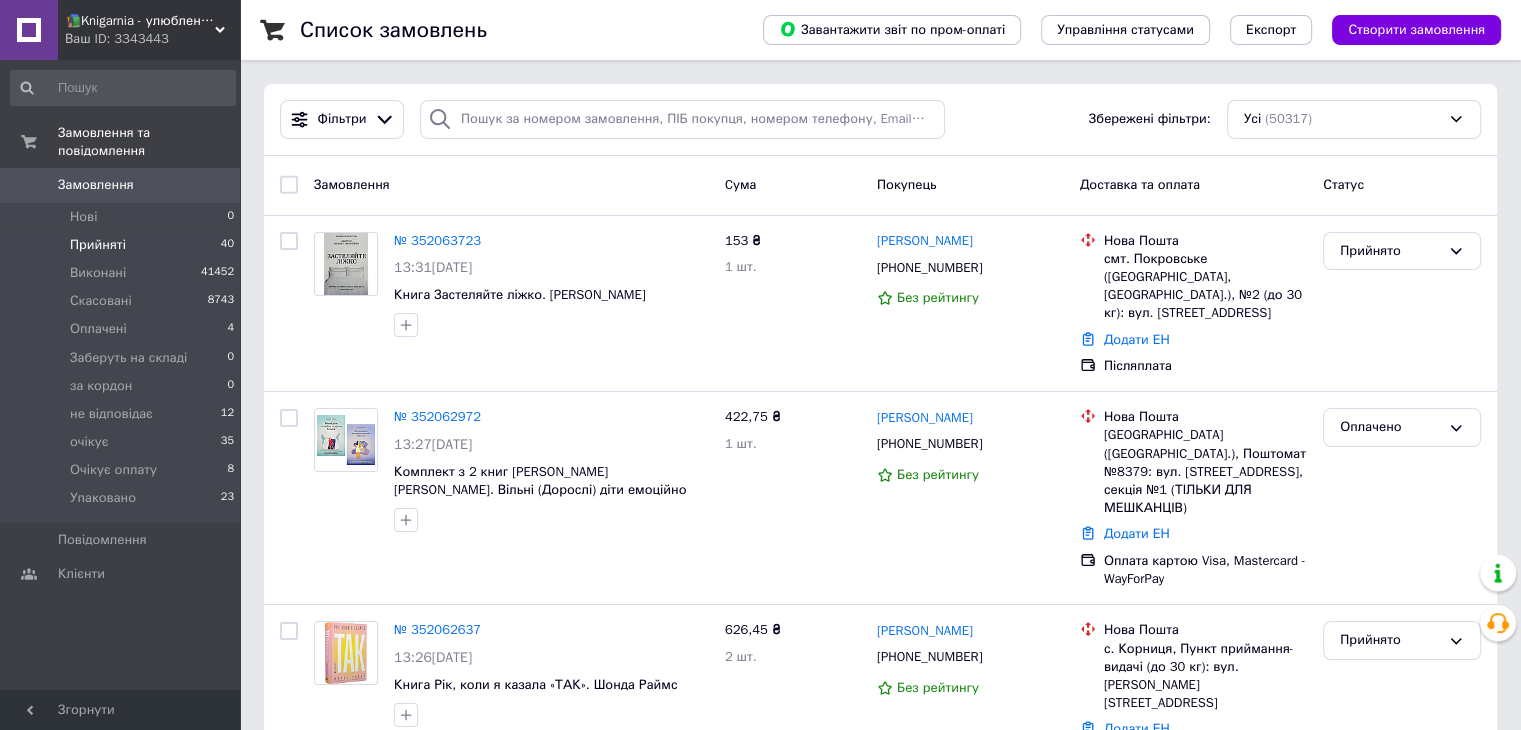 click on "Прийняті 40" at bounding box center (123, 245) 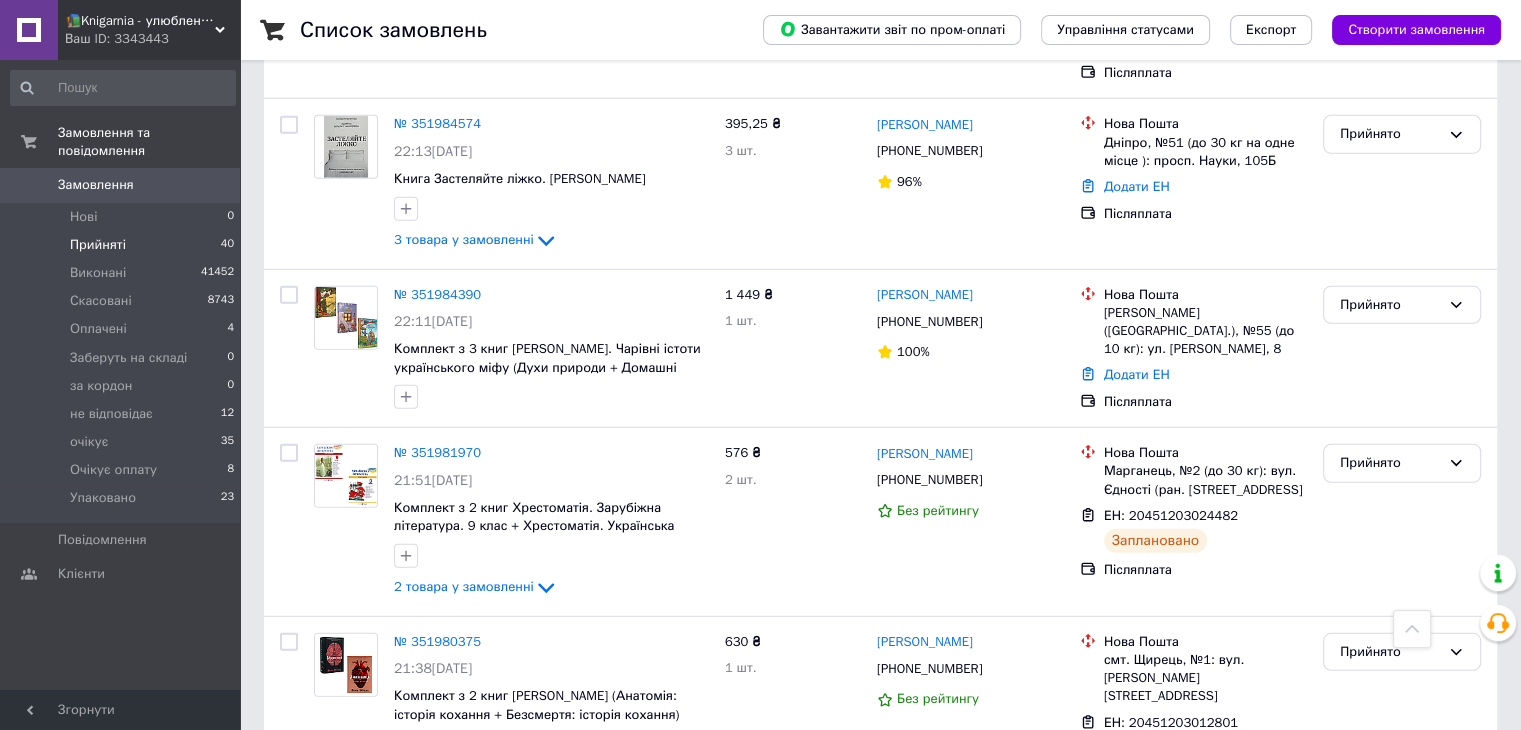 scroll, scrollTop: 5452, scrollLeft: 0, axis: vertical 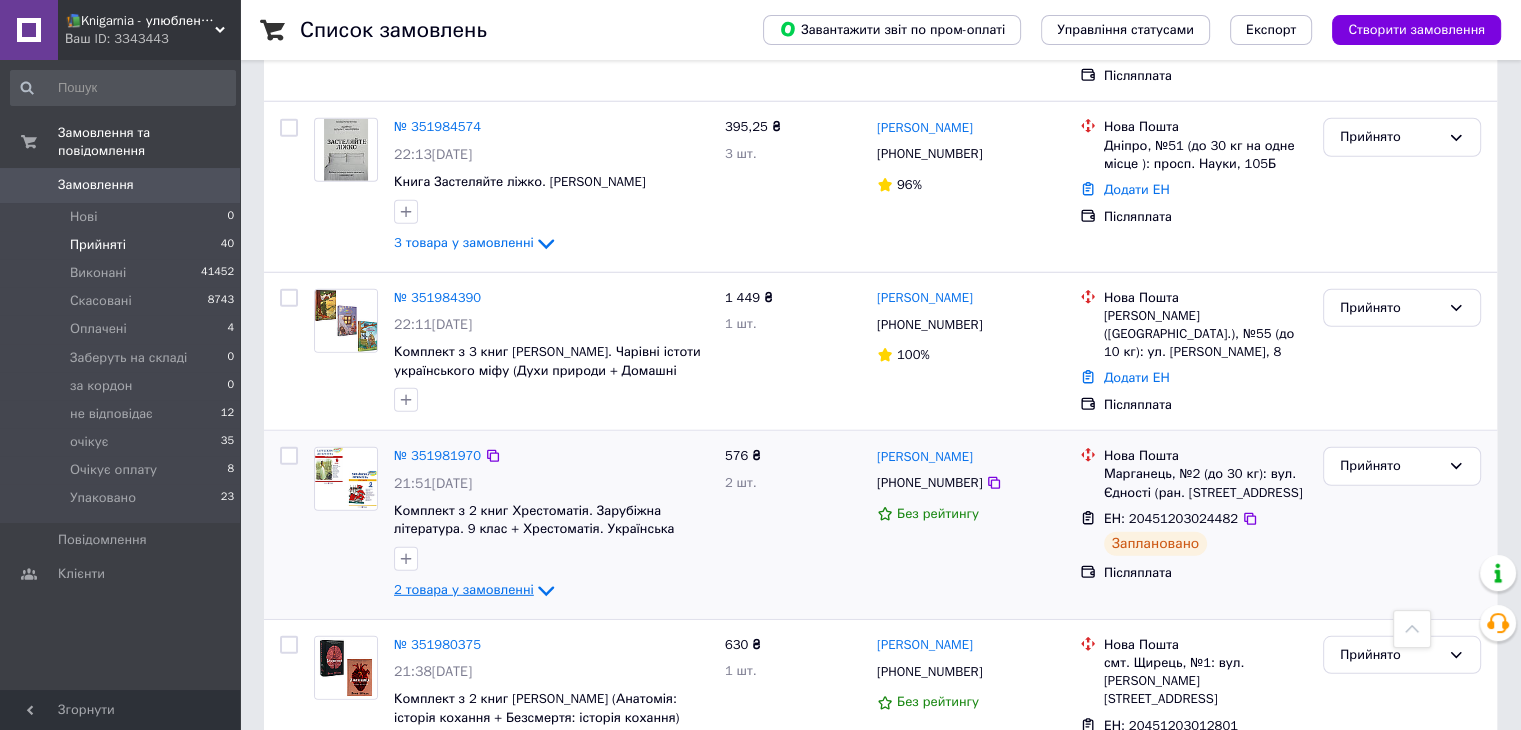 click on "2 товара у замовленні" at bounding box center (476, 589) 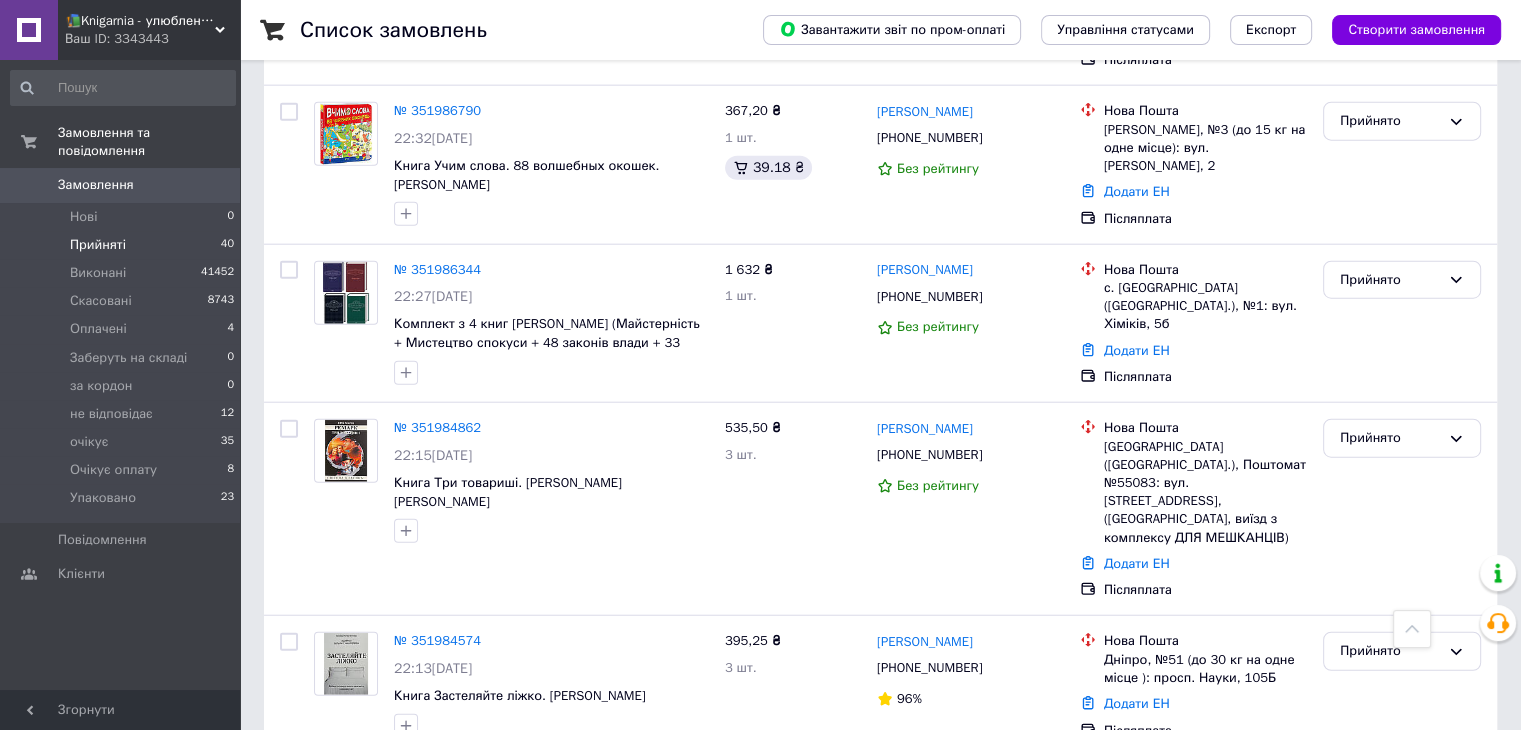 scroll, scrollTop: 4908, scrollLeft: 0, axis: vertical 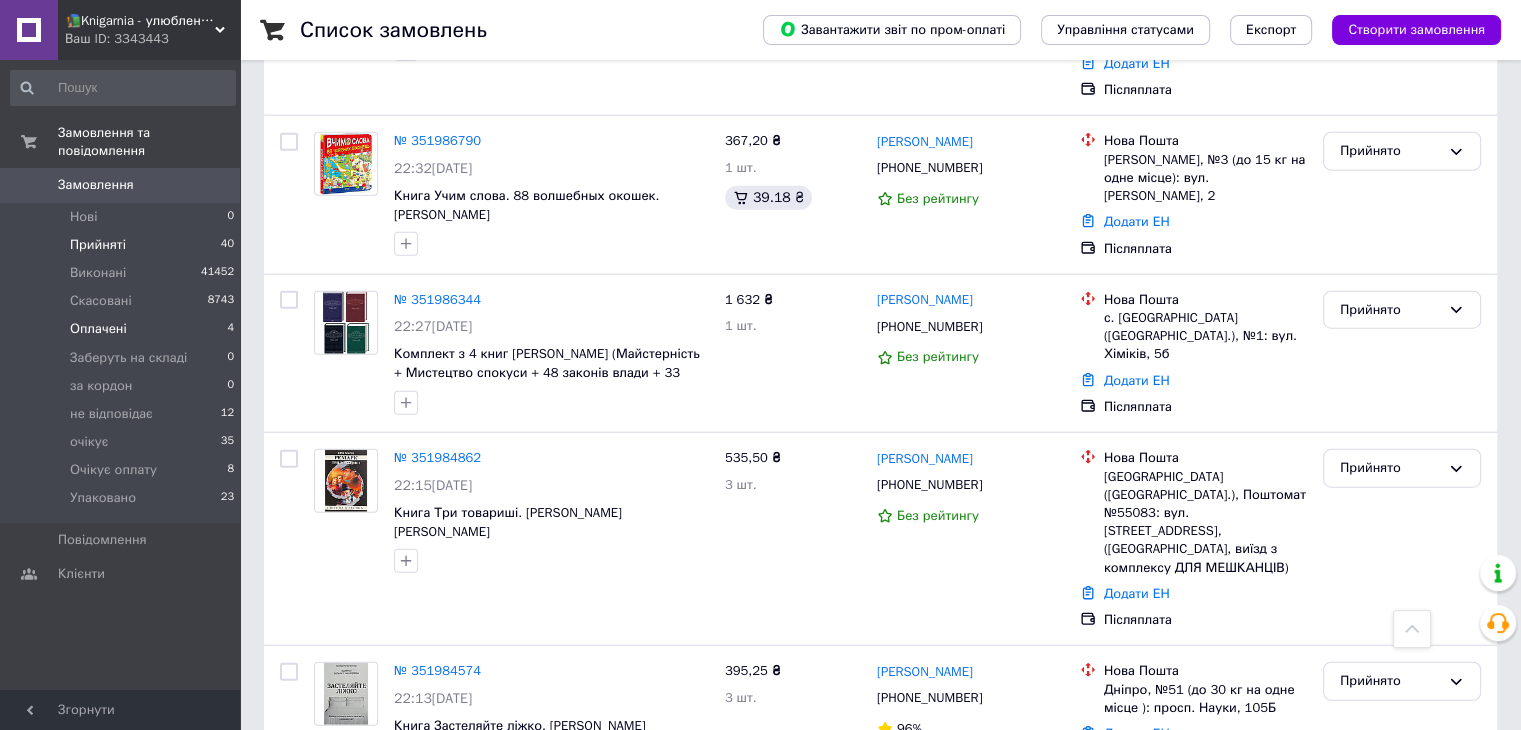 click on "Оплачені 4" at bounding box center (123, 329) 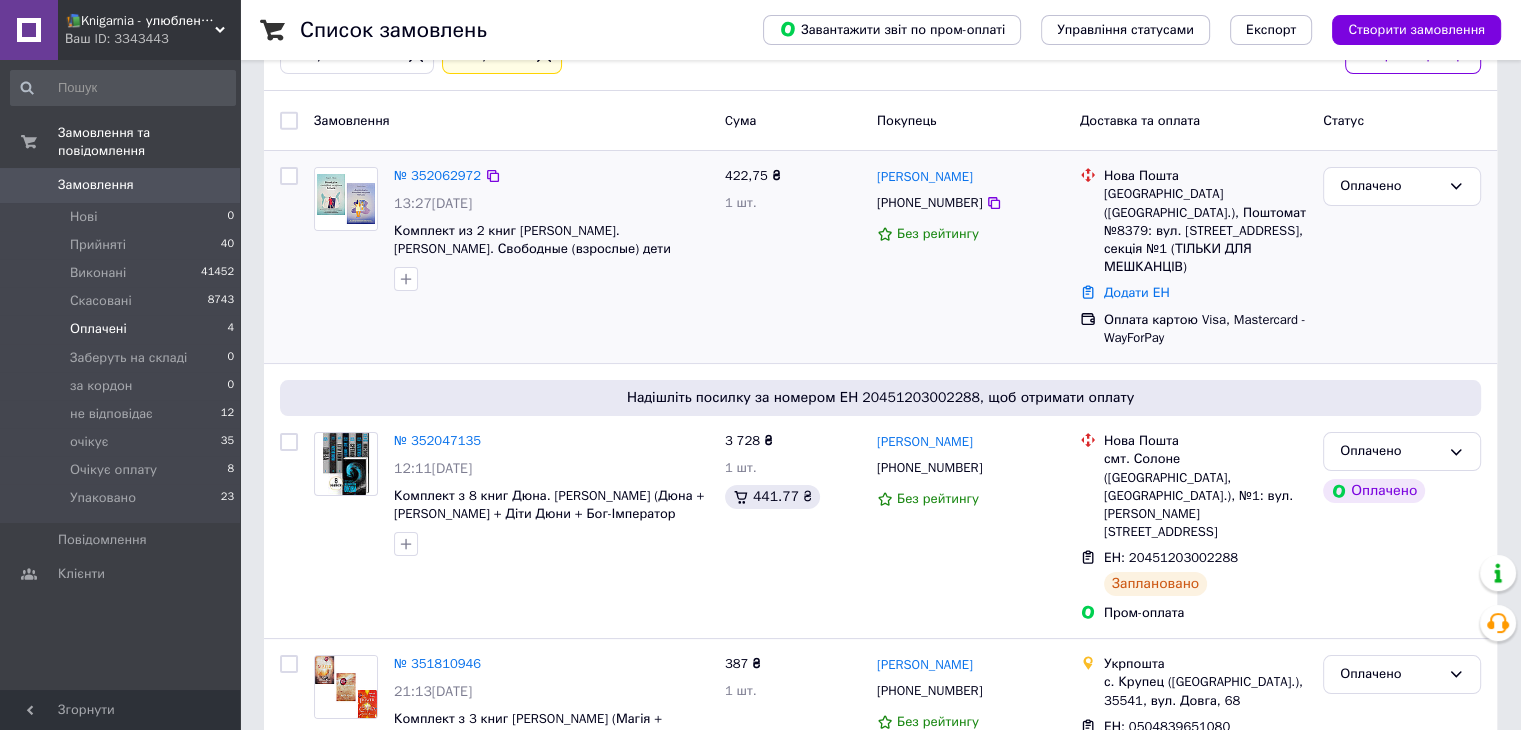 scroll, scrollTop: 85, scrollLeft: 0, axis: vertical 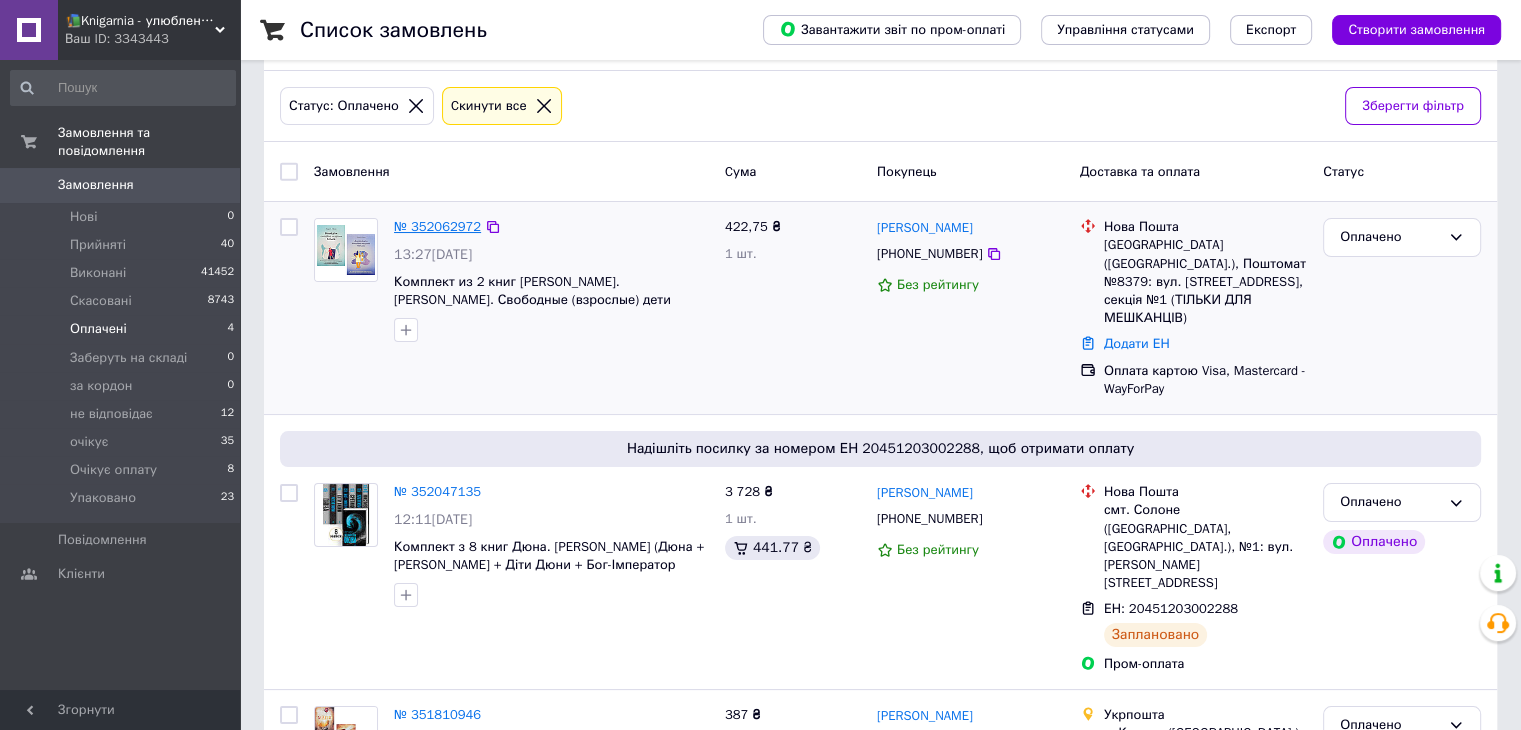 click on "№ 352062972" at bounding box center (437, 226) 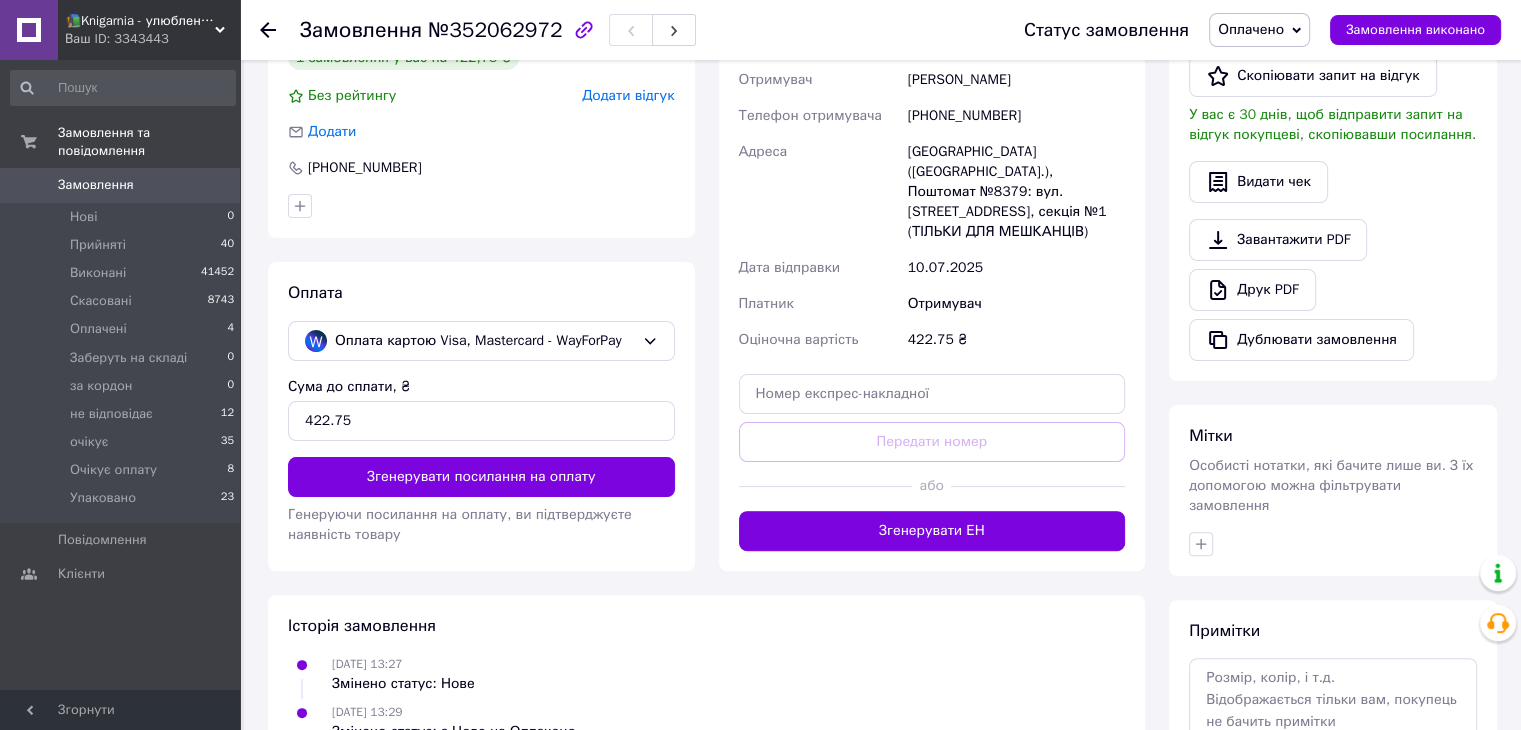 scroll, scrollTop: 451, scrollLeft: 0, axis: vertical 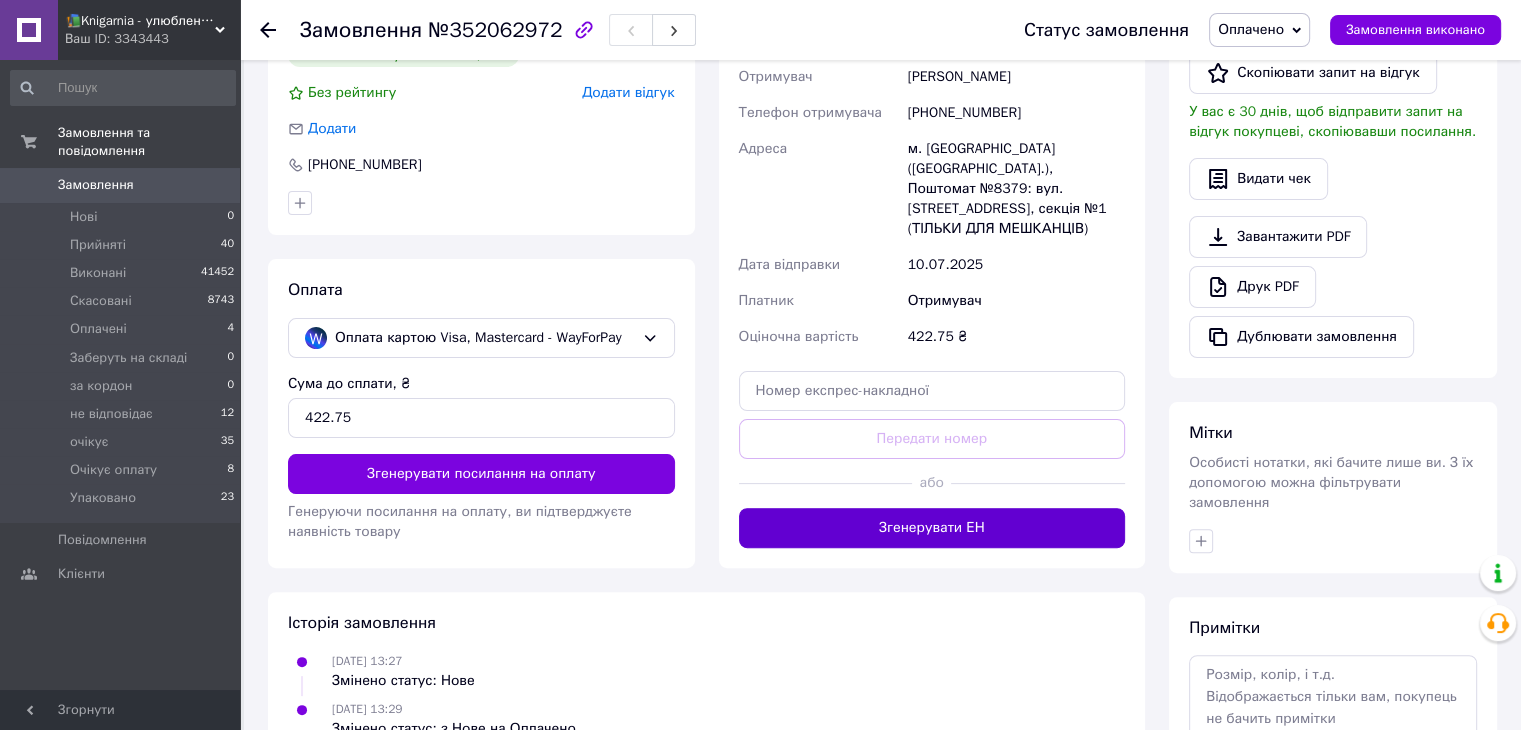 click on "Згенерувати ЕН" at bounding box center (932, 528) 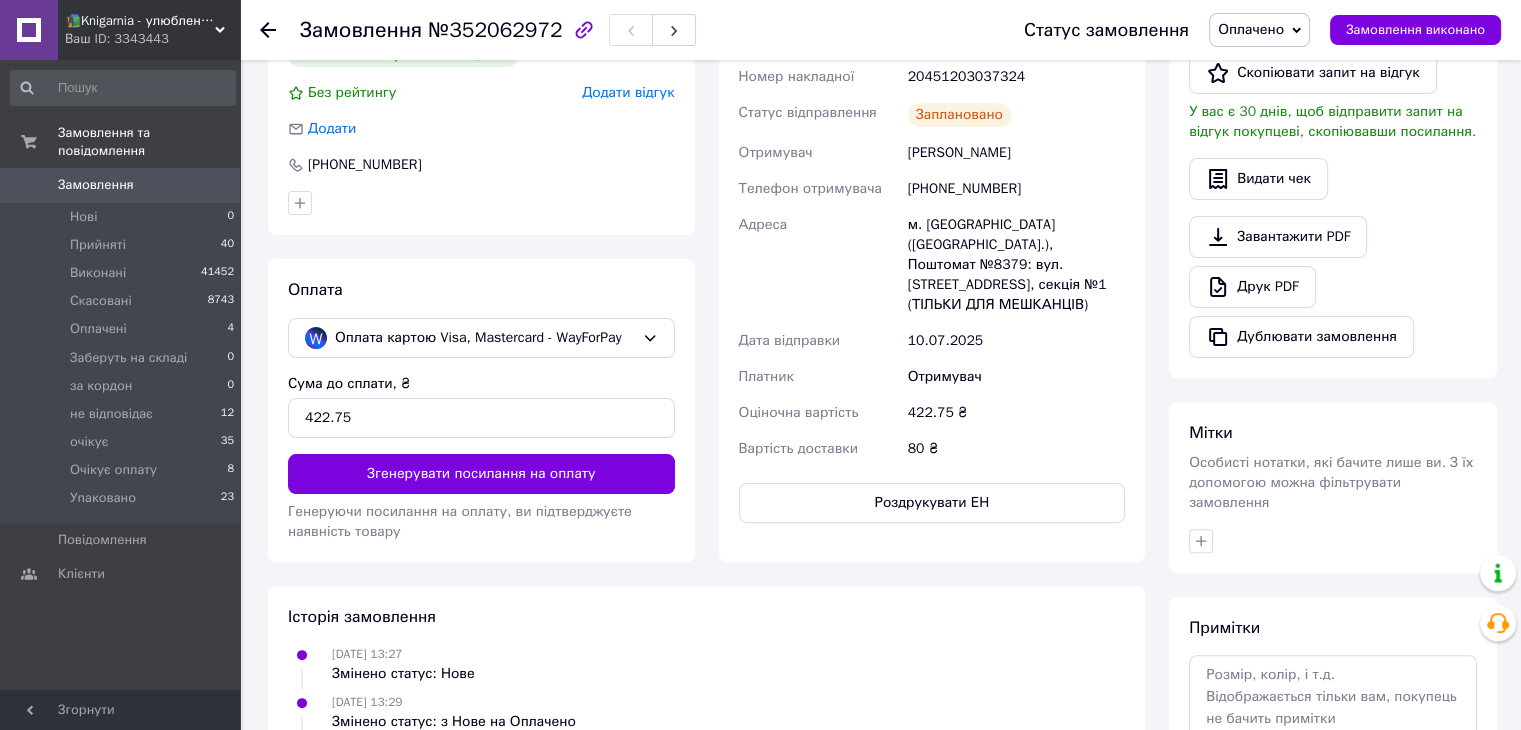 click on "Оплачено" at bounding box center [1251, 29] 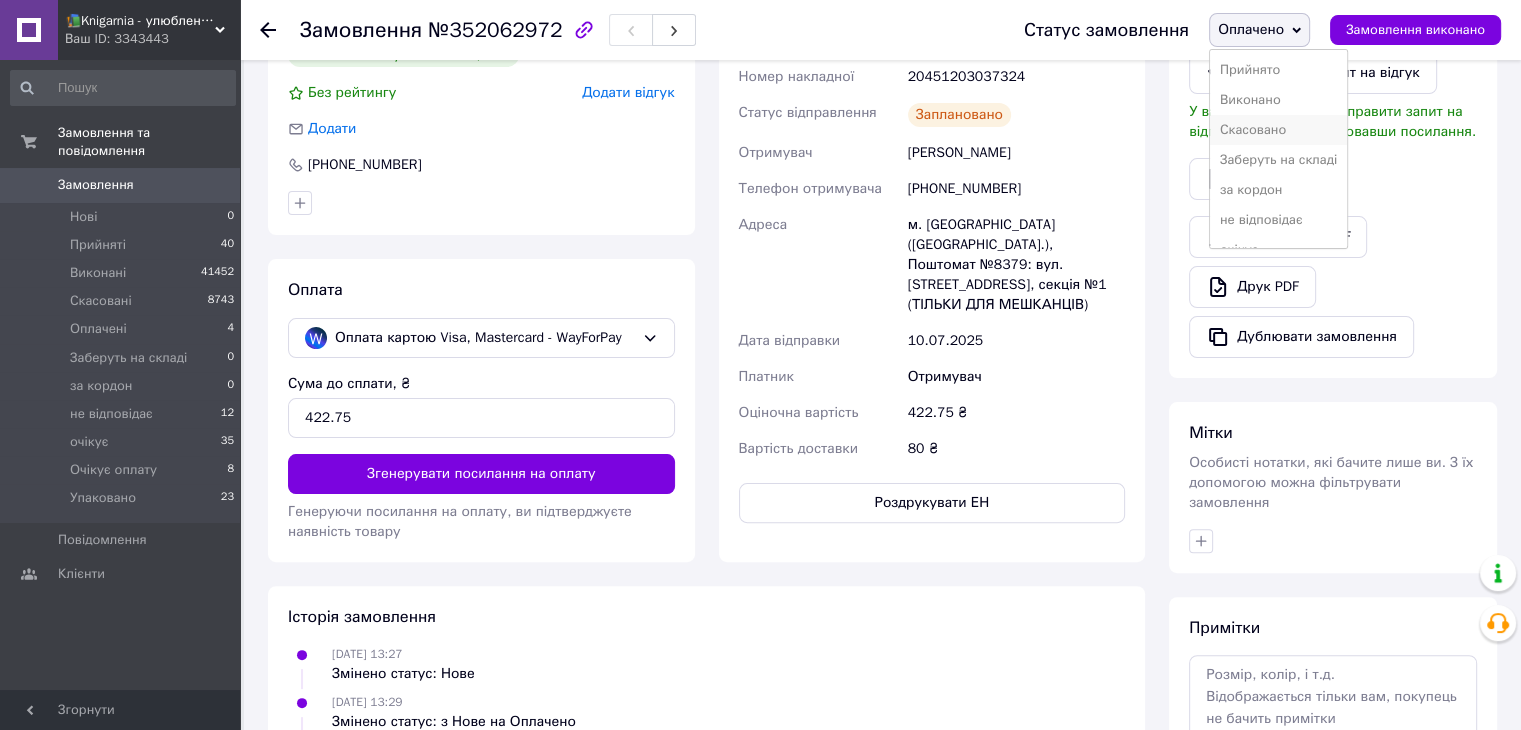 scroll, scrollTop: 81, scrollLeft: 0, axis: vertical 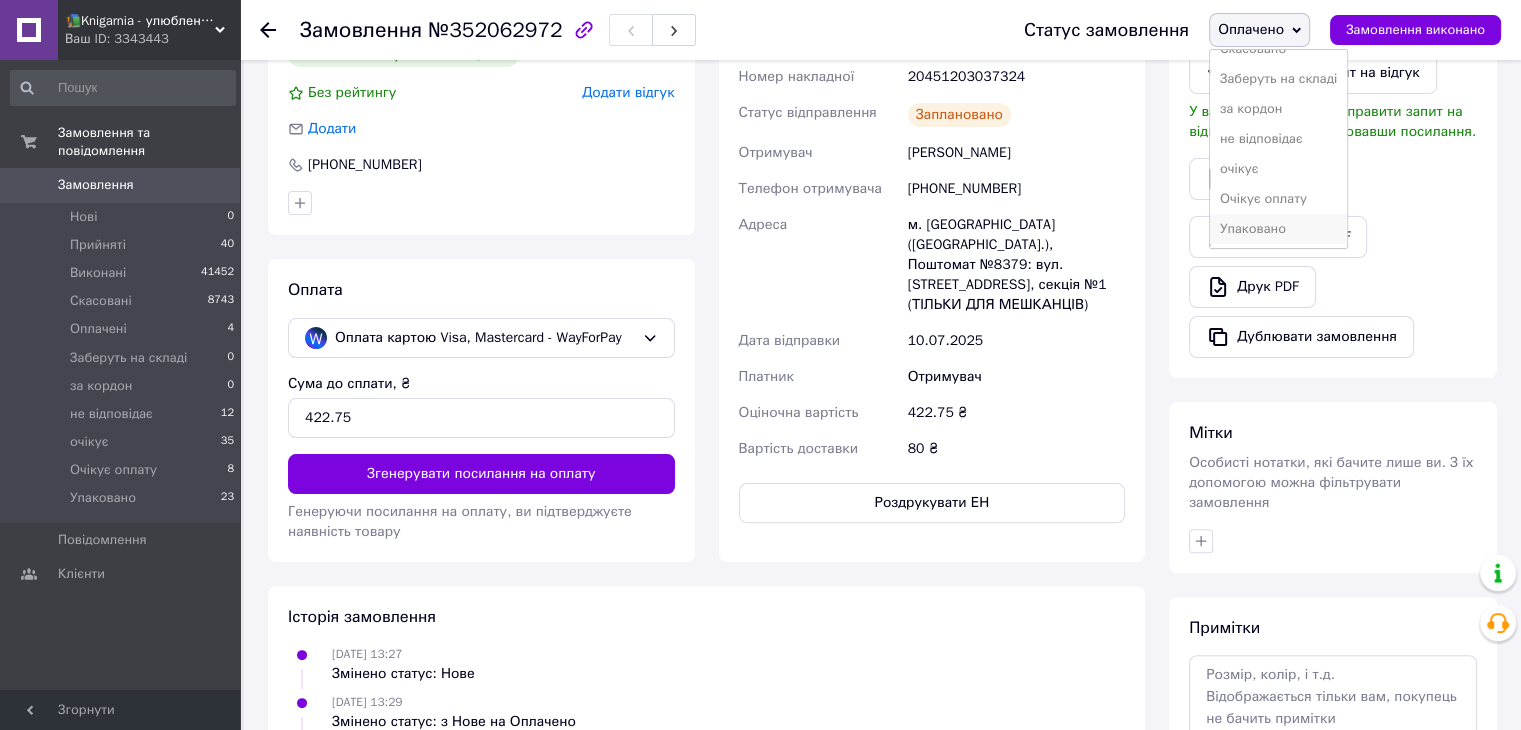 click on "Упаковано" at bounding box center [1278, 229] 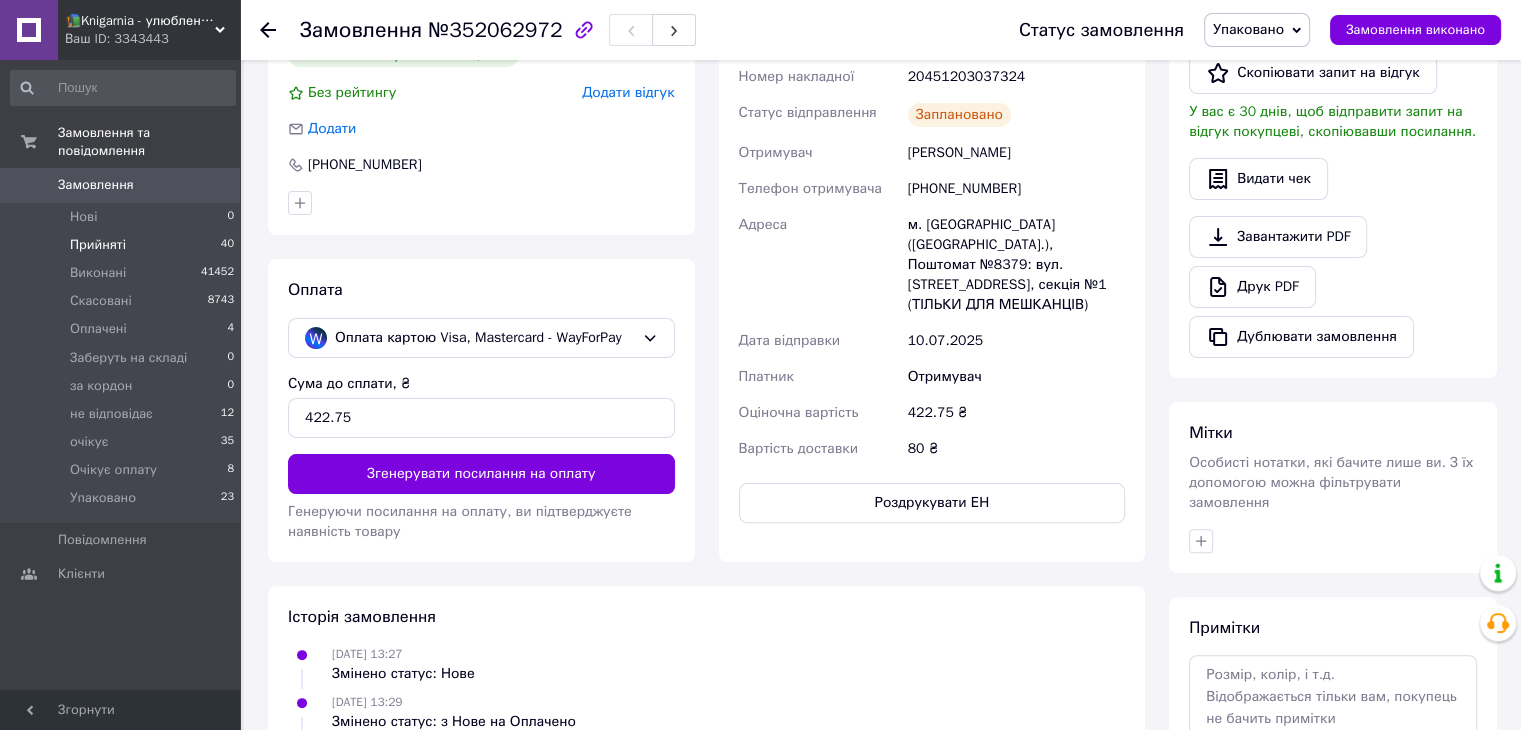 click on "Прийняті" at bounding box center [98, 245] 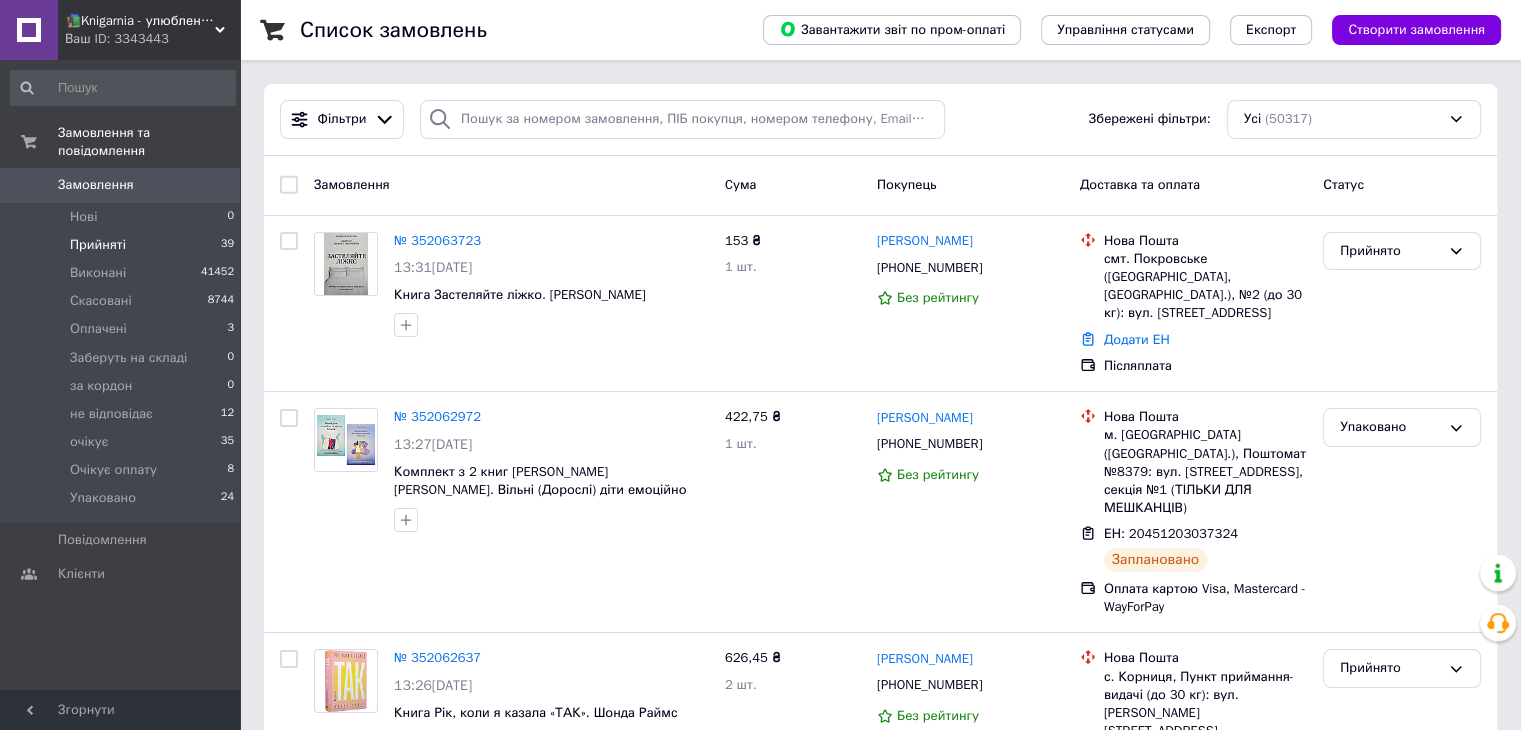 click on "Прийняті 39" at bounding box center [123, 245] 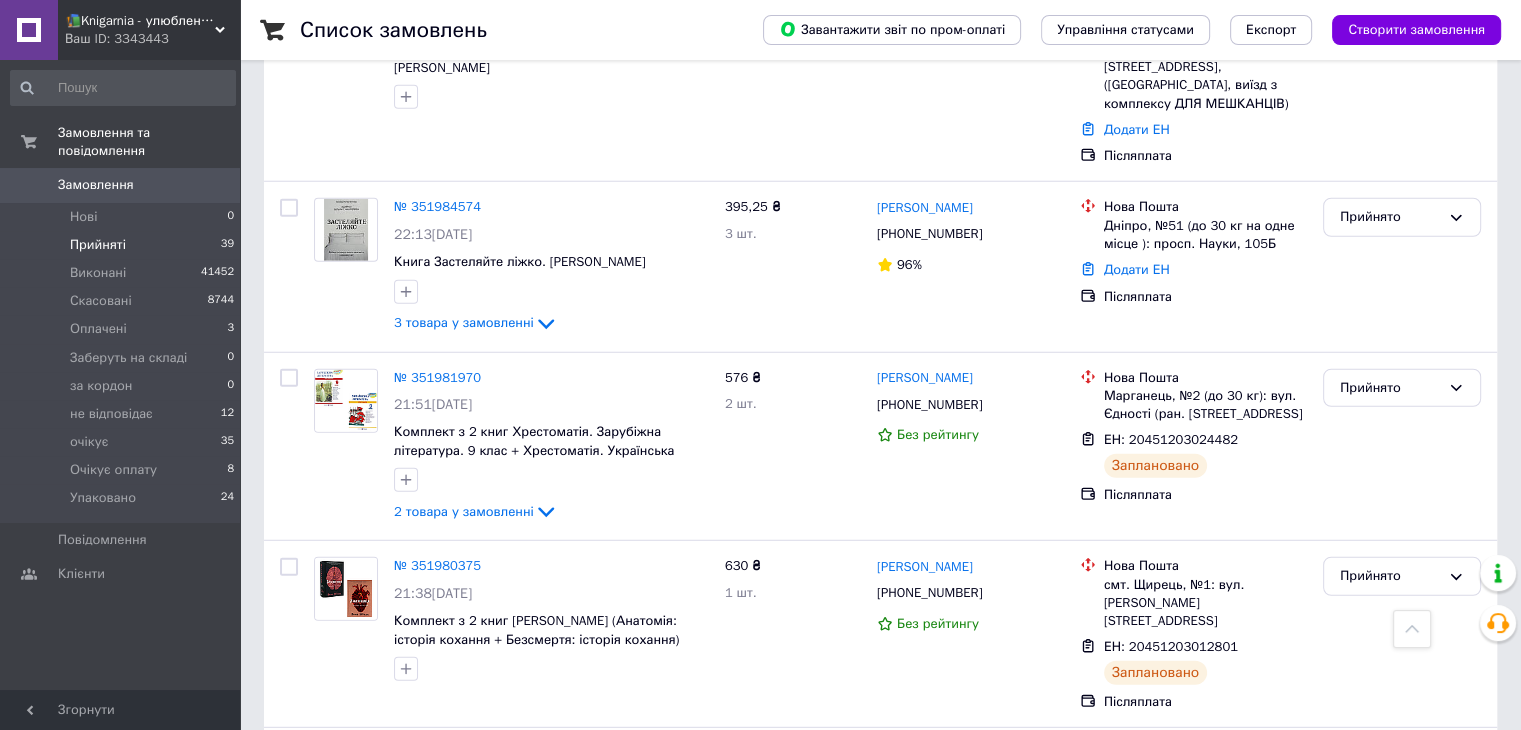 scroll, scrollTop: 5336, scrollLeft: 0, axis: vertical 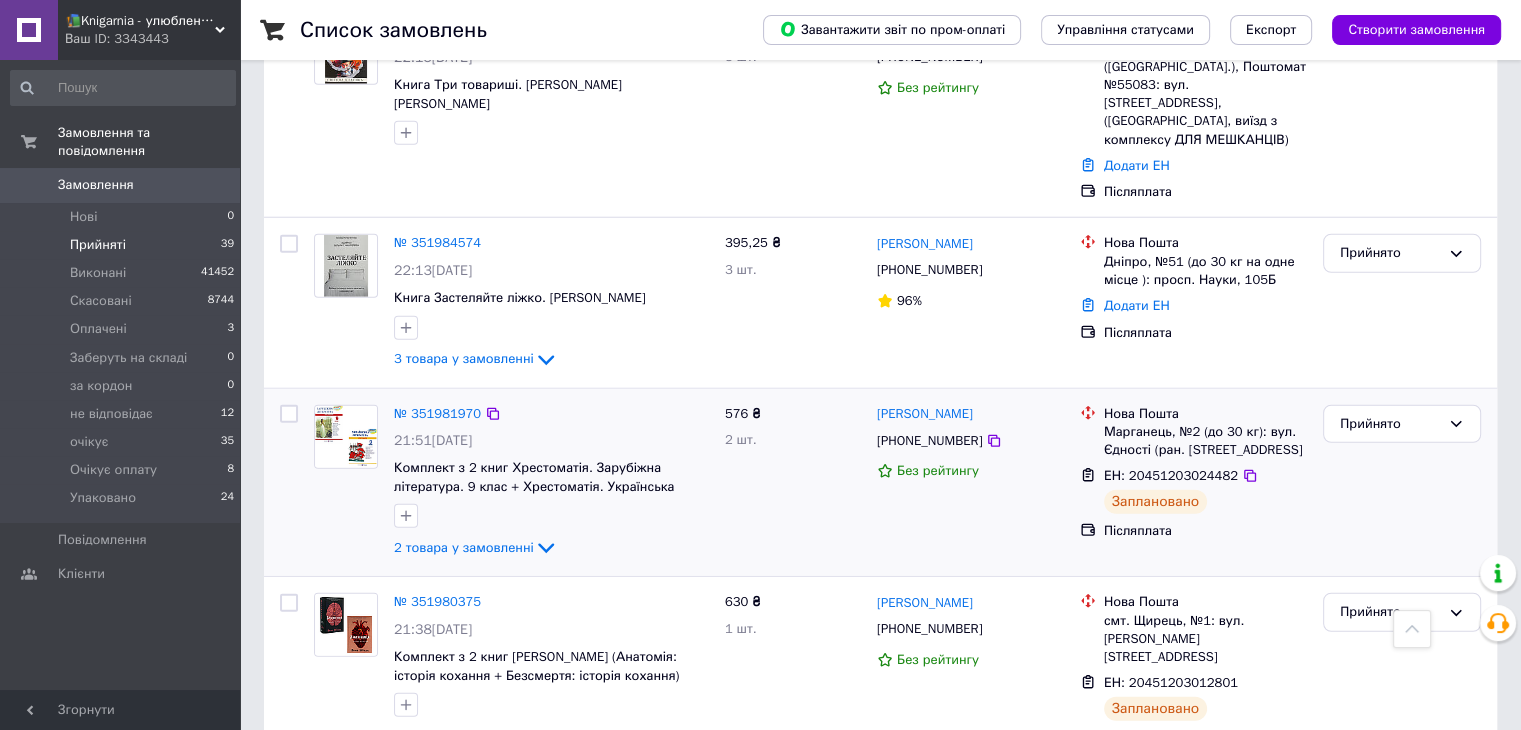 click at bounding box center (289, 414) 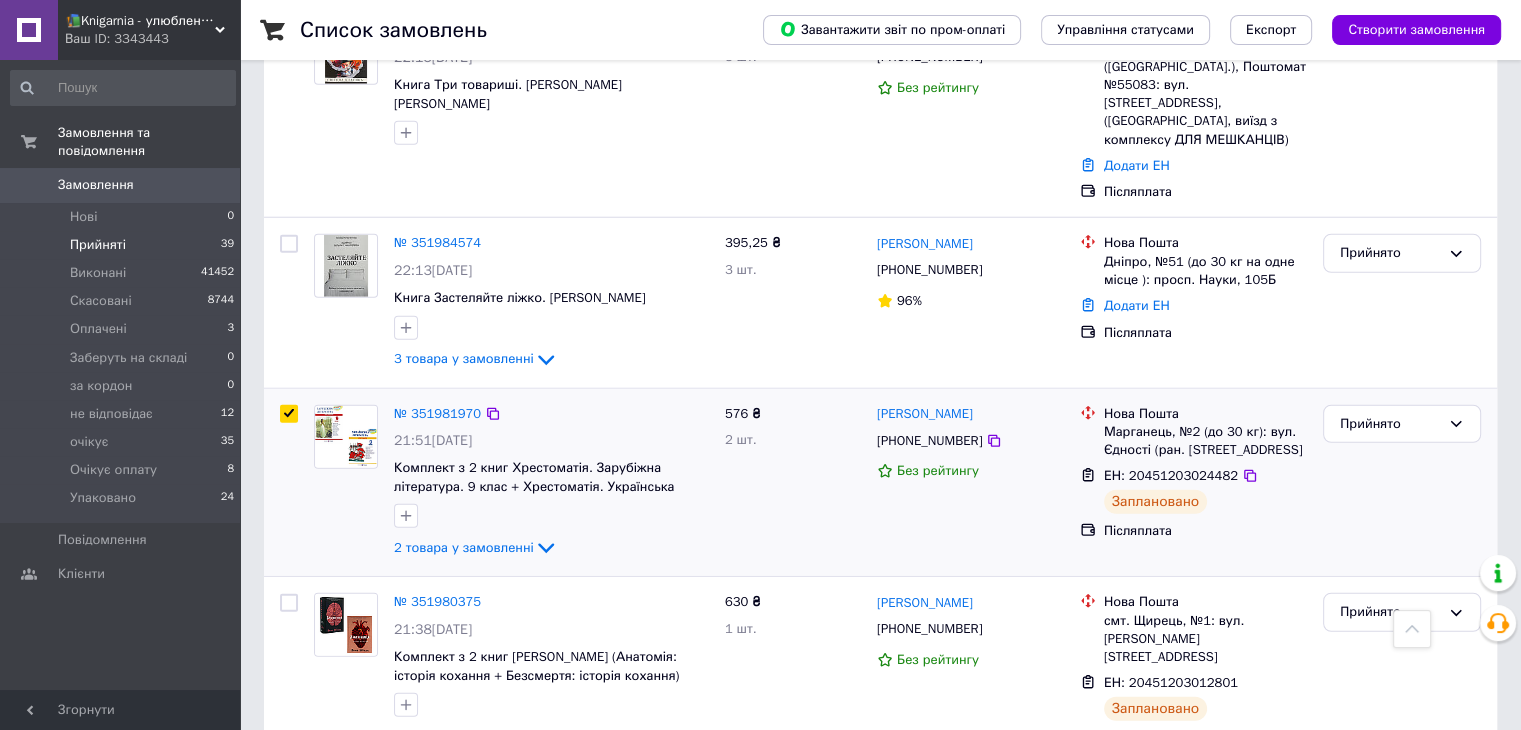 checkbox on "true" 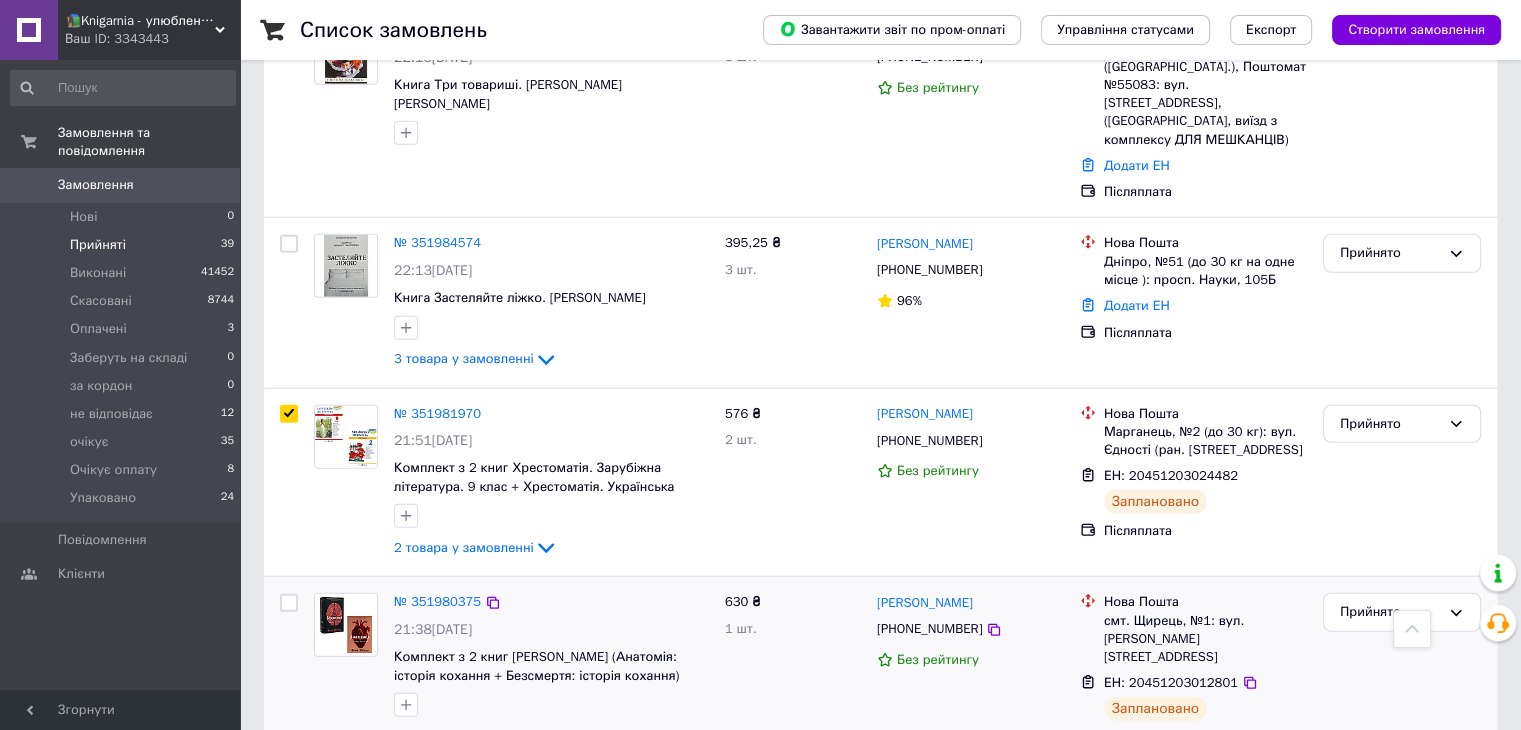 click at bounding box center (289, 603) 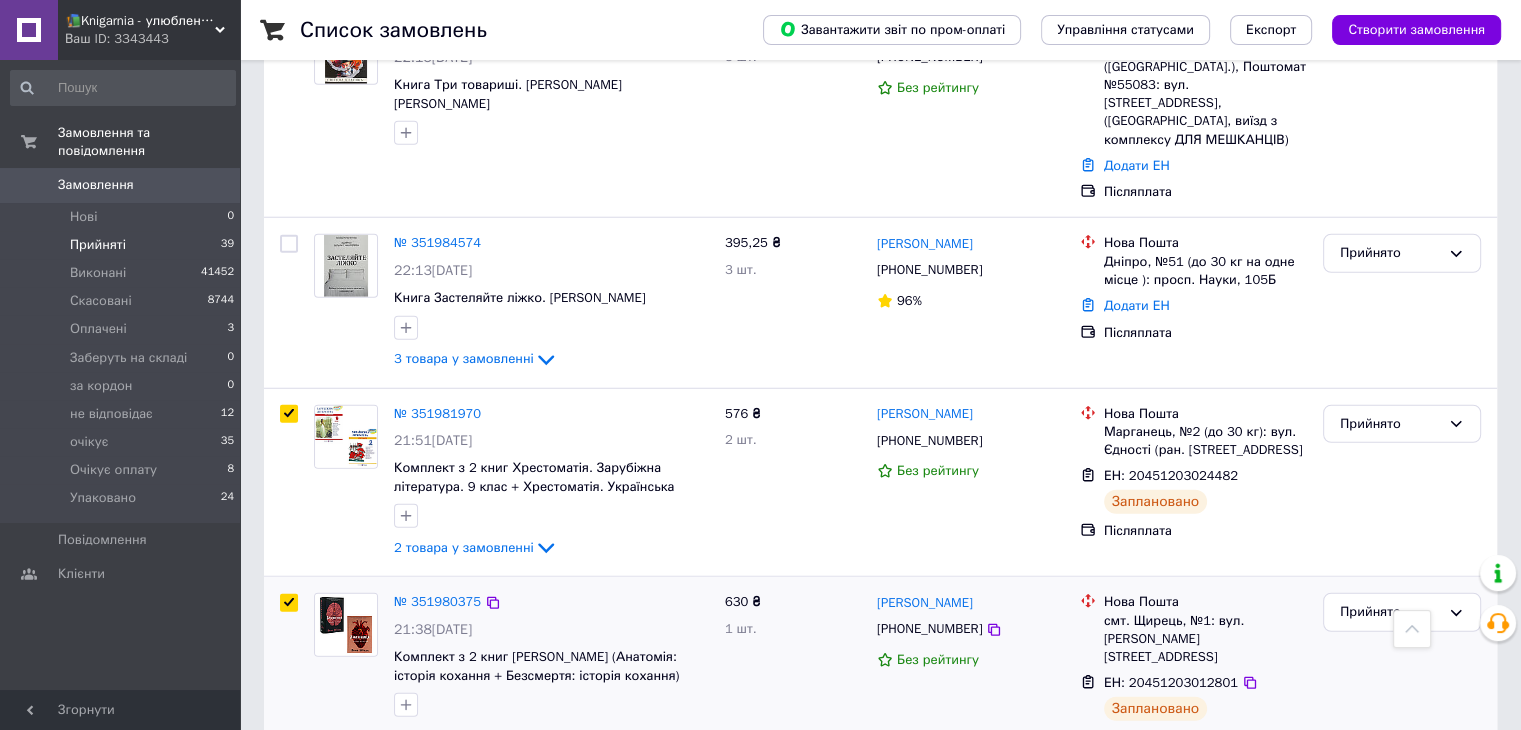 checkbox on "true" 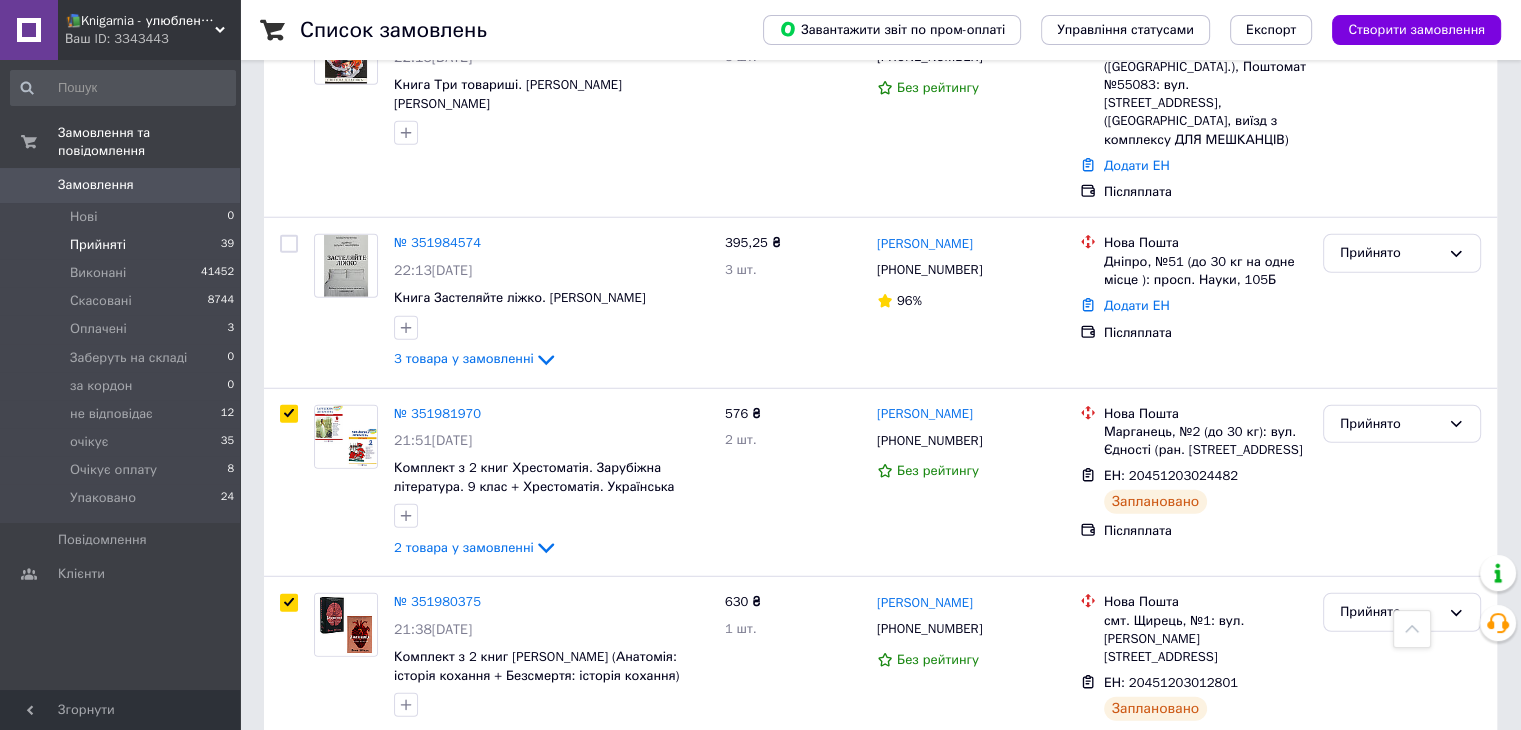 scroll, scrollTop: 5628, scrollLeft: 0, axis: vertical 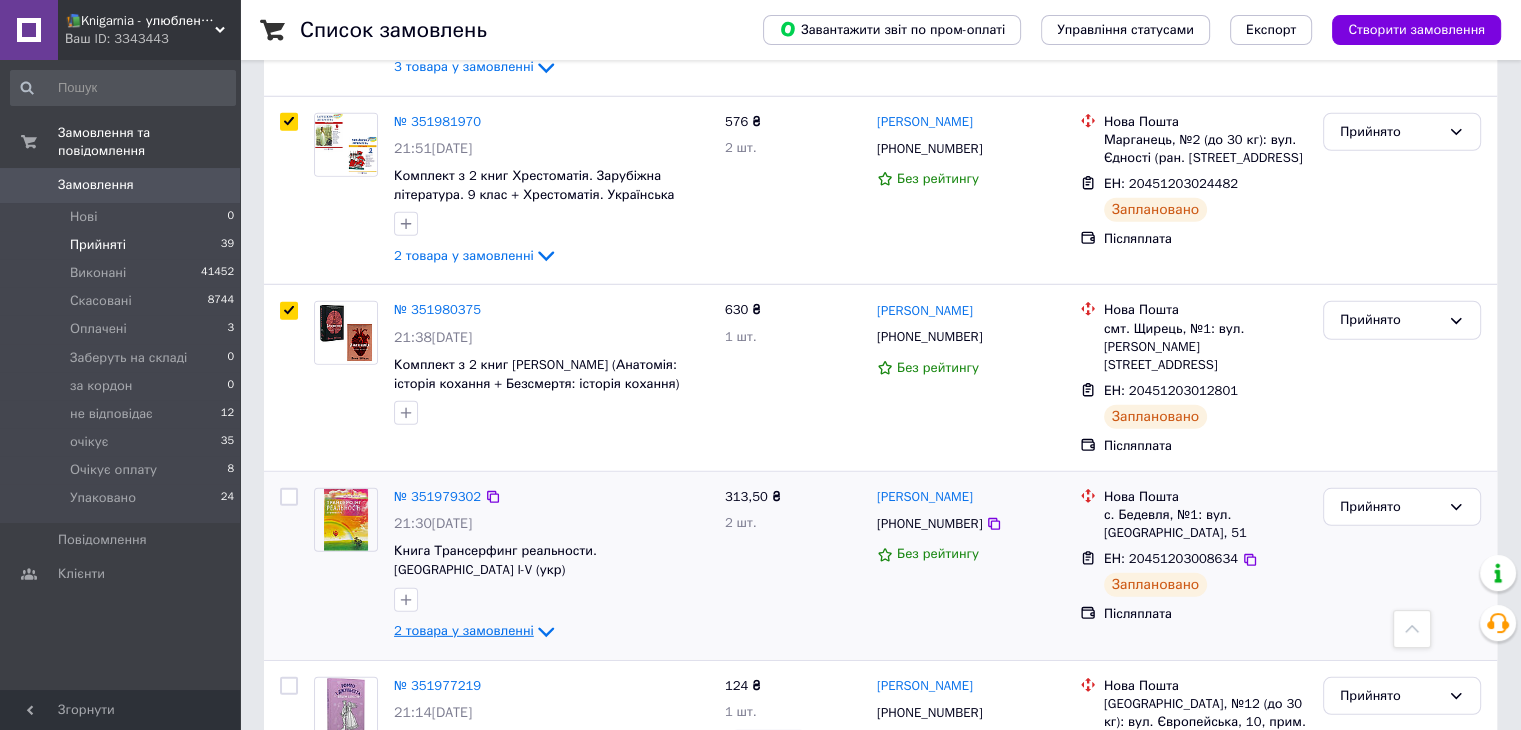 click on "2 товара у замовленні" at bounding box center (464, 630) 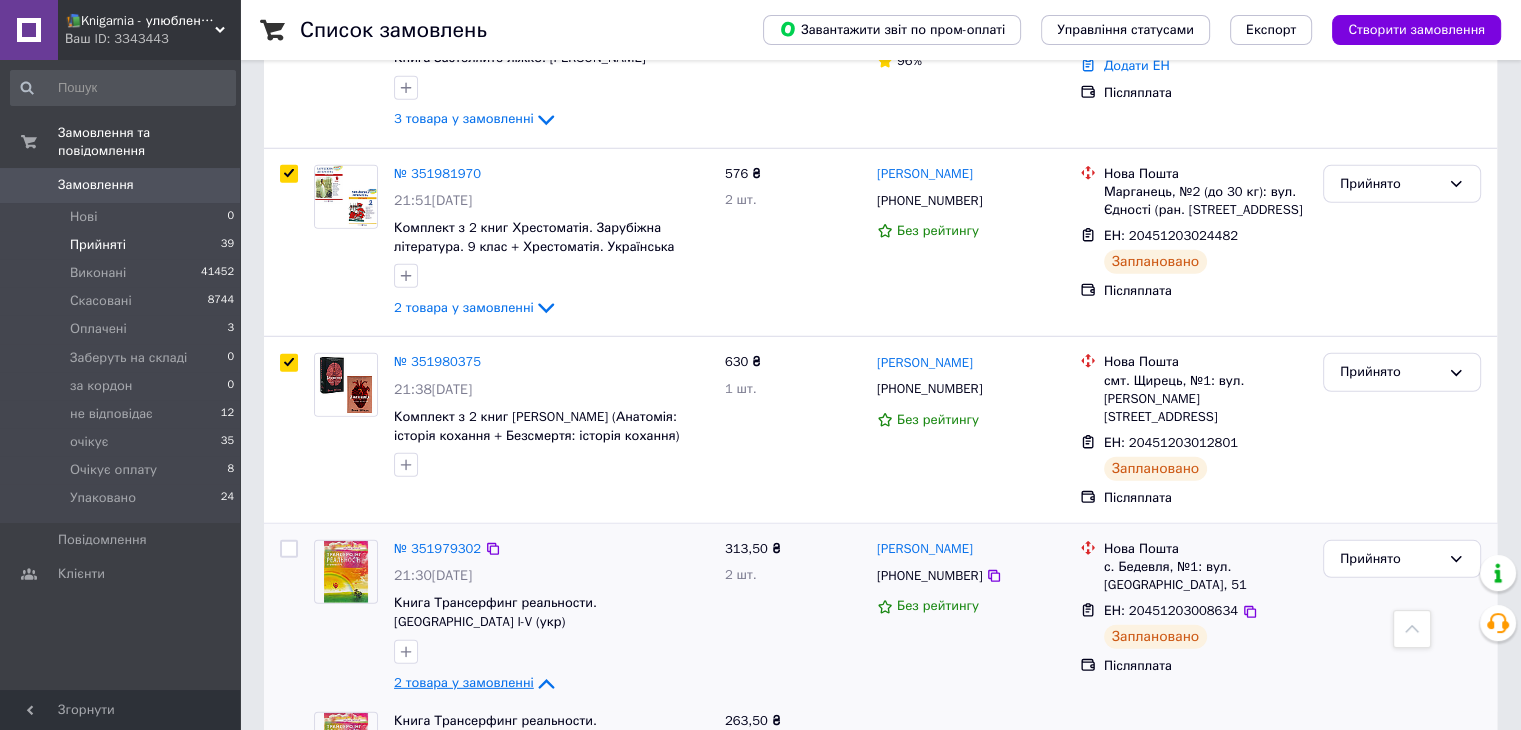 scroll, scrollTop: 5574, scrollLeft: 0, axis: vertical 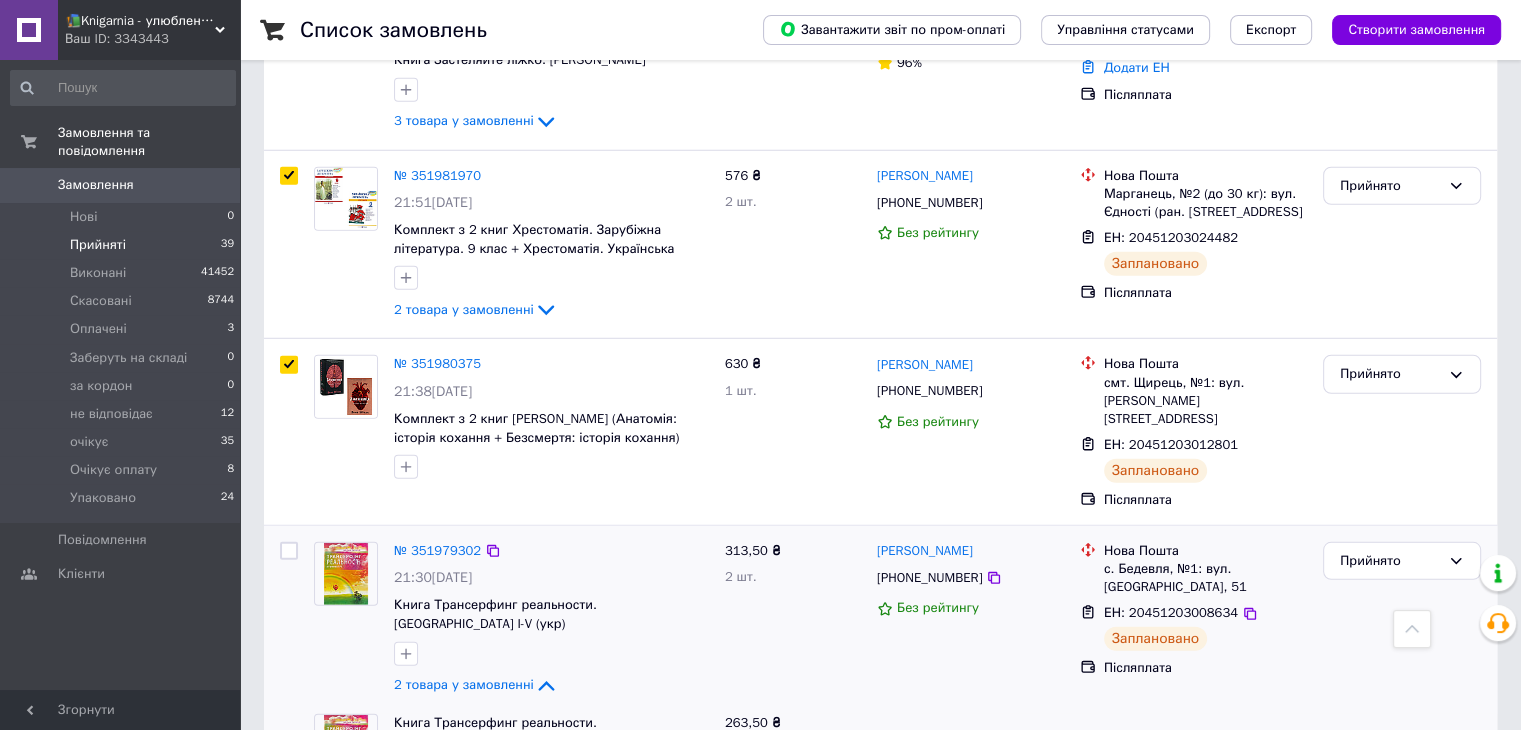 click at bounding box center [289, 551] 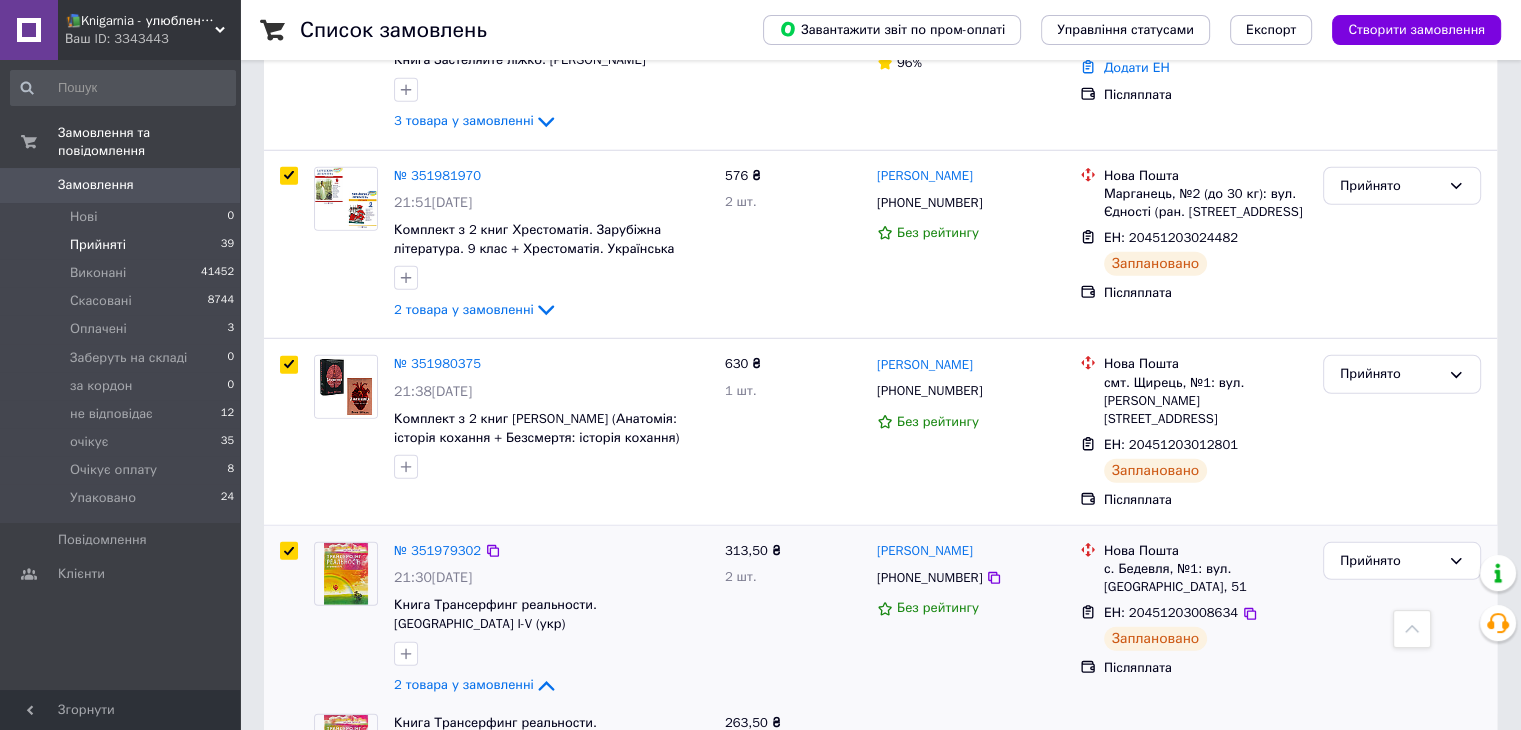 checkbox on "true" 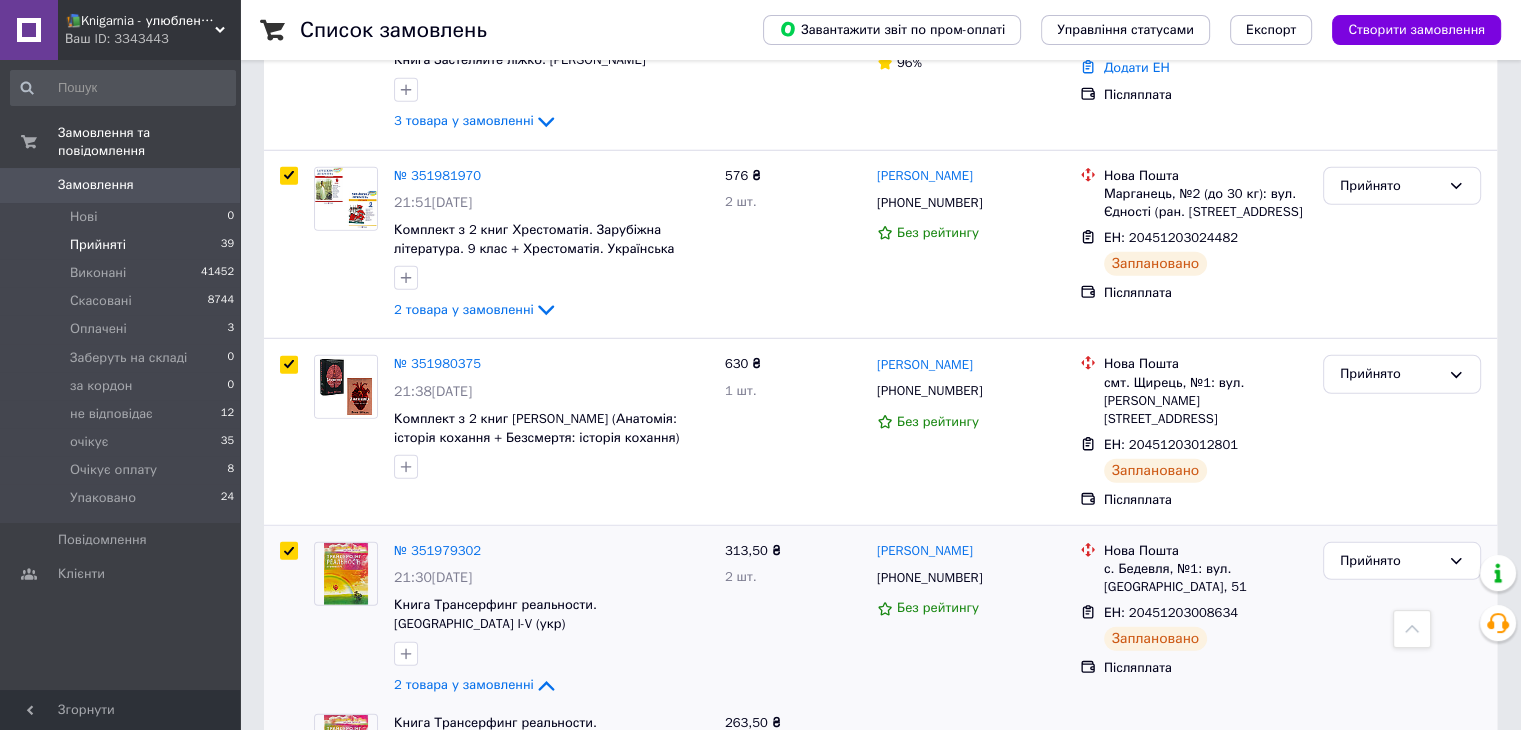 click at bounding box center (289, 968) 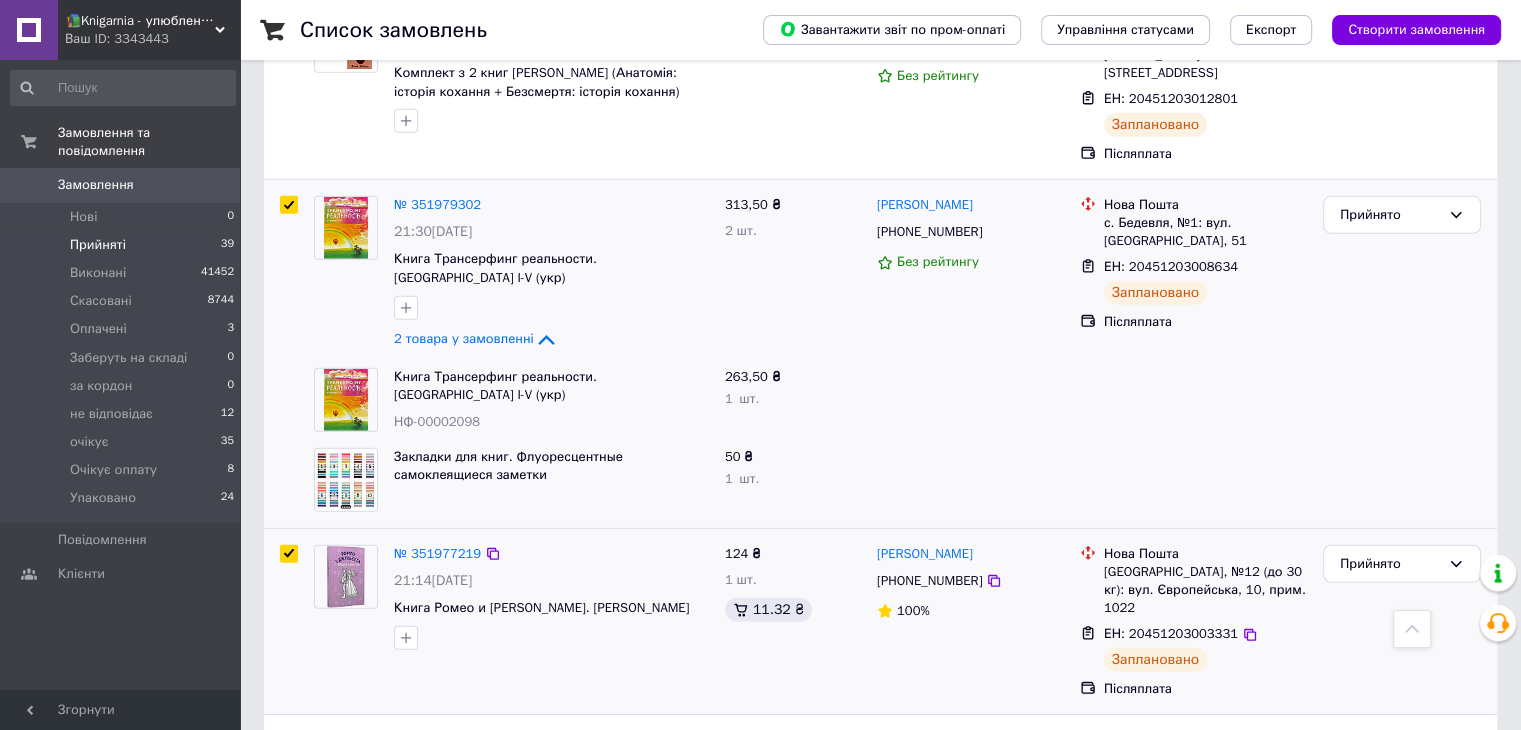 scroll, scrollTop: 5982, scrollLeft: 0, axis: vertical 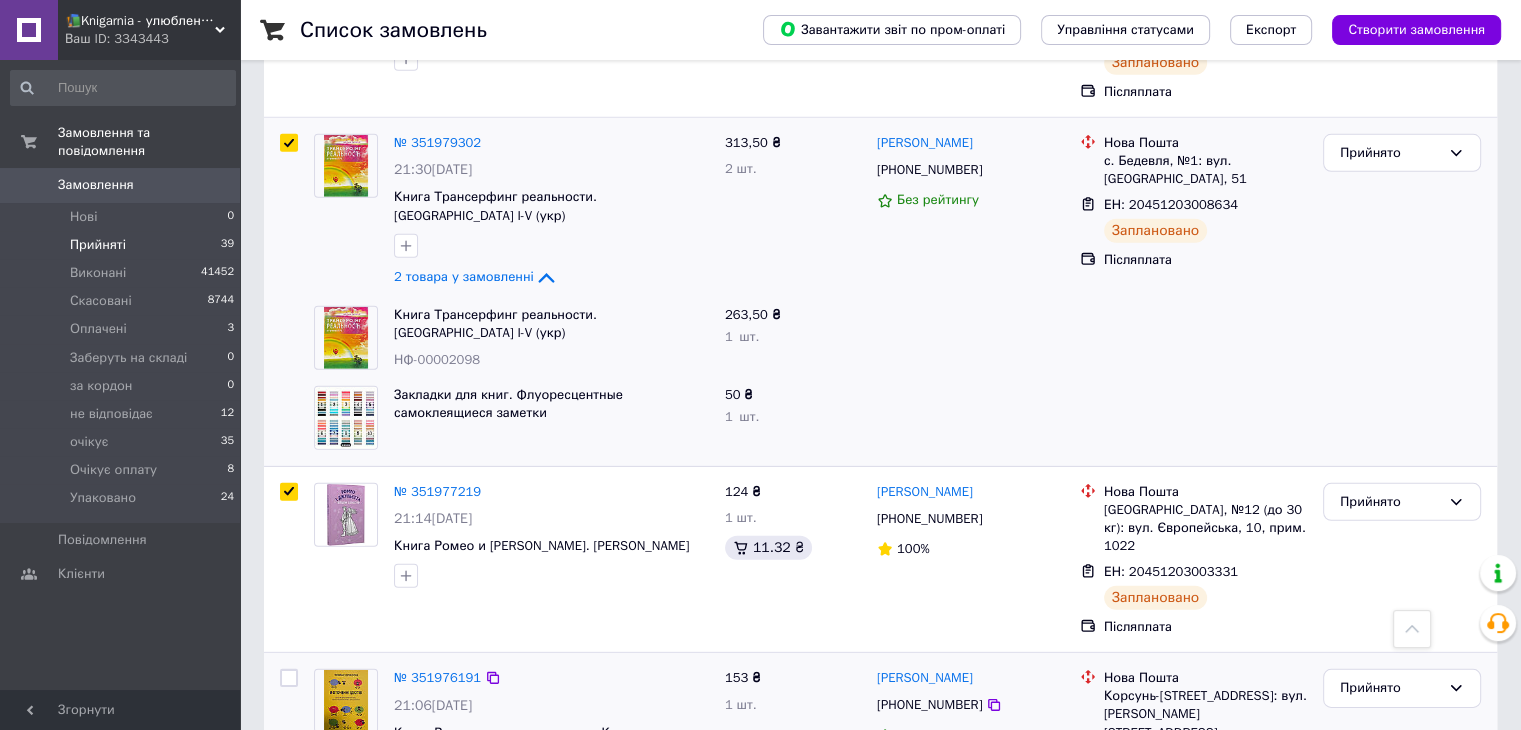 click at bounding box center [289, 678] 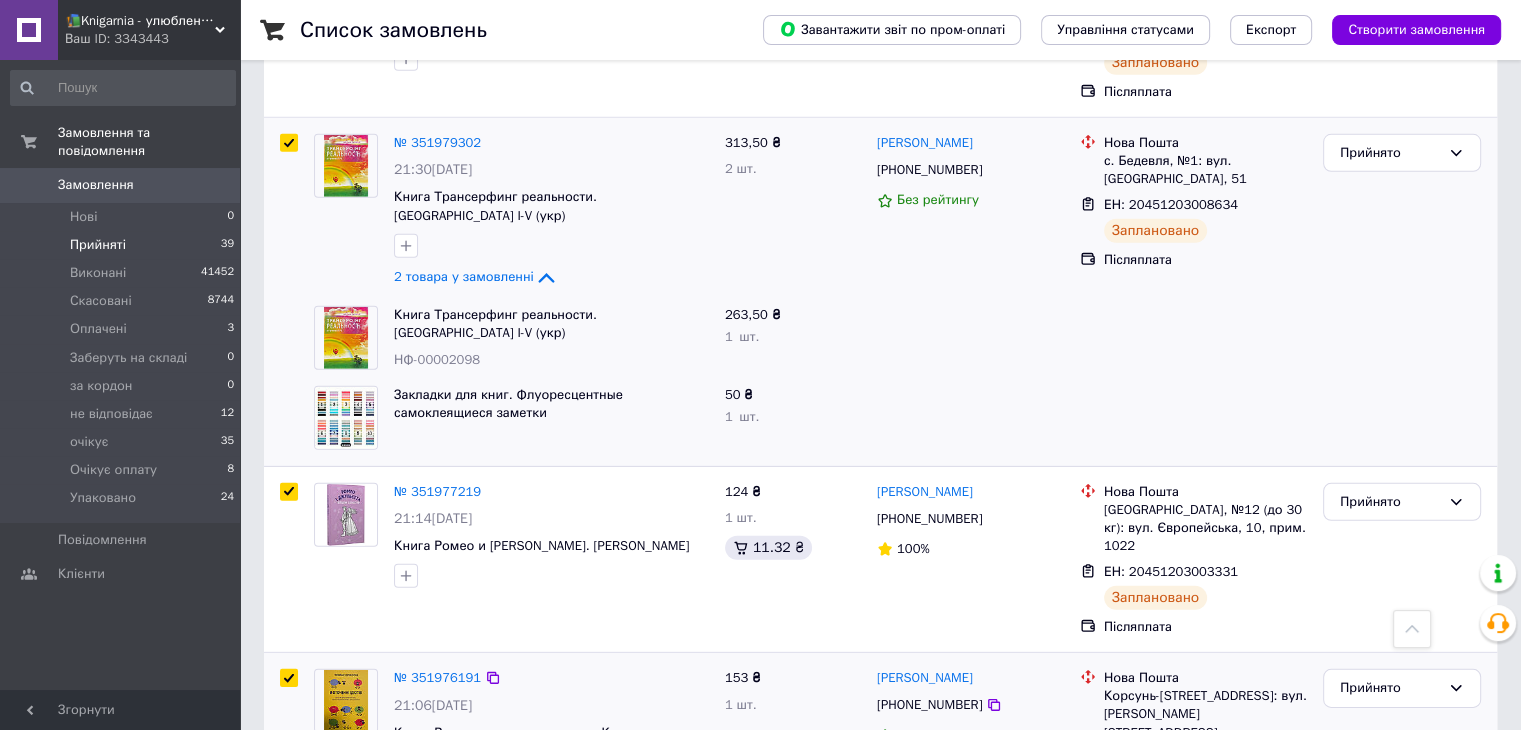 checkbox on "true" 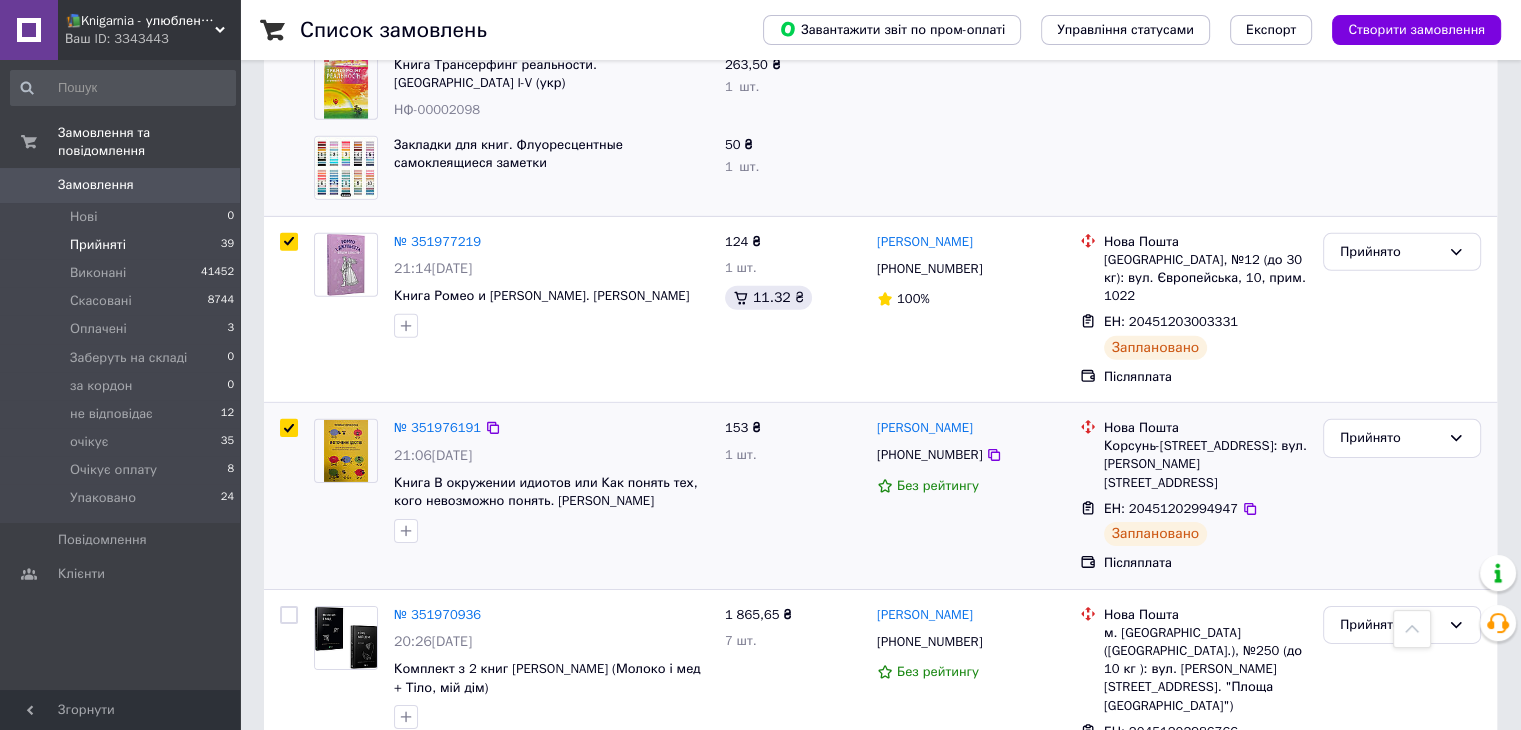 scroll, scrollTop: 6236, scrollLeft: 0, axis: vertical 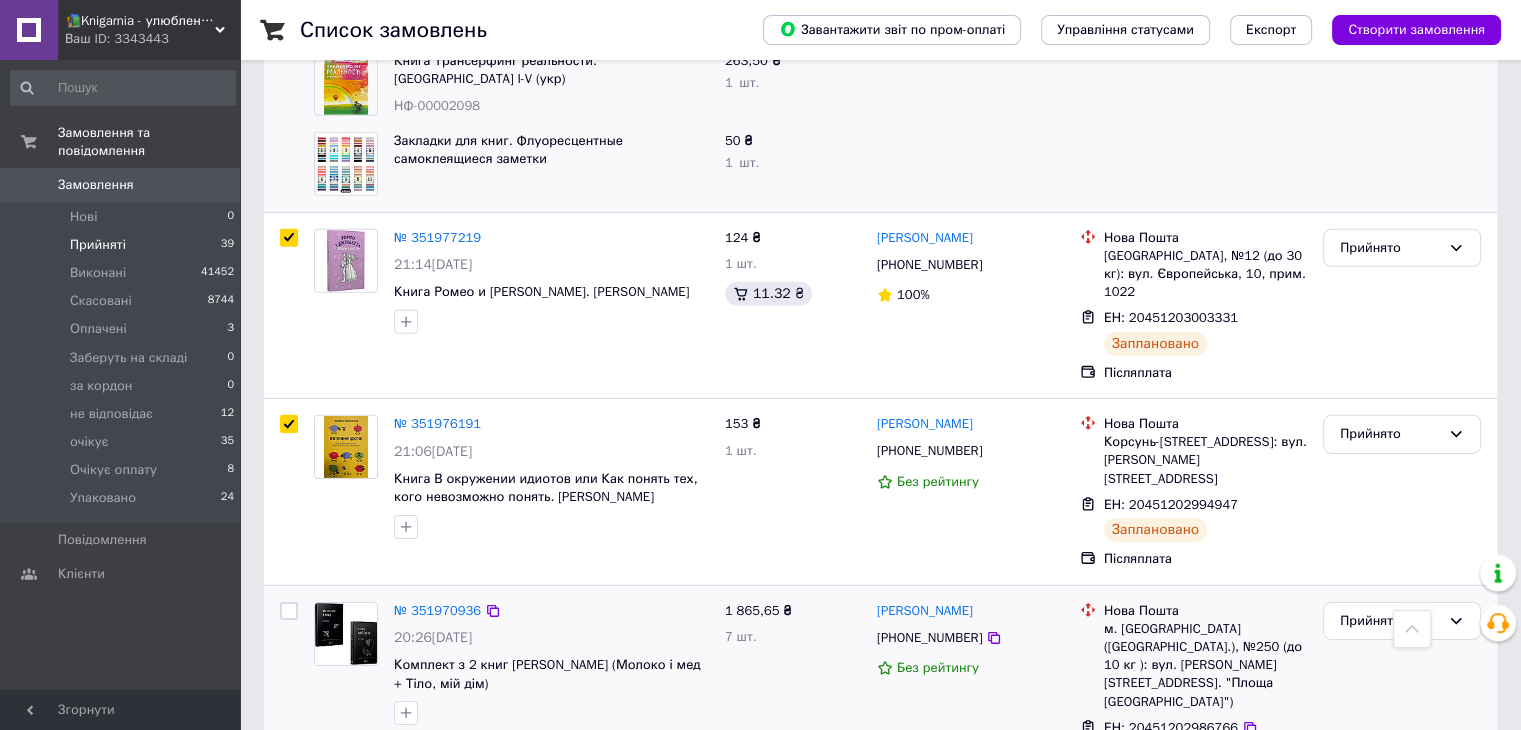 click on "7 товарів у замовленні" at bounding box center (465, 744) 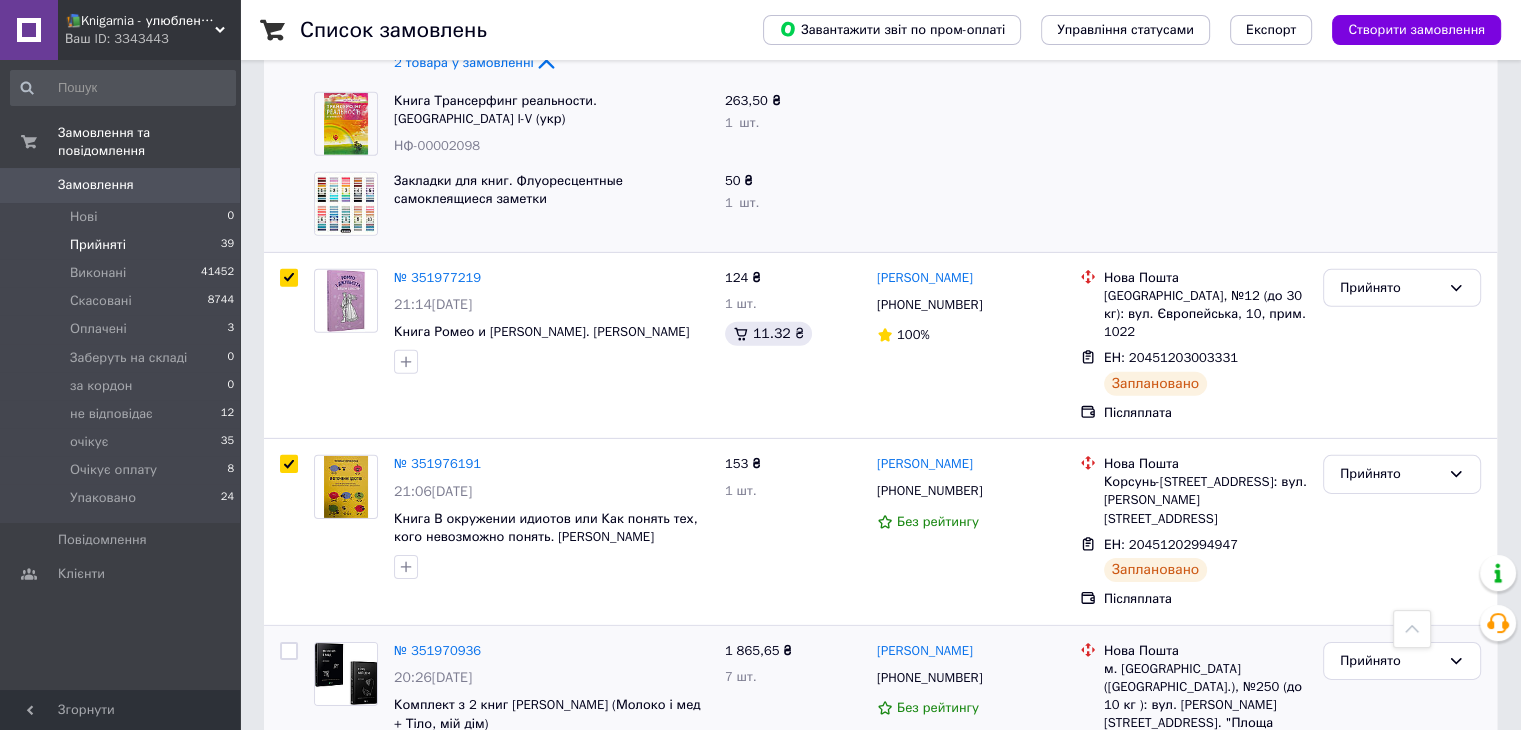 scroll, scrollTop: 6197, scrollLeft: 0, axis: vertical 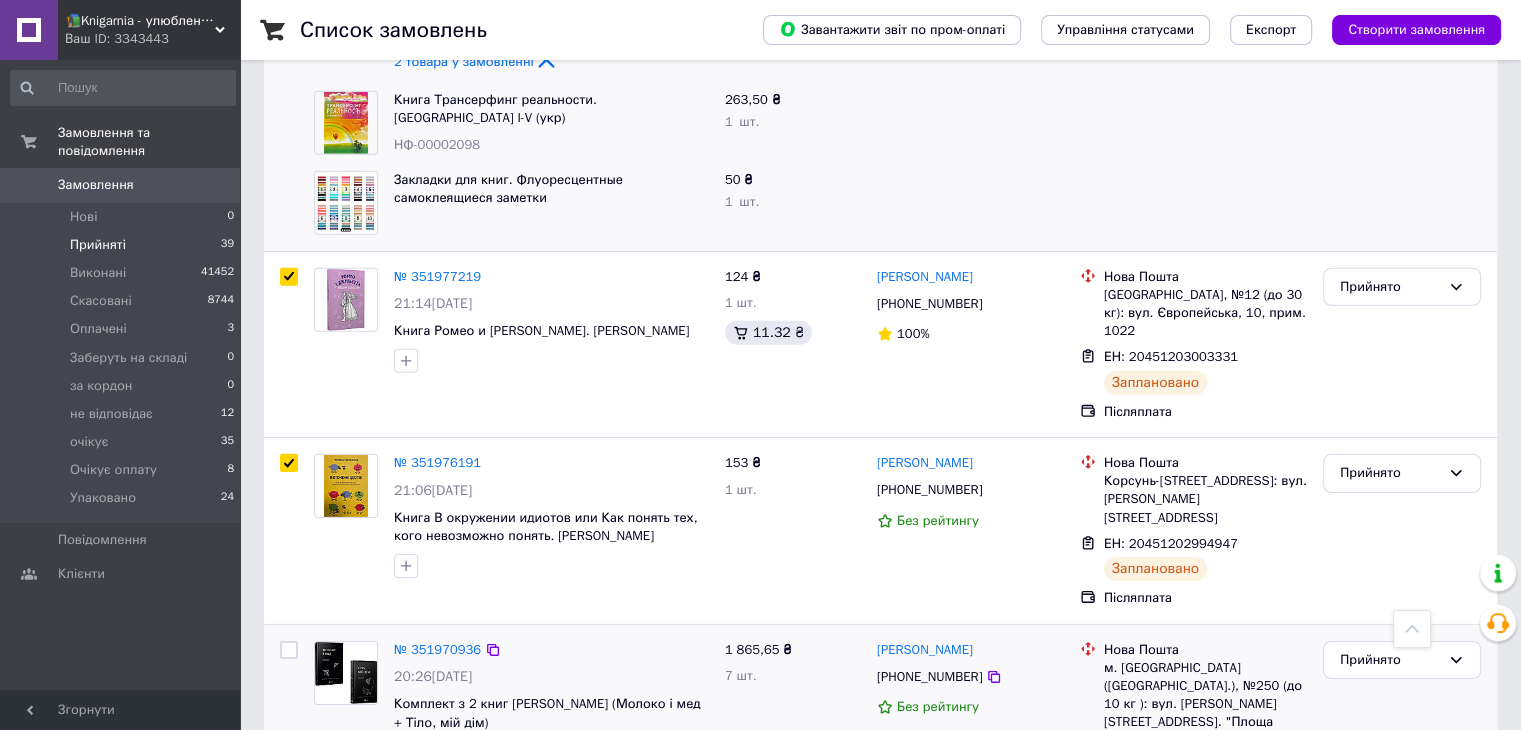 click at bounding box center [289, 650] 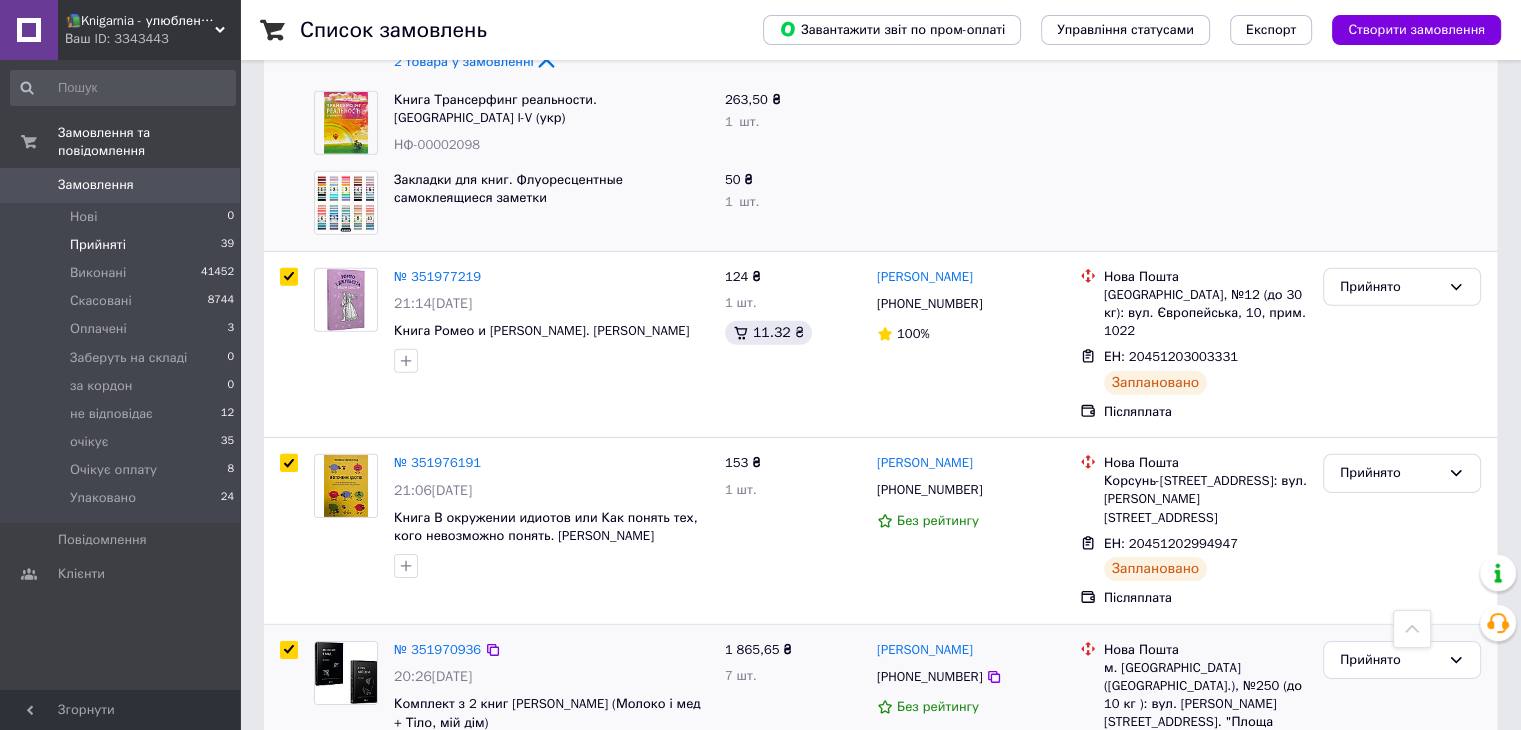 checkbox on "true" 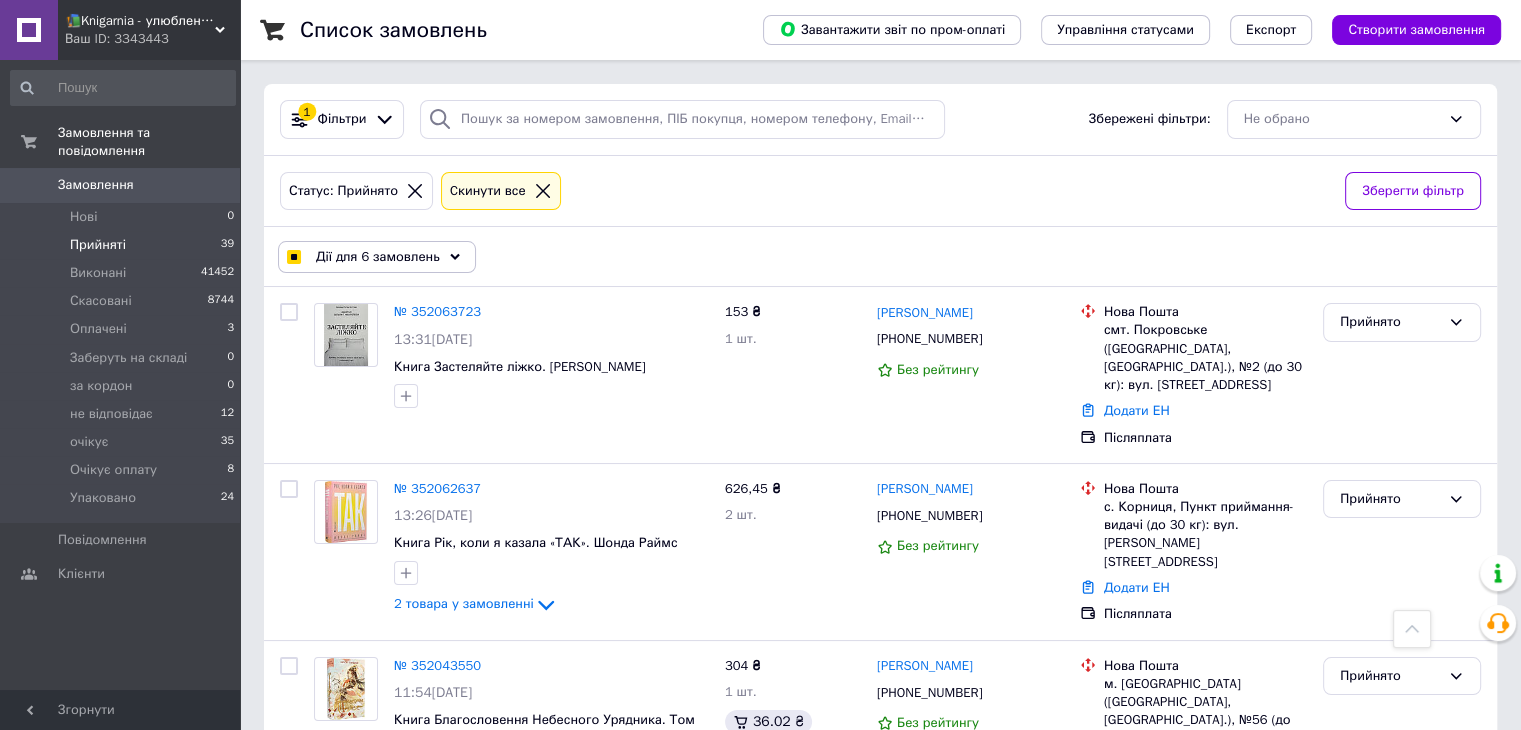 scroll, scrollTop: 0, scrollLeft: 0, axis: both 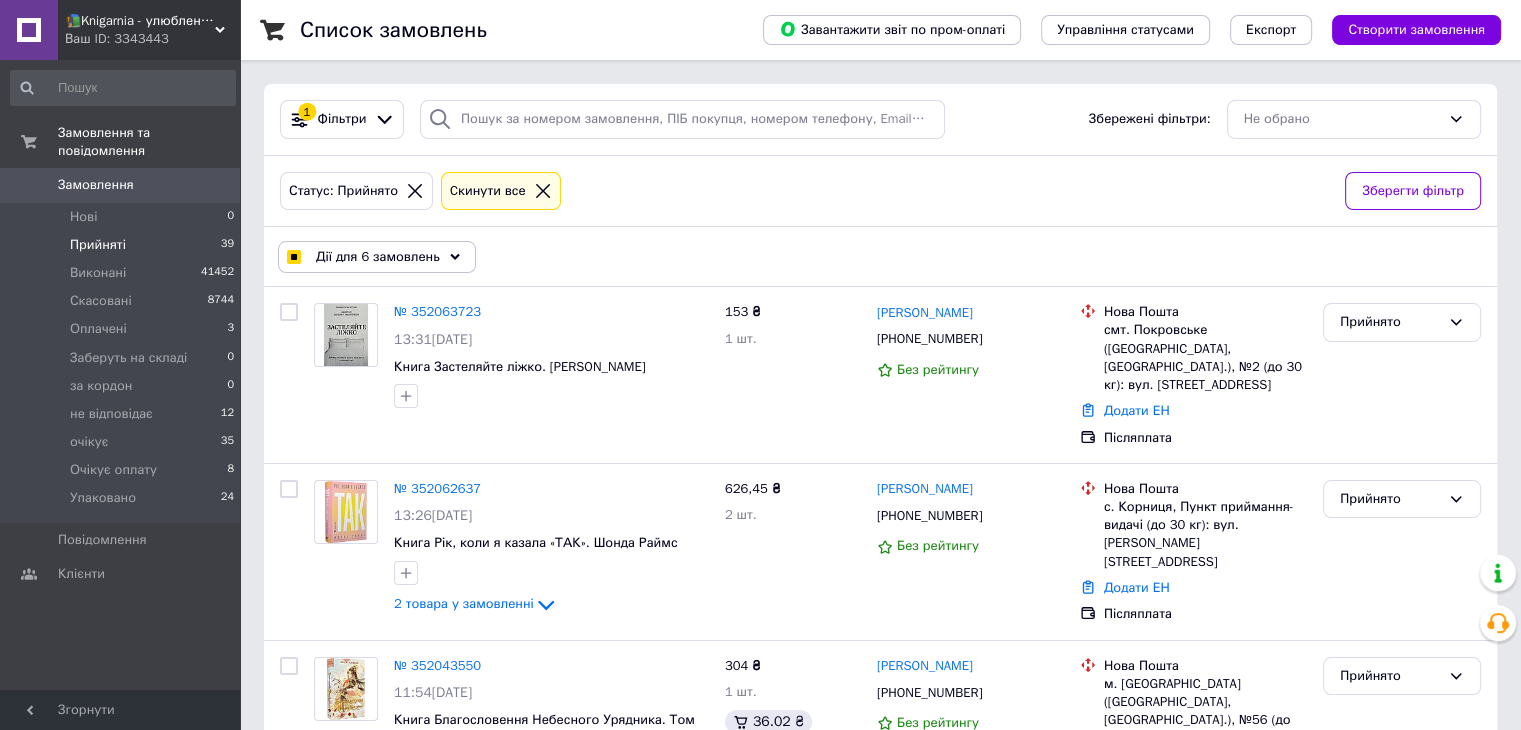 click on "Дії для 6 замовлень" at bounding box center (378, 257) 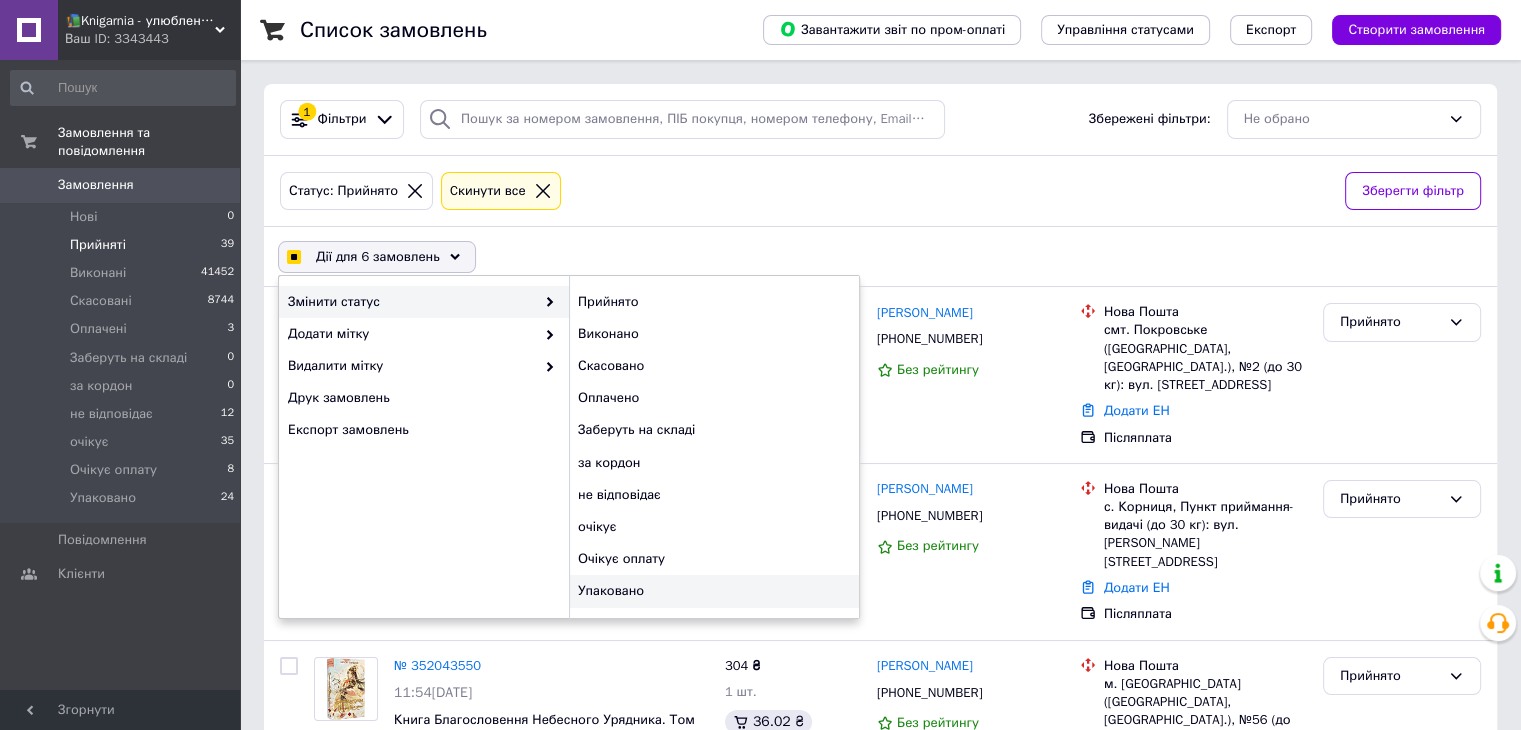 checkbox on "true" 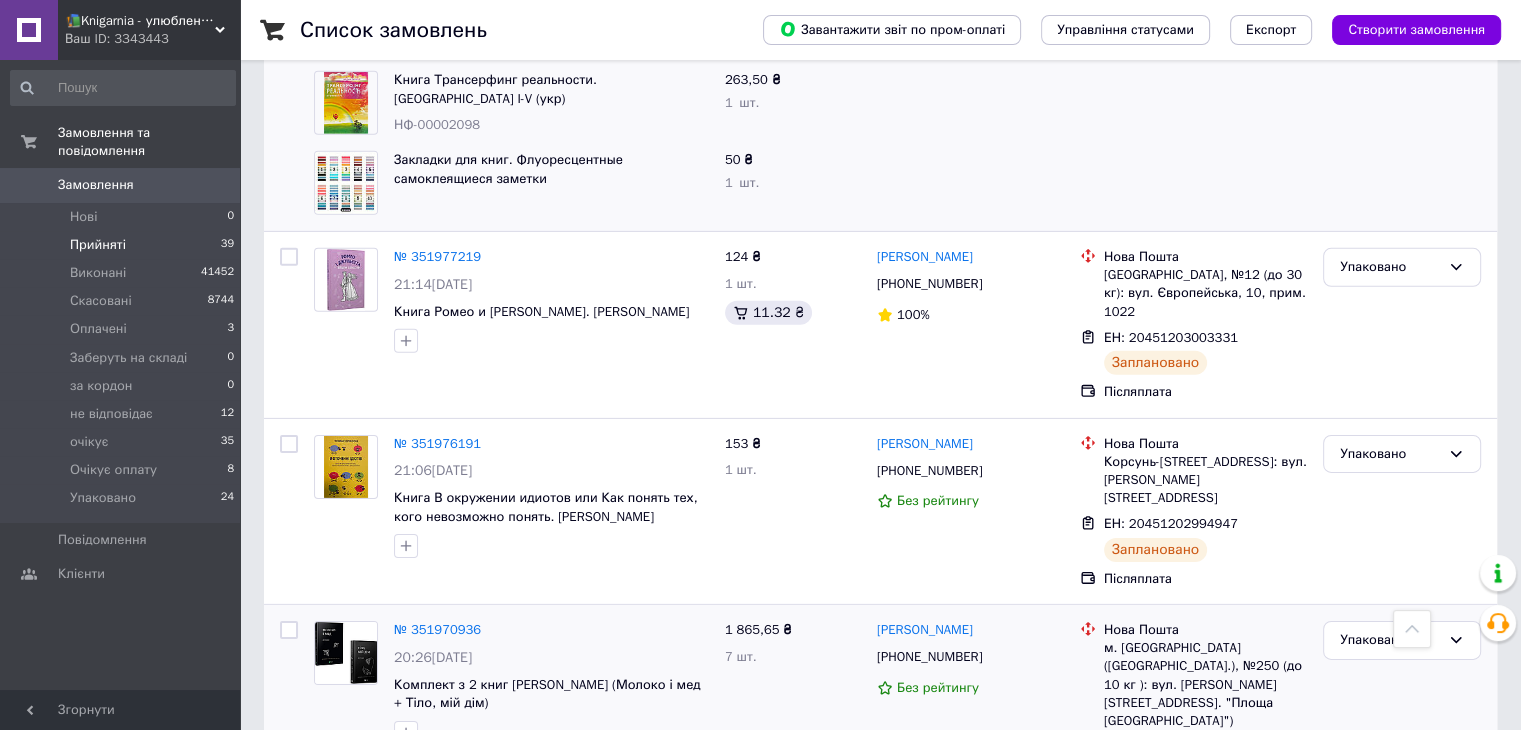 scroll, scrollTop: 6227, scrollLeft: 0, axis: vertical 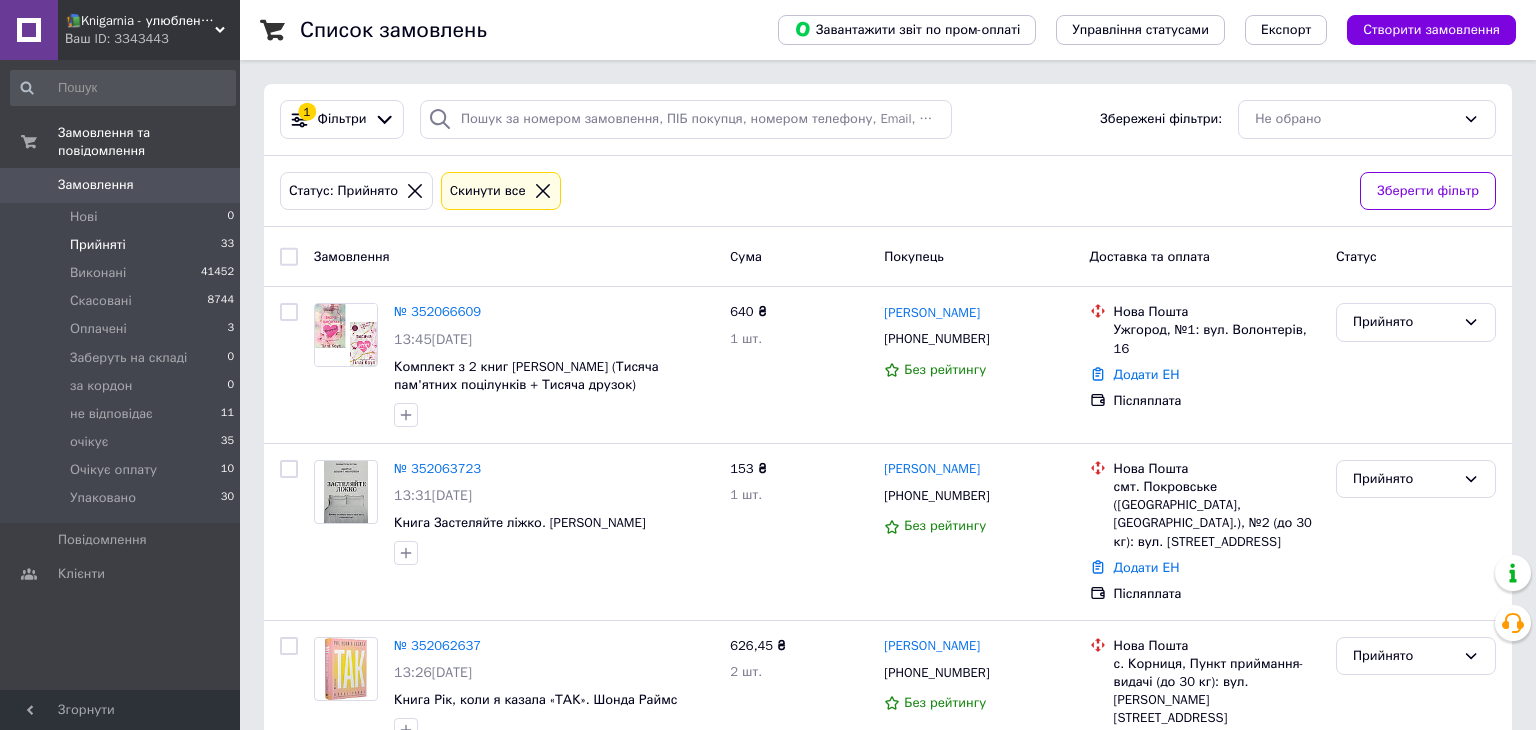 click on "Прийняті 33" at bounding box center (123, 245) 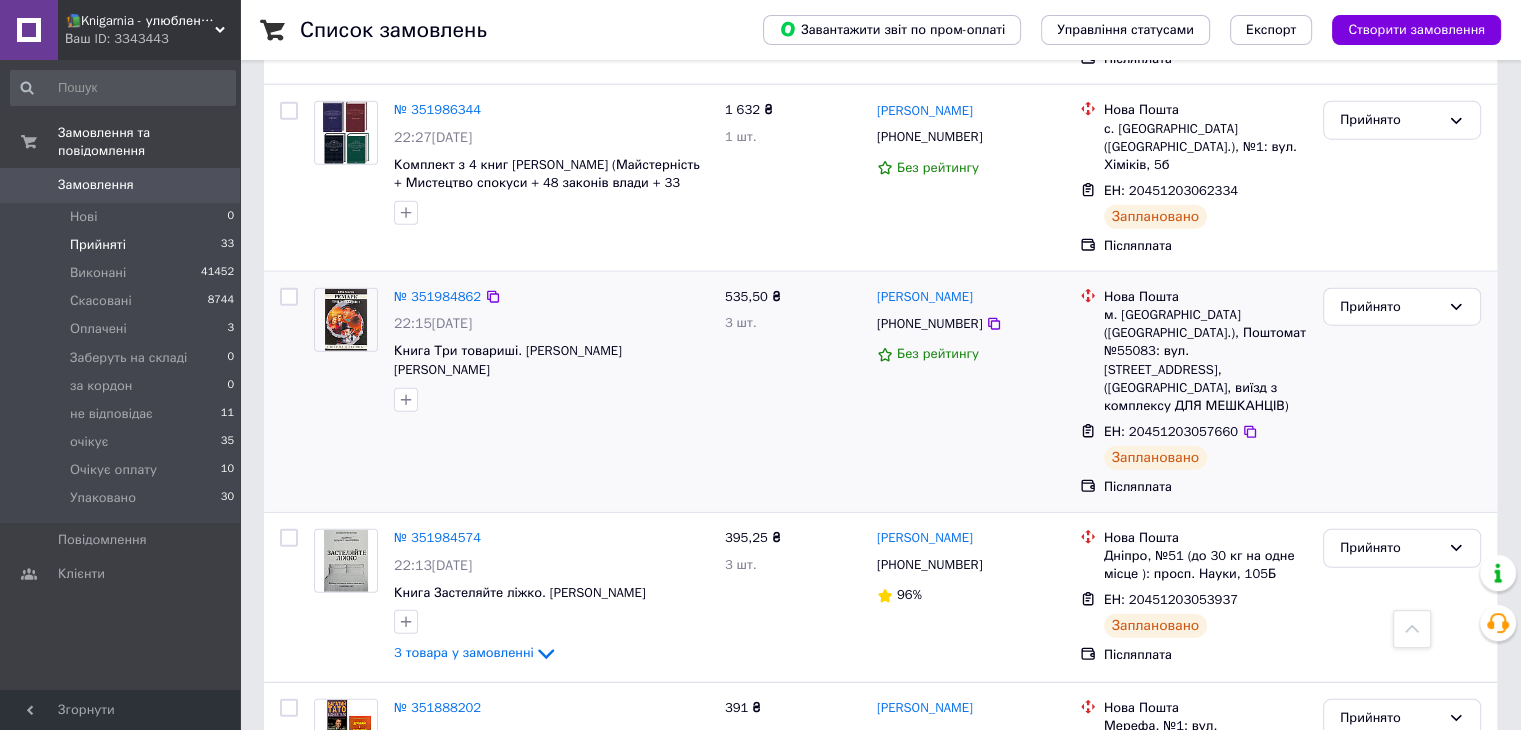 scroll, scrollTop: 5059, scrollLeft: 0, axis: vertical 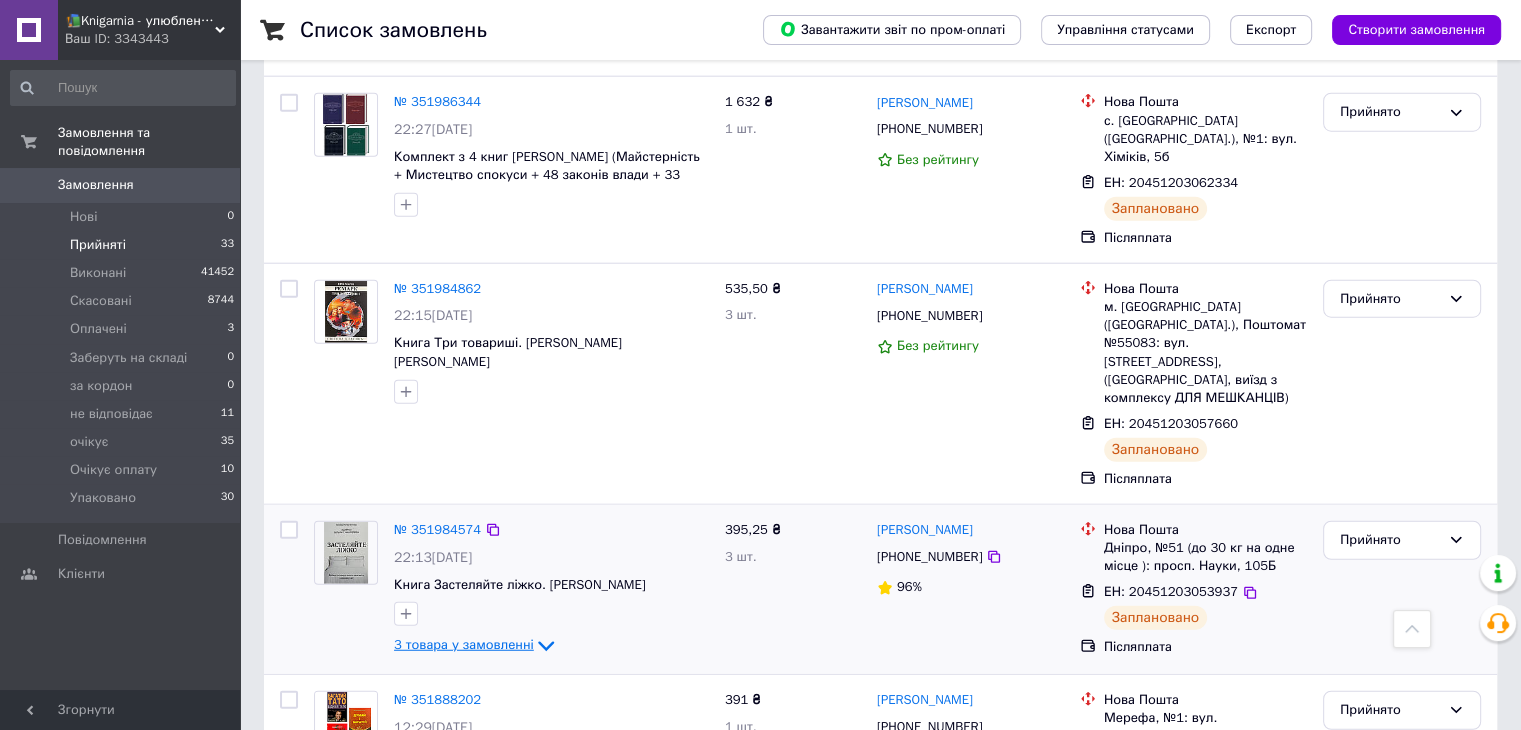 click 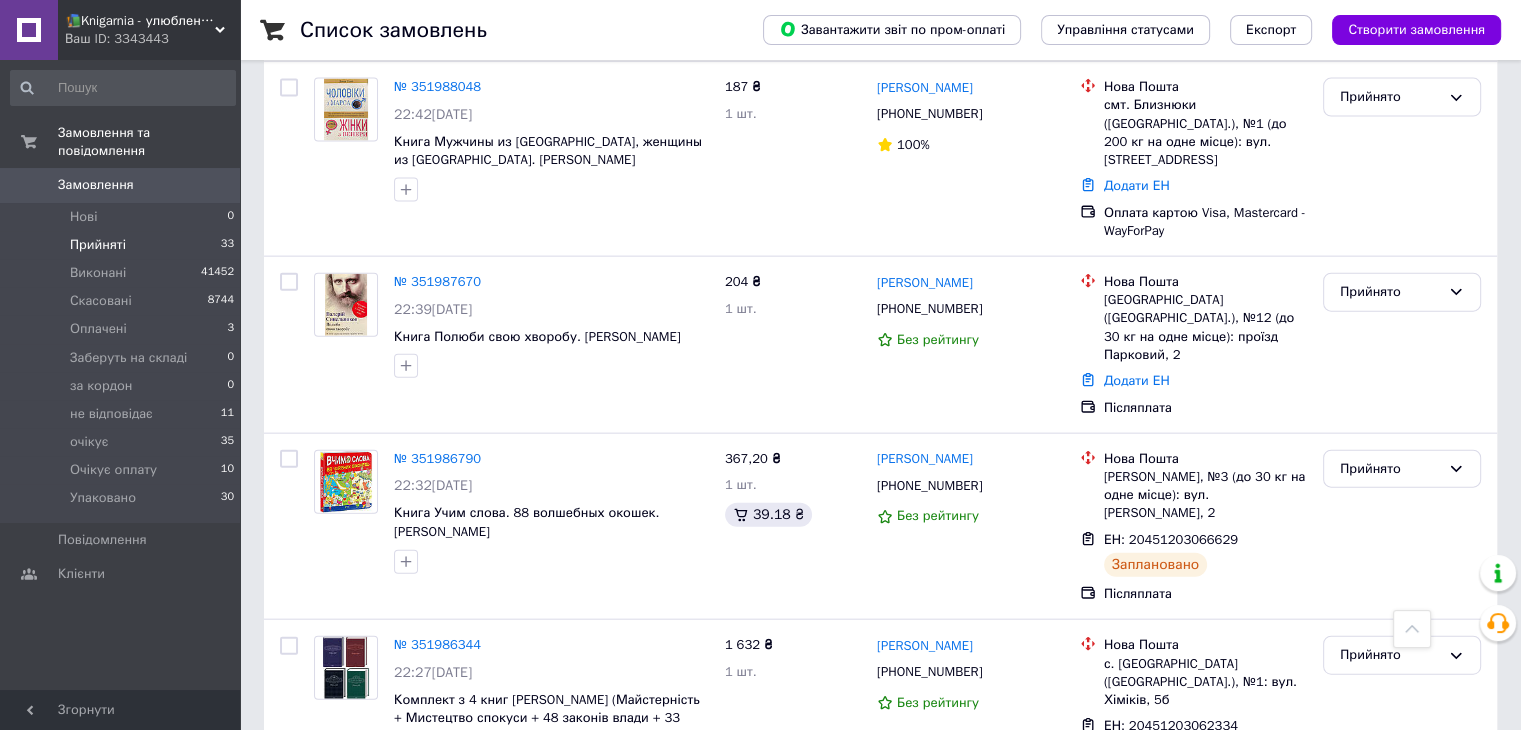 scroll, scrollTop: 4511, scrollLeft: 0, axis: vertical 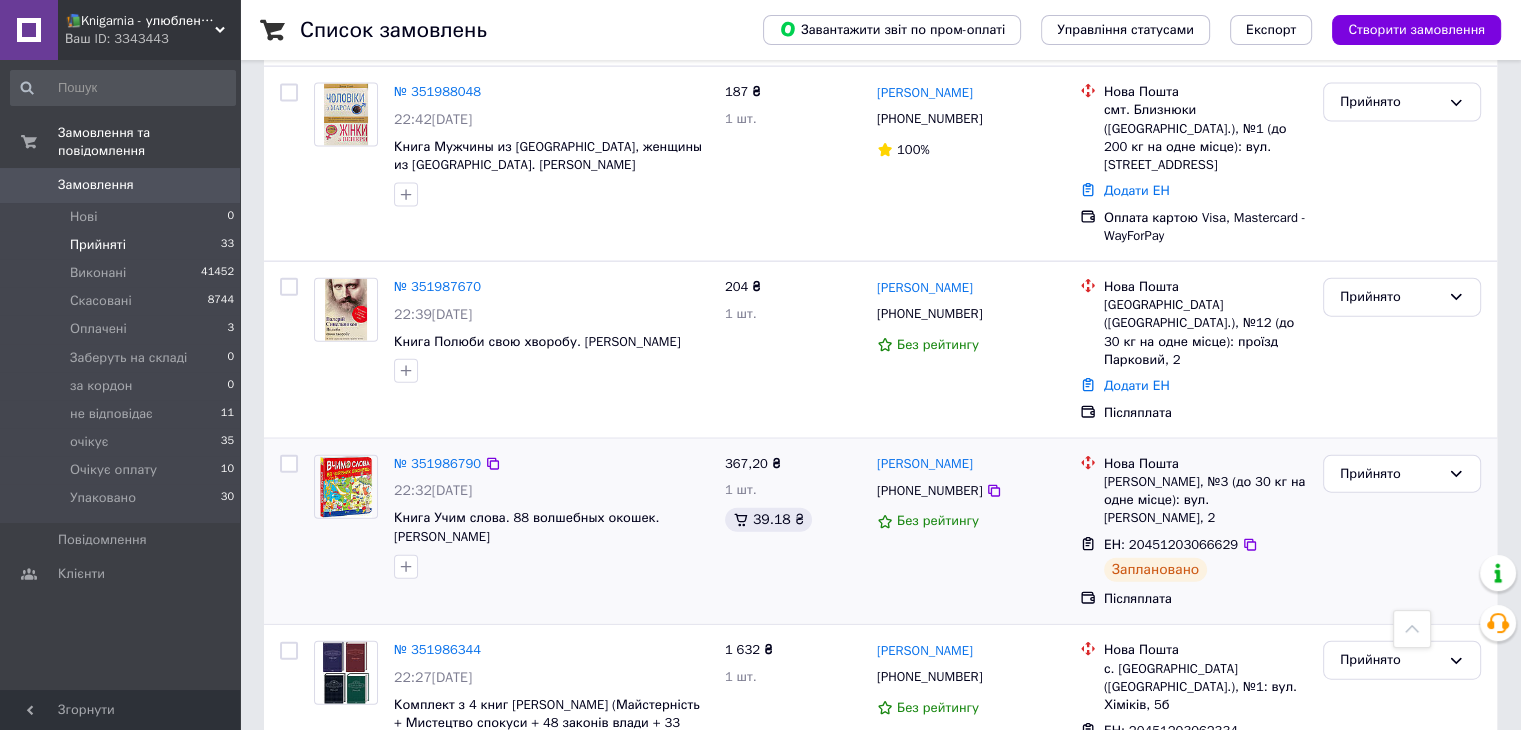 click at bounding box center (289, 464) 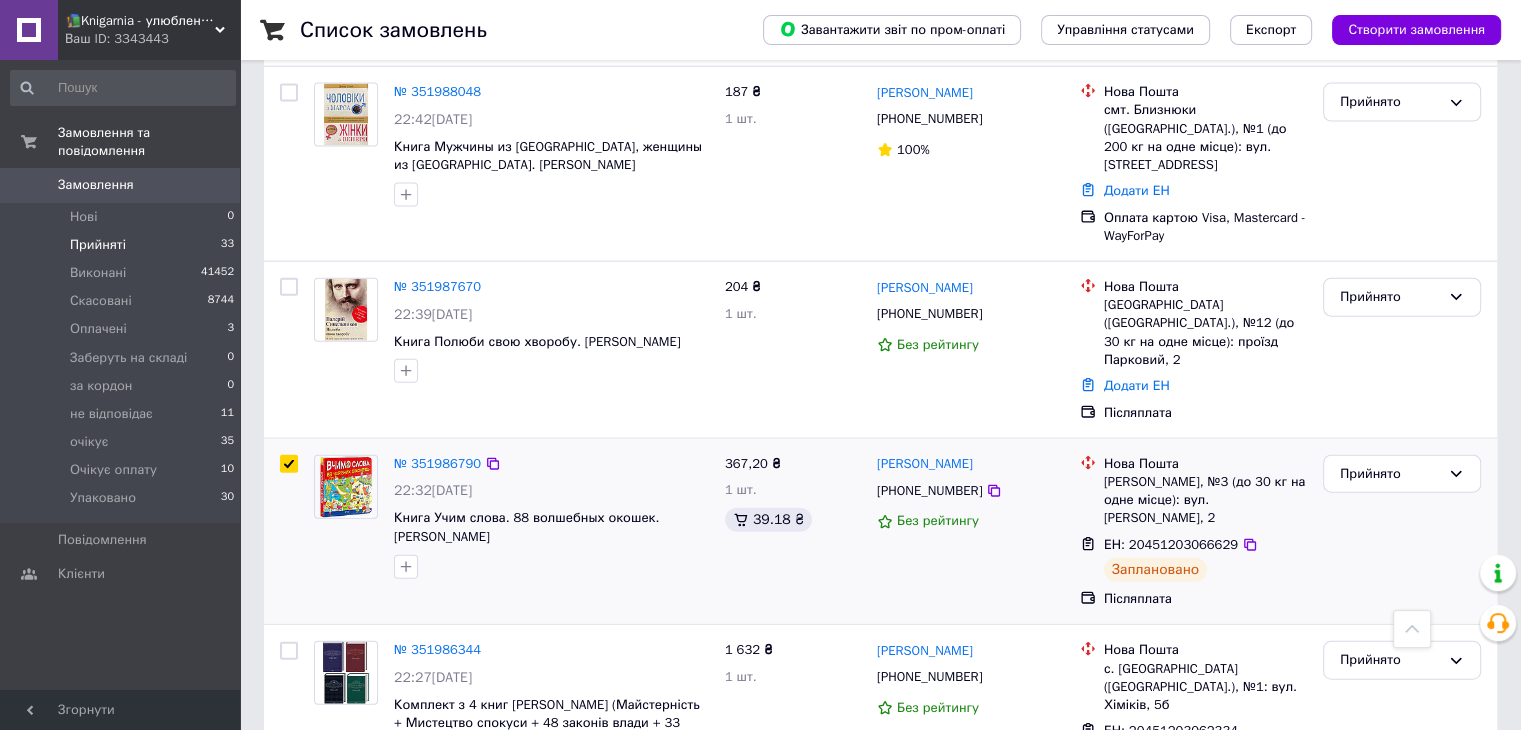 checkbox on "true" 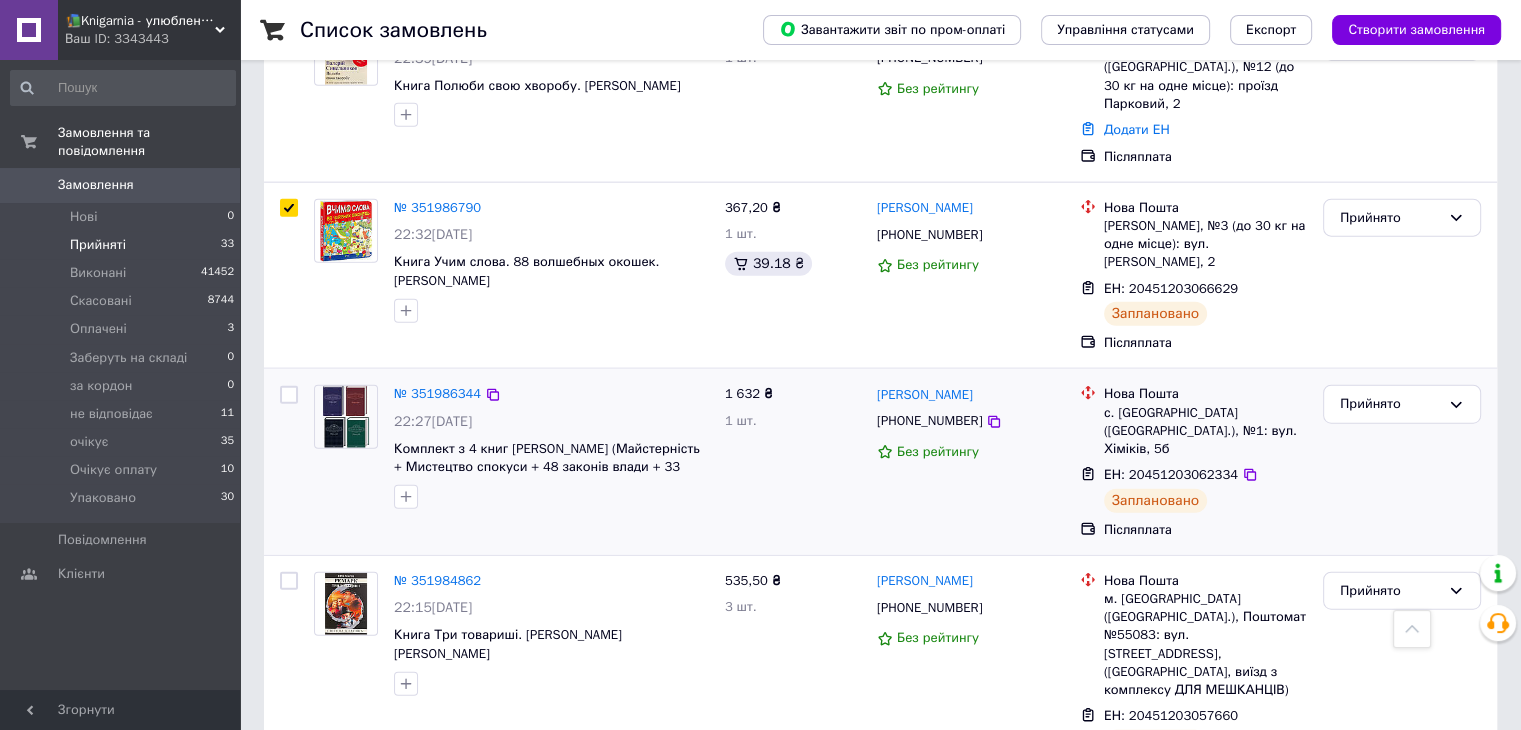 scroll, scrollTop: 4771, scrollLeft: 0, axis: vertical 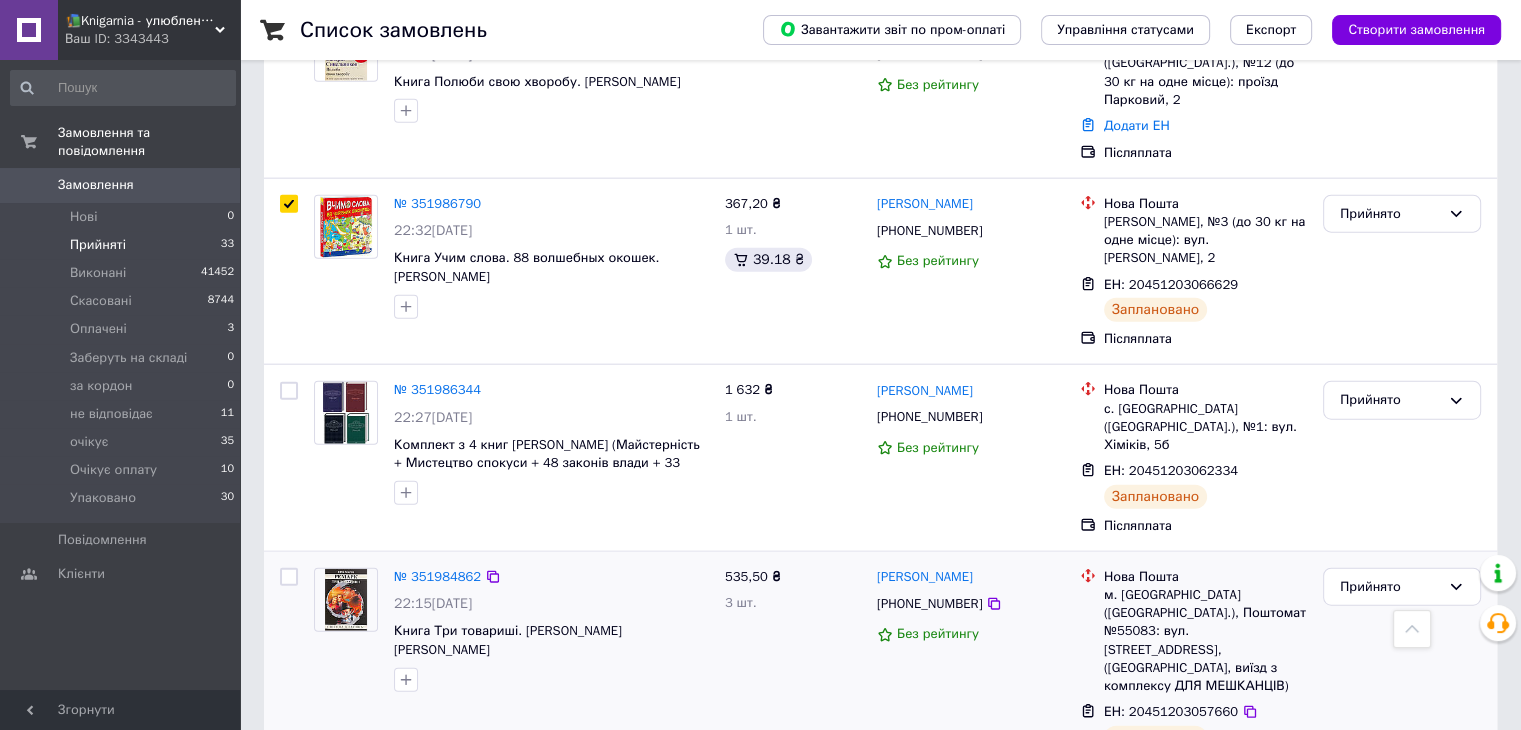 click at bounding box center [289, 577] 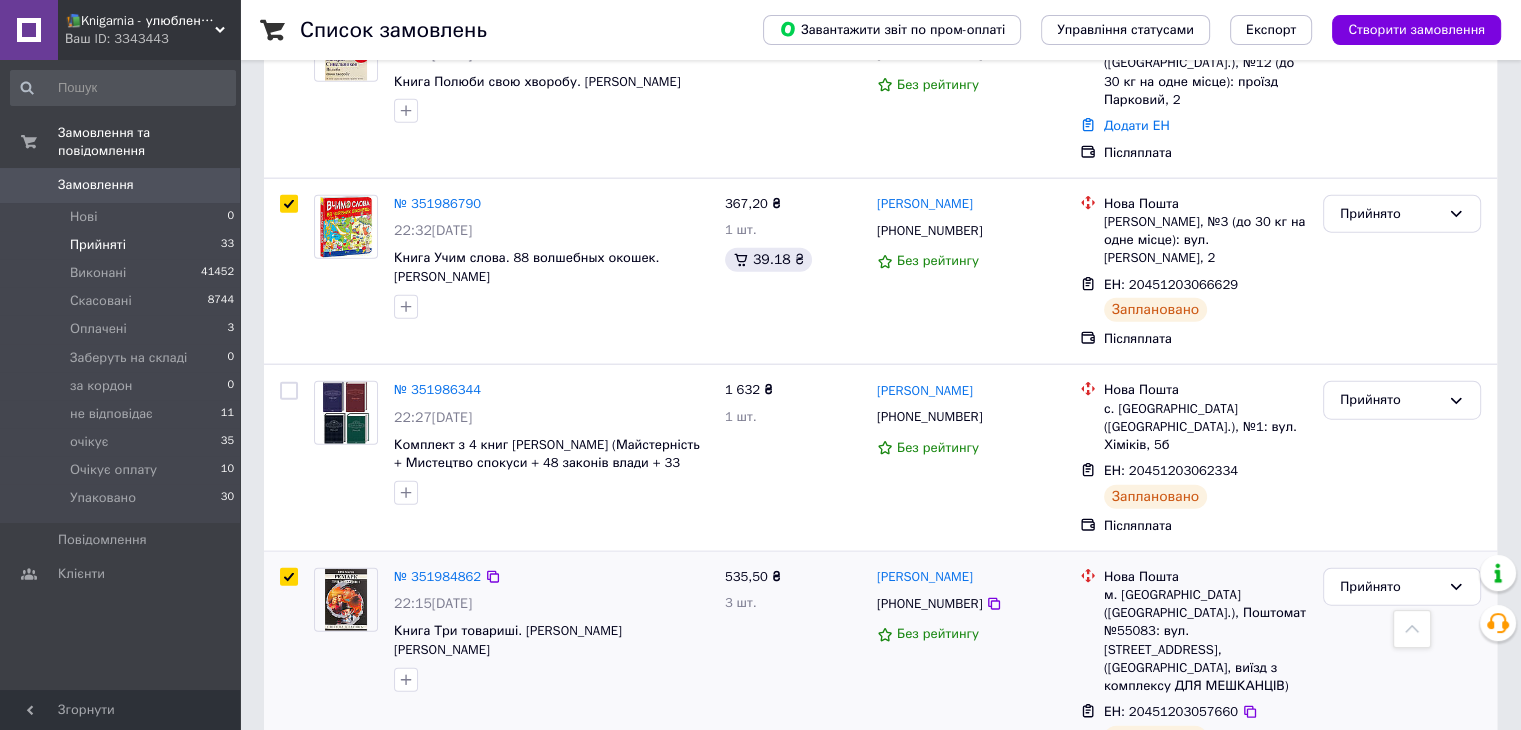 checkbox on "true" 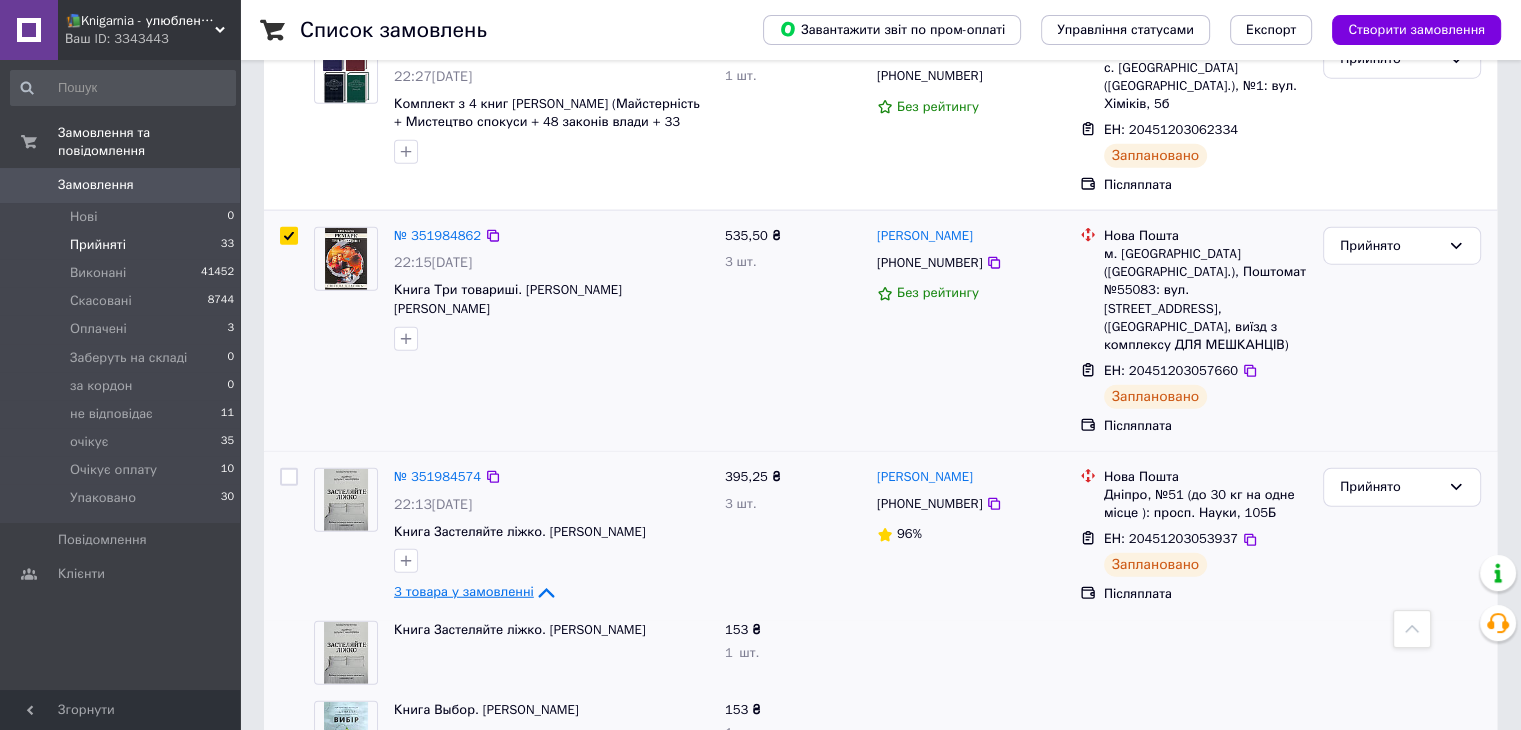 scroll, scrollTop: 5110, scrollLeft: 0, axis: vertical 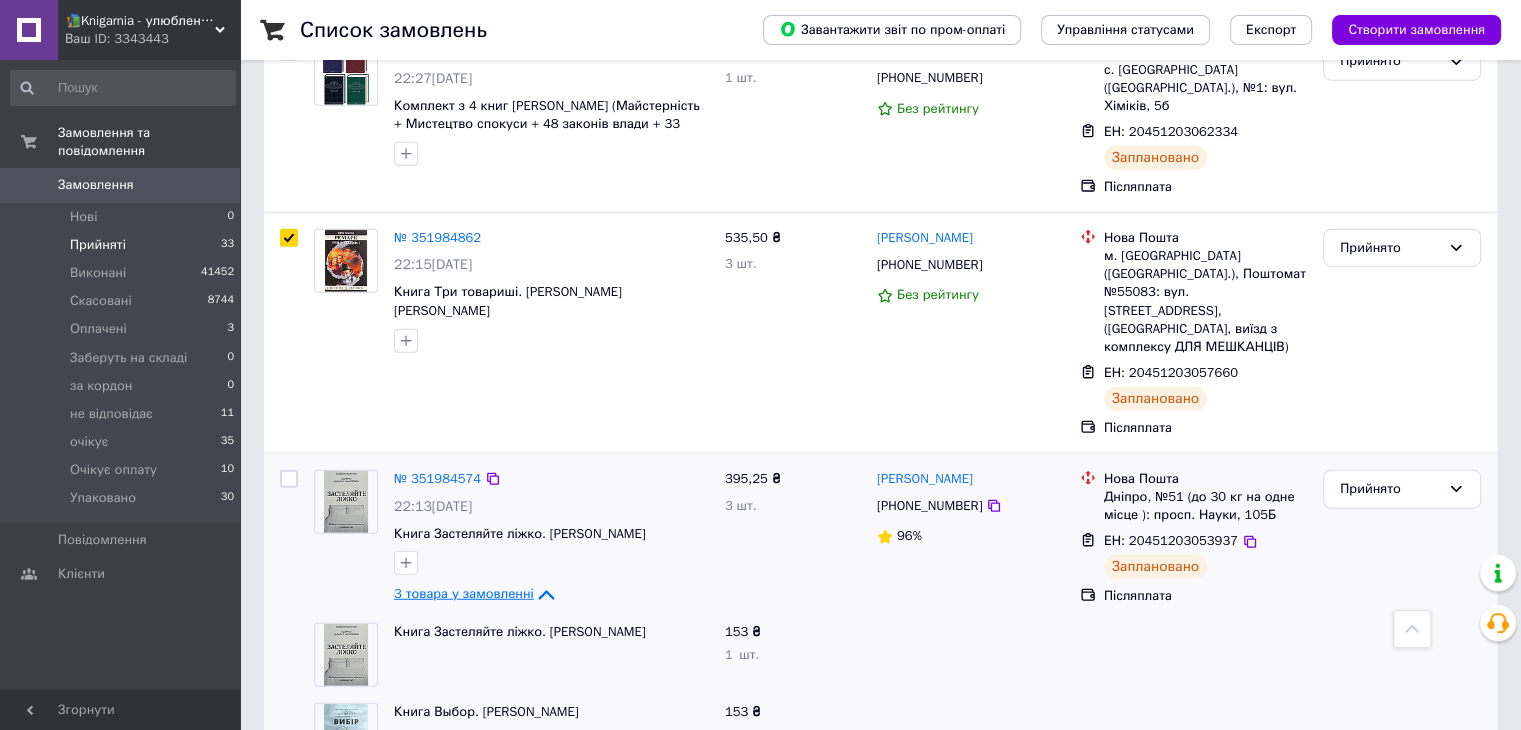 click at bounding box center [289, 479] 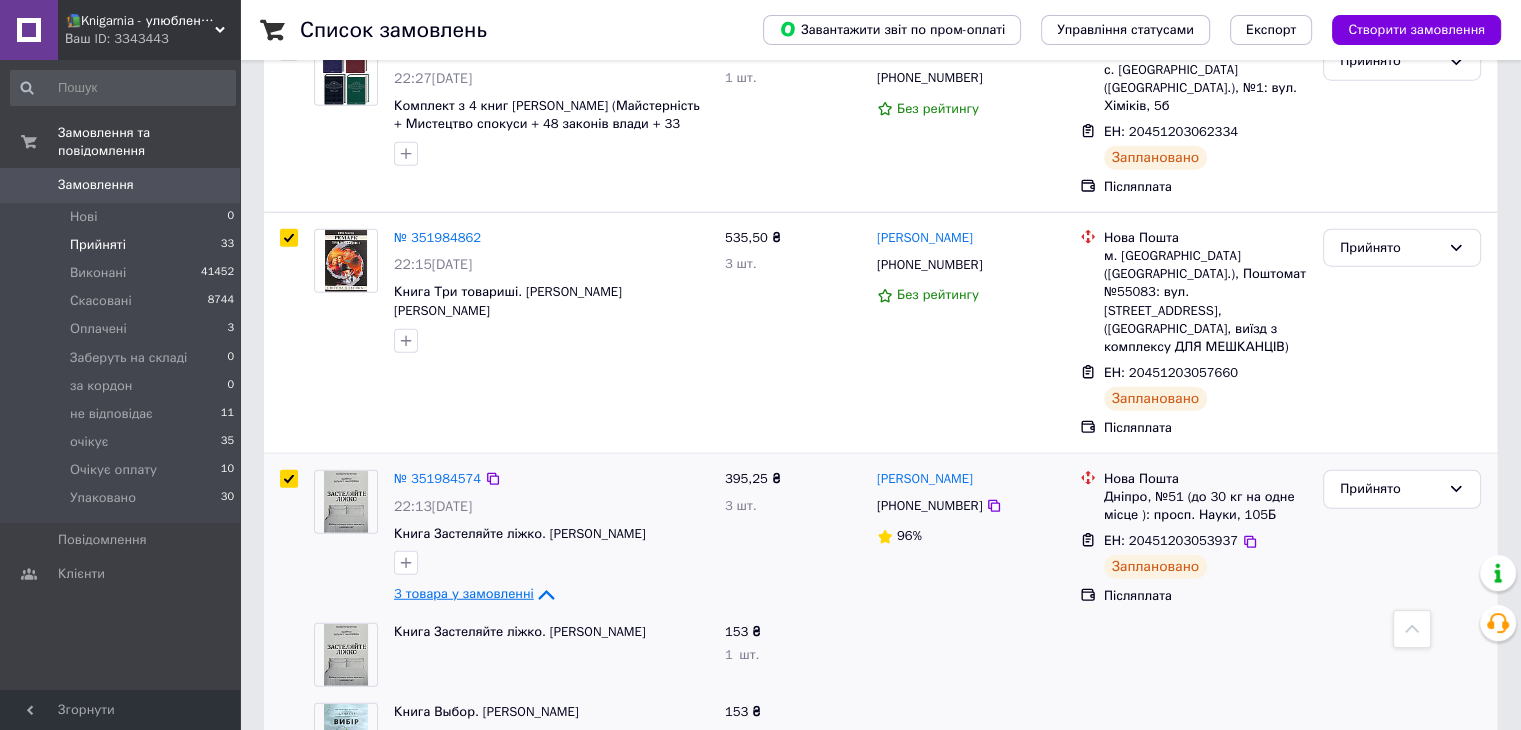 checkbox on "true" 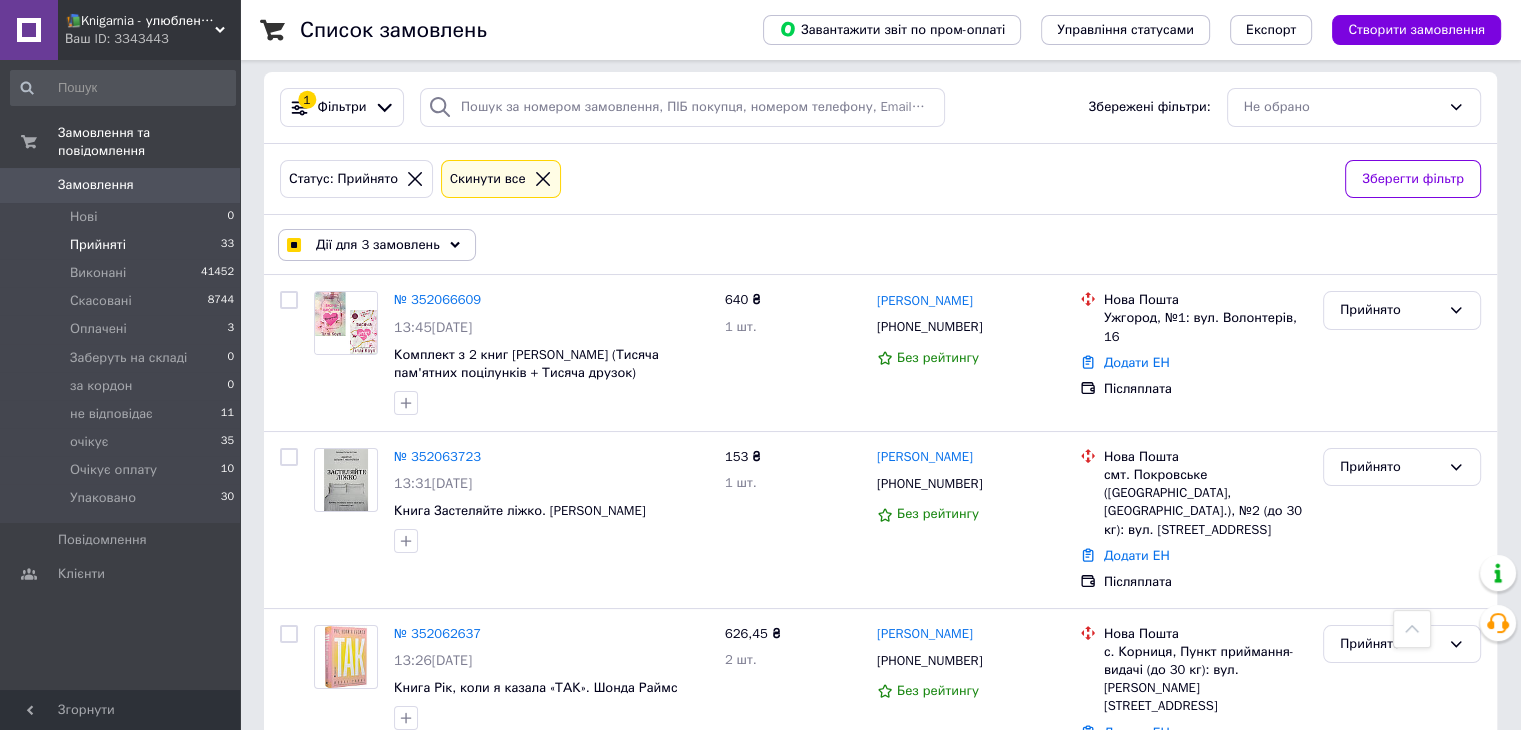 scroll, scrollTop: 0, scrollLeft: 0, axis: both 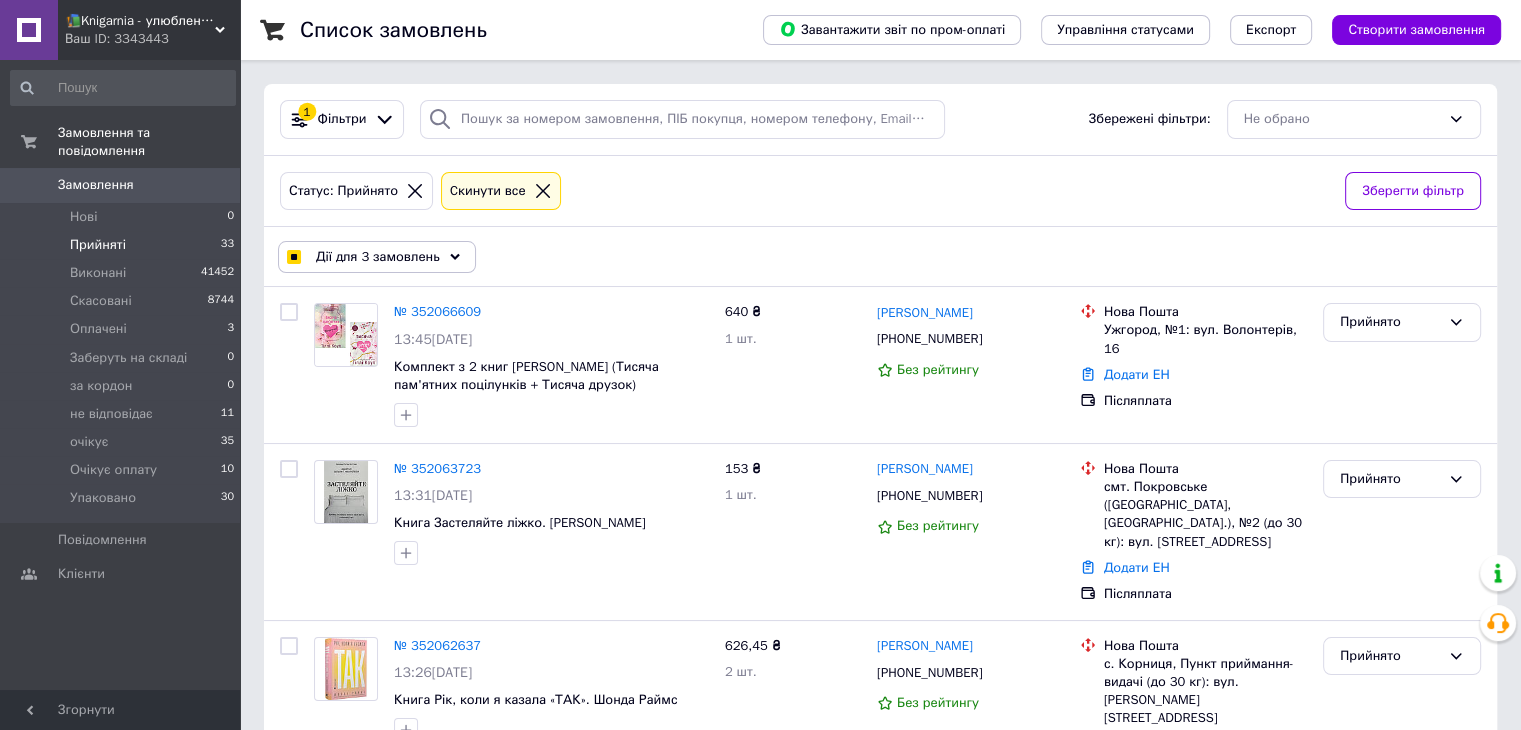 click on "Дії для 3 замовлень" at bounding box center [377, 257] 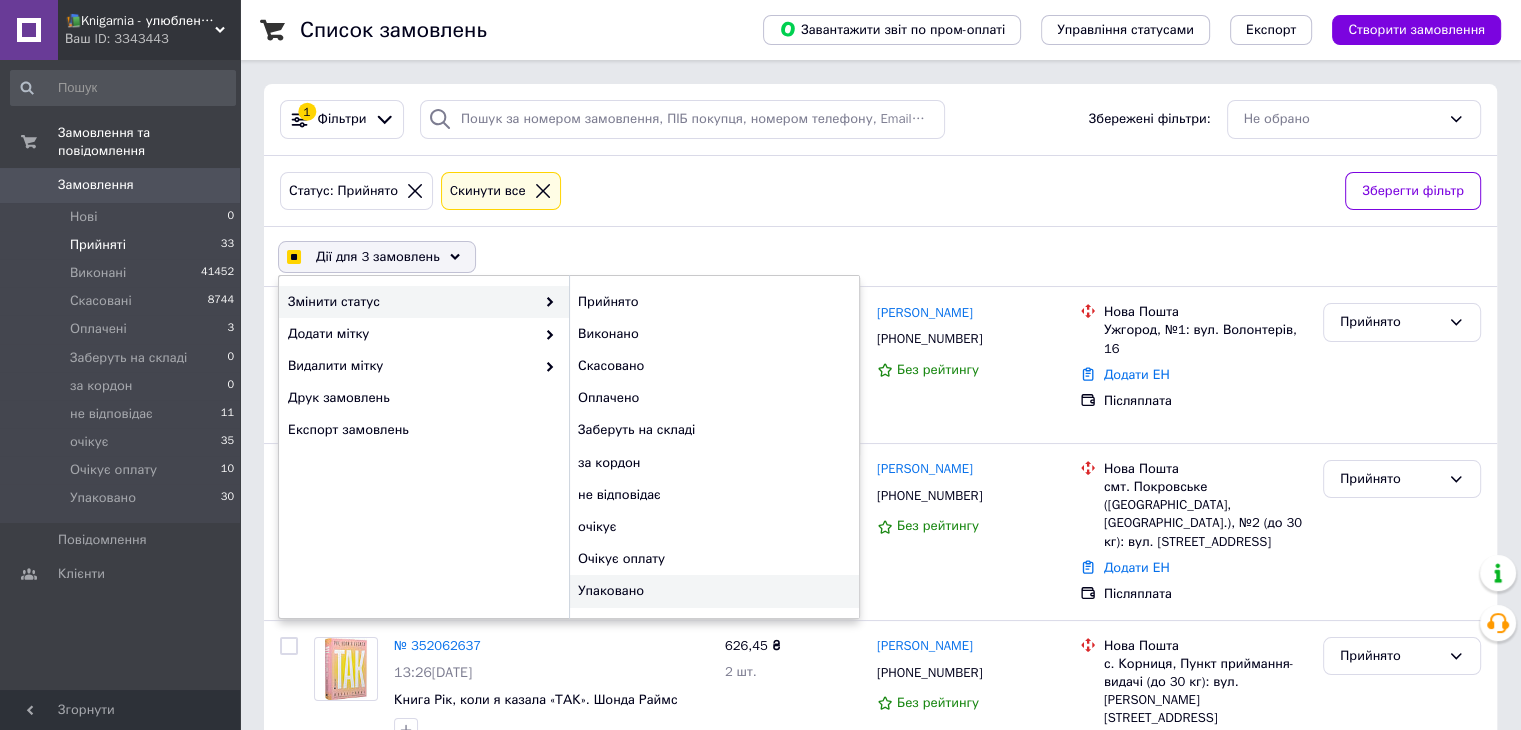 checkbox on "true" 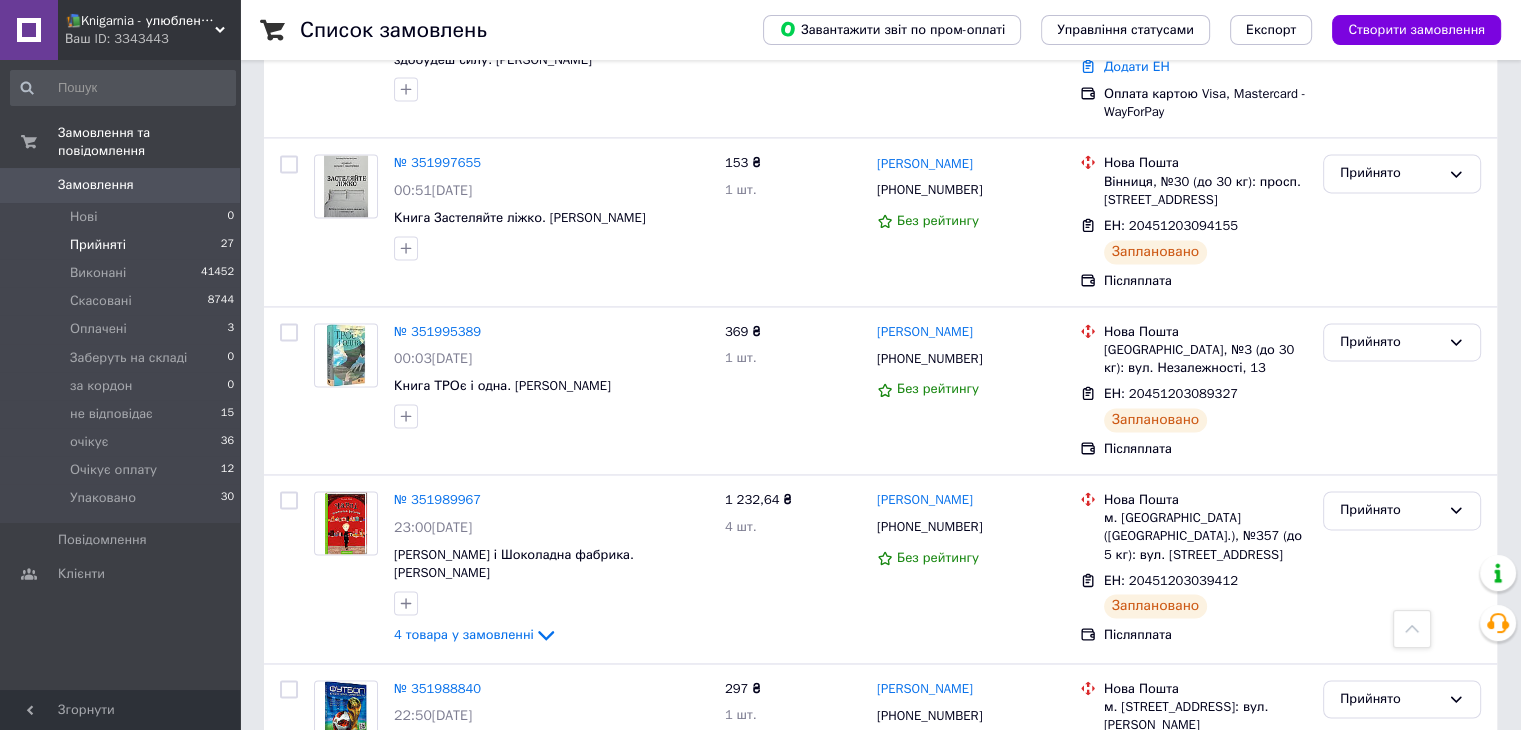 scroll, scrollTop: 3028, scrollLeft: 0, axis: vertical 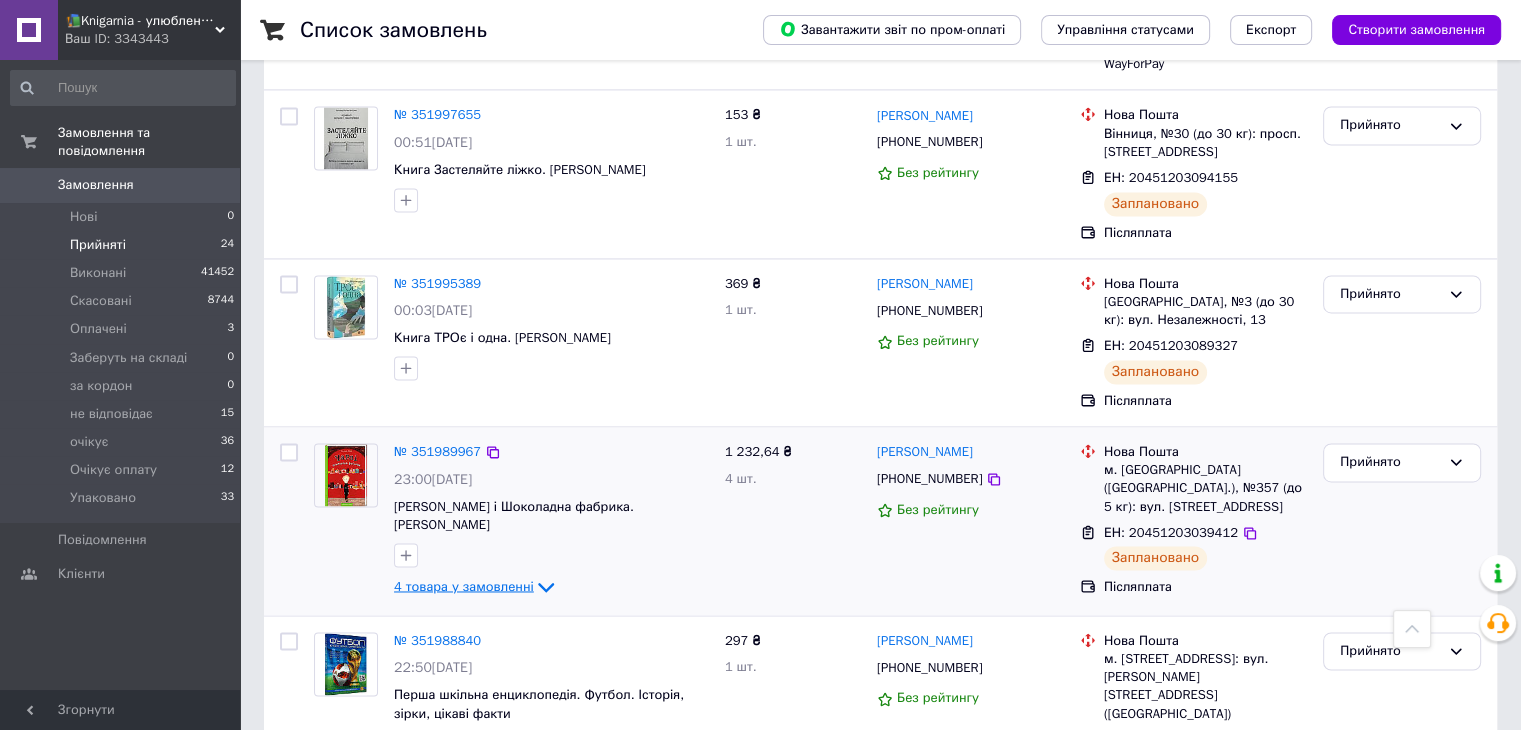 click on "4 товара у замовленні" at bounding box center [464, 586] 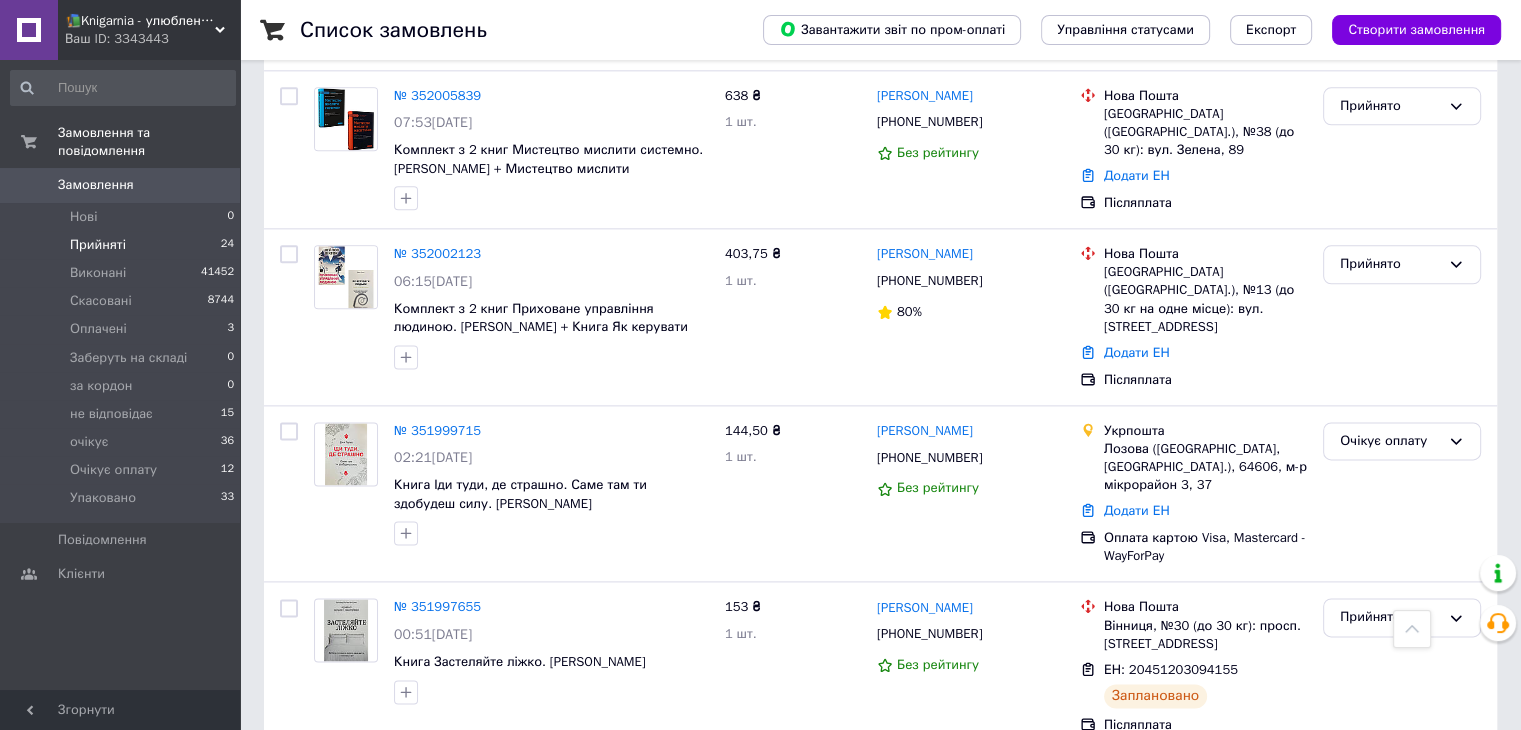 scroll, scrollTop: 2524, scrollLeft: 0, axis: vertical 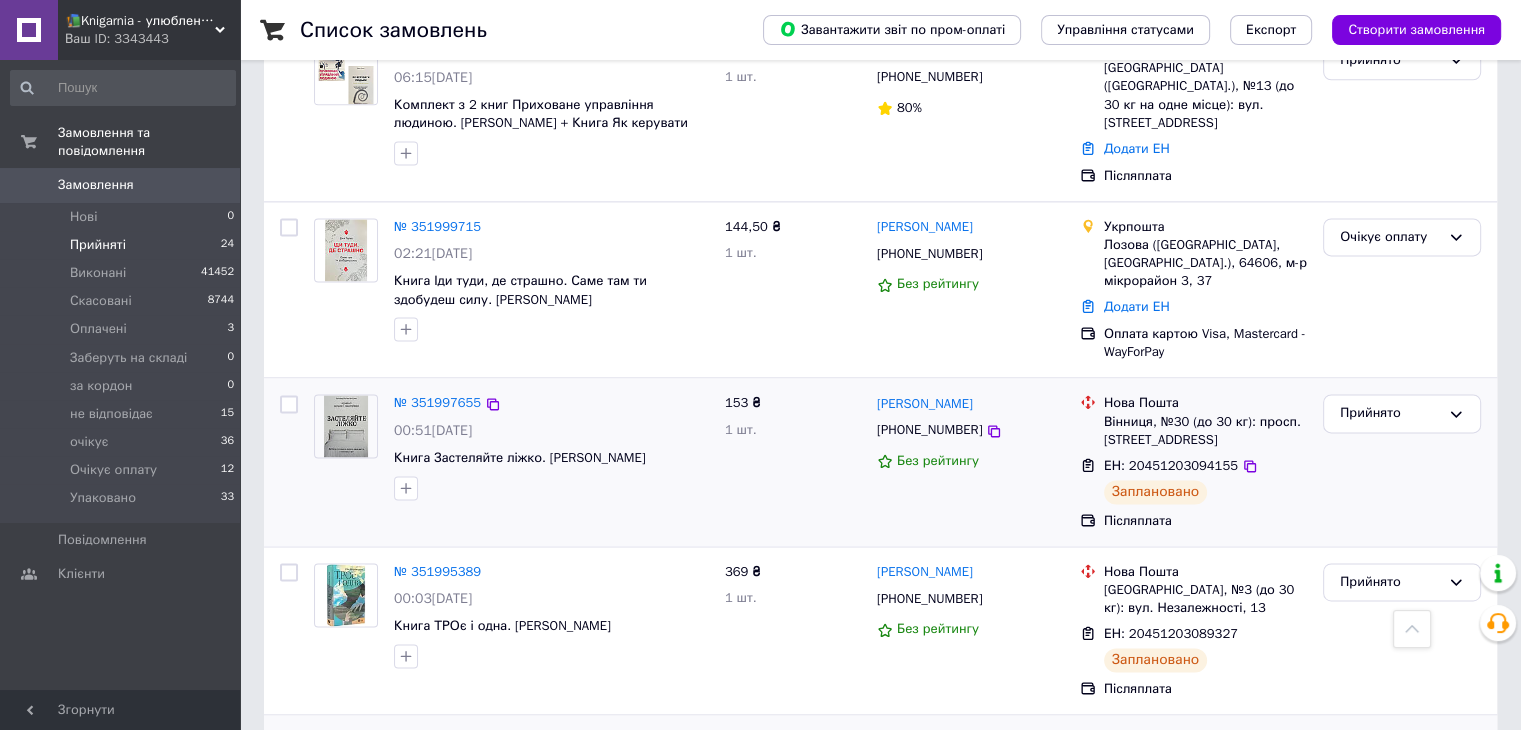 click at bounding box center [289, 404] 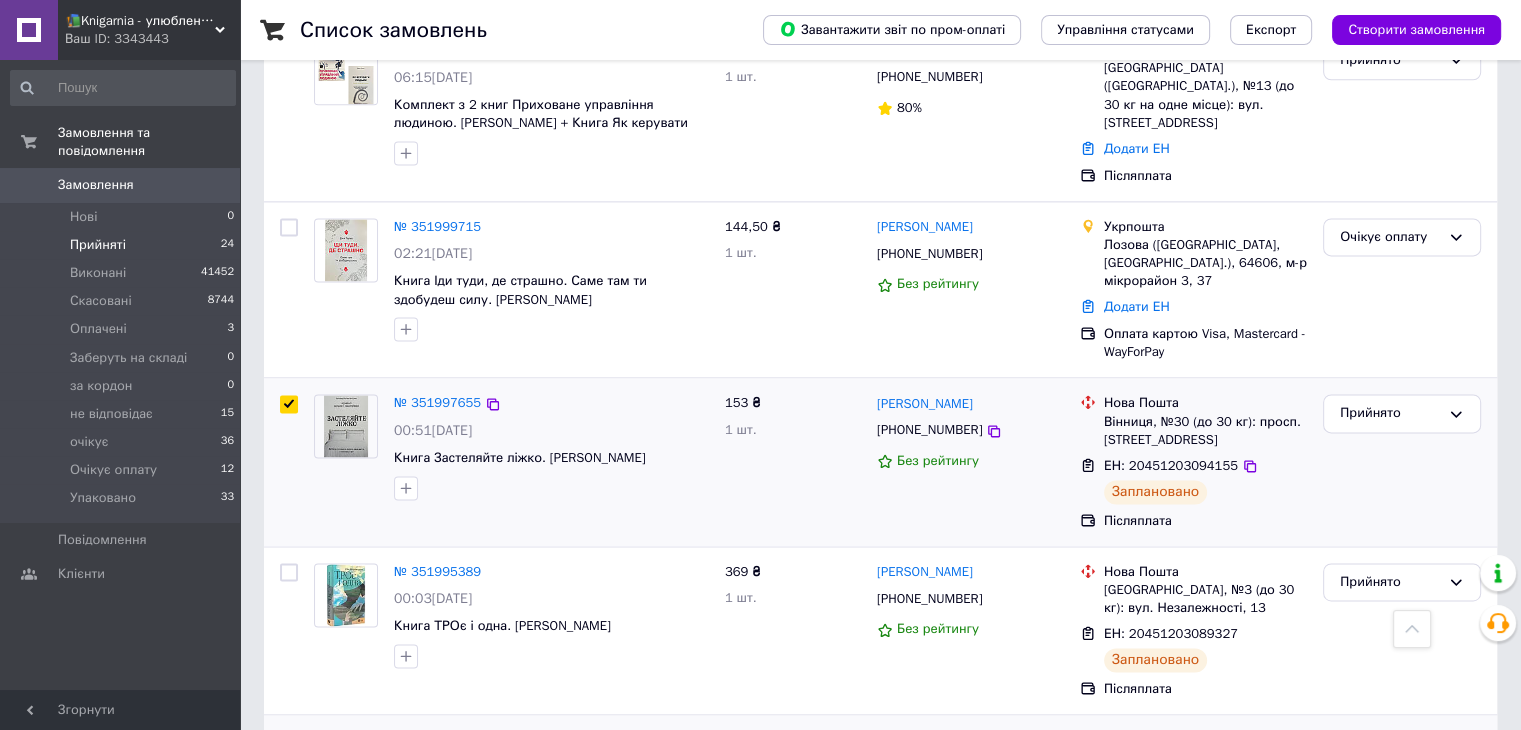 checkbox on "true" 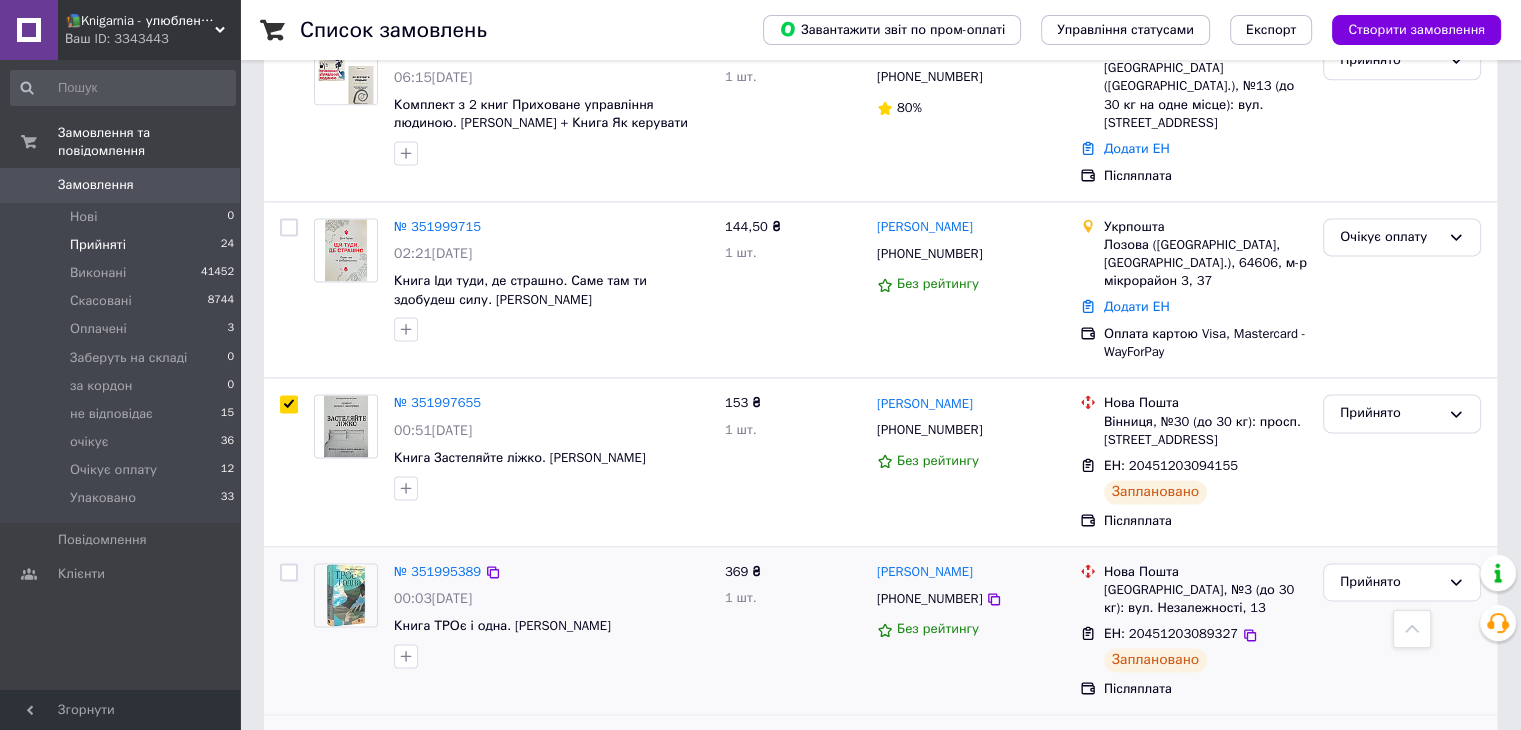 click at bounding box center (289, 572) 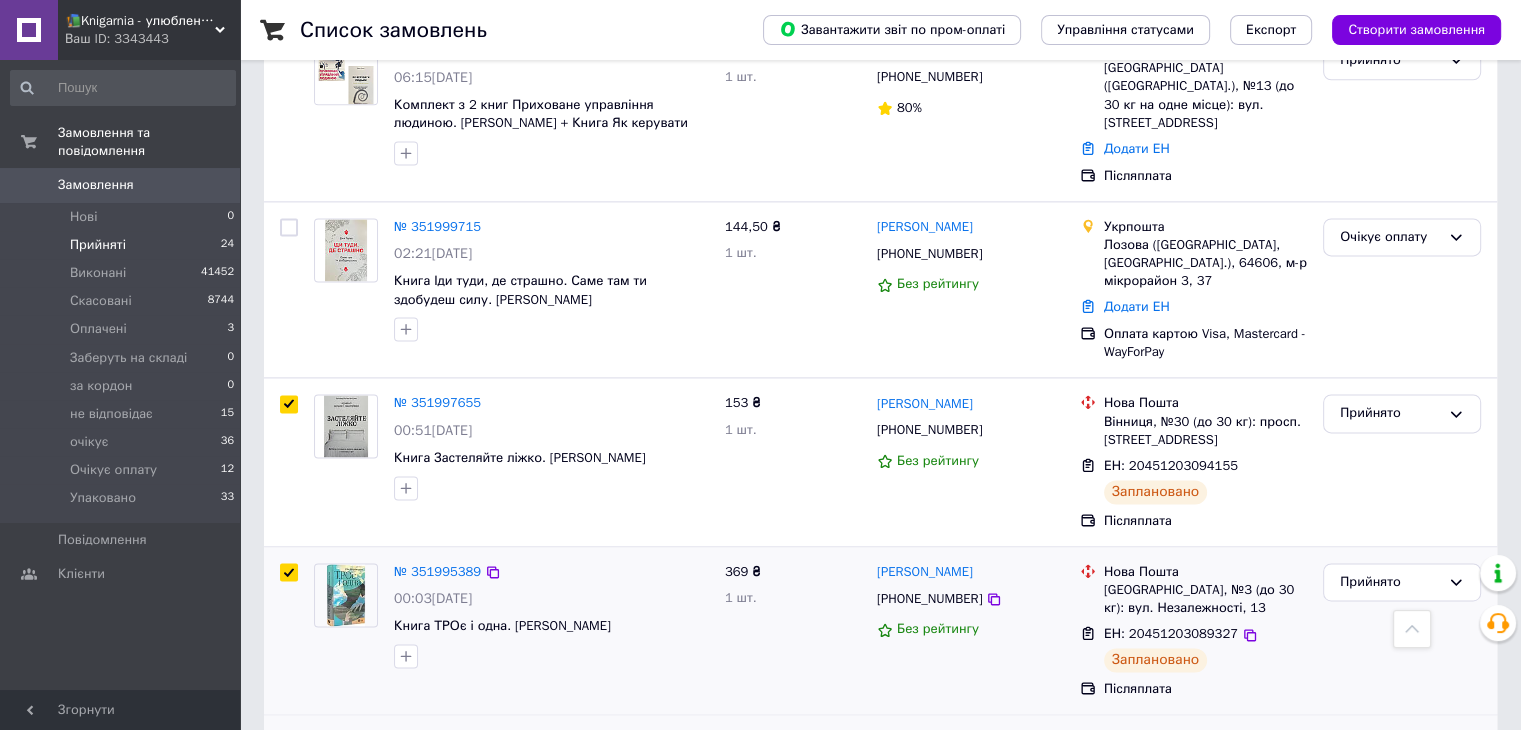checkbox on "true" 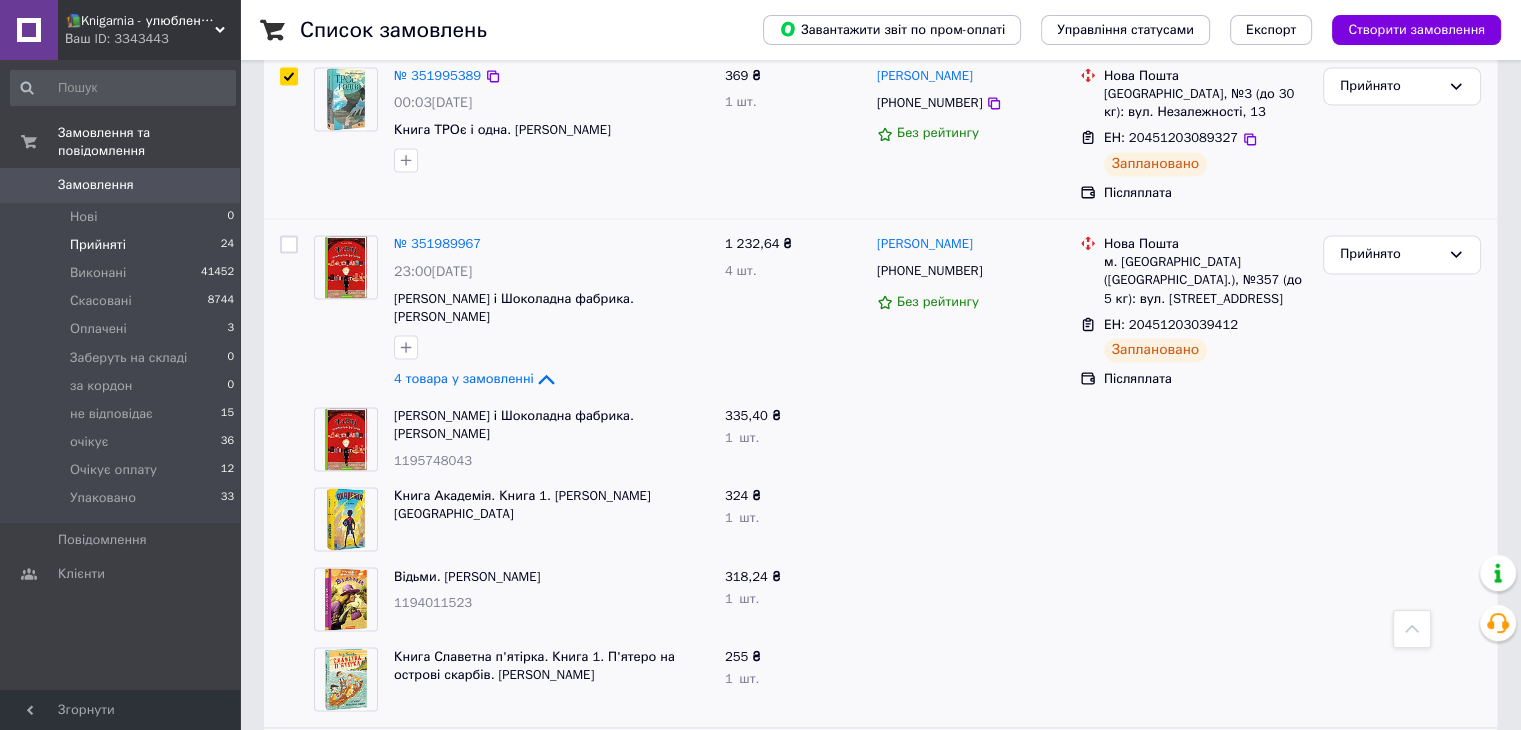 scroll, scrollTop: 3180, scrollLeft: 0, axis: vertical 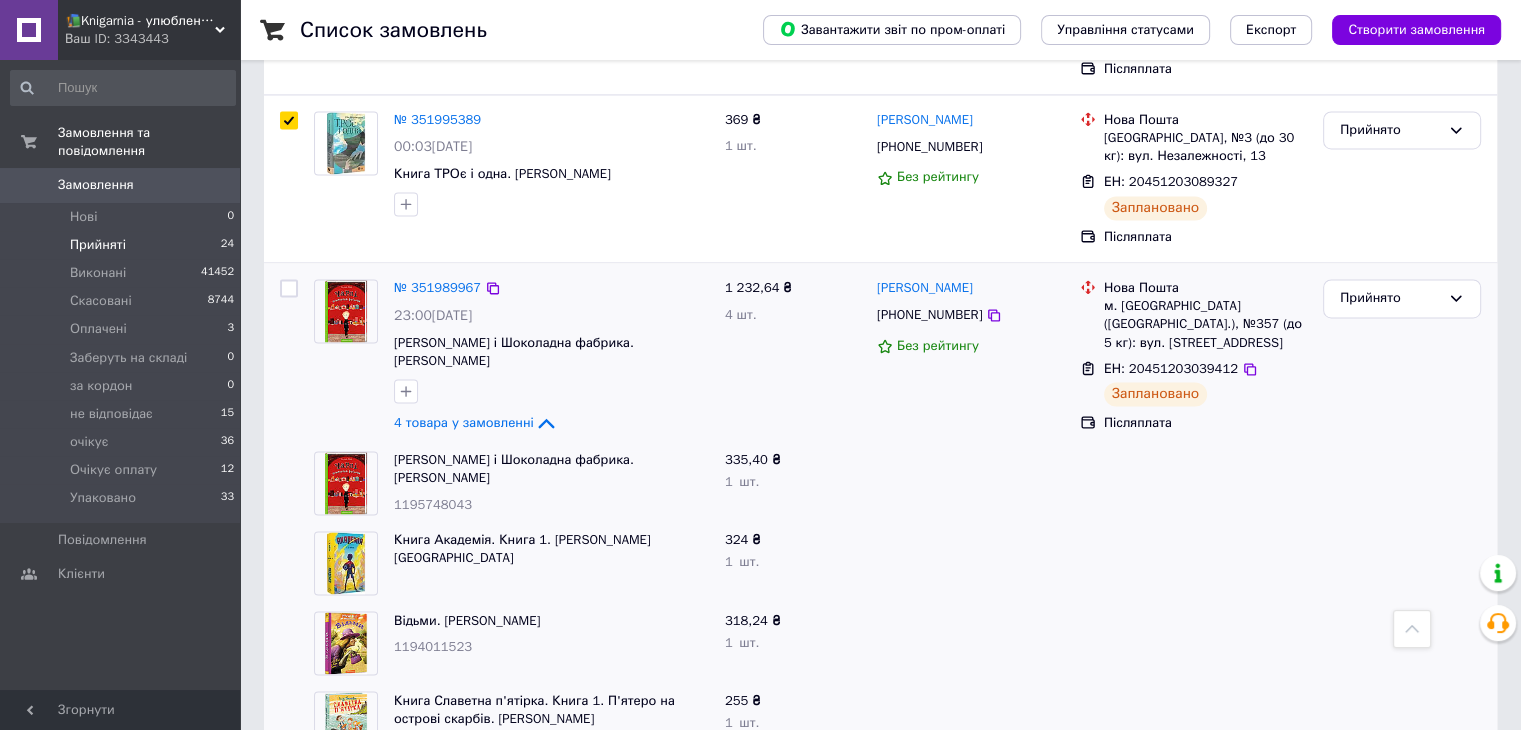 click at bounding box center (289, 288) 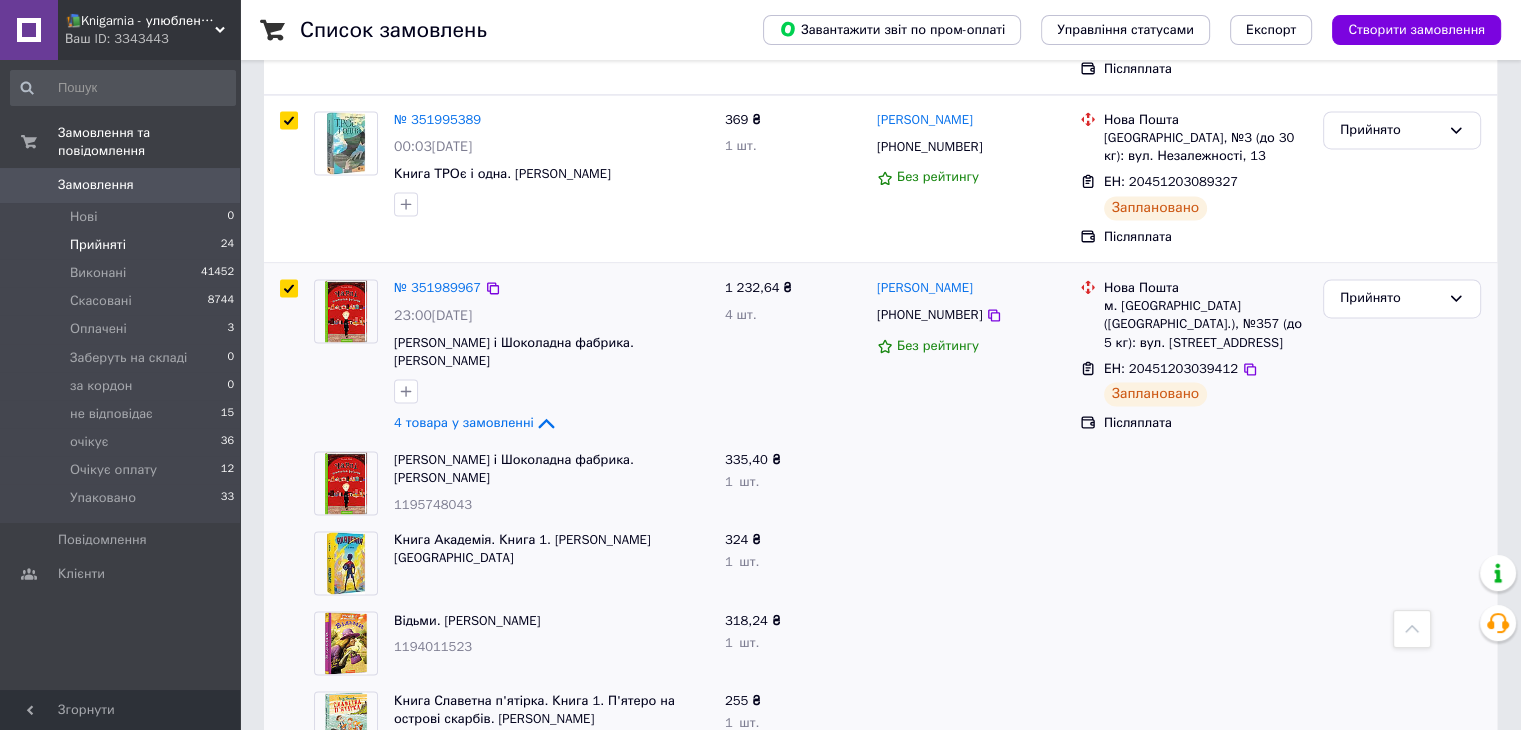 checkbox on "true" 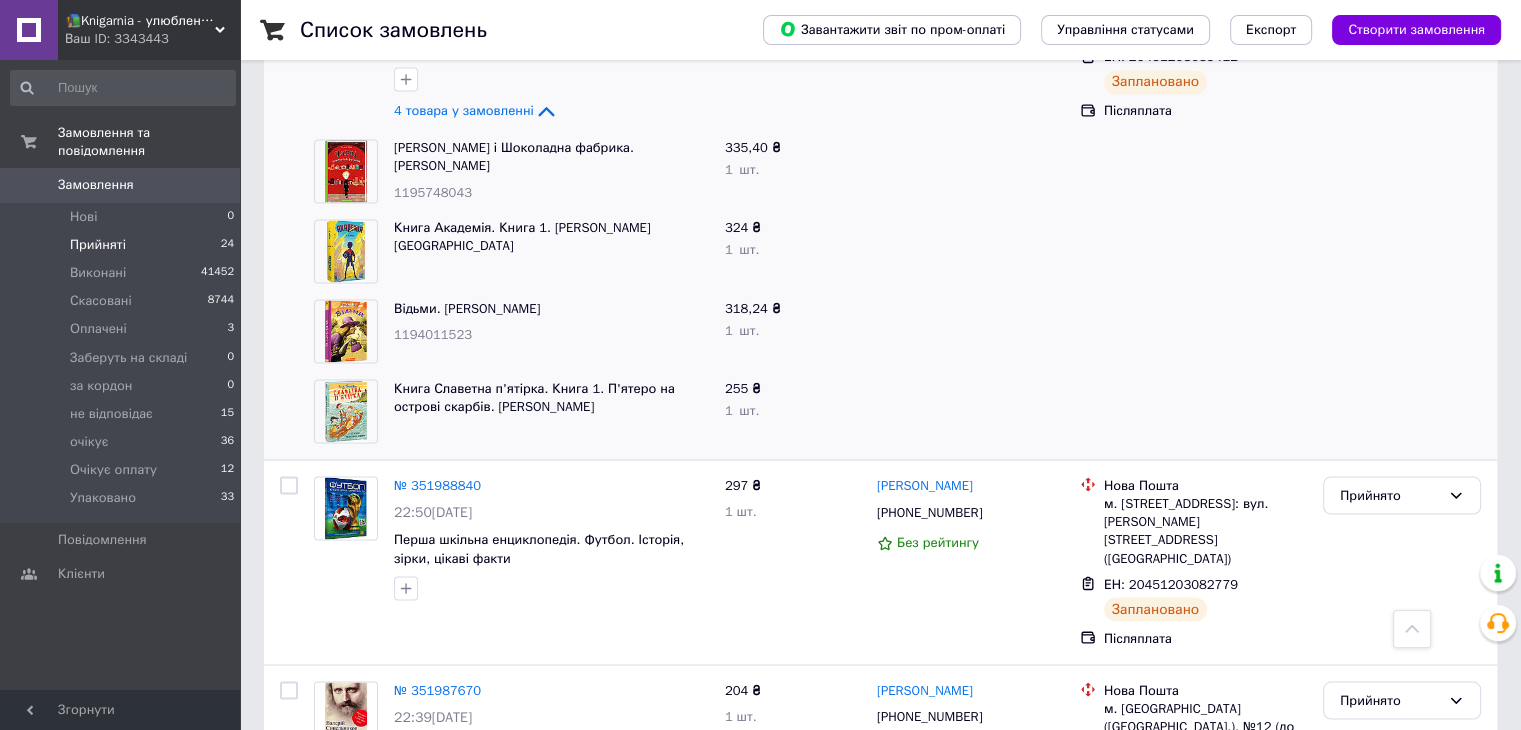scroll, scrollTop: 3492, scrollLeft: 0, axis: vertical 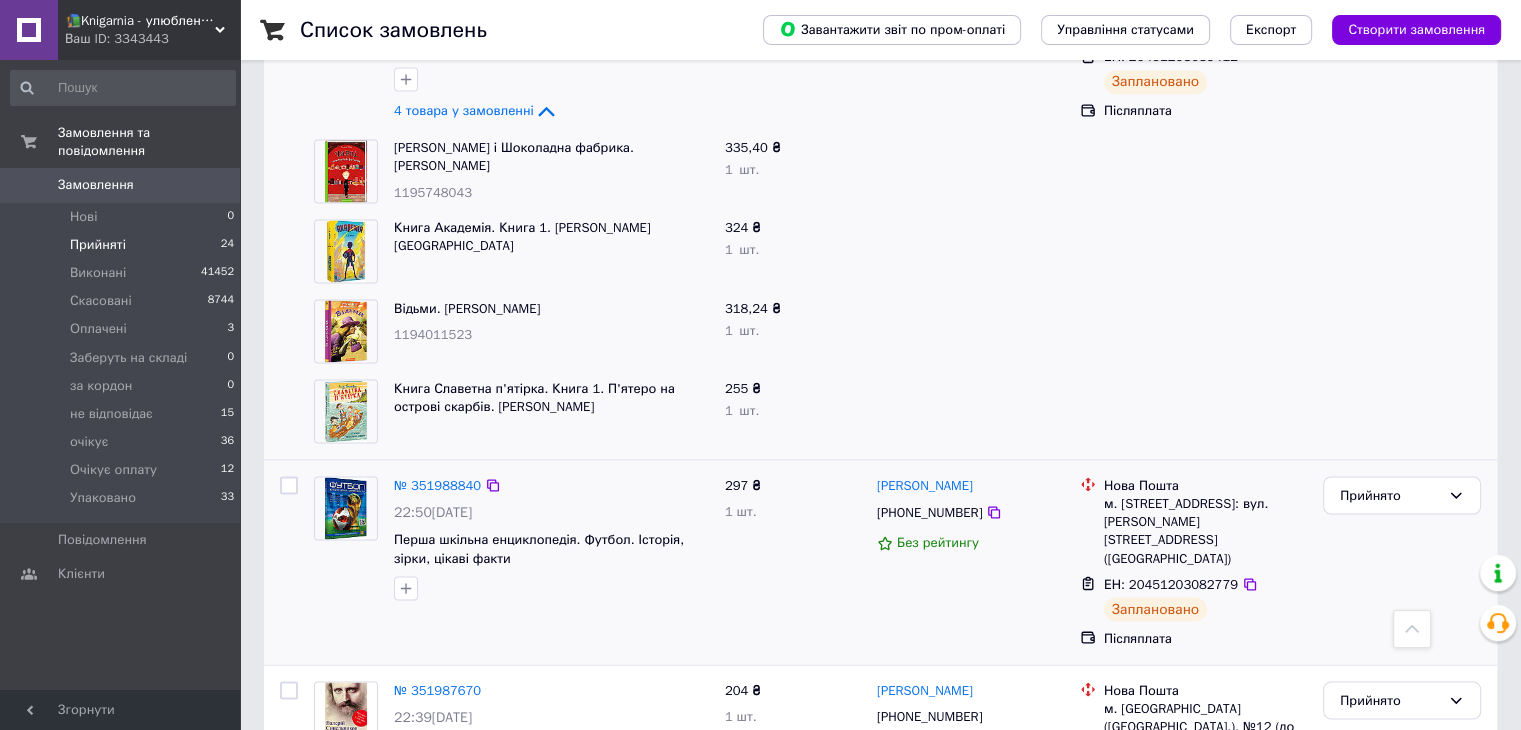 click at bounding box center (289, 485) 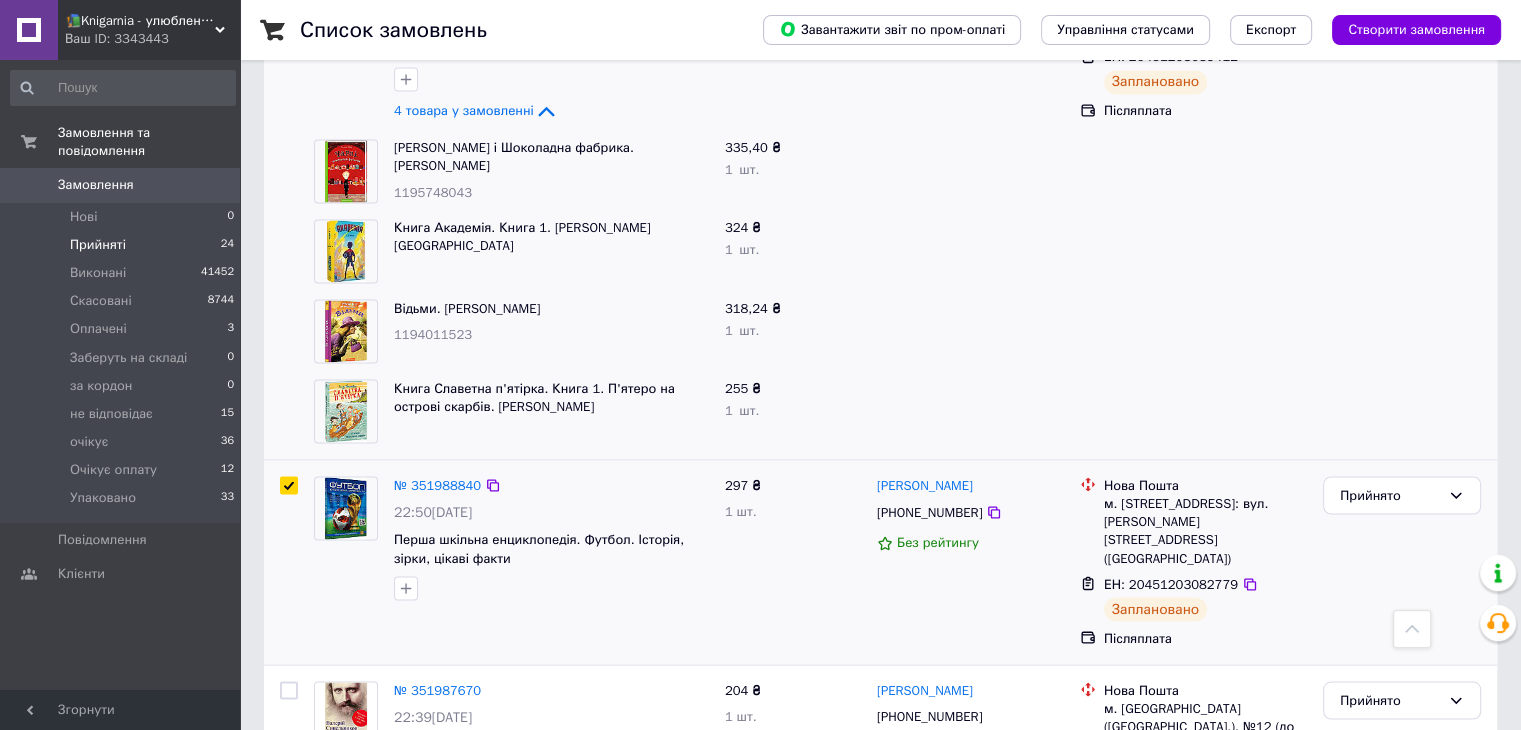 checkbox on "true" 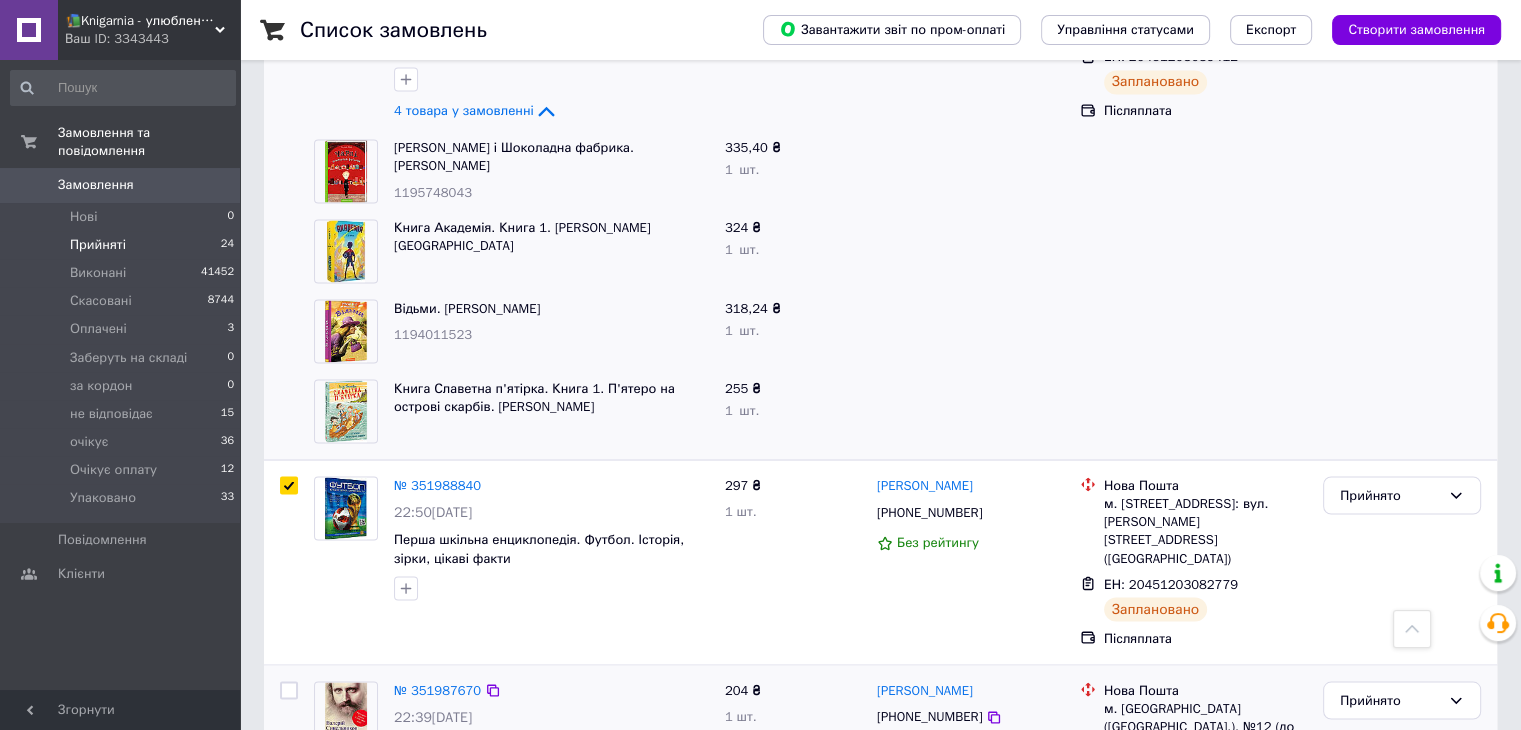 click at bounding box center (289, 690) 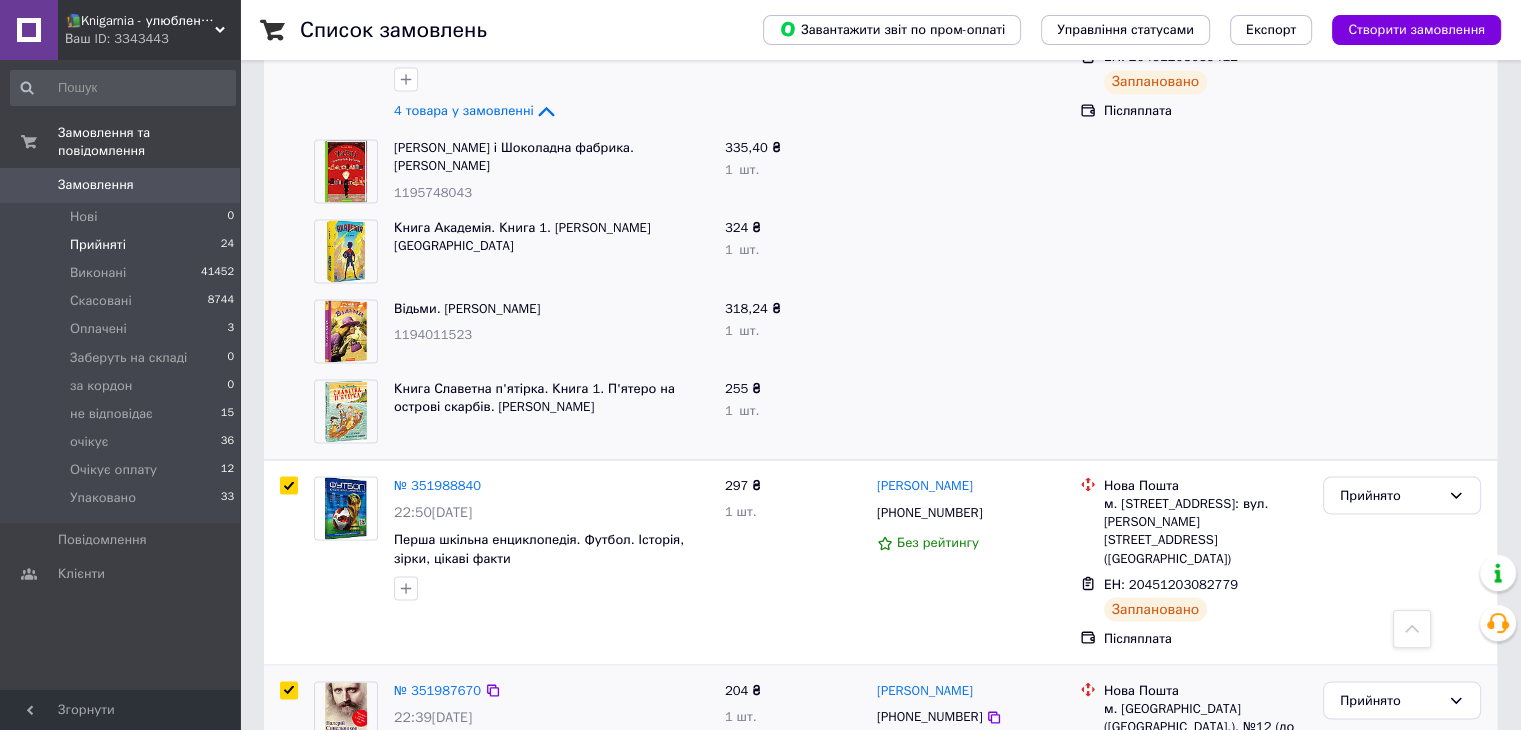 checkbox on "true" 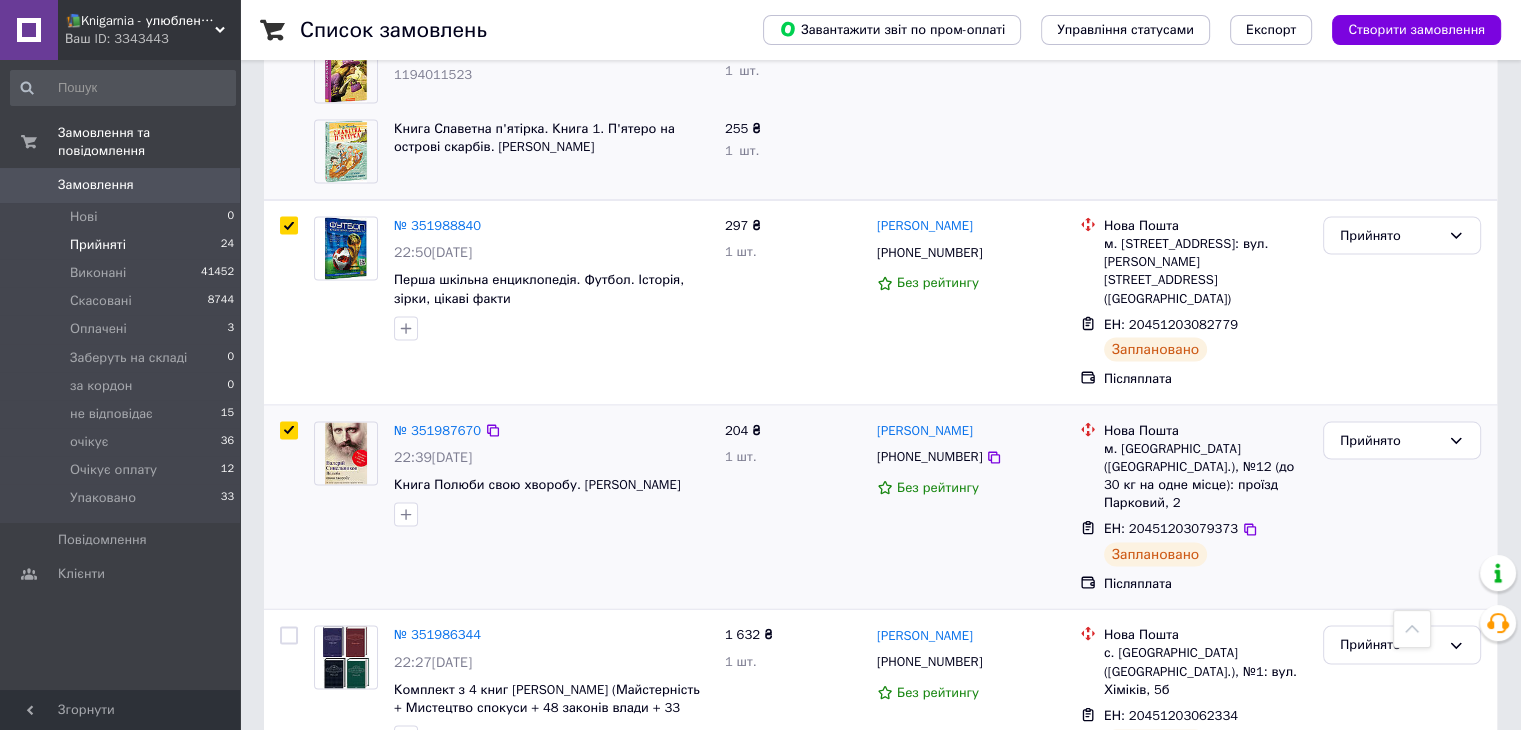 scroll, scrollTop: 3758, scrollLeft: 0, axis: vertical 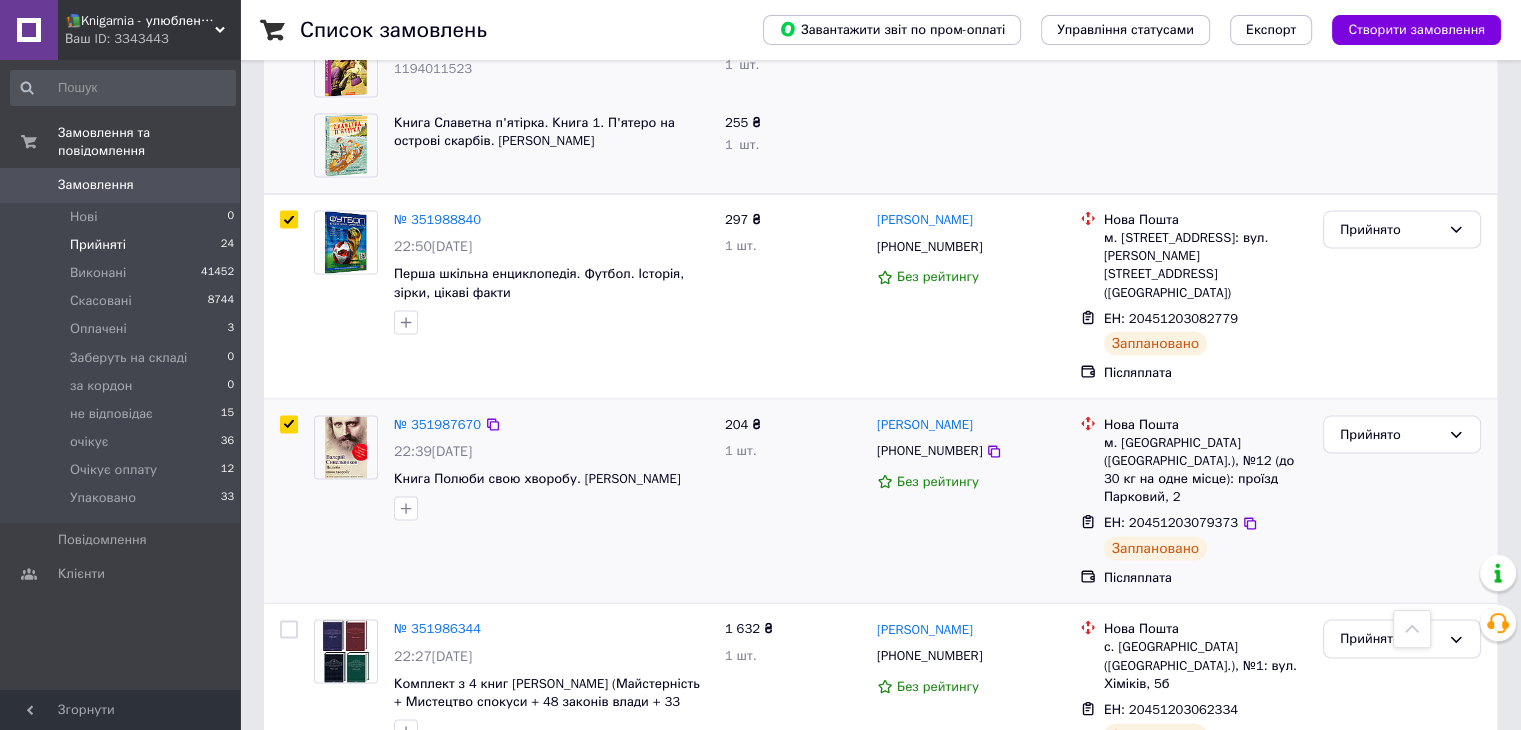 click at bounding box center (289, 696) 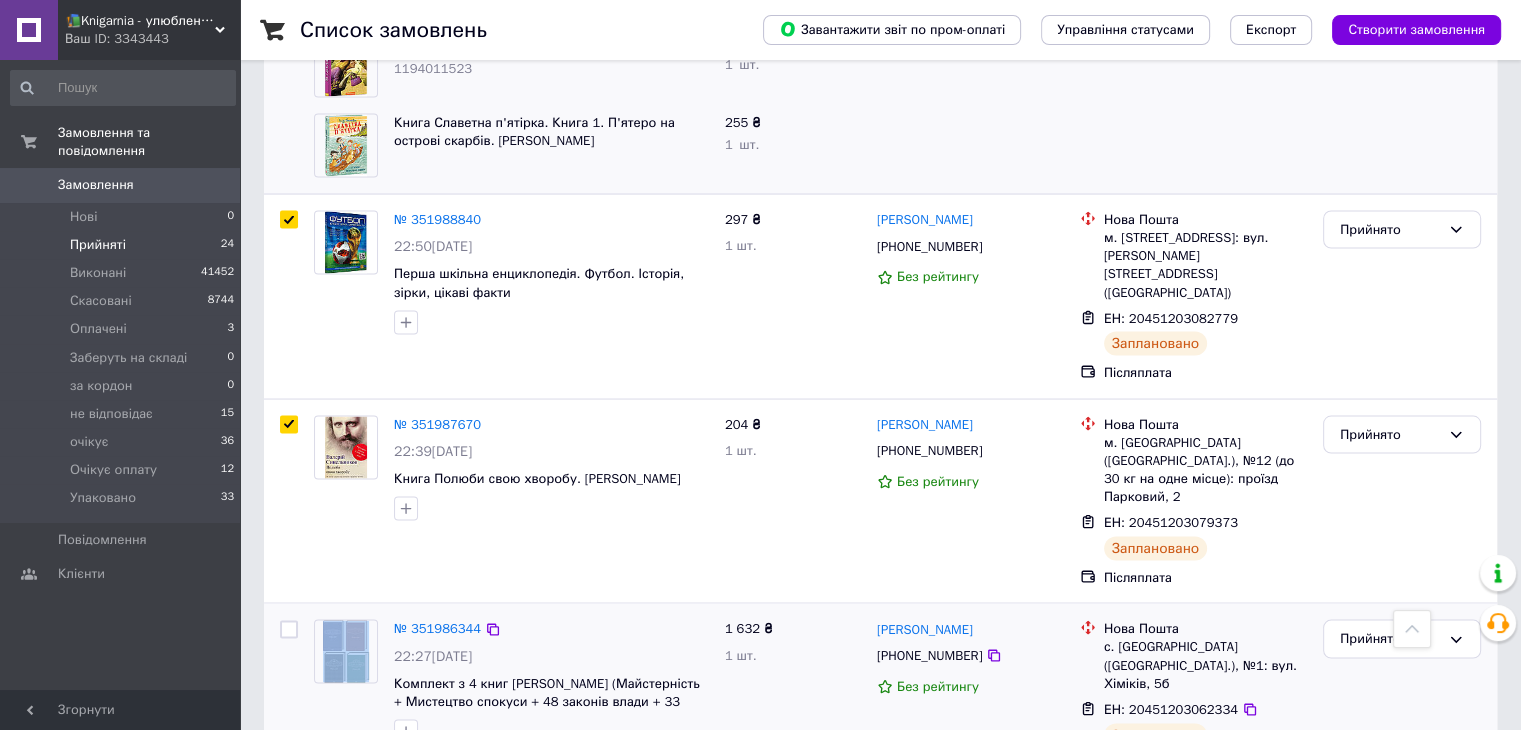 click at bounding box center [289, 696] 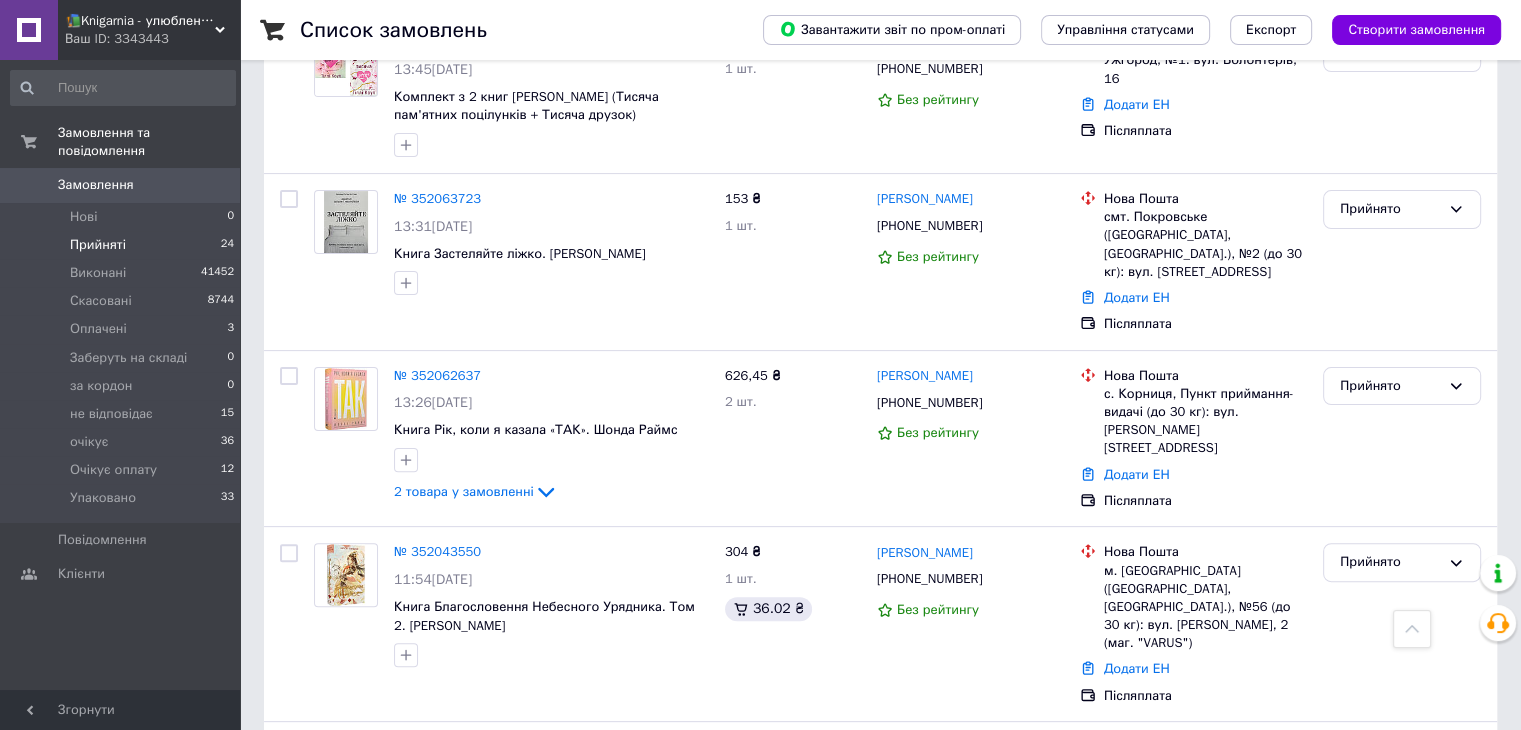 scroll, scrollTop: 0, scrollLeft: 0, axis: both 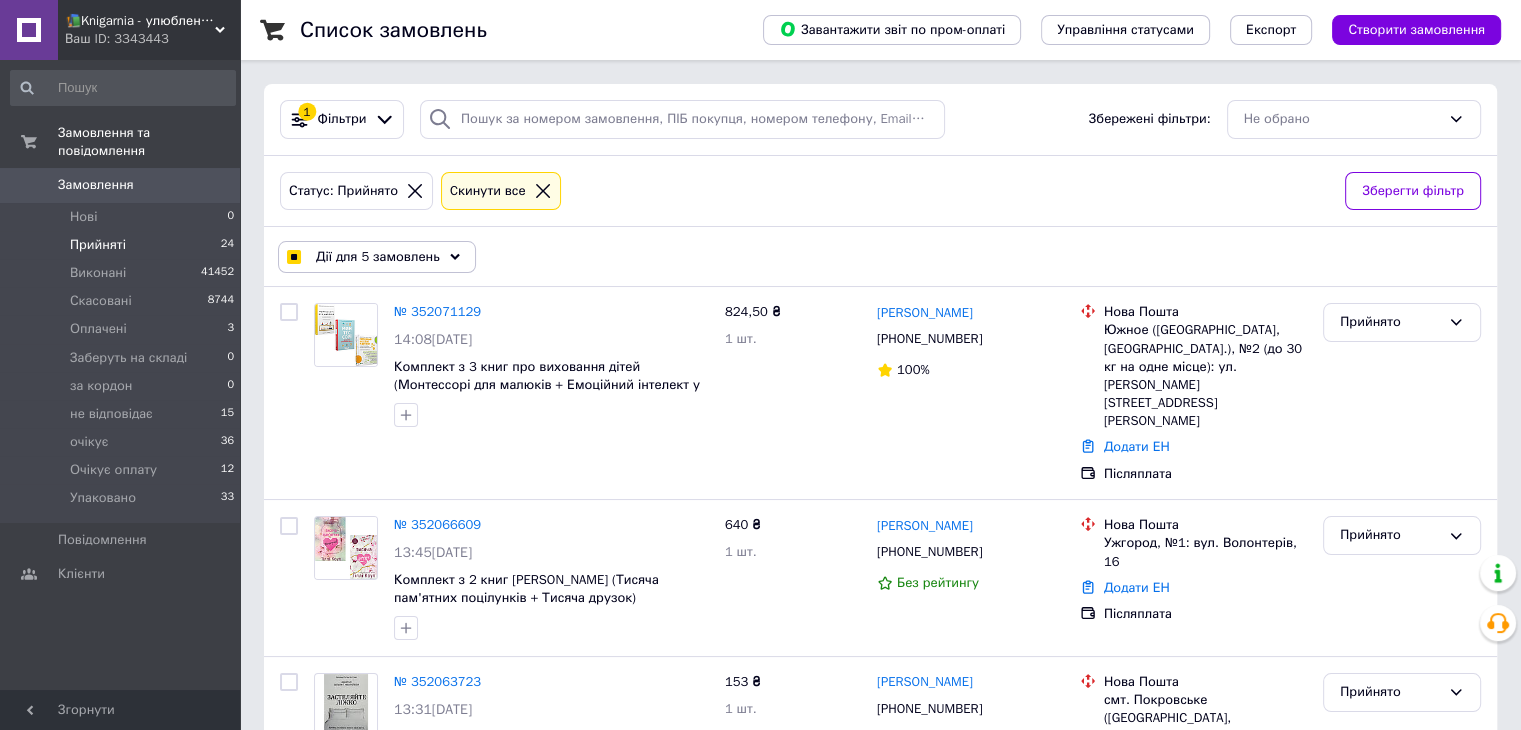 click on "Дії для 5 замовлень" at bounding box center (377, 257) 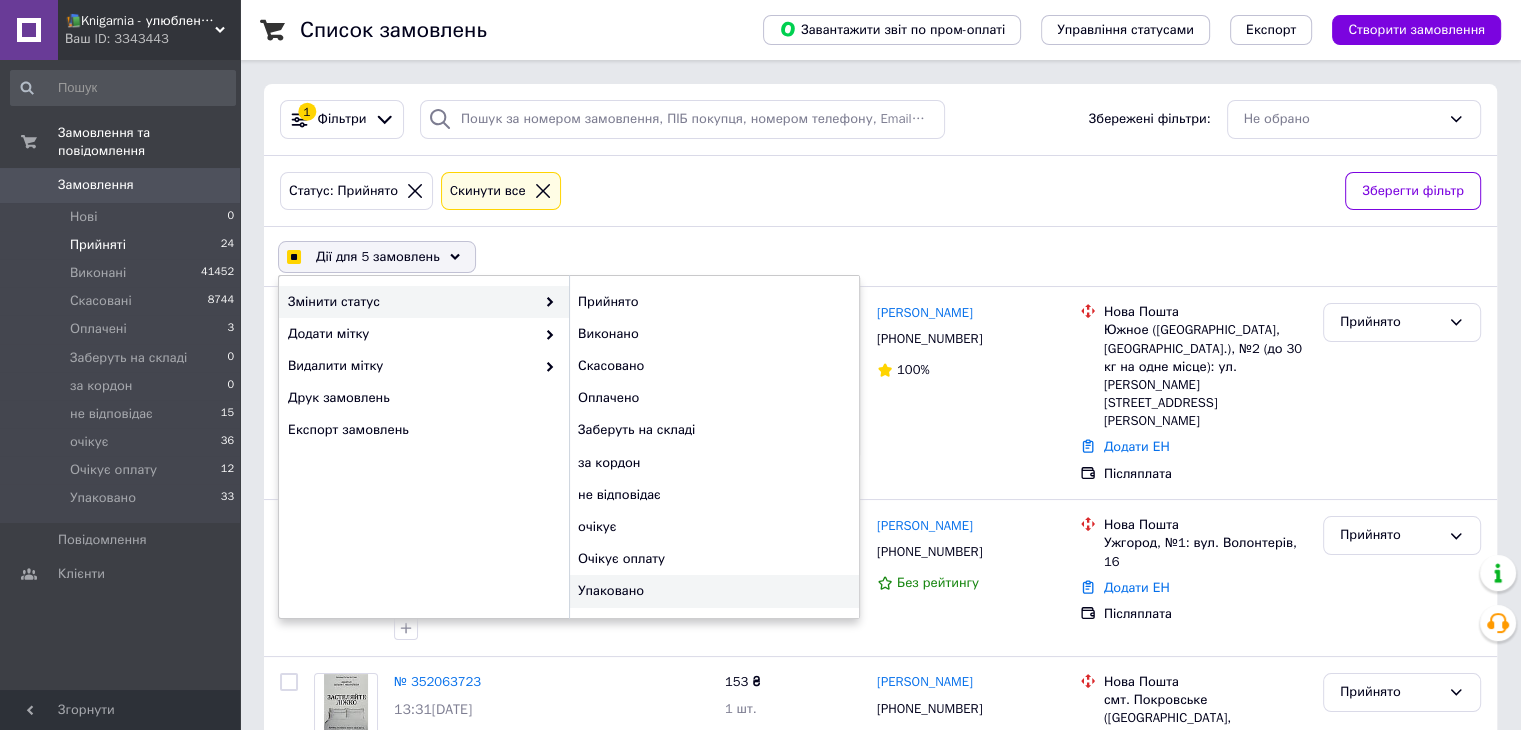 checkbox on "true" 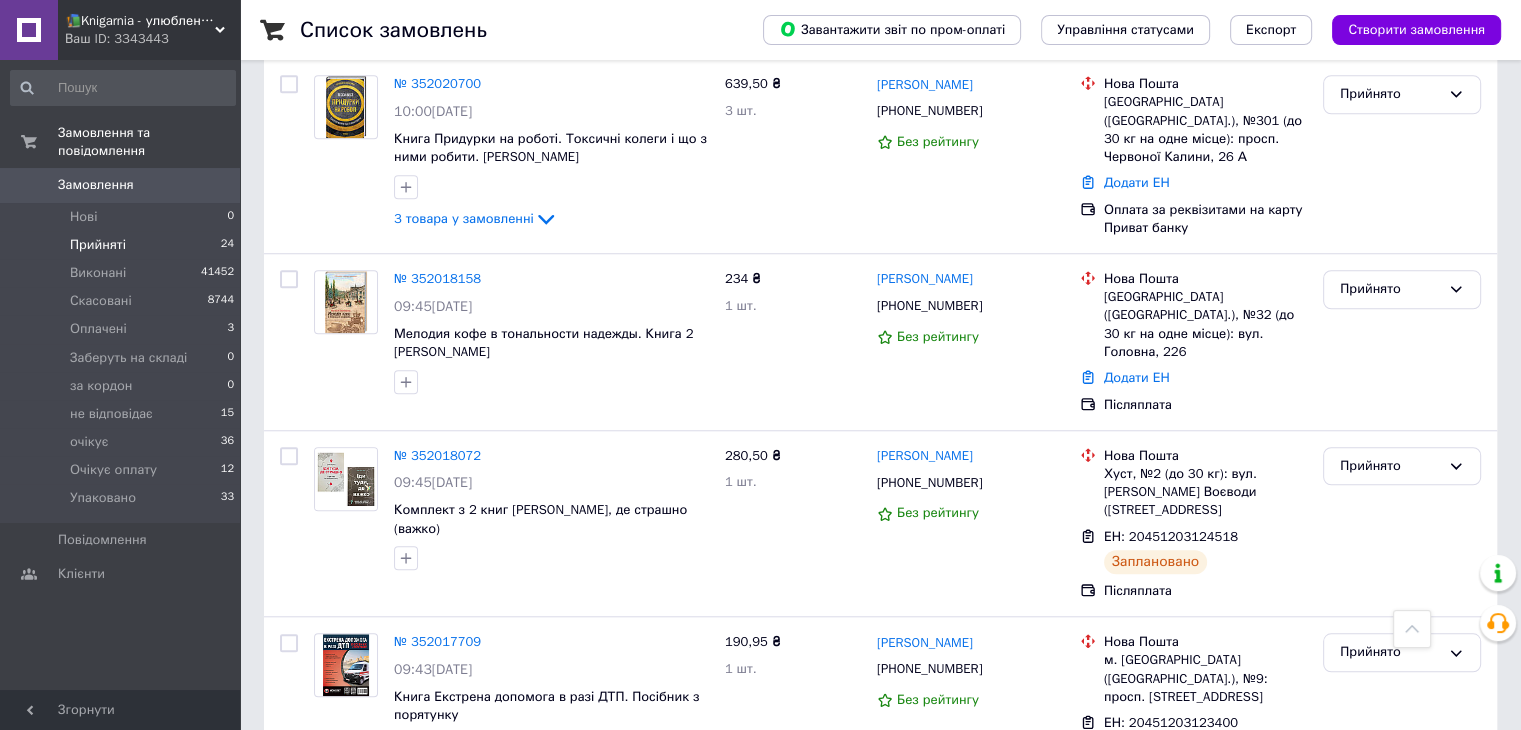 scroll, scrollTop: 1659, scrollLeft: 0, axis: vertical 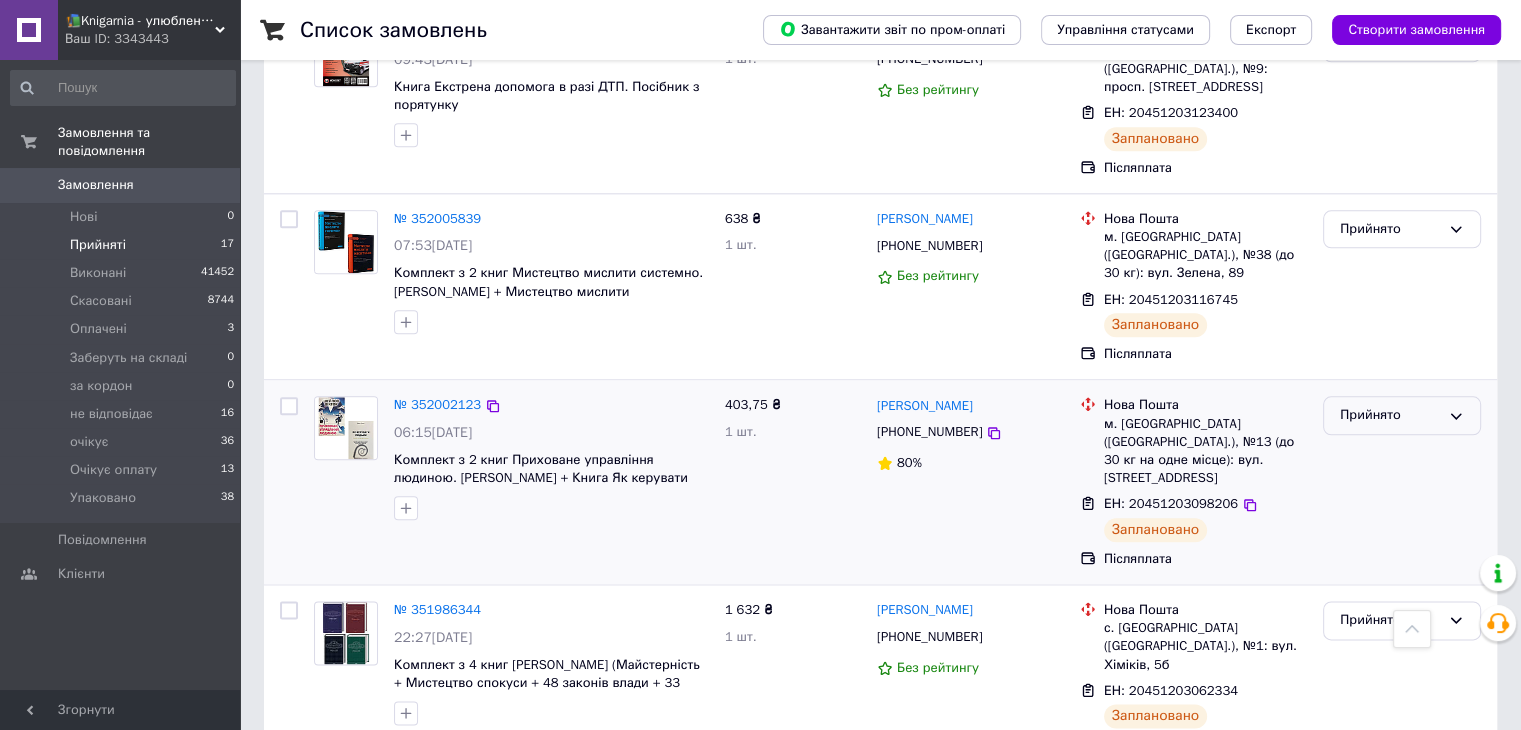 click on "Прийнято" at bounding box center [1402, 415] 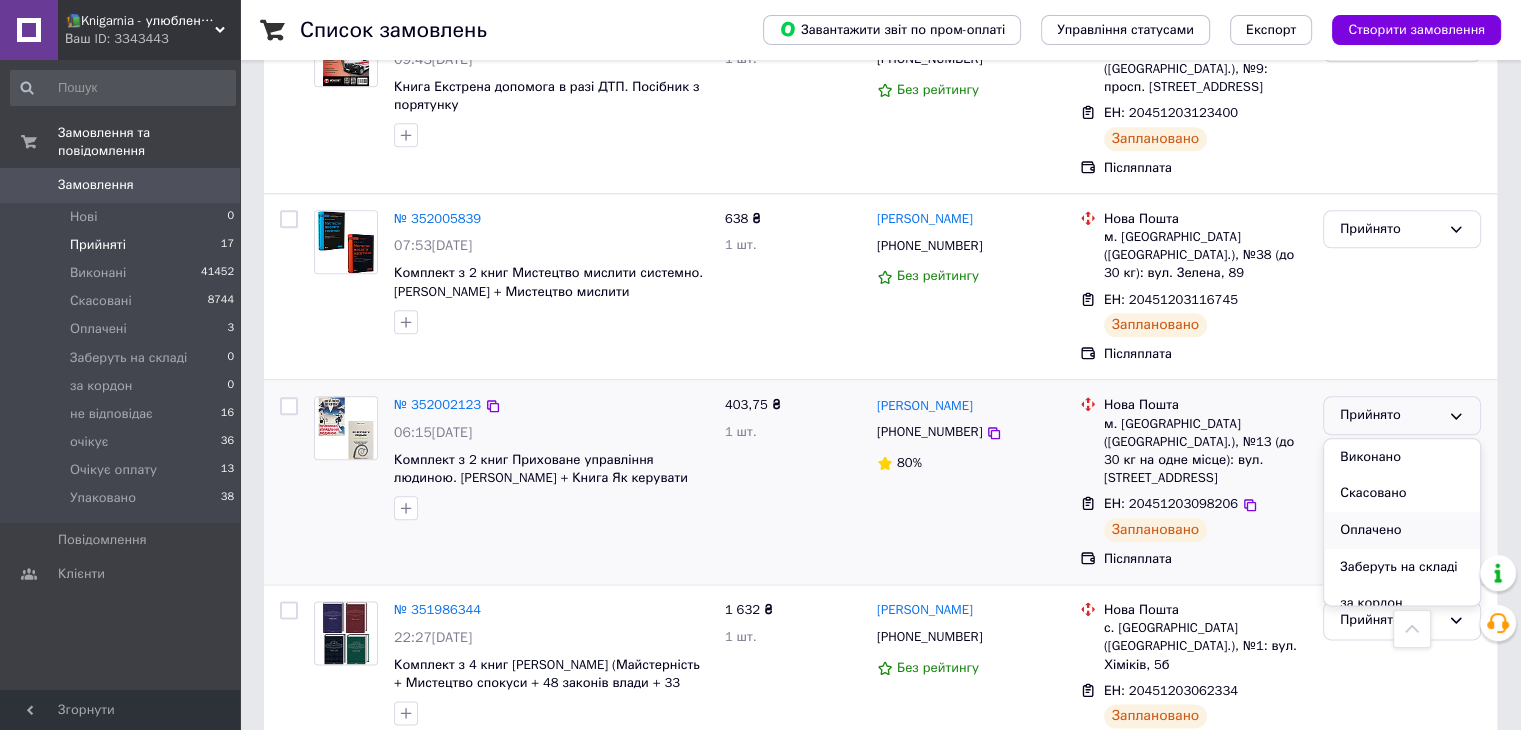 scroll, scrollTop: 163, scrollLeft: 0, axis: vertical 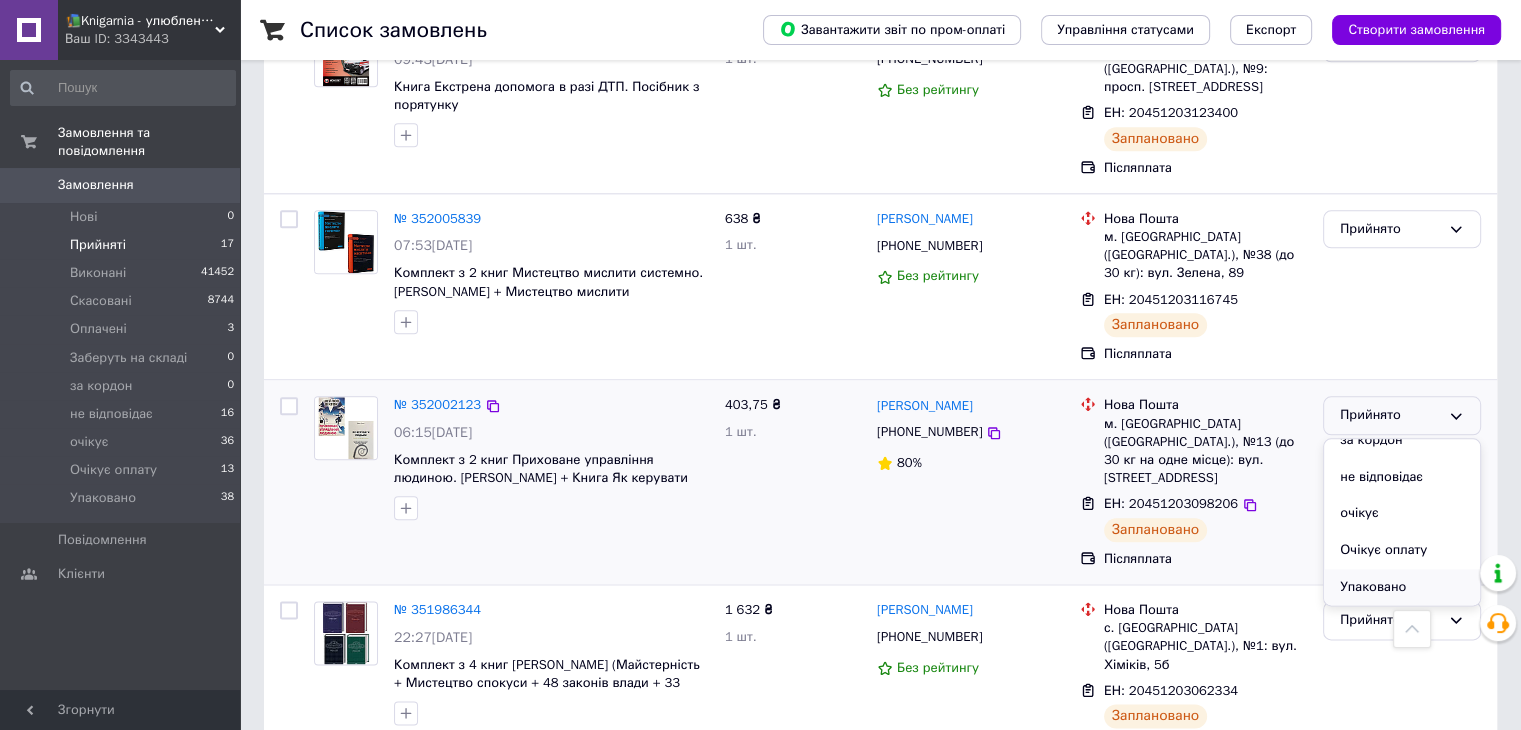 click on "Упаковано" at bounding box center [1402, 587] 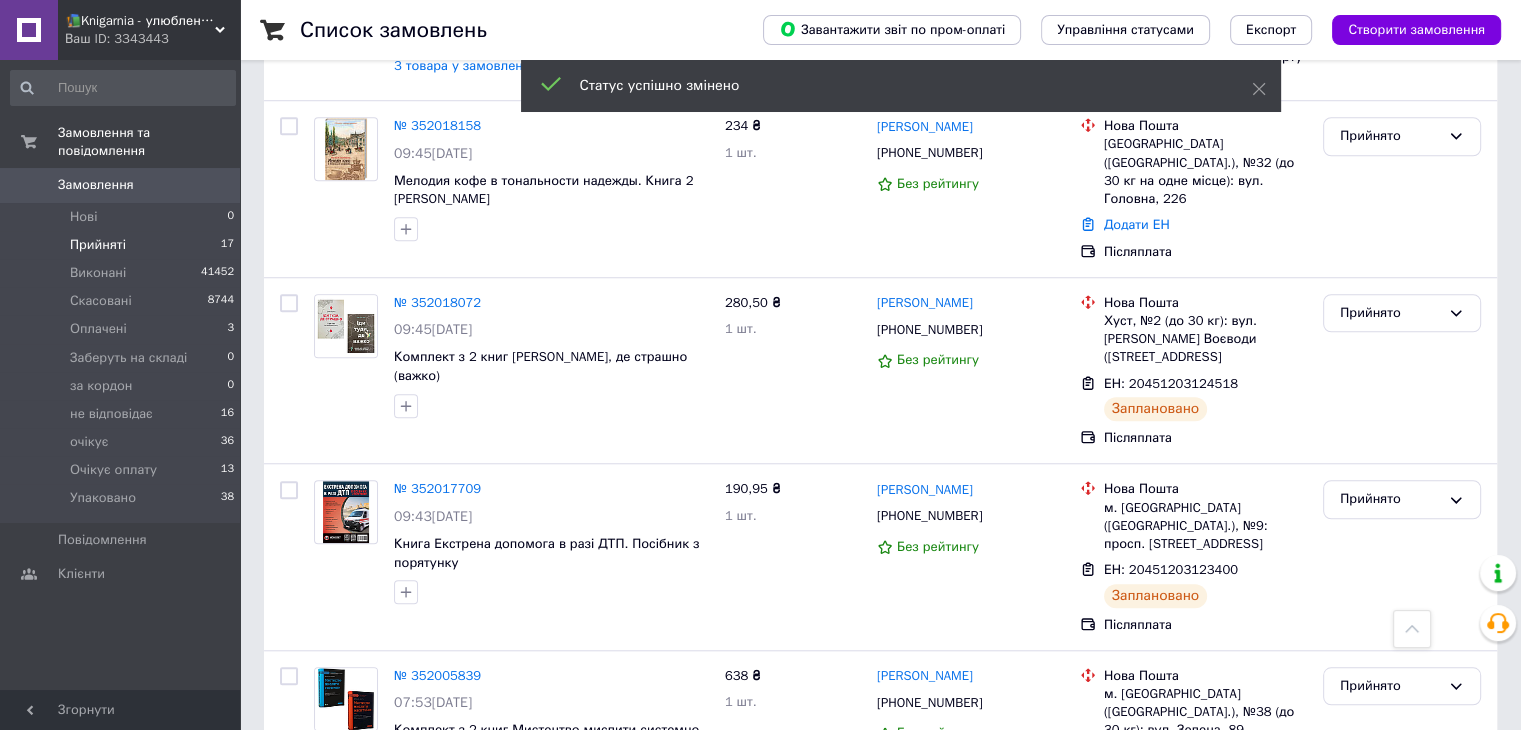 scroll, scrollTop: 1439, scrollLeft: 0, axis: vertical 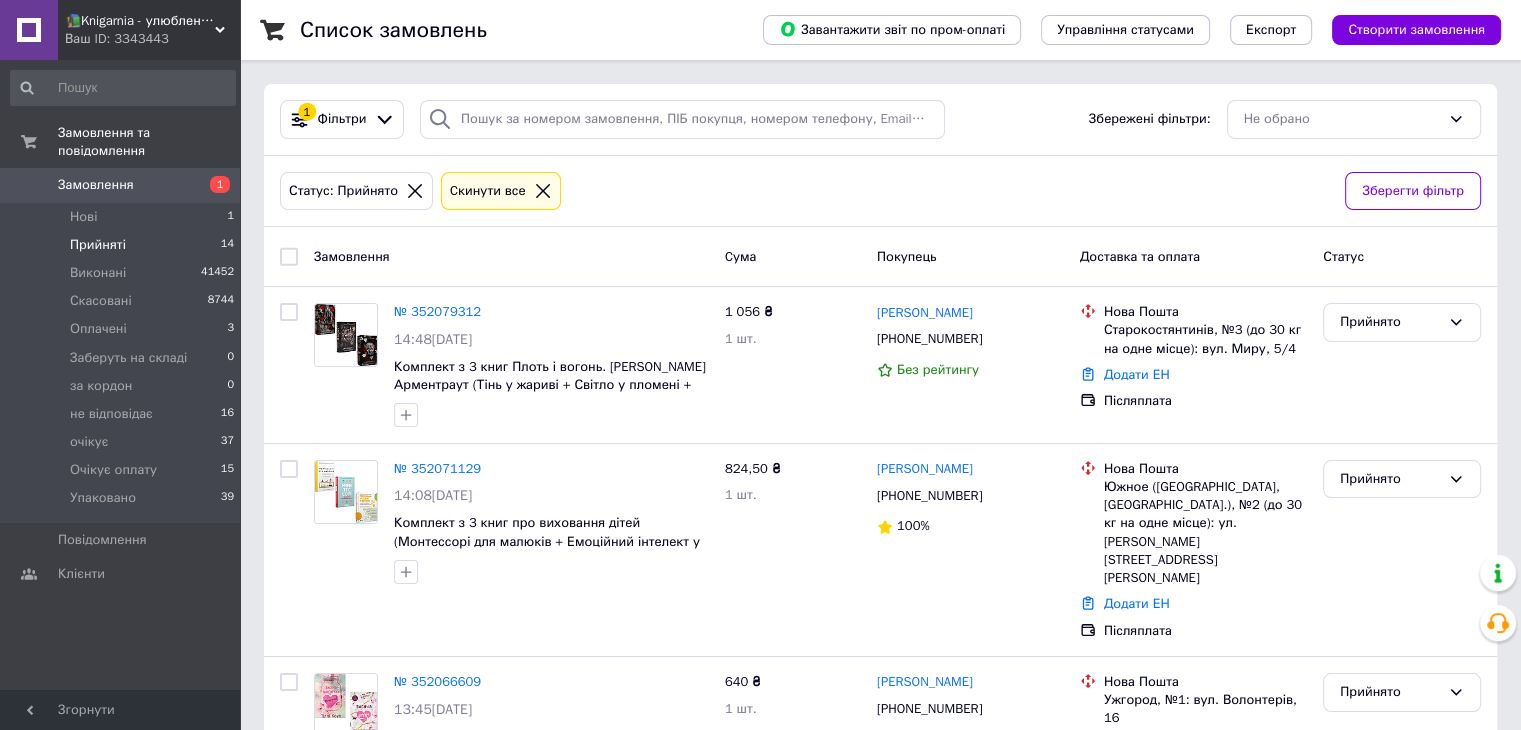click on "Прийняті 14" at bounding box center (123, 245) 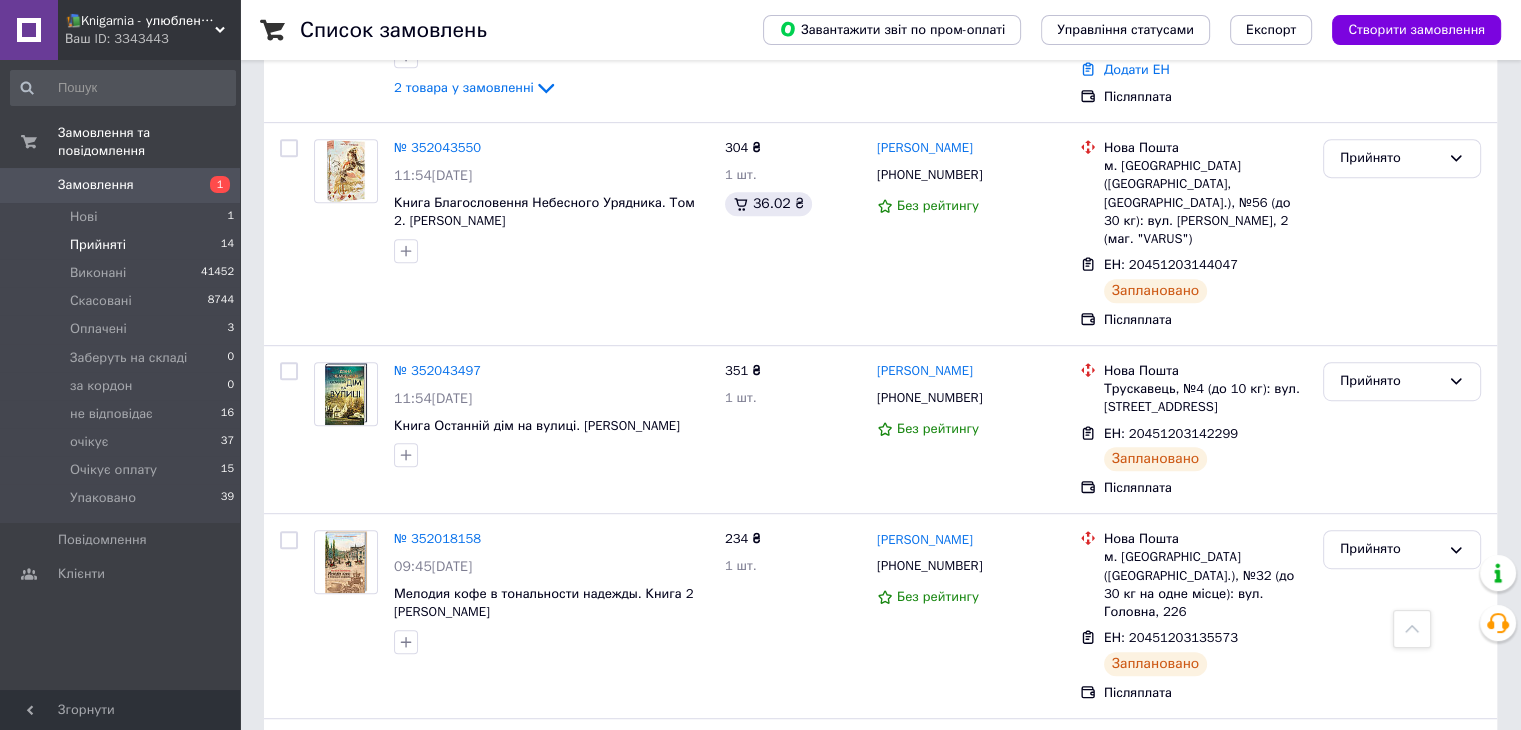 scroll, scrollTop: 1040, scrollLeft: 0, axis: vertical 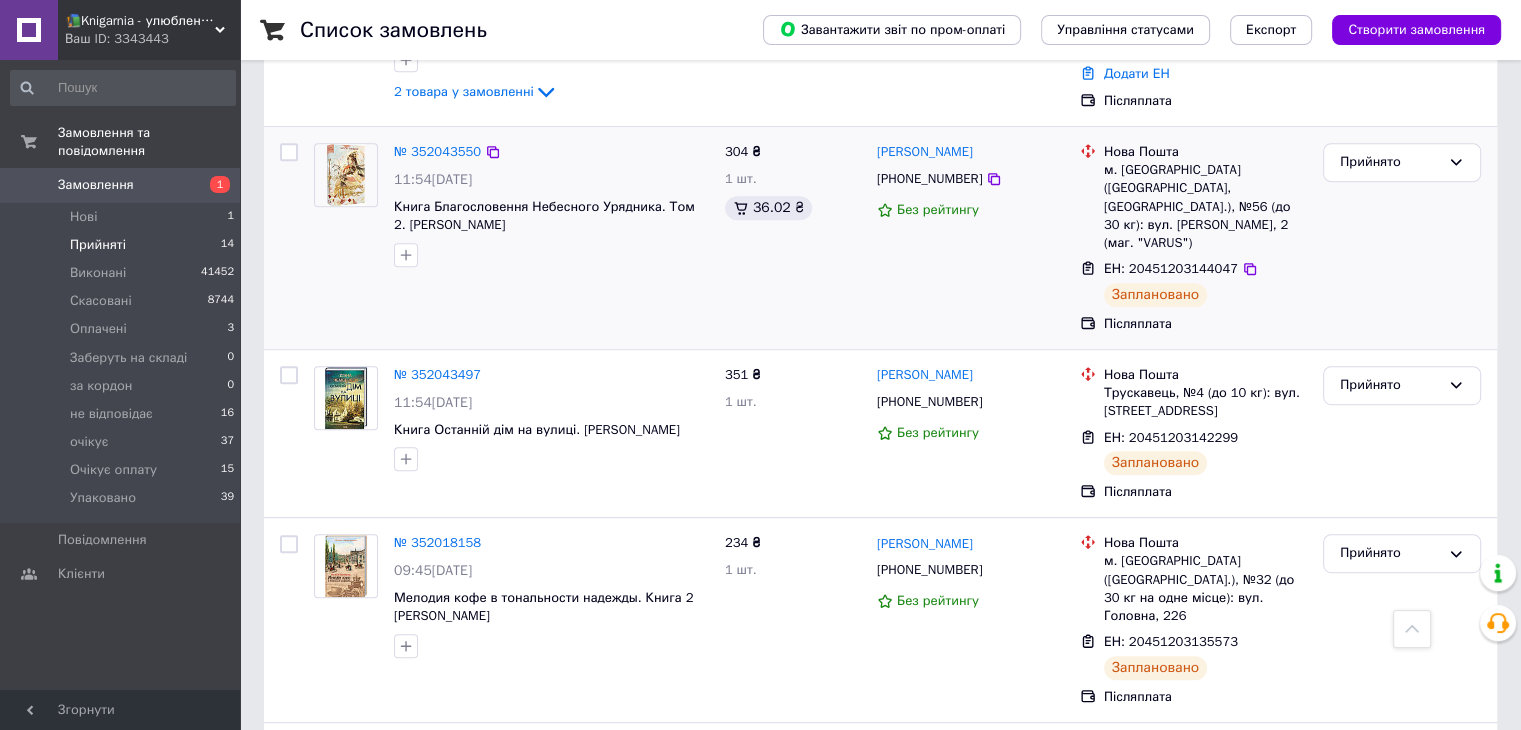 click at bounding box center (289, 152) 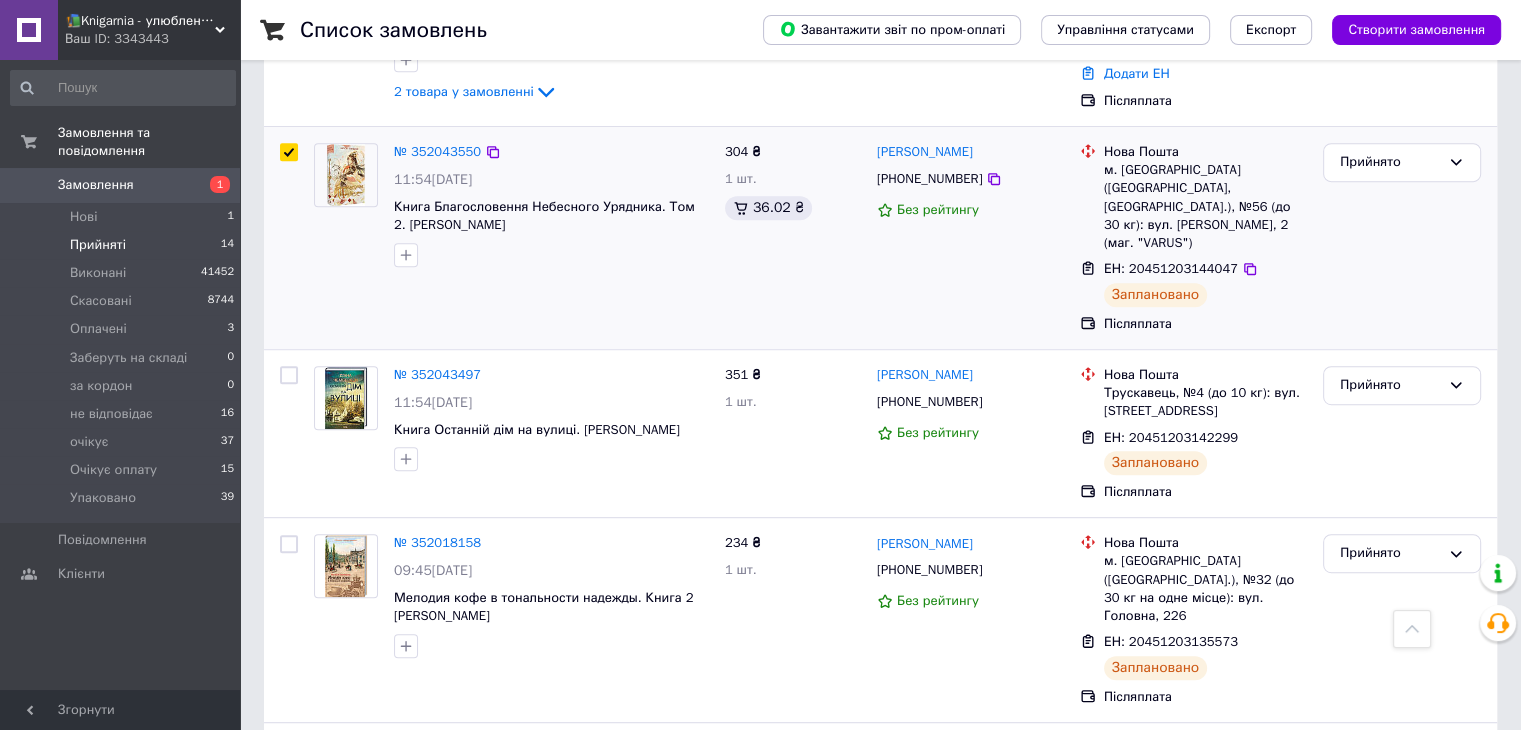 checkbox on "true" 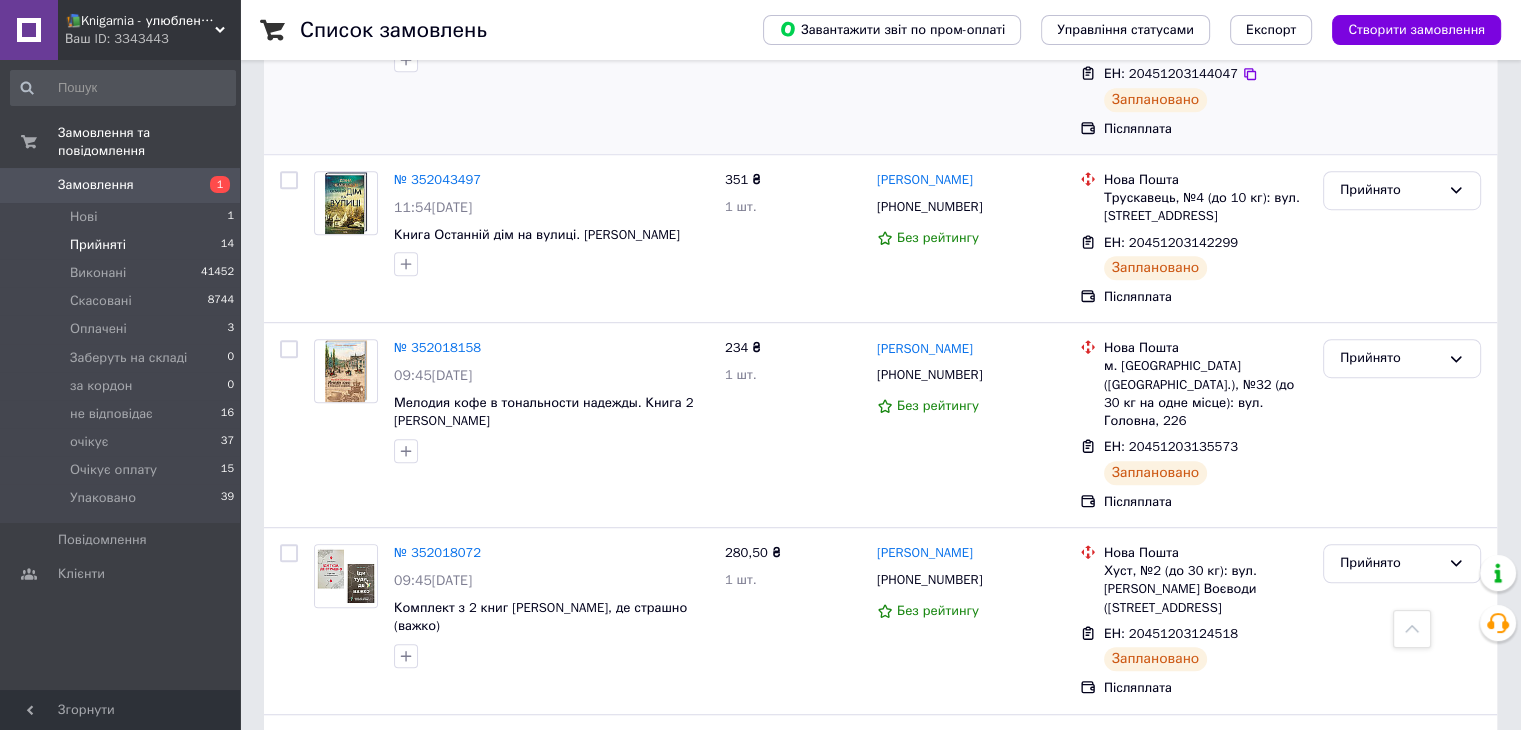 scroll, scrollTop: 1236, scrollLeft: 0, axis: vertical 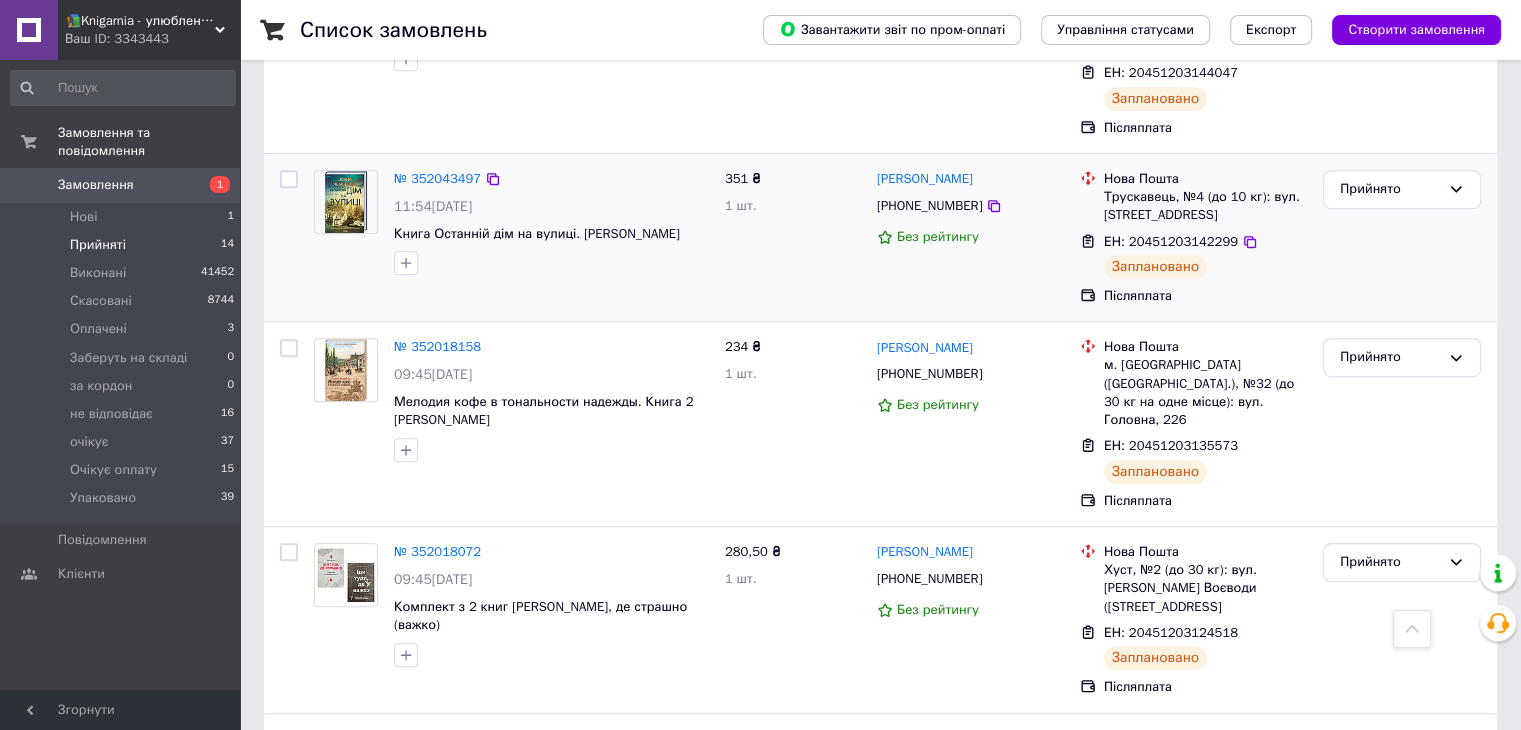 click at bounding box center (289, 179) 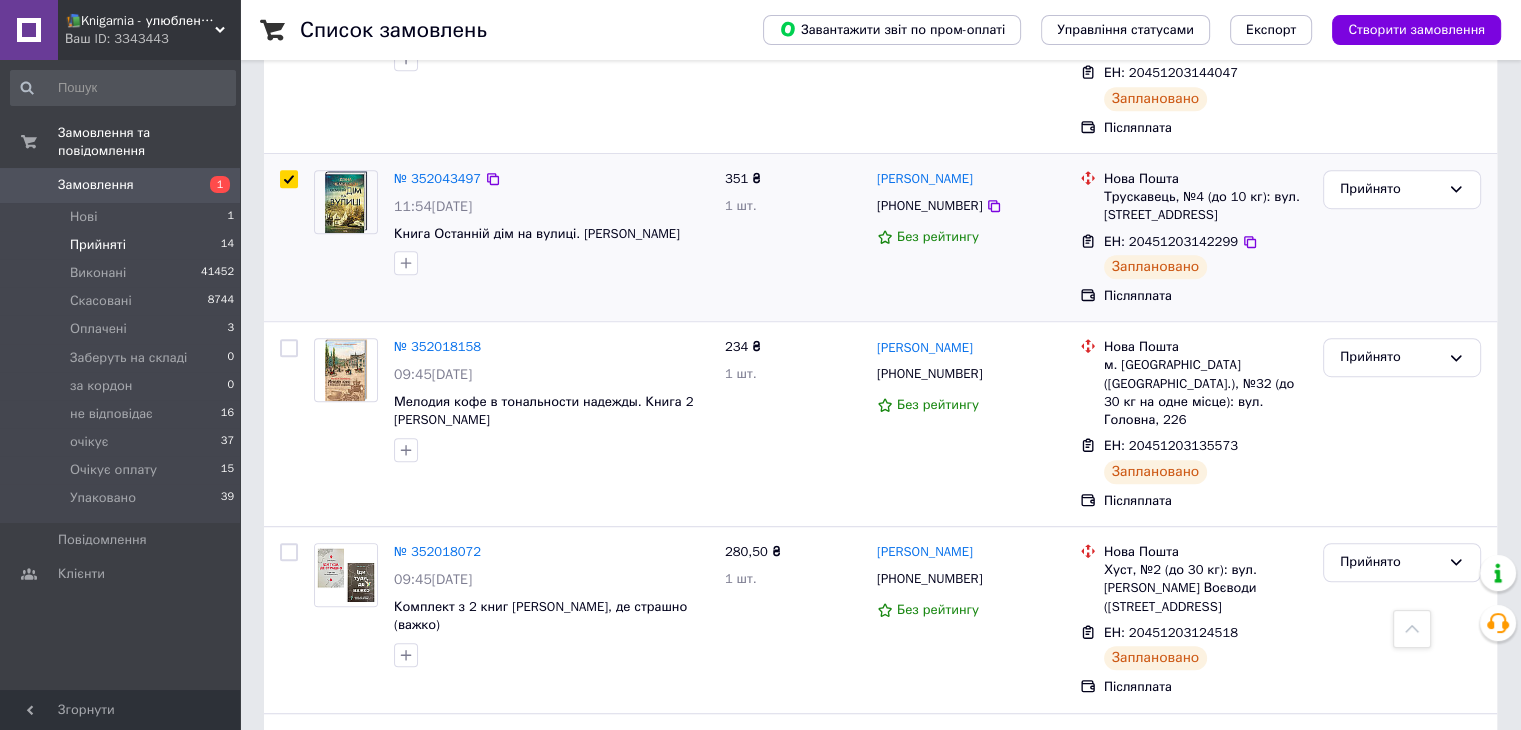 checkbox on "true" 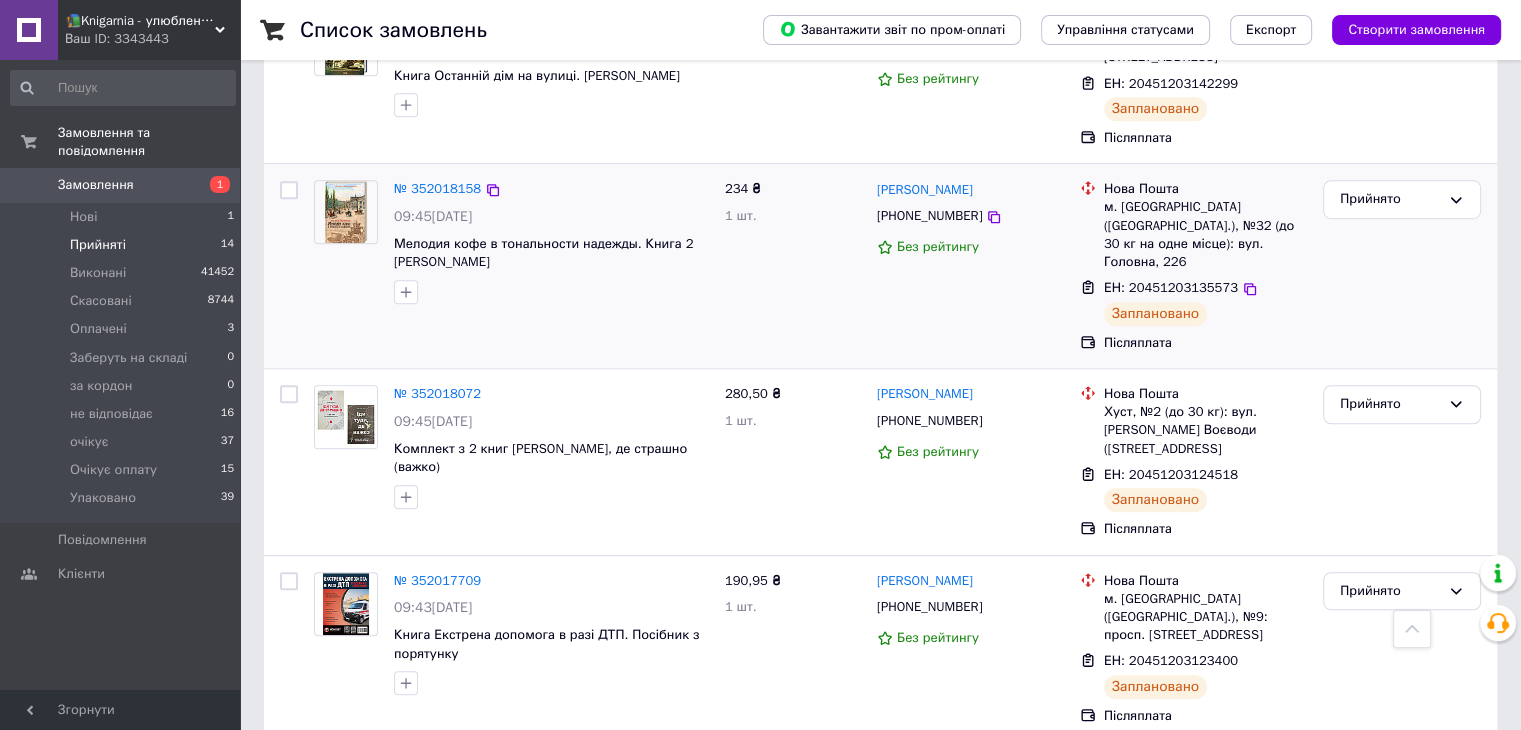 scroll, scrollTop: 1395, scrollLeft: 0, axis: vertical 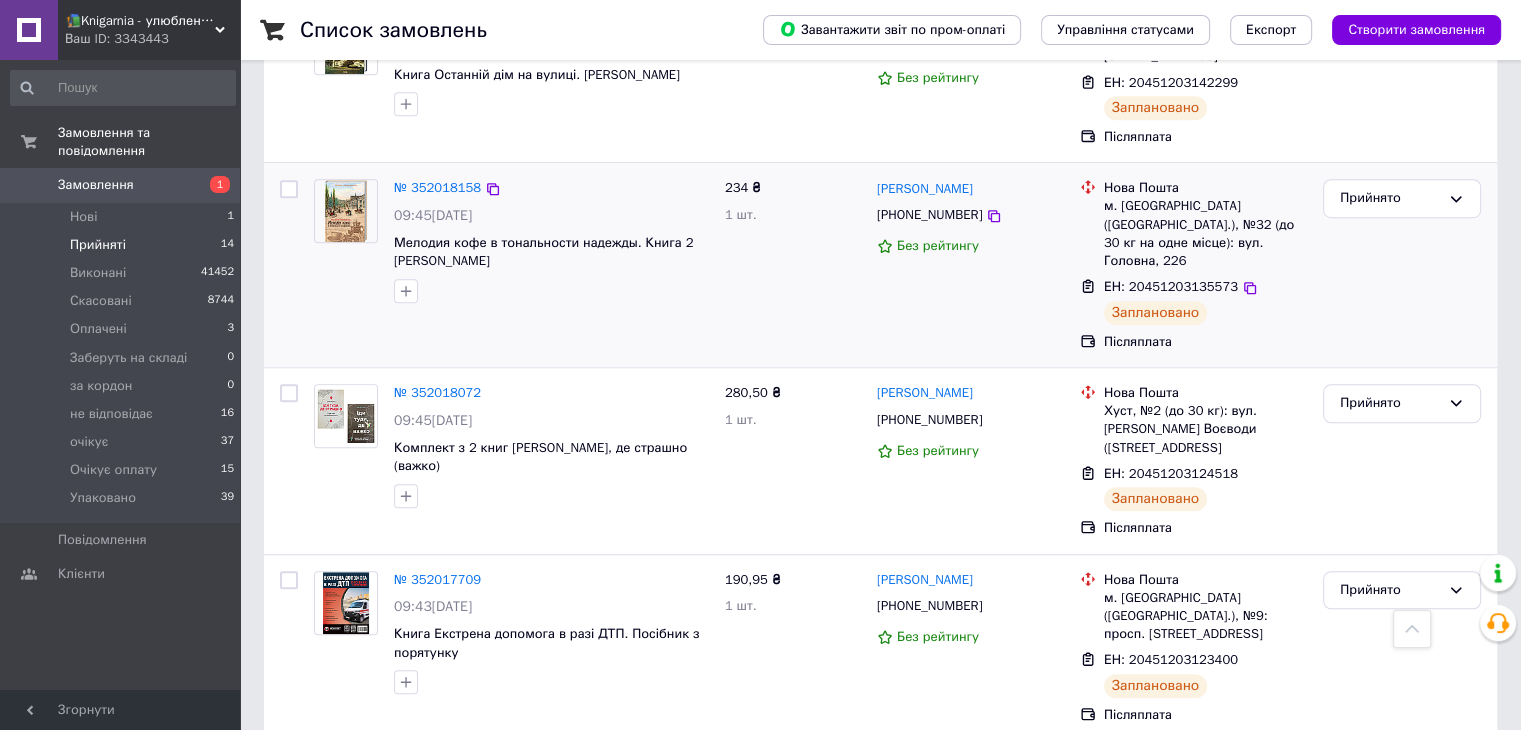 click at bounding box center (289, 189) 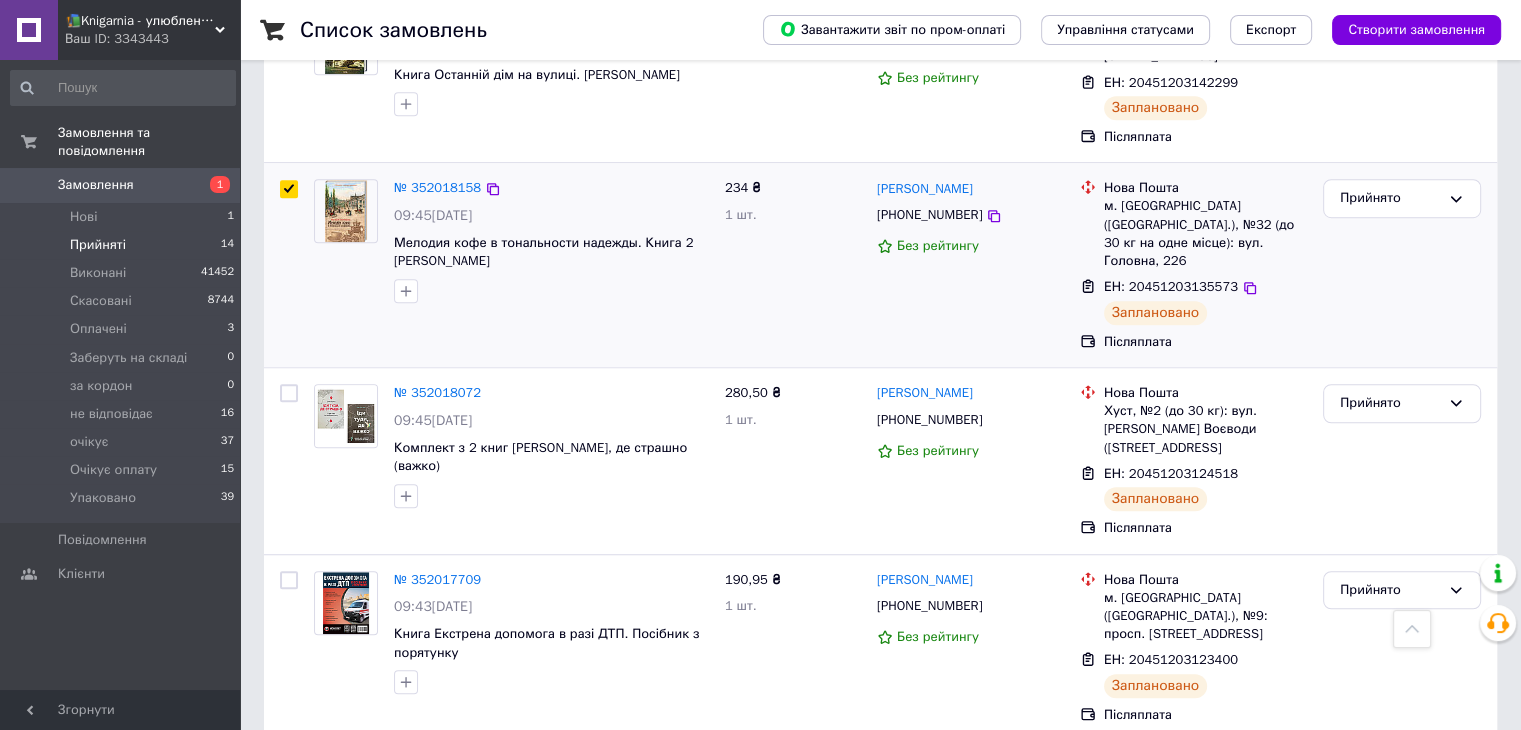 checkbox on "true" 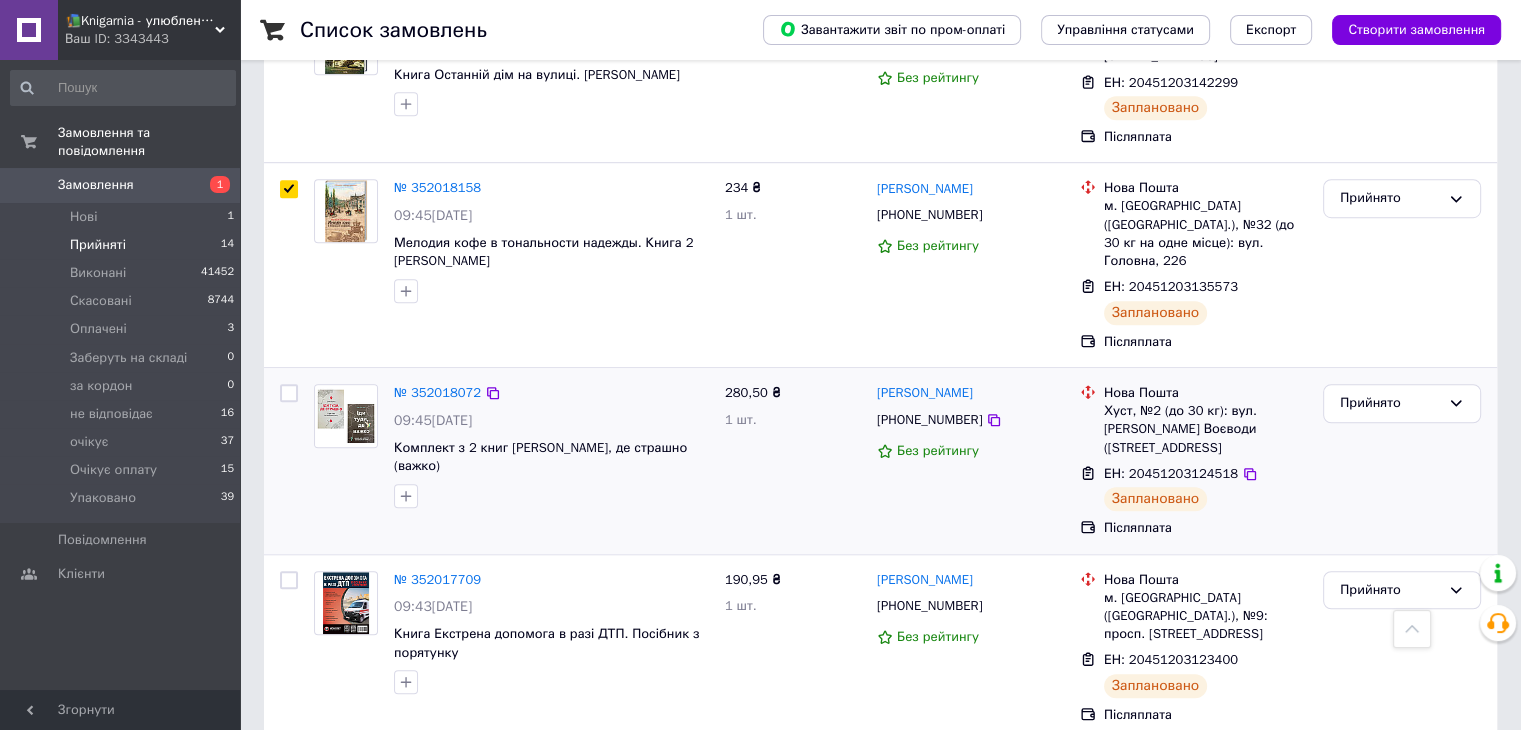 click at bounding box center (289, 393) 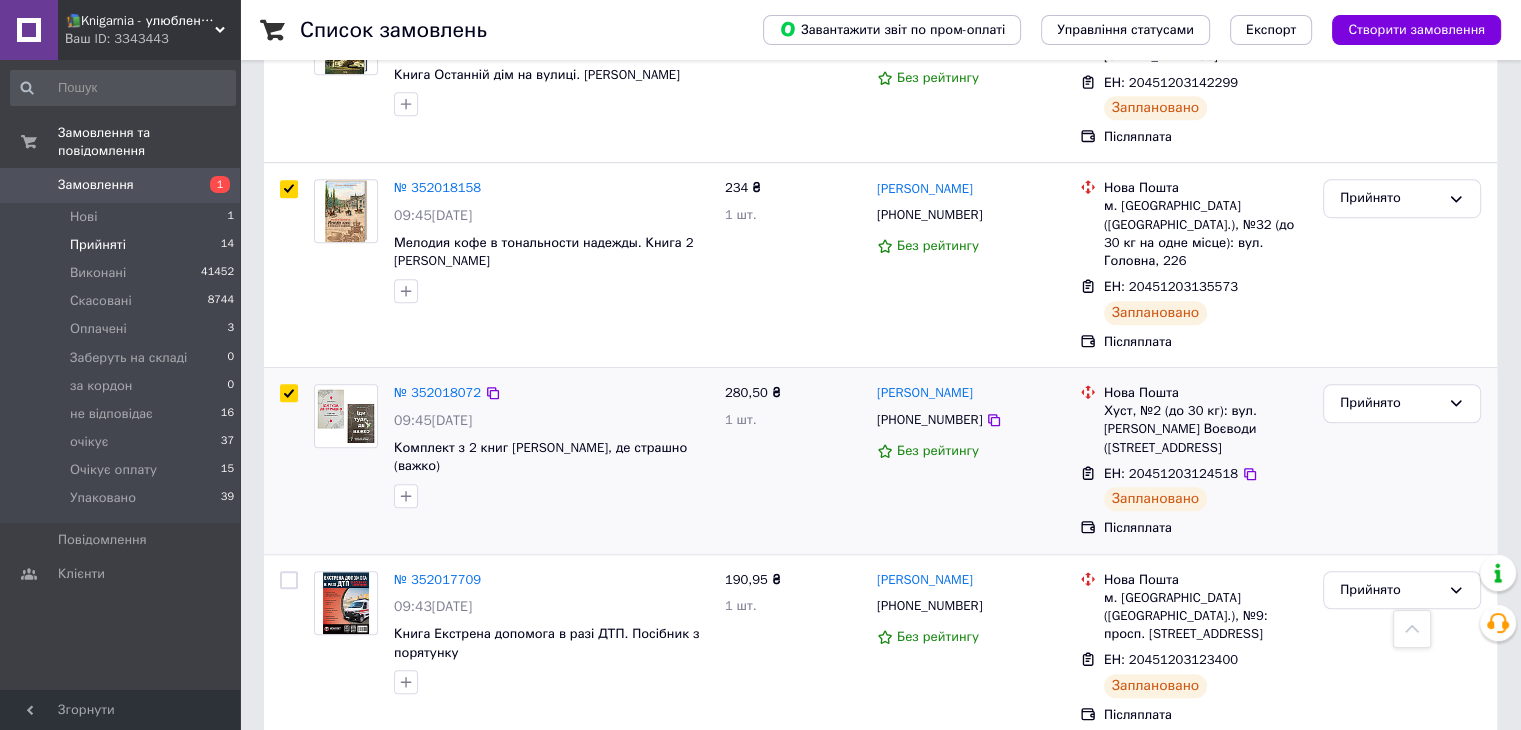 checkbox on "true" 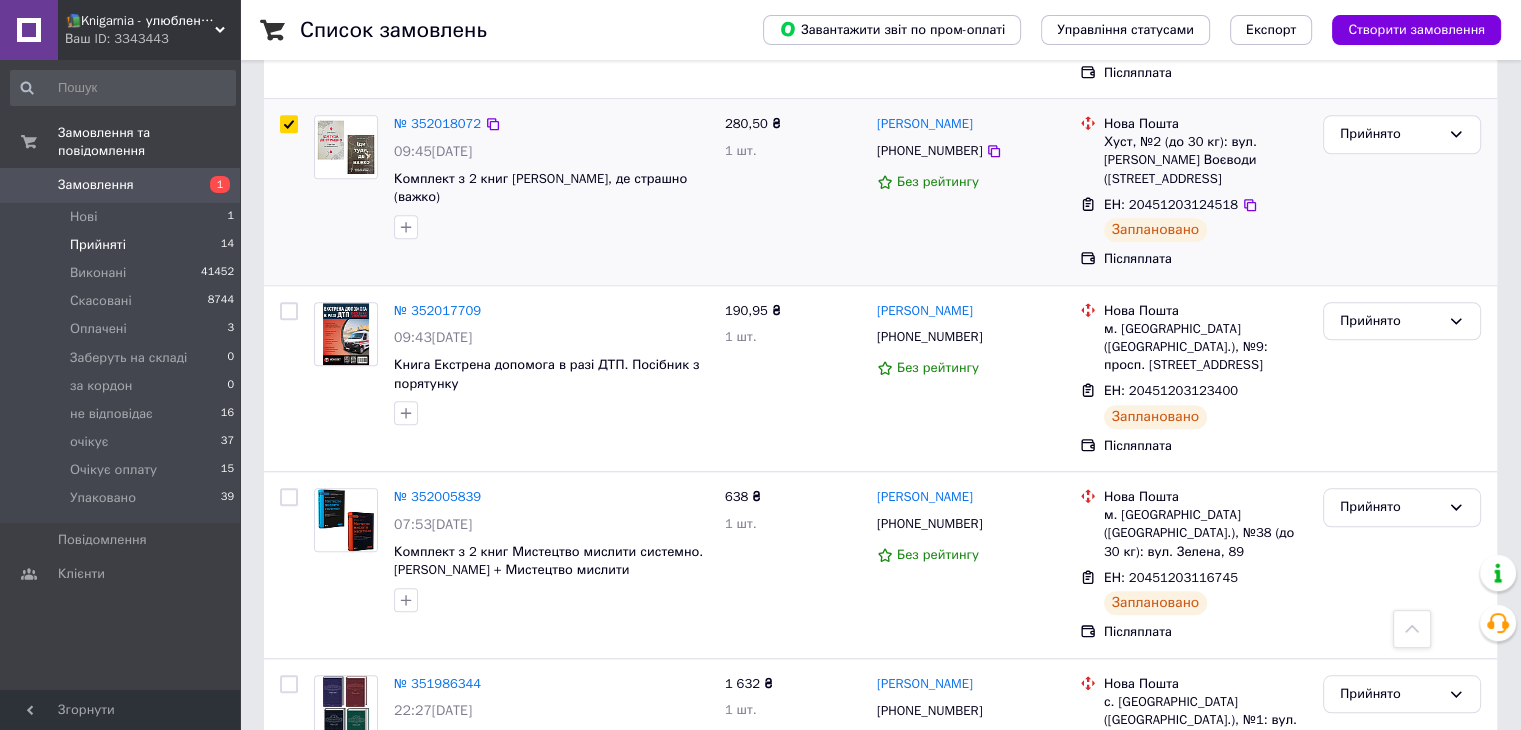 scroll, scrollTop: 1664, scrollLeft: 0, axis: vertical 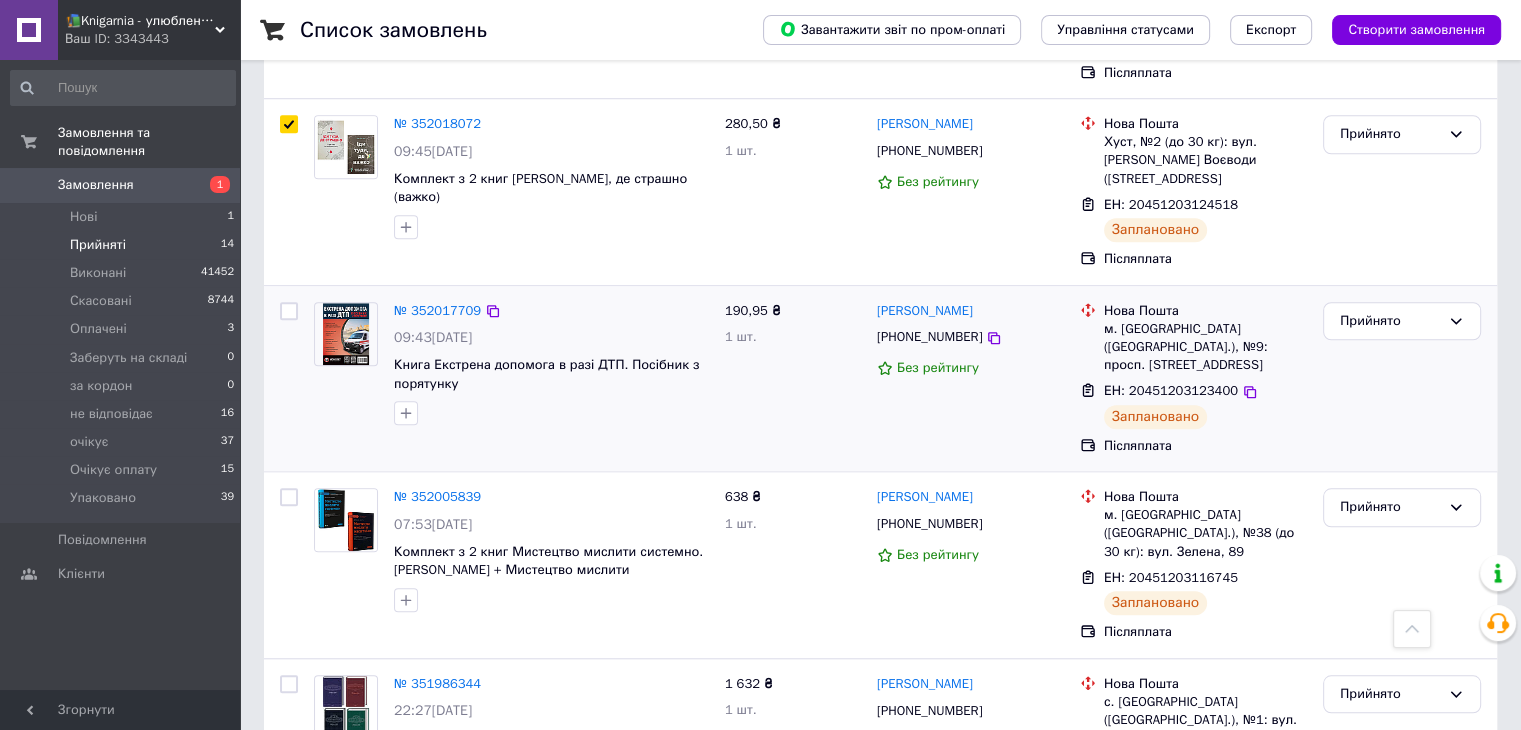 click at bounding box center (289, 311) 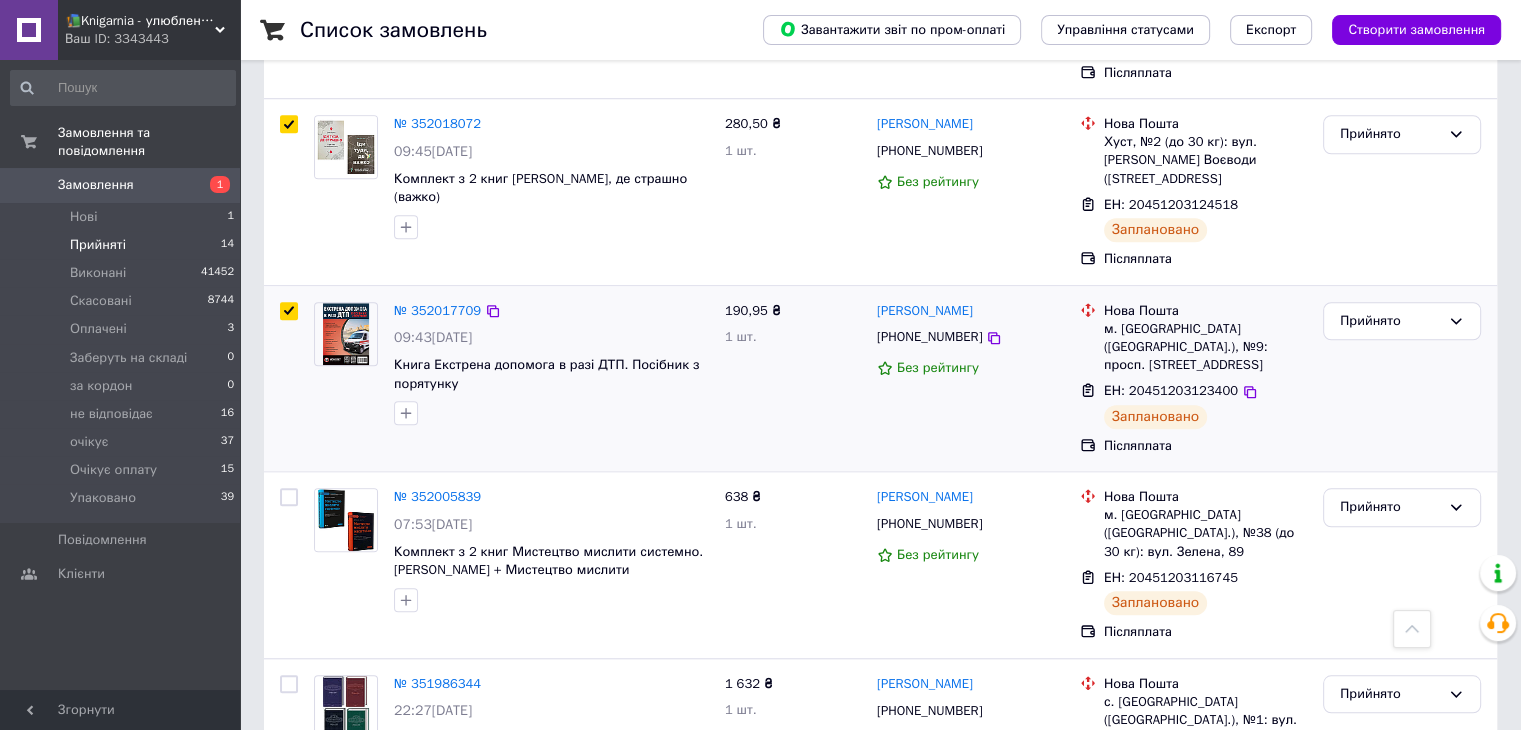 checkbox on "true" 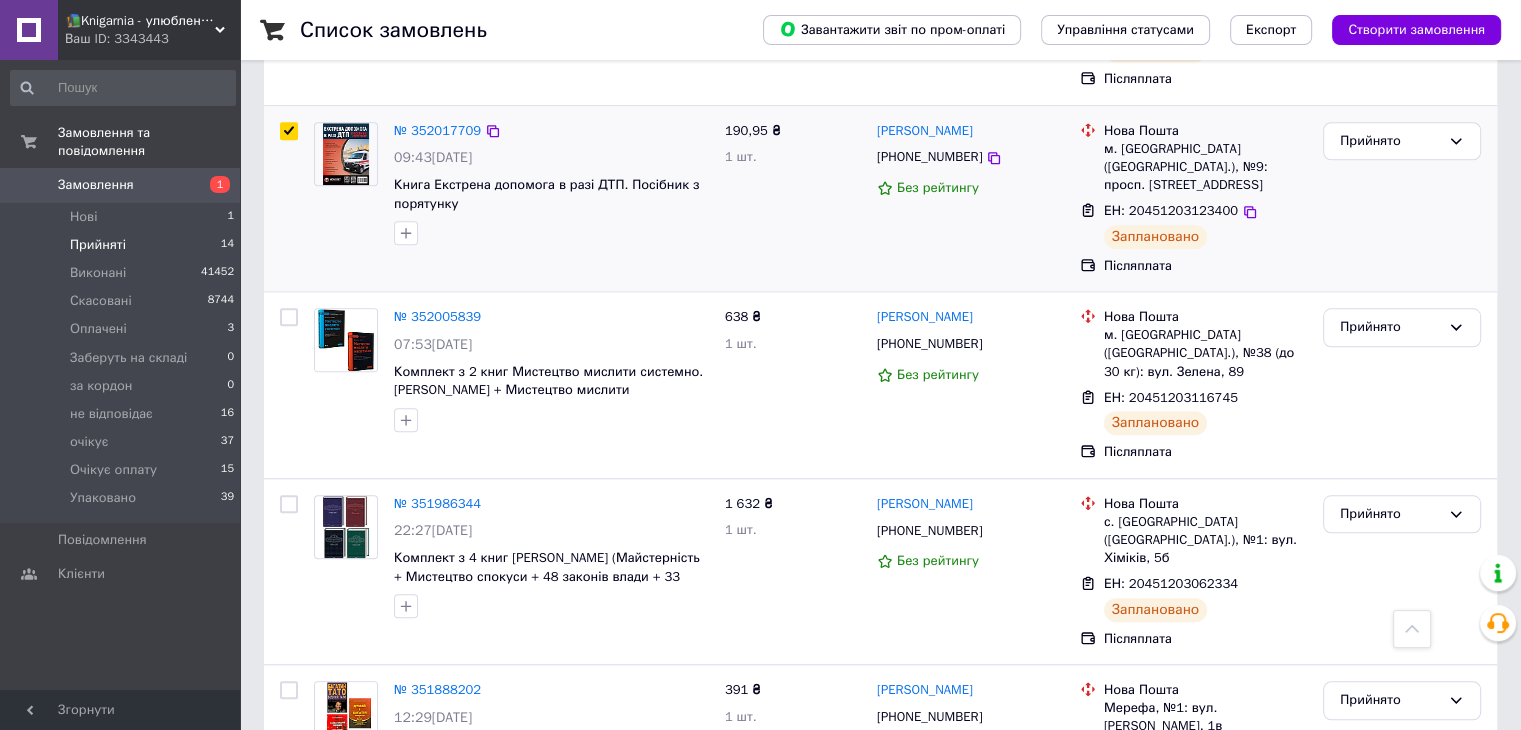 scroll, scrollTop: 1846, scrollLeft: 0, axis: vertical 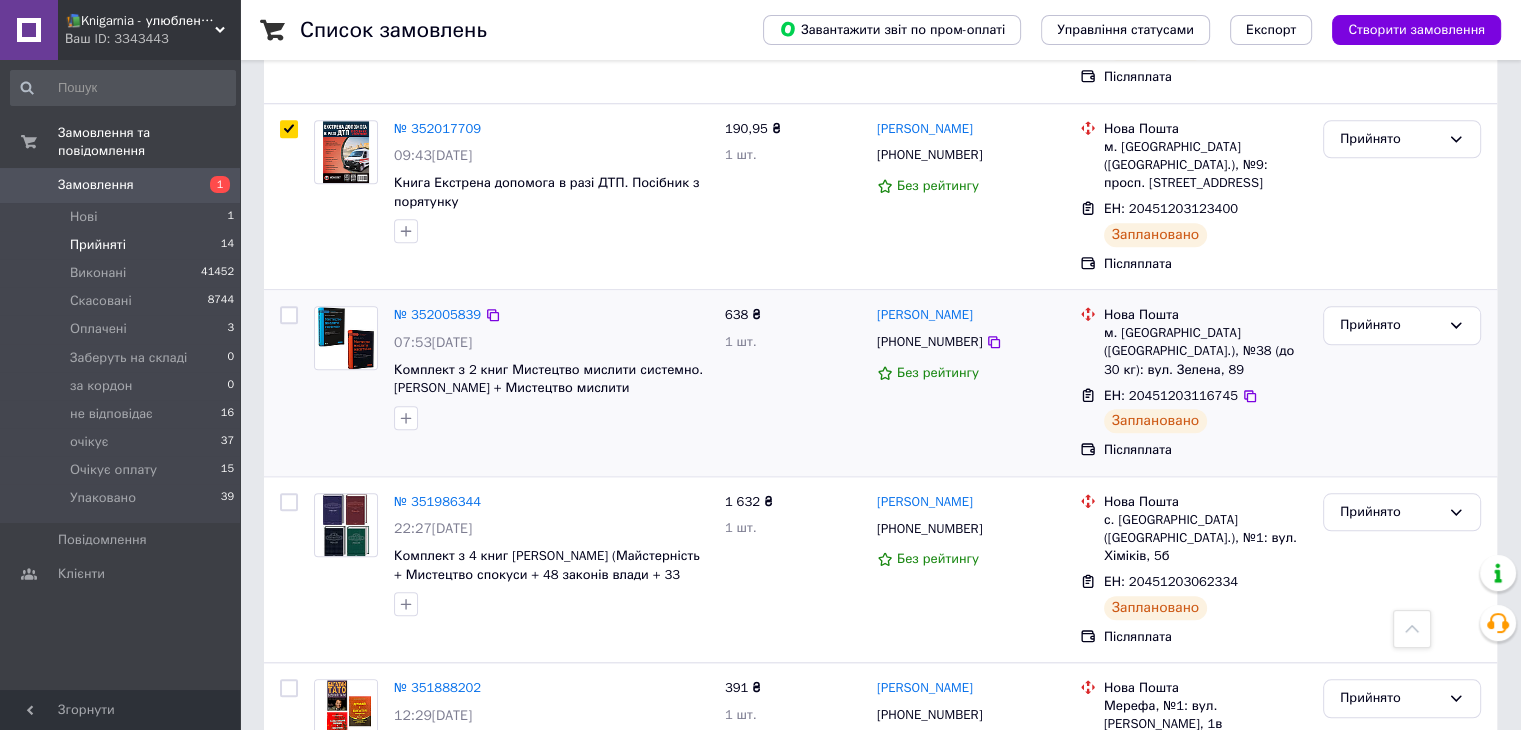 click at bounding box center [289, 315] 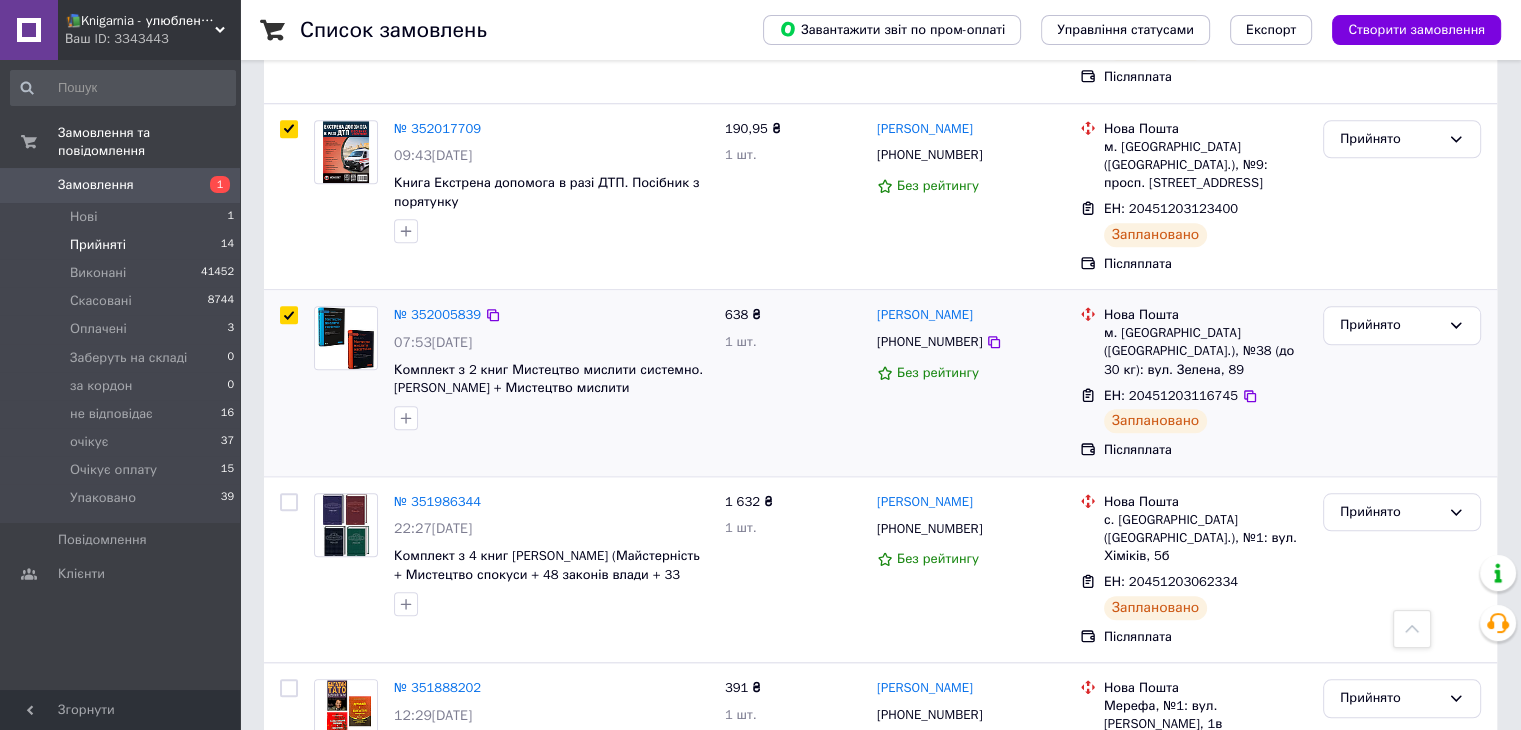 checkbox on "true" 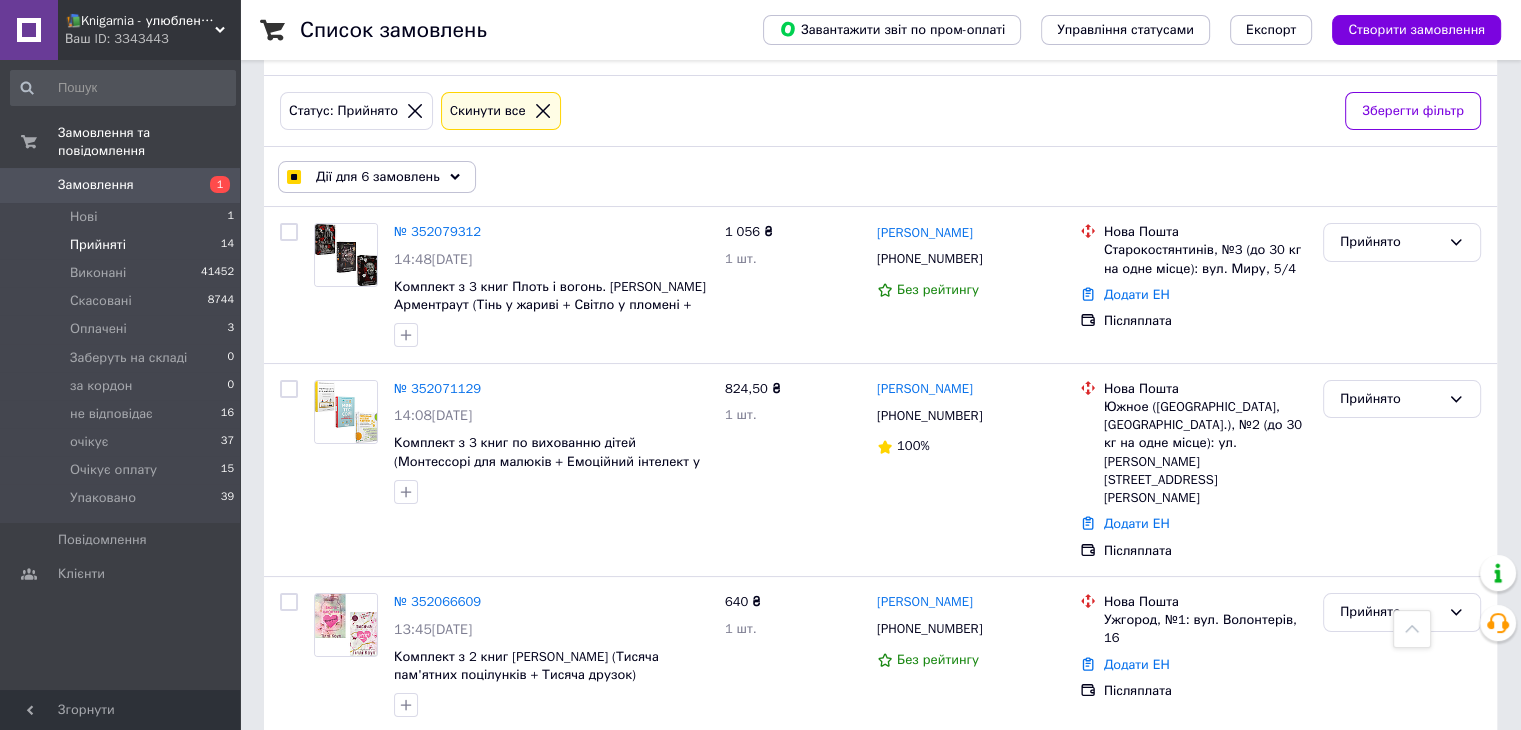 scroll, scrollTop: 0, scrollLeft: 0, axis: both 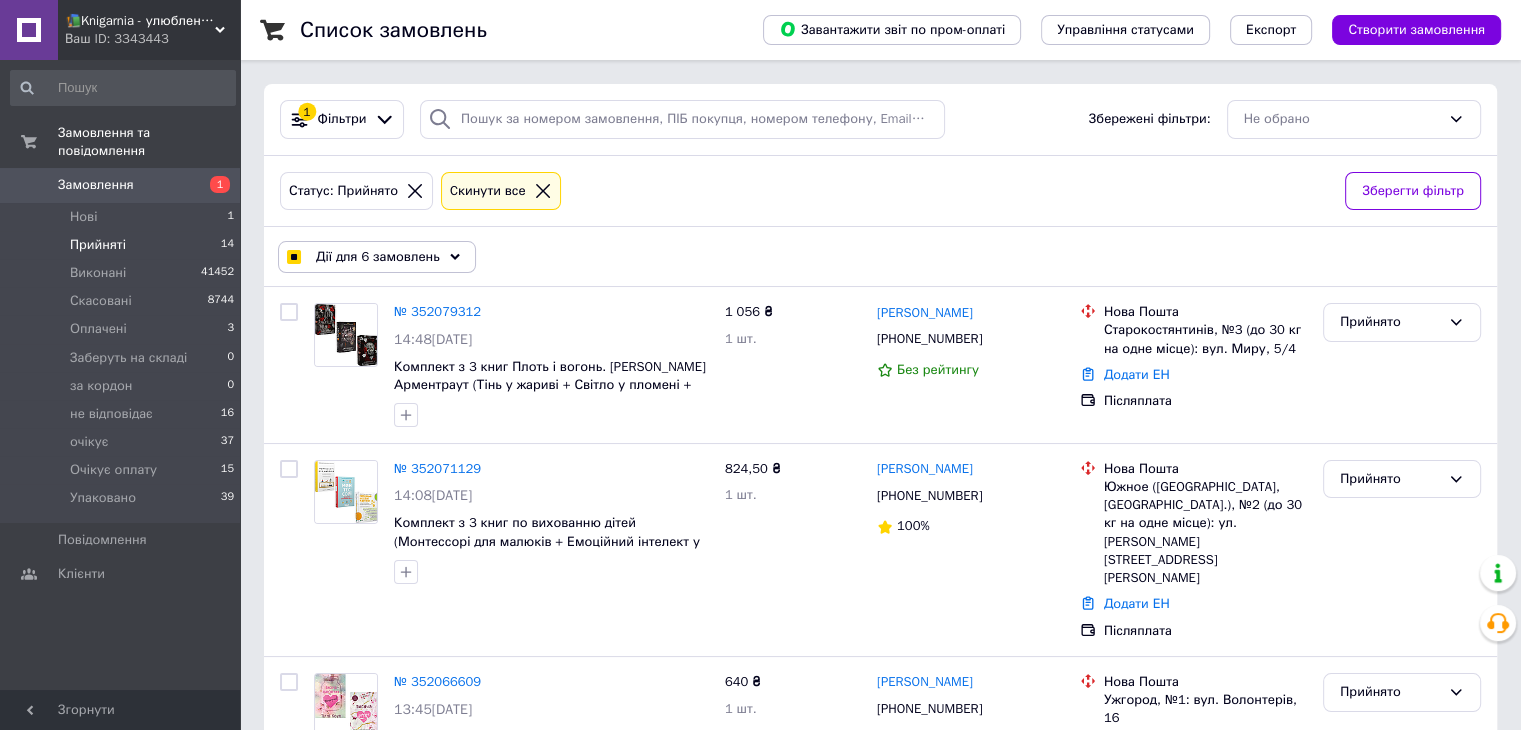 click on "Дії для 6 замовлень" at bounding box center (378, 257) 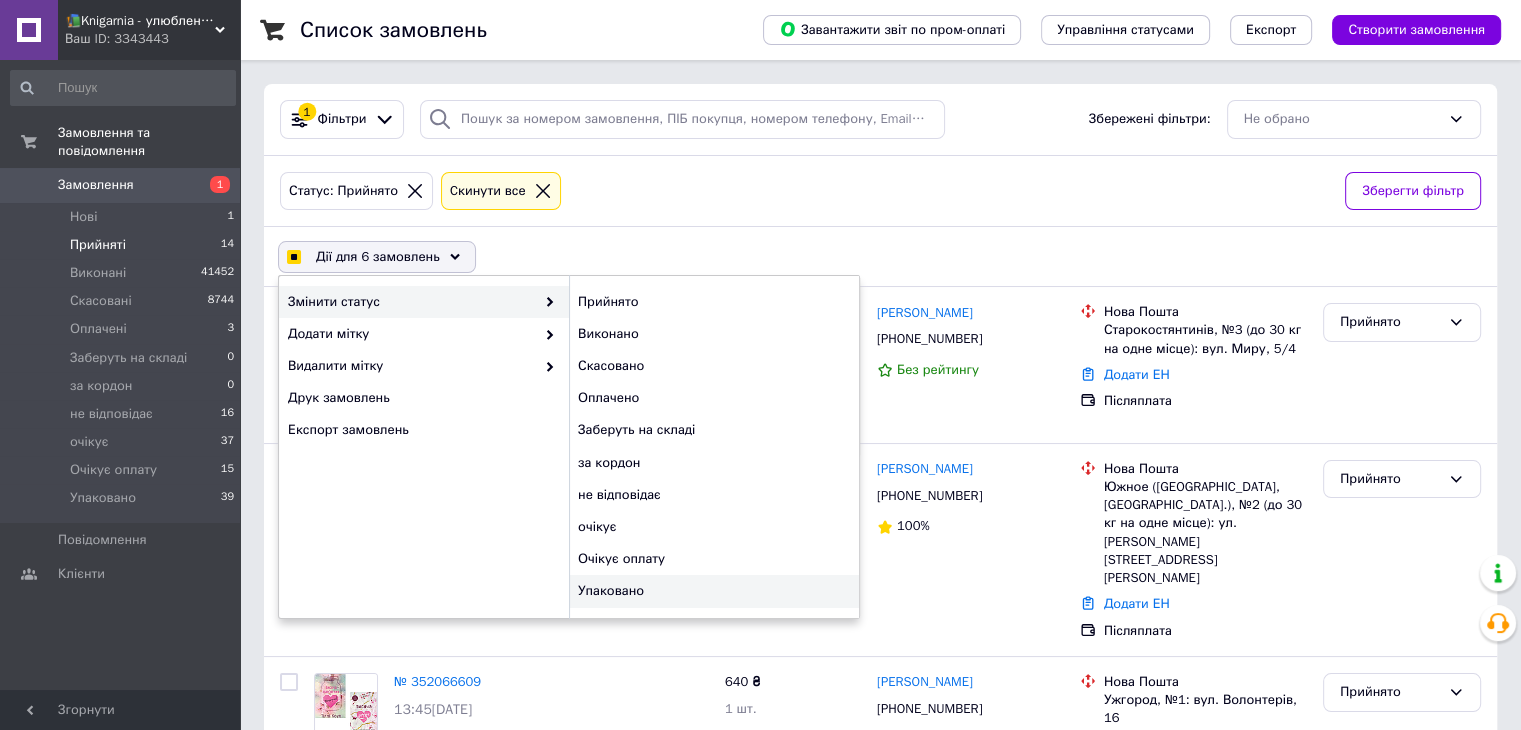 checkbox on "true" 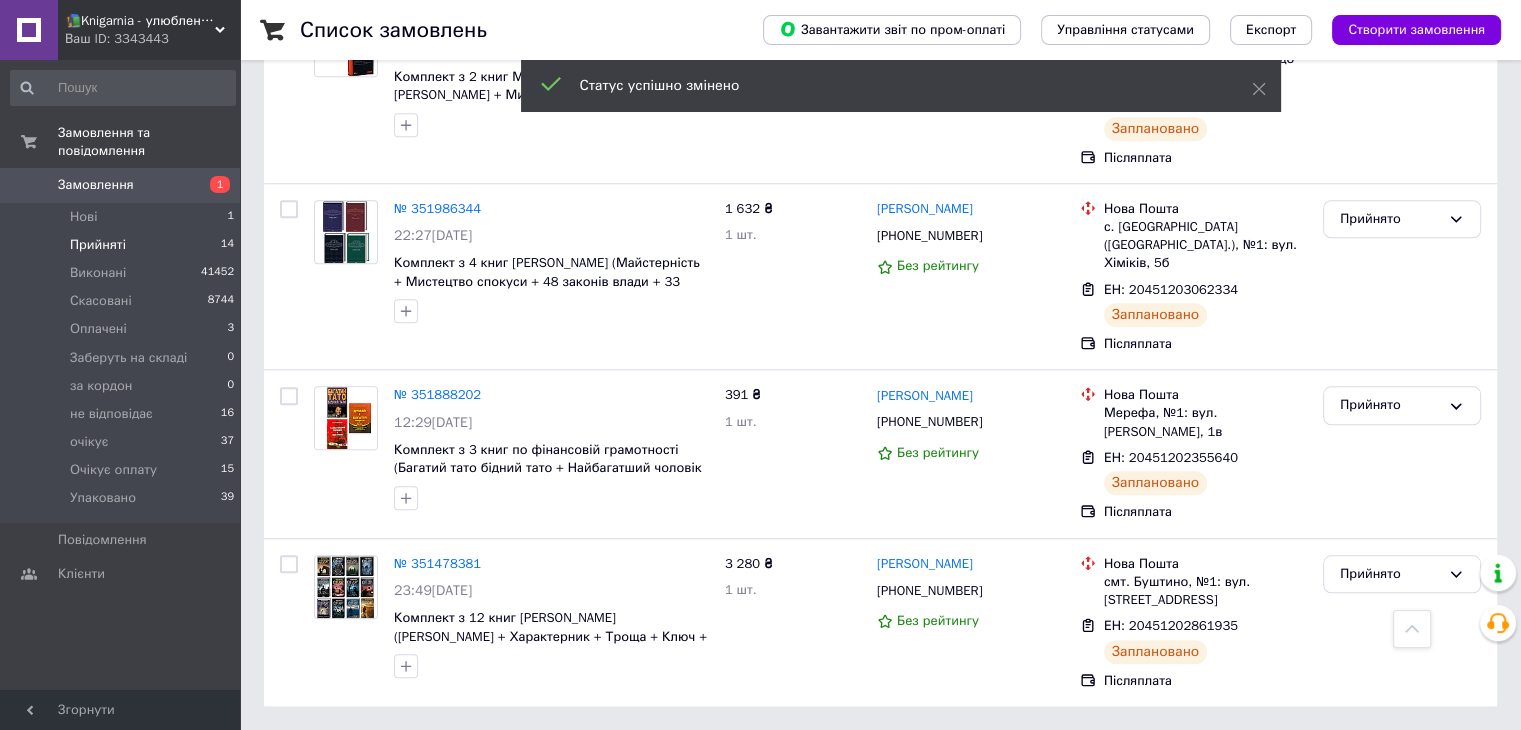 scroll, scrollTop: 1600, scrollLeft: 0, axis: vertical 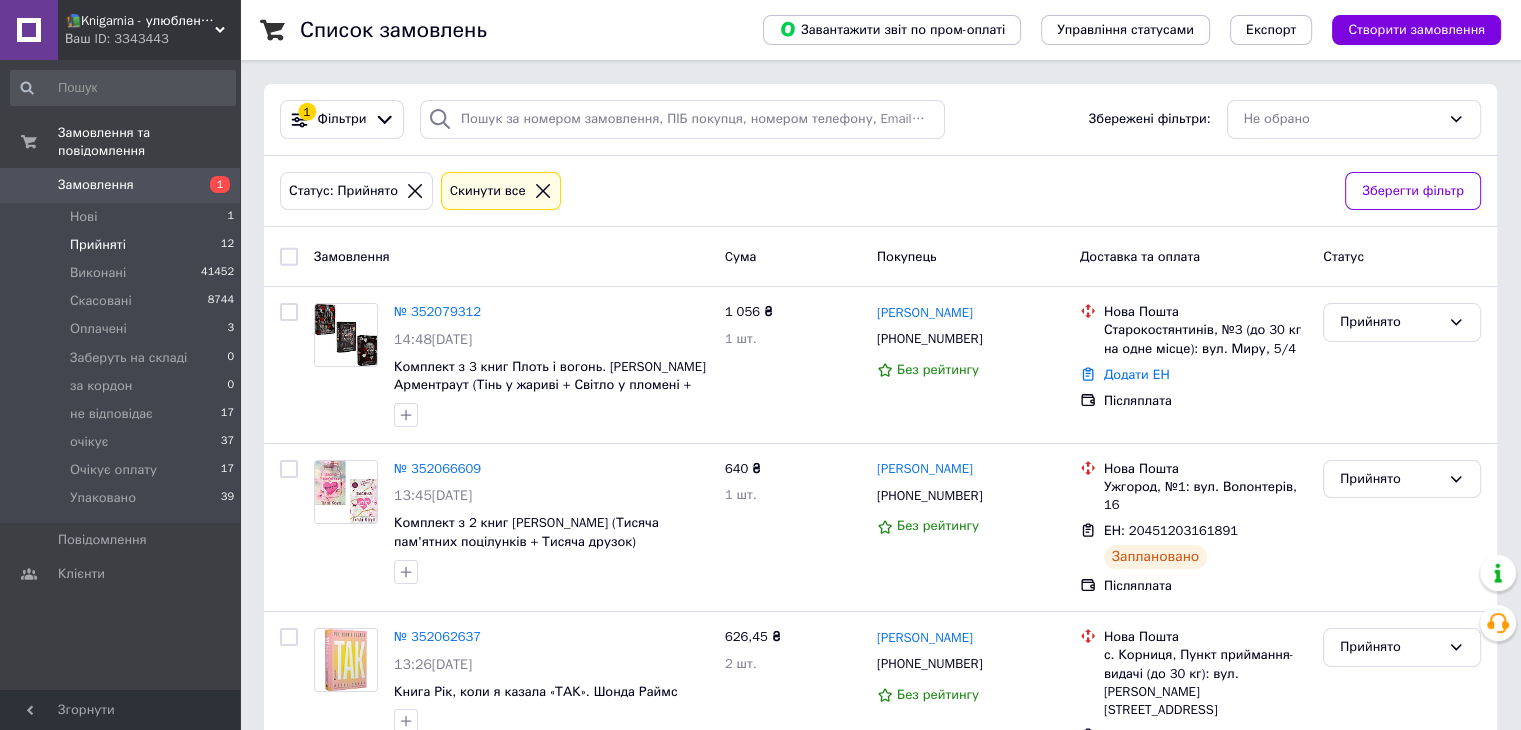 click on "Прийняті 12" at bounding box center [123, 245] 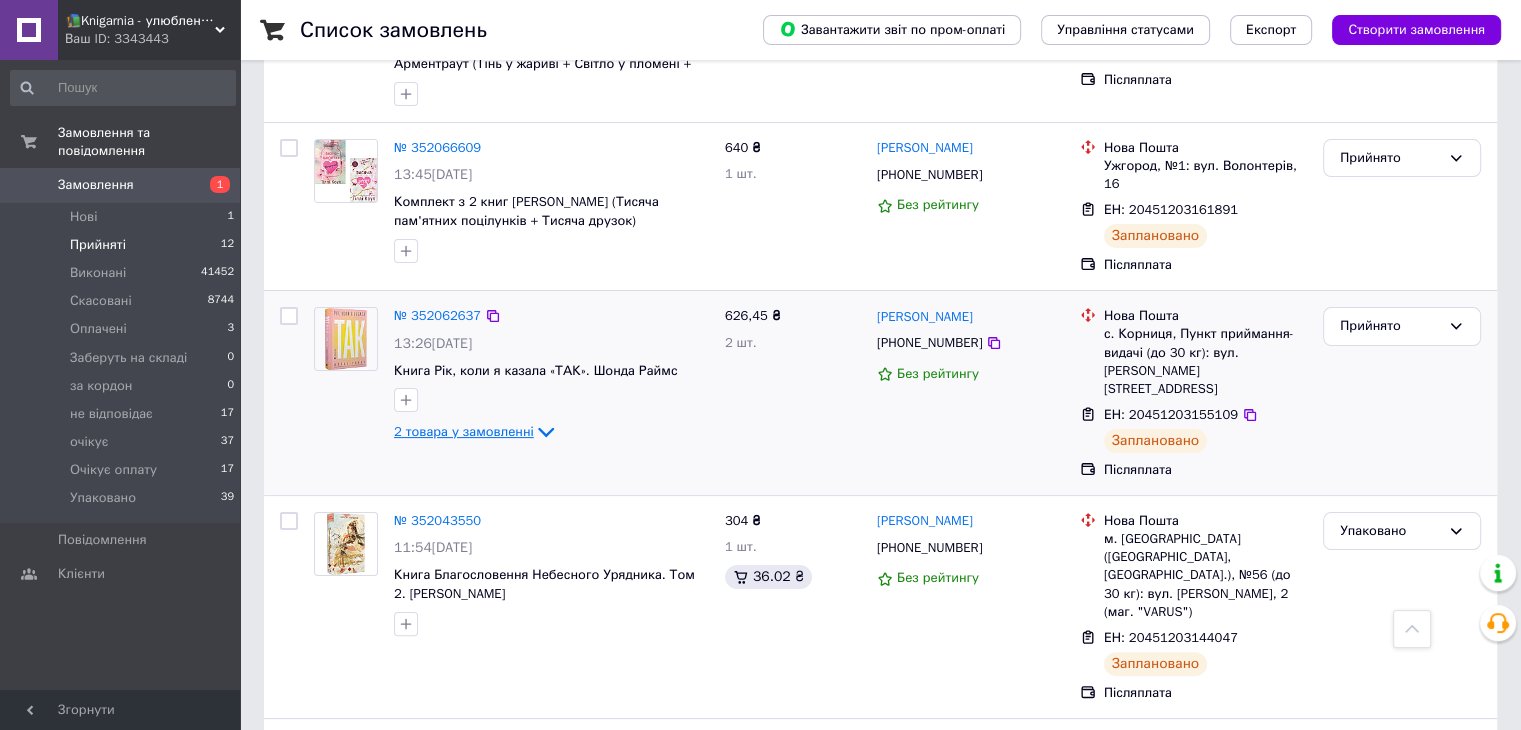 scroll, scrollTop: 0, scrollLeft: 0, axis: both 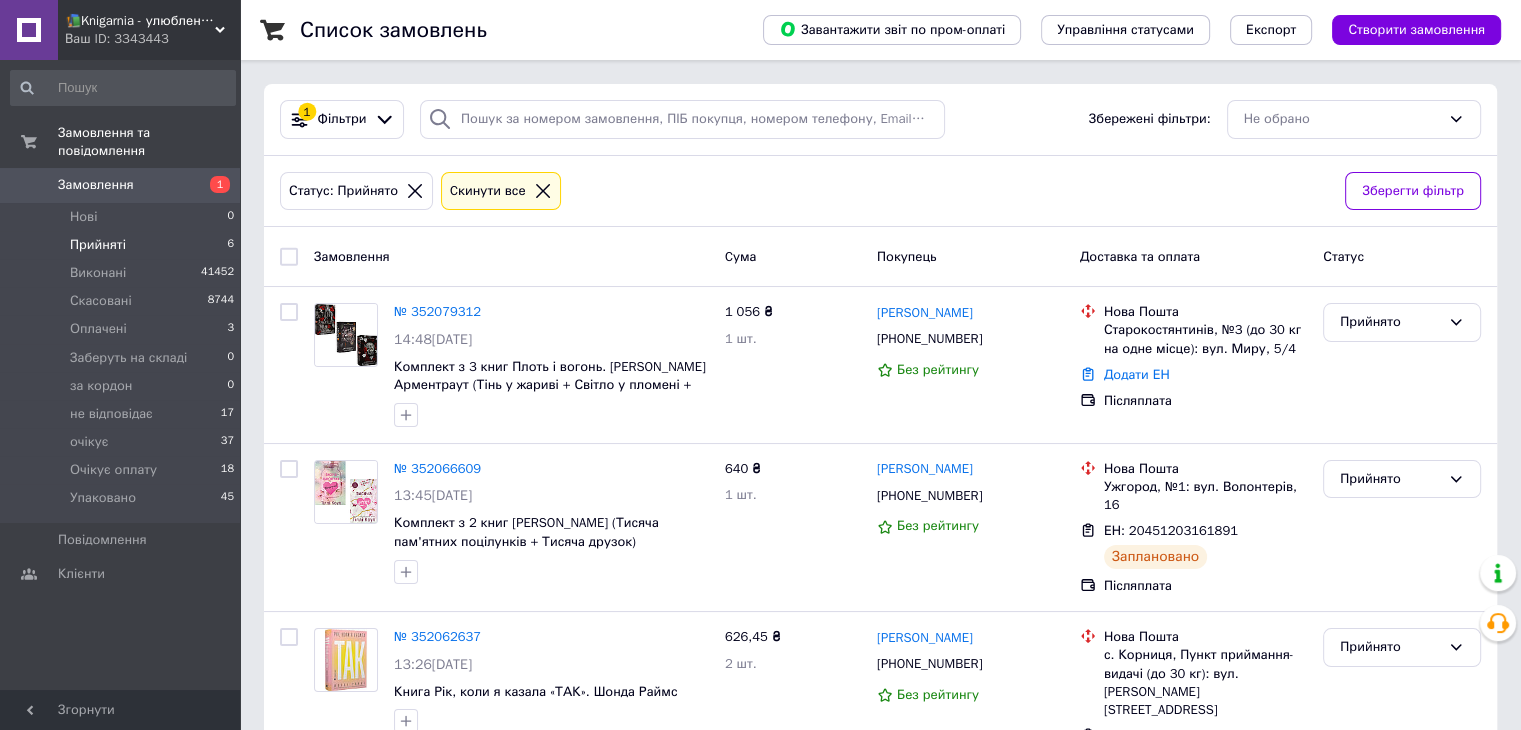 click on "Прийняті 6" at bounding box center (123, 245) 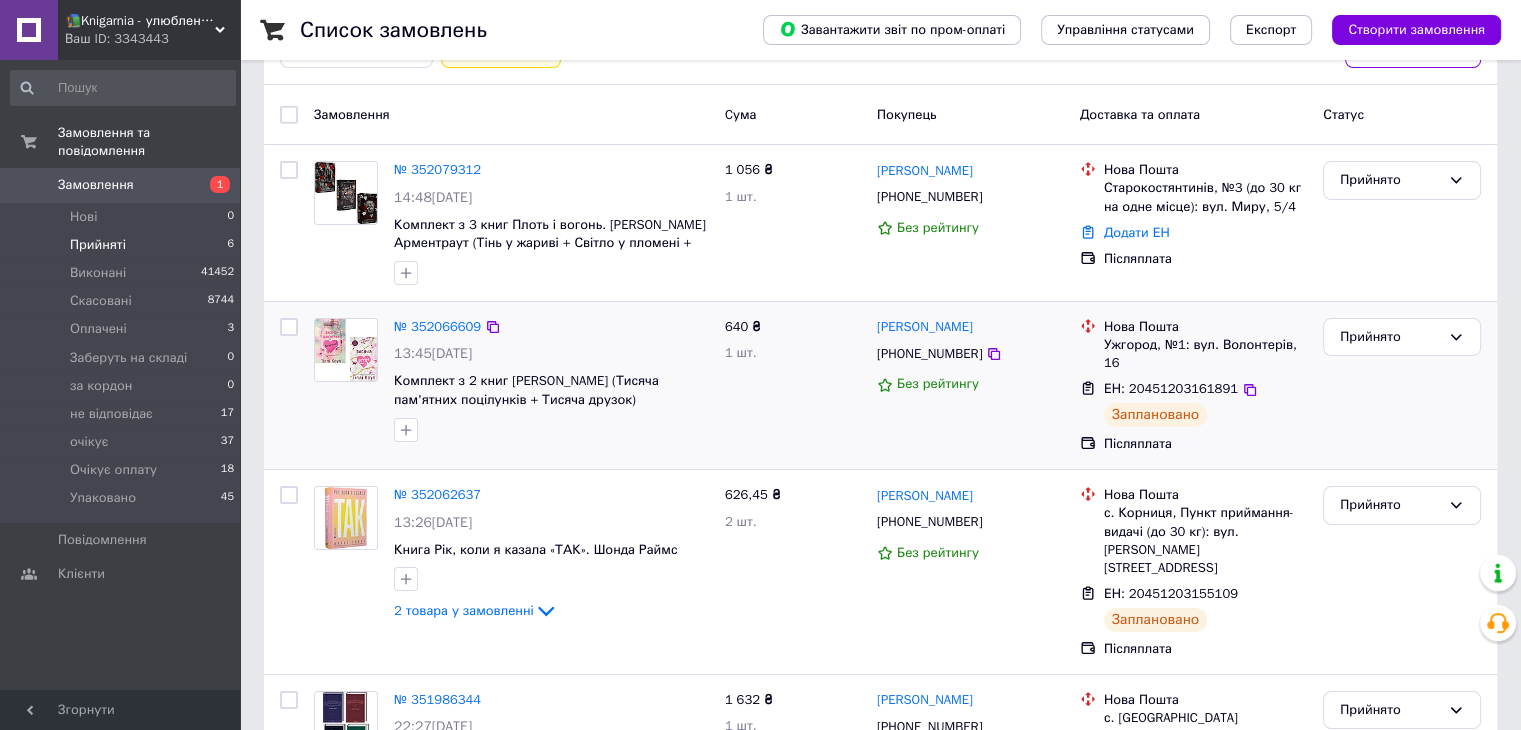 scroll, scrollTop: 144, scrollLeft: 0, axis: vertical 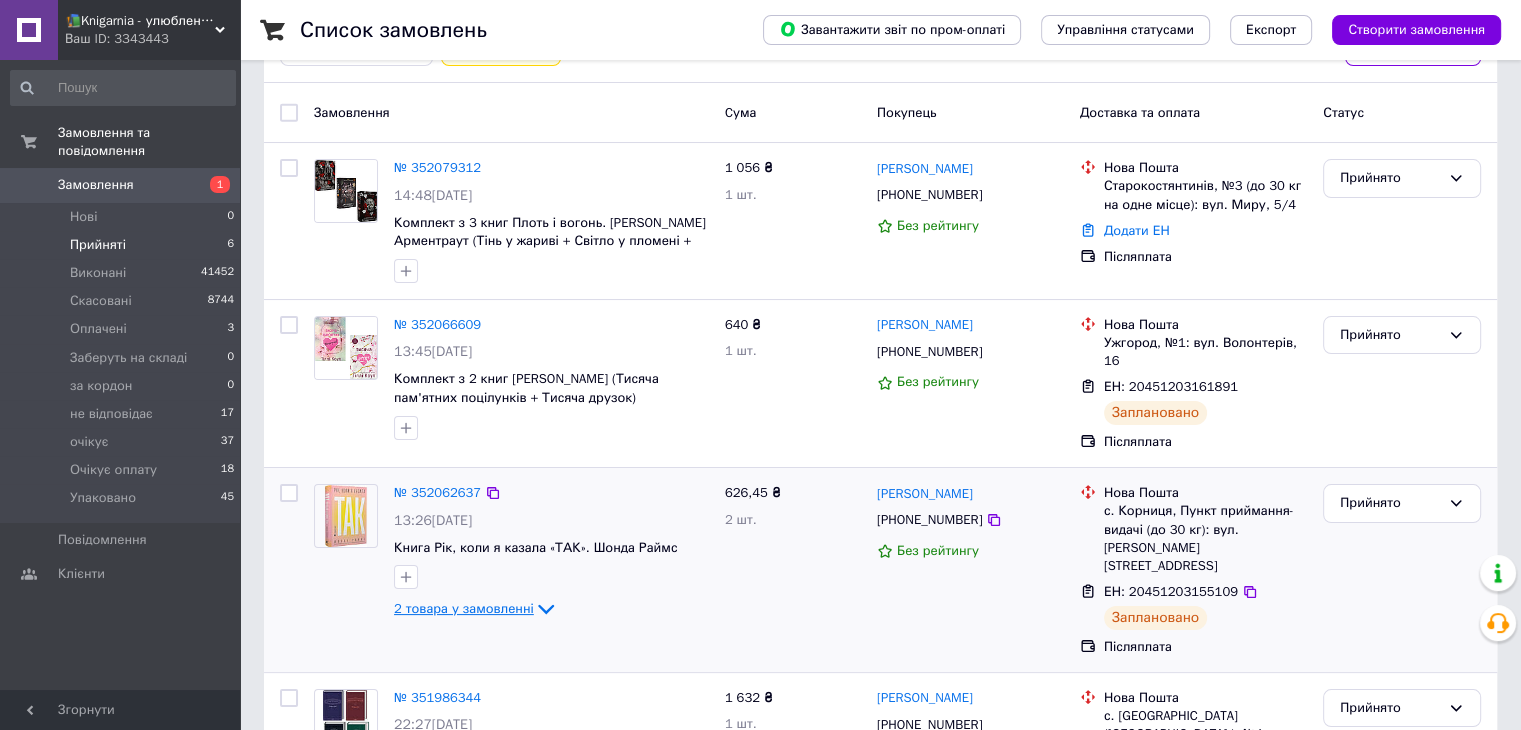 click on "2 товара у замовленні" at bounding box center [464, 608] 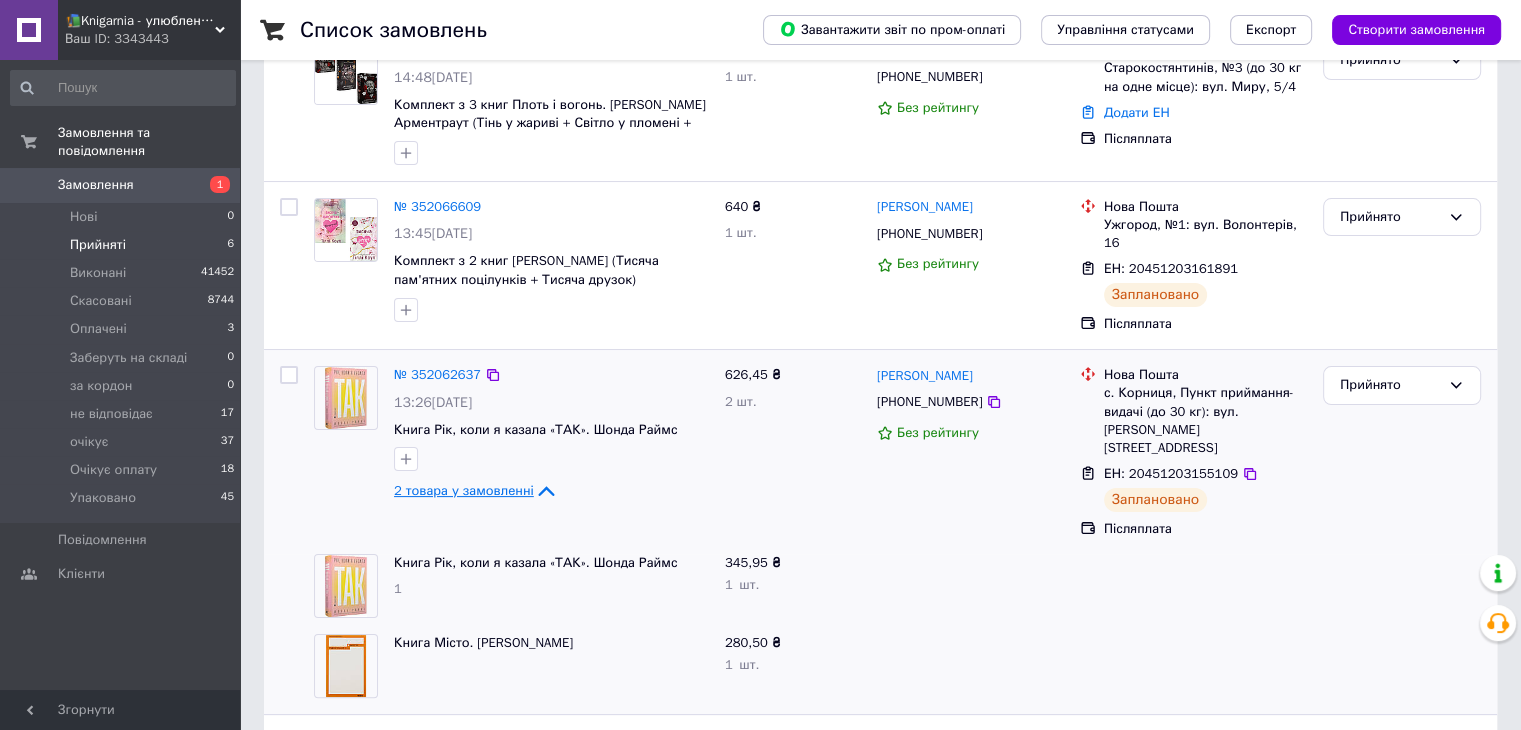 scroll, scrollTop: 260, scrollLeft: 0, axis: vertical 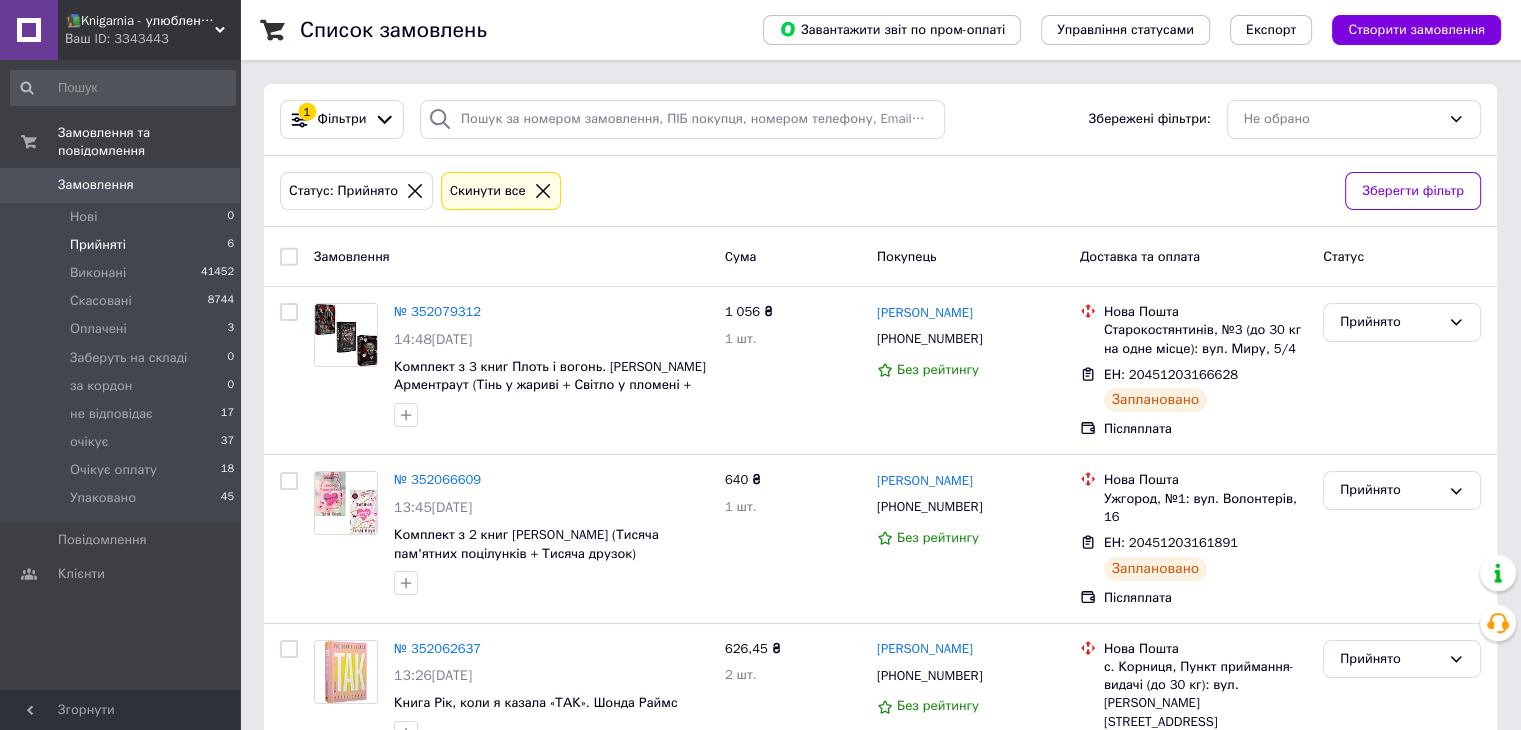 click on "Прийняті 6" at bounding box center (123, 245) 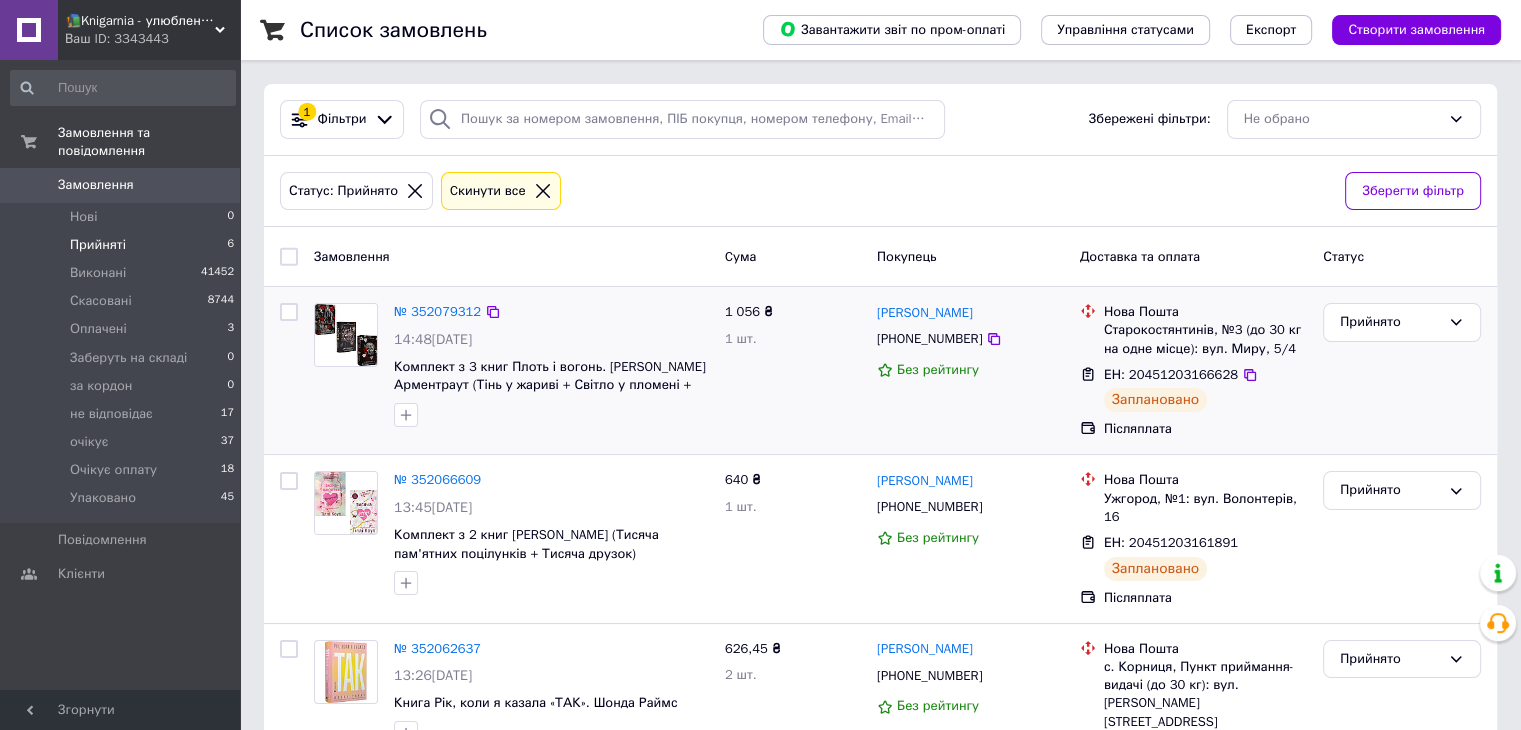 click at bounding box center (289, 312) 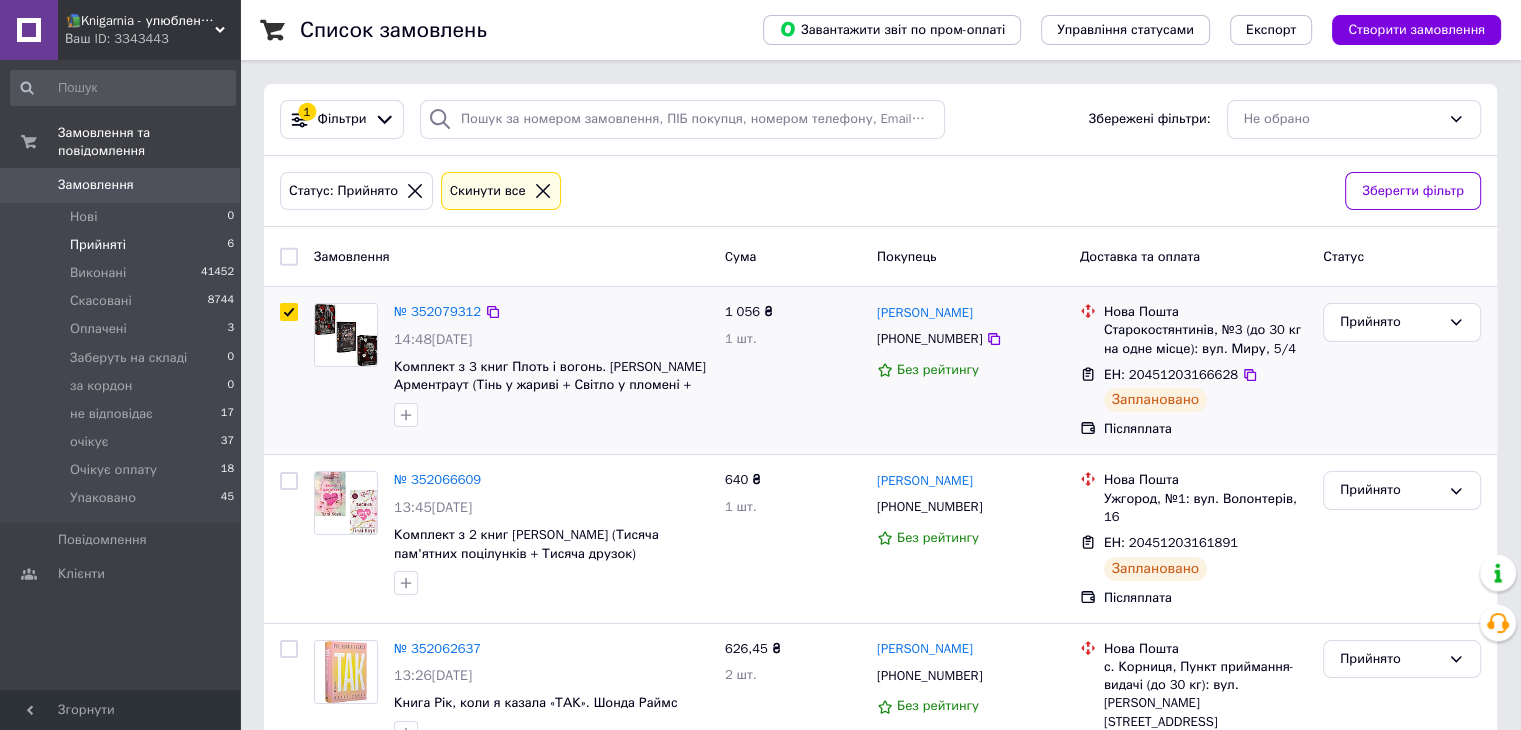 checkbox on "true" 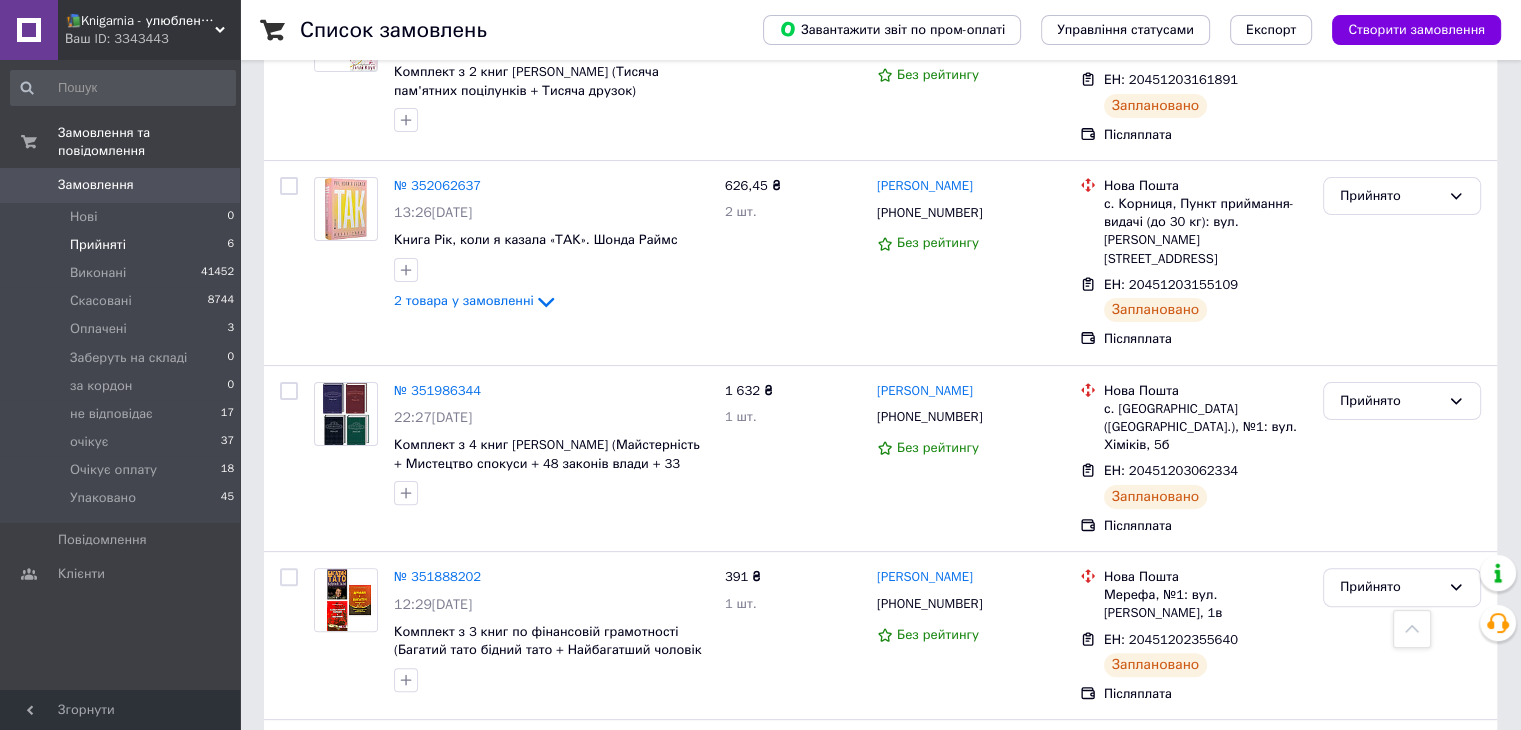 scroll, scrollTop: 462, scrollLeft: 0, axis: vertical 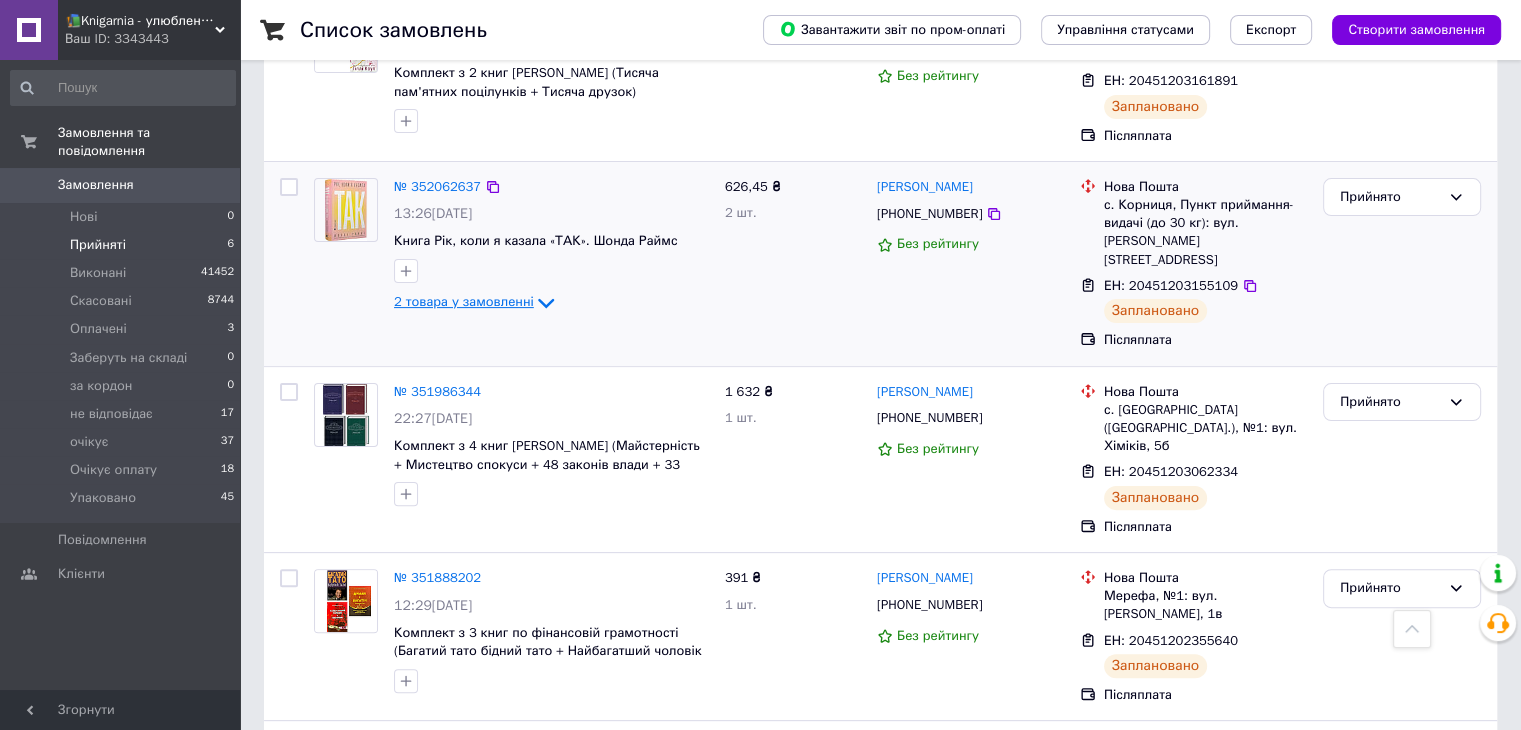 click on "2 товара у замовленні" at bounding box center [464, 302] 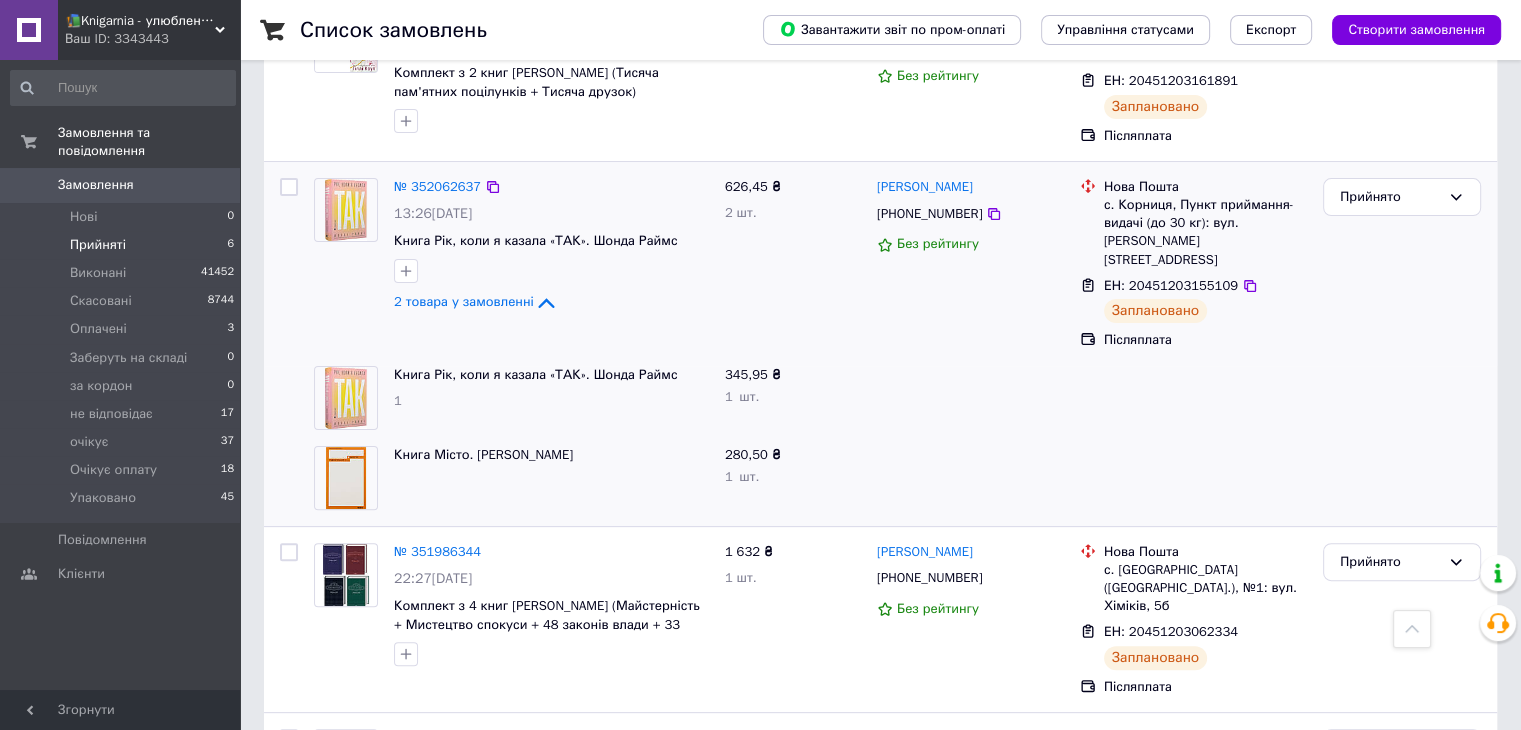 click at bounding box center [289, 187] 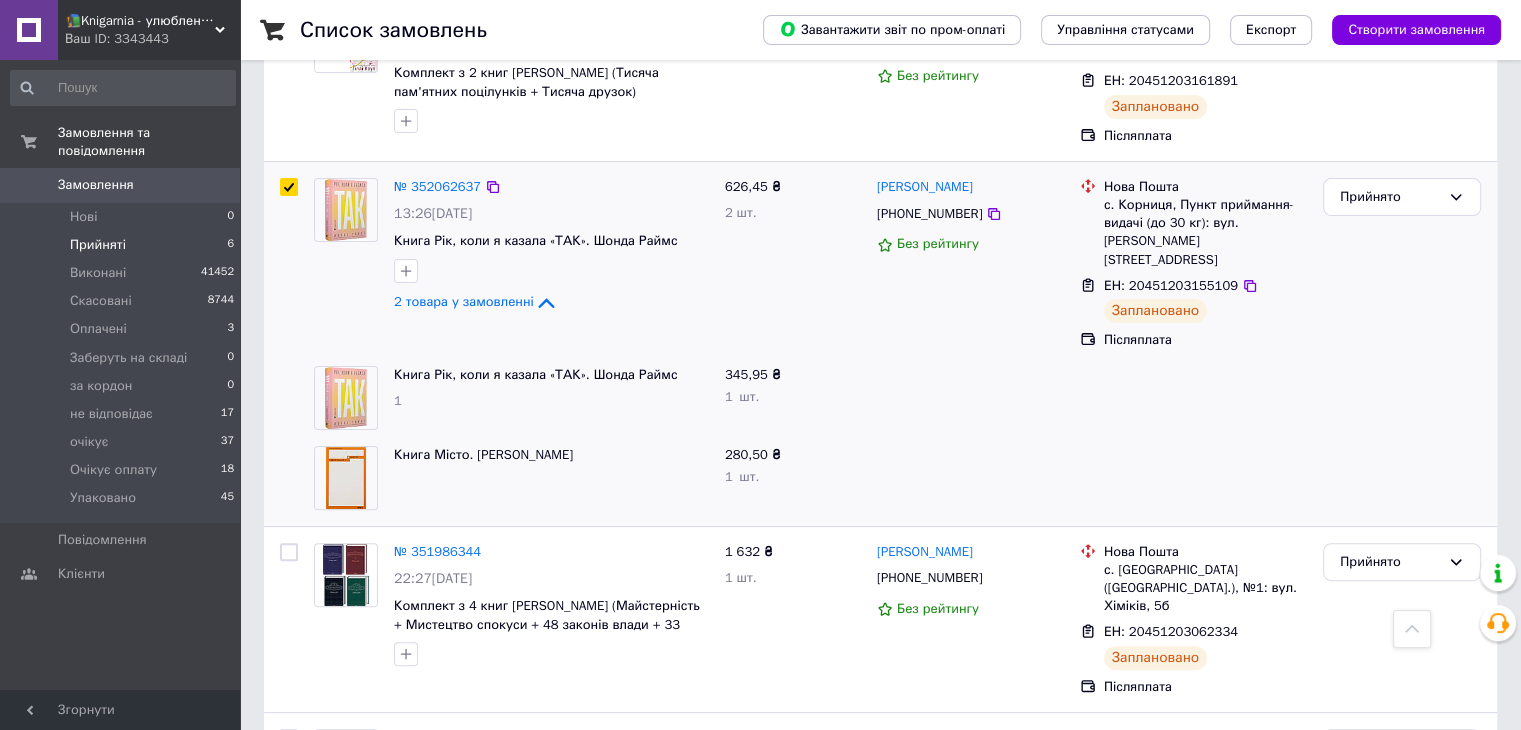 checkbox on "true" 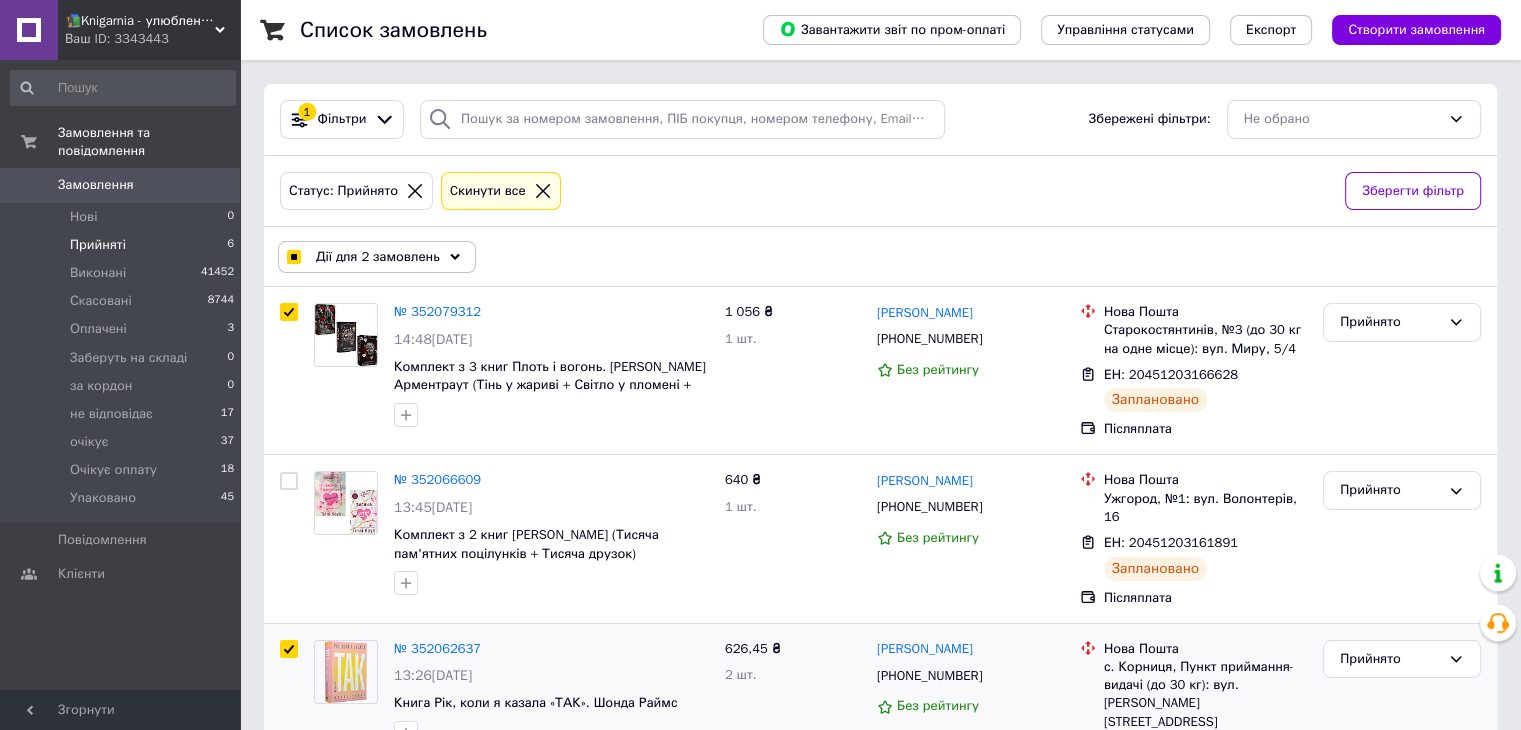 click on "Дії для 2 замовлень" at bounding box center (377, 257) 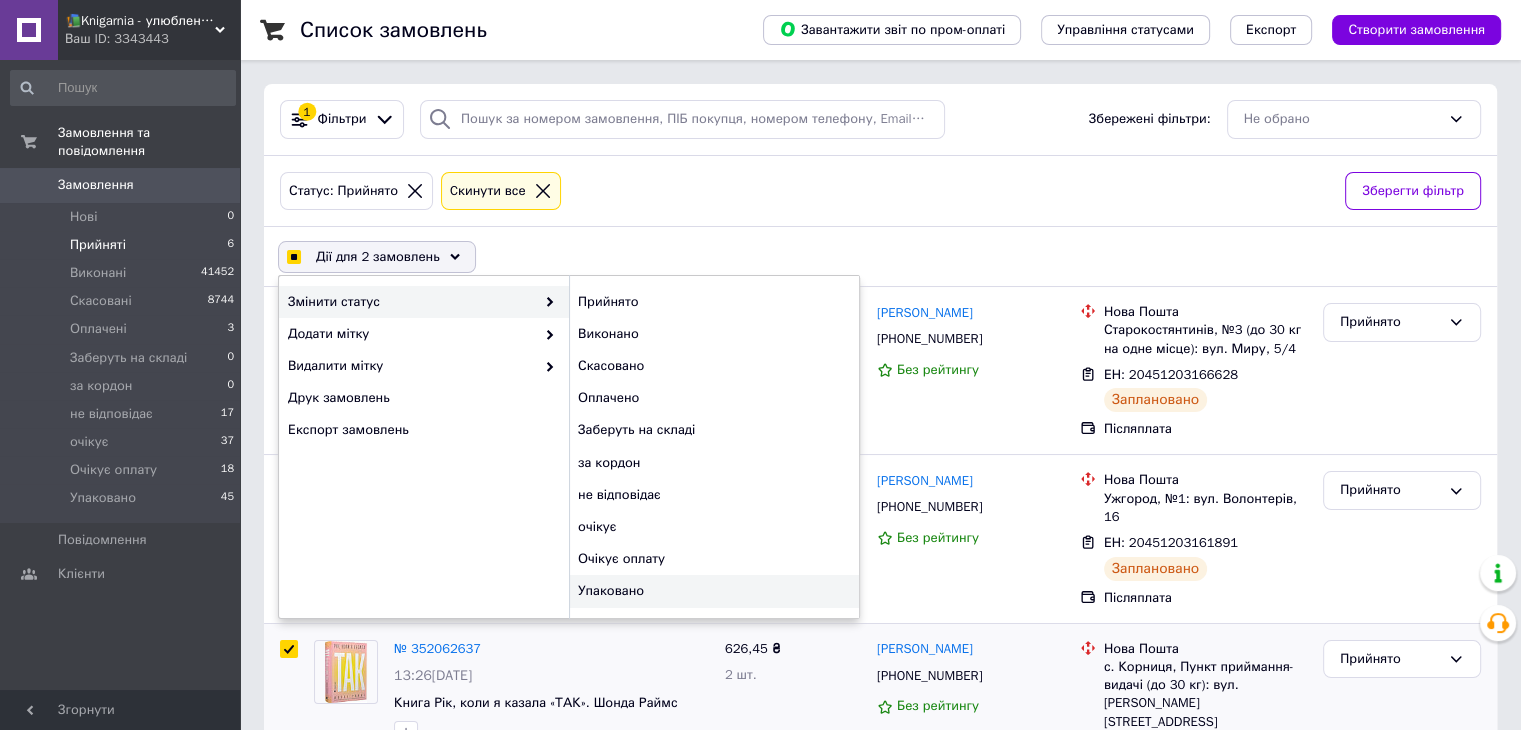 checkbox on "true" 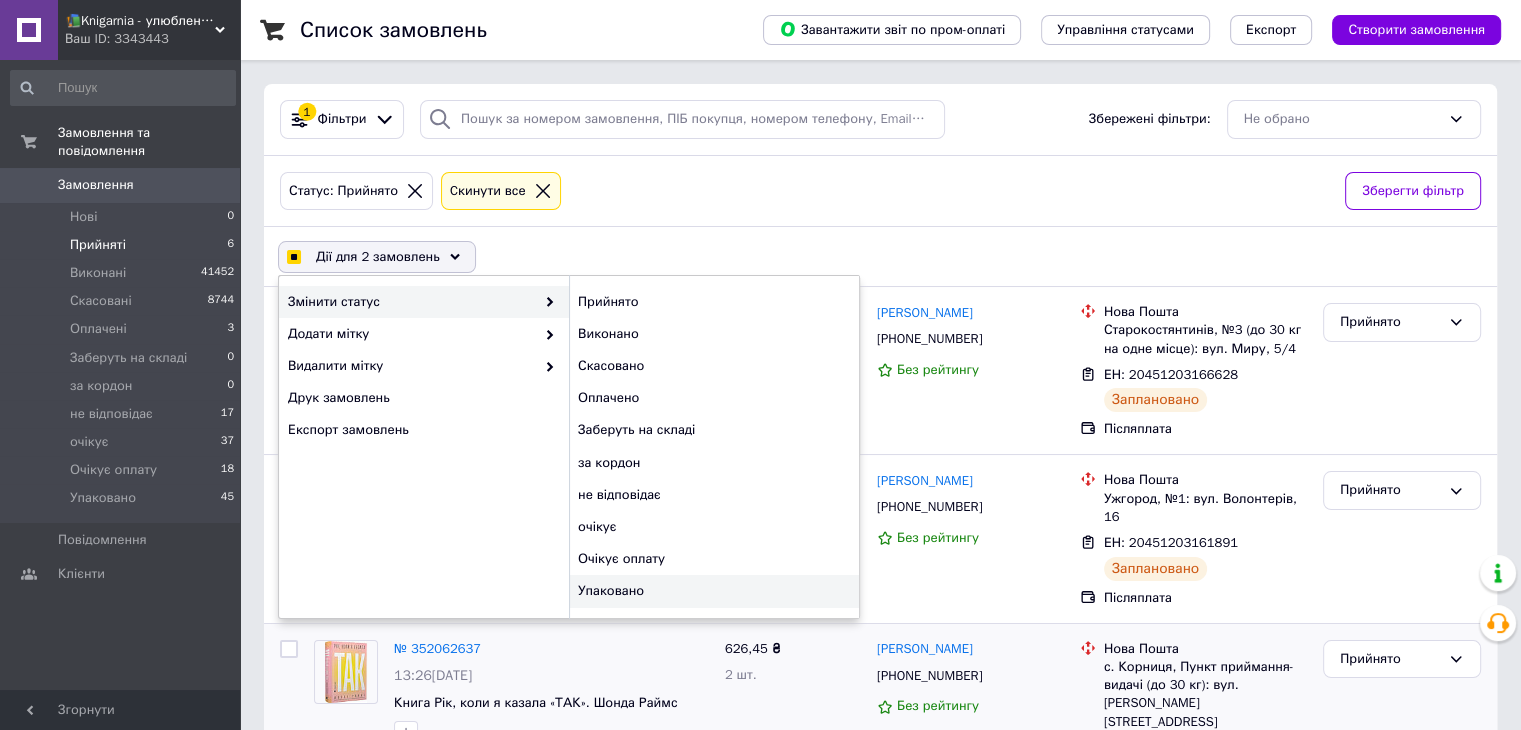 checkbox on "false" 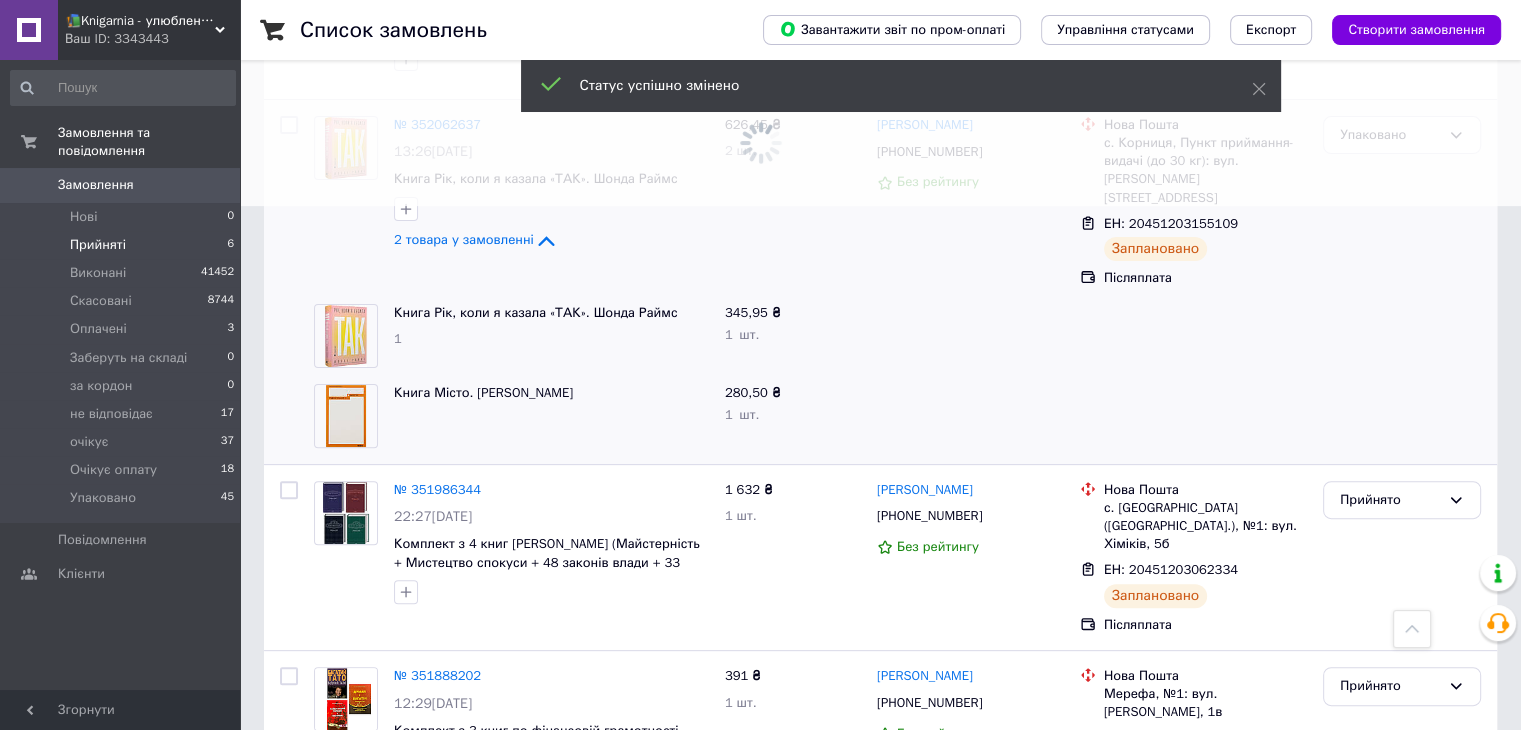 scroll, scrollTop: 524, scrollLeft: 0, axis: vertical 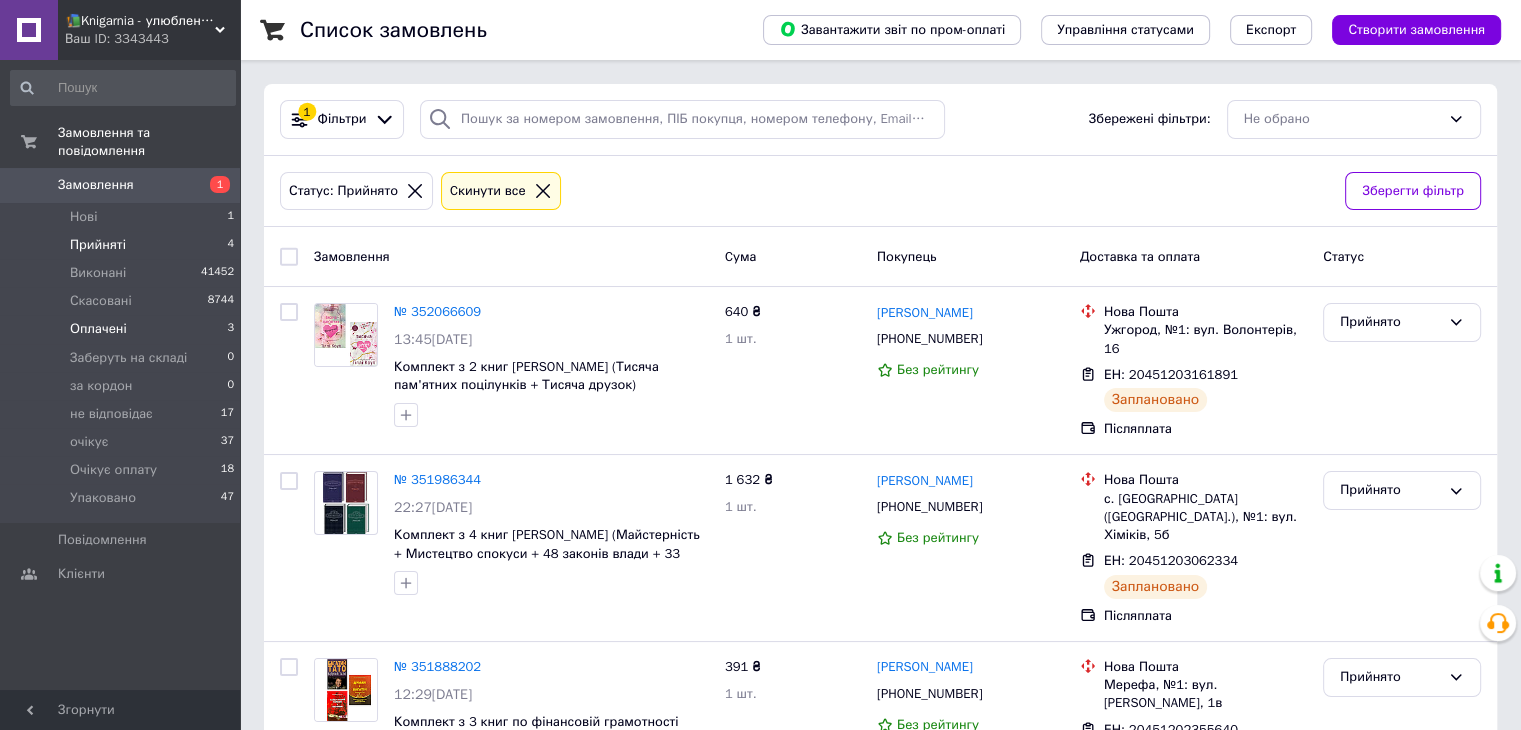 click on "Оплачені 3" at bounding box center (123, 329) 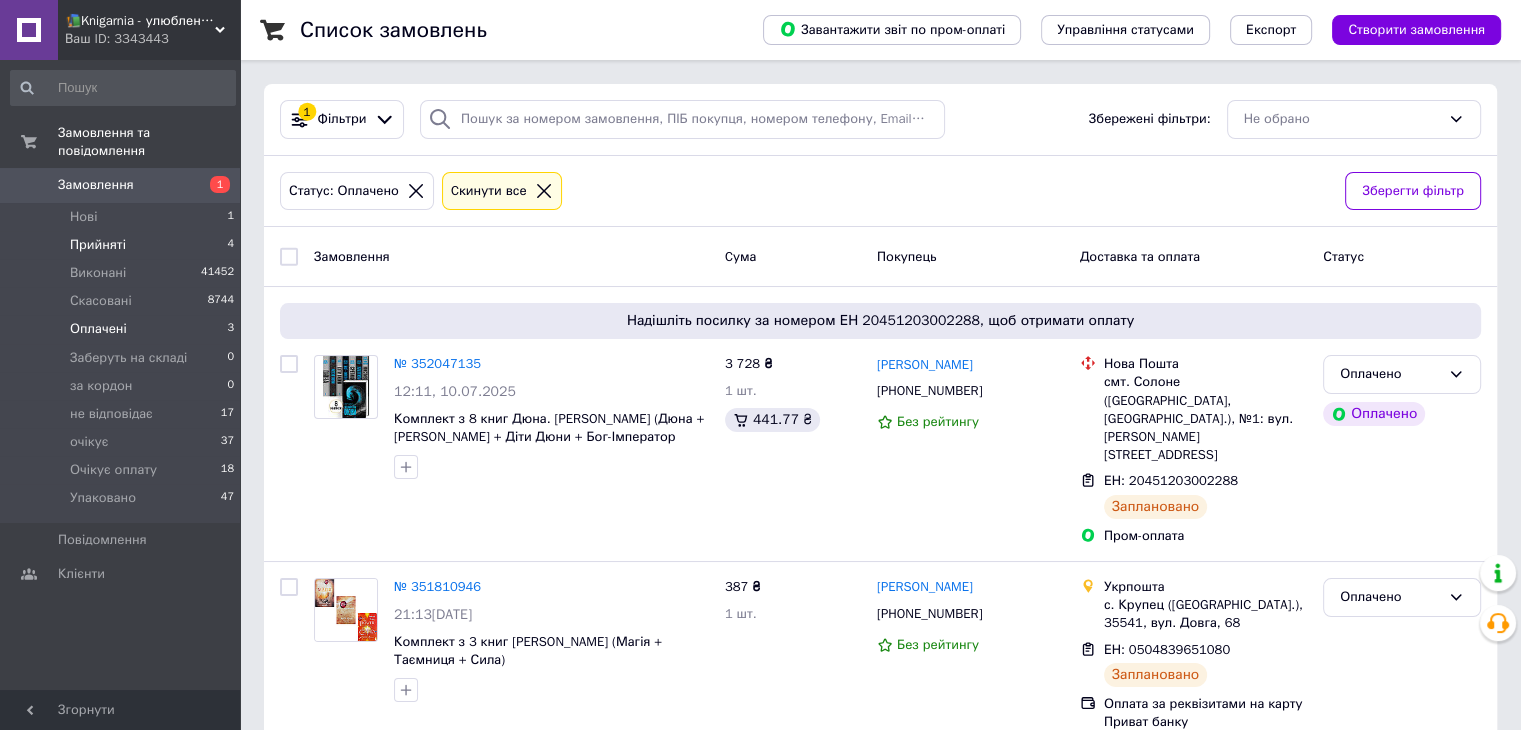 click on "Прийняті 4" at bounding box center (123, 245) 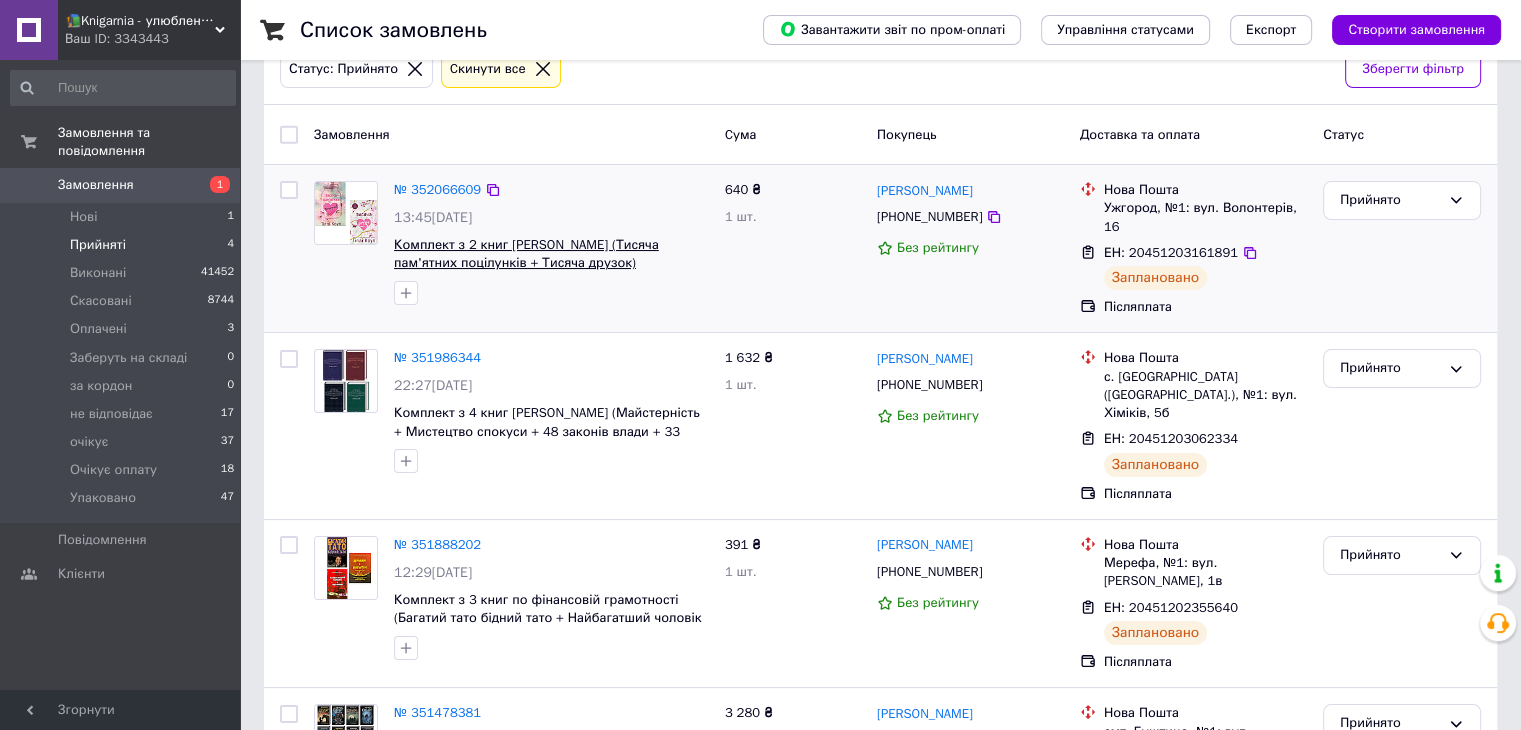 scroll, scrollTop: 120, scrollLeft: 0, axis: vertical 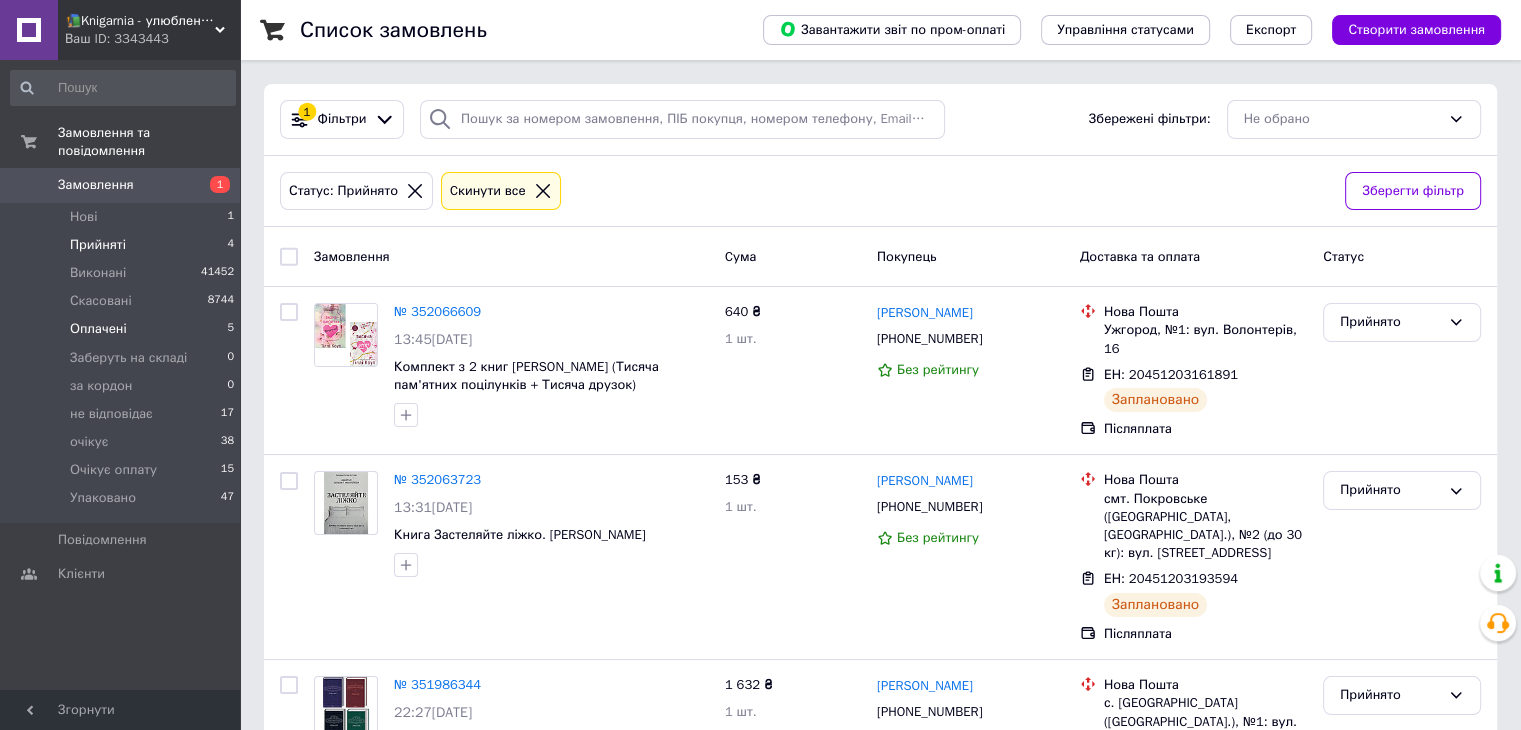 click on "Оплачені 5" at bounding box center [123, 329] 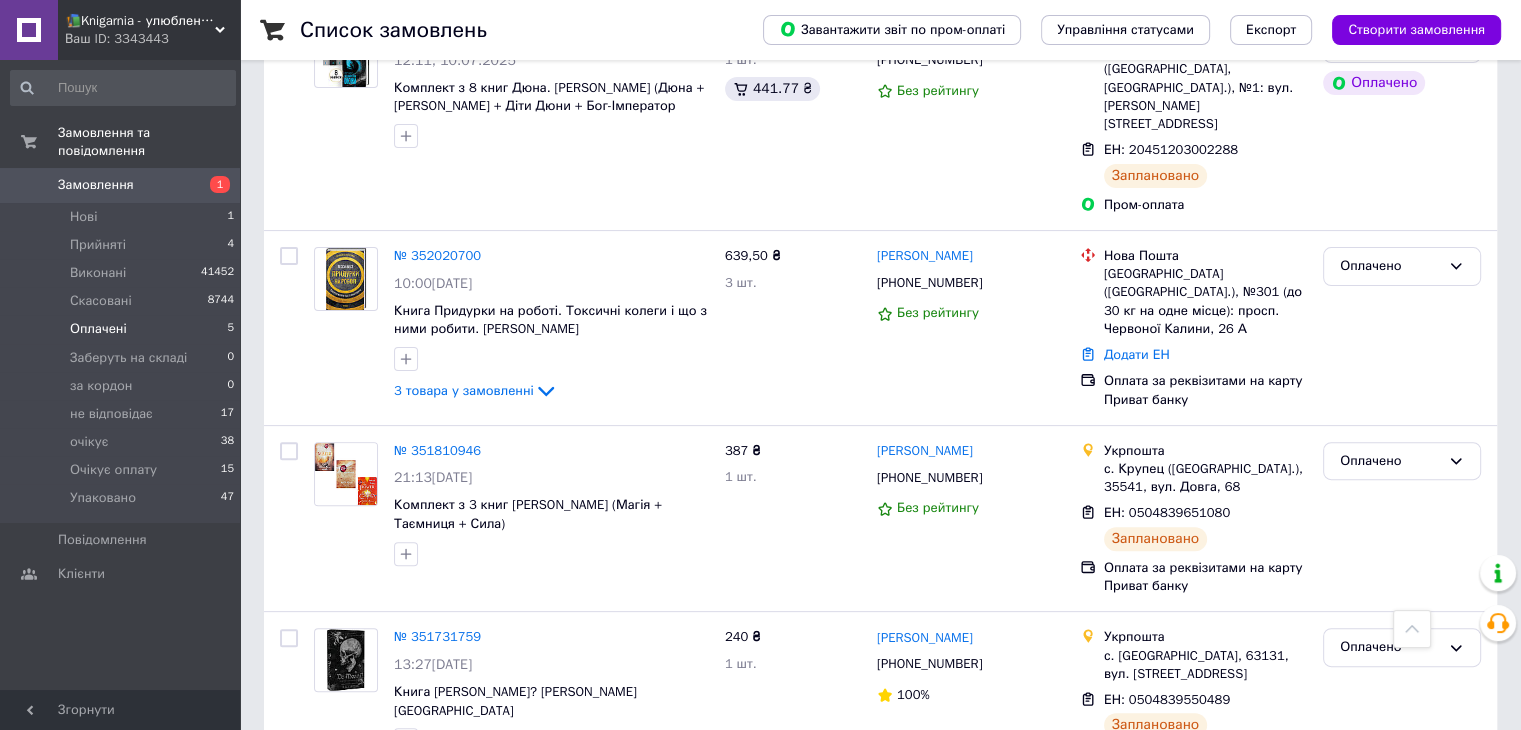 scroll, scrollTop: 556, scrollLeft: 0, axis: vertical 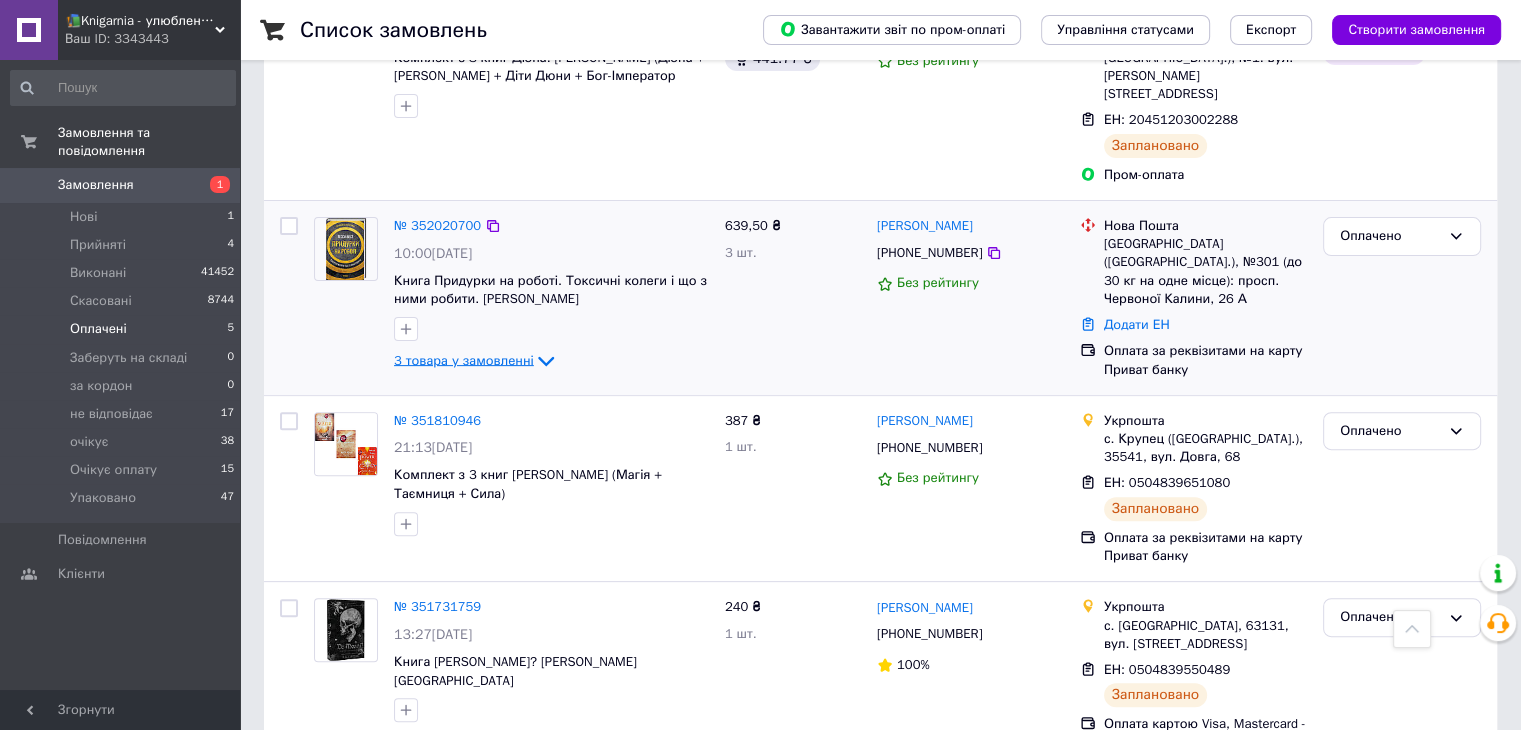 click on "3 товара у замовленні" at bounding box center (464, 359) 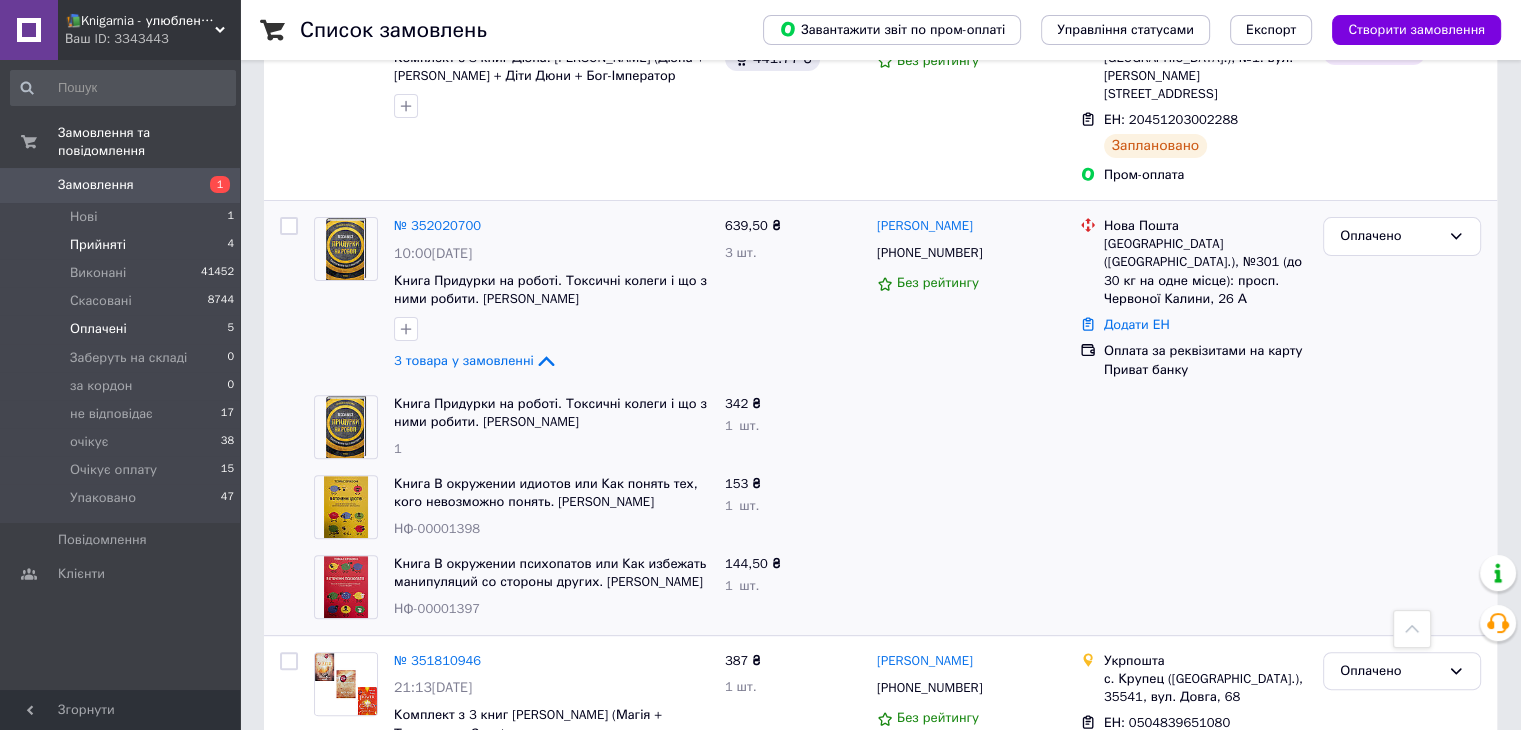 click on "Прийняті 4" at bounding box center [123, 245] 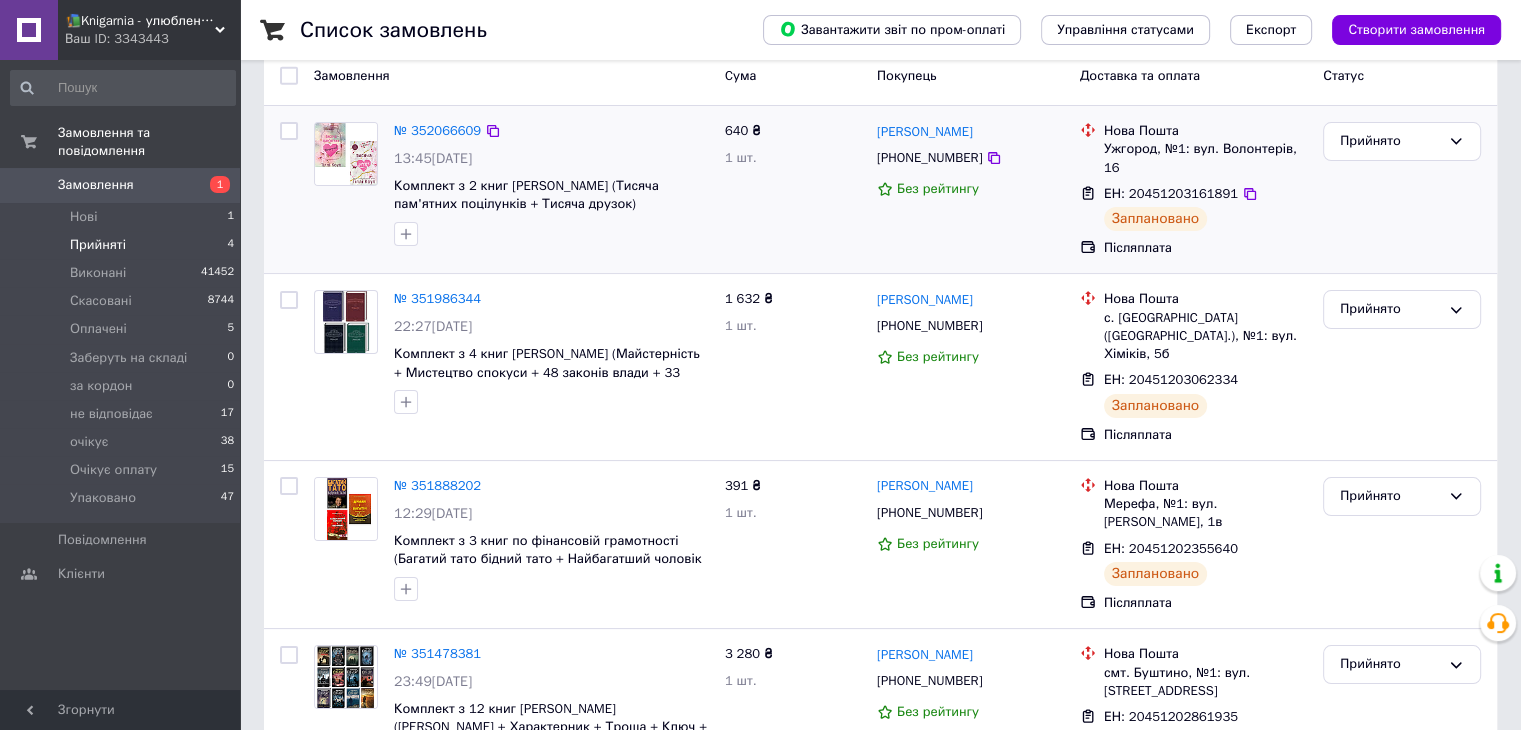 scroll, scrollTop: 0, scrollLeft: 0, axis: both 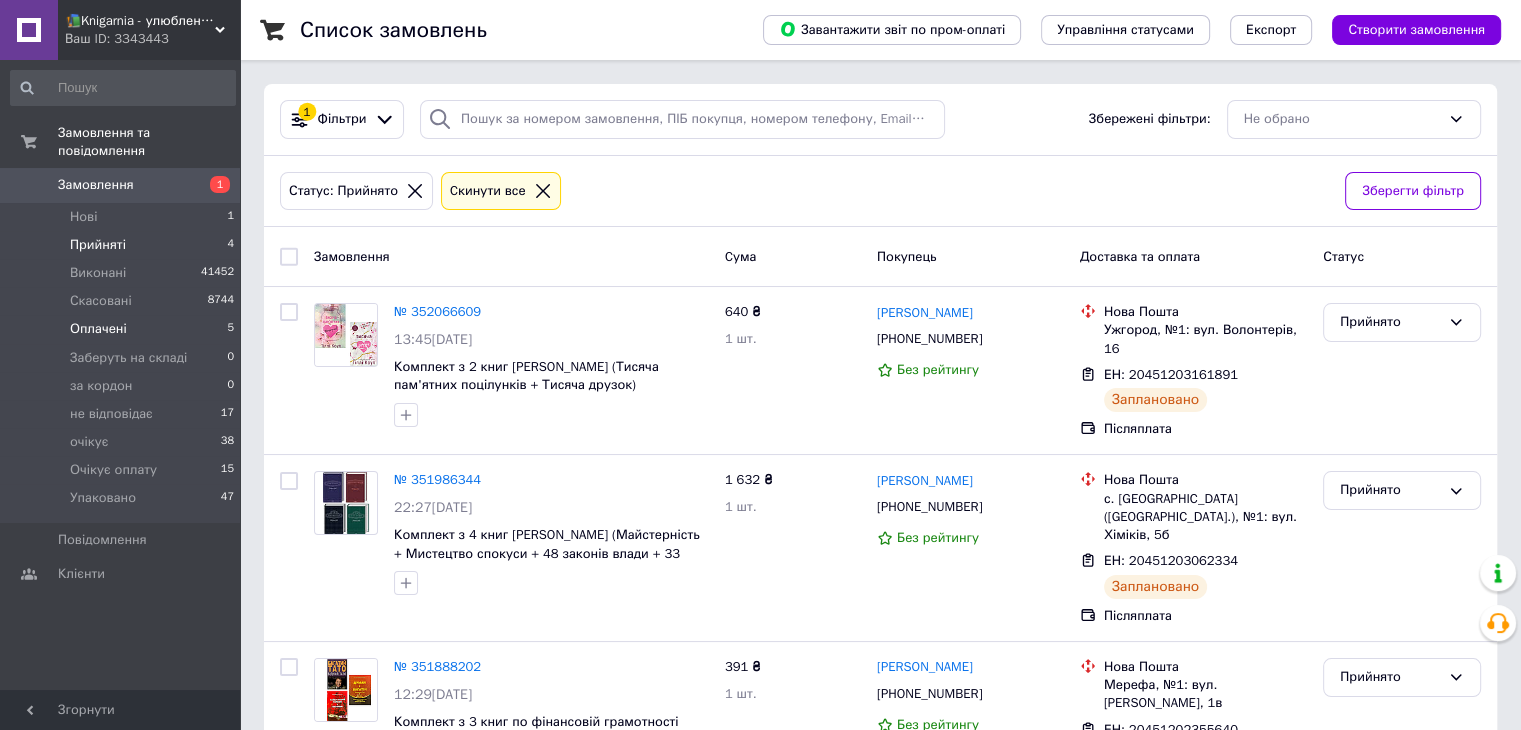 click on "Оплачені 5" at bounding box center (123, 329) 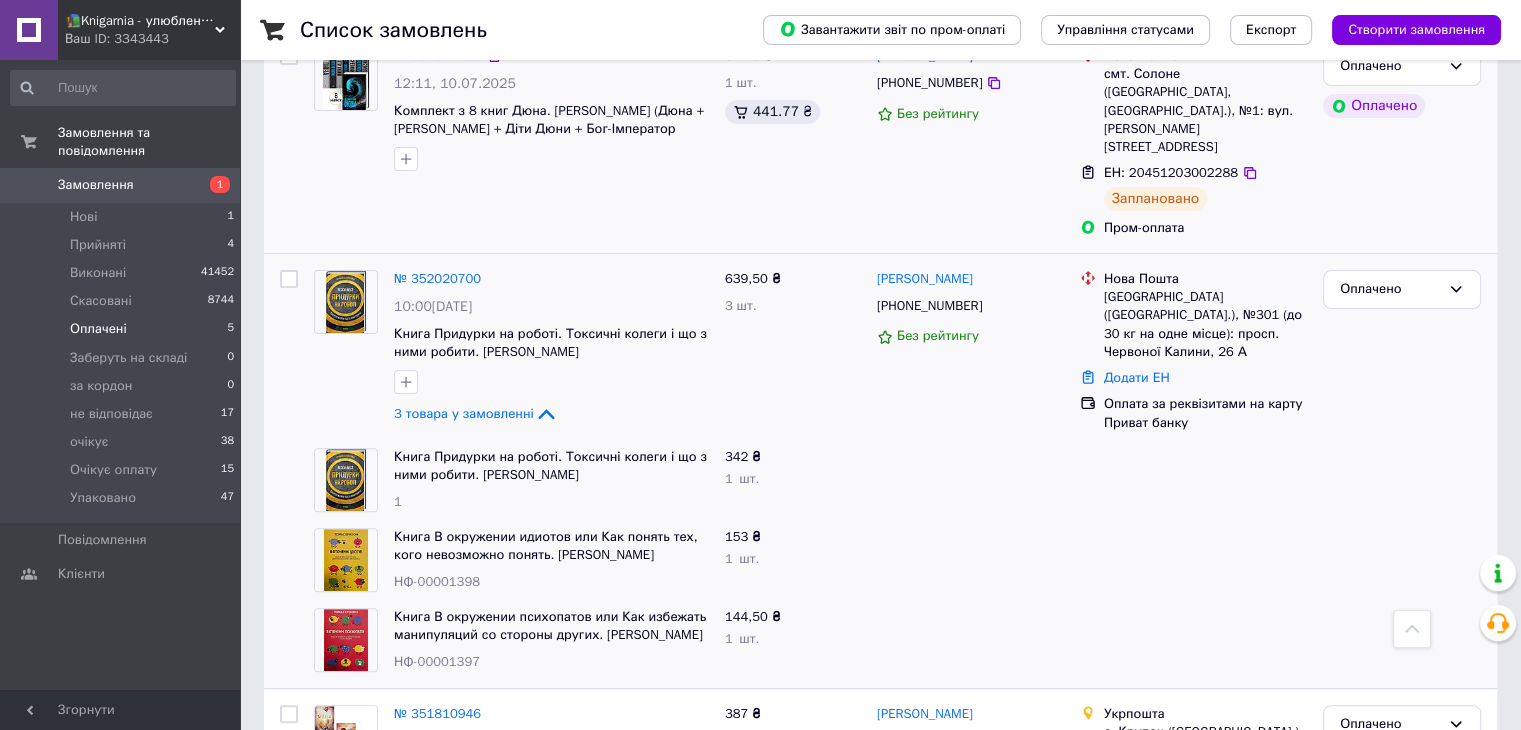 scroll, scrollTop: 500, scrollLeft: 0, axis: vertical 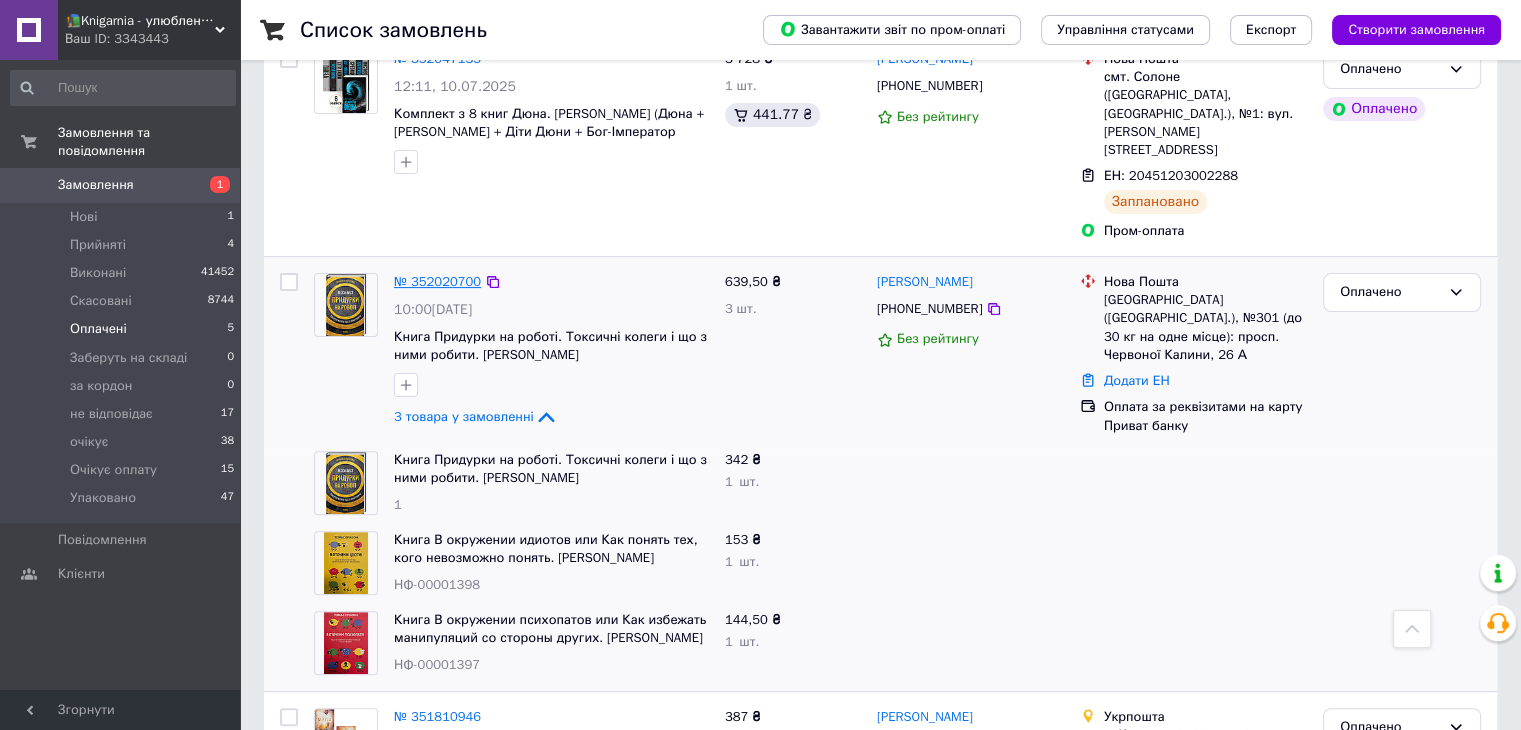 click on "№ 352020700" at bounding box center (437, 281) 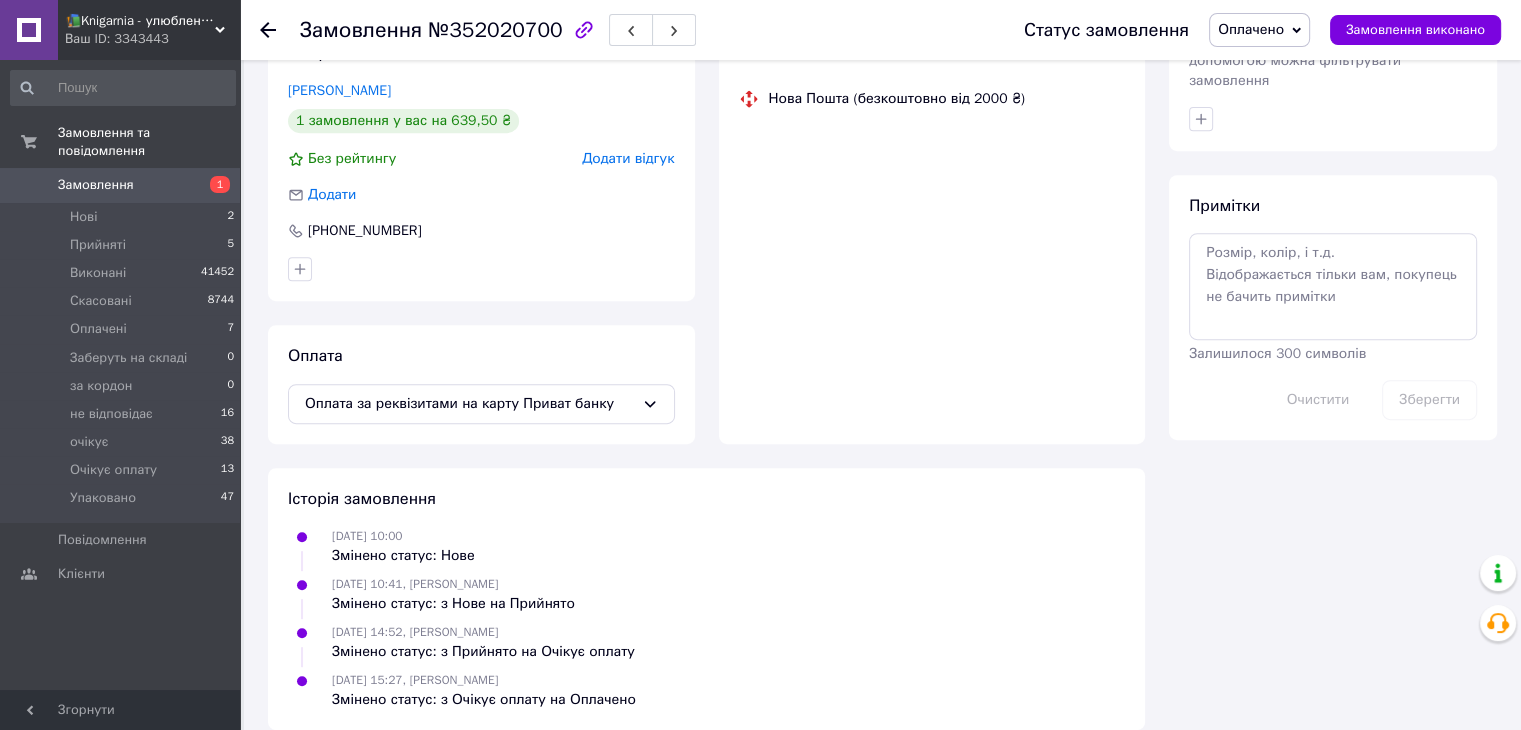 scroll, scrollTop: 848, scrollLeft: 0, axis: vertical 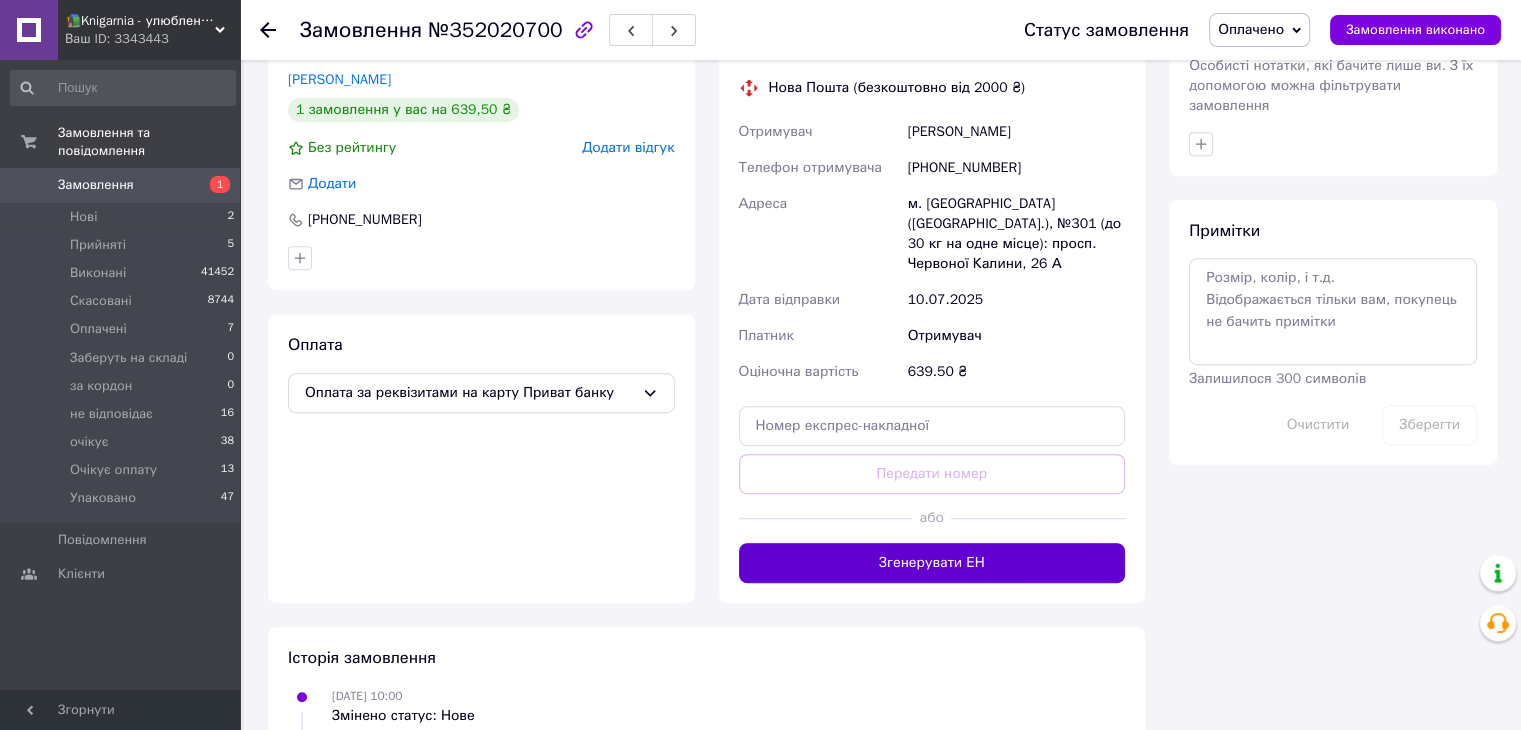 click on "Згенерувати ЕН" at bounding box center [932, 563] 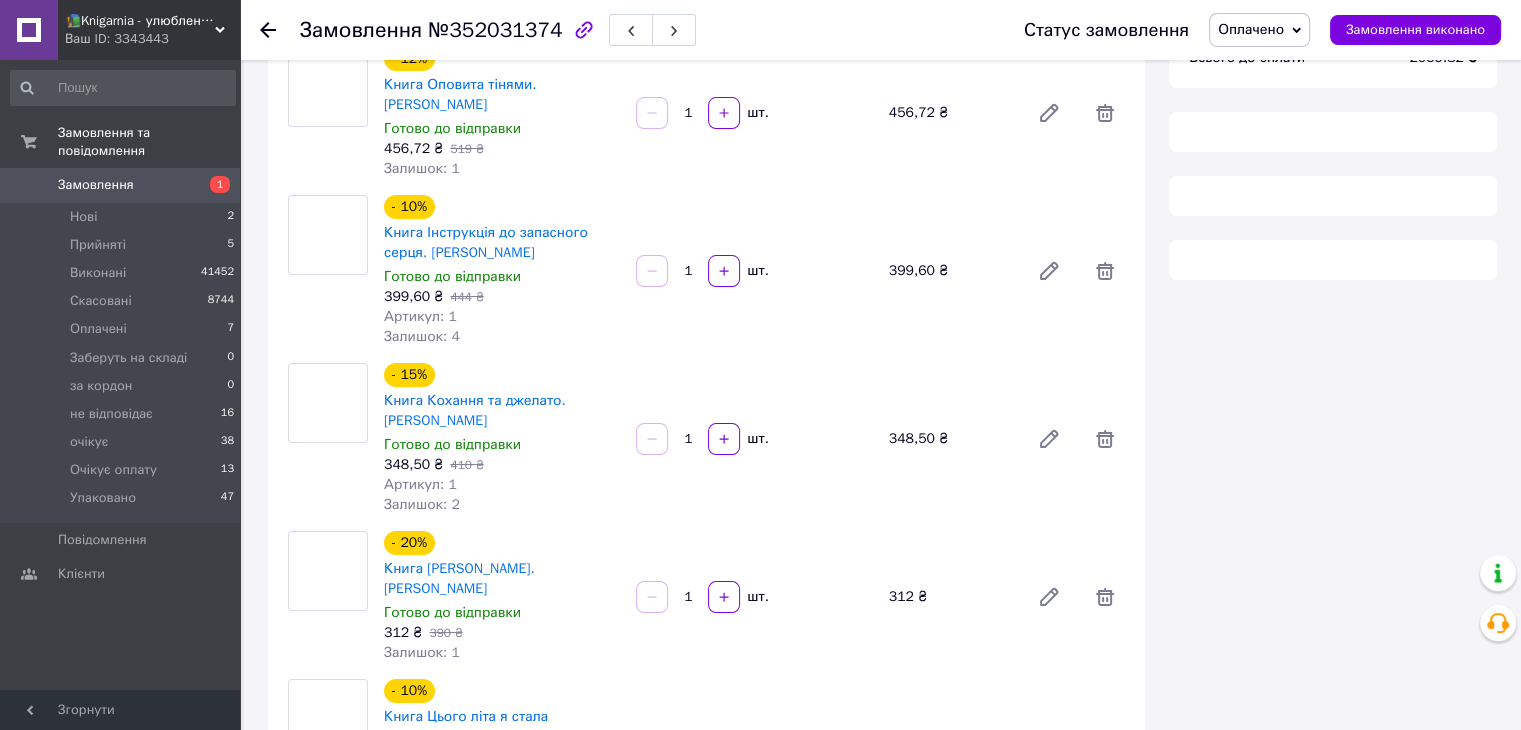 scroll, scrollTop: 848, scrollLeft: 0, axis: vertical 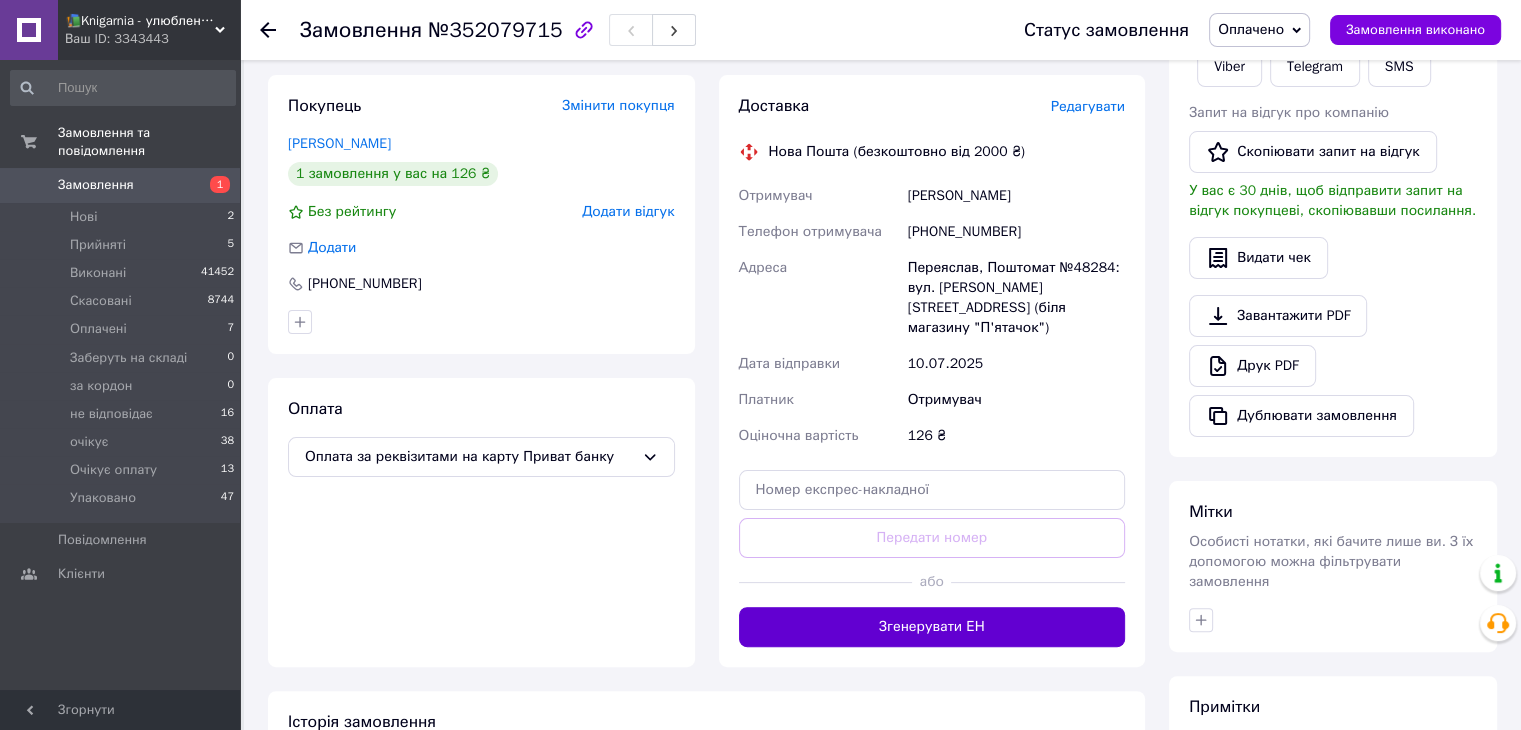 click on "Згенерувати ЕН" at bounding box center (932, 627) 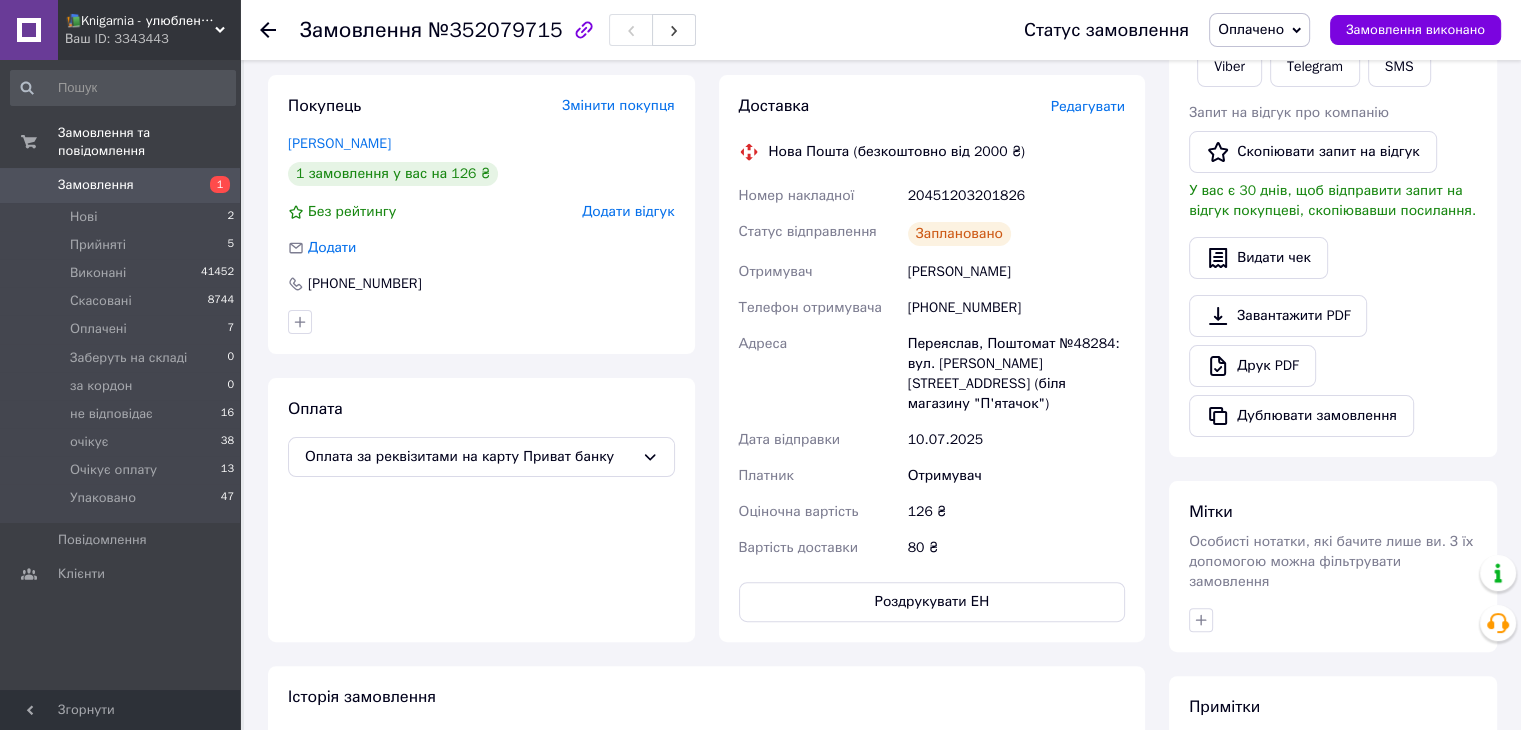 scroll, scrollTop: 0, scrollLeft: 0, axis: both 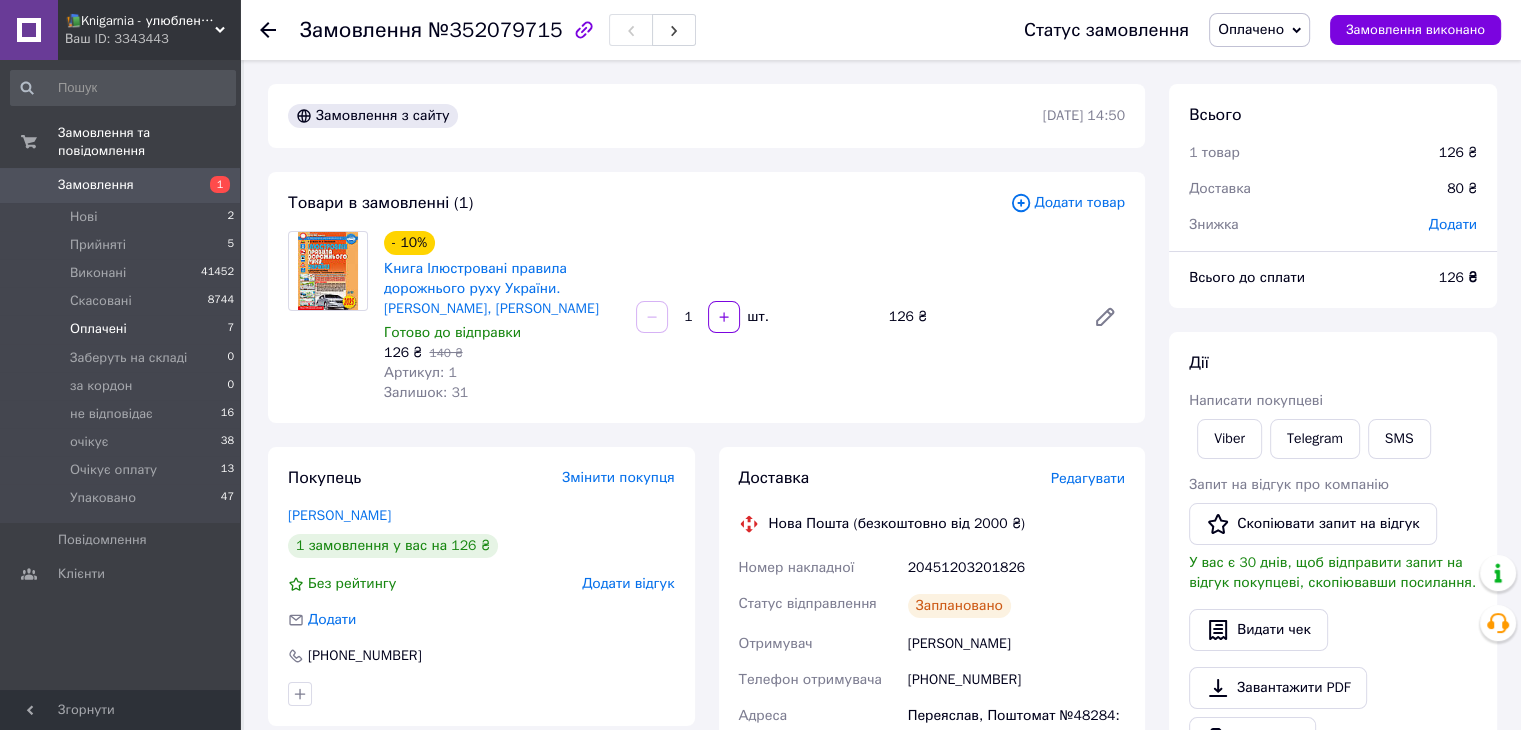 click on "Оплачені 7" at bounding box center (123, 329) 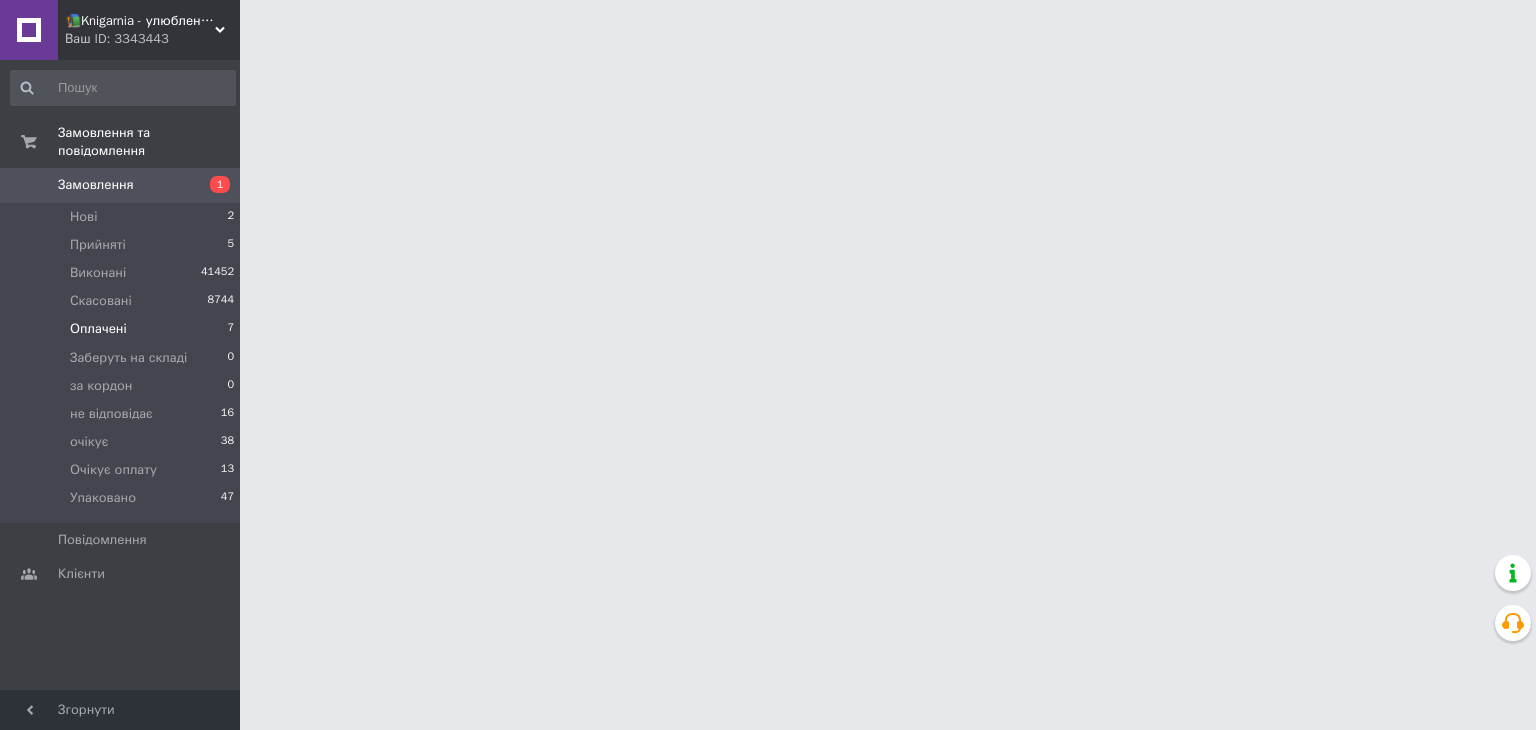 click on "Оплачені 7" at bounding box center (123, 329) 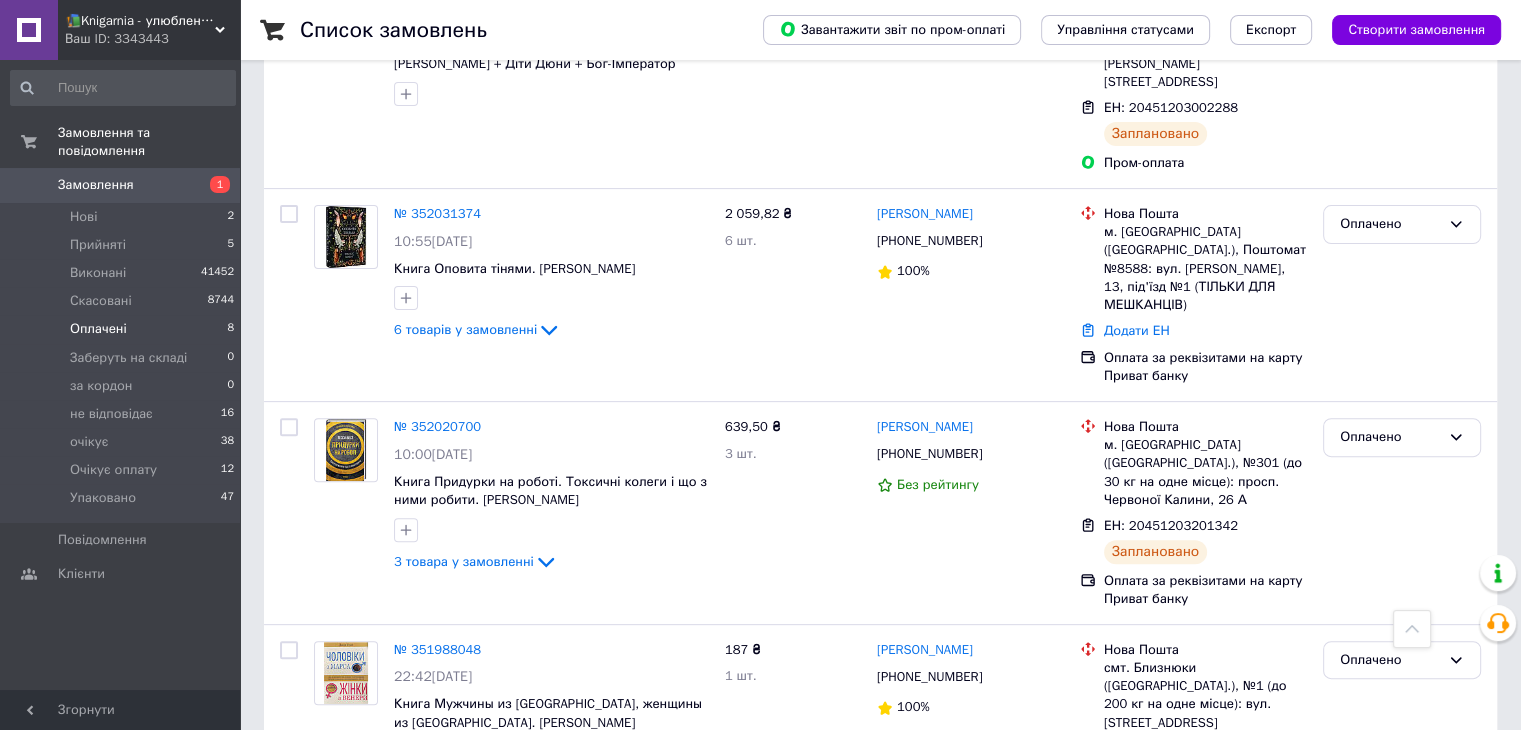 scroll, scrollTop: 596, scrollLeft: 0, axis: vertical 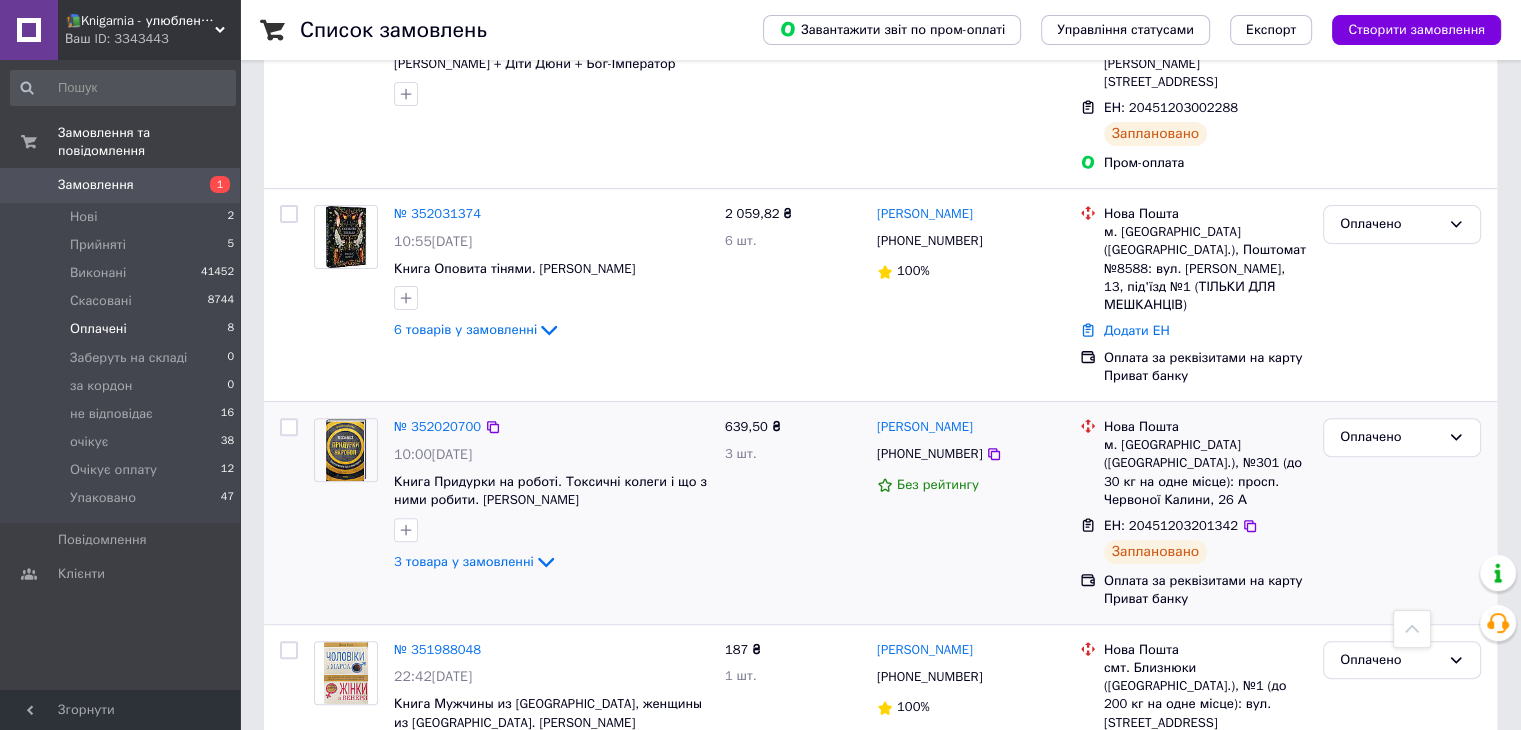 click at bounding box center (289, 427) 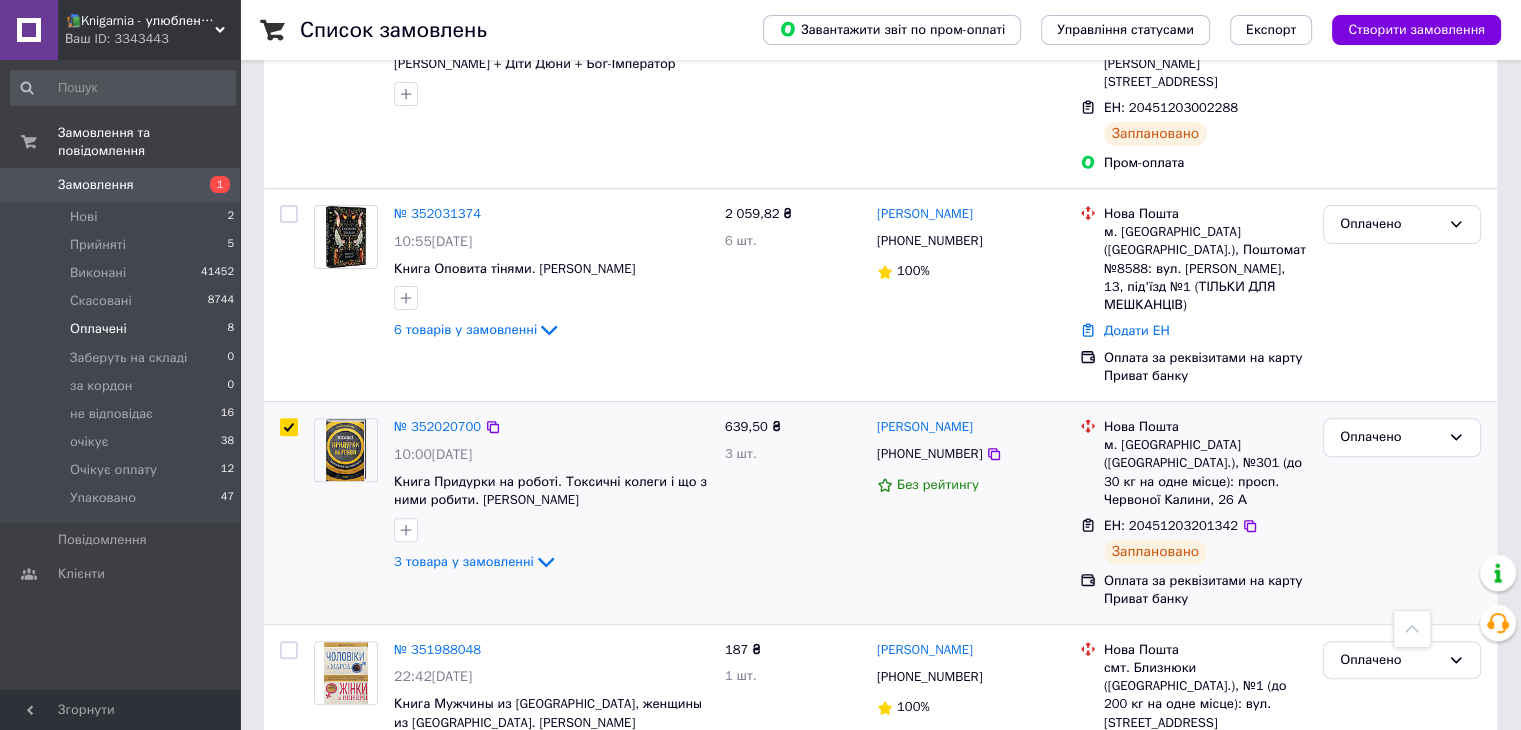 checkbox on "true" 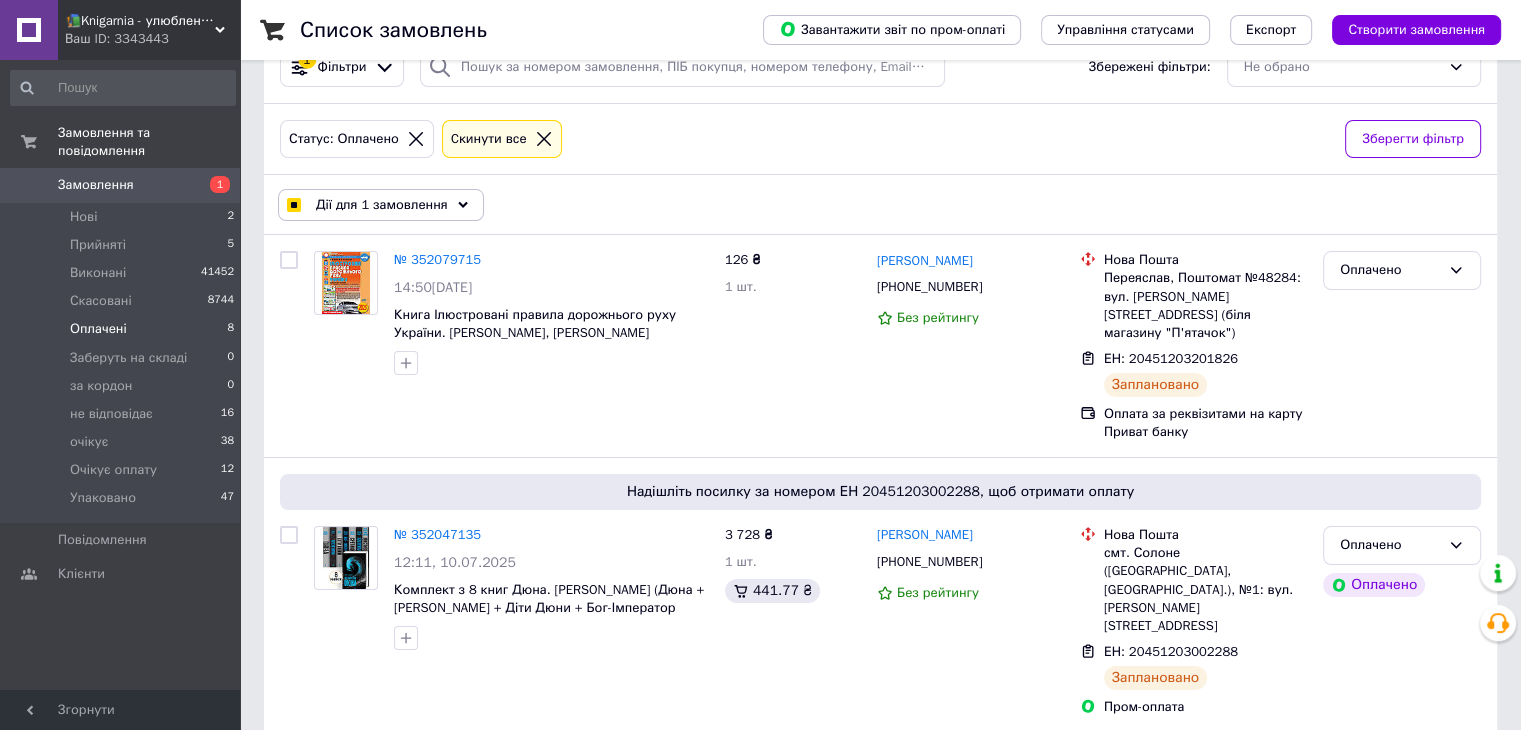 scroll, scrollTop: 51, scrollLeft: 0, axis: vertical 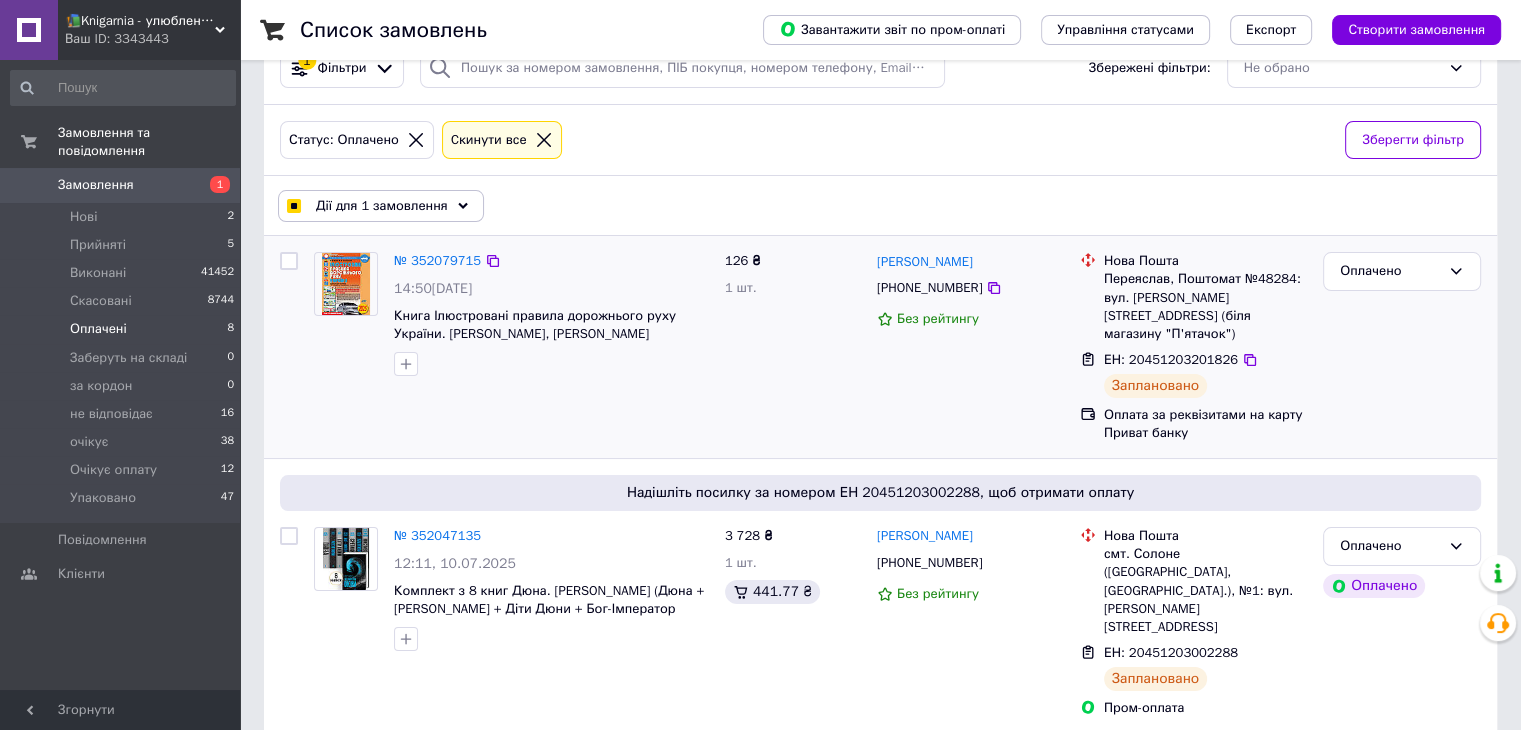 click at bounding box center (289, 261) 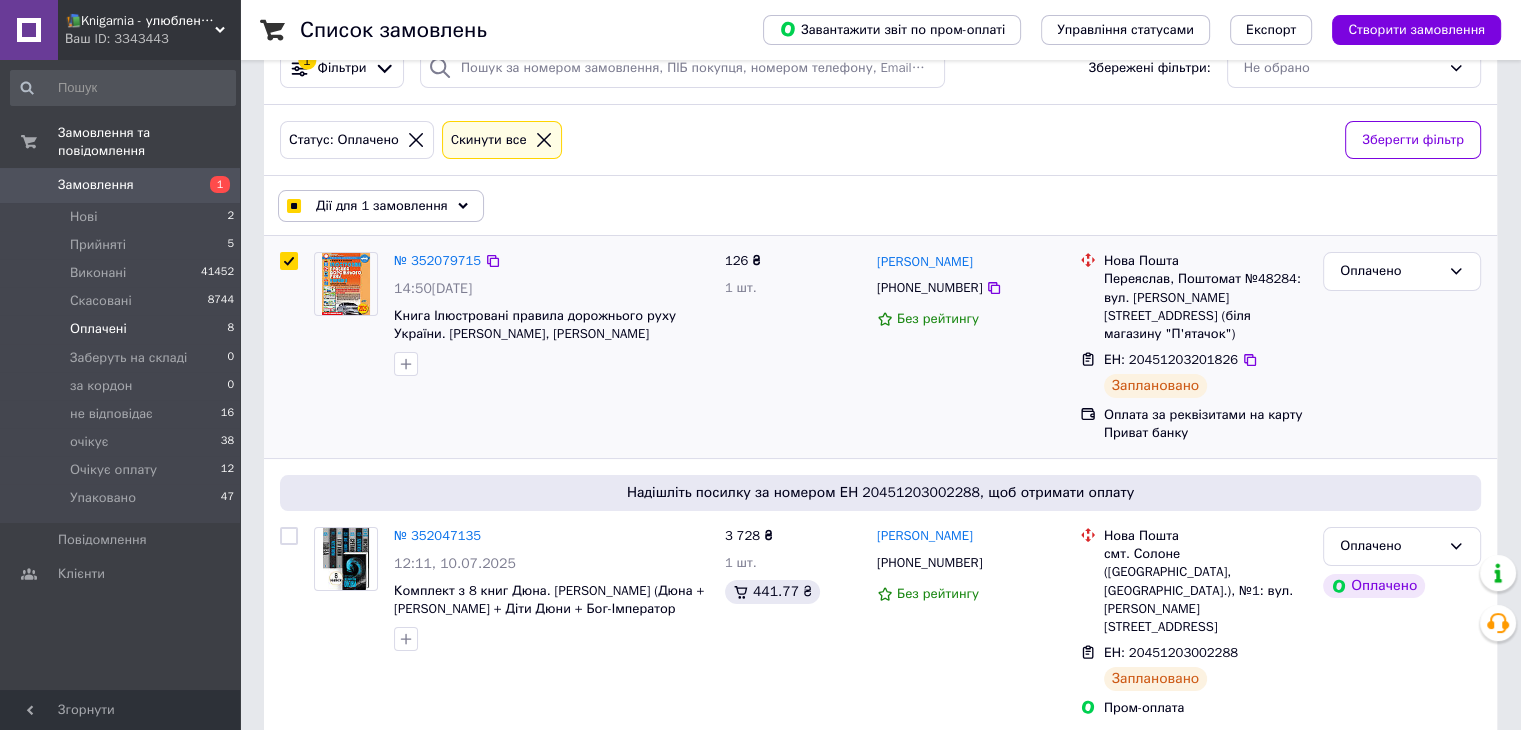 checkbox on "true" 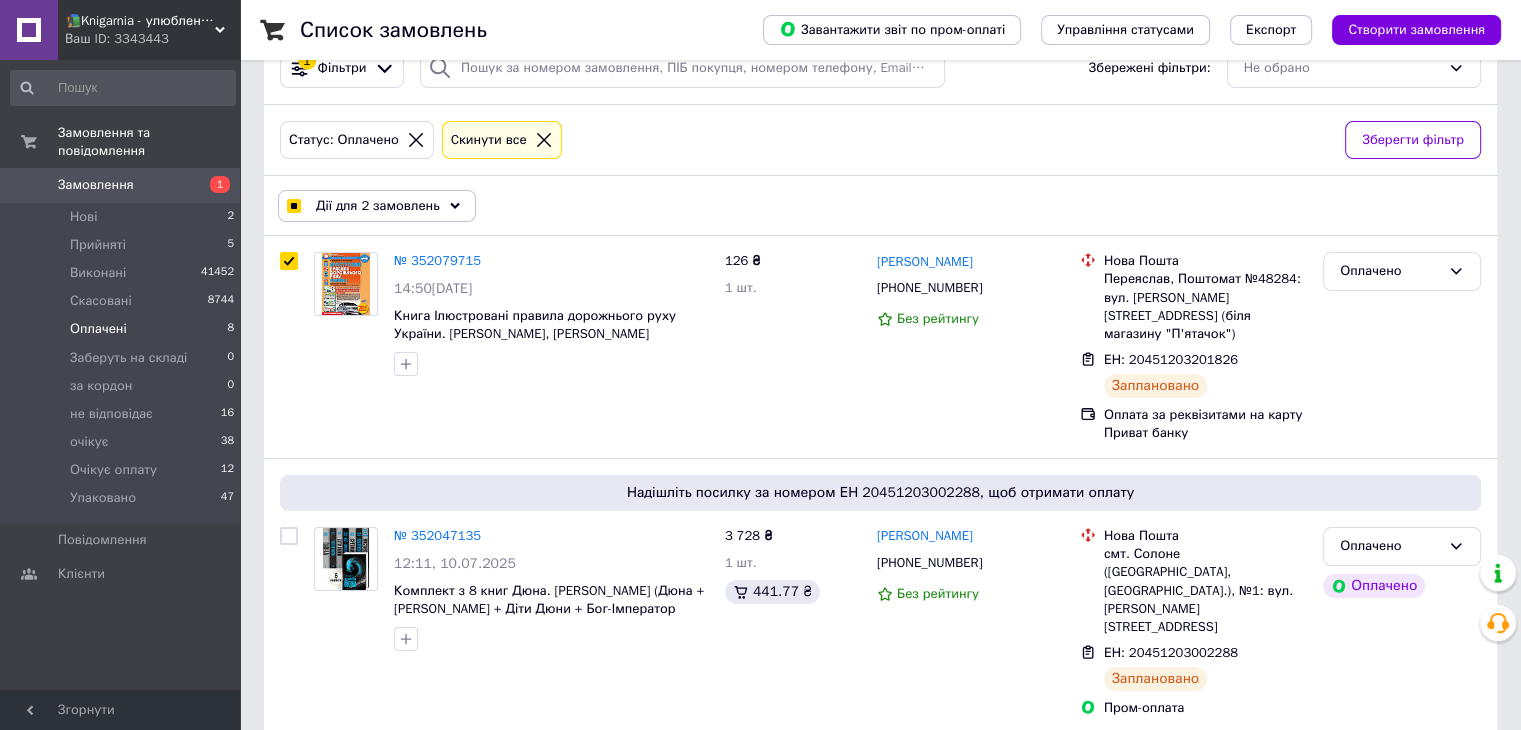 click on "Дії для 2 замовлень" at bounding box center [378, 206] 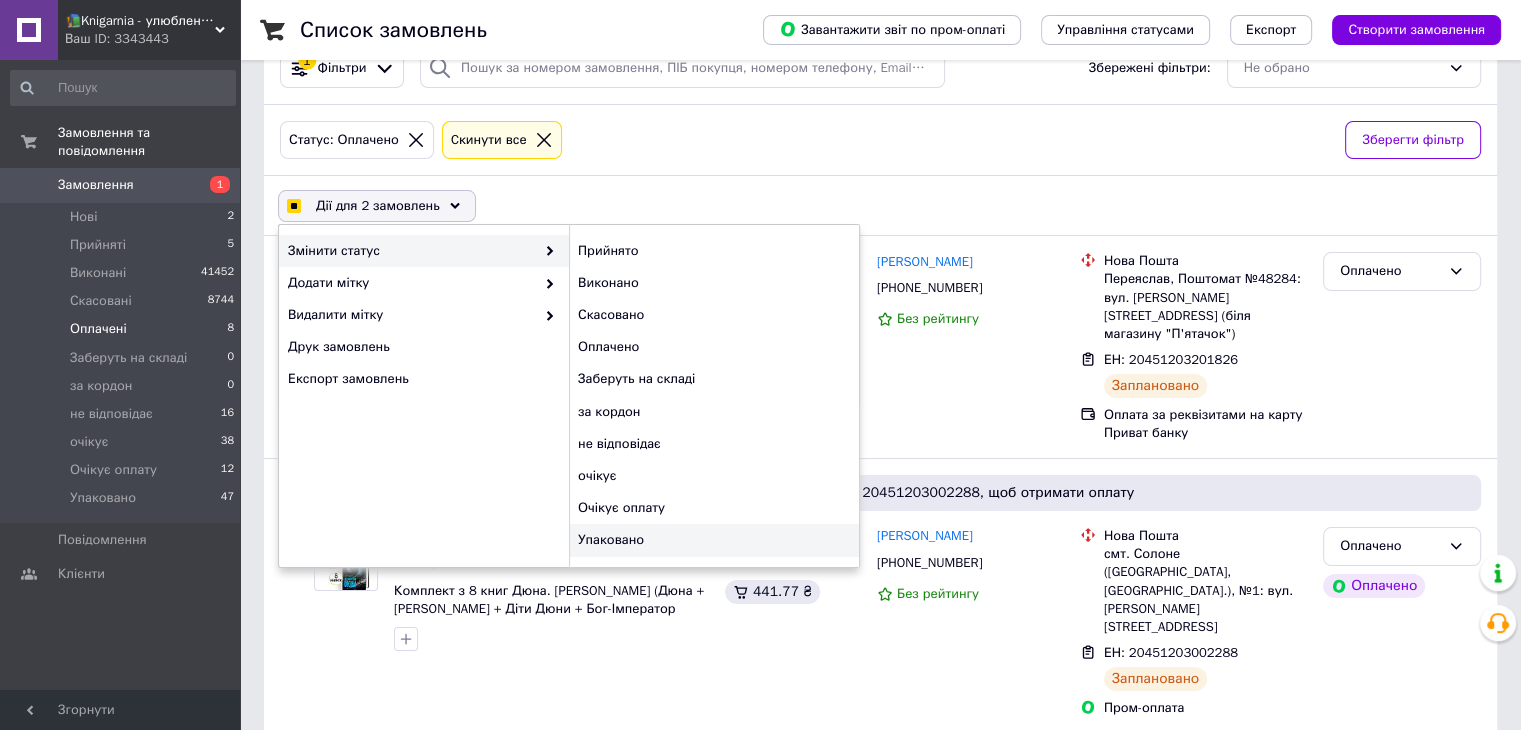 checkbox on "true" 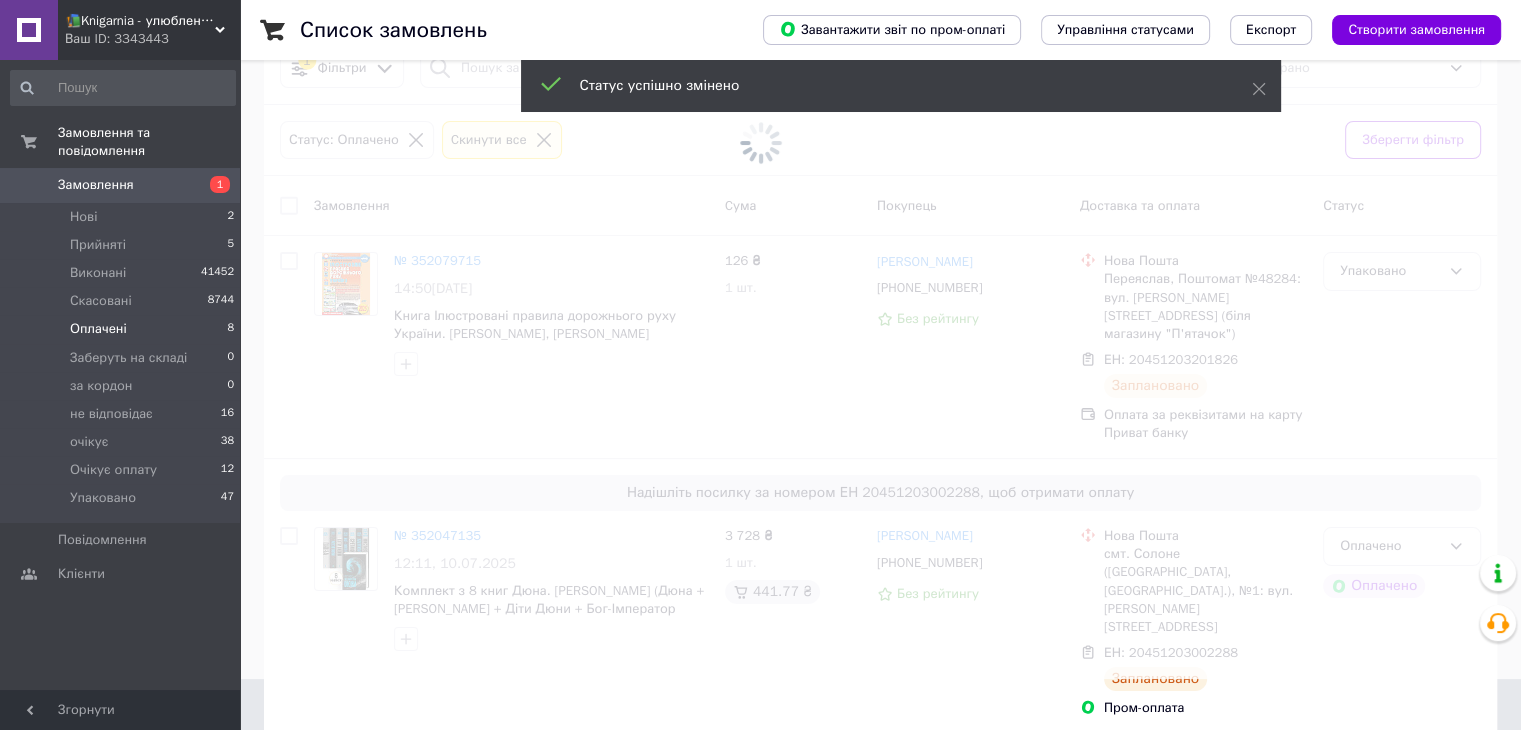 click on "Оплачені 8" at bounding box center (123, 329) 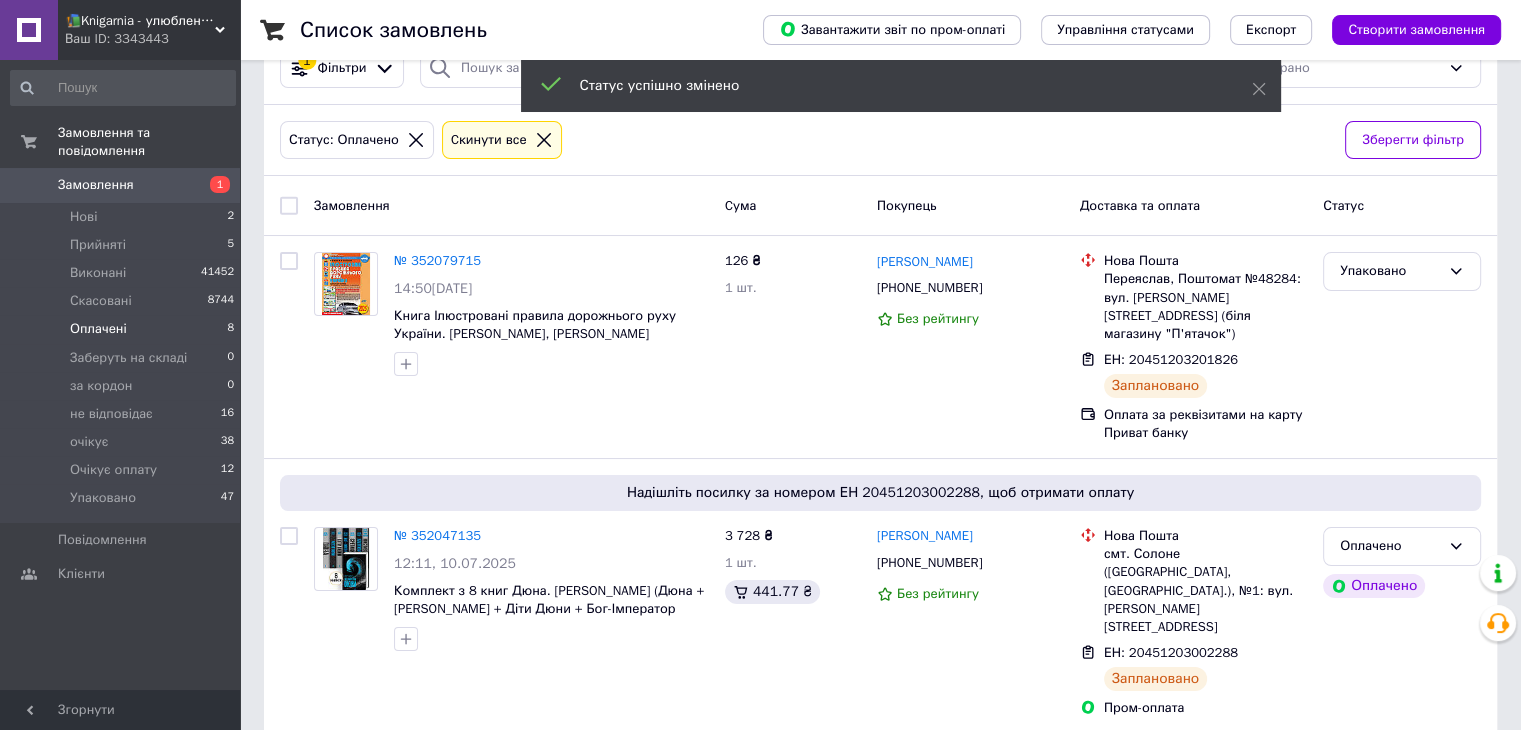 click on "Оплачені 8" at bounding box center (123, 329) 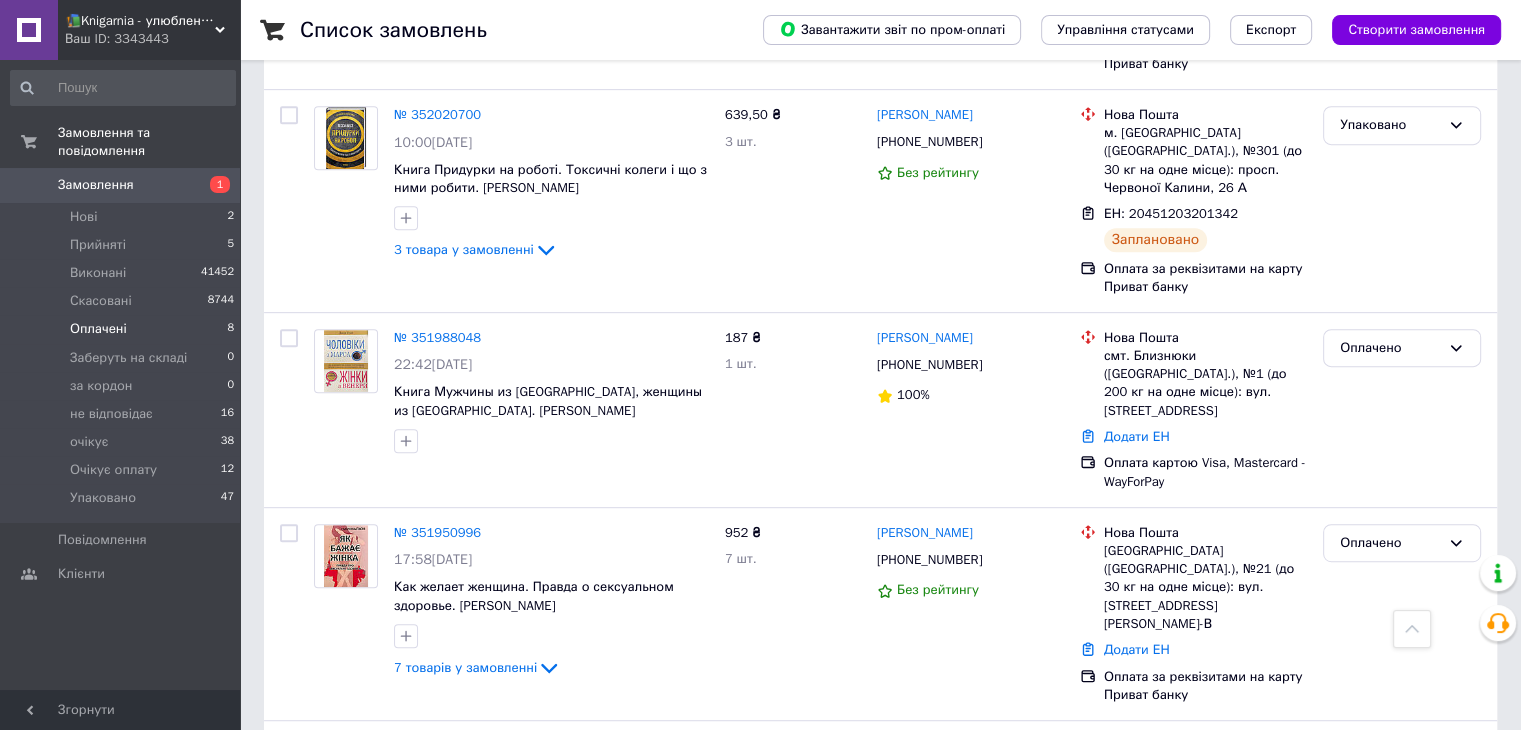 scroll, scrollTop: 908, scrollLeft: 0, axis: vertical 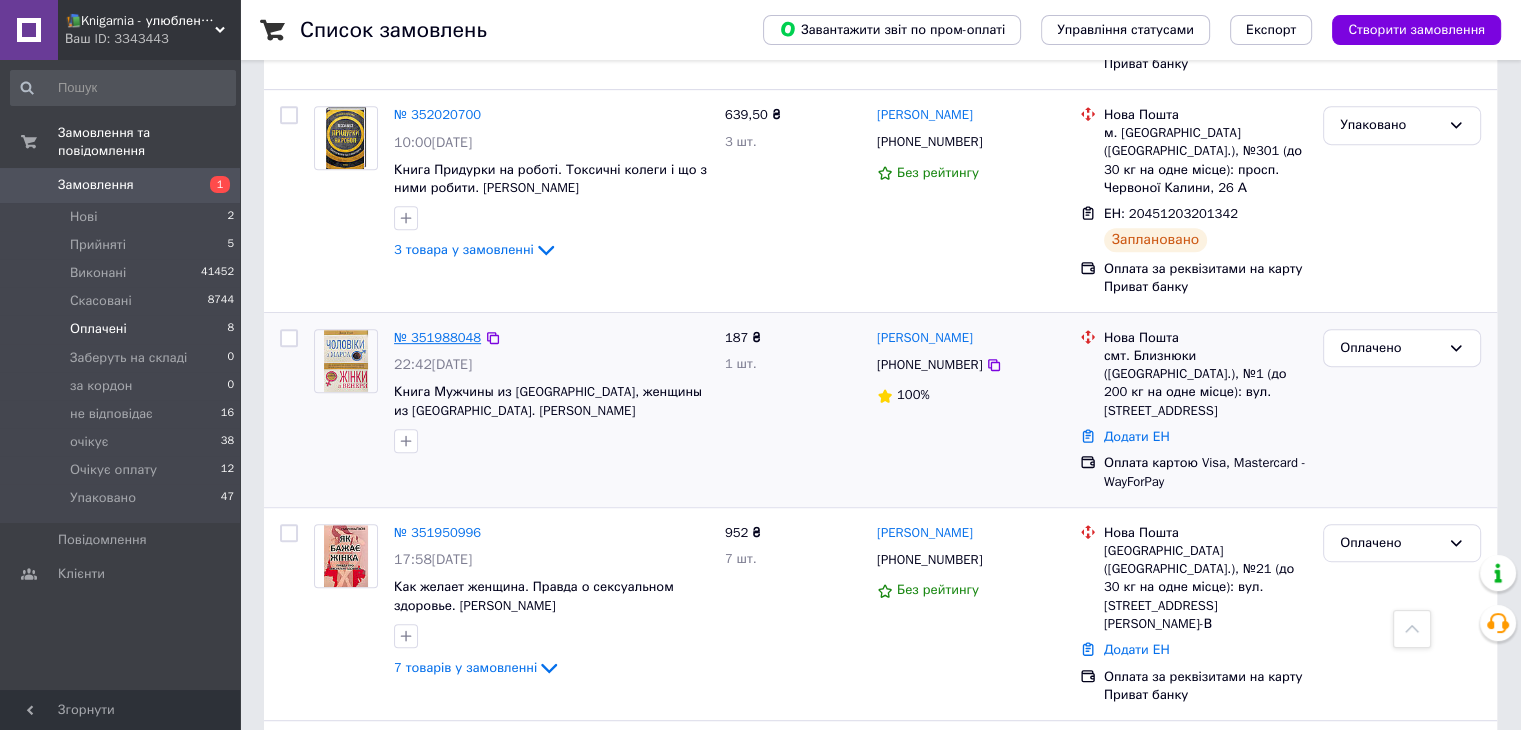 click on "№ 351988048" at bounding box center [437, 337] 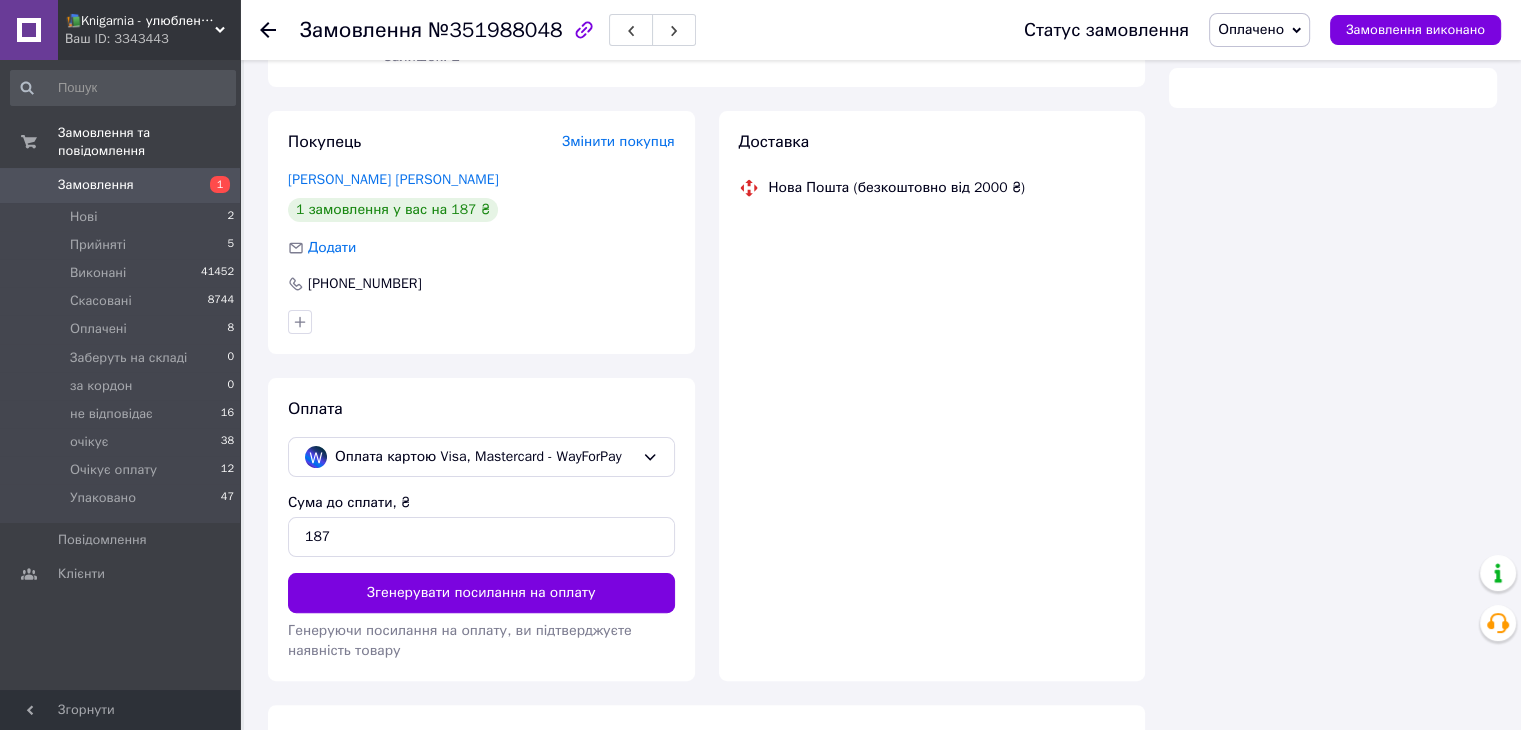 scroll, scrollTop: 616, scrollLeft: 0, axis: vertical 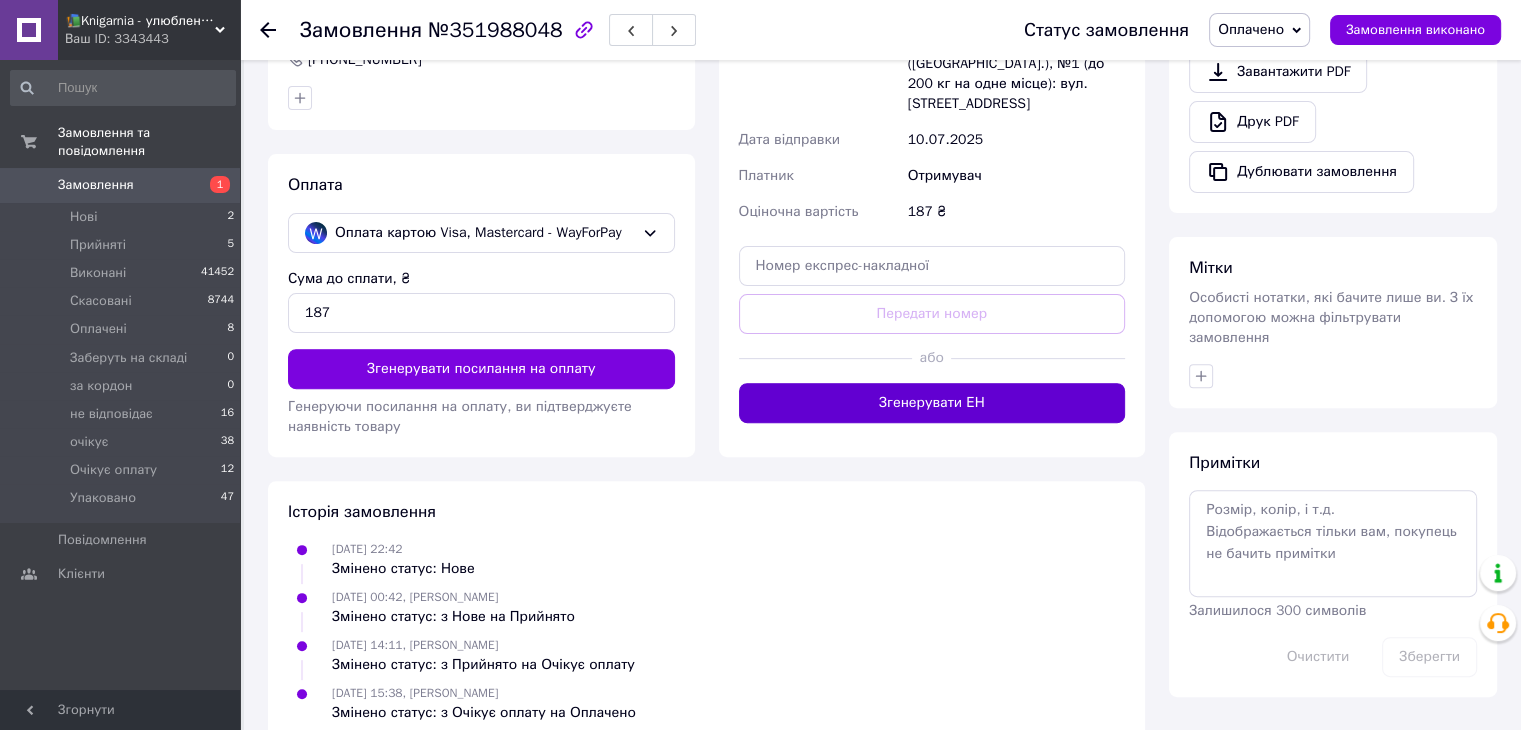 click on "Згенерувати ЕН" at bounding box center [932, 403] 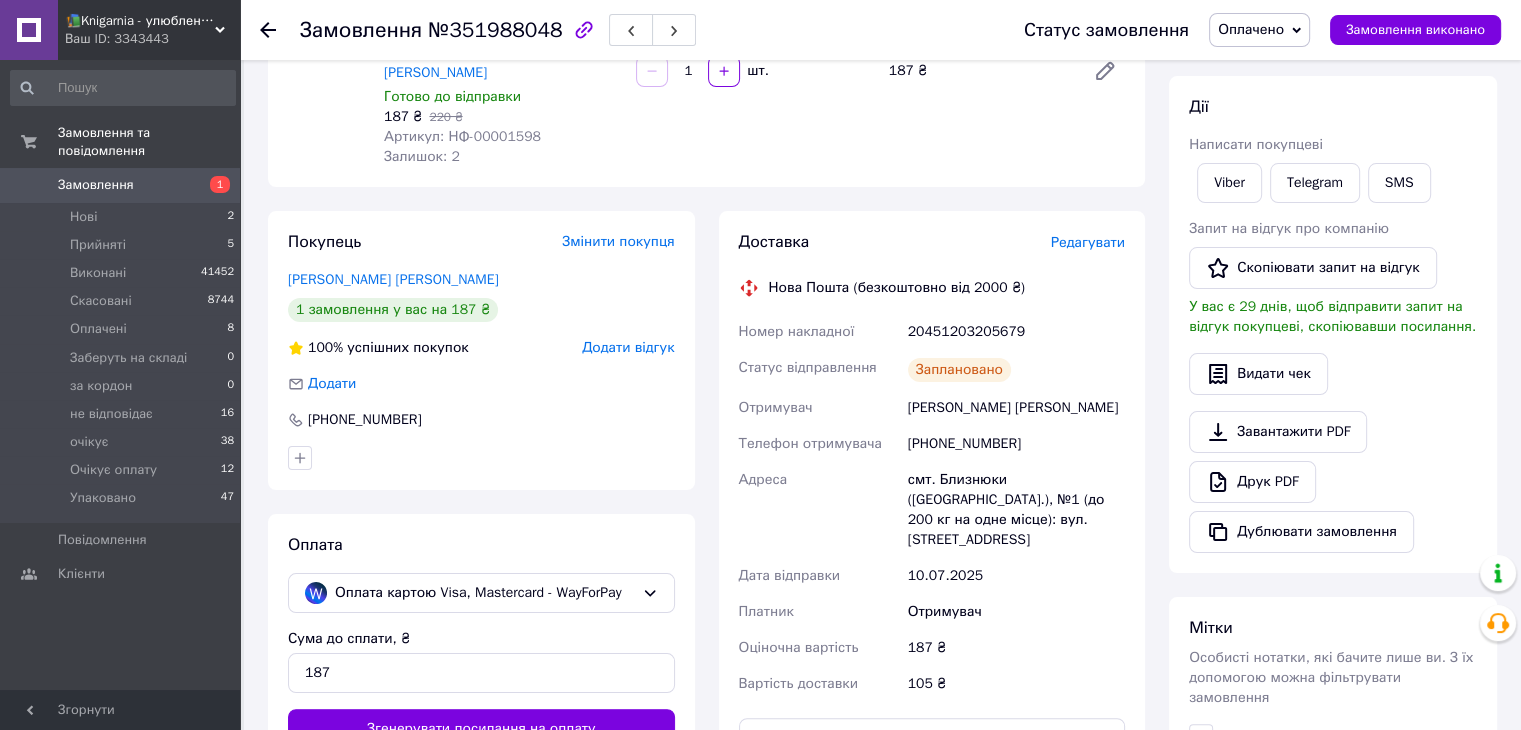 scroll, scrollTop: 0, scrollLeft: 0, axis: both 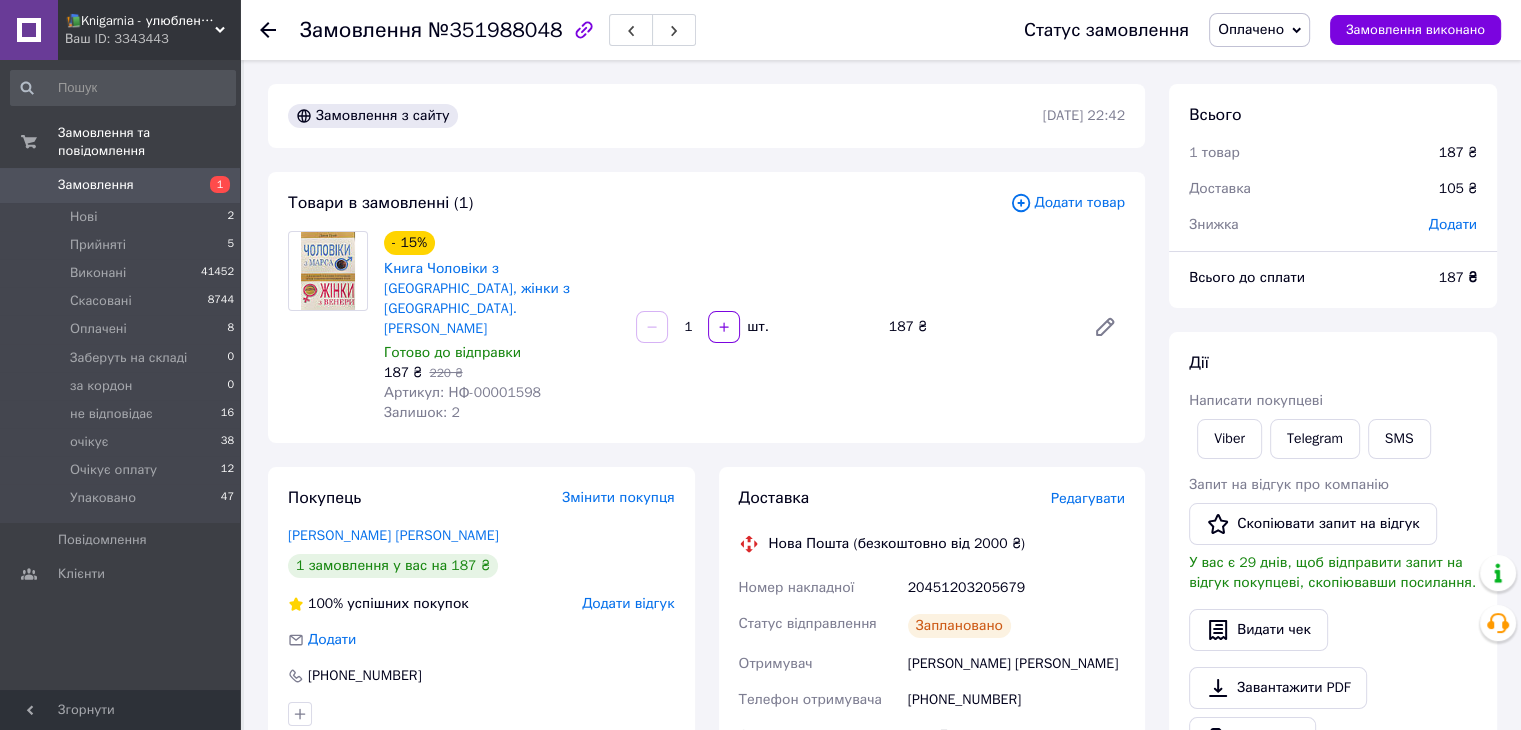 click on "Оплачено" at bounding box center (1251, 29) 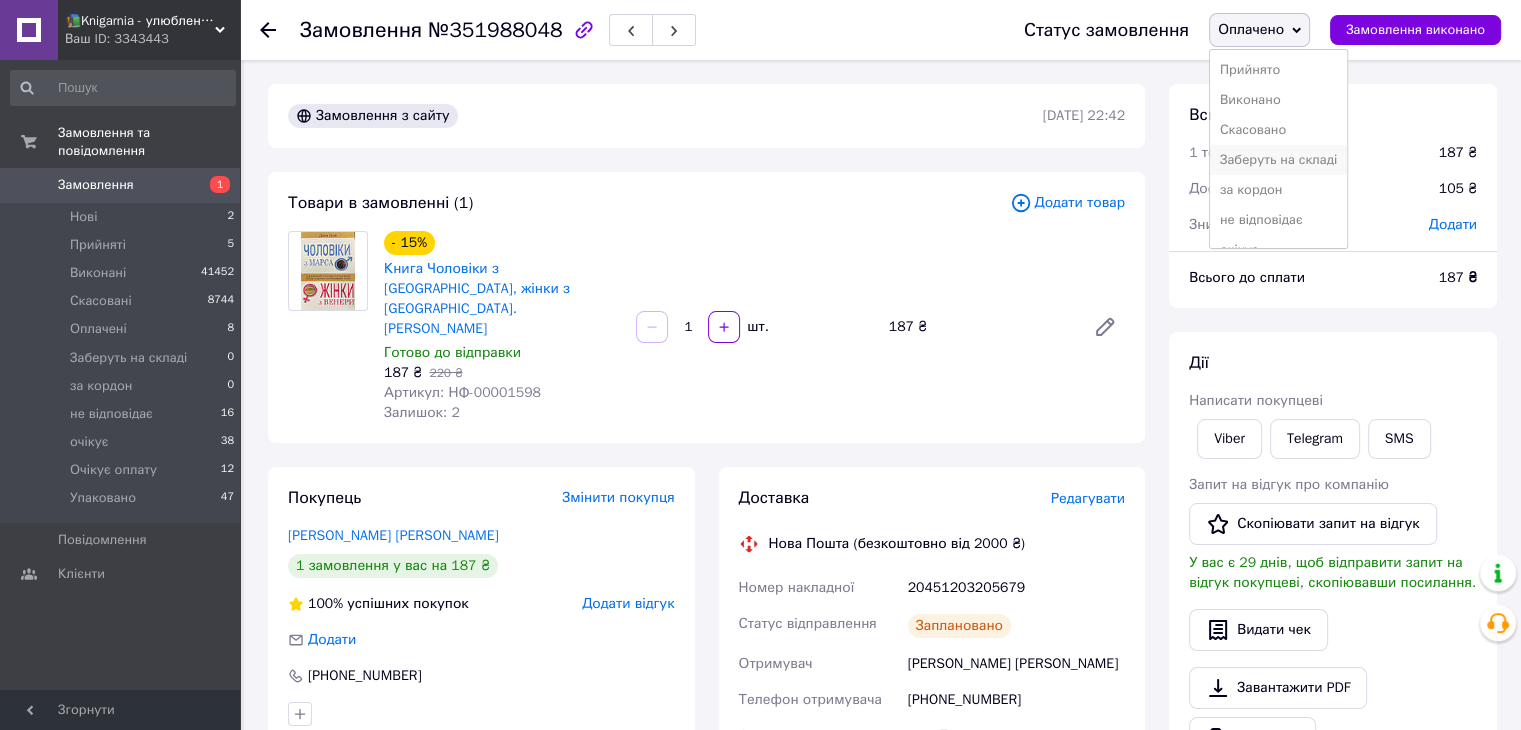 scroll, scrollTop: 81, scrollLeft: 0, axis: vertical 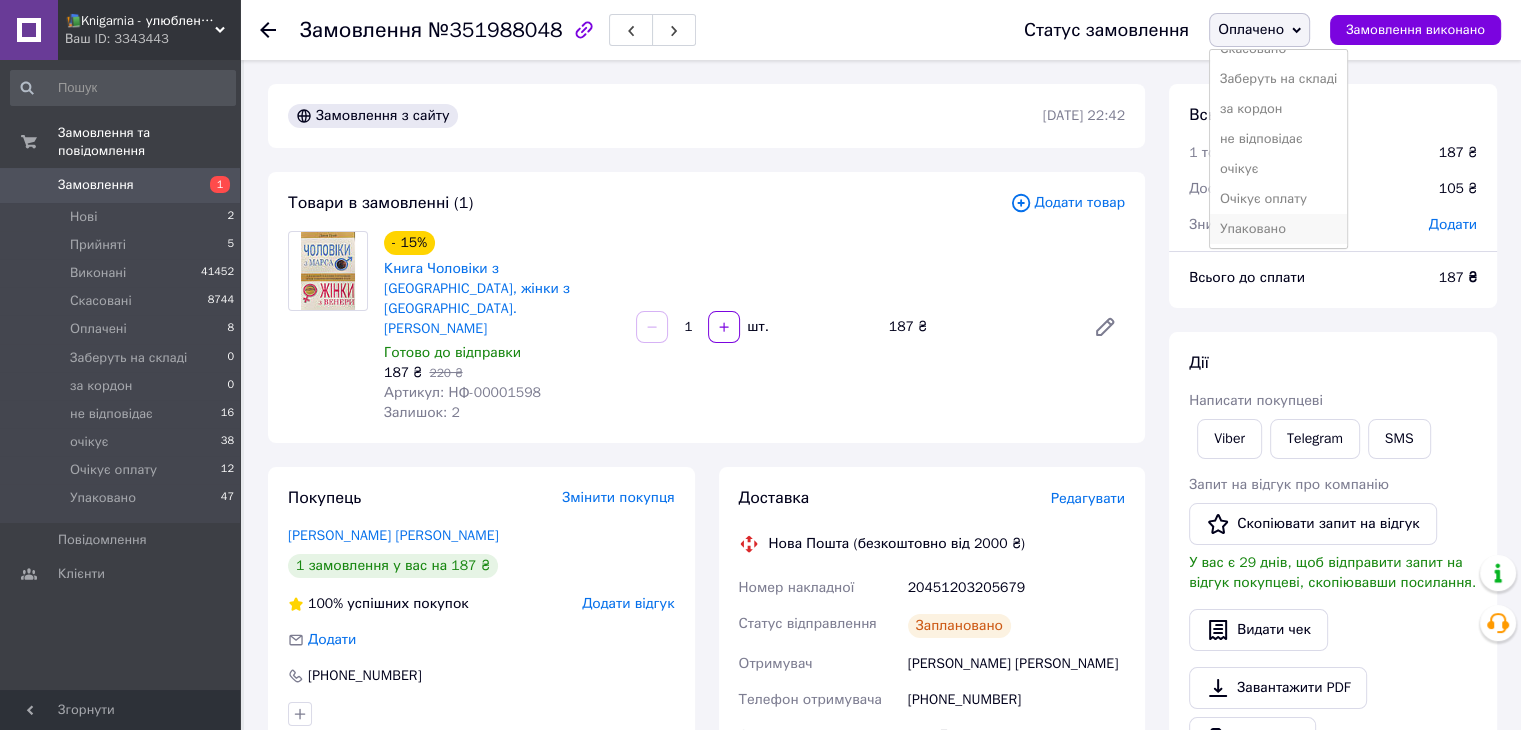 click on "Упаковано" at bounding box center [1278, 229] 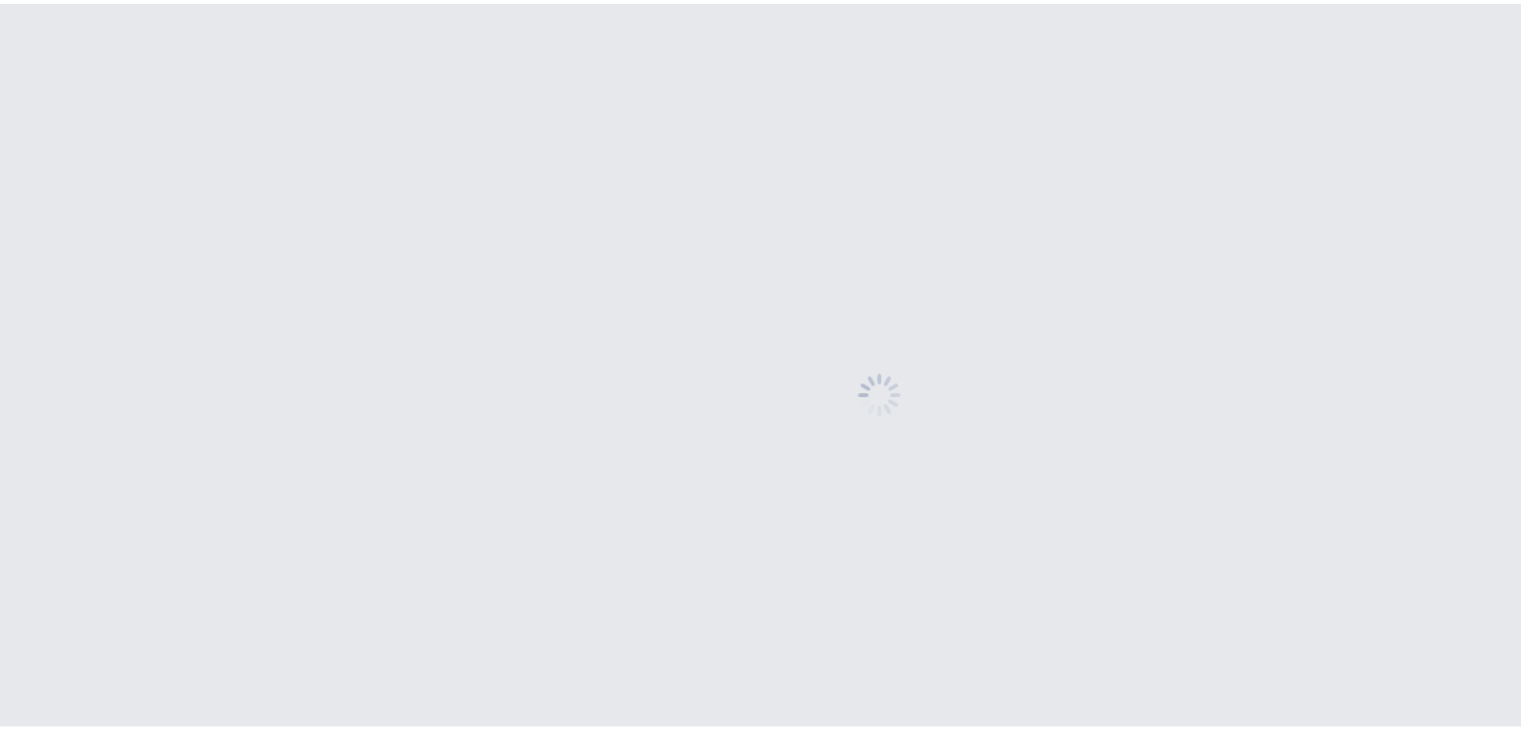 scroll, scrollTop: 0, scrollLeft: 0, axis: both 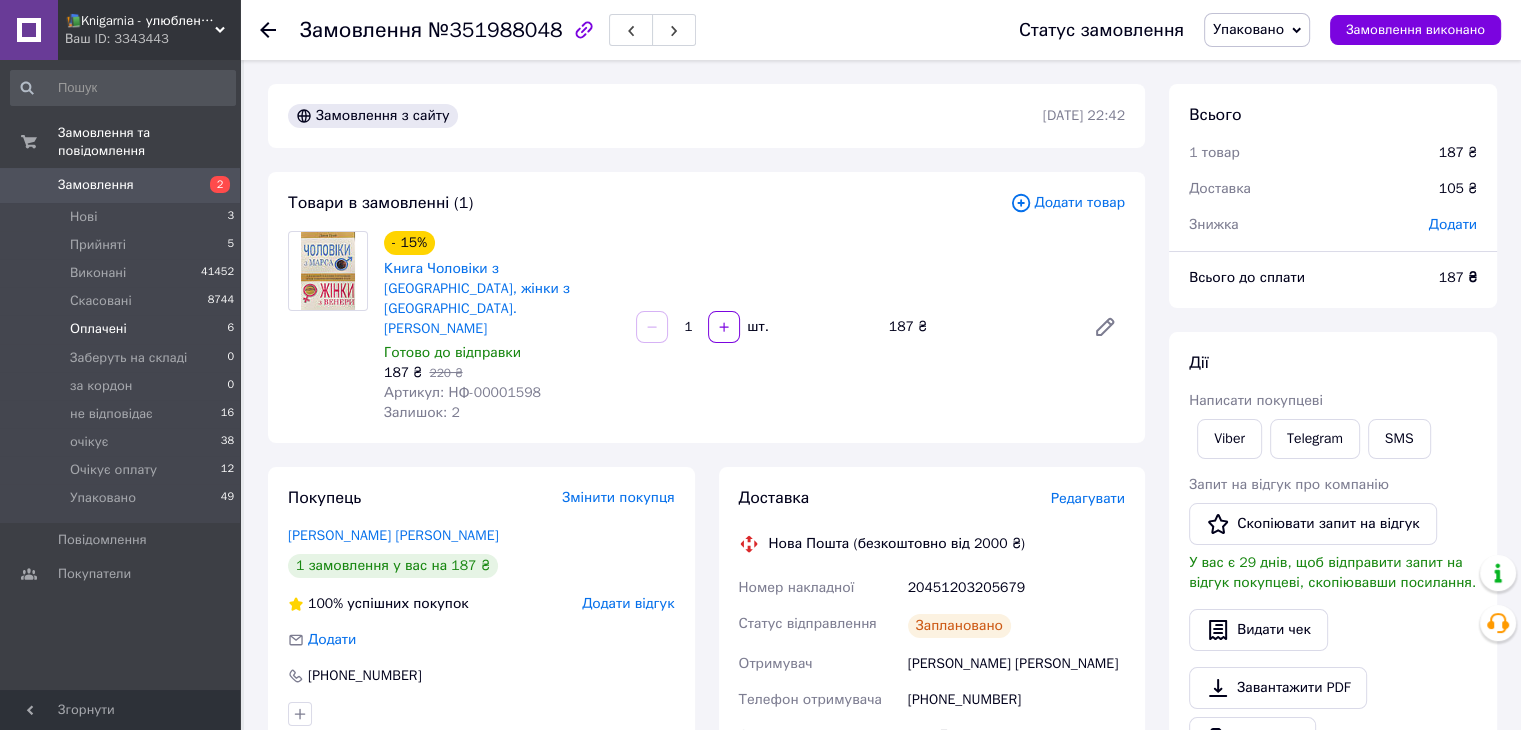 click on "Оплачені" at bounding box center (98, 329) 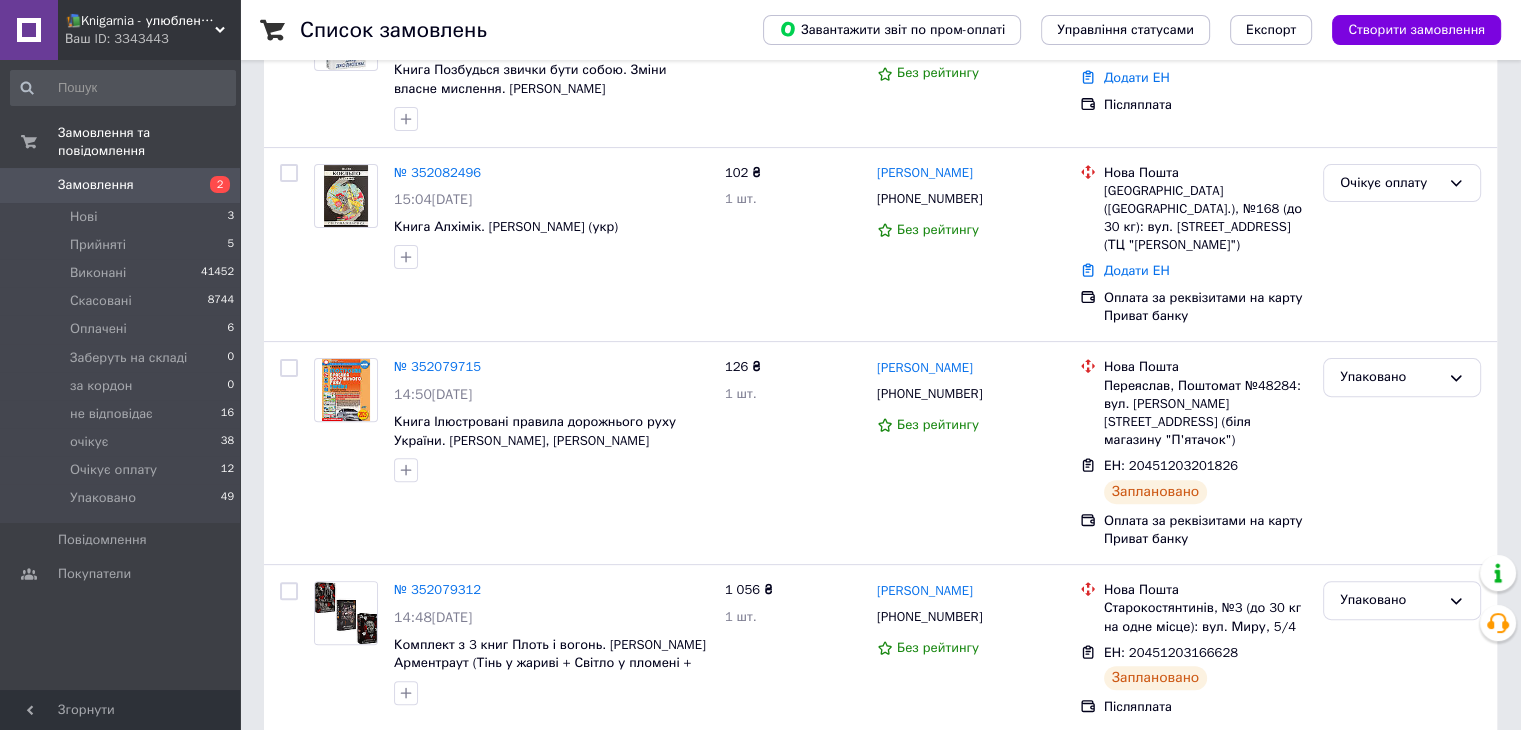 scroll, scrollTop: 568, scrollLeft: 0, axis: vertical 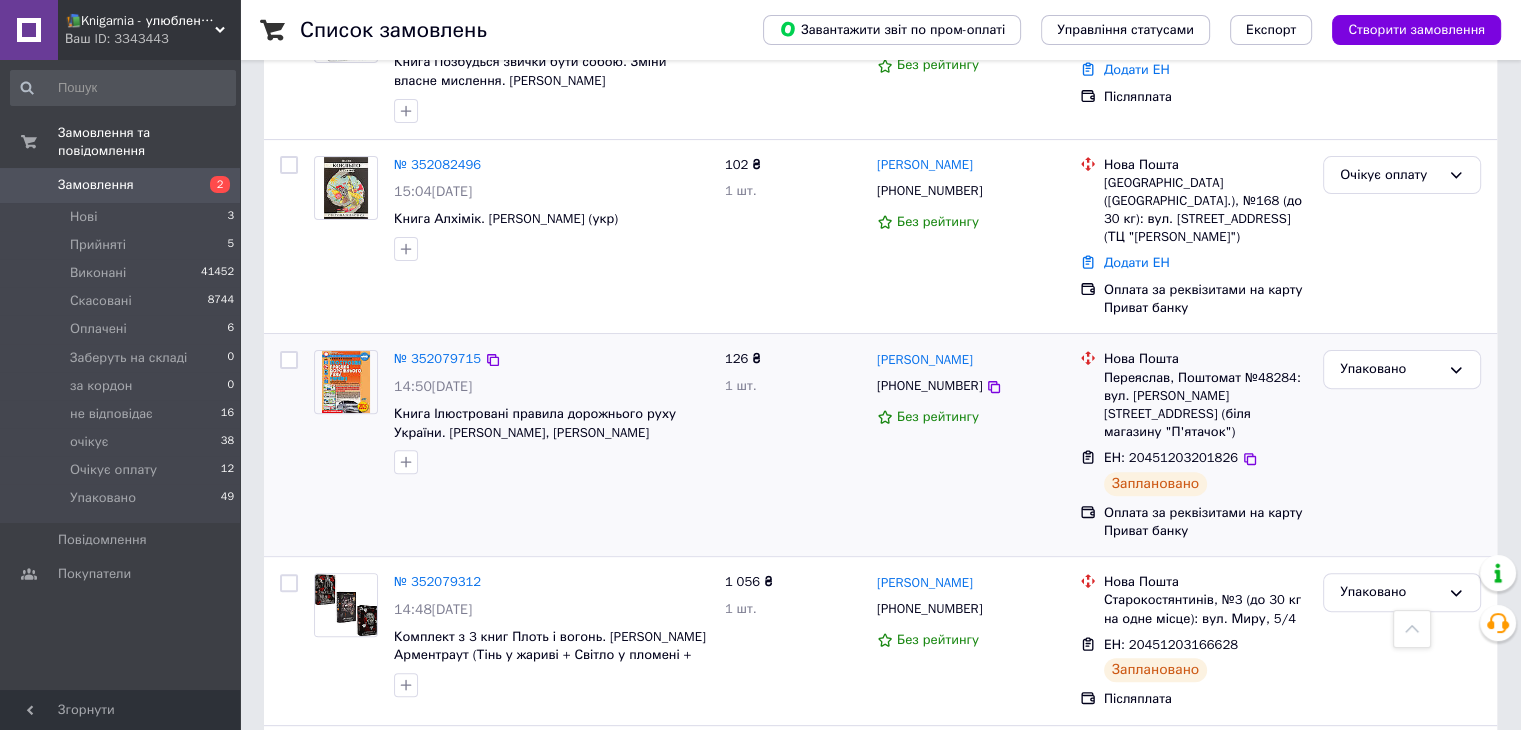 click on "Таня Шевченко +380664544705 Без рейтингу" at bounding box center [970, 445] 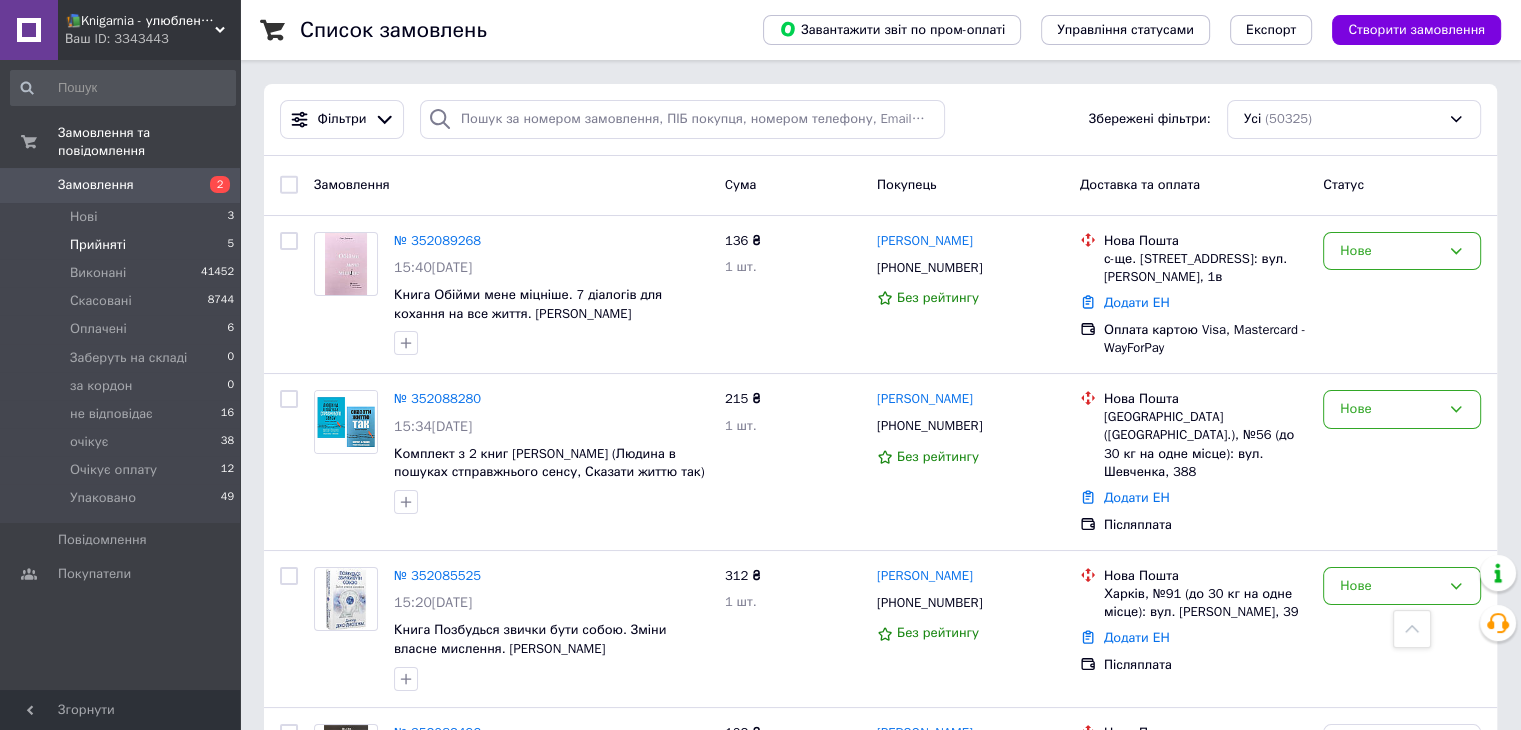 scroll, scrollTop: 0, scrollLeft: 0, axis: both 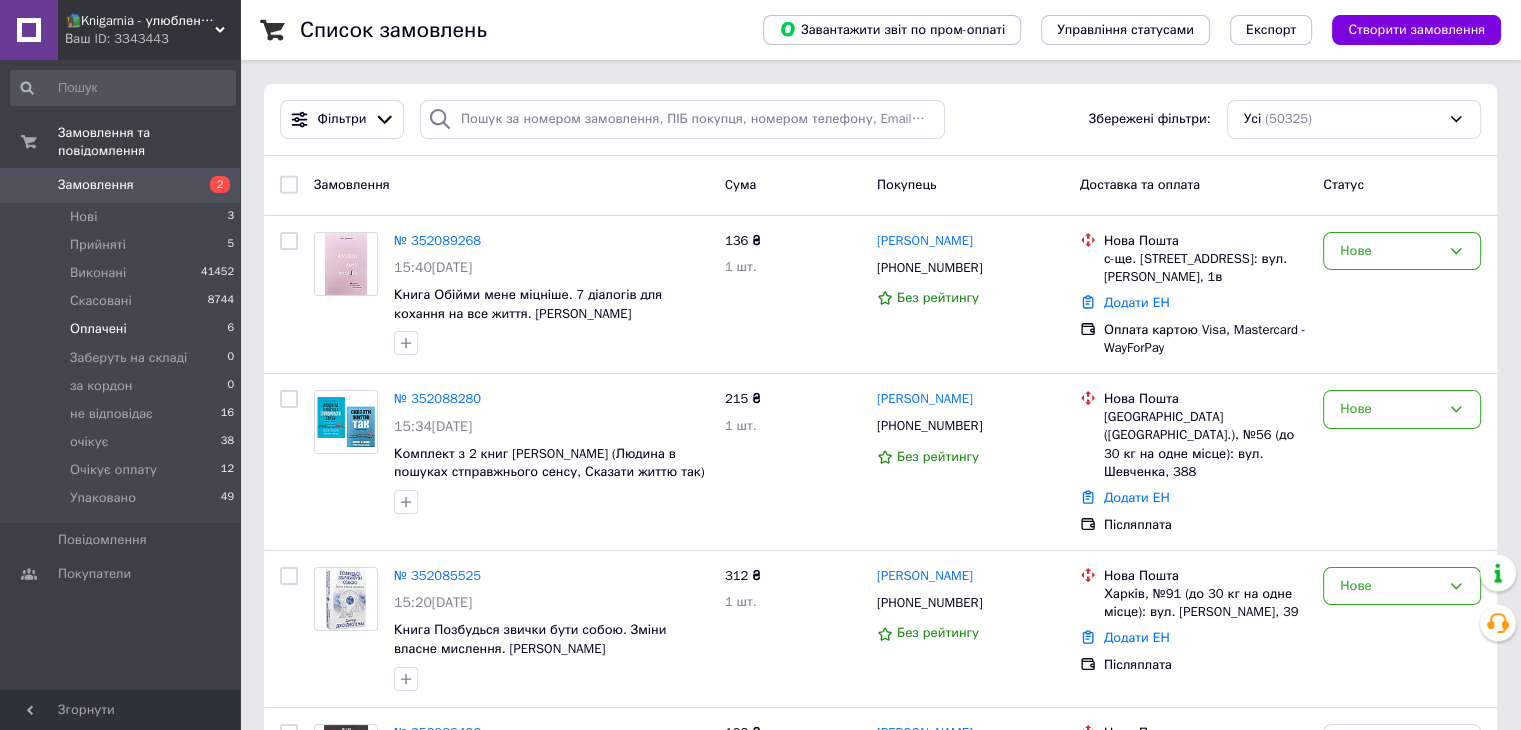 click on "Оплачені 6" at bounding box center [123, 329] 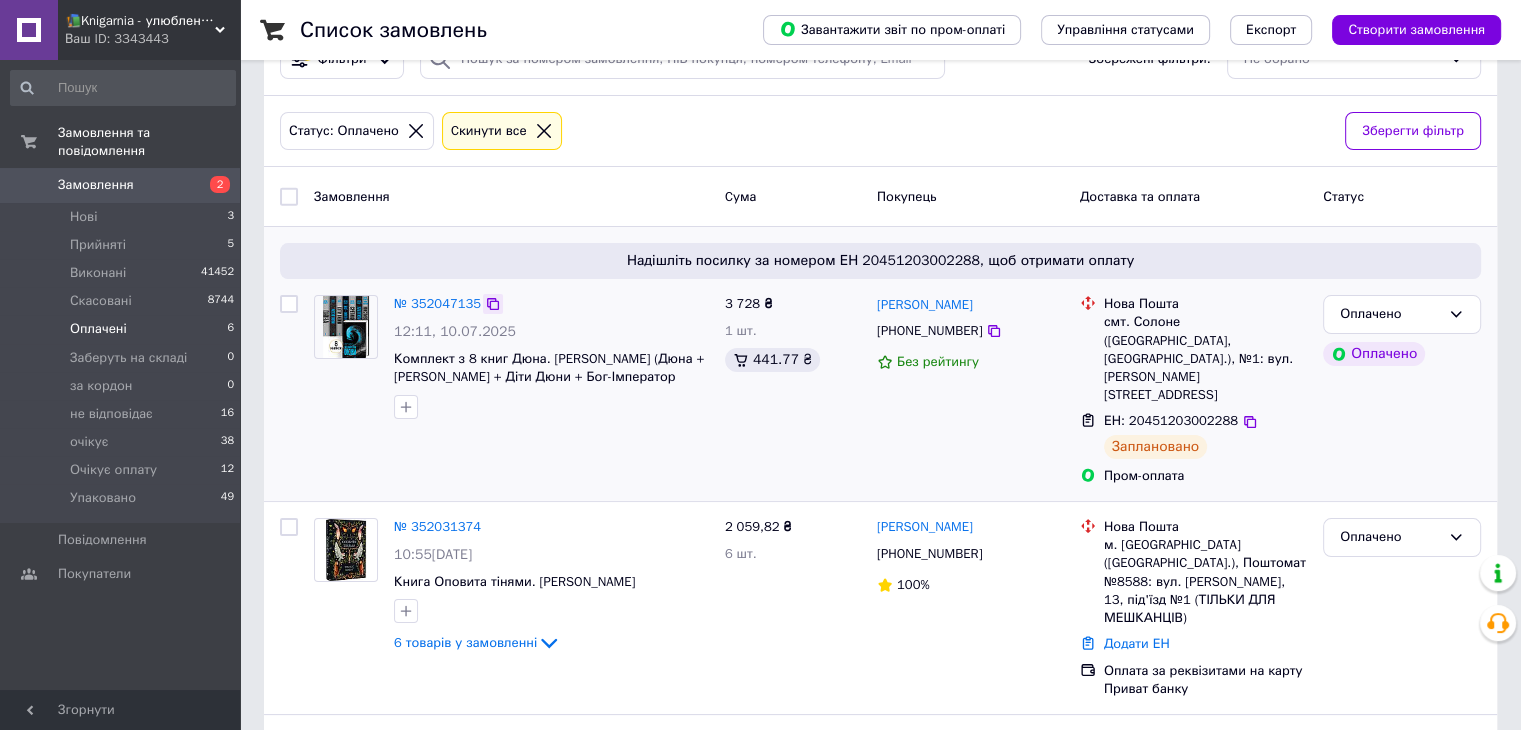 scroll, scrollTop: 0, scrollLeft: 0, axis: both 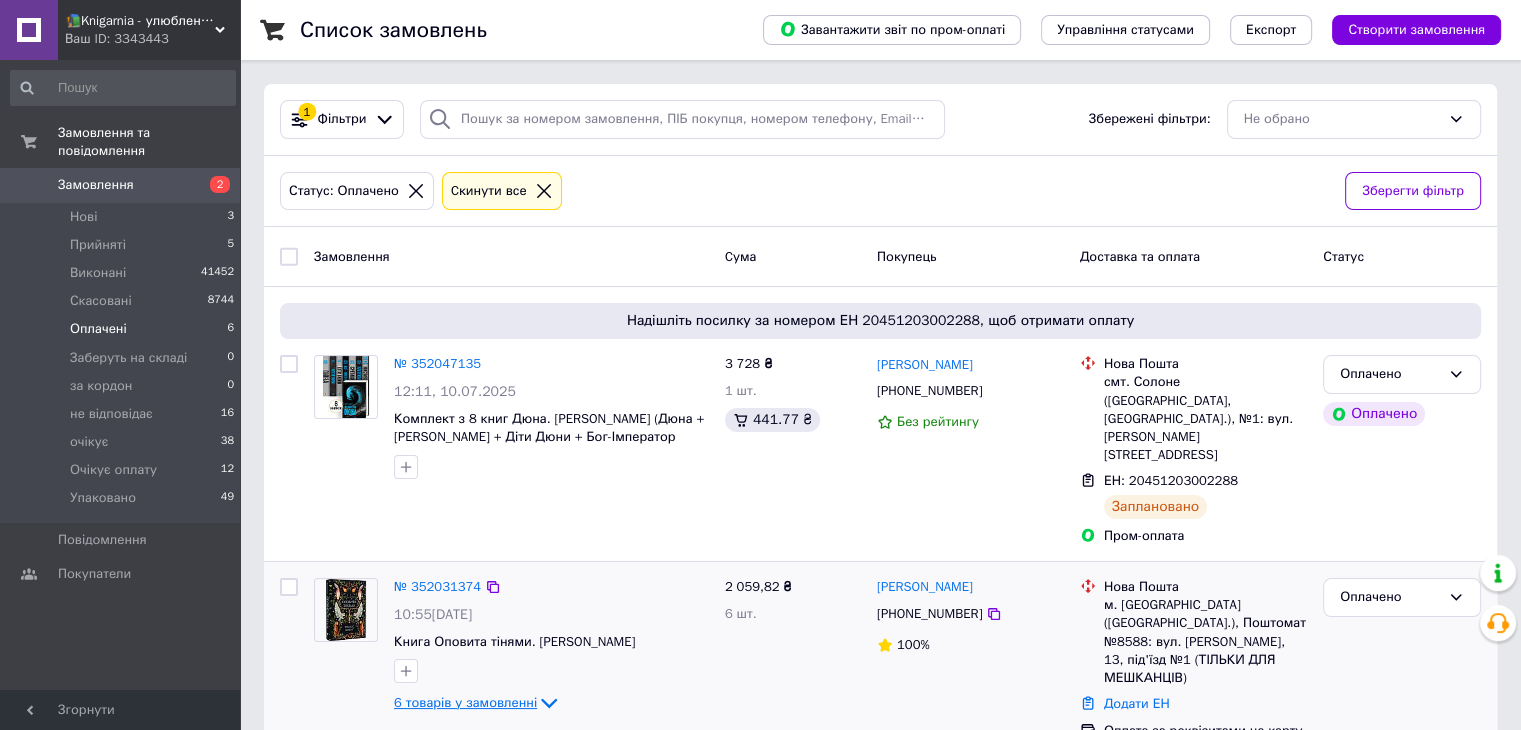 click on "6 товарів у замовленні" at bounding box center [465, 702] 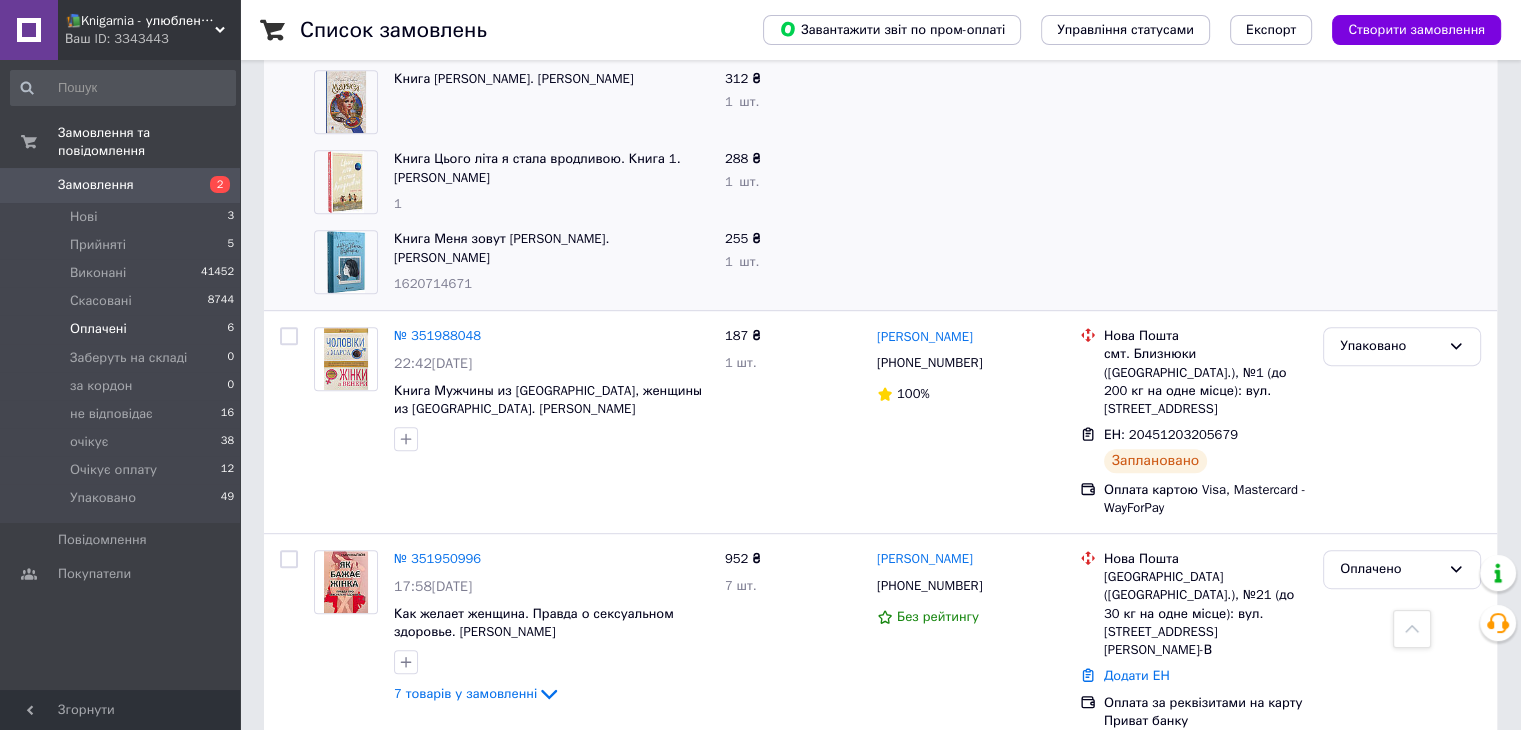 scroll, scrollTop: 954, scrollLeft: 0, axis: vertical 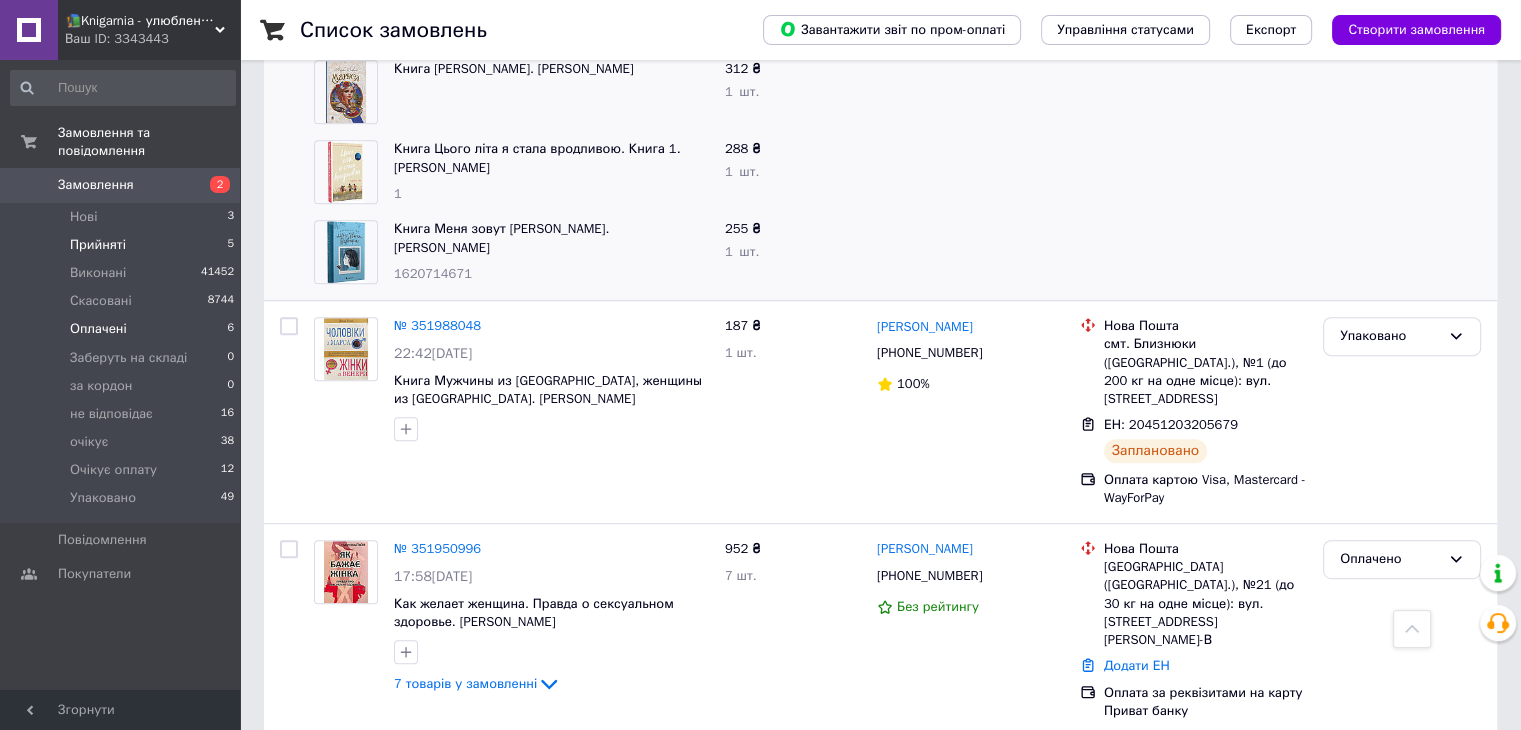 click on "Прийняті 5" at bounding box center [123, 245] 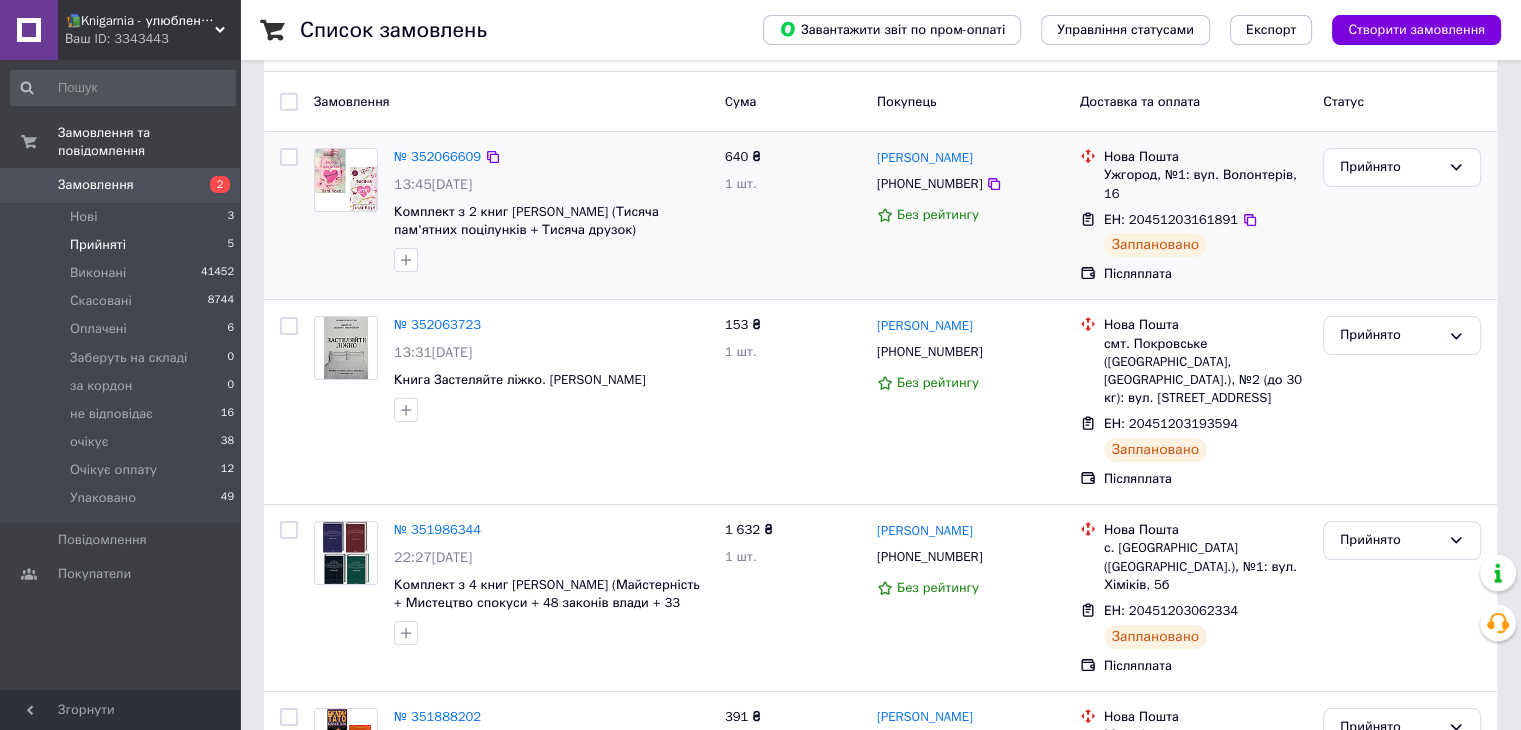 scroll, scrollTop: 152, scrollLeft: 0, axis: vertical 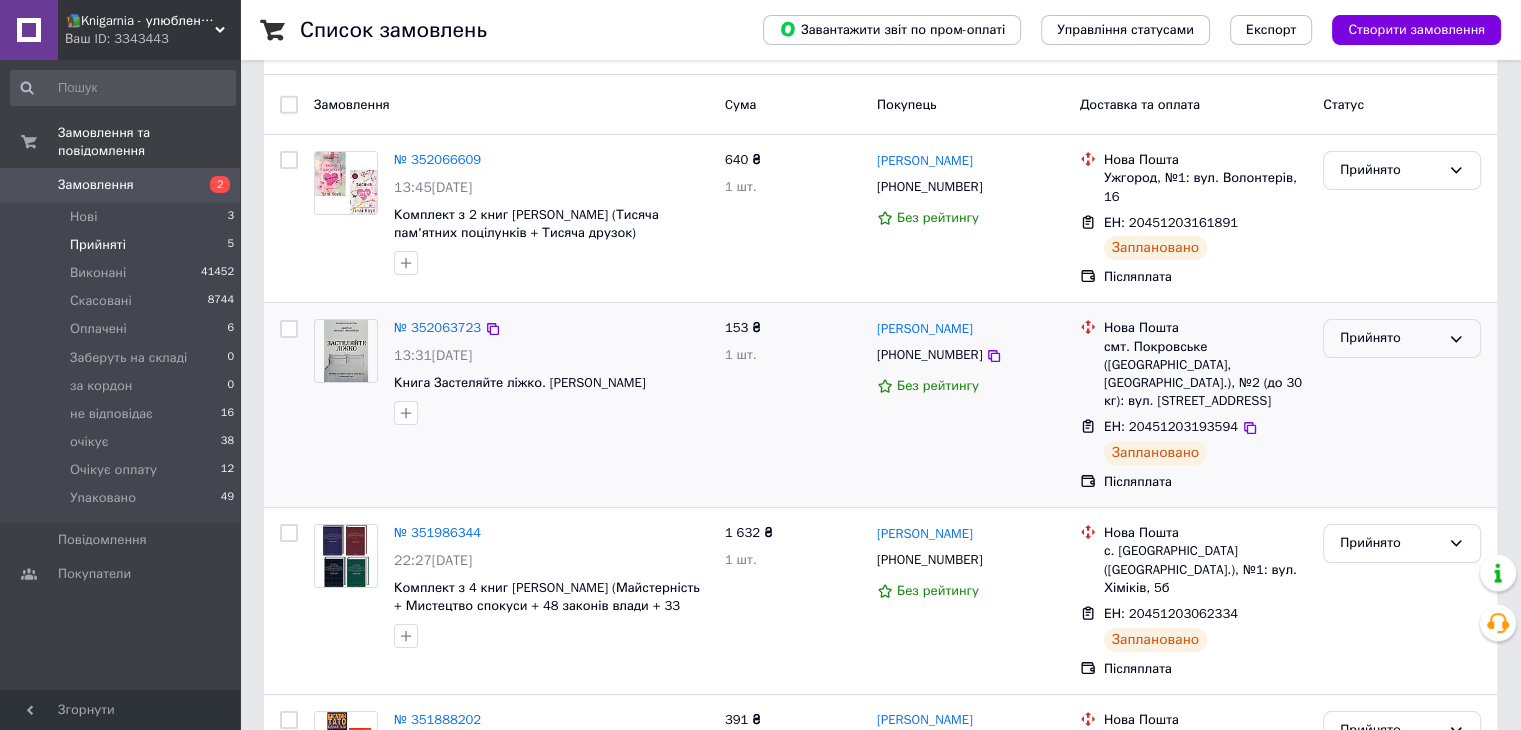 click on "Прийнято" at bounding box center [1402, 338] 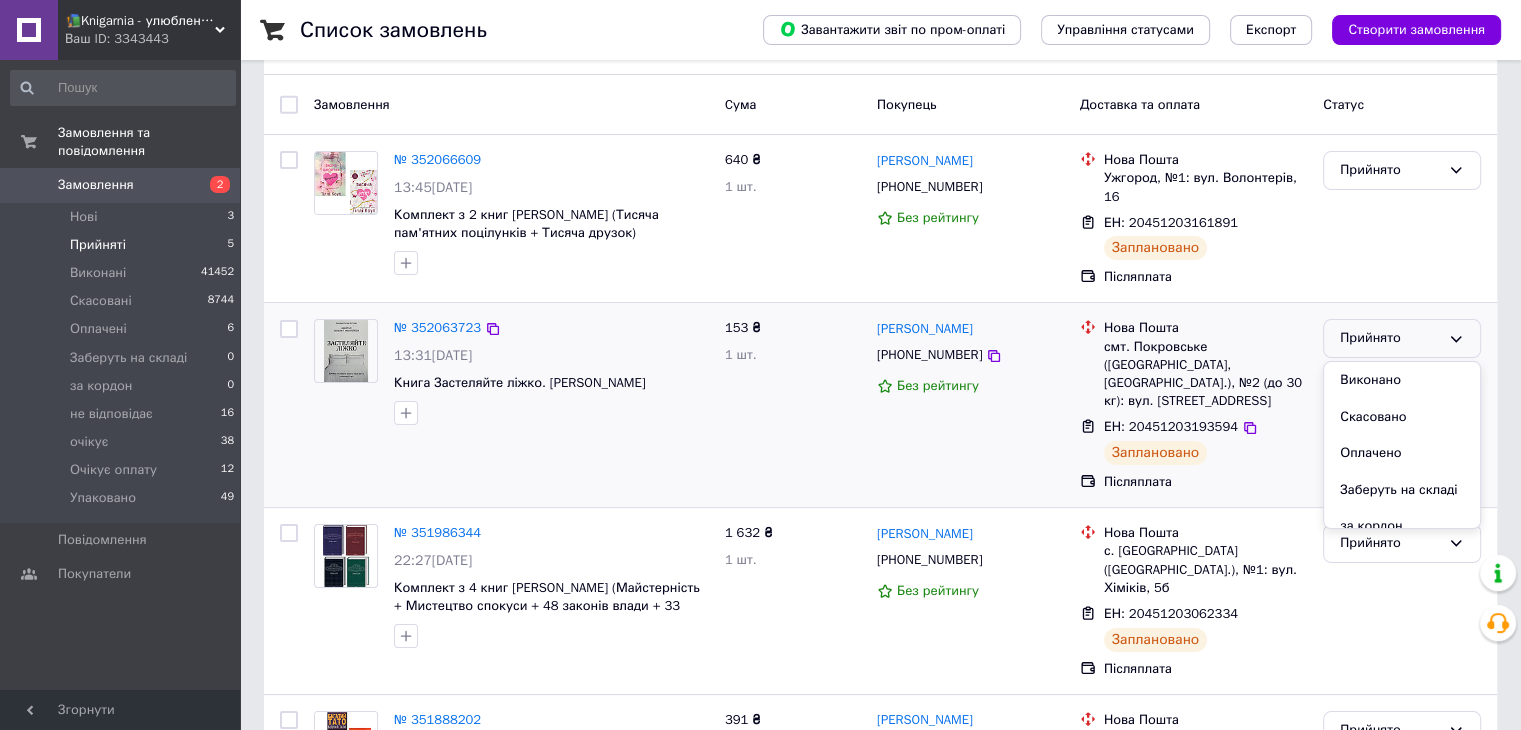scroll, scrollTop: 163, scrollLeft: 0, axis: vertical 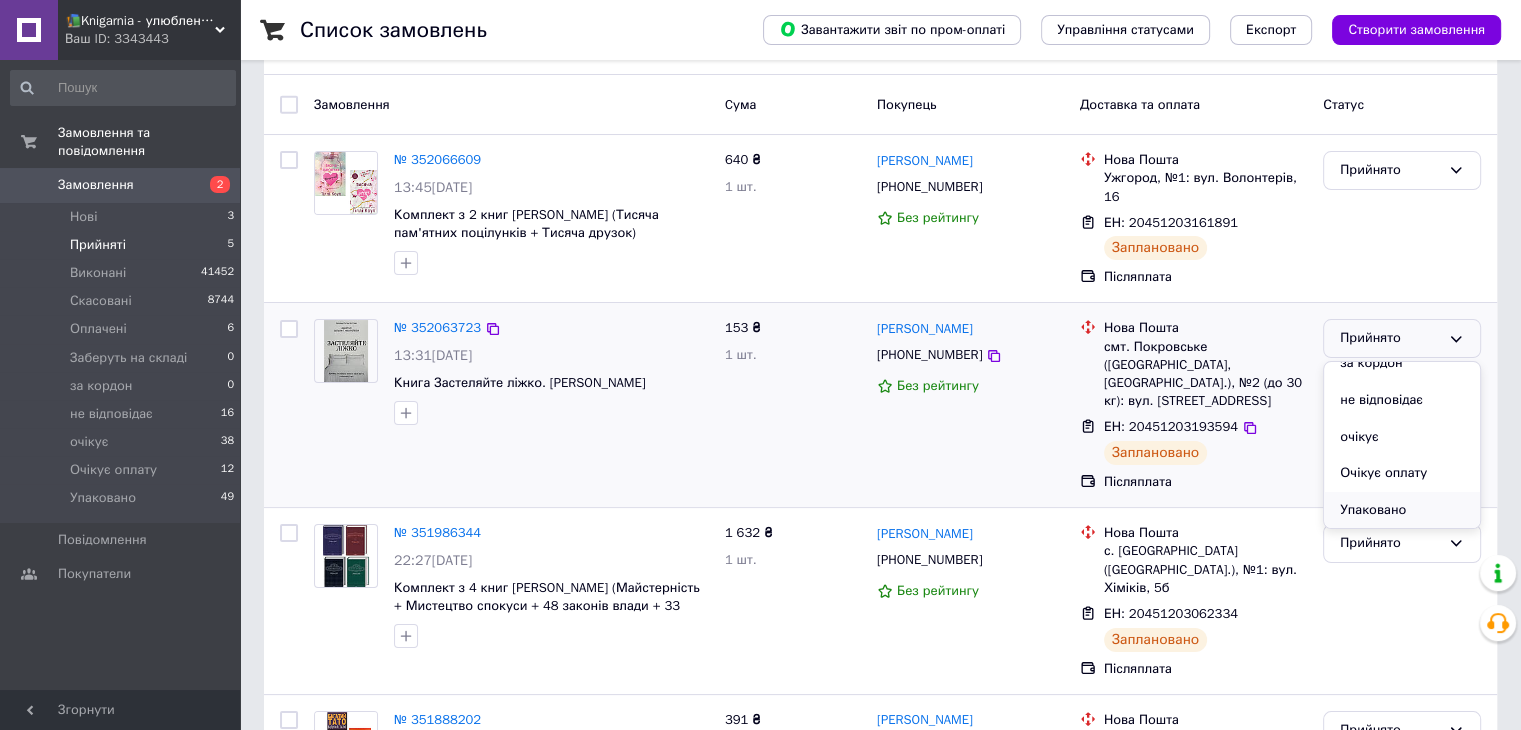 click on "Упаковано" at bounding box center (1402, 510) 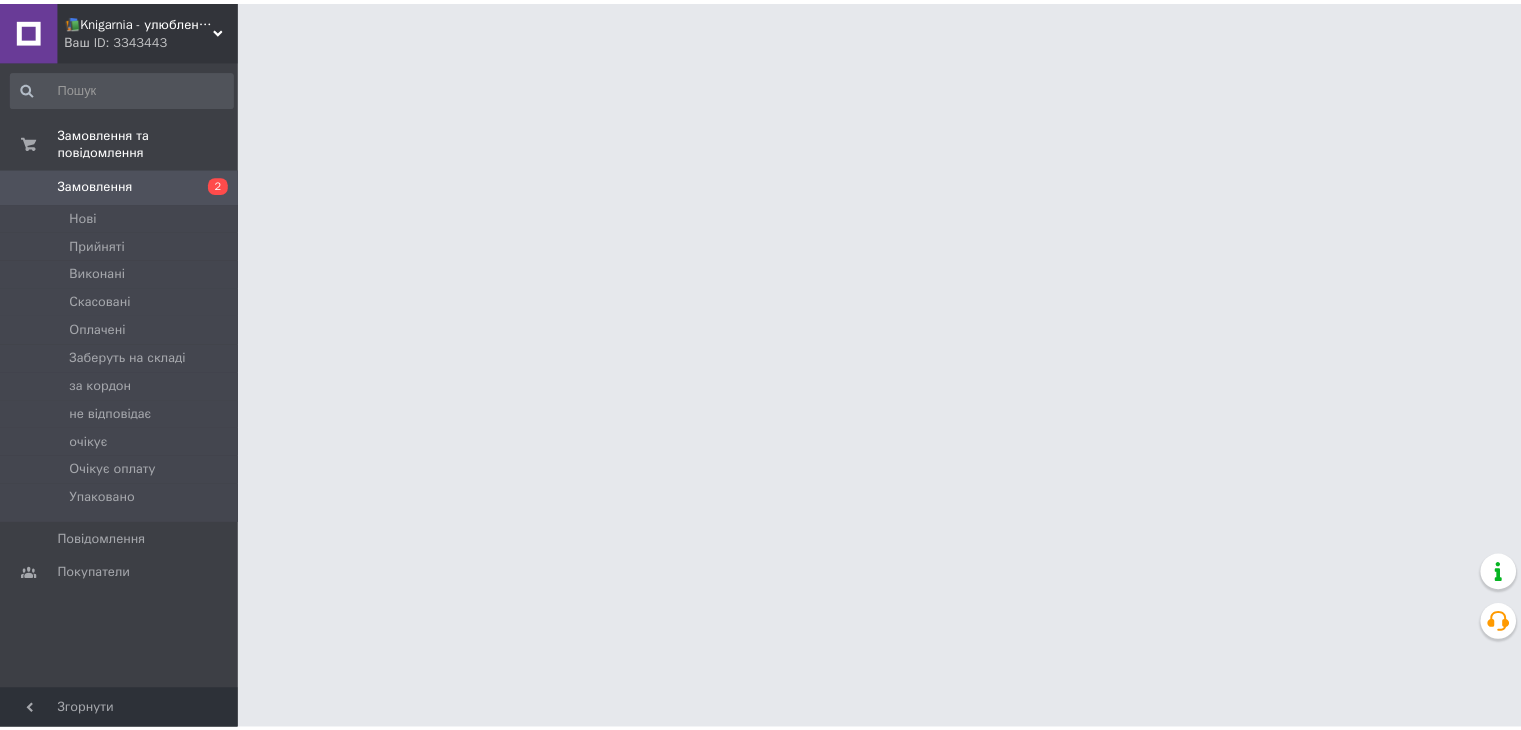scroll, scrollTop: 0, scrollLeft: 0, axis: both 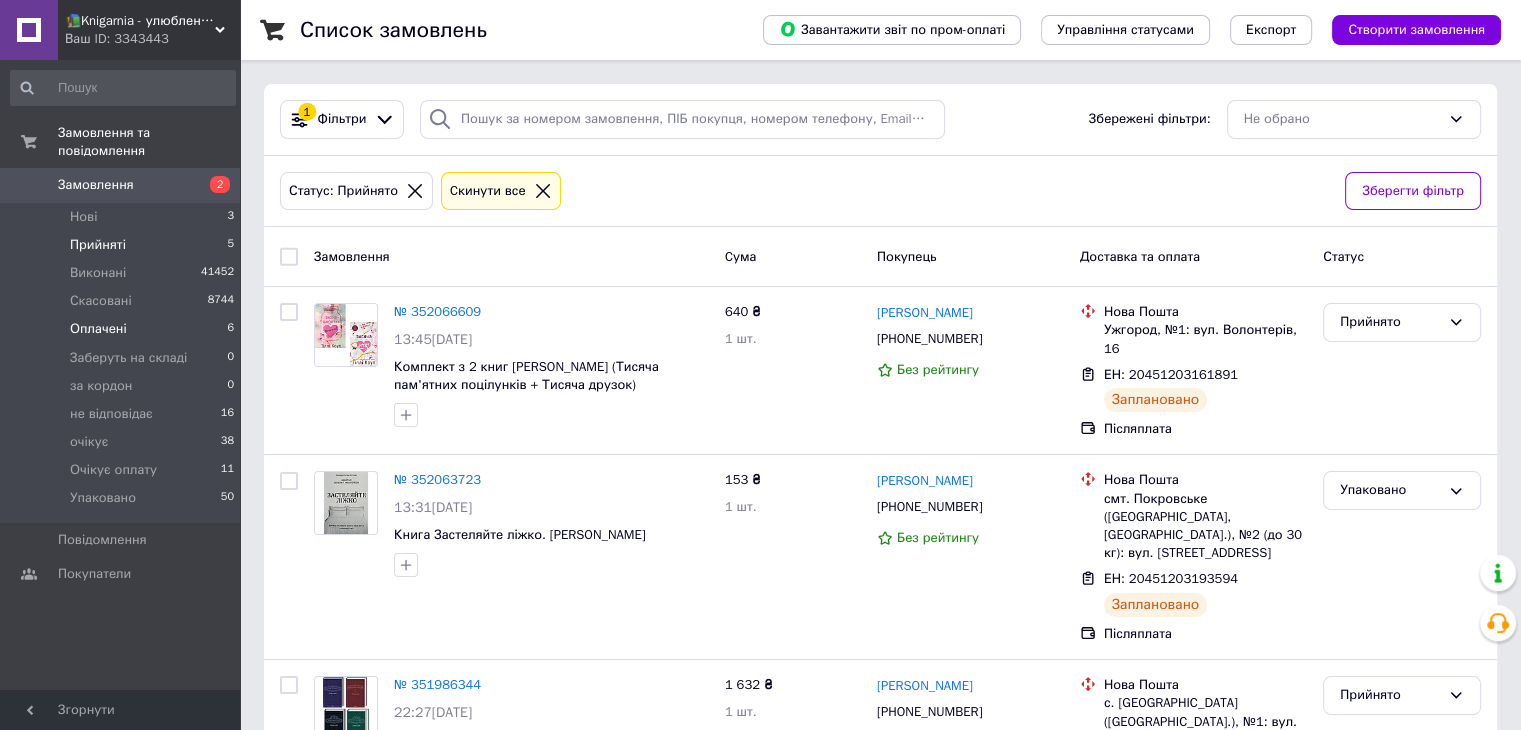 click on "Оплачені 6" at bounding box center (123, 329) 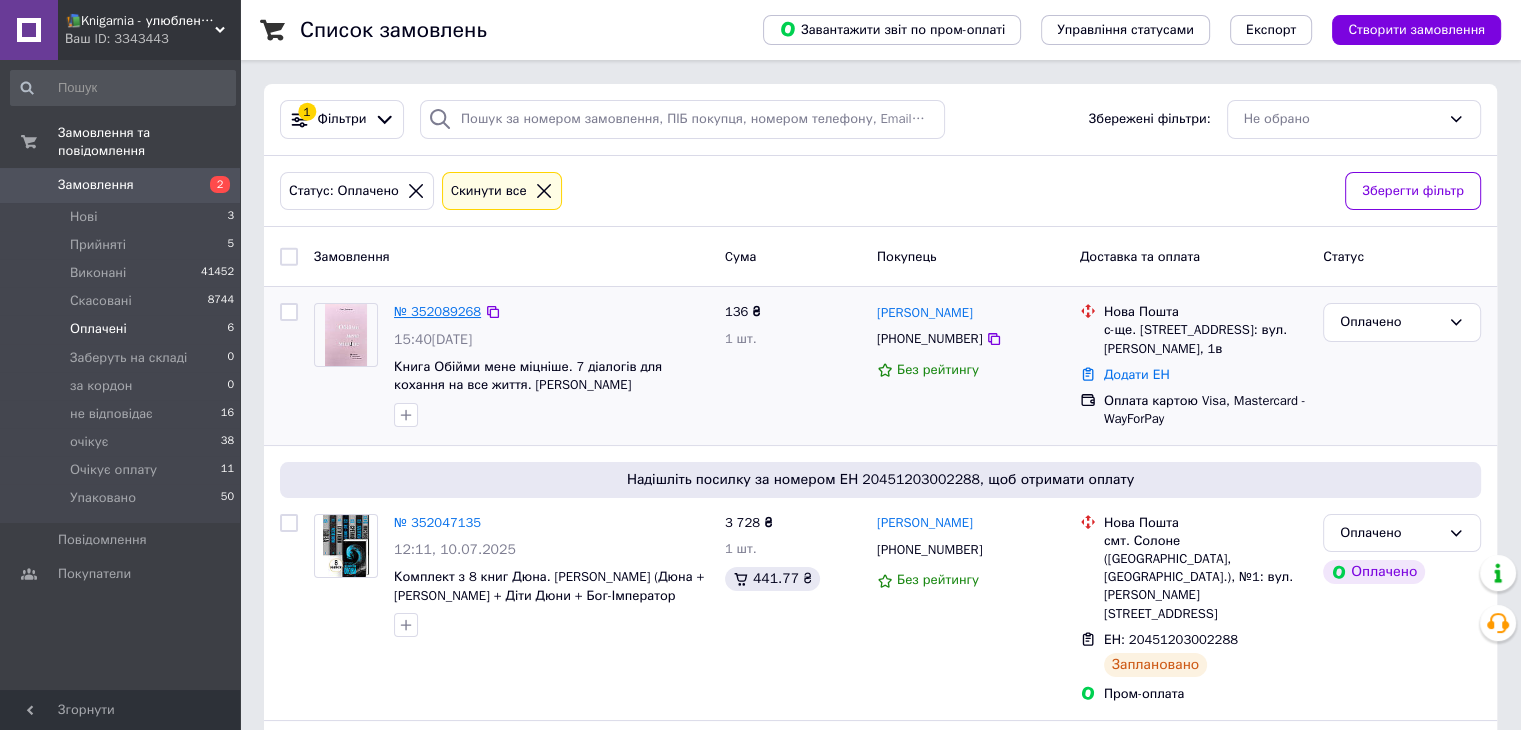 click on "№ 352089268" at bounding box center (437, 311) 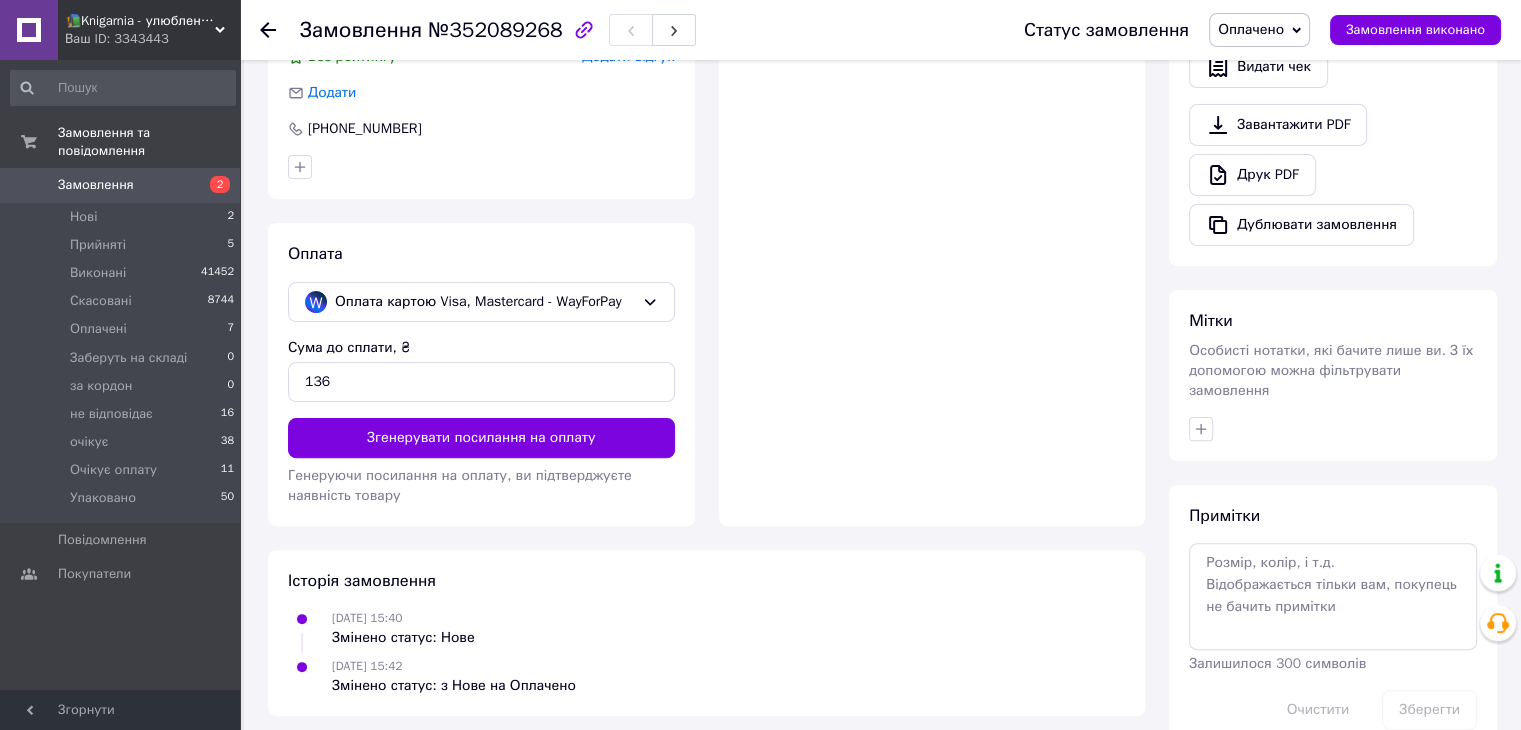 scroll, scrollTop: 548, scrollLeft: 0, axis: vertical 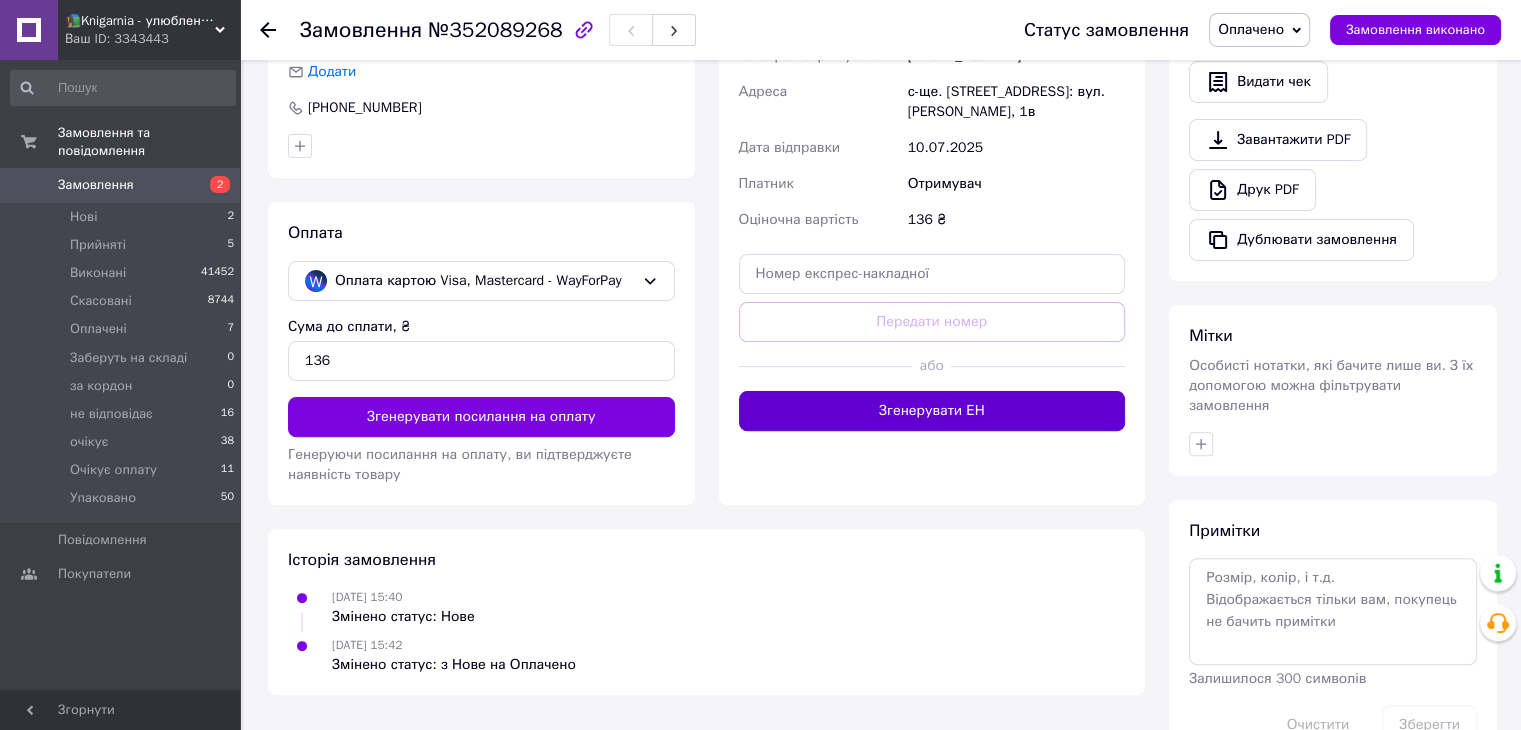 click on "Згенерувати ЕН" at bounding box center (932, 411) 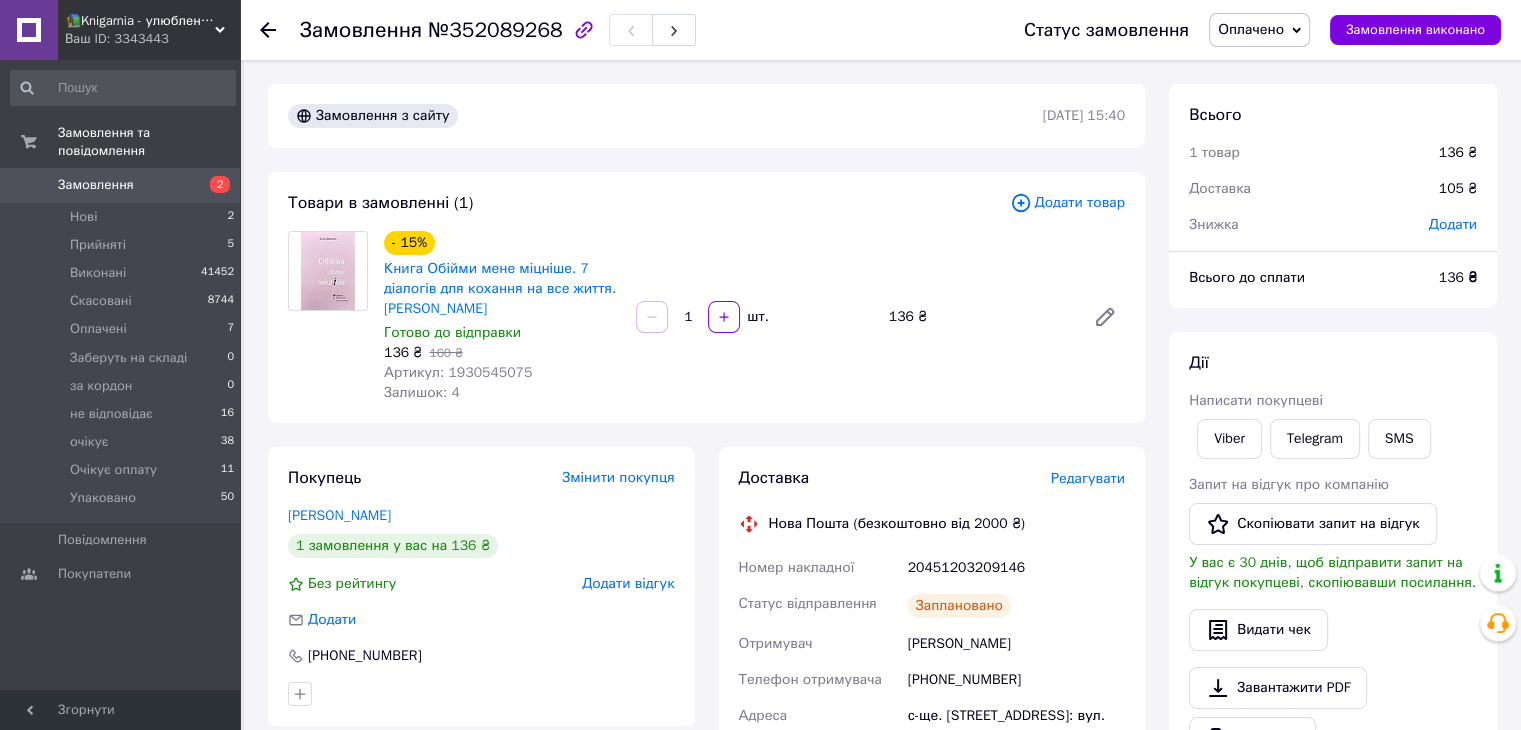scroll, scrollTop: 0, scrollLeft: 0, axis: both 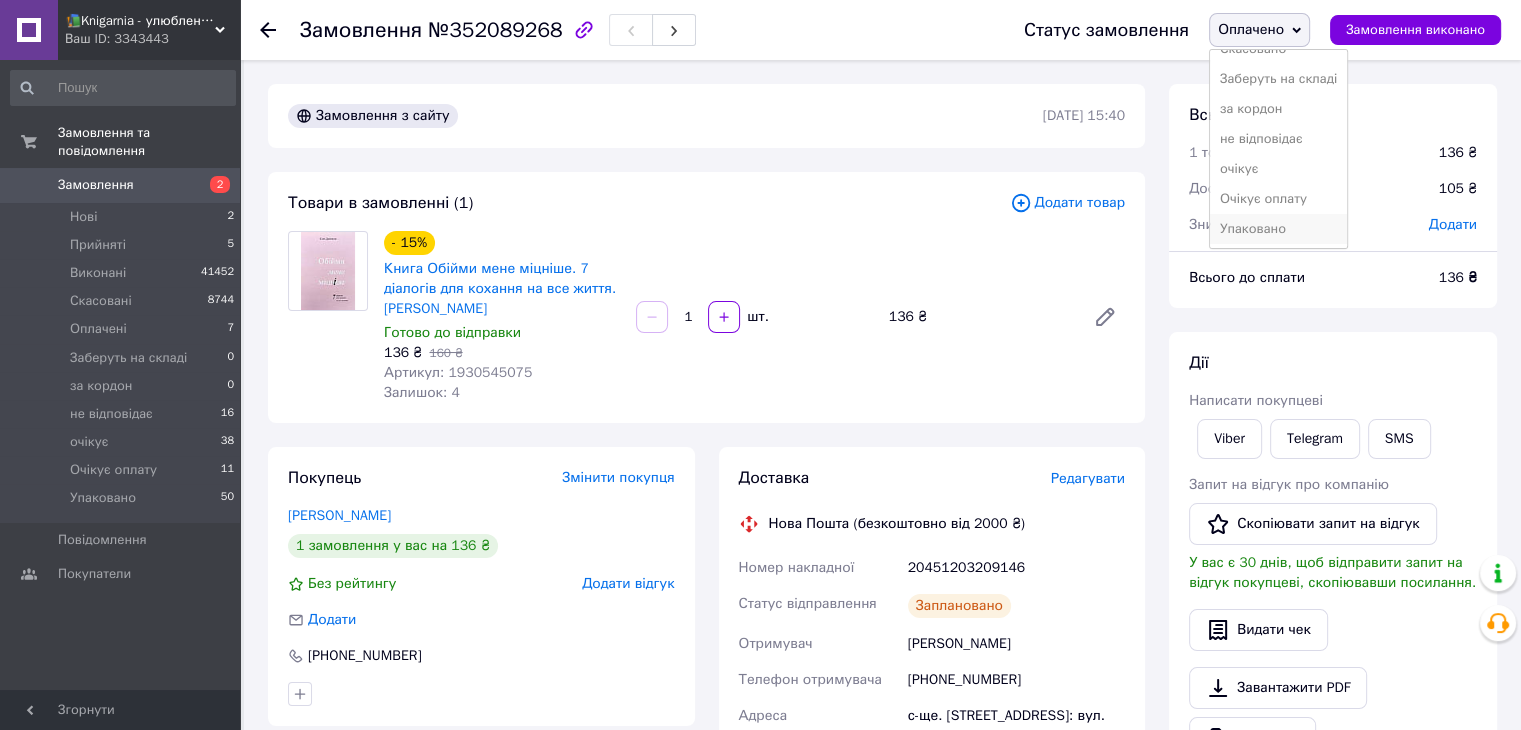 click on "Упаковано" at bounding box center [1278, 229] 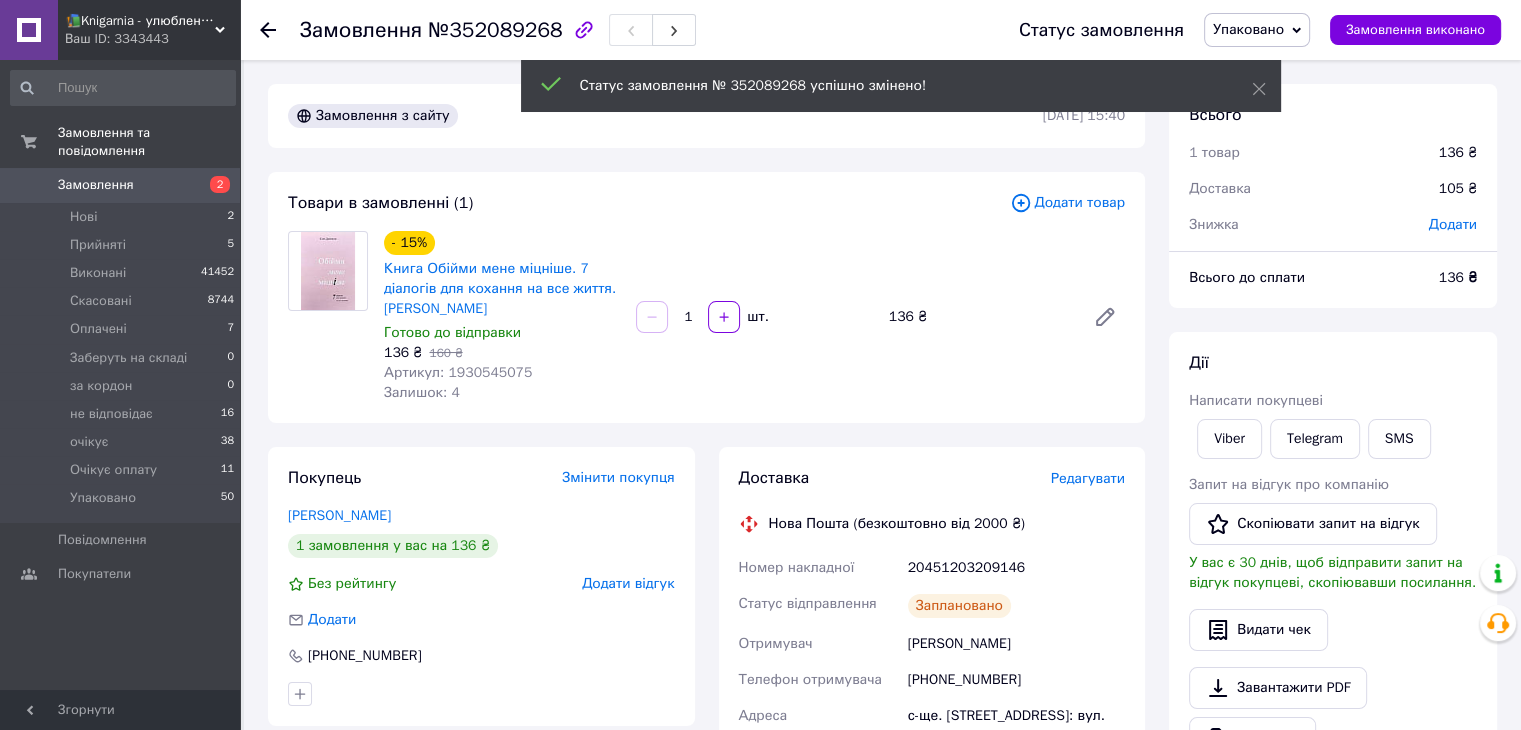 click on "Оплачені" at bounding box center (98, 329) 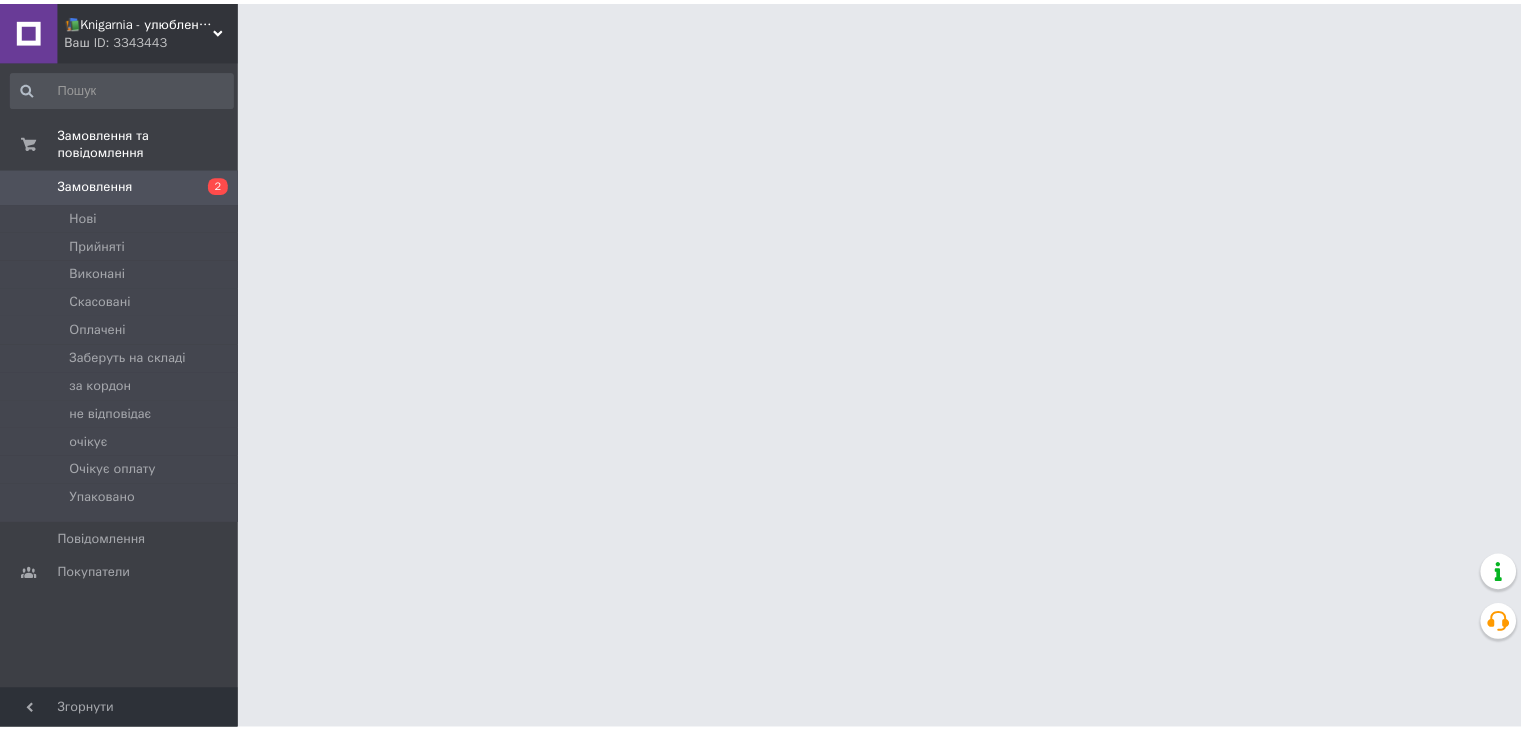 scroll, scrollTop: 0, scrollLeft: 0, axis: both 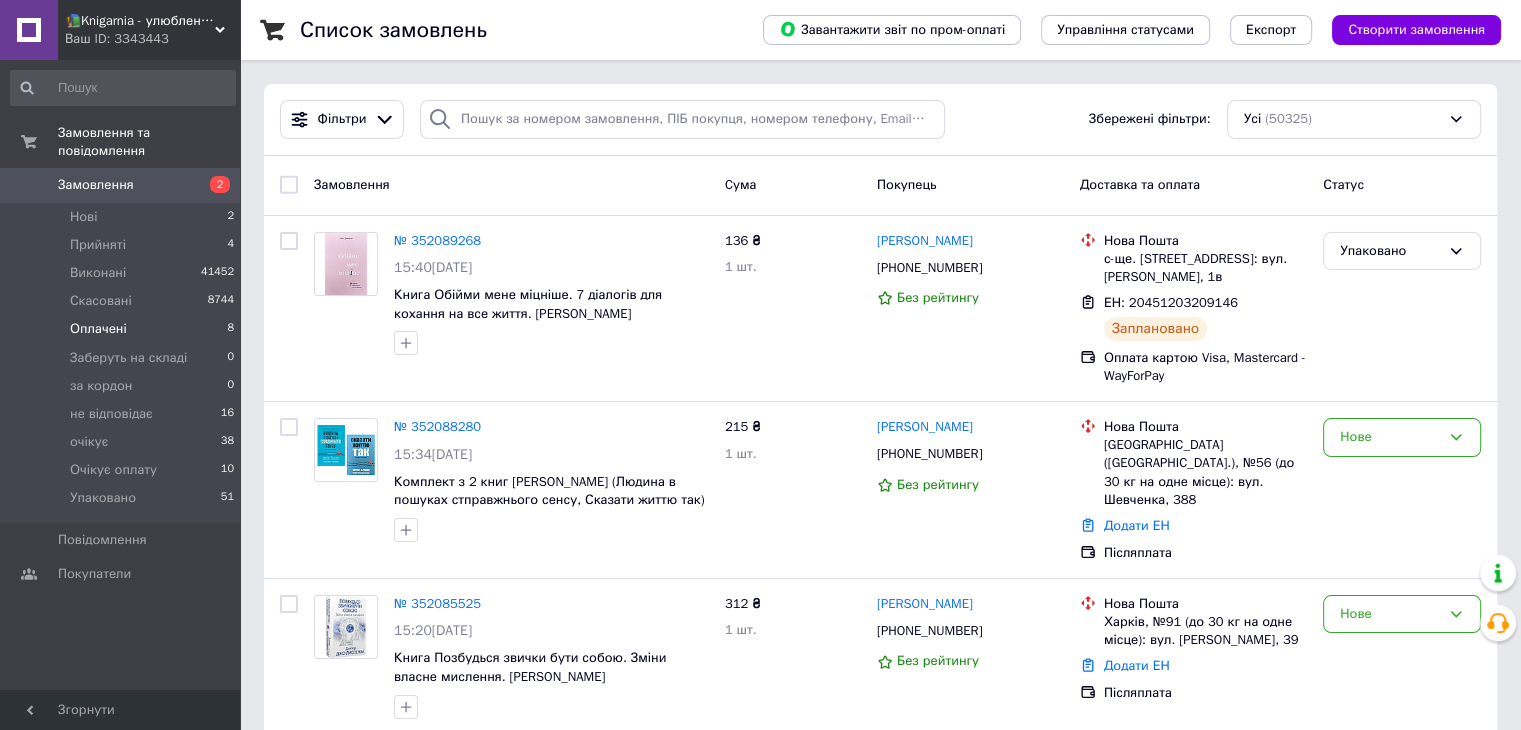 click on "Оплачені" at bounding box center (98, 329) 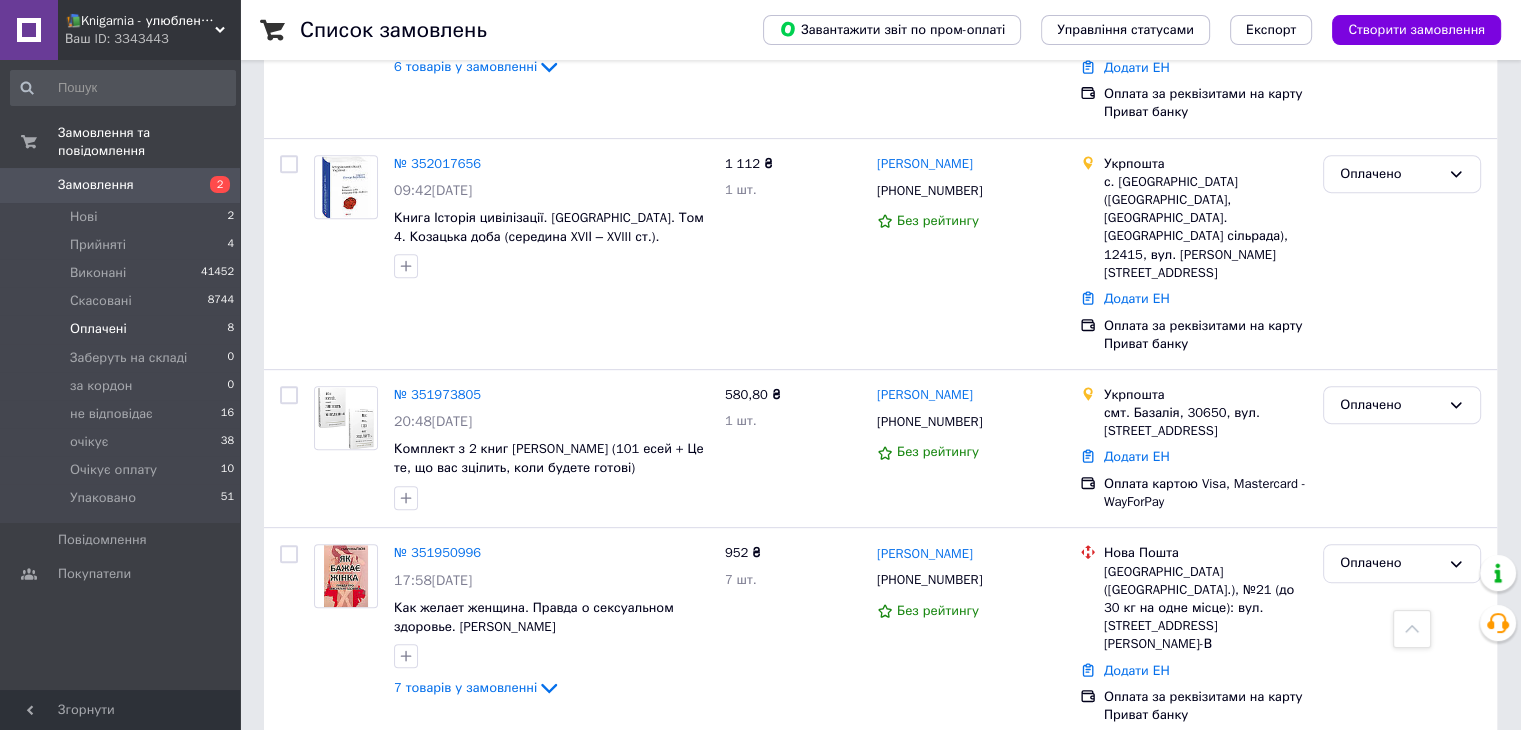 scroll, scrollTop: 824, scrollLeft: 0, axis: vertical 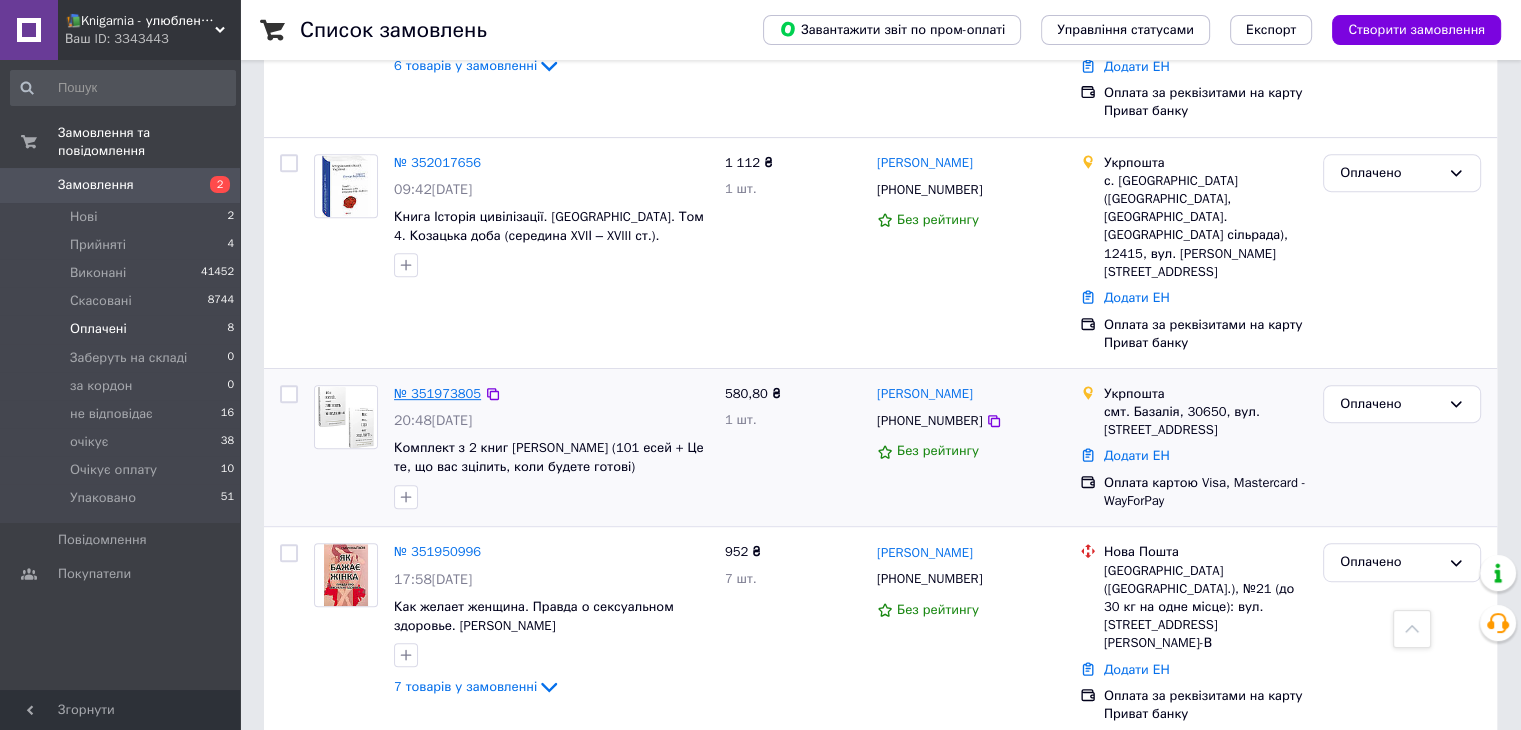 click on "№ 351973805" at bounding box center [437, 393] 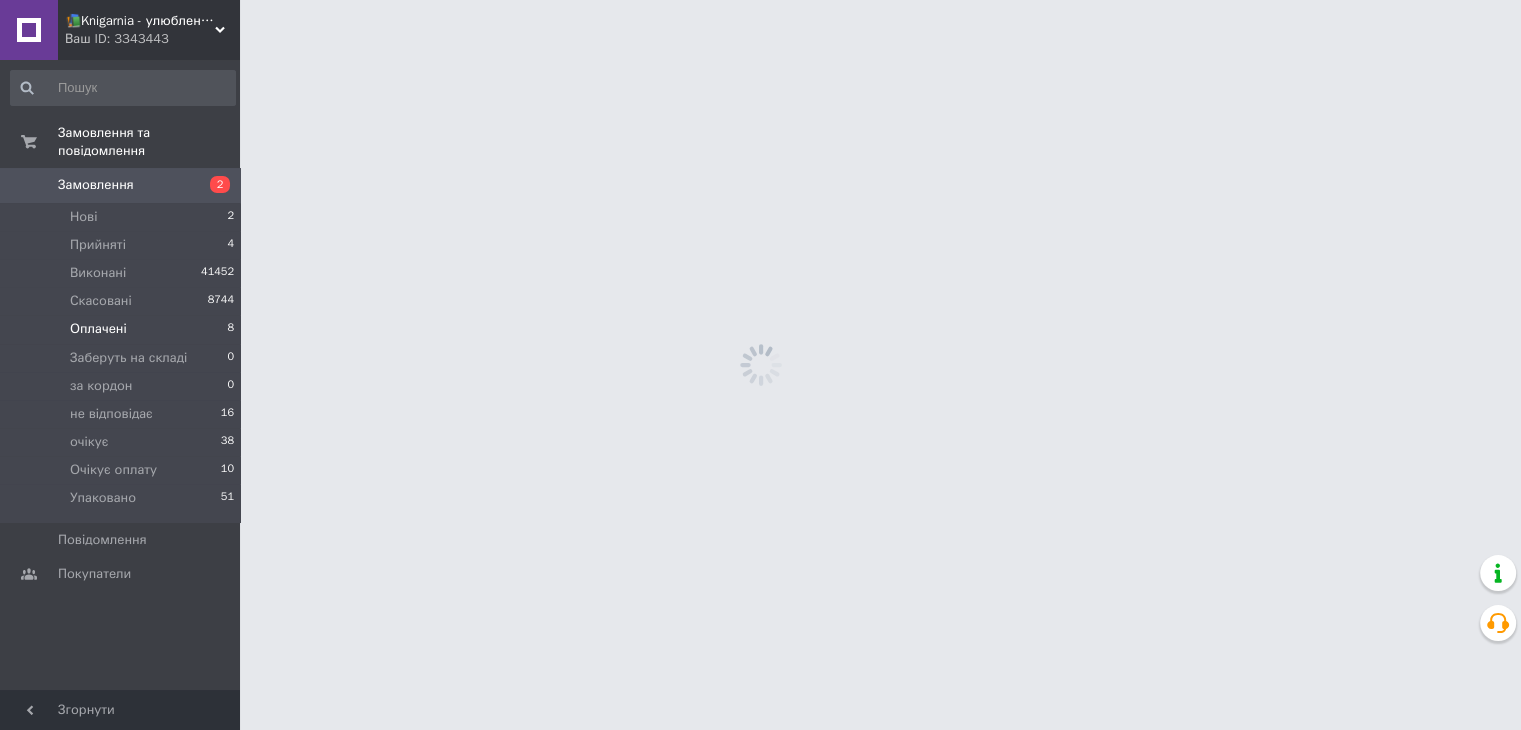 scroll, scrollTop: 0, scrollLeft: 0, axis: both 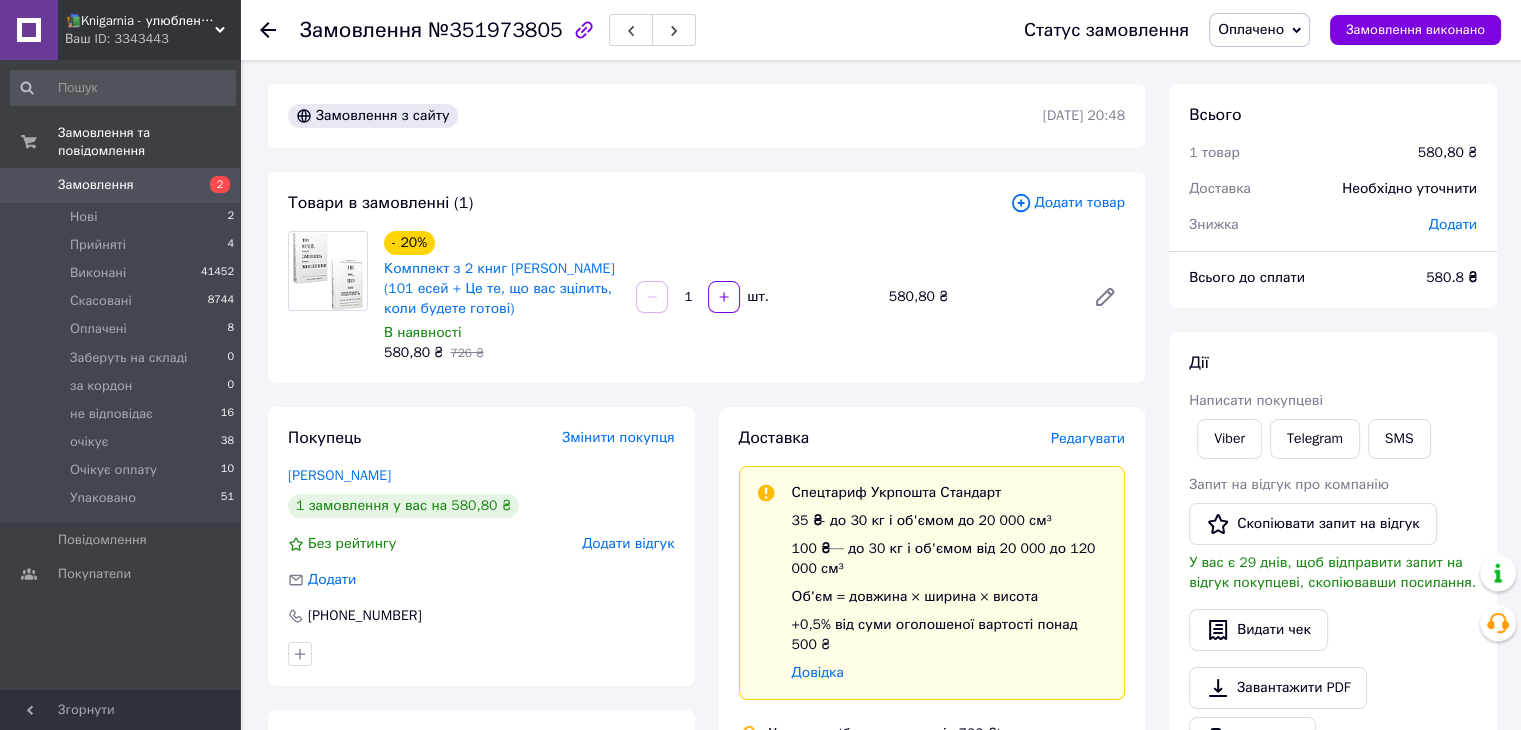 click on "Комплект з 2 книг [PERSON_NAME] (101 есей + Це те, що вас зцілить, коли будете готові)" at bounding box center [499, 288] 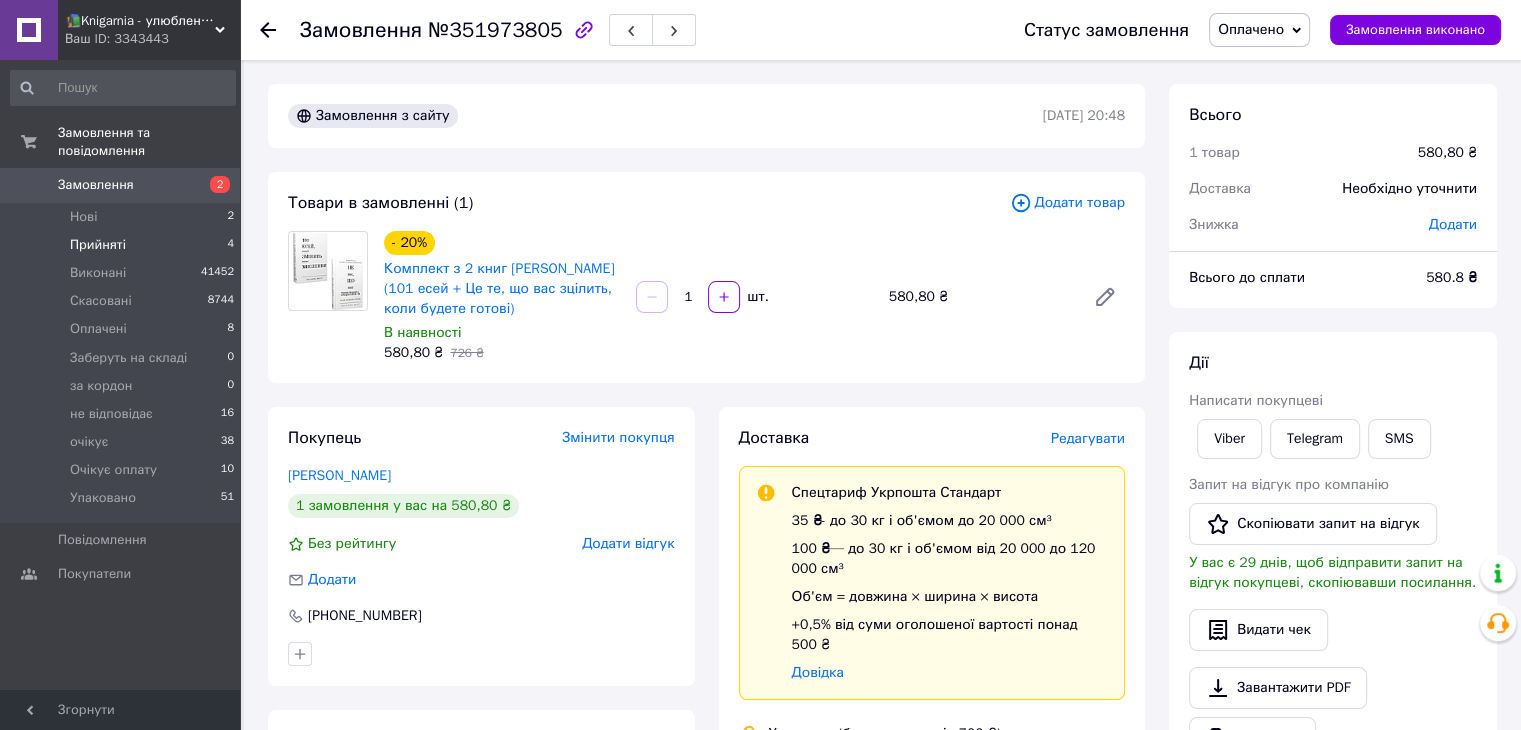 click on "Прийняті 4" at bounding box center (123, 245) 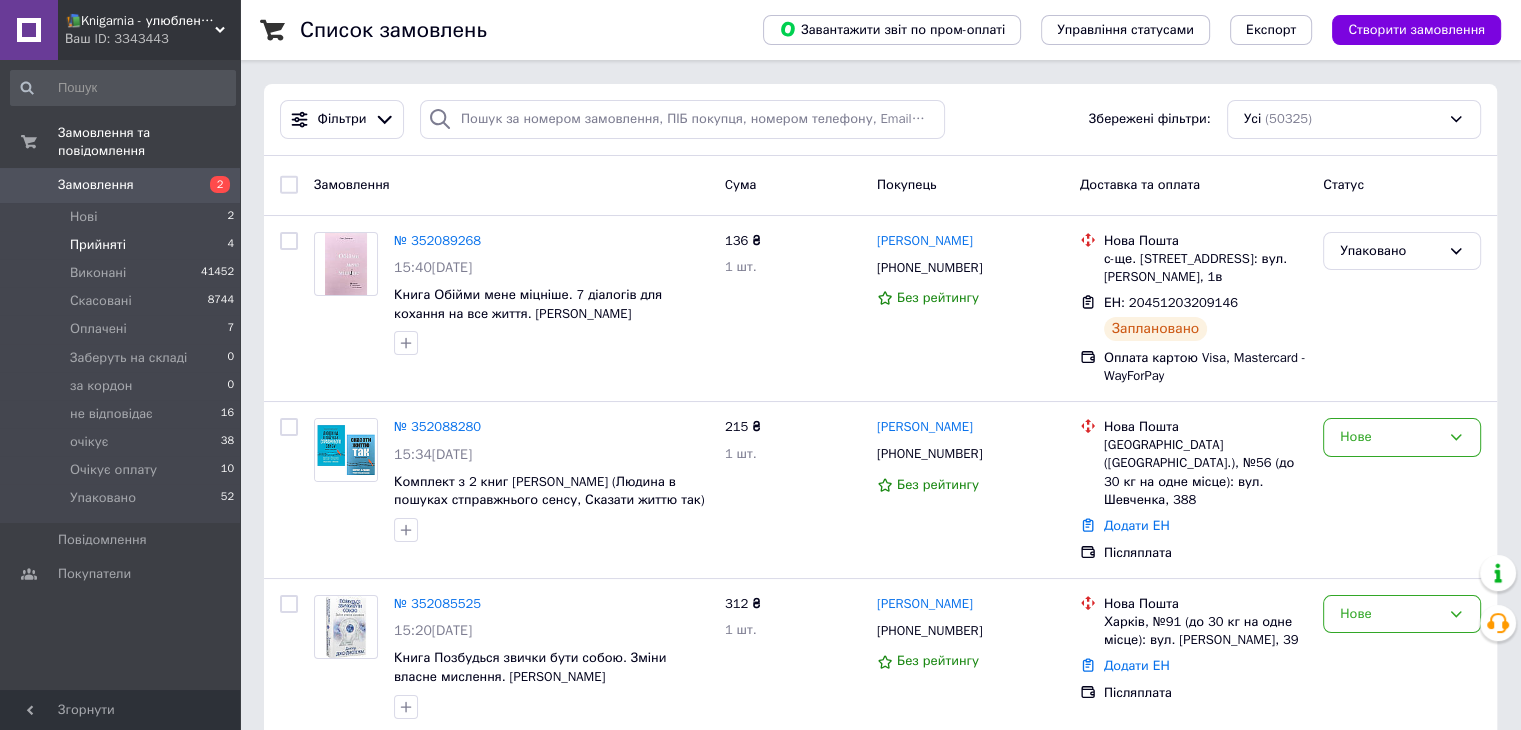 click on "Прийняті 4" at bounding box center [123, 245] 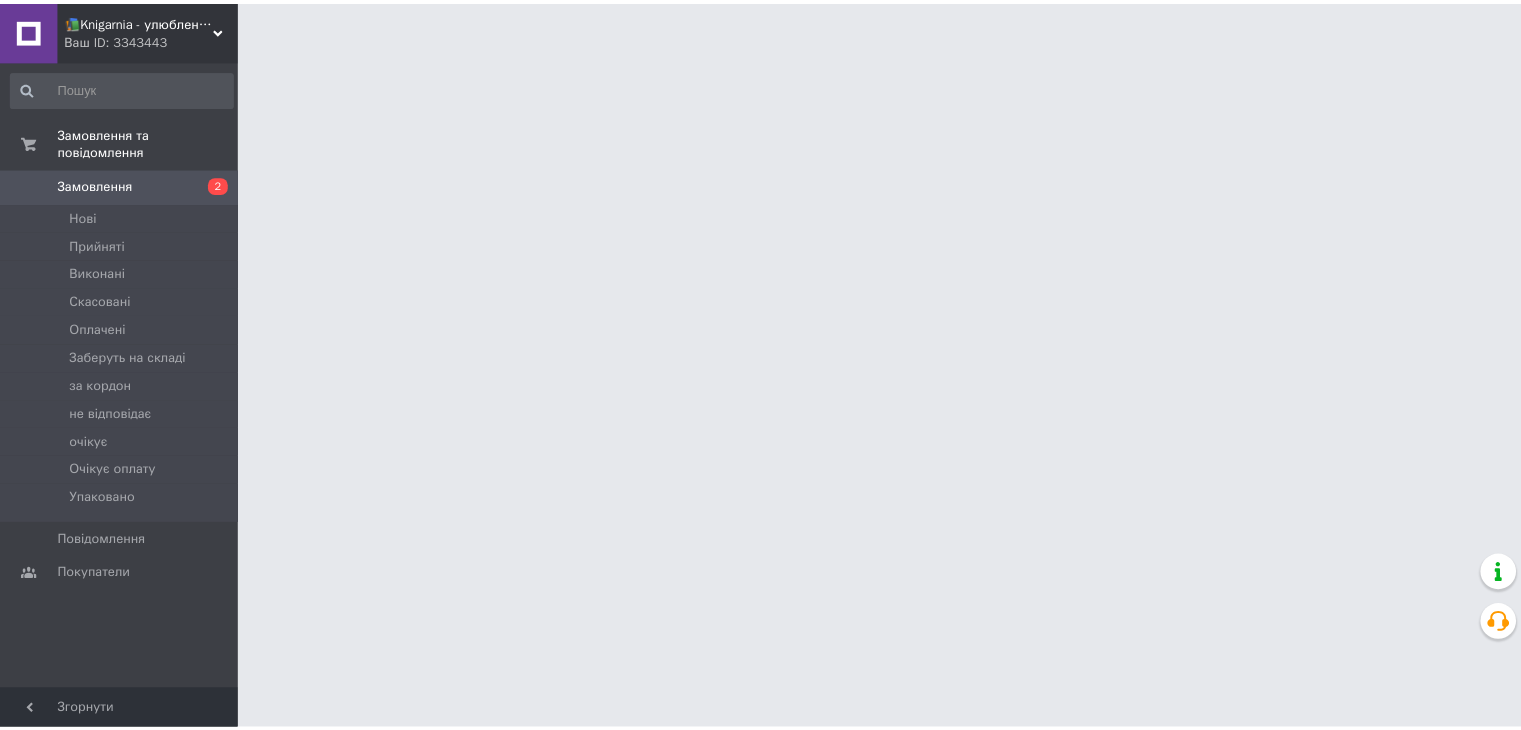 scroll, scrollTop: 0, scrollLeft: 0, axis: both 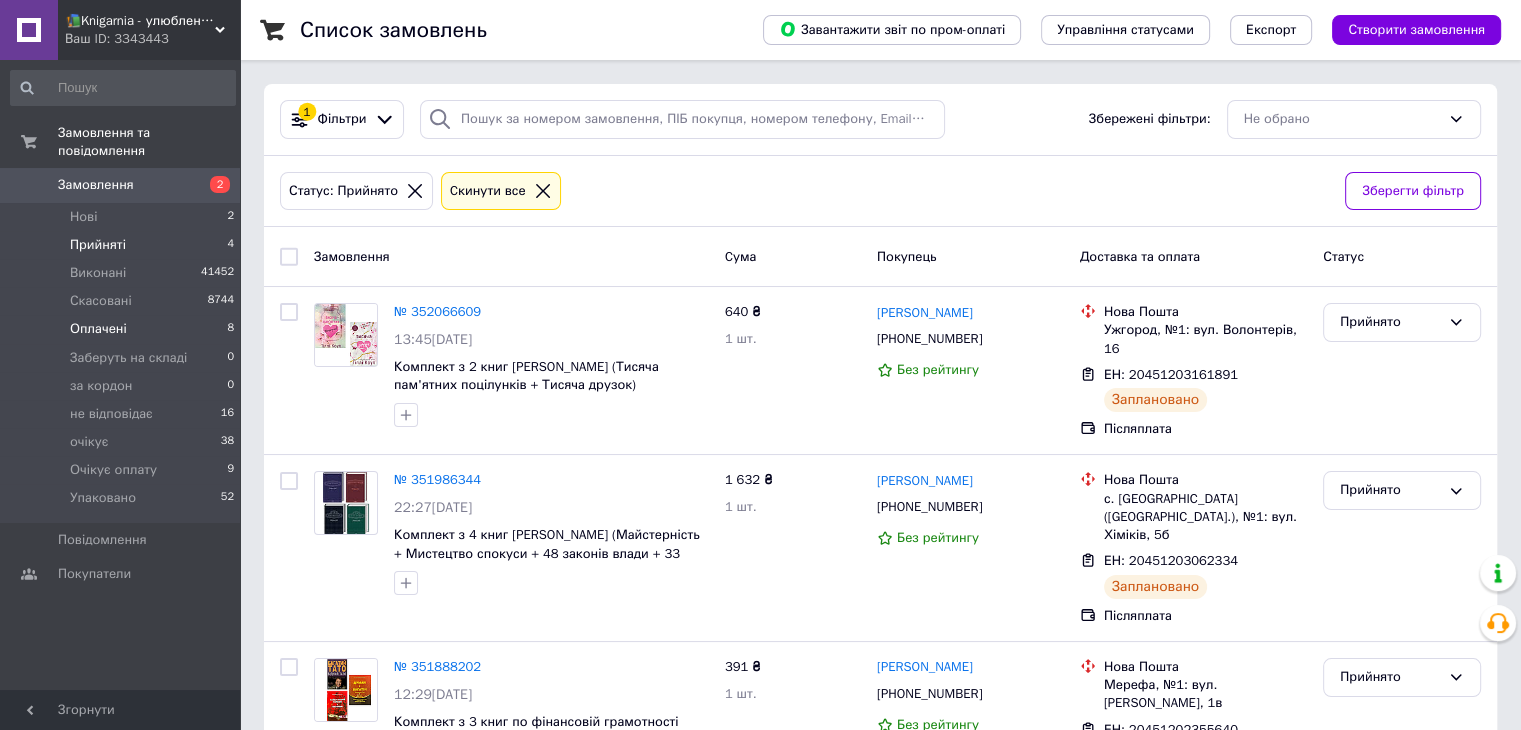 click on "Оплачені 8" at bounding box center [123, 329] 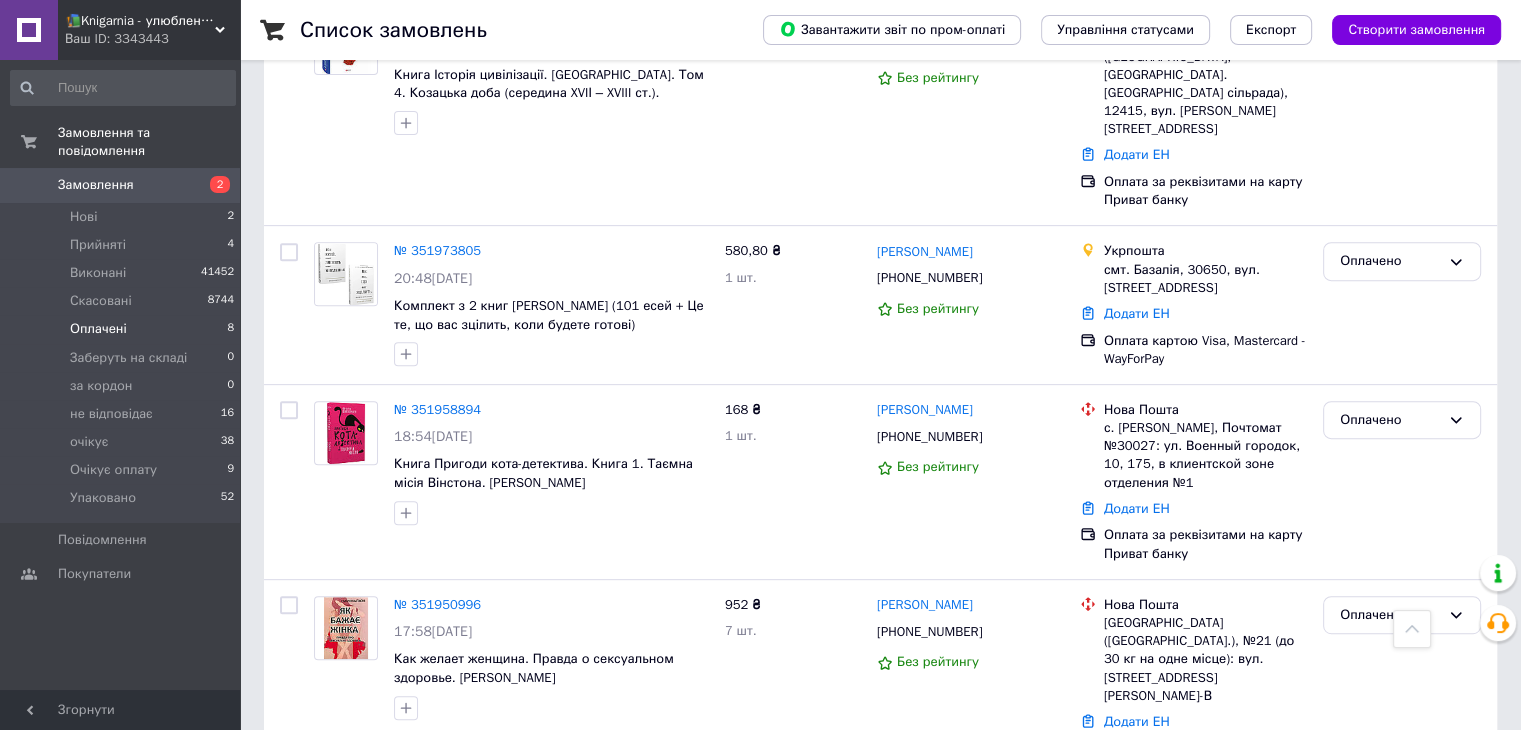 scroll, scrollTop: 778, scrollLeft: 0, axis: vertical 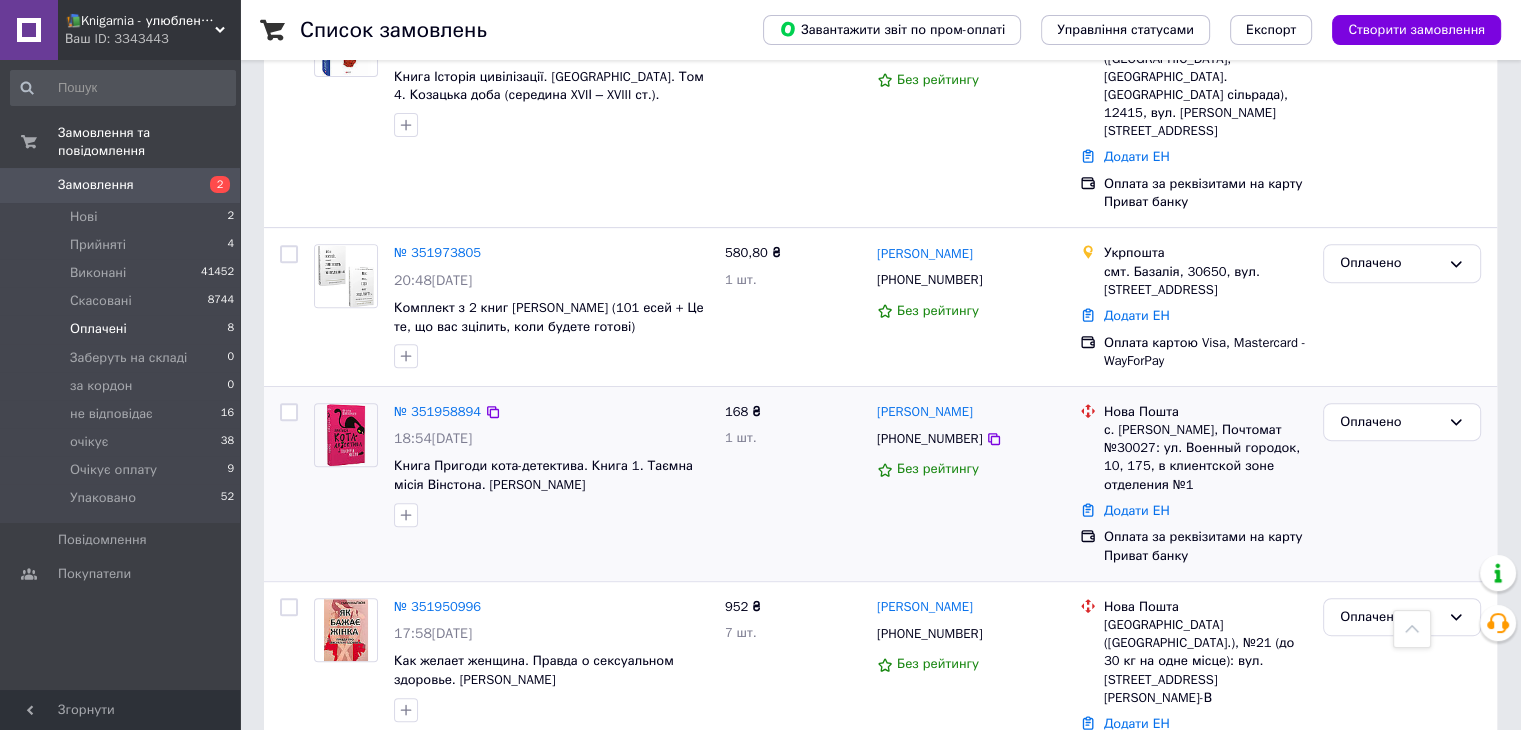 click on "№ 351958894" at bounding box center (437, 411) 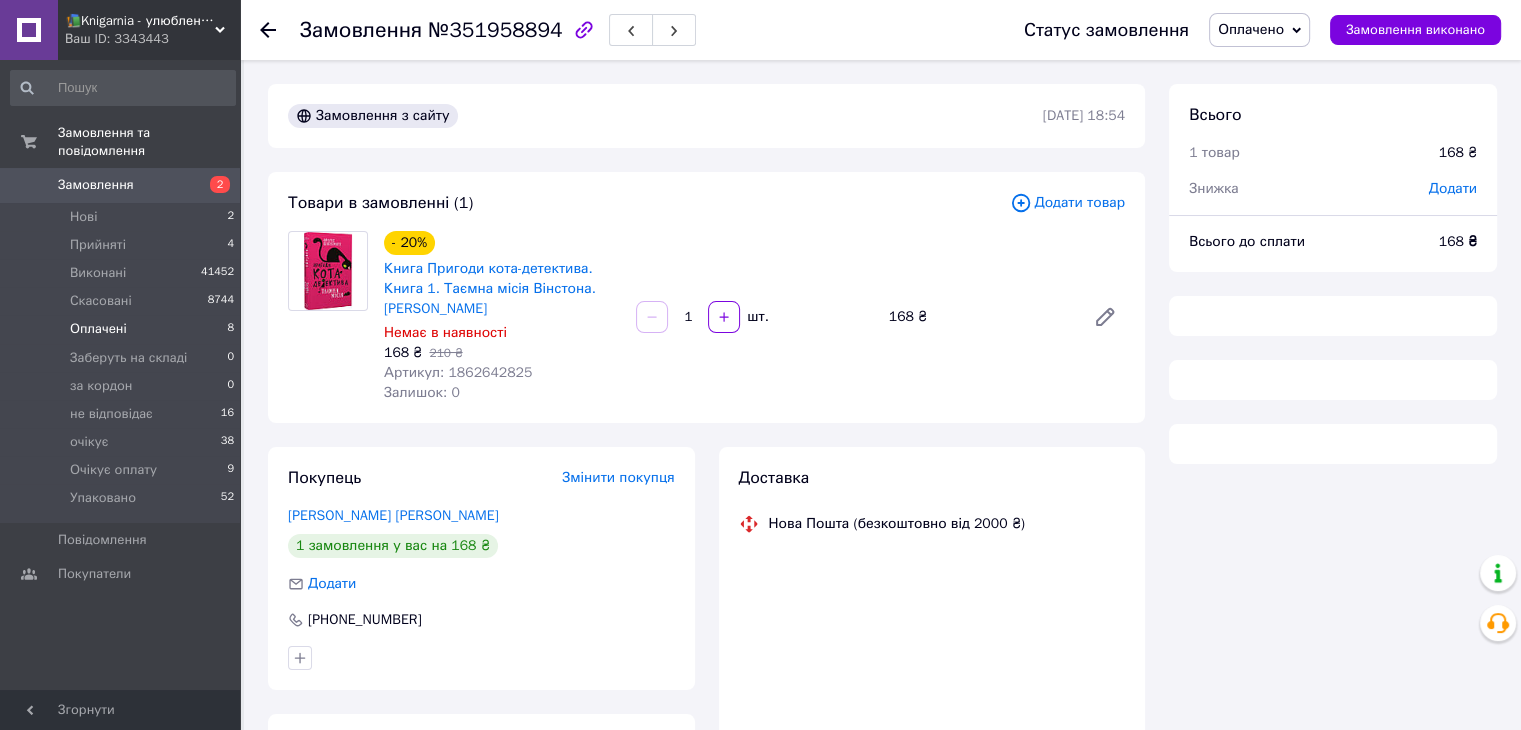 click on "Оплачені 8" at bounding box center (123, 329) 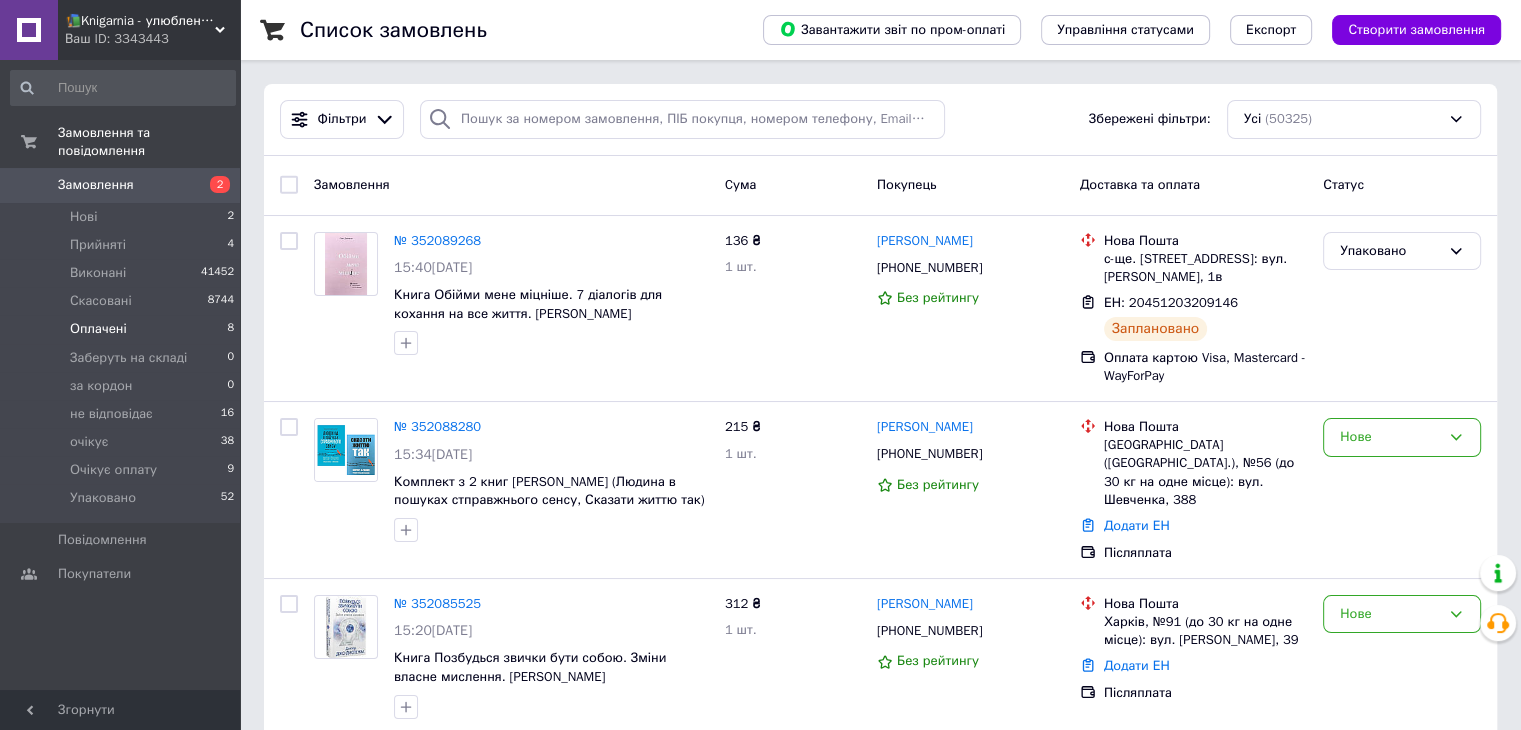 click on "Оплачені 8" at bounding box center (123, 329) 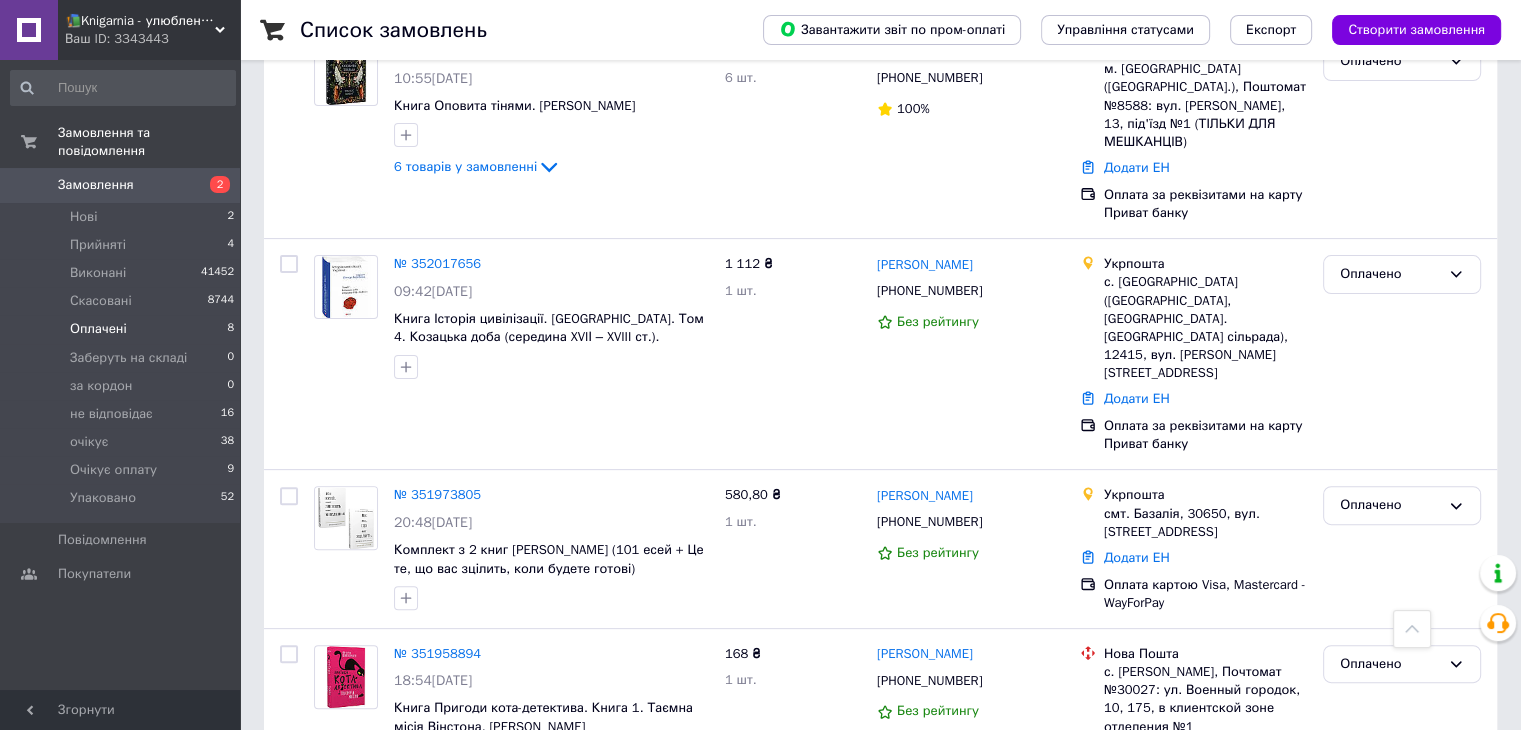 scroll, scrollTop: 538, scrollLeft: 0, axis: vertical 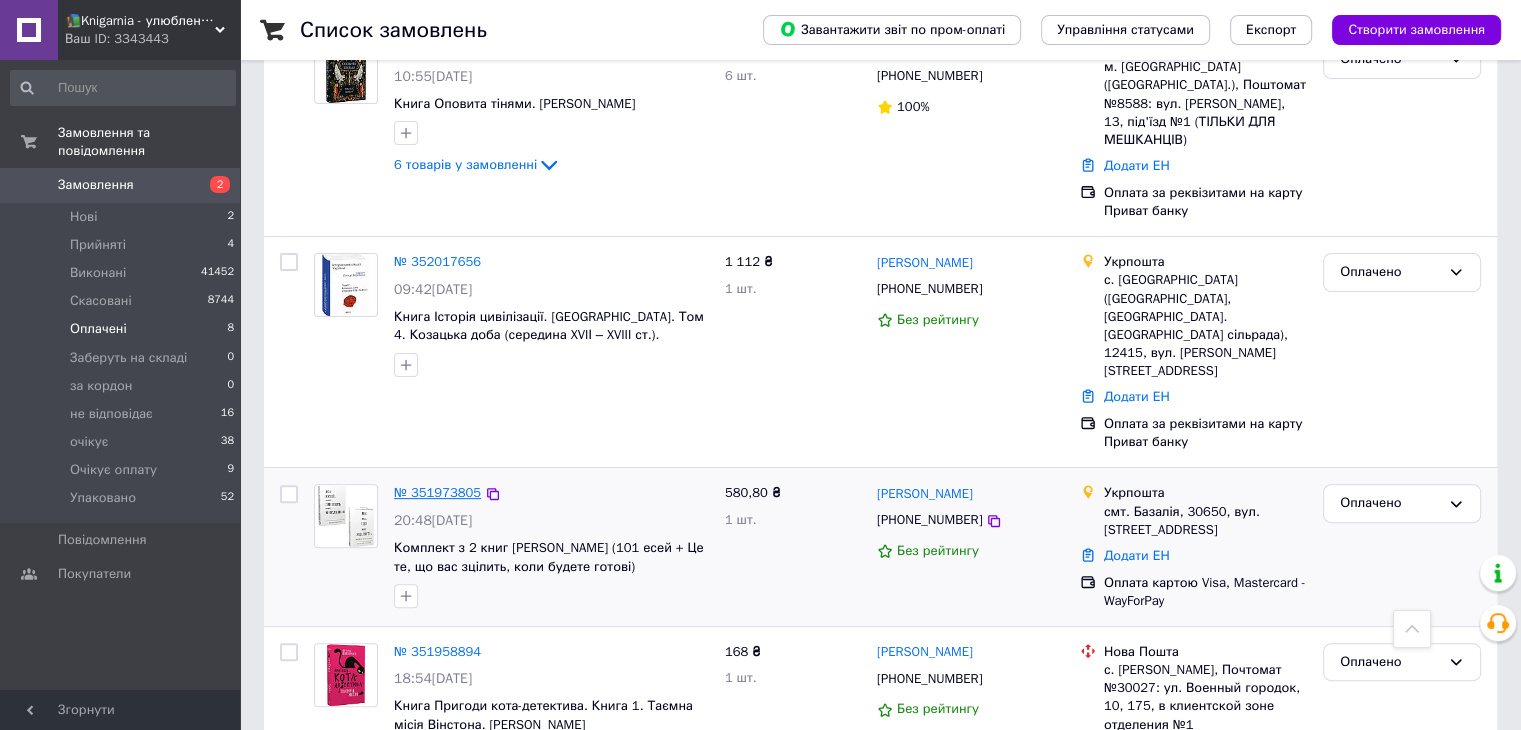 click on "№ 351973805" at bounding box center [437, 492] 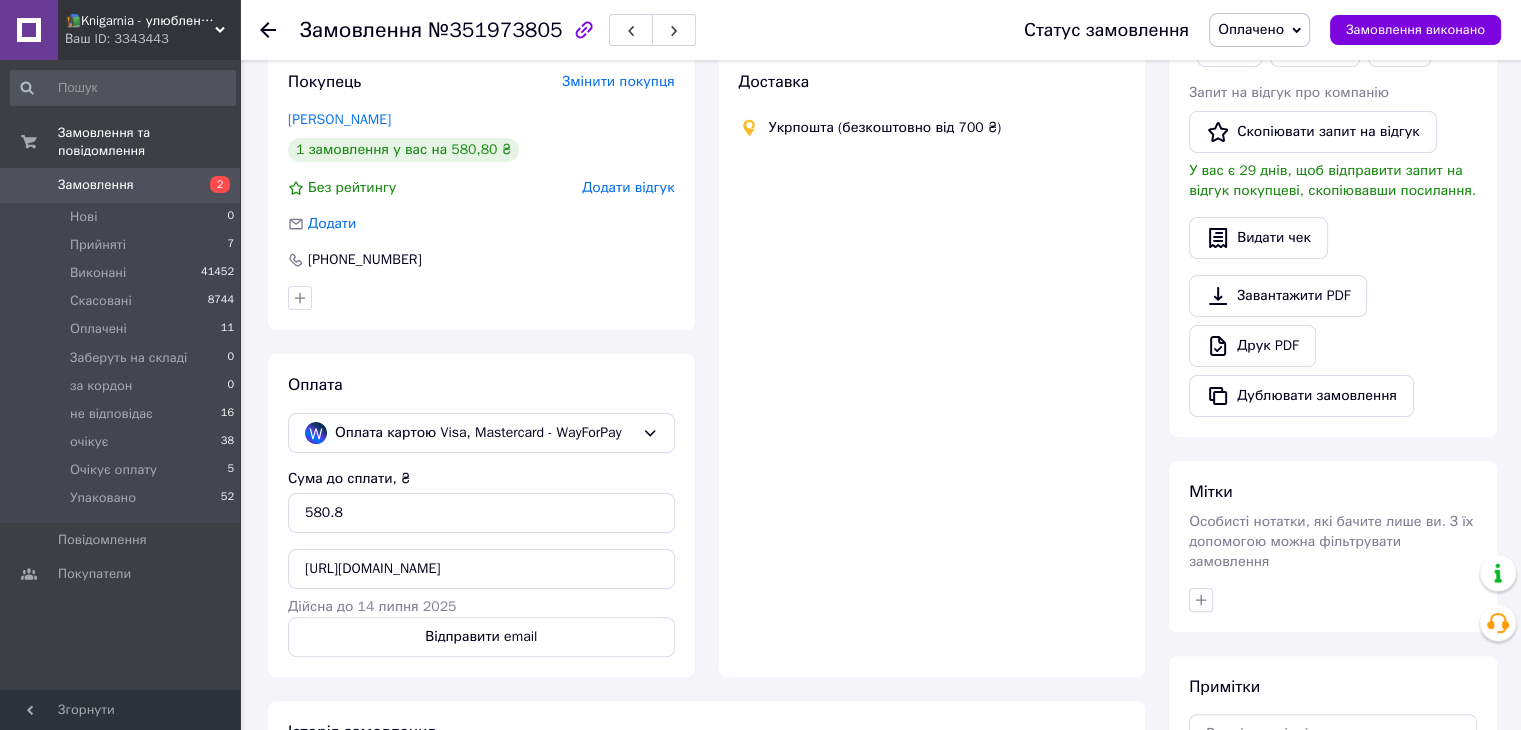 scroll, scrollTop: 538, scrollLeft: 0, axis: vertical 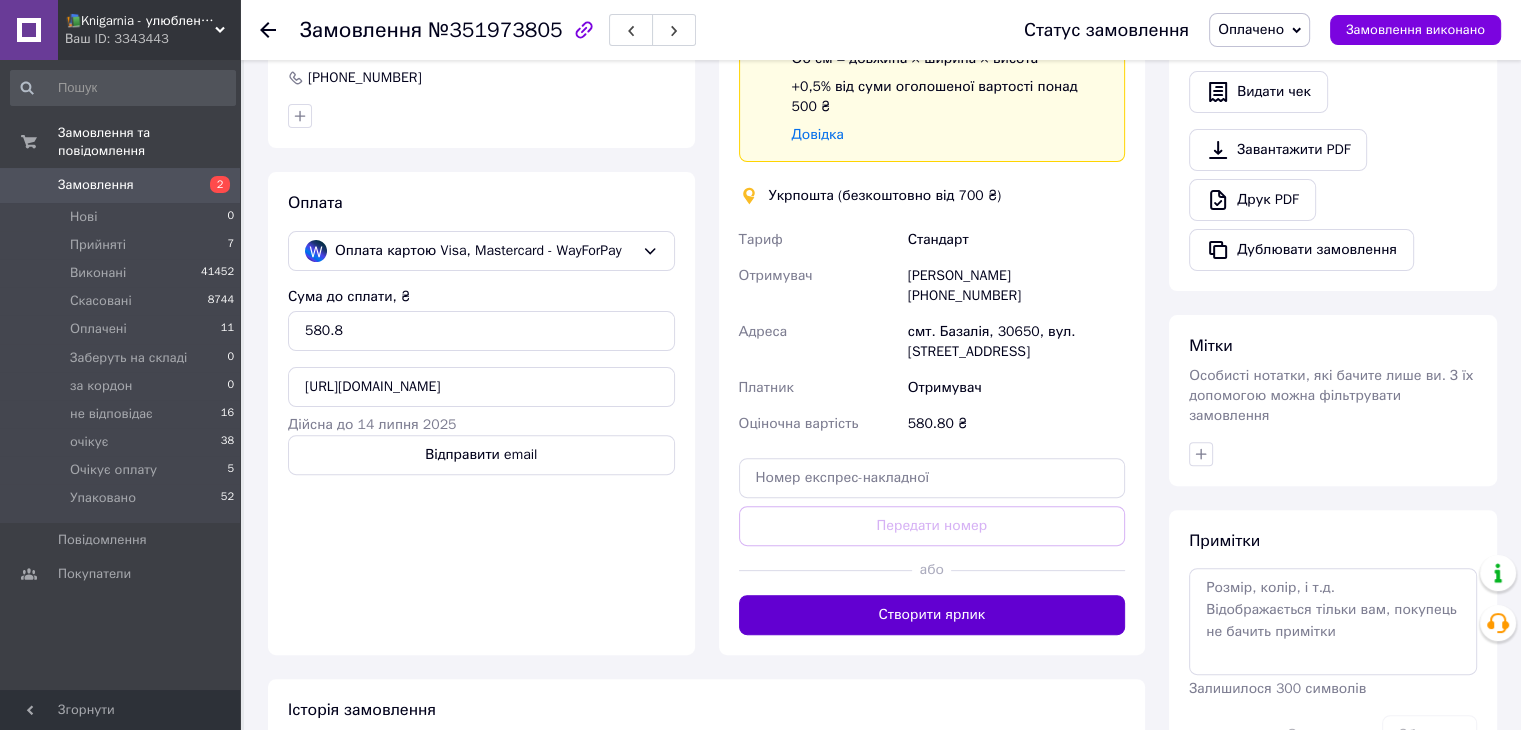 click on "Створити ярлик" at bounding box center [932, 615] 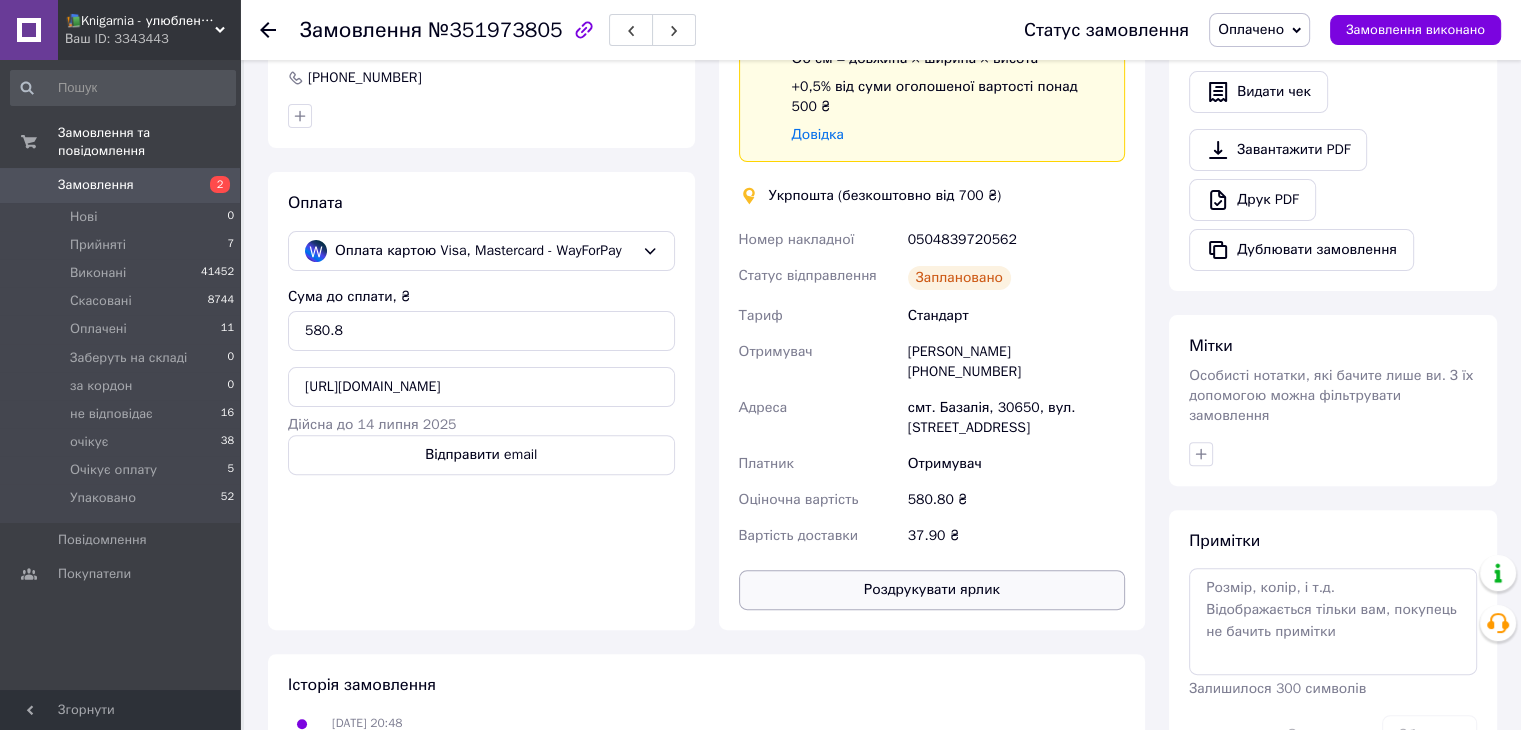 click on "Роздрукувати ярлик" at bounding box center [932, 590] 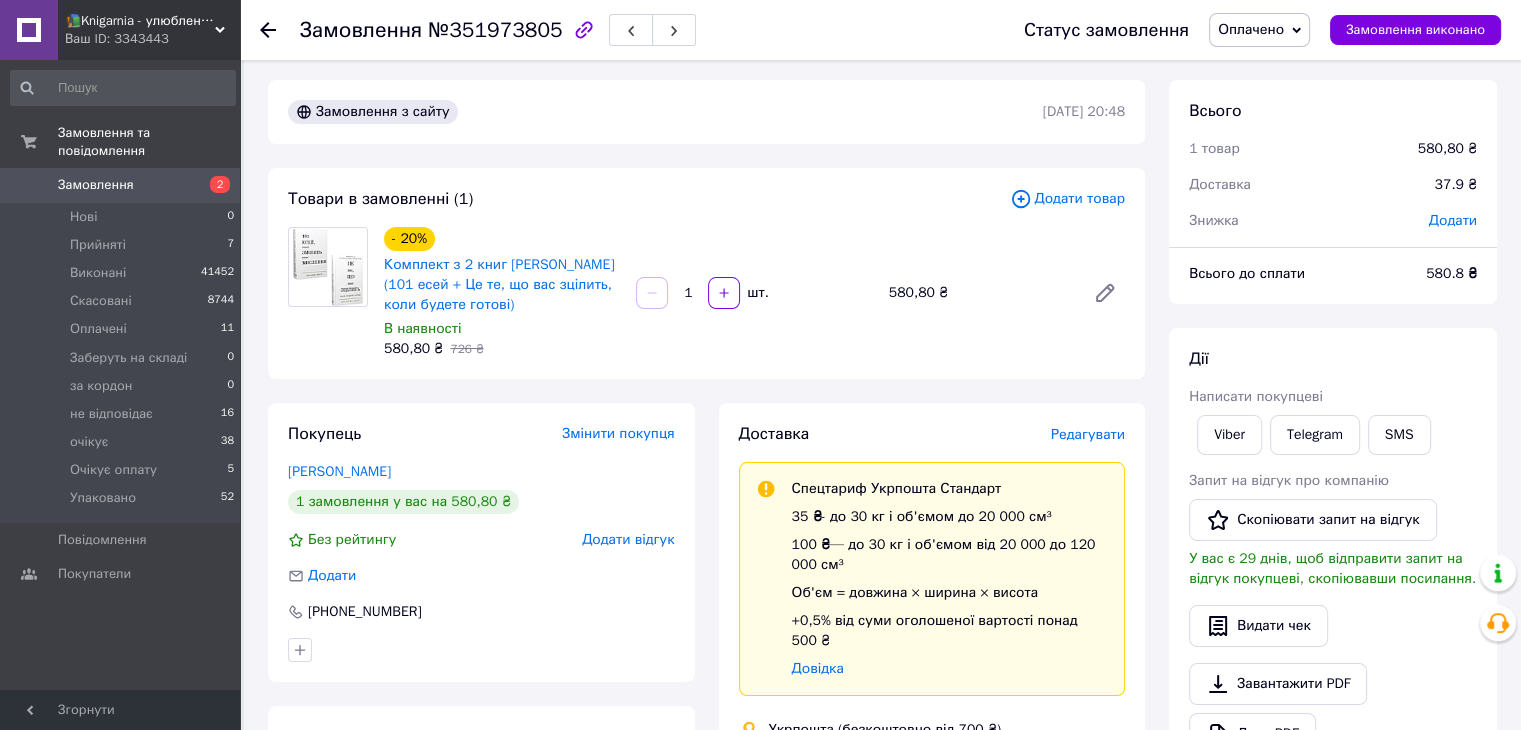scroll, scrollTop: 0, scrollLeft: 0, axis: both 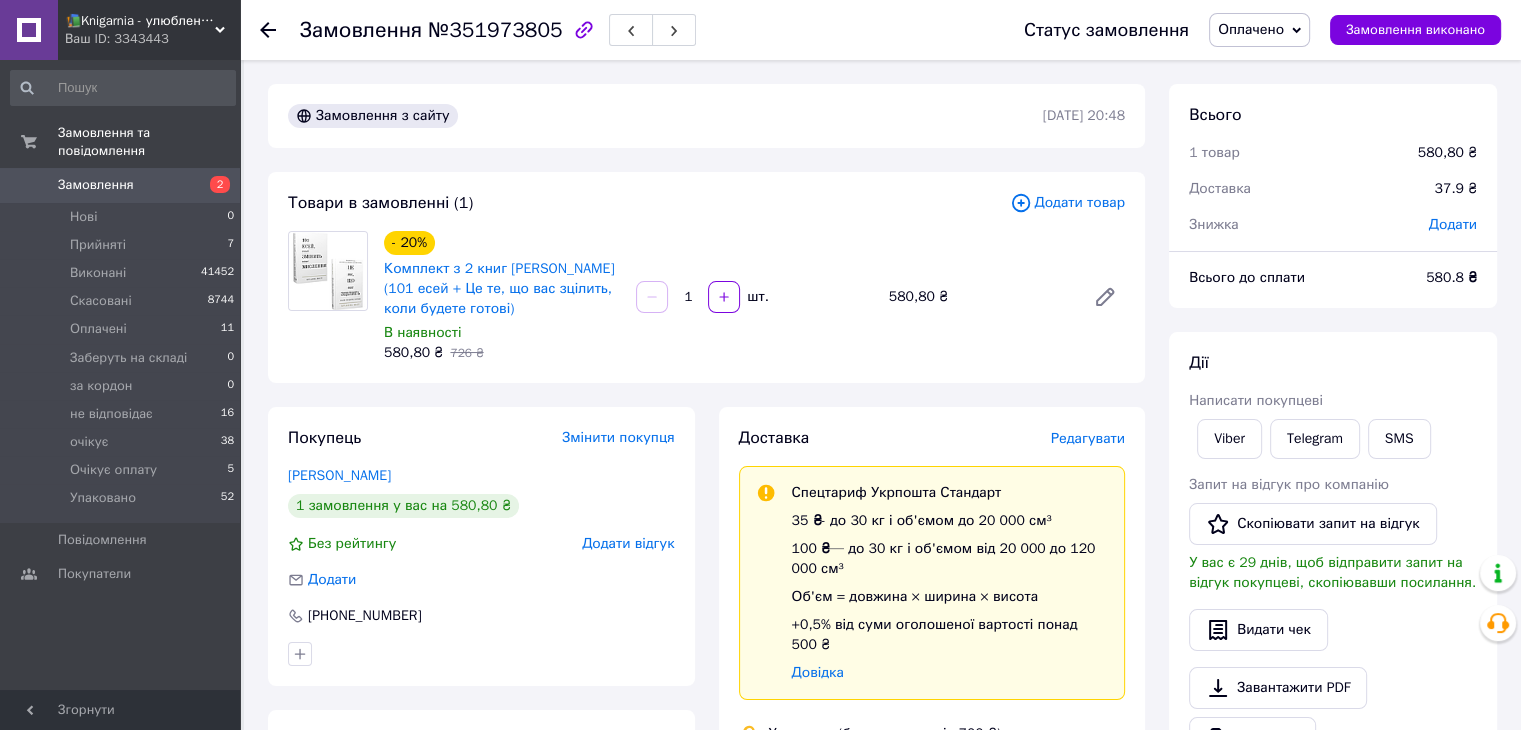 click on "Оплачено" at bounding box center (1251, 29) 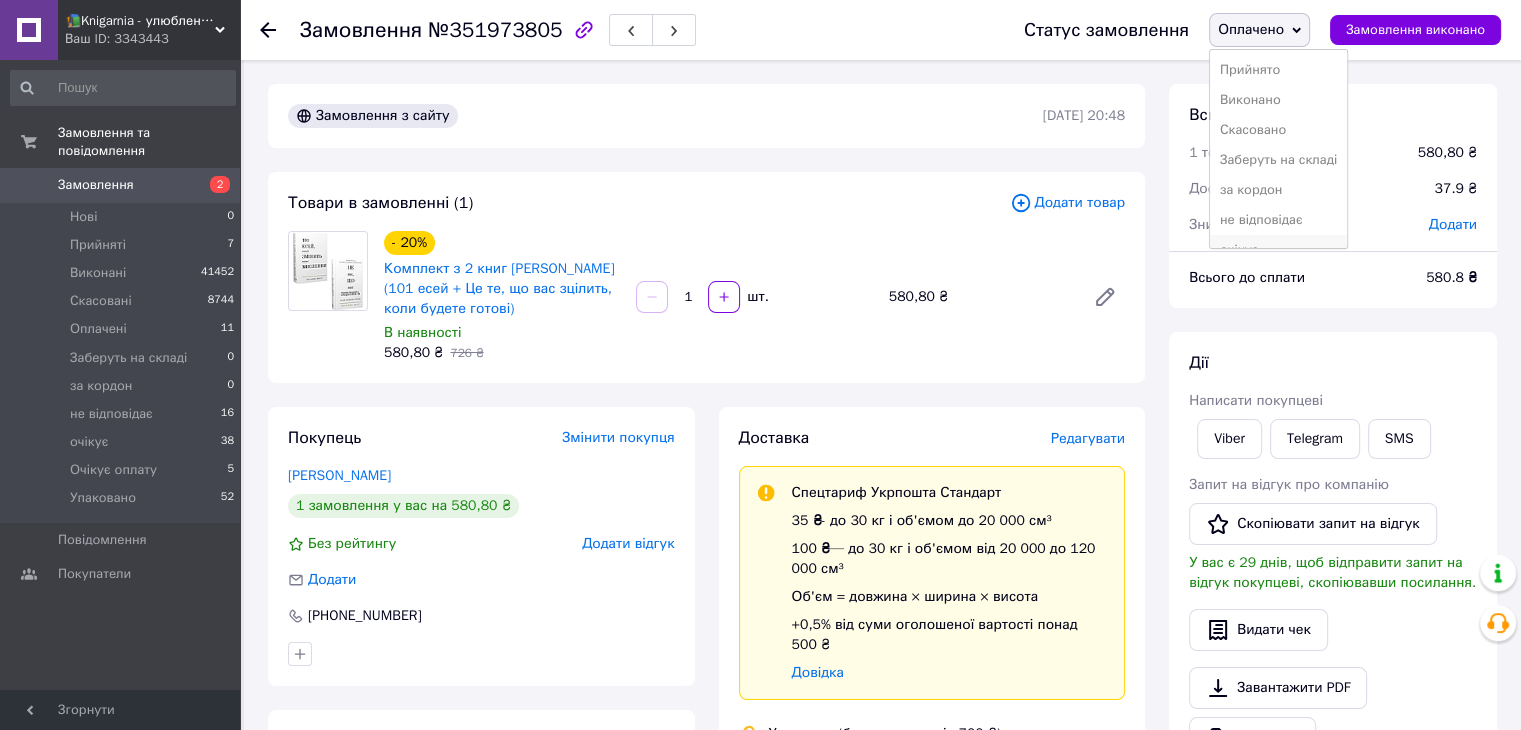 scroll, scrollTop: 81, scrollLeft: 0, axis: vertical 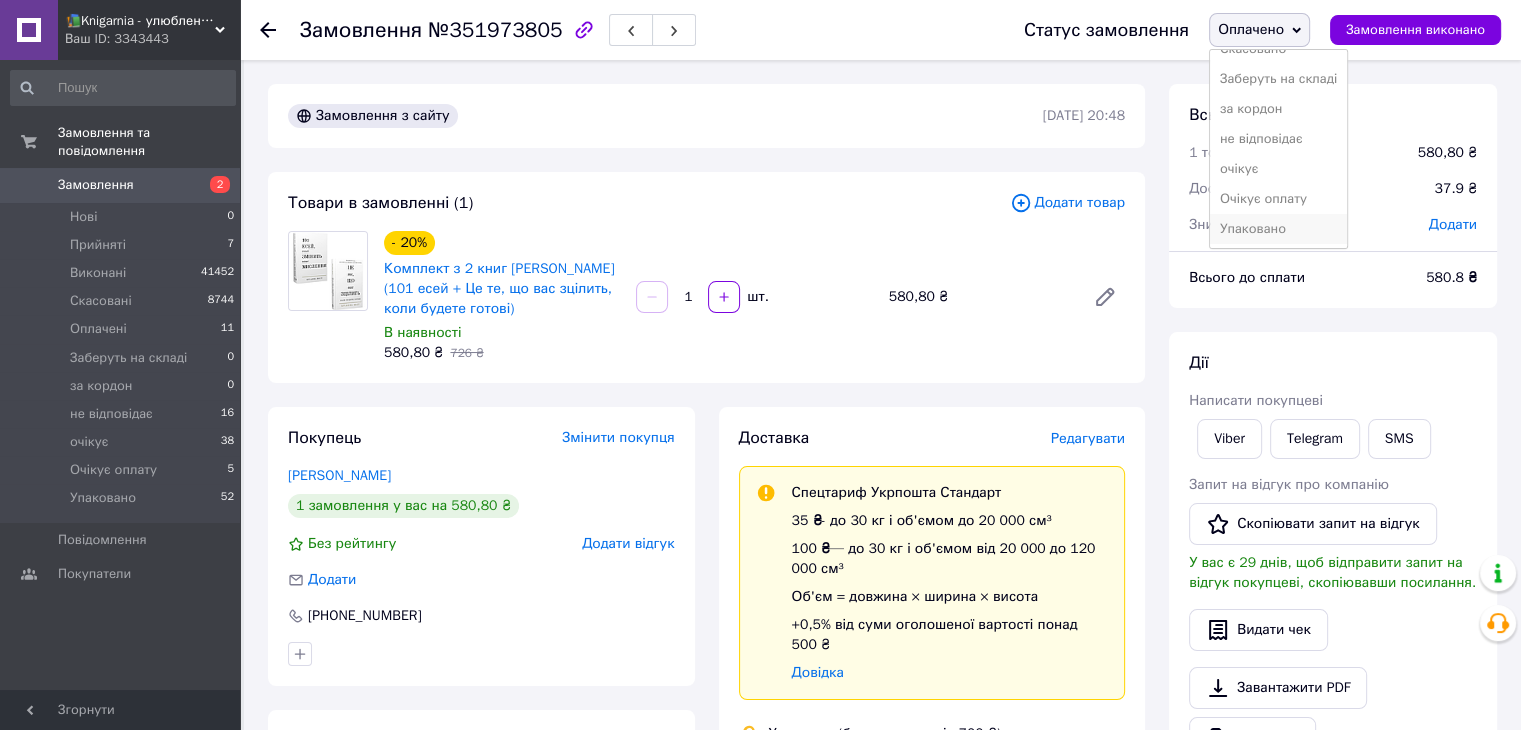 click on "Упаковано" at bounding box center [1278, 229] 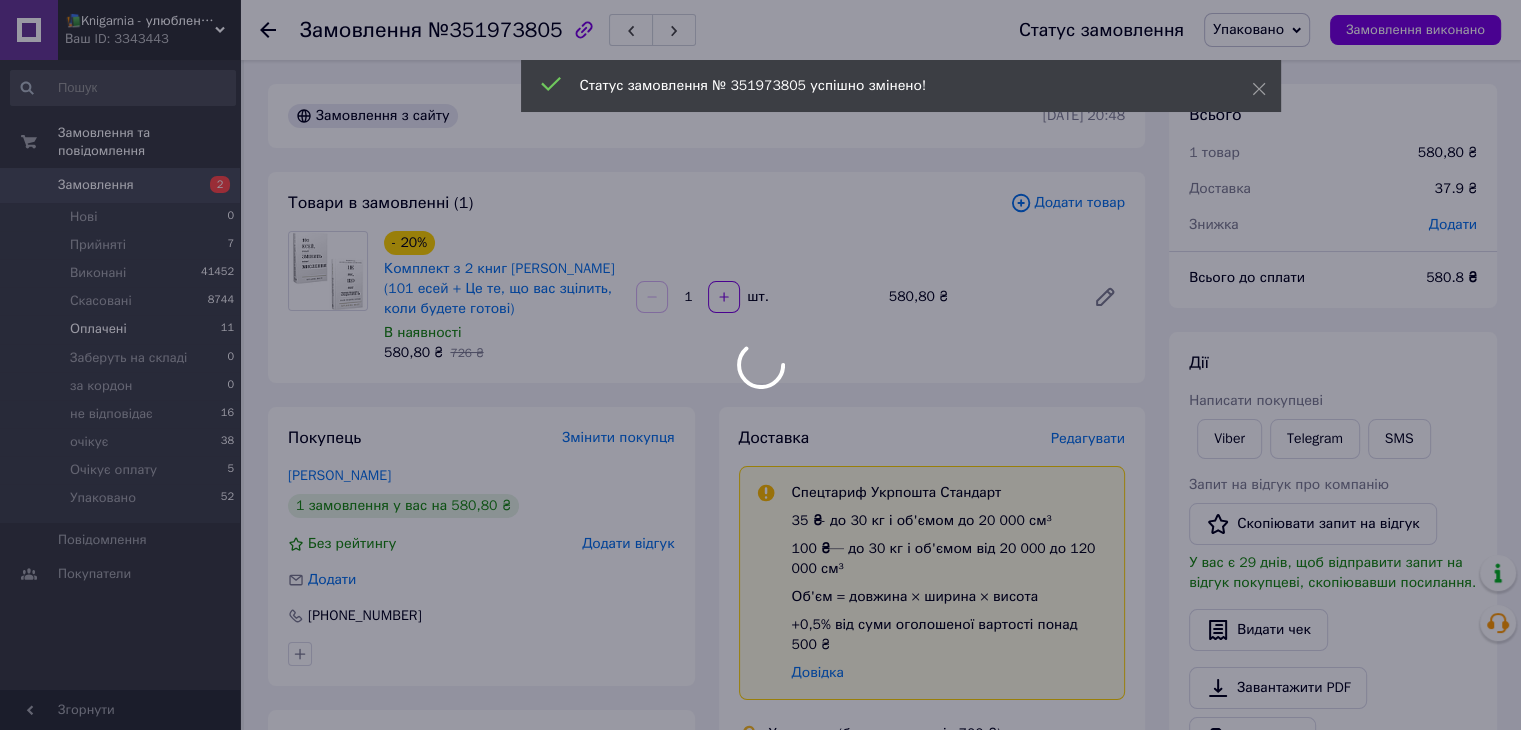 click at bounding box center [760, 365] 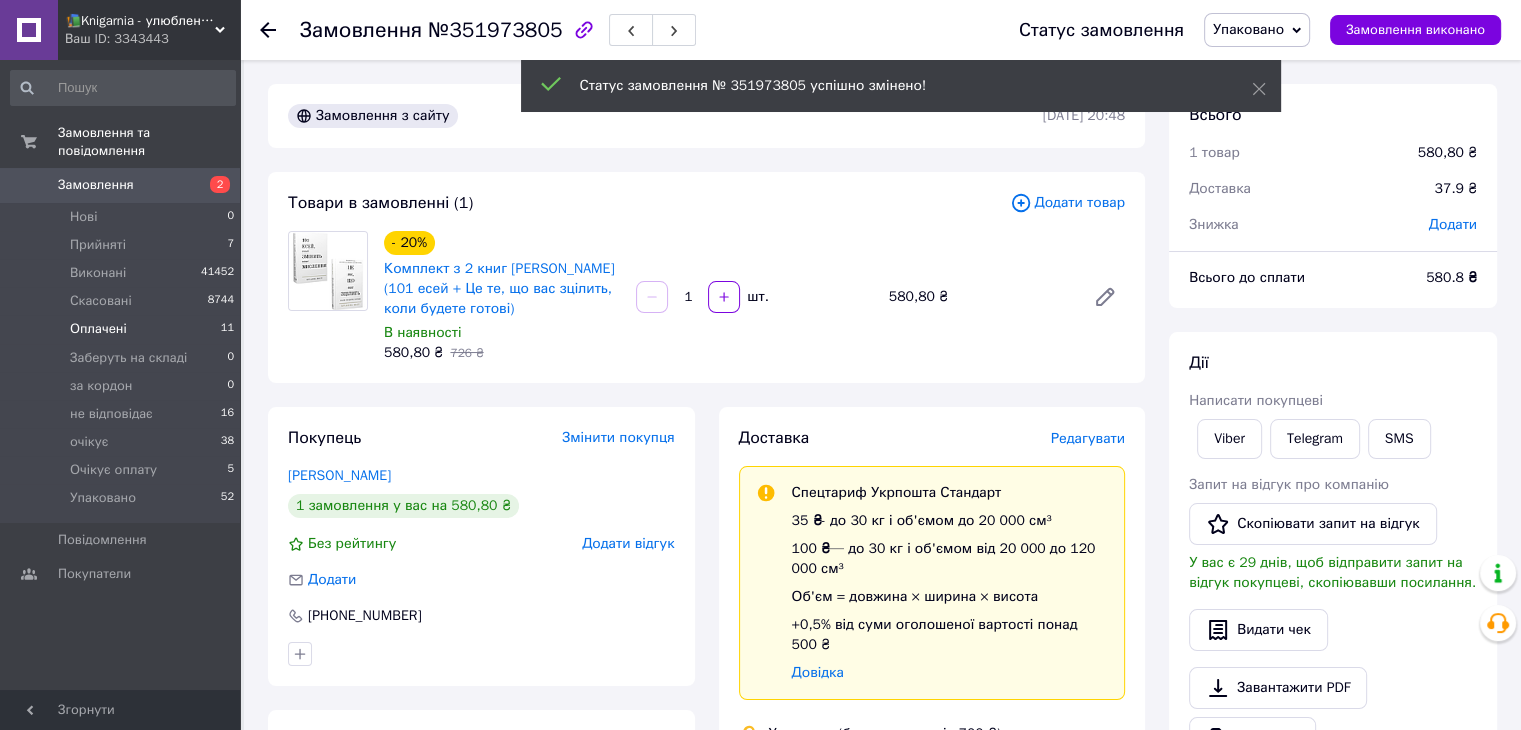 click on "Оплачені 11" at bounding box center (123, 329) 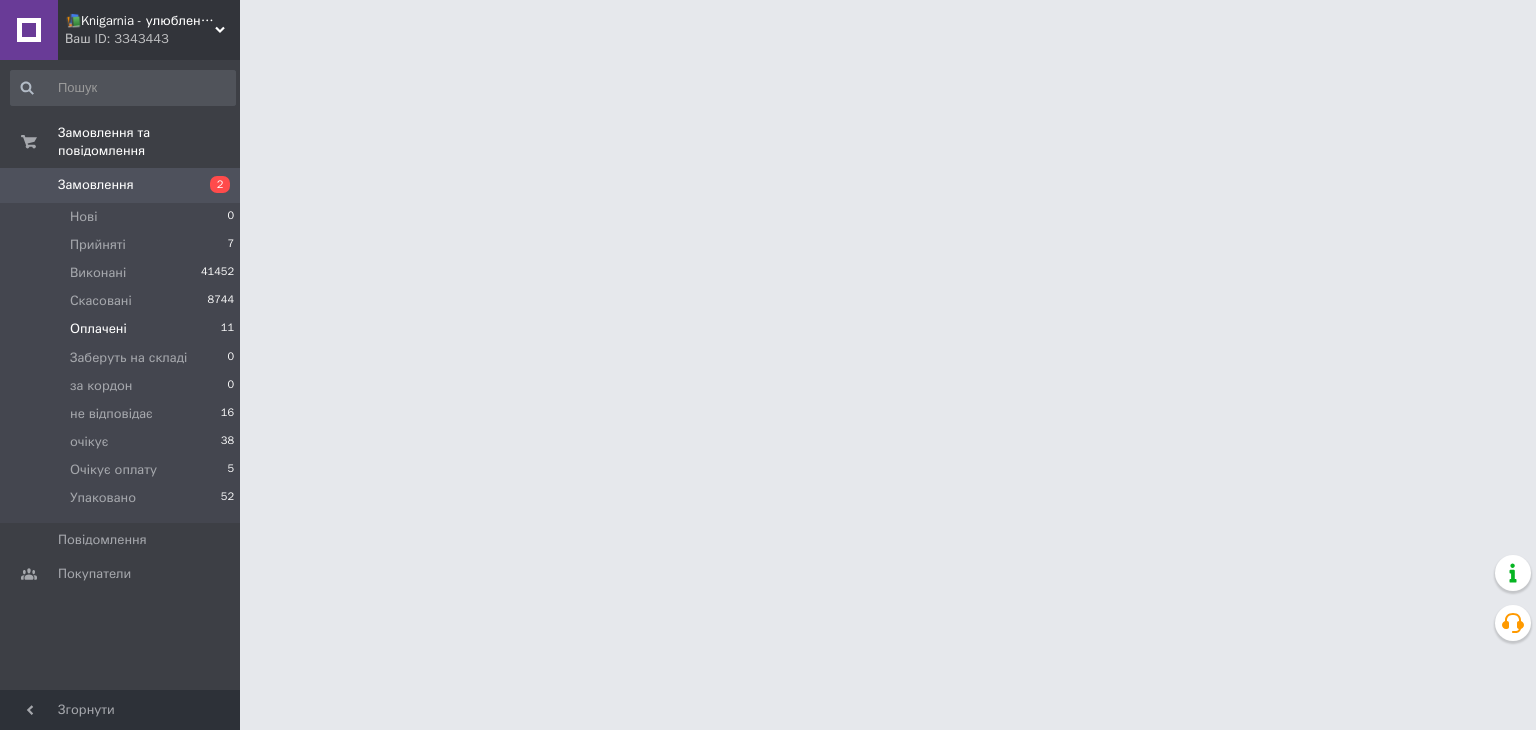 click on "Оплачені 11" at bounding box center (123, 329) 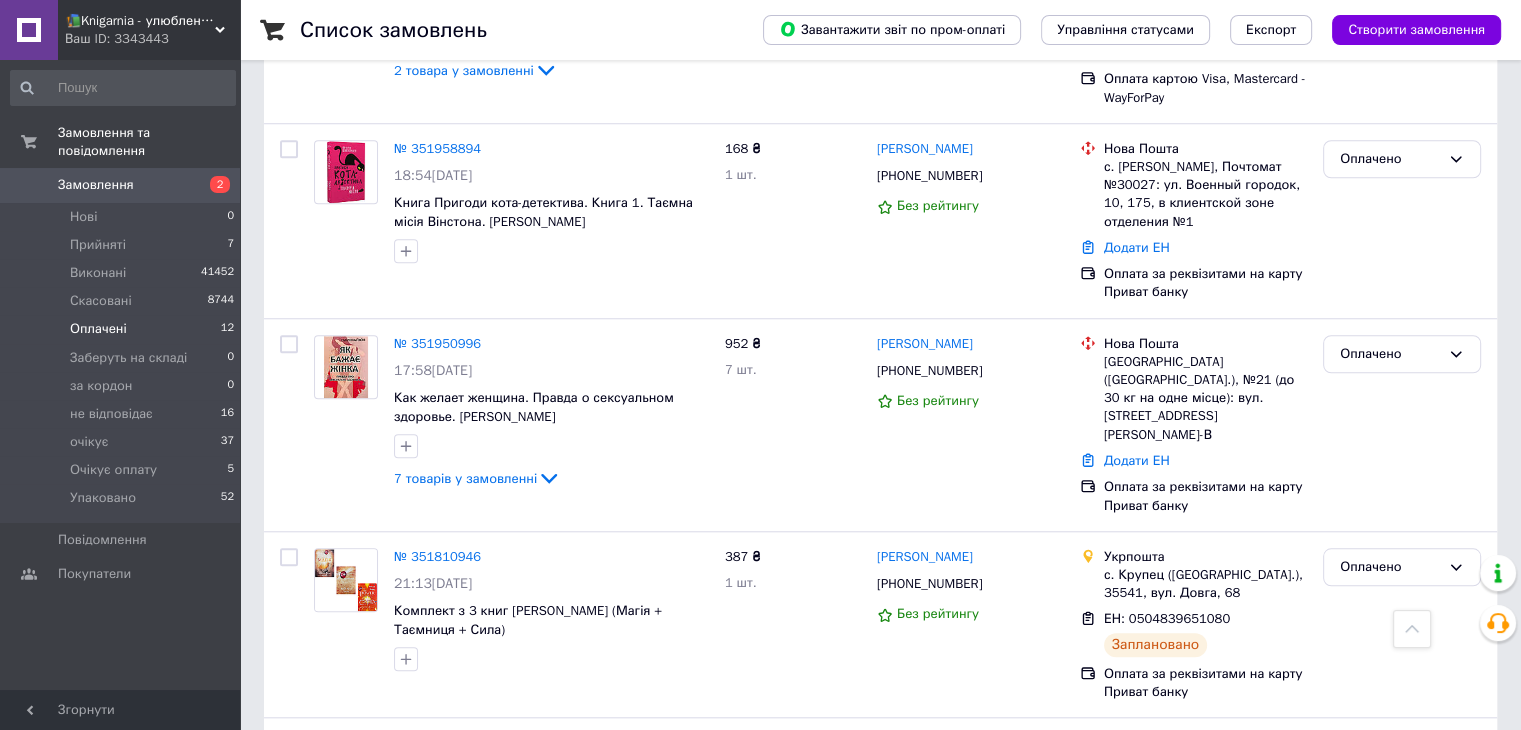 scroll, scrollTop: 1688, scrollLeft: 0, axis: vertical 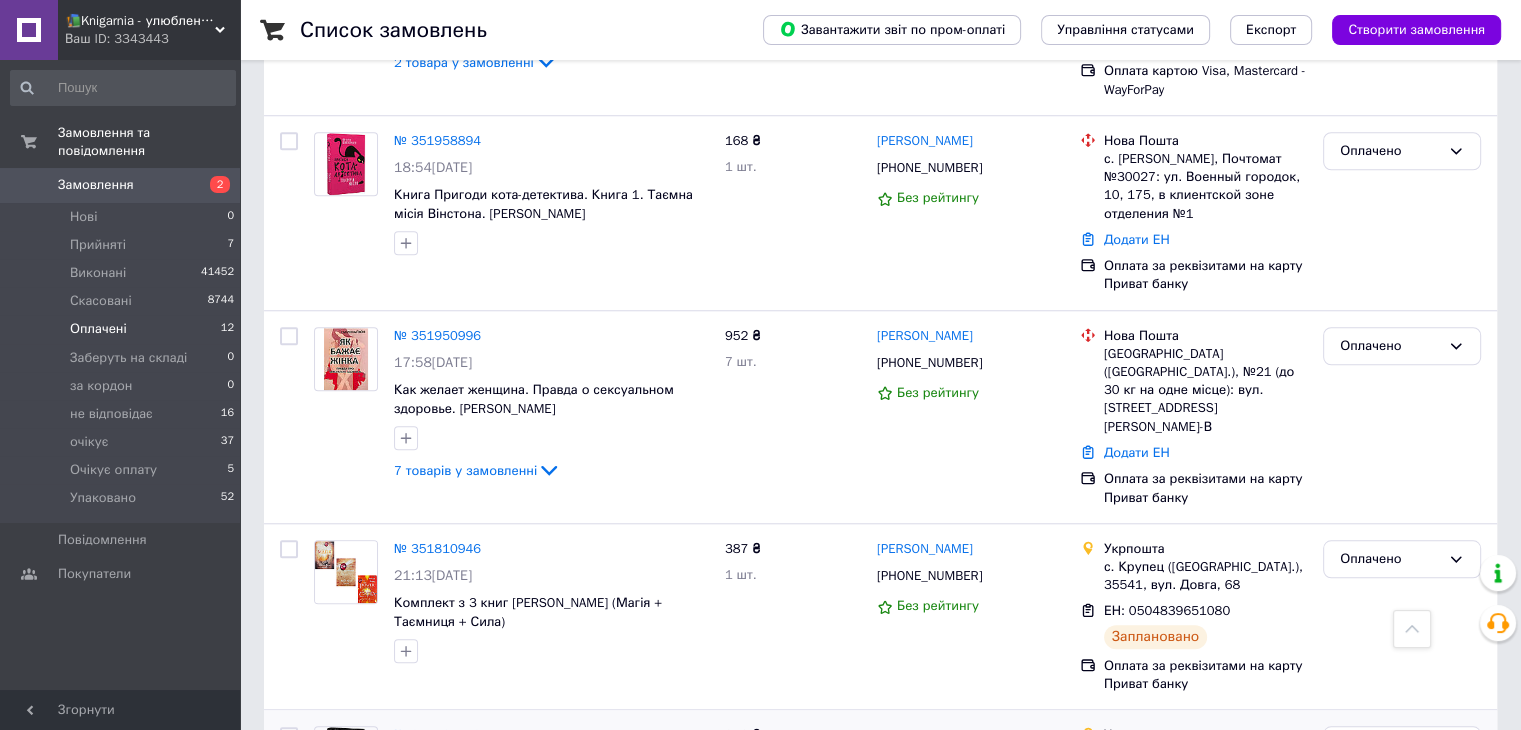 click on "№ 351731759" at bounding box center (437, 734) 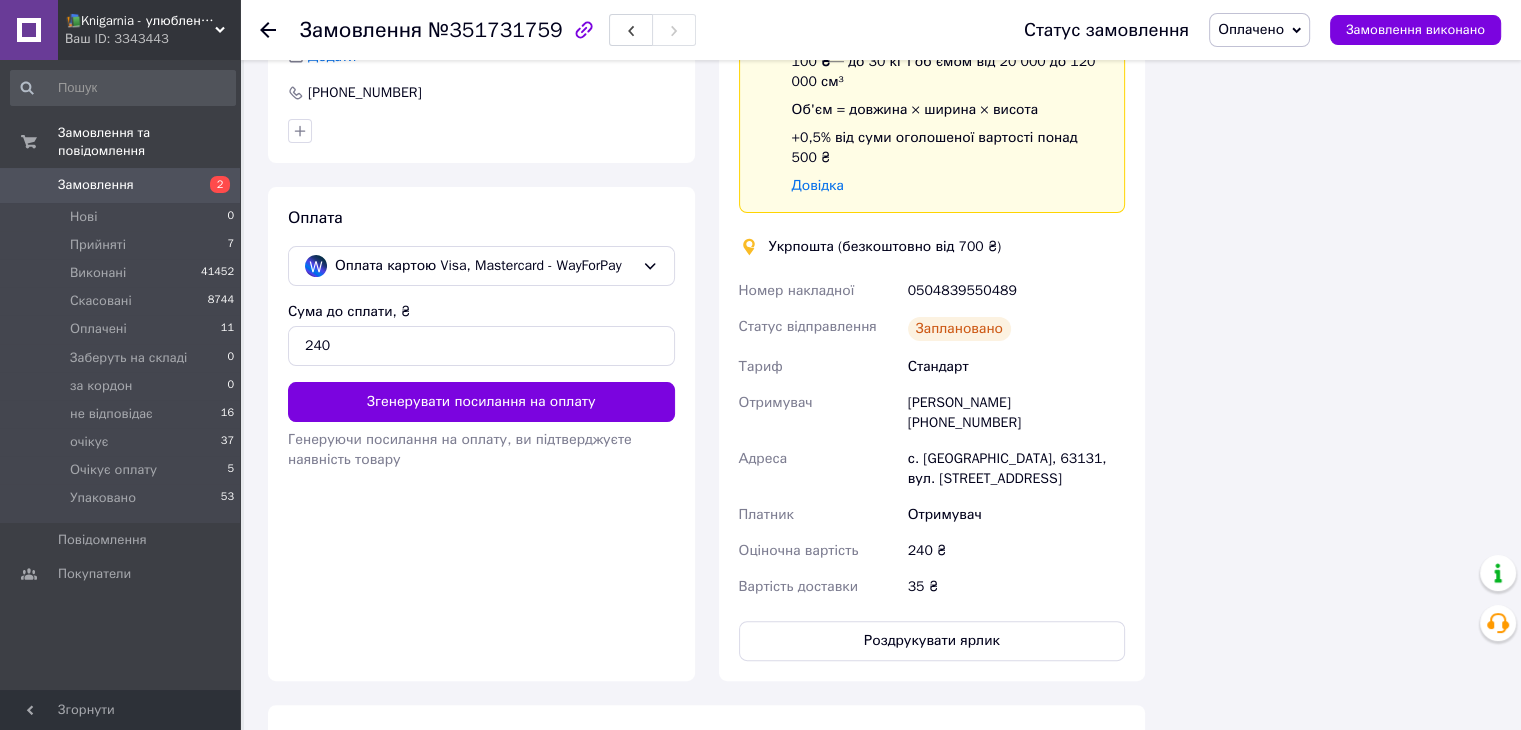 scroll, scrollTop: 643, scrollLeft: 0, axis: vertical 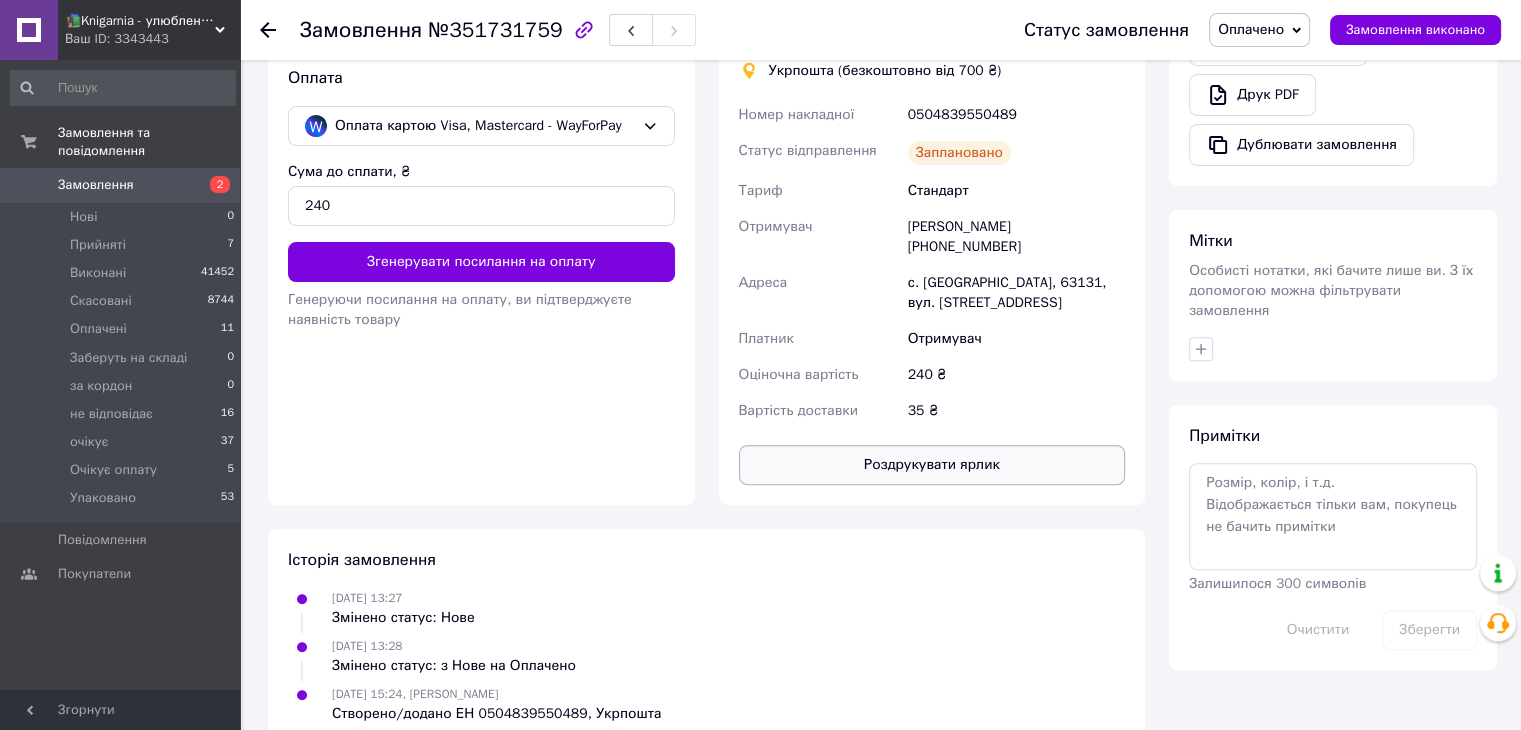 click on "Роздрукувати ярлик" at bounding box center [932, 465] 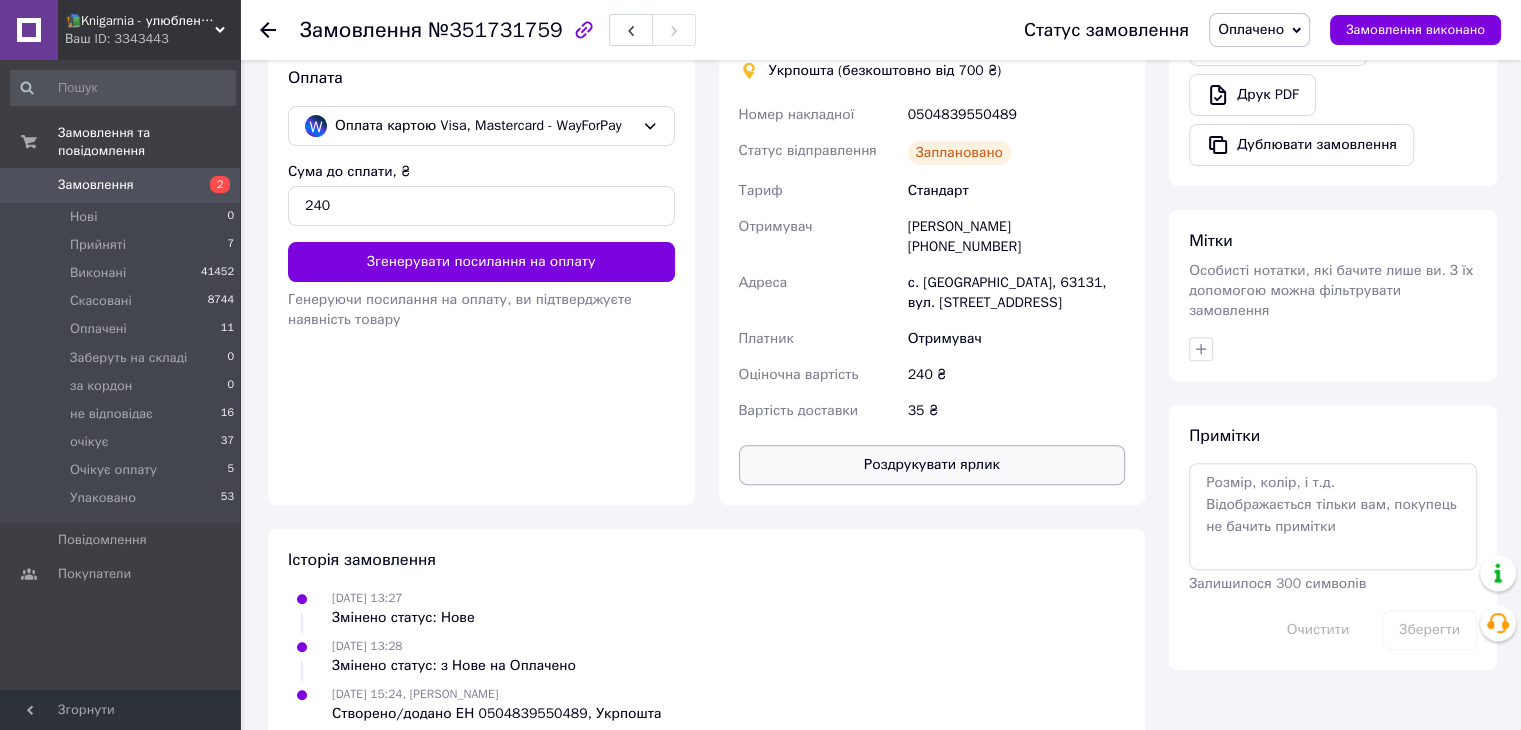 type 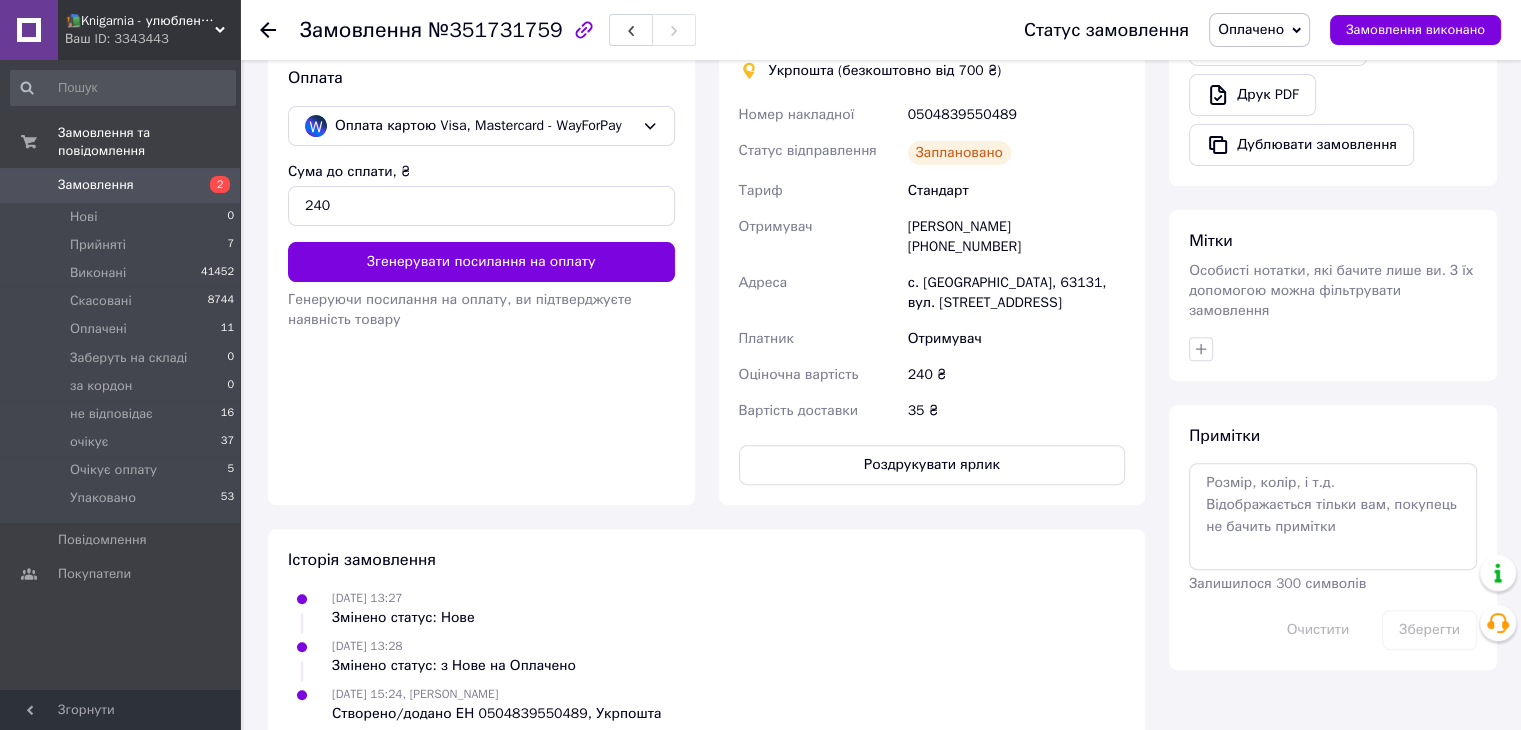 click on "Оплачено" at bounding box center (1251, 29) 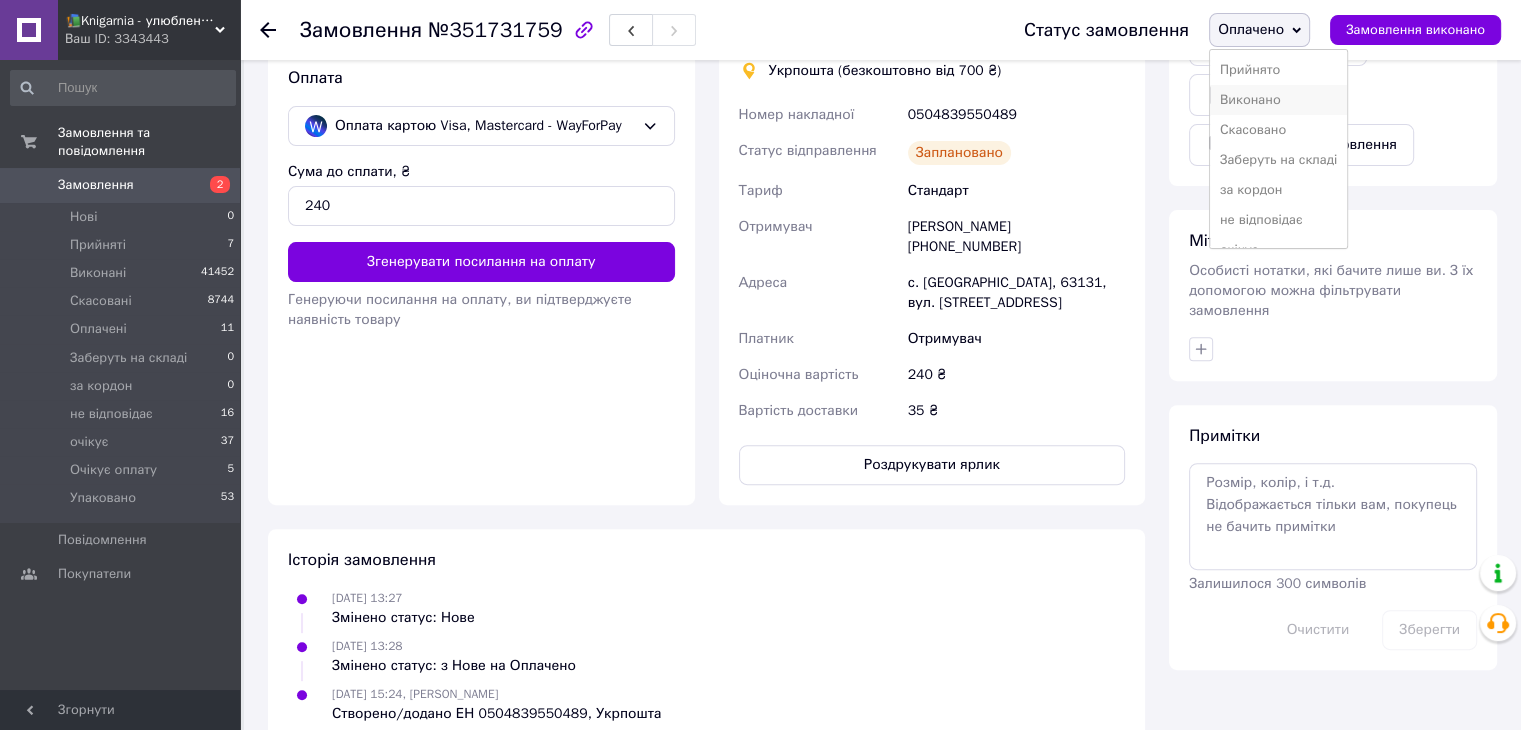 scroll, scrollTop: 81, scrollLeft: 0, axis: vertical 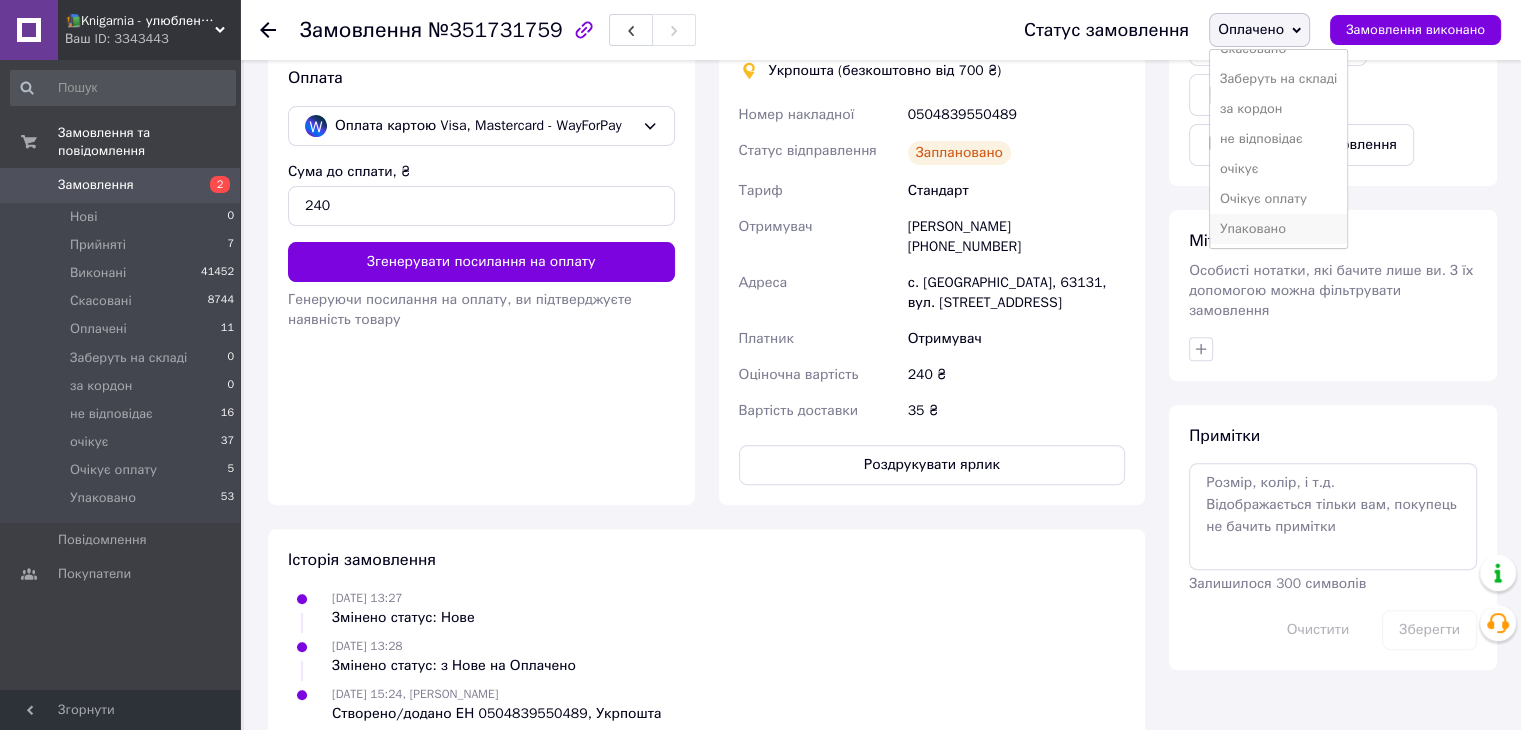 click on "Упаковано" at bounding box center [1278, 229] 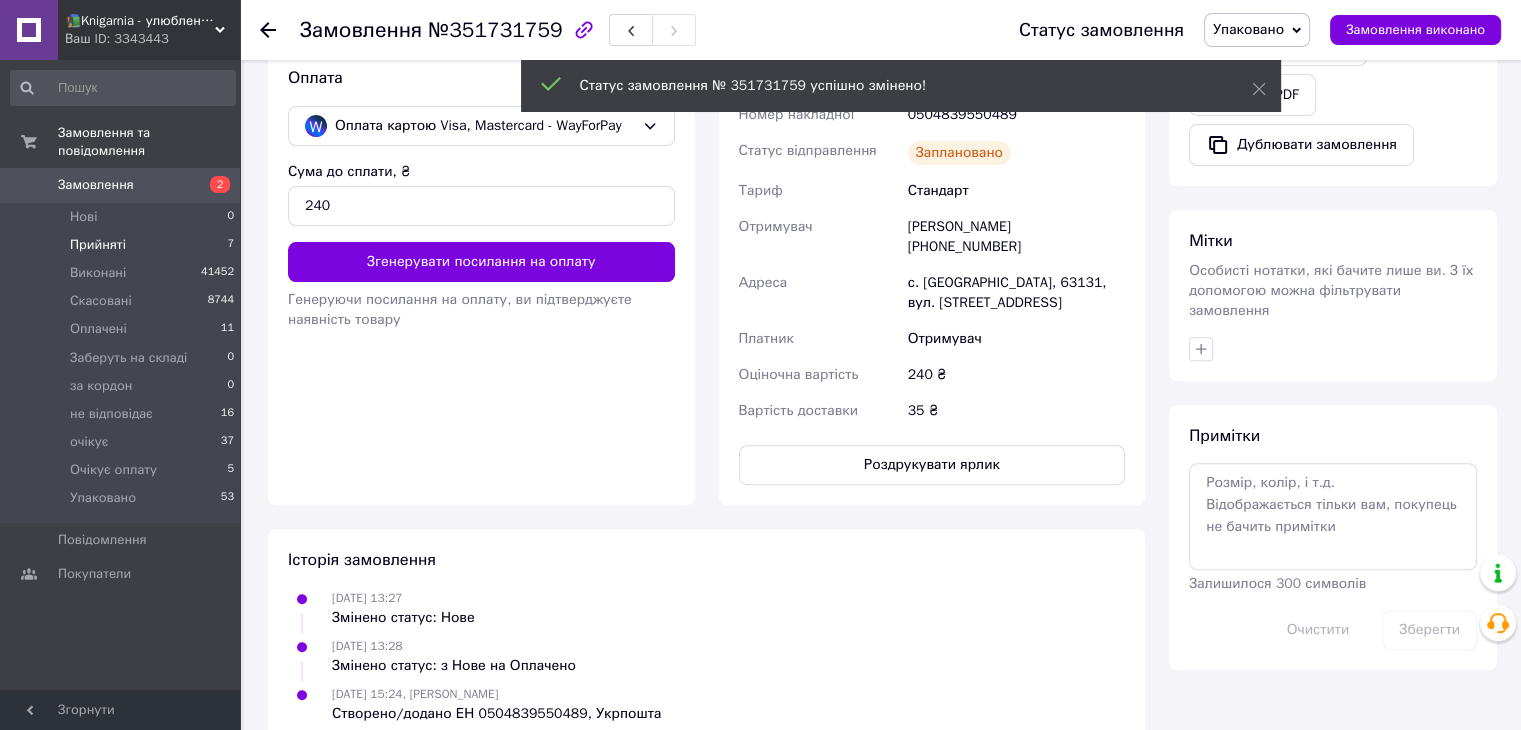 click on "Прийняті 7" at bounding box center (123, 245) 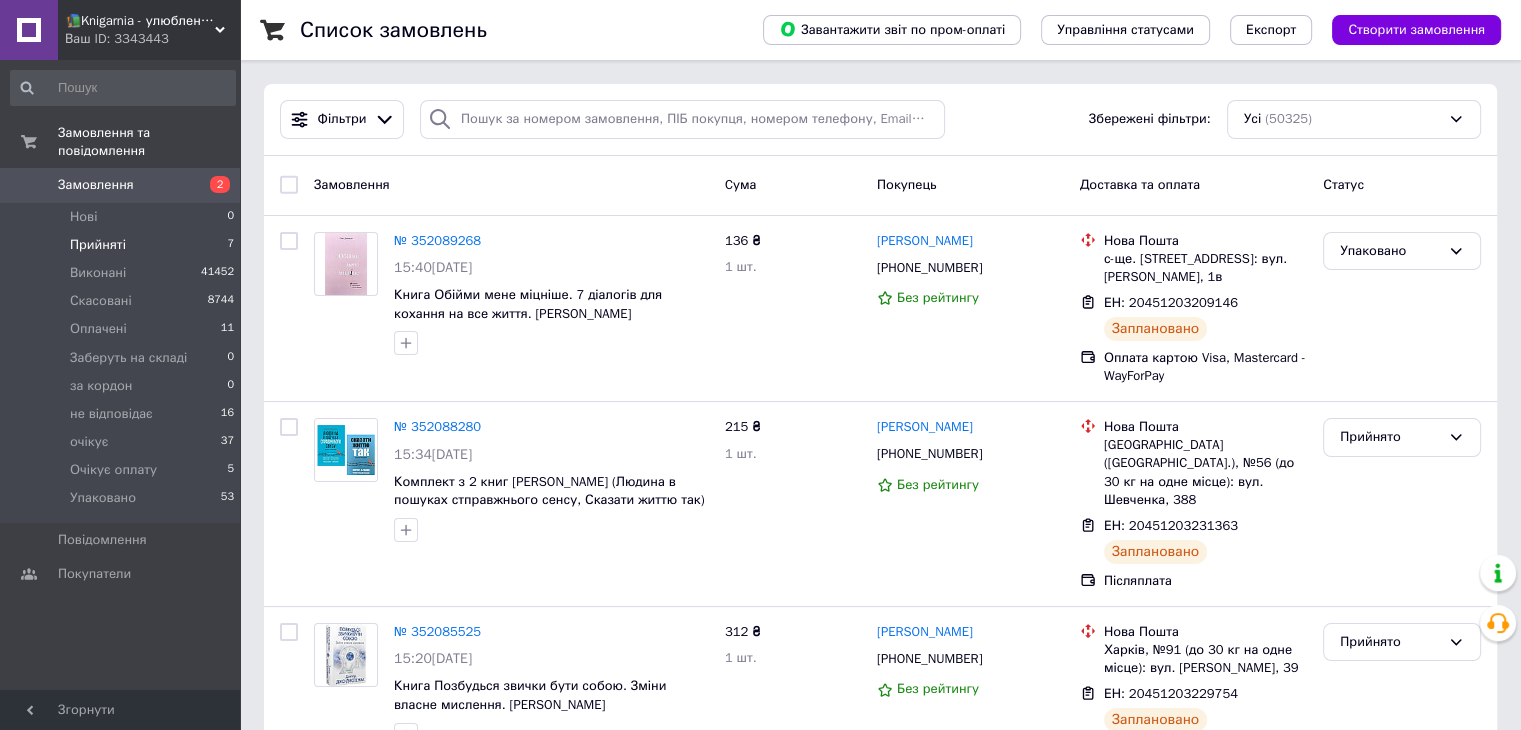click on "Прийняті 7" at bounding box center (123, 245) 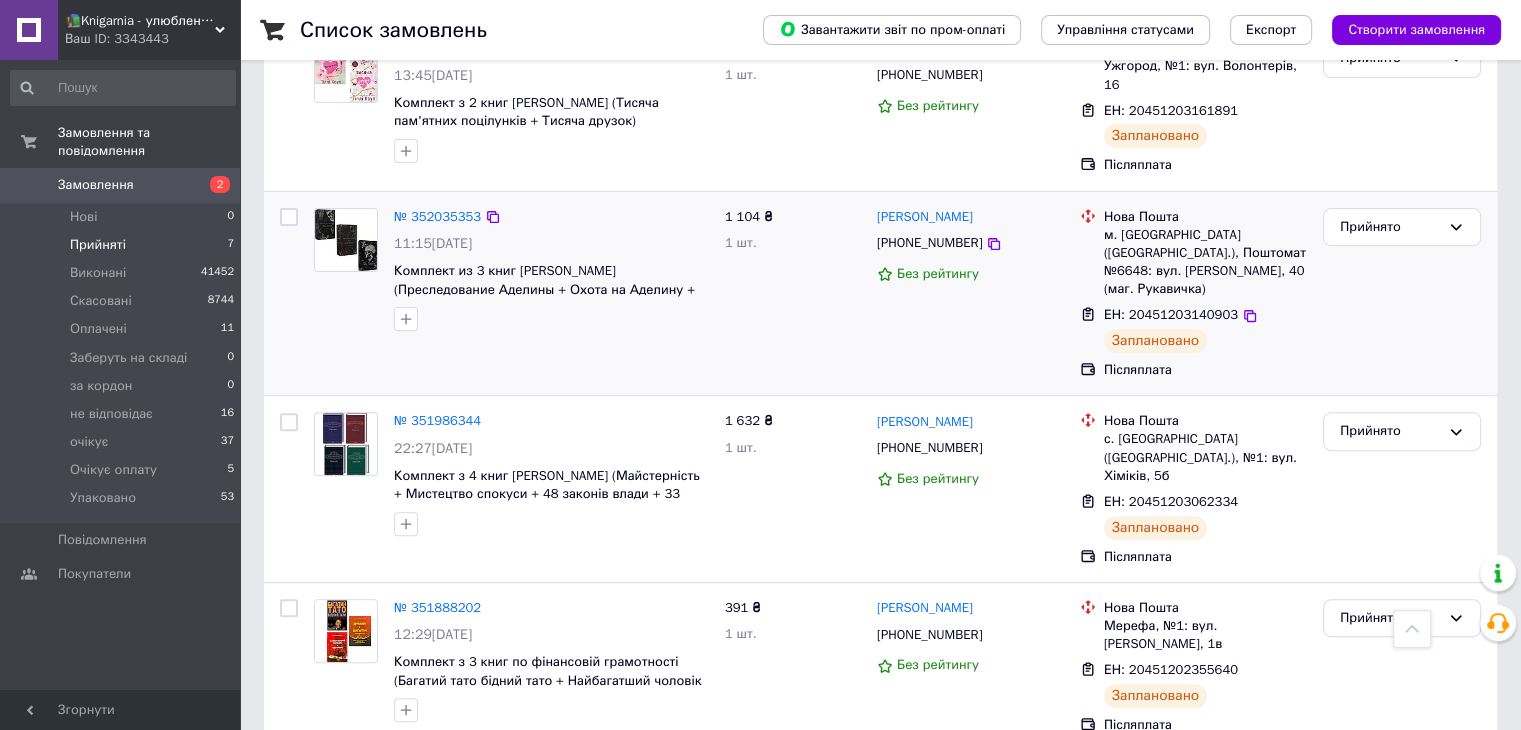 scroll, scrollTop: 413, scrollLeft: 0, axis: vertical 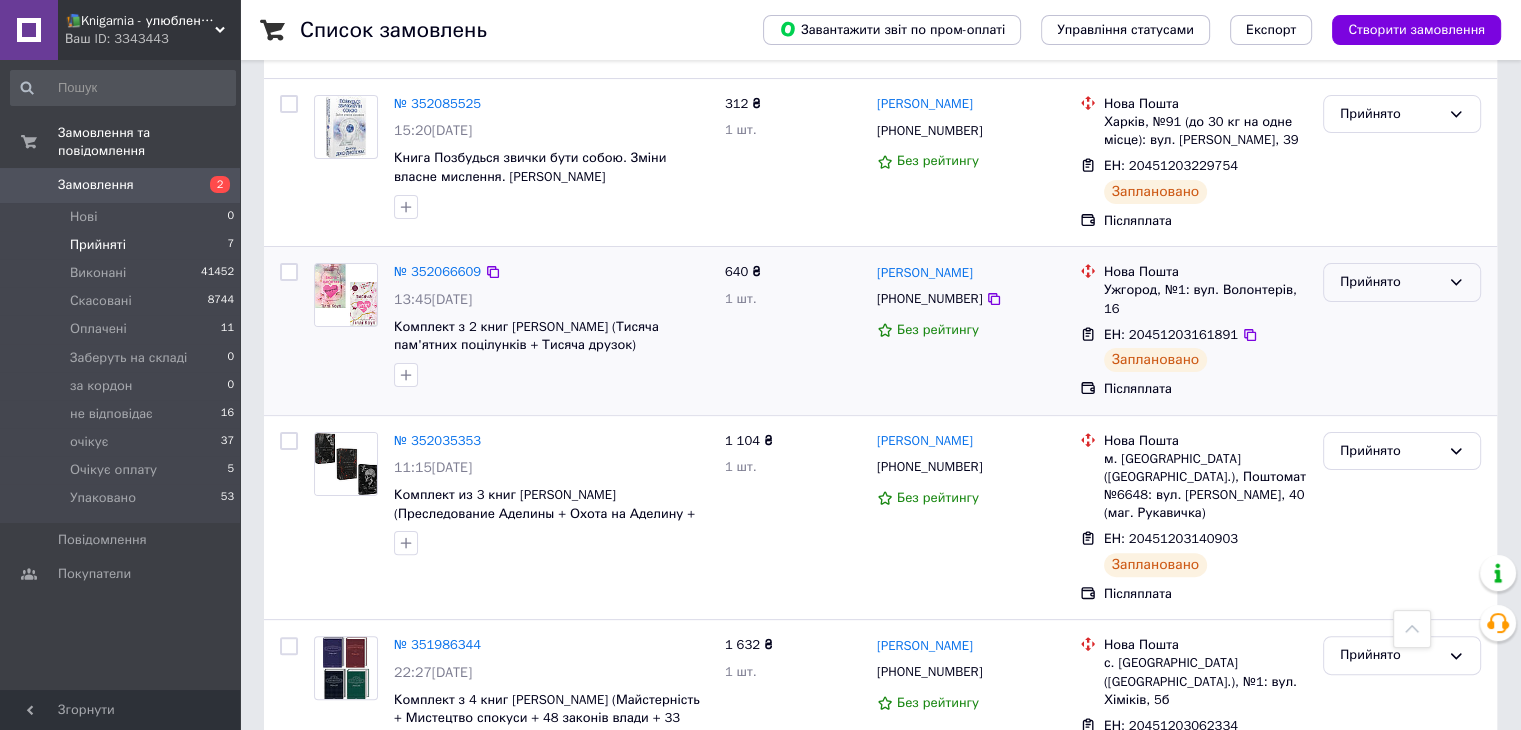 click on "Прийнято" at bounding box center [1390, 282] 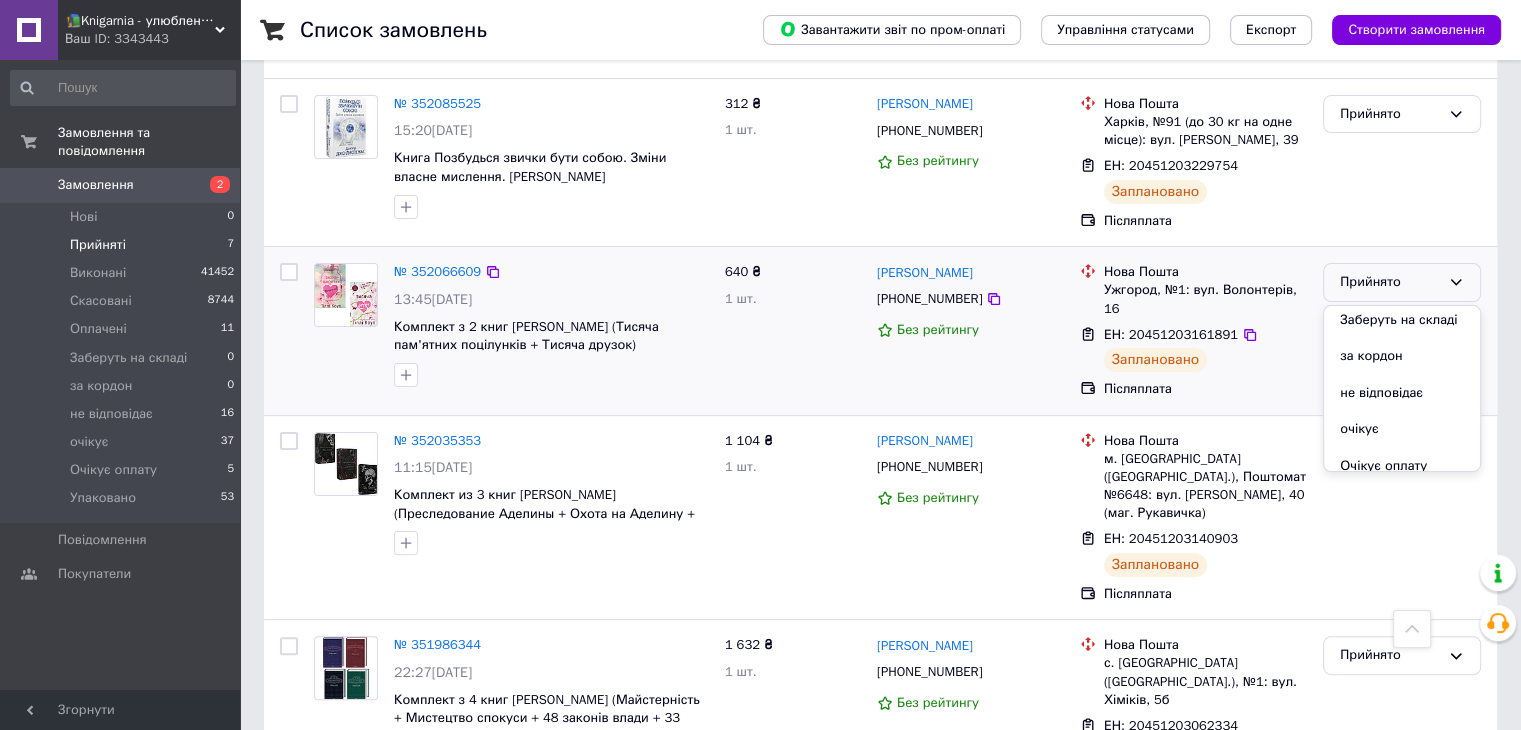 scroll, scrollTop: 163, scrollLeft: 0, axis: vertical 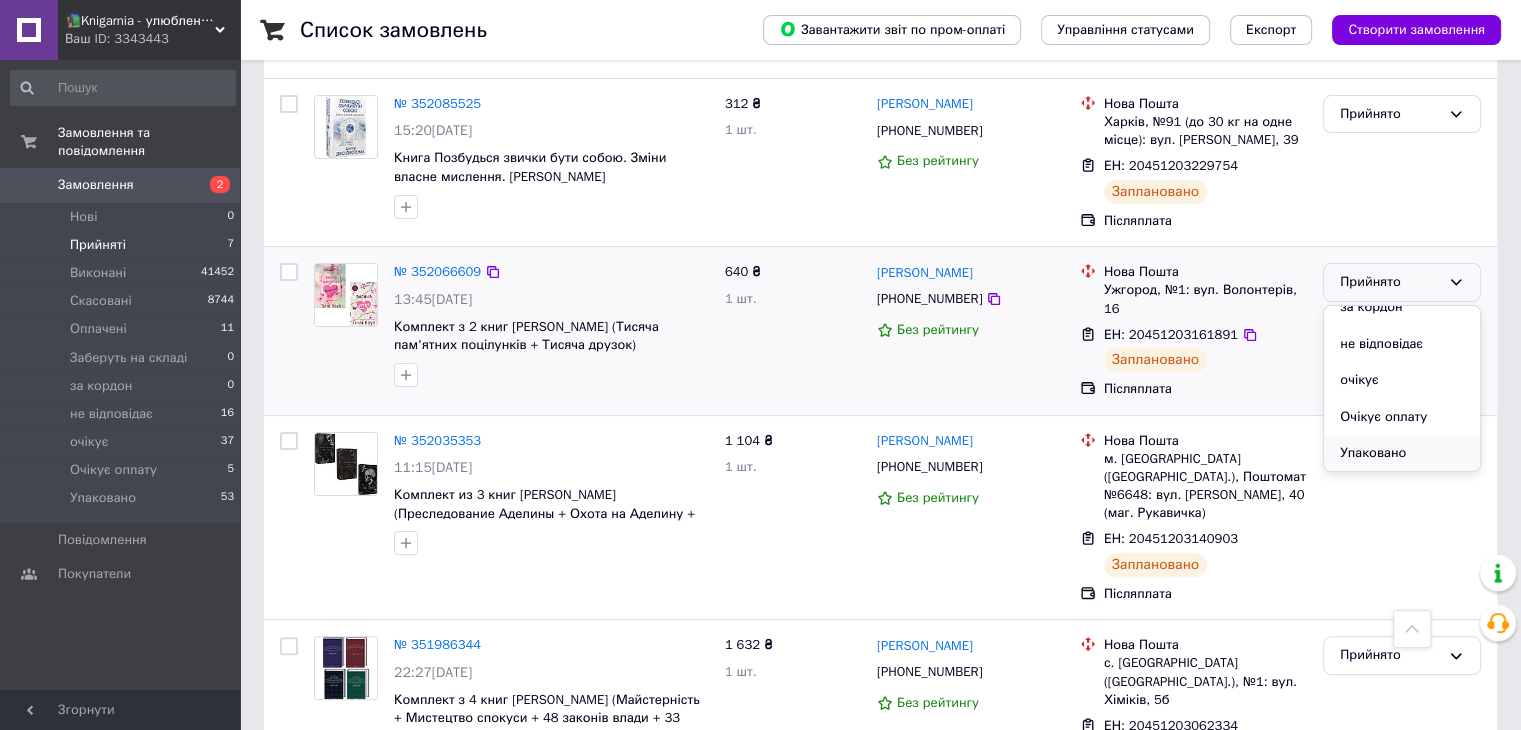 click on "Упаковано" at bounding box center [1402, 453] 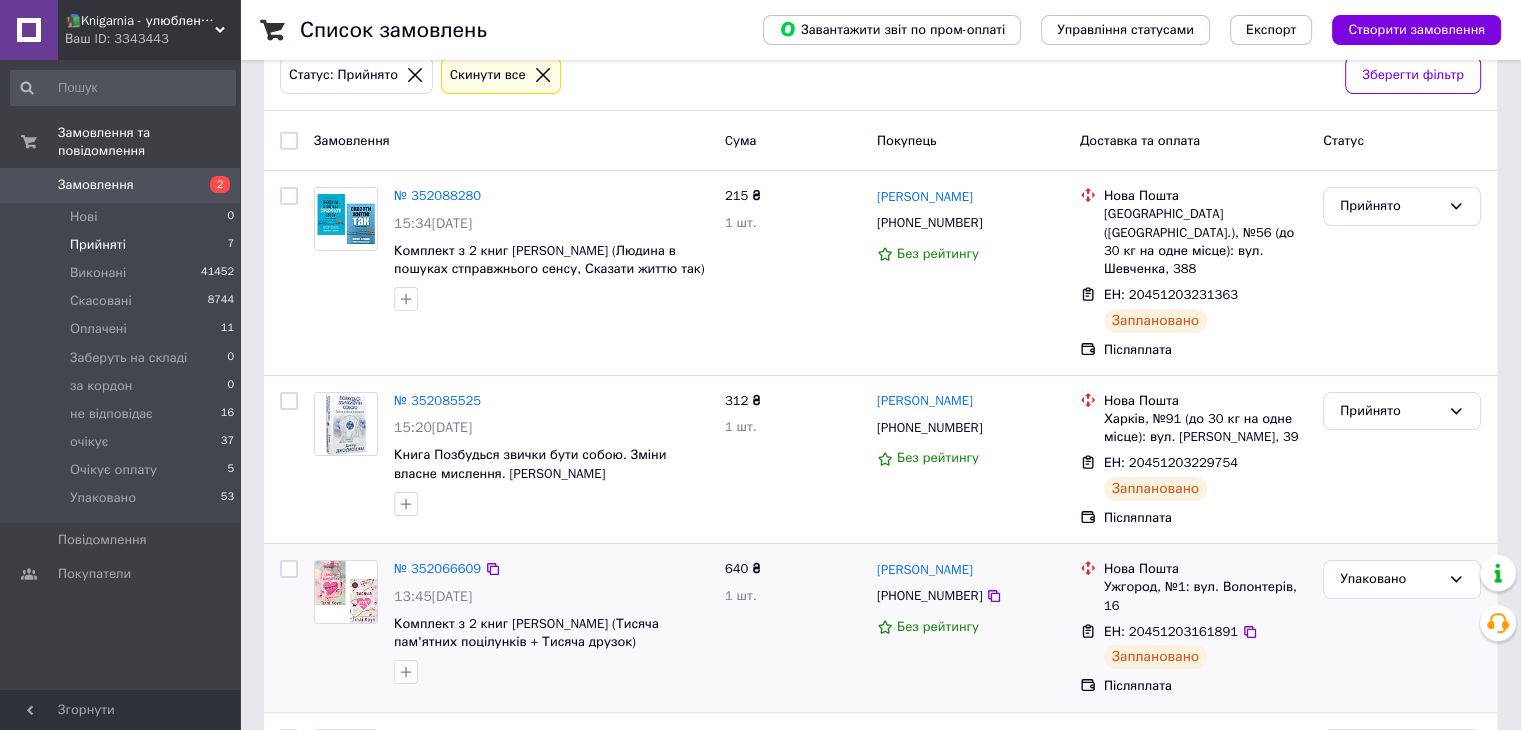 scroll, scrollTop: 114, scrollLeft: 0, axis: vertical 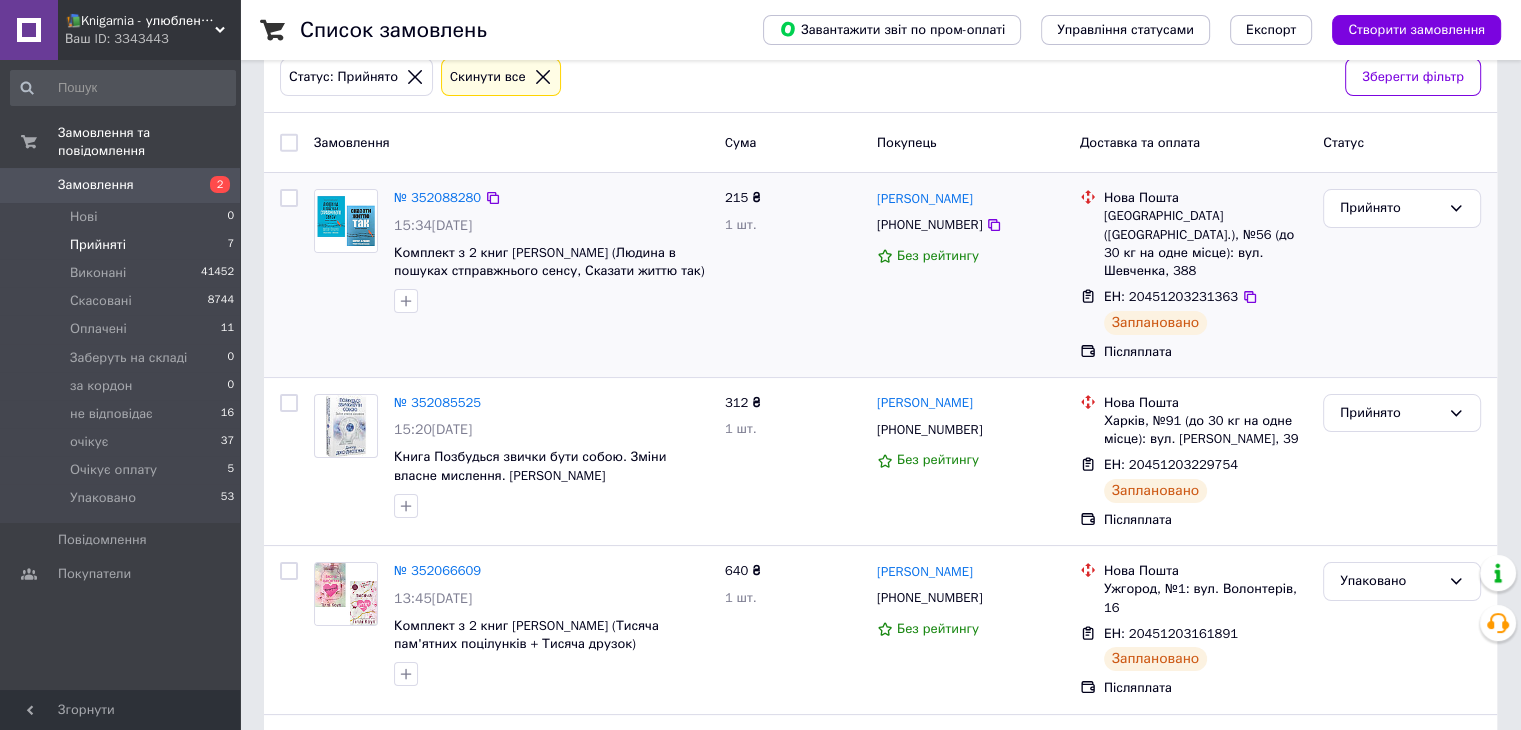 click at bounding box center [289, 198] 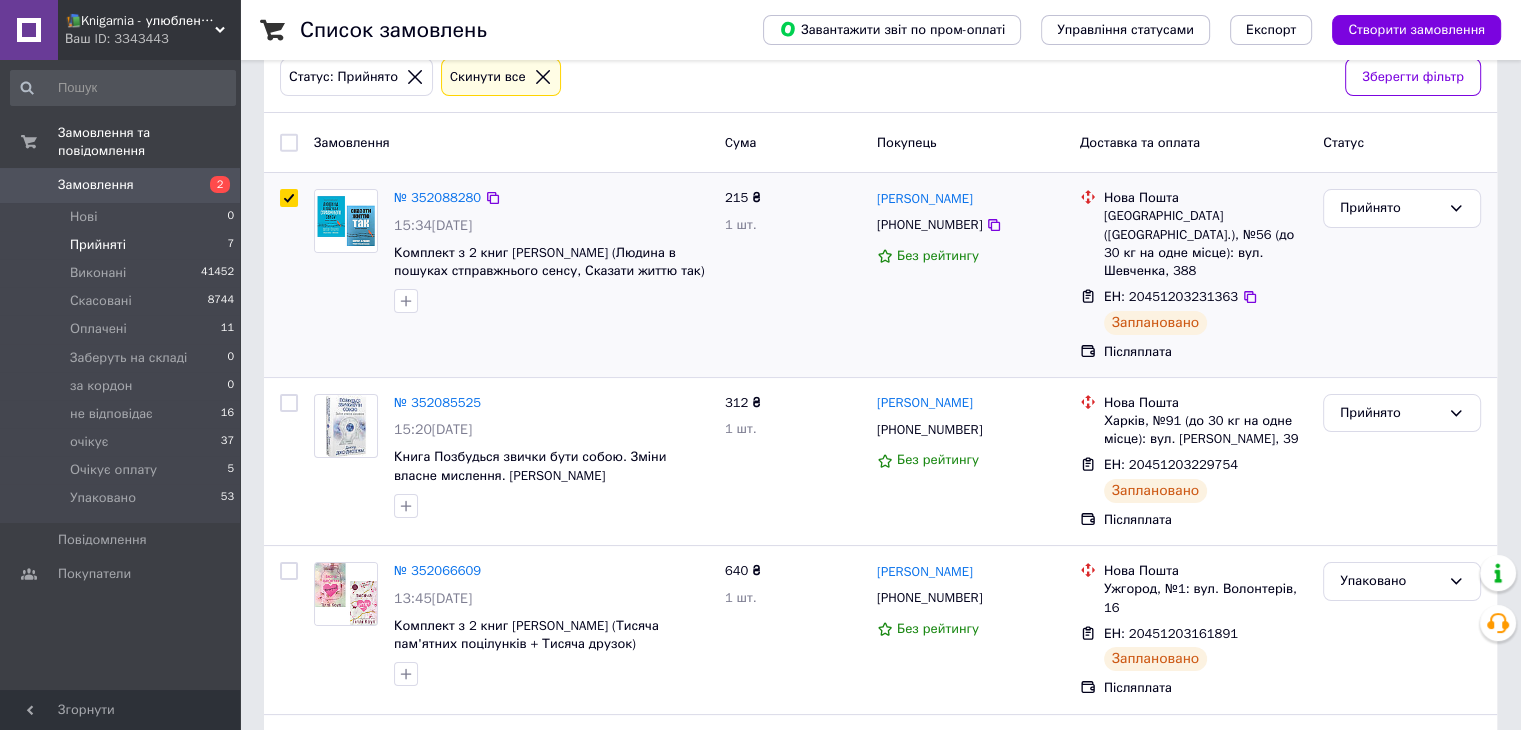 checkbox on "true" 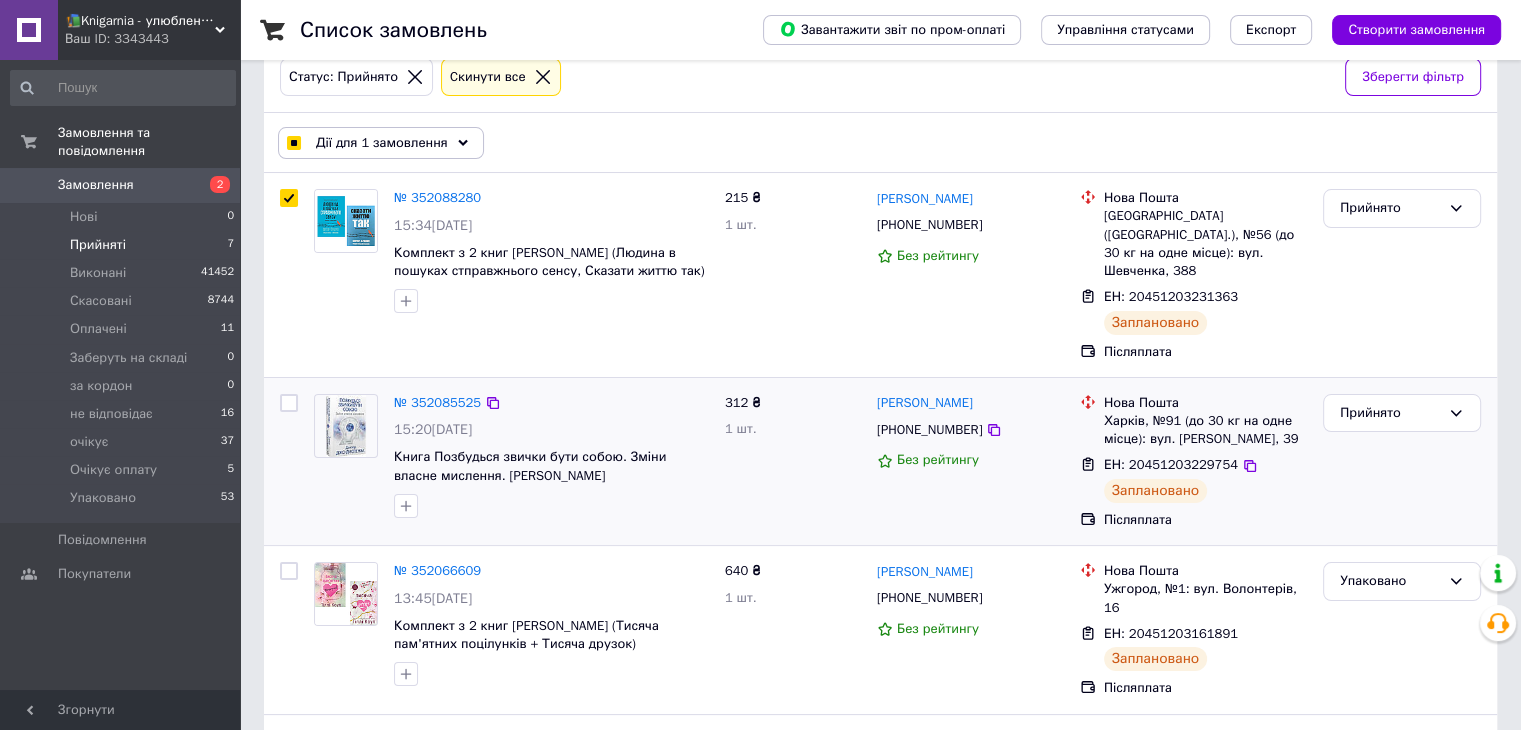click at bounding box center (289, 403) 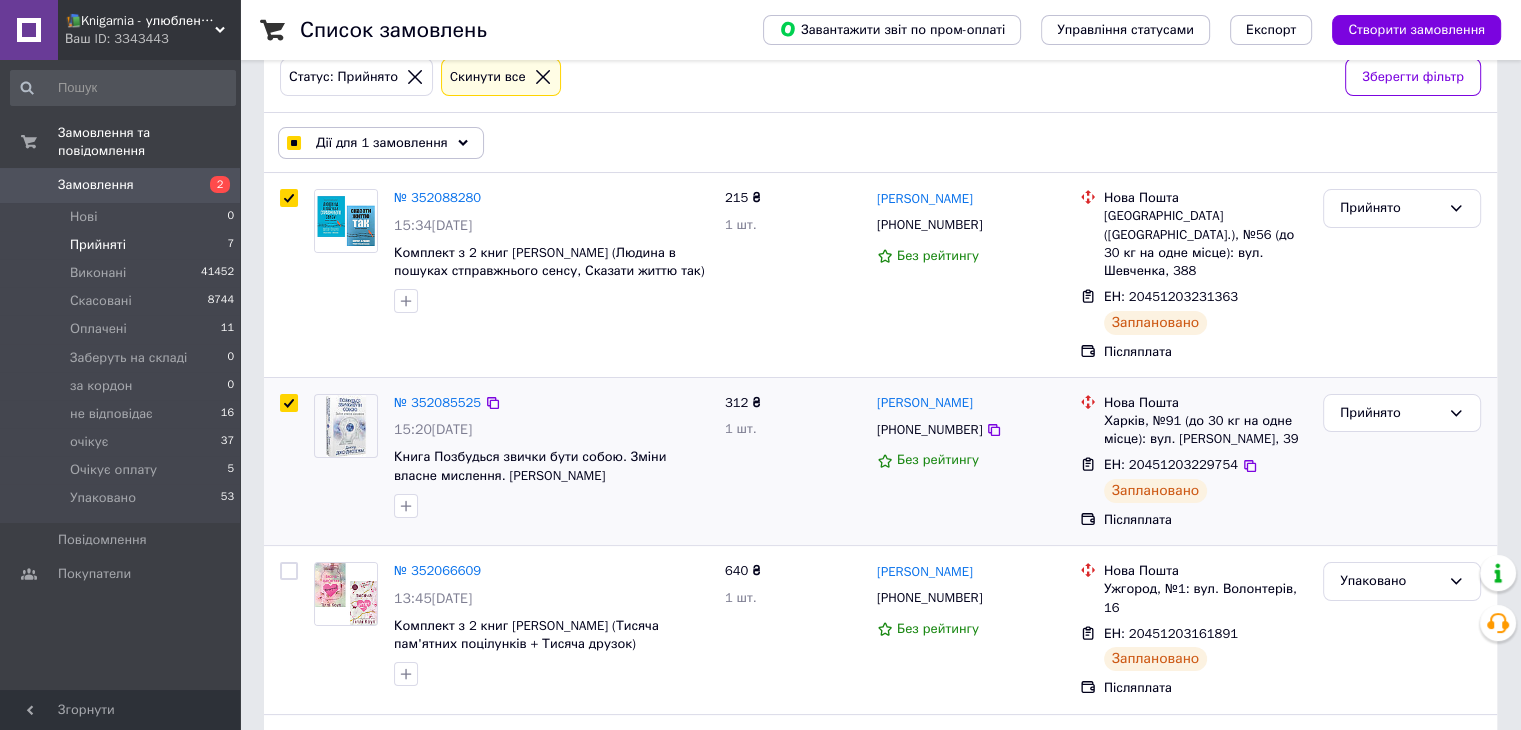 checkbox on "true" 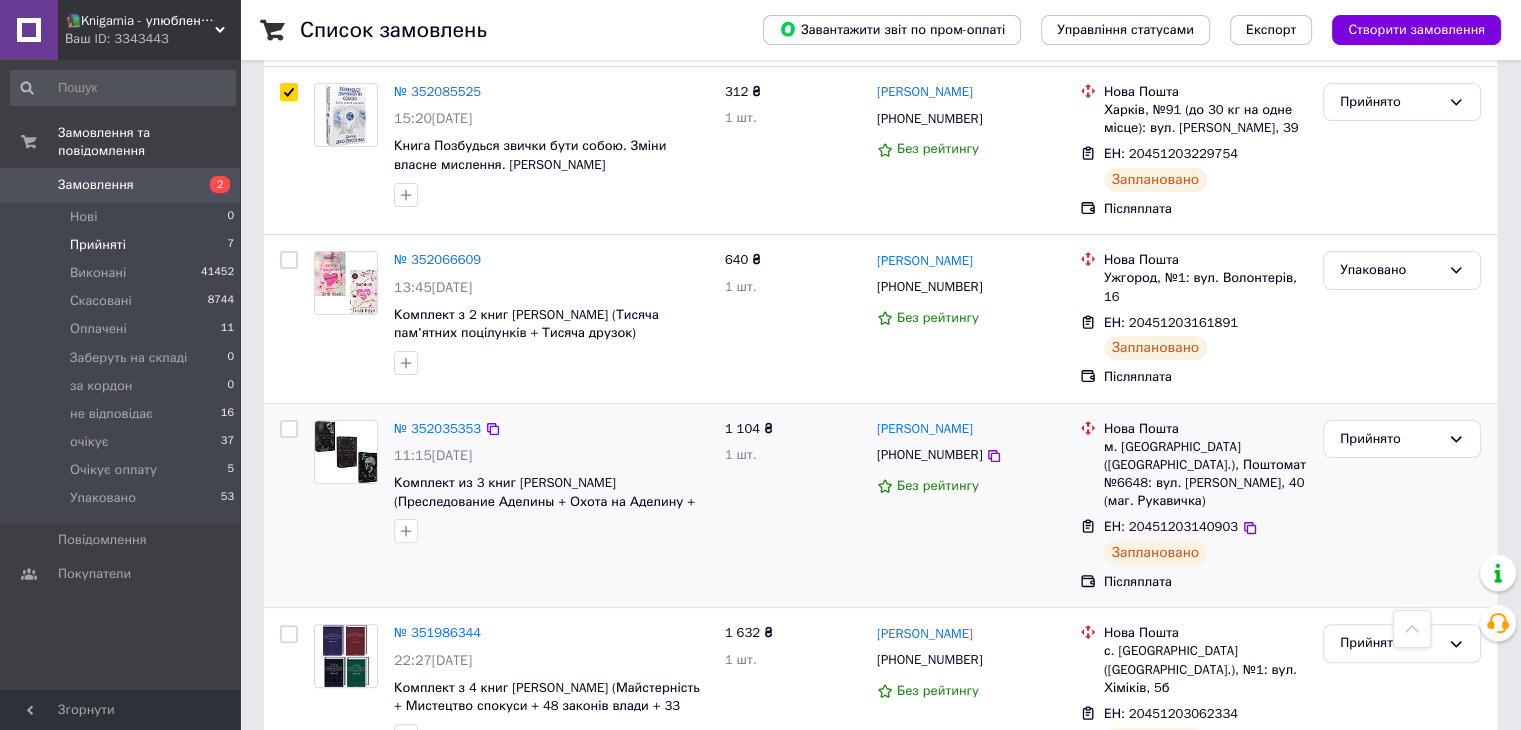 scroll, scrollTop: 0, scrollLeft: 0, axis: both 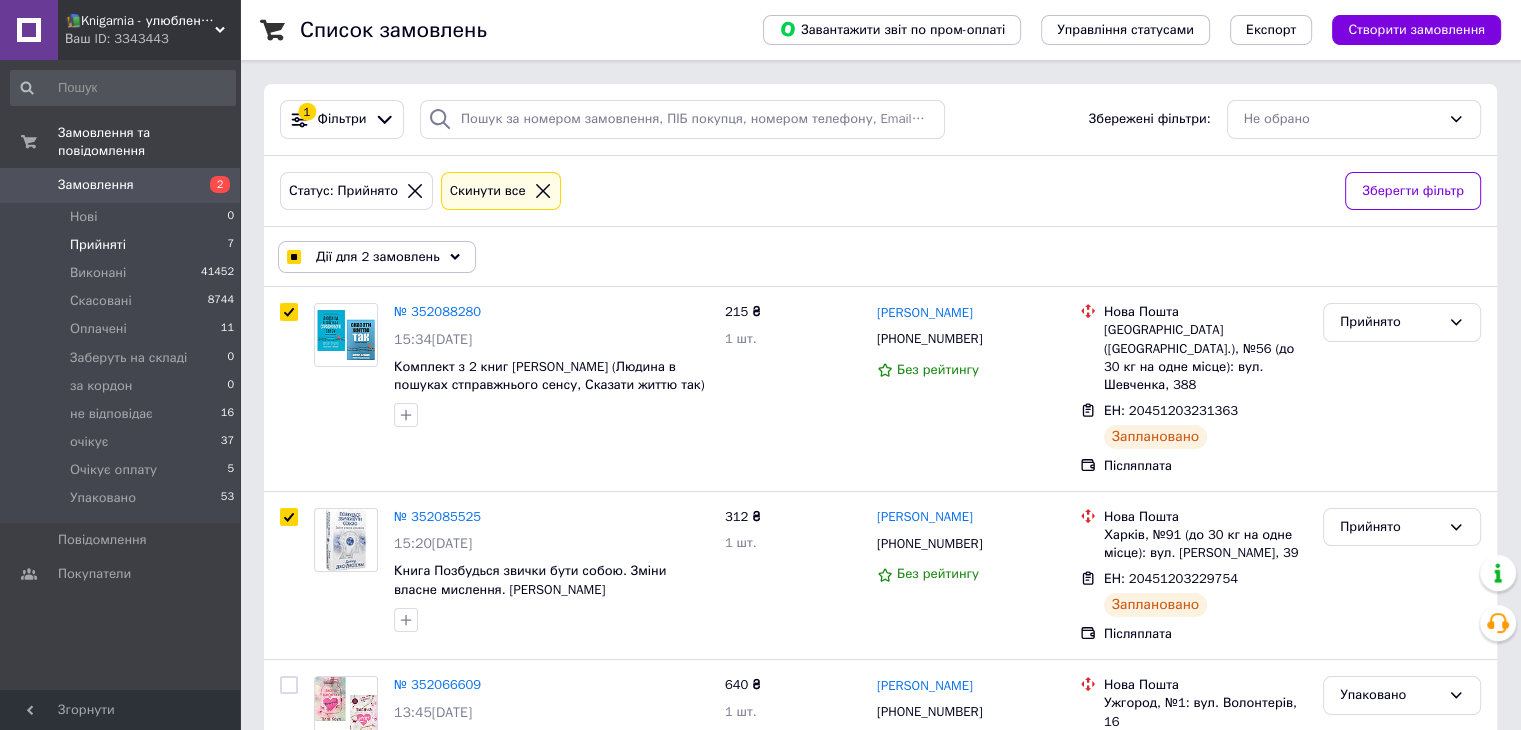 click 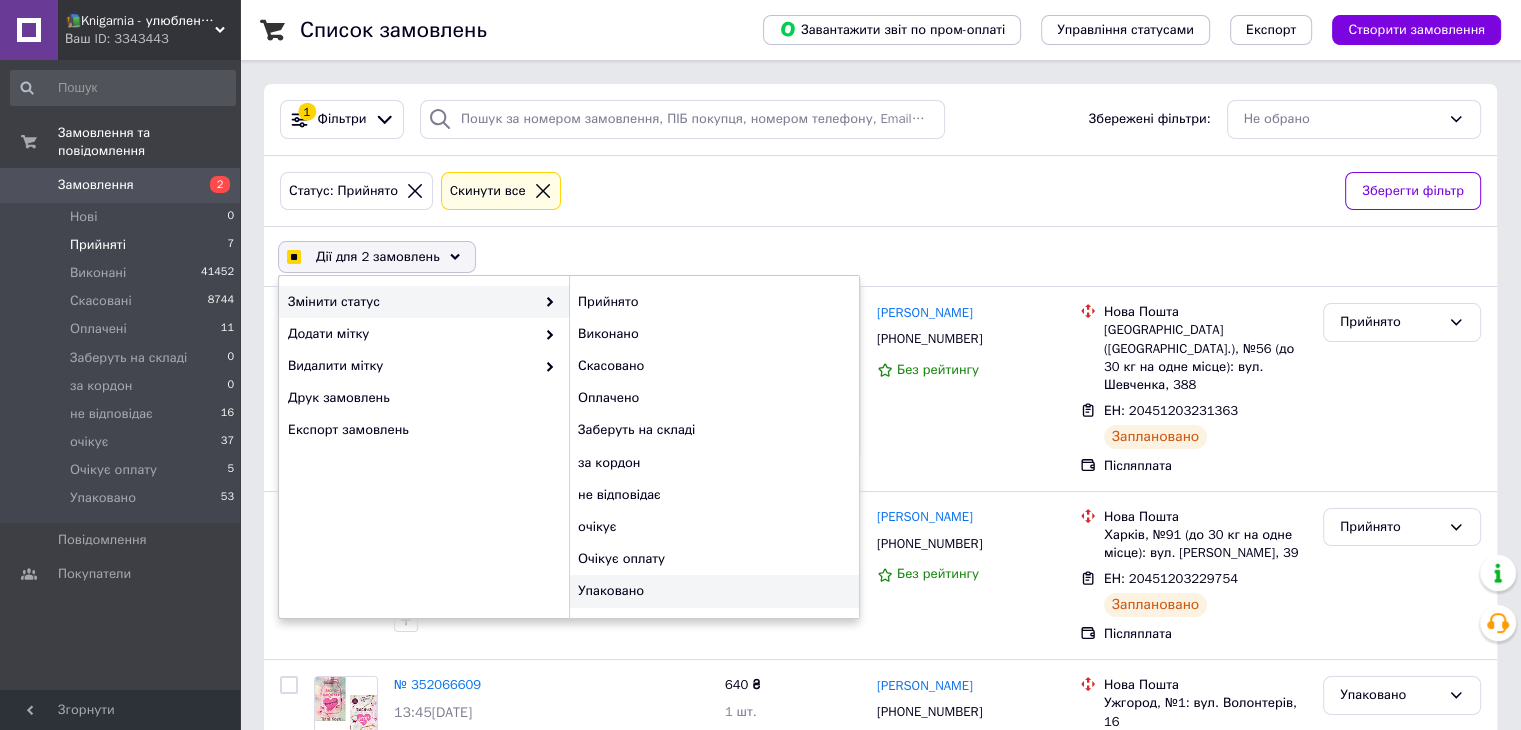 checkbox on "true" 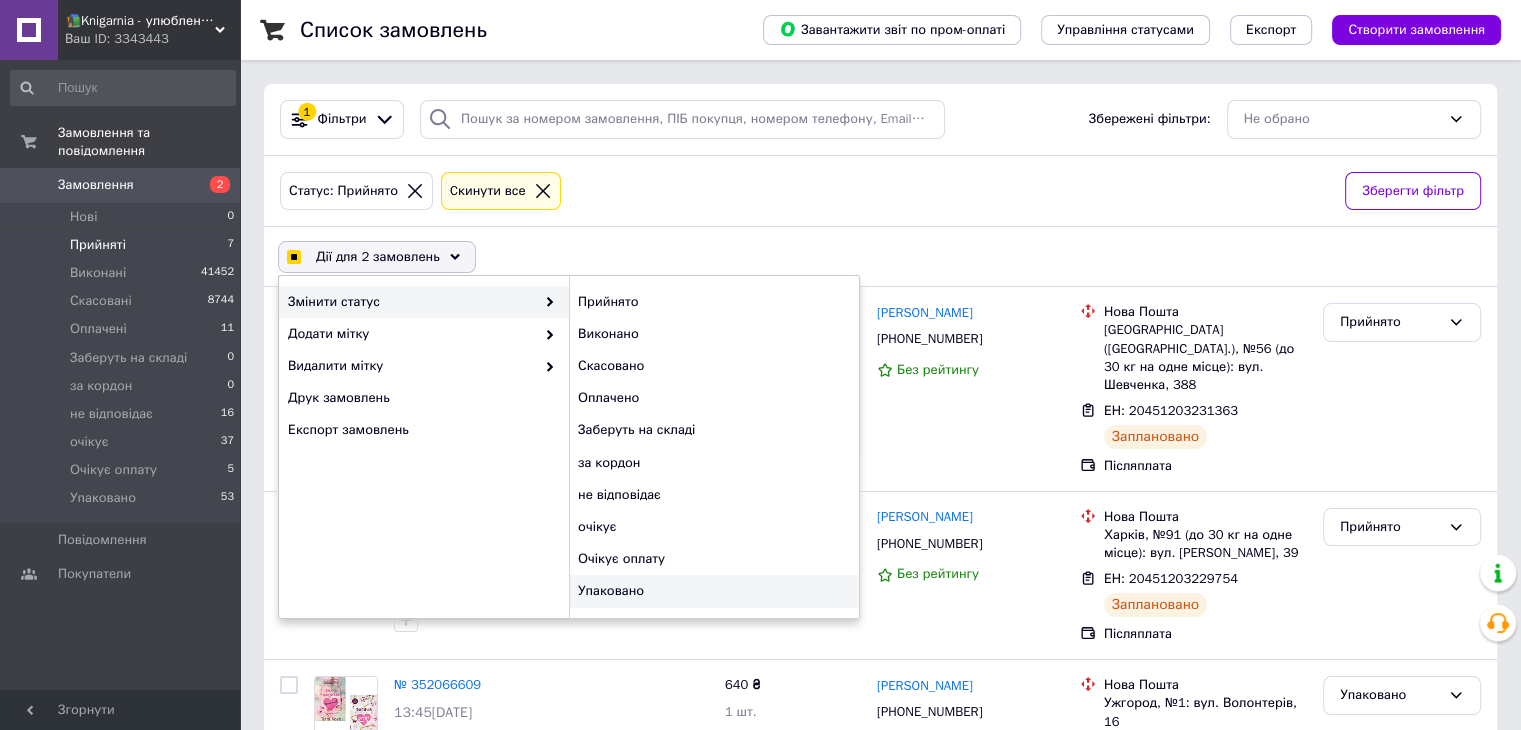 checkbox on "false" 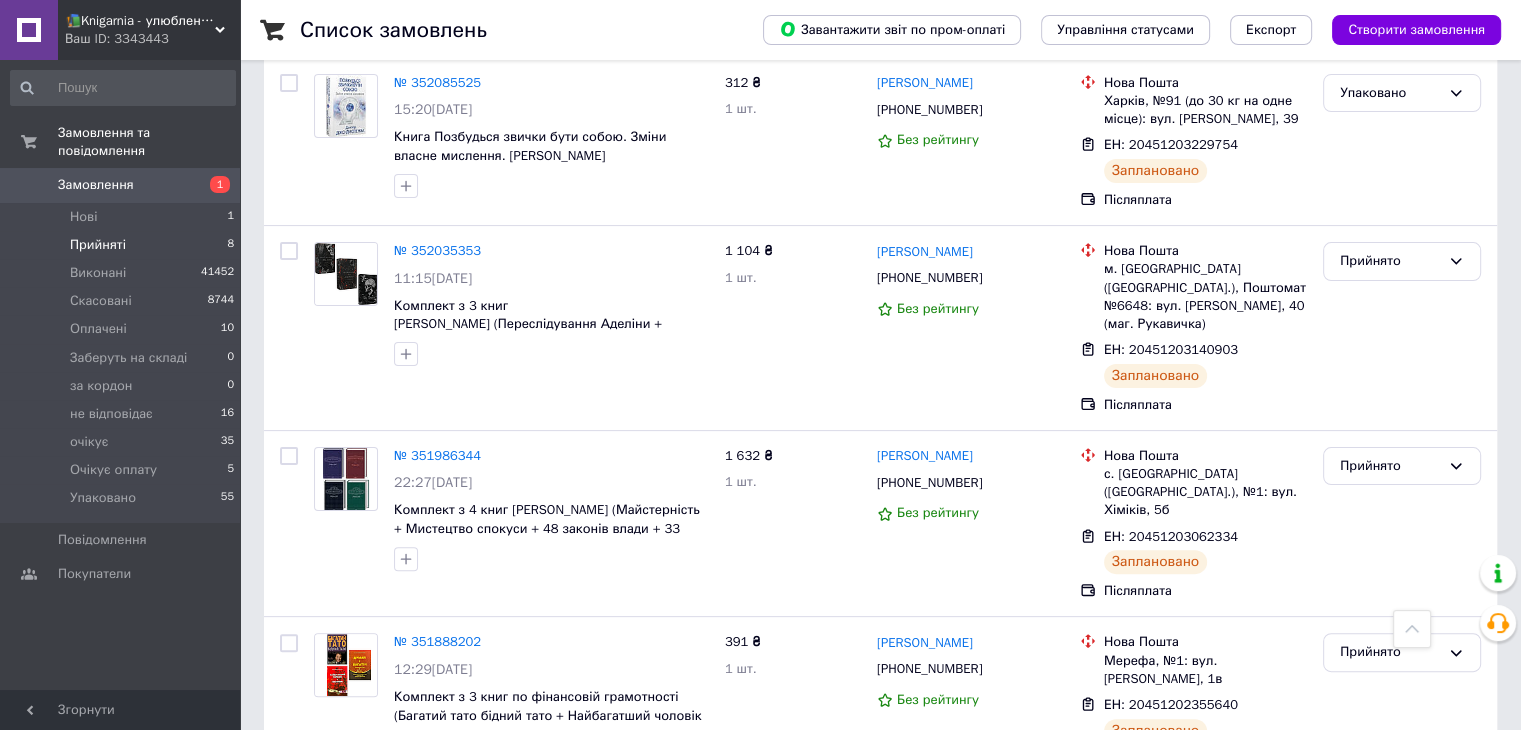 scroll, scrollTop: 436, scrollLeft: 0, axis: vertical 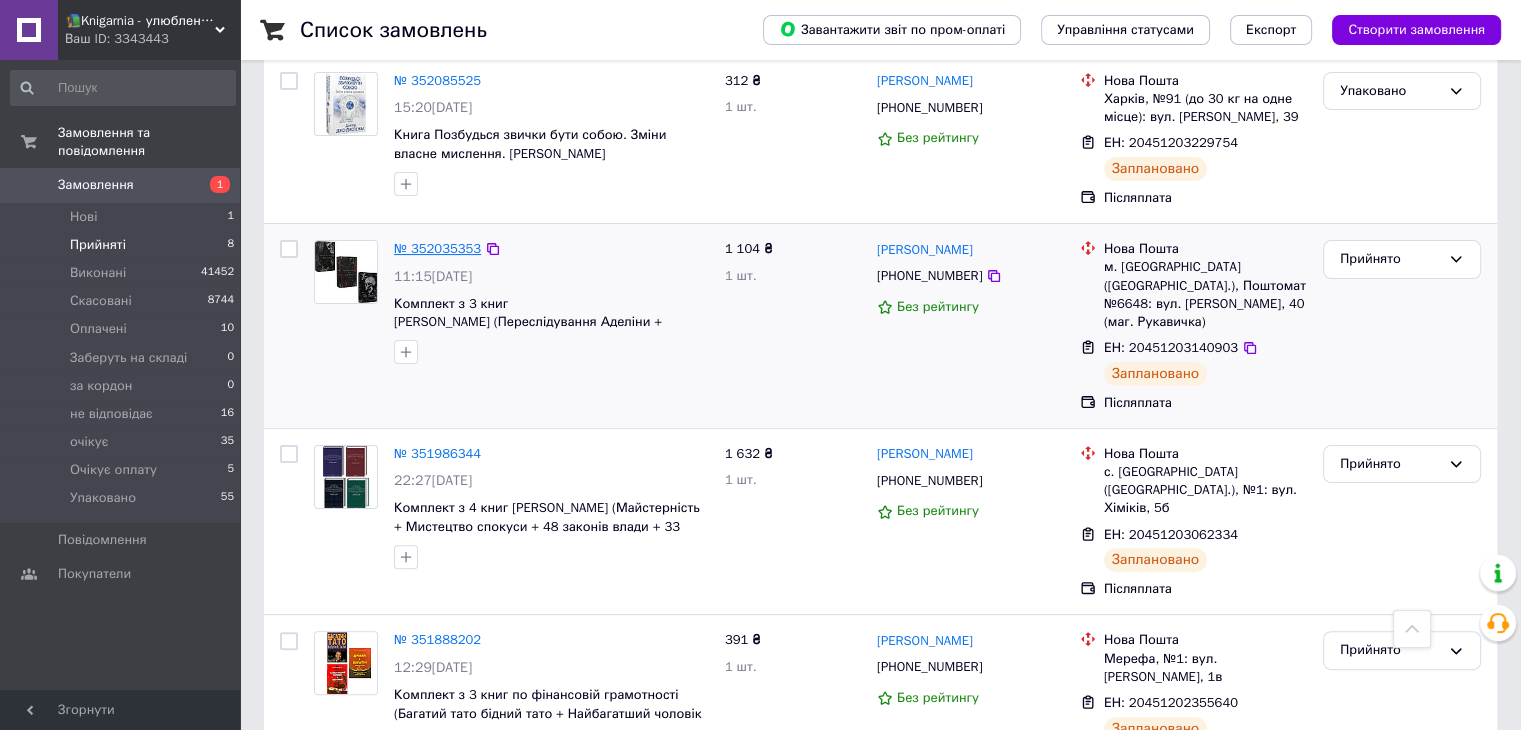 click on "№ 352035353" at bounding box center [437, 248] 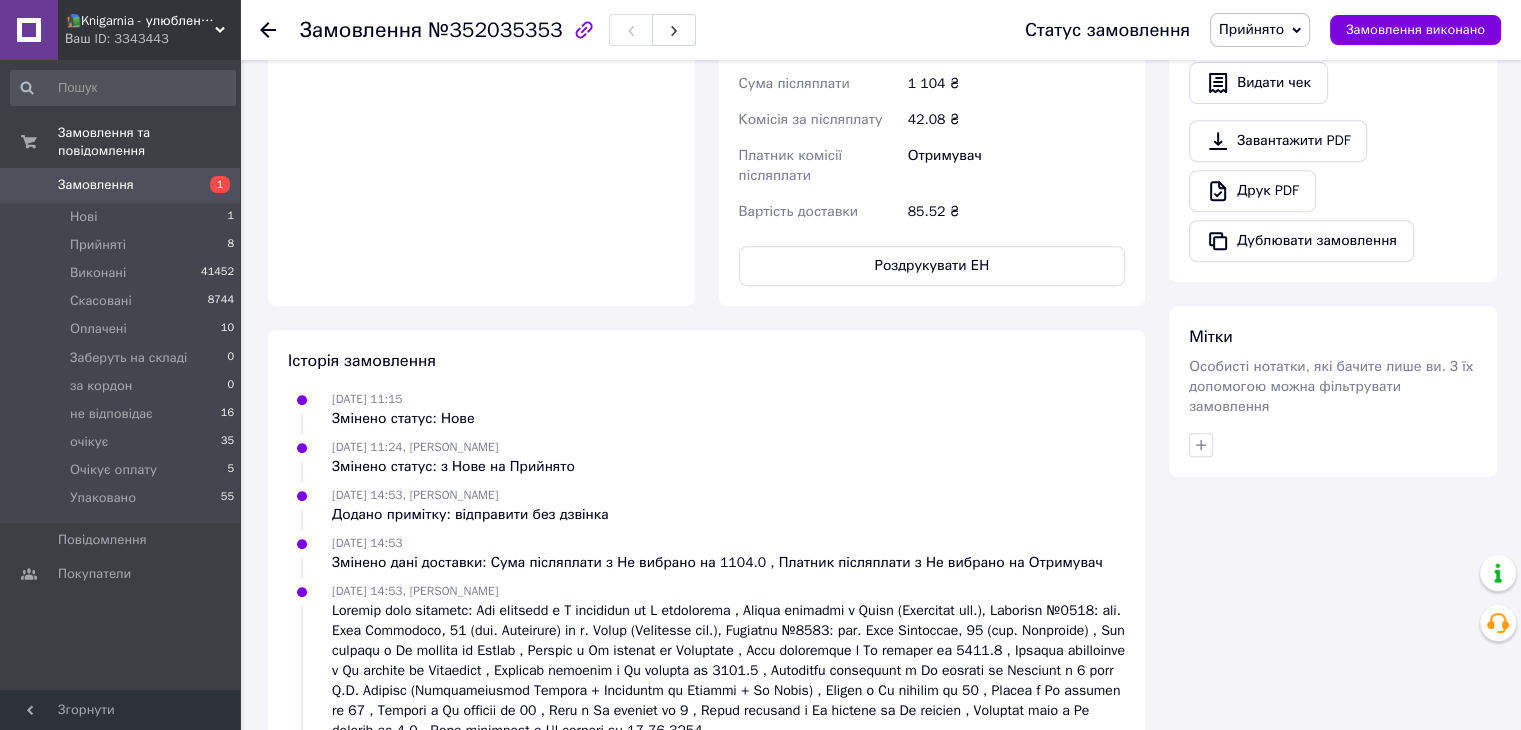 scroll, scrollTop: 900, scrollLeft: 0, axis: vertical 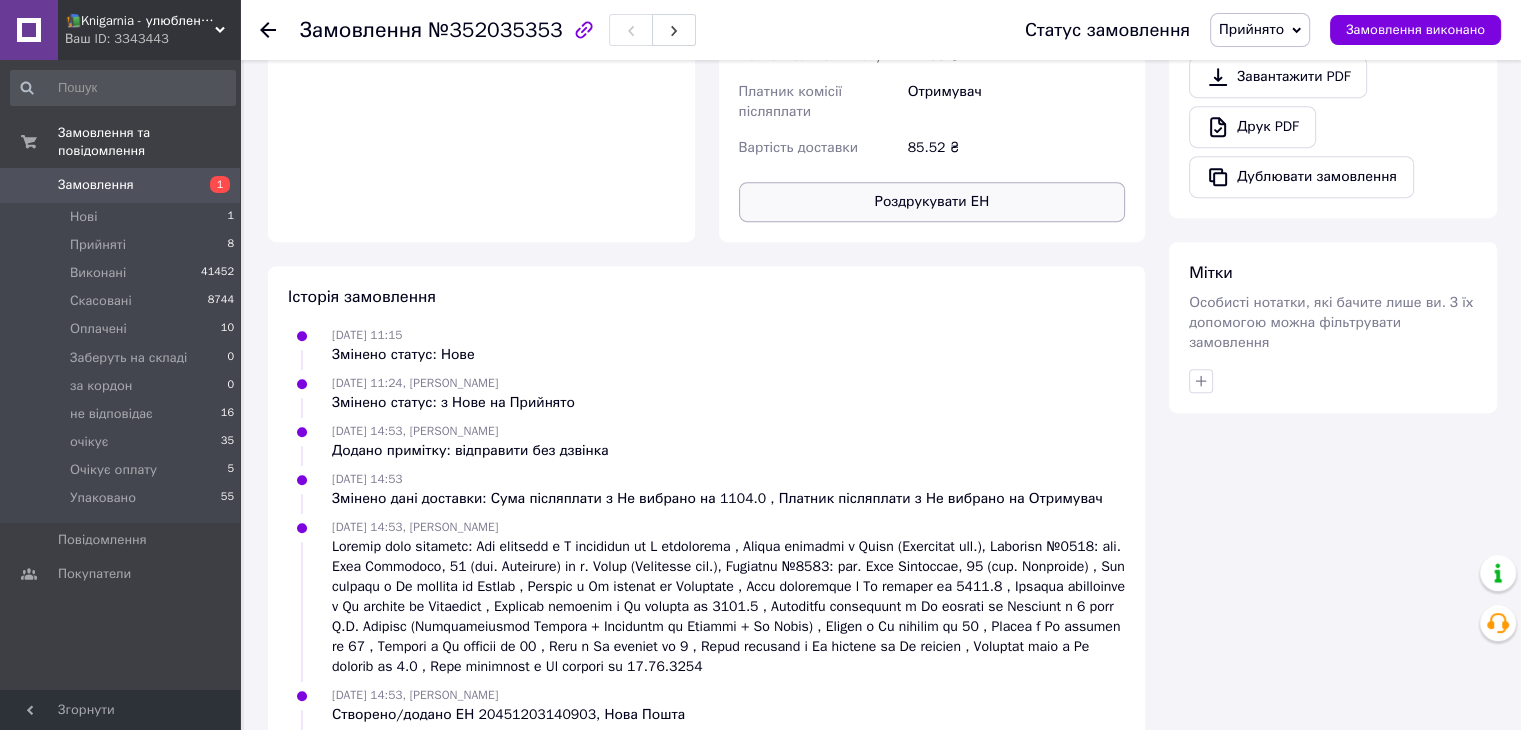 click on "Роздрукувати ЕН" at bounding box center (932, 202) 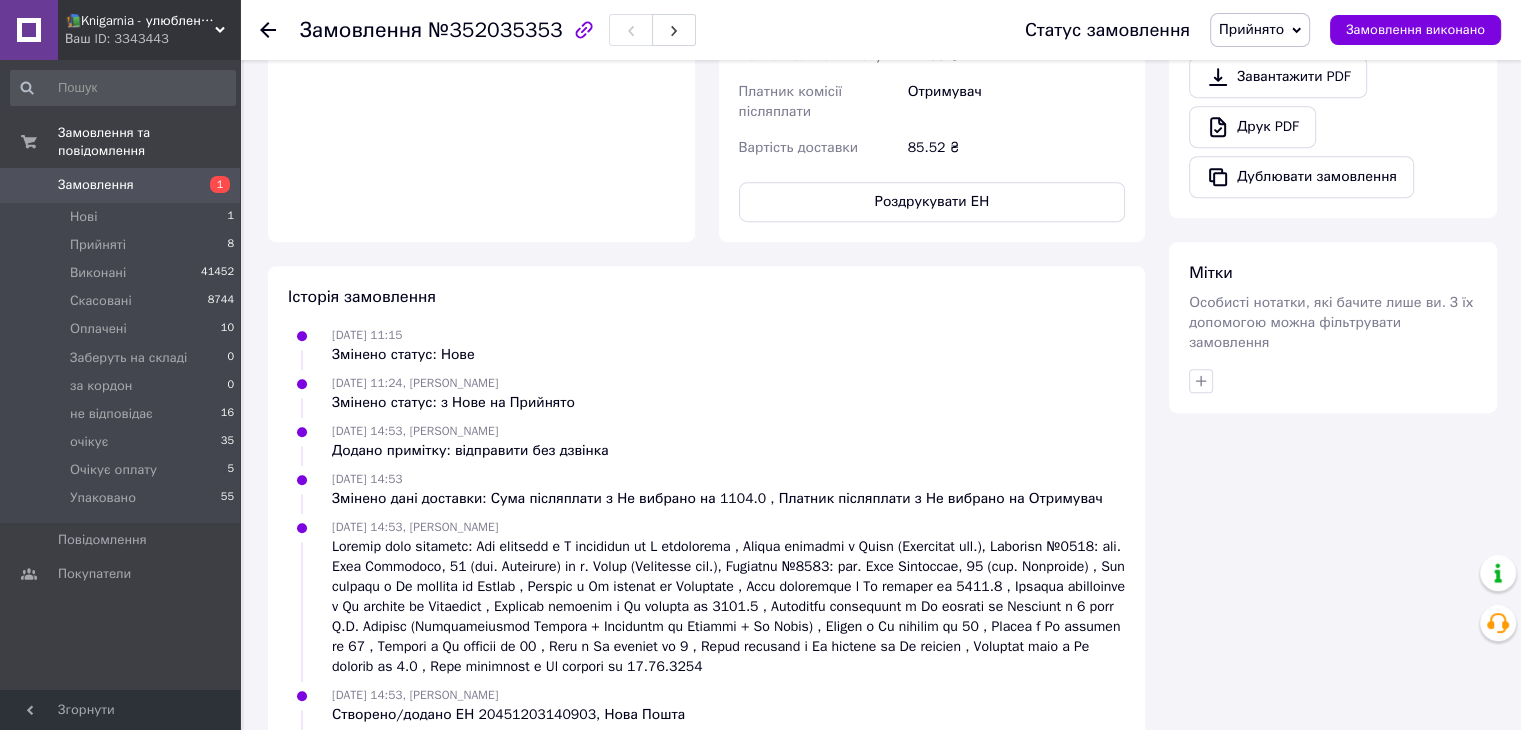 scroll, scrollTop: 0, scrollLeft: 0, axis: both 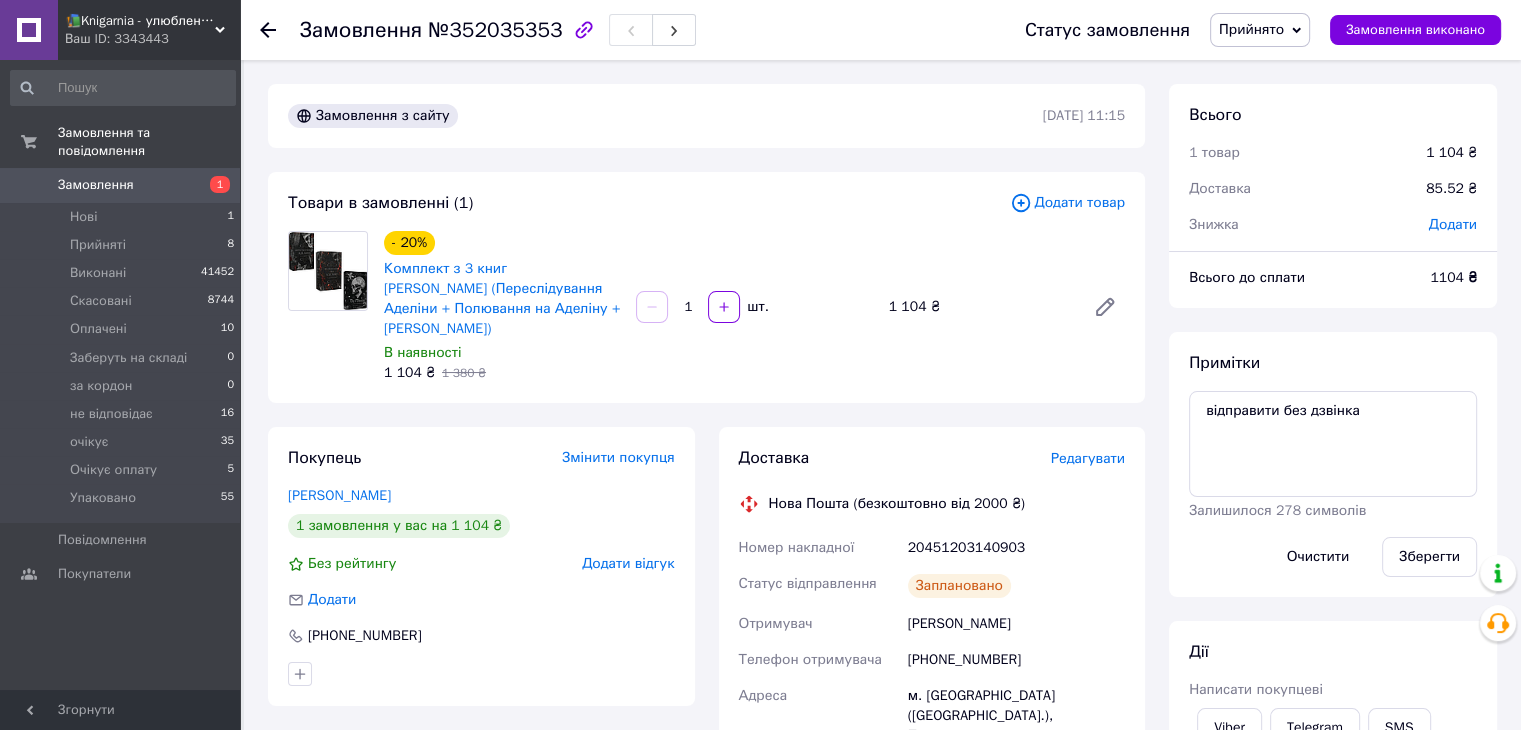 click on "Прийнято" at bounding box center [1260, 30] 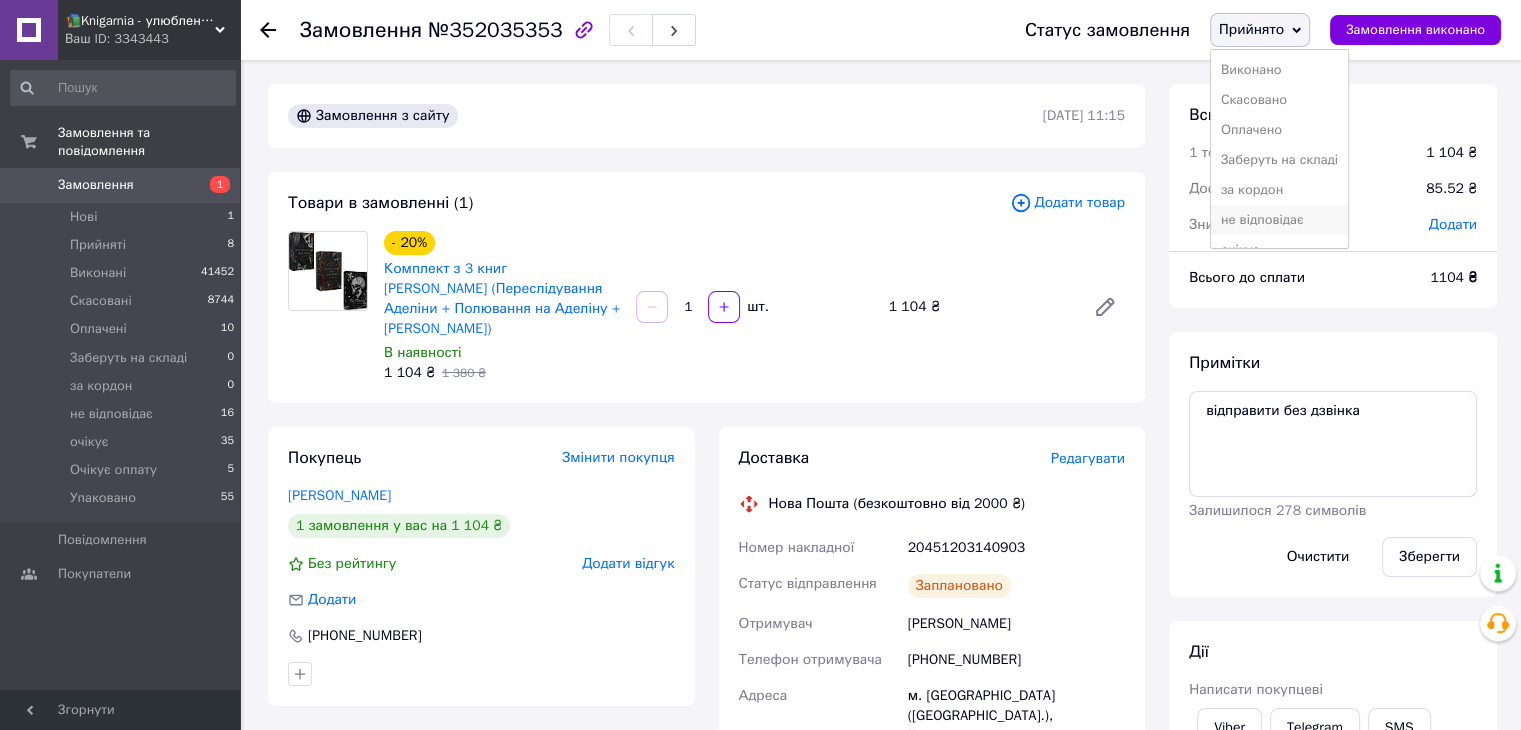 scroll, scrollTop: 81, scrollLeft: 0, axis: vertical 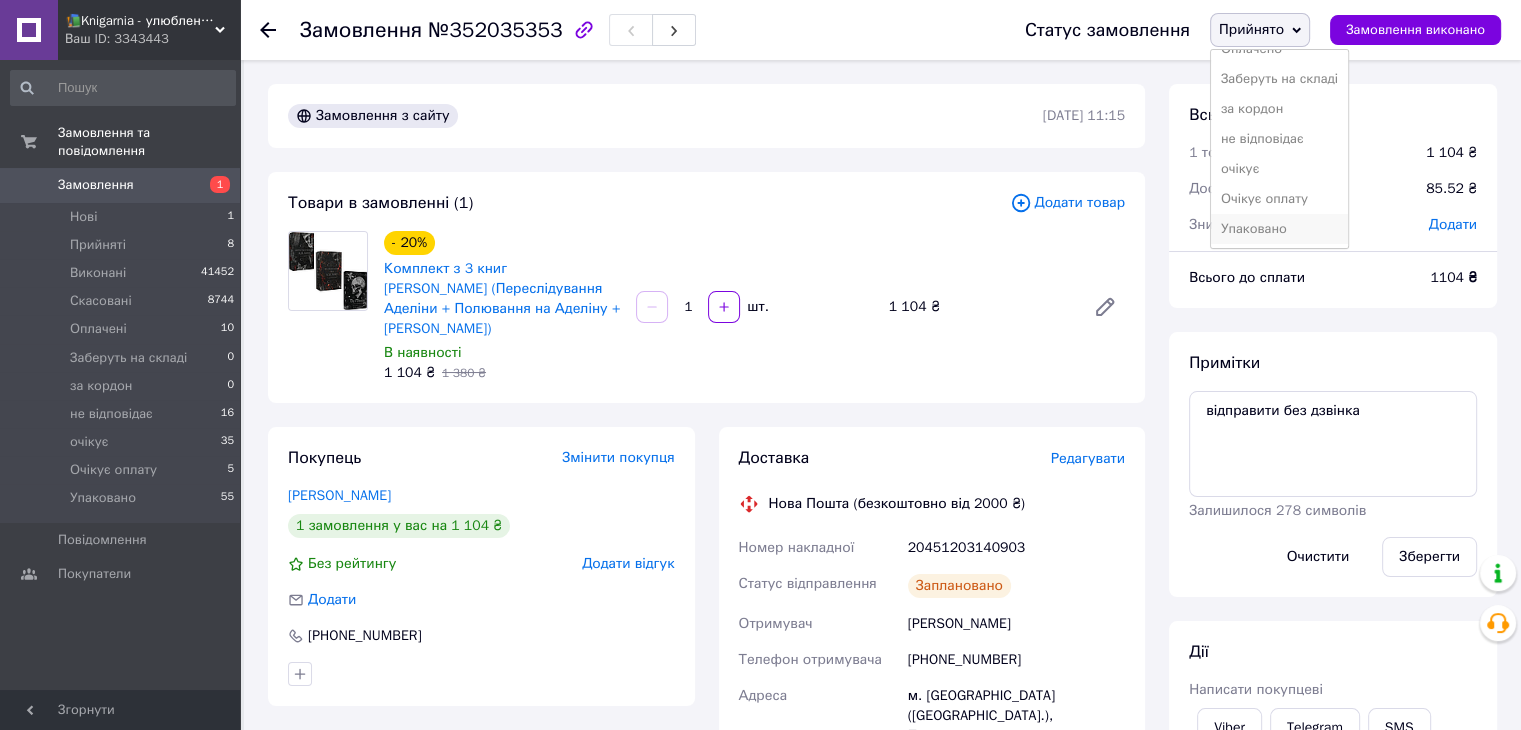 click on "Упаковано" at bounding box center (1279, 229) 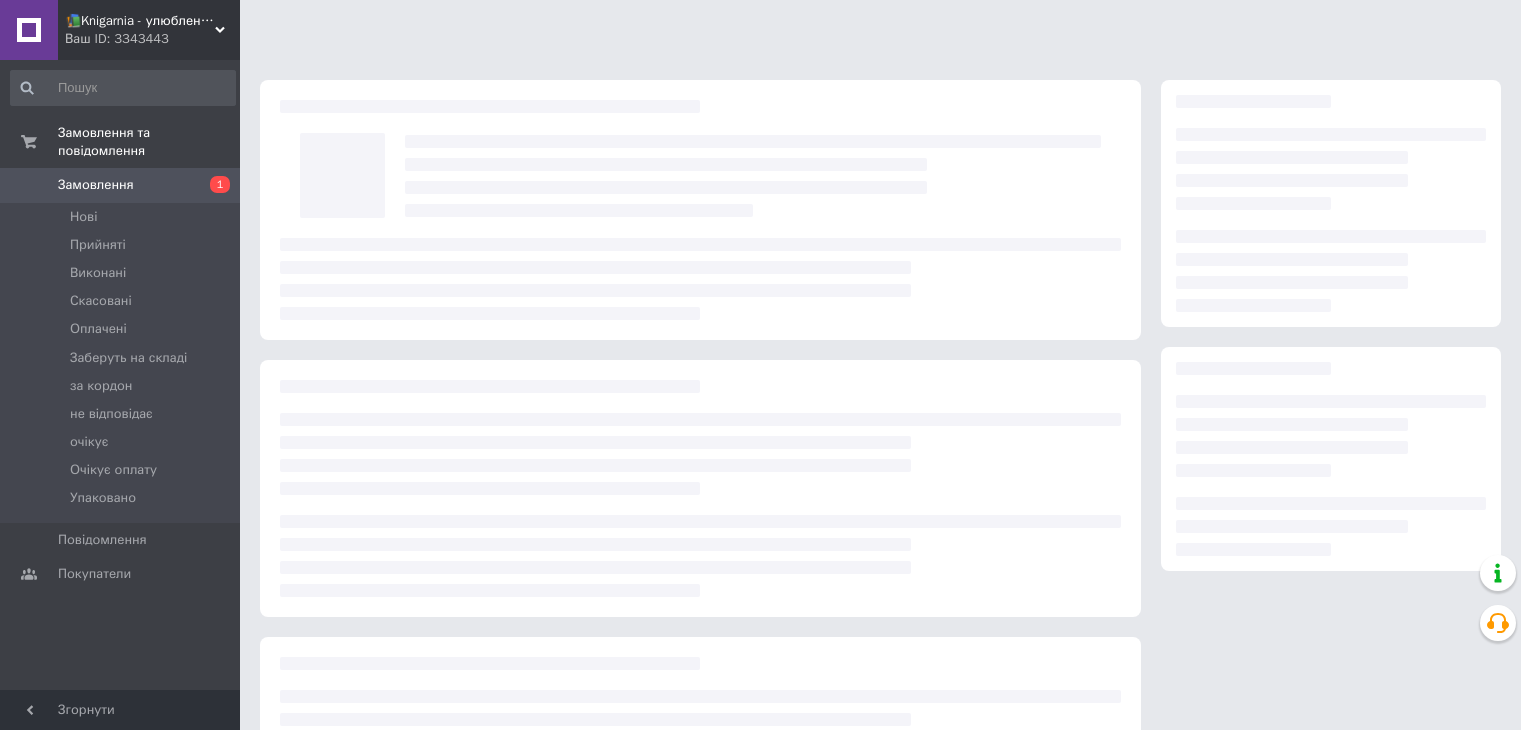 scroll, scrollTop: 0, scrollLeft: 0, axis: both 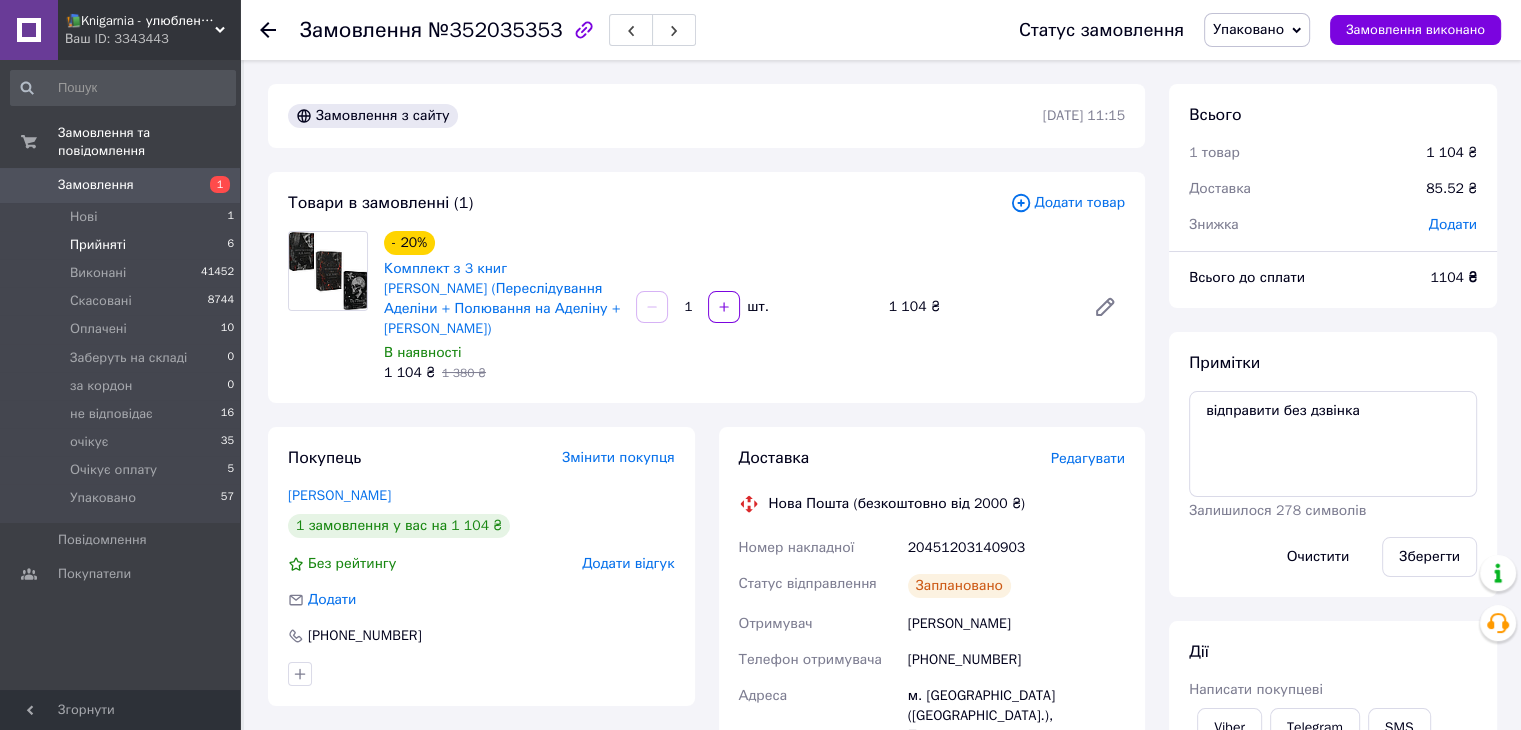 click on "Прийняті" at bounding box center [98, 245] 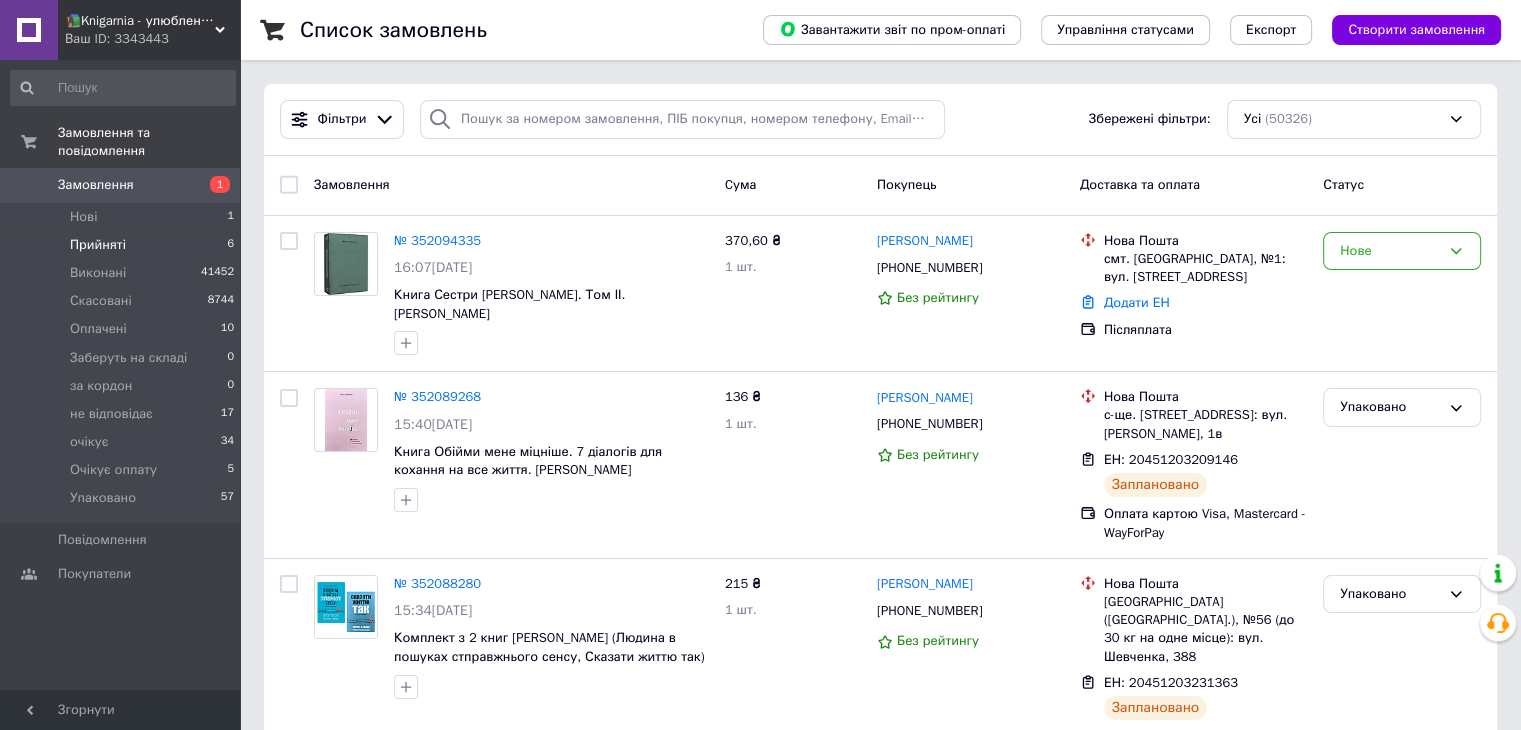 click on "Прийняті" at bounding box center (98, 245) 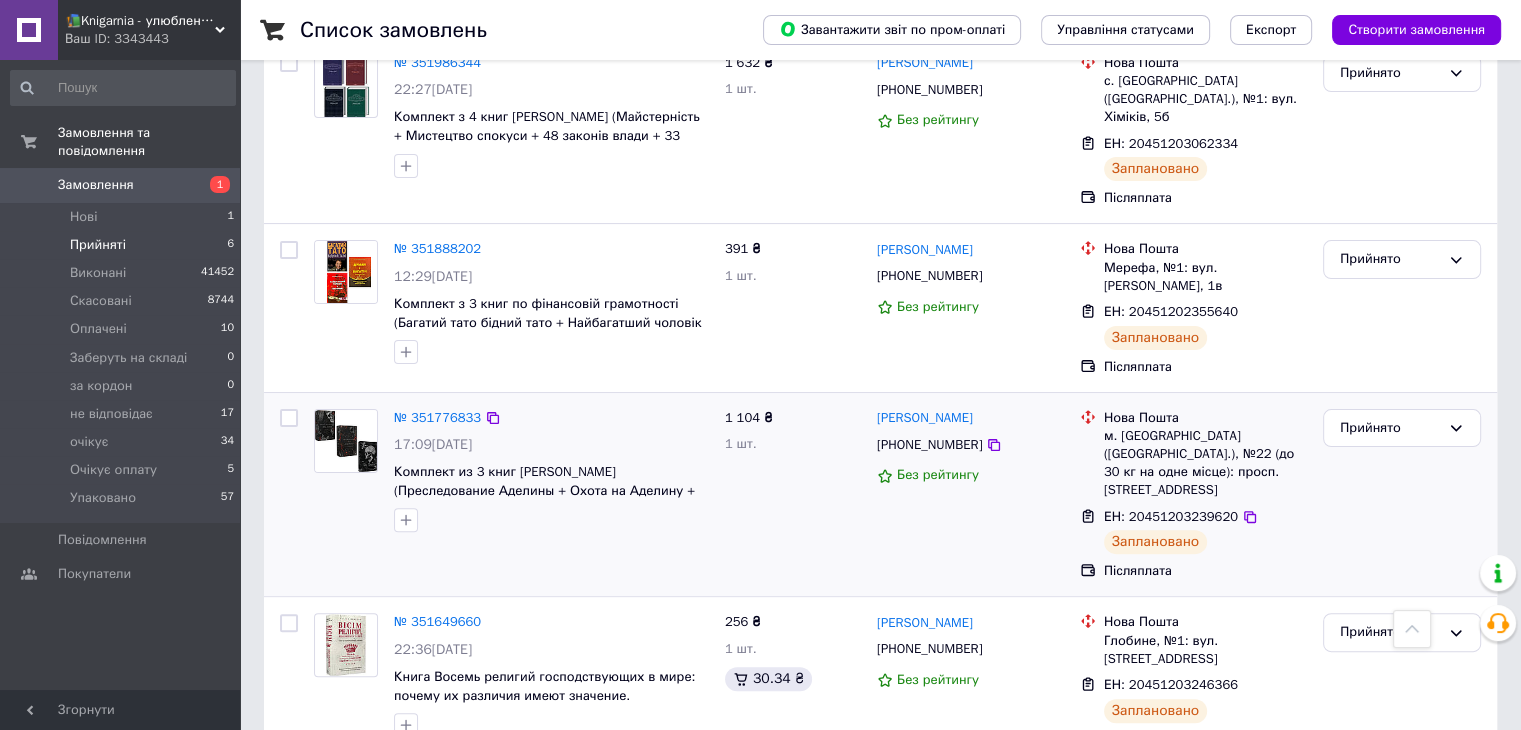 scroll, scrollTop: 456, scrollLeft: 0, axis: vertical 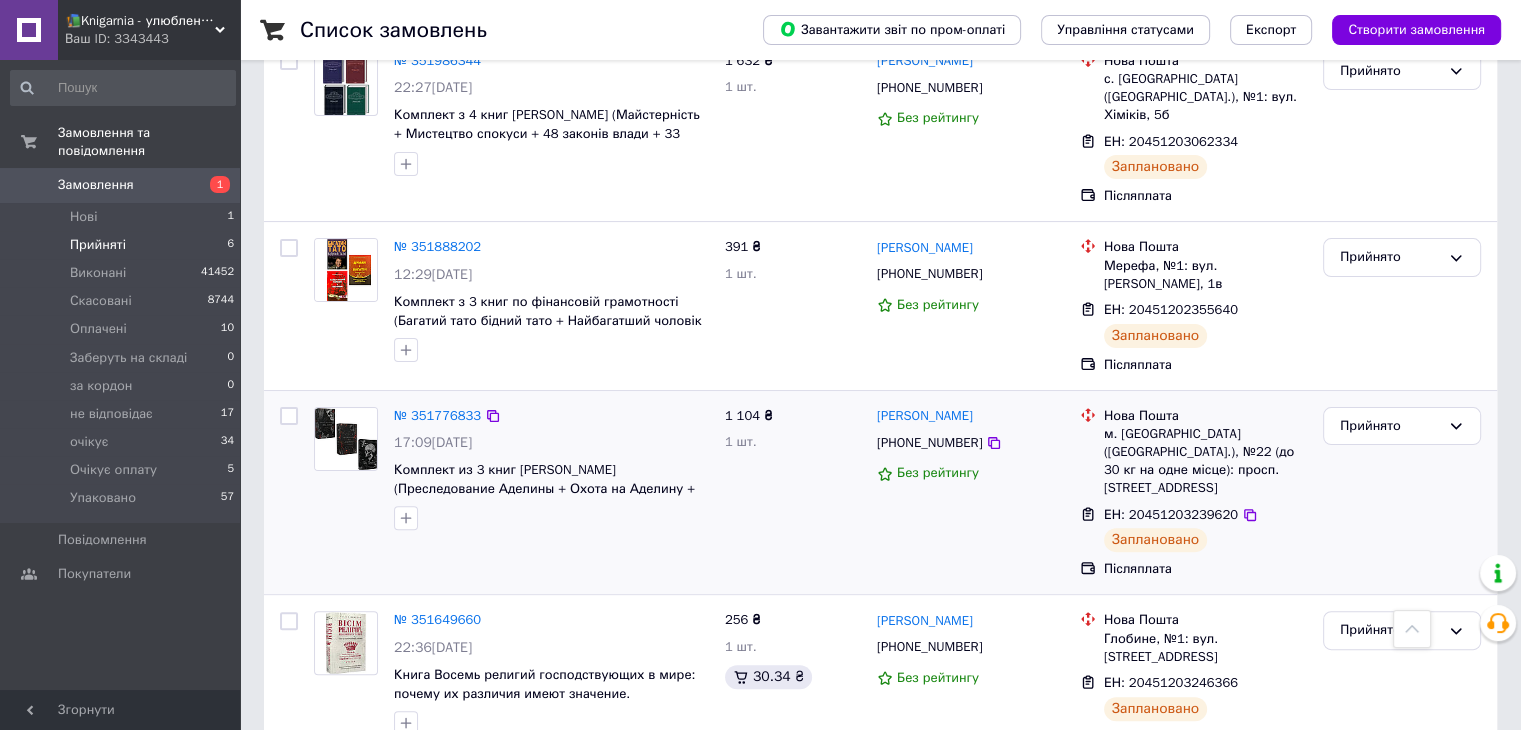 click at bounding box center [289, 493] 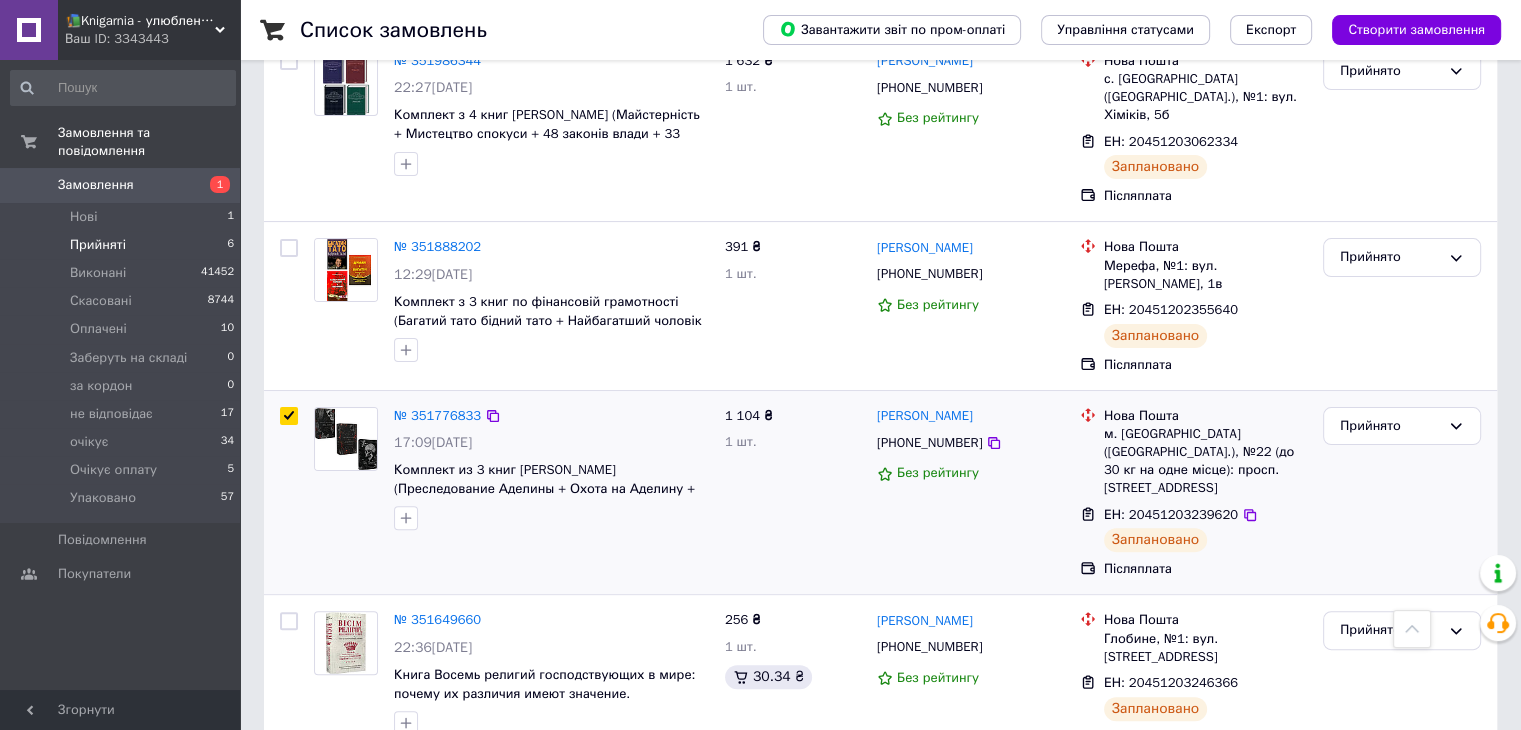 checkbox on "true" 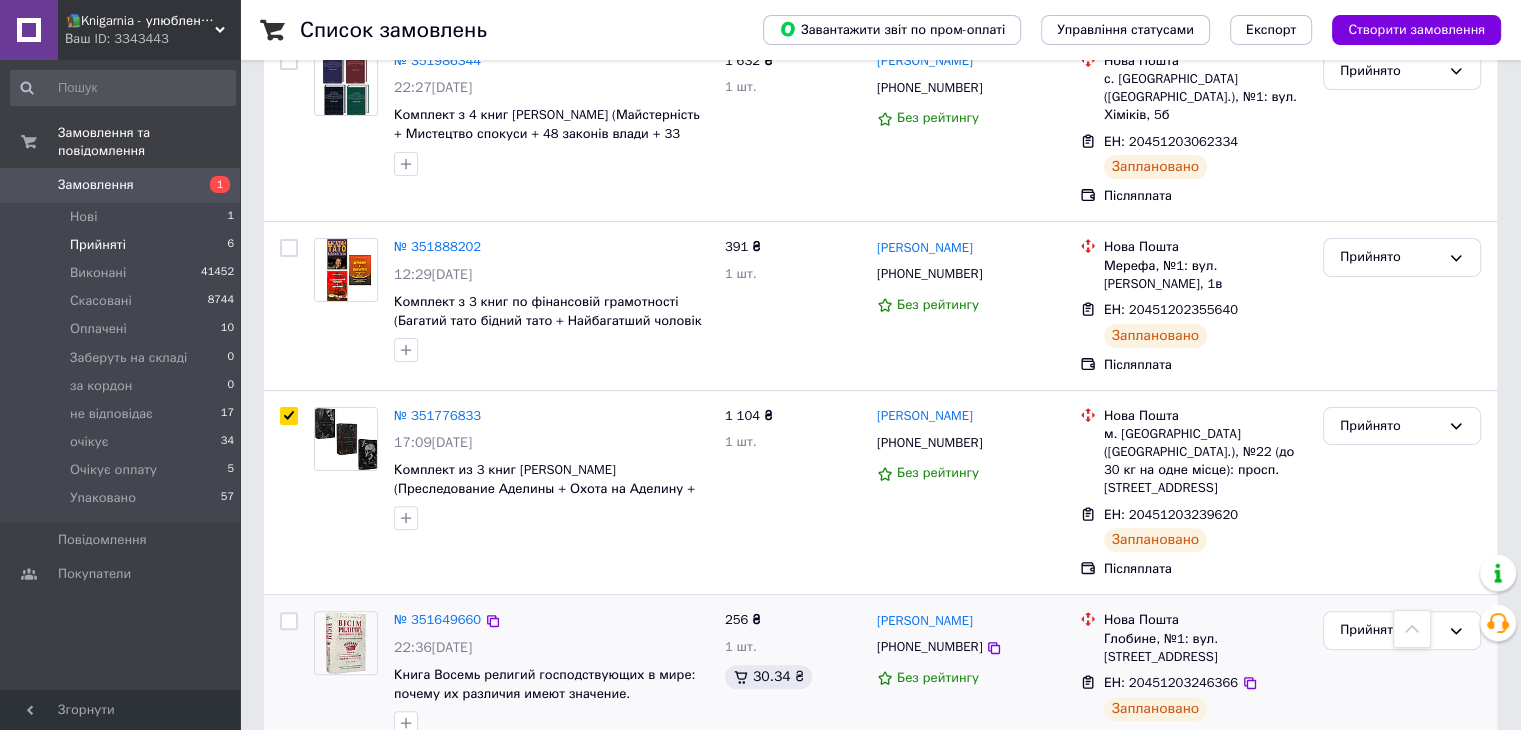 click at bounding box center (289, 621) 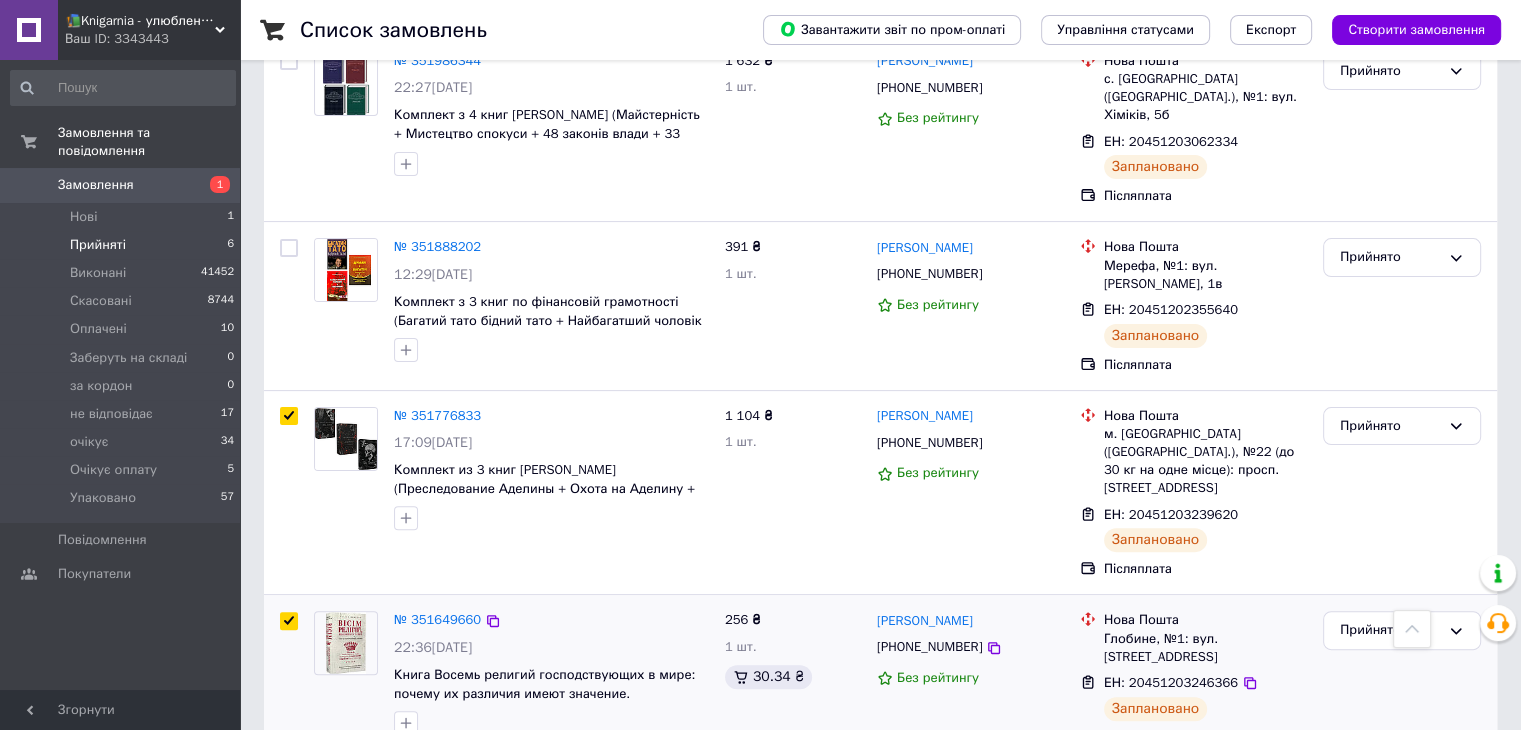 checkbox on "true" 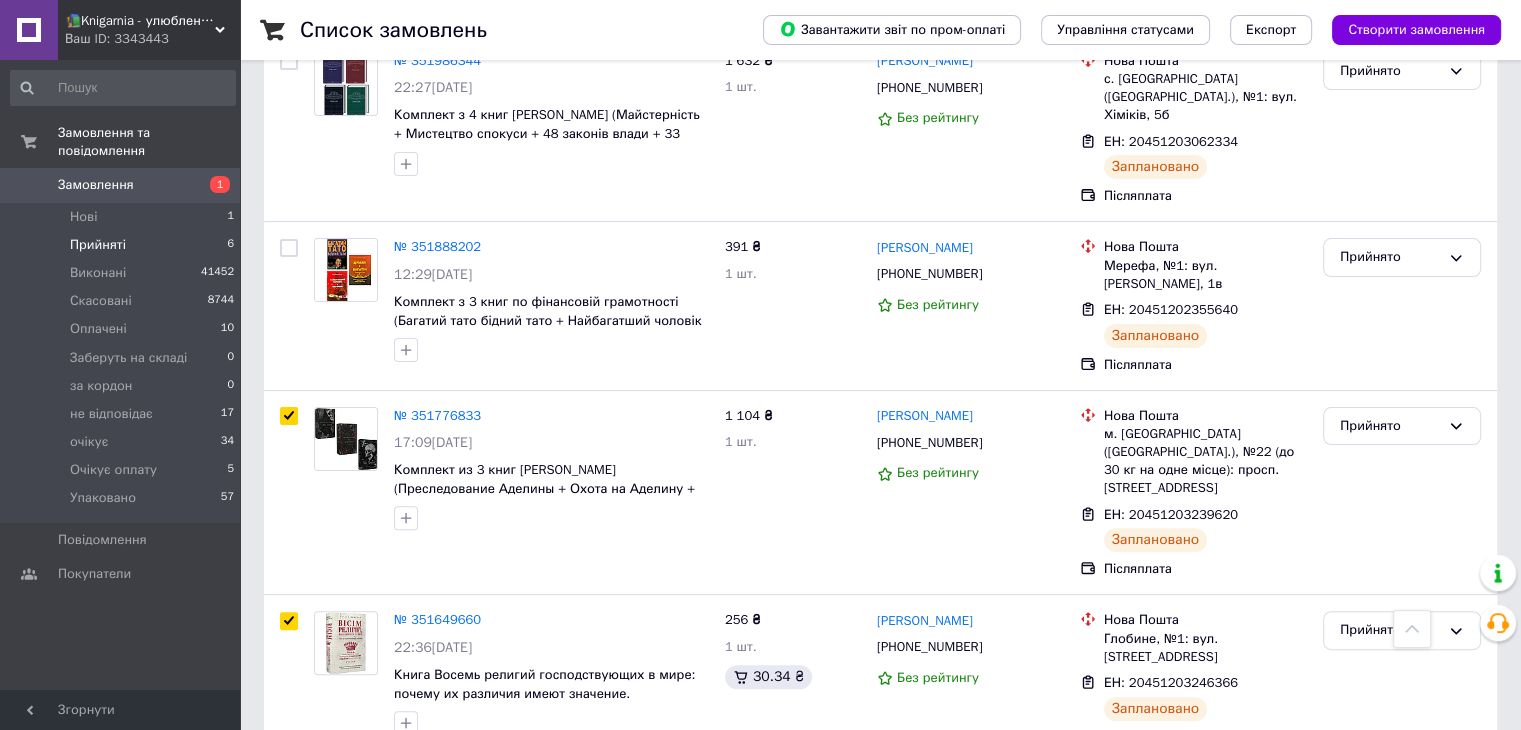scroll, scrollTop: 0, scrollLeft: 0, axis: both 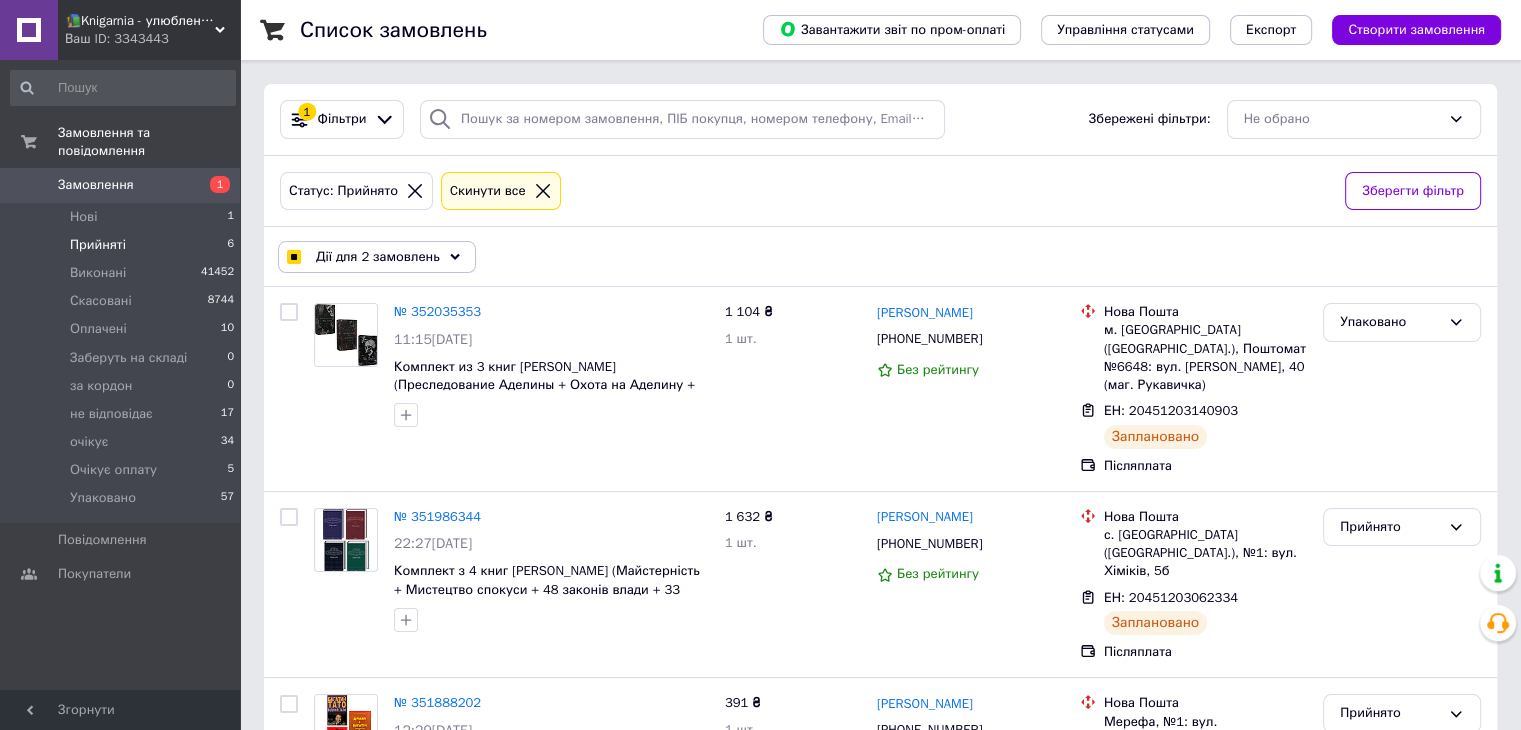 drag, startPoint x: 368, startPoint y: 261, endPoint x: 444, endPoint y: 249, distance: 76.941536 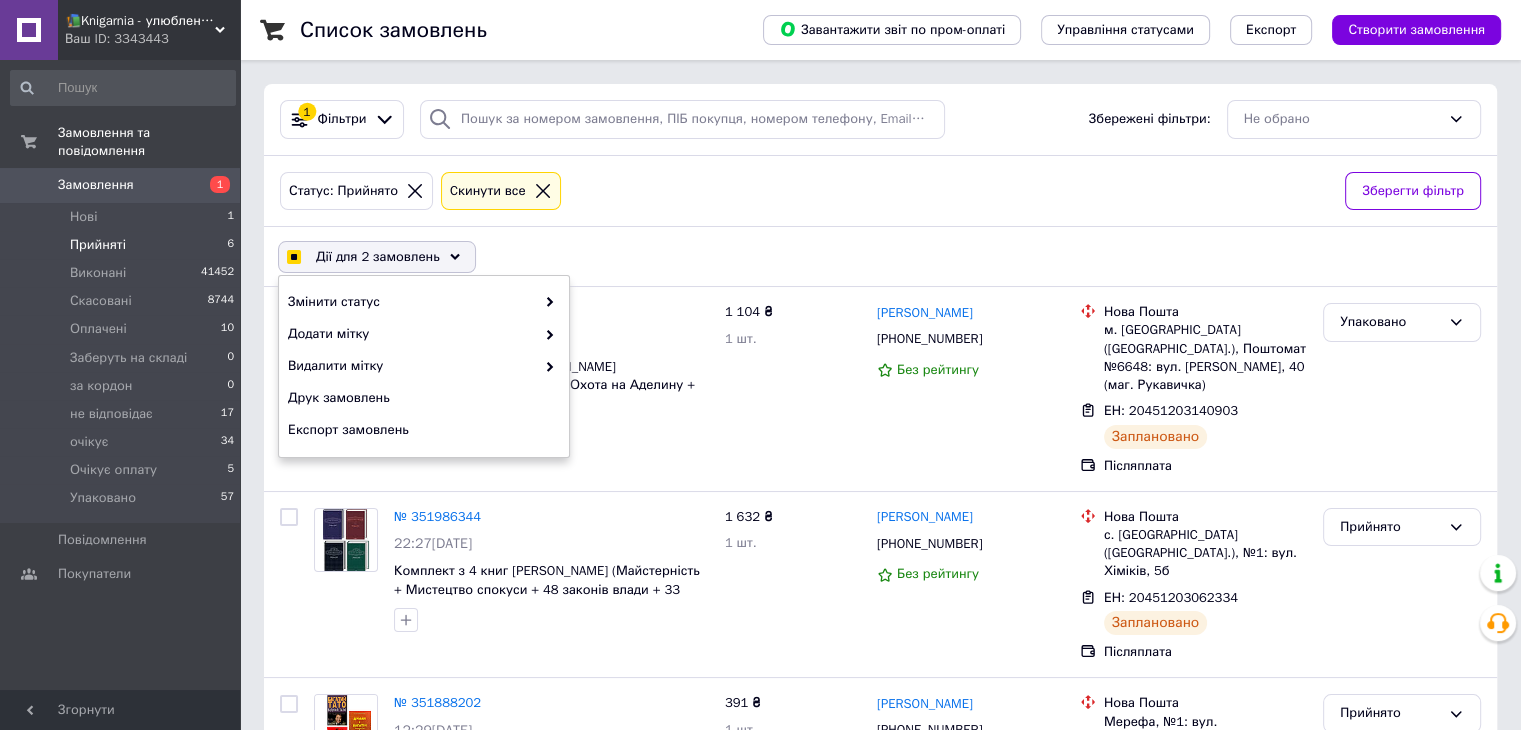 click on "Дії для 2 замовлень" at bounding box center (377, 257) 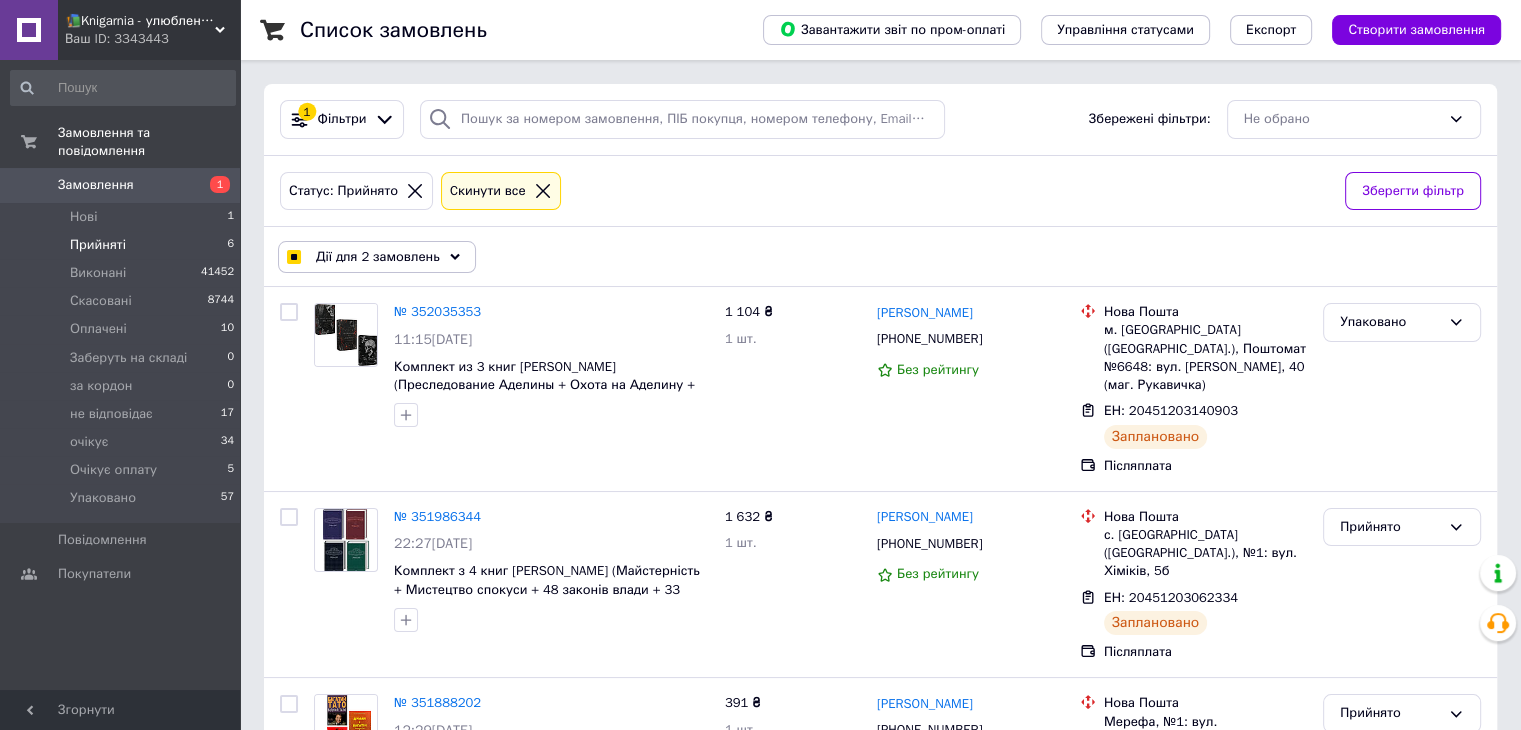 click on "Дії для 2 замовлень" at bounding box center (377, 257) 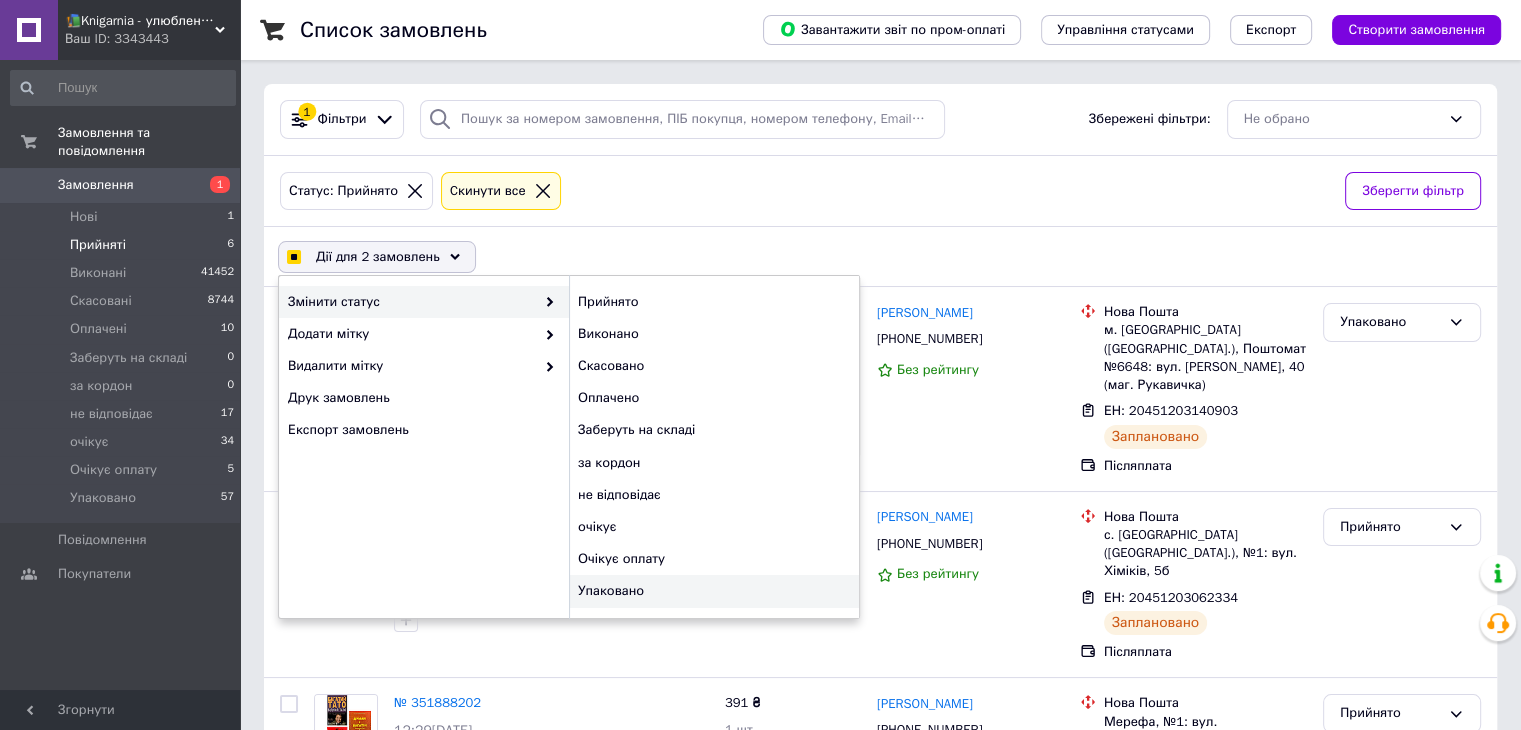 checkbox on "true" 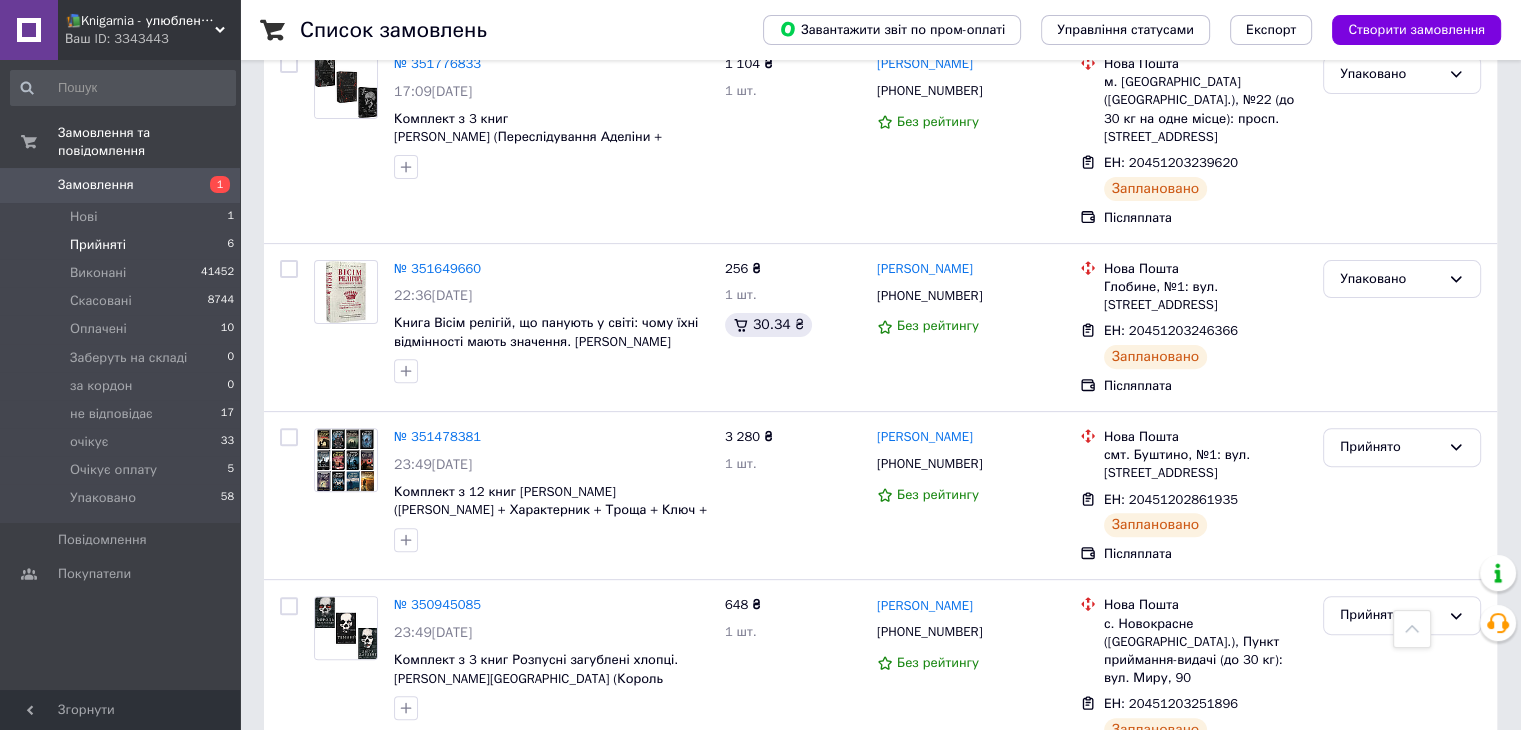 scroll, scrollTop: 613, scrollLeft: 0, axis: vertical 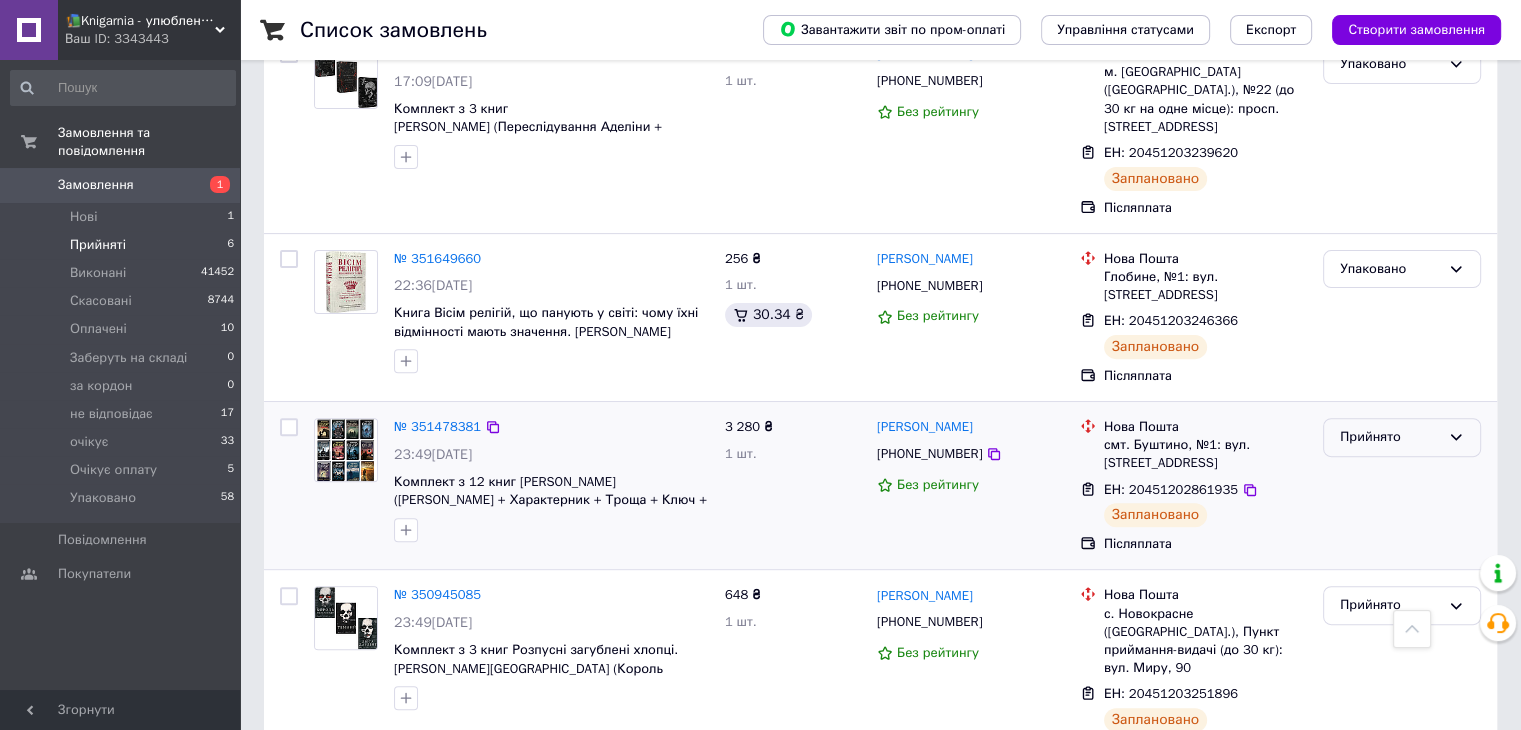 click on "Прийнято" at bounding box center [1402, 437] 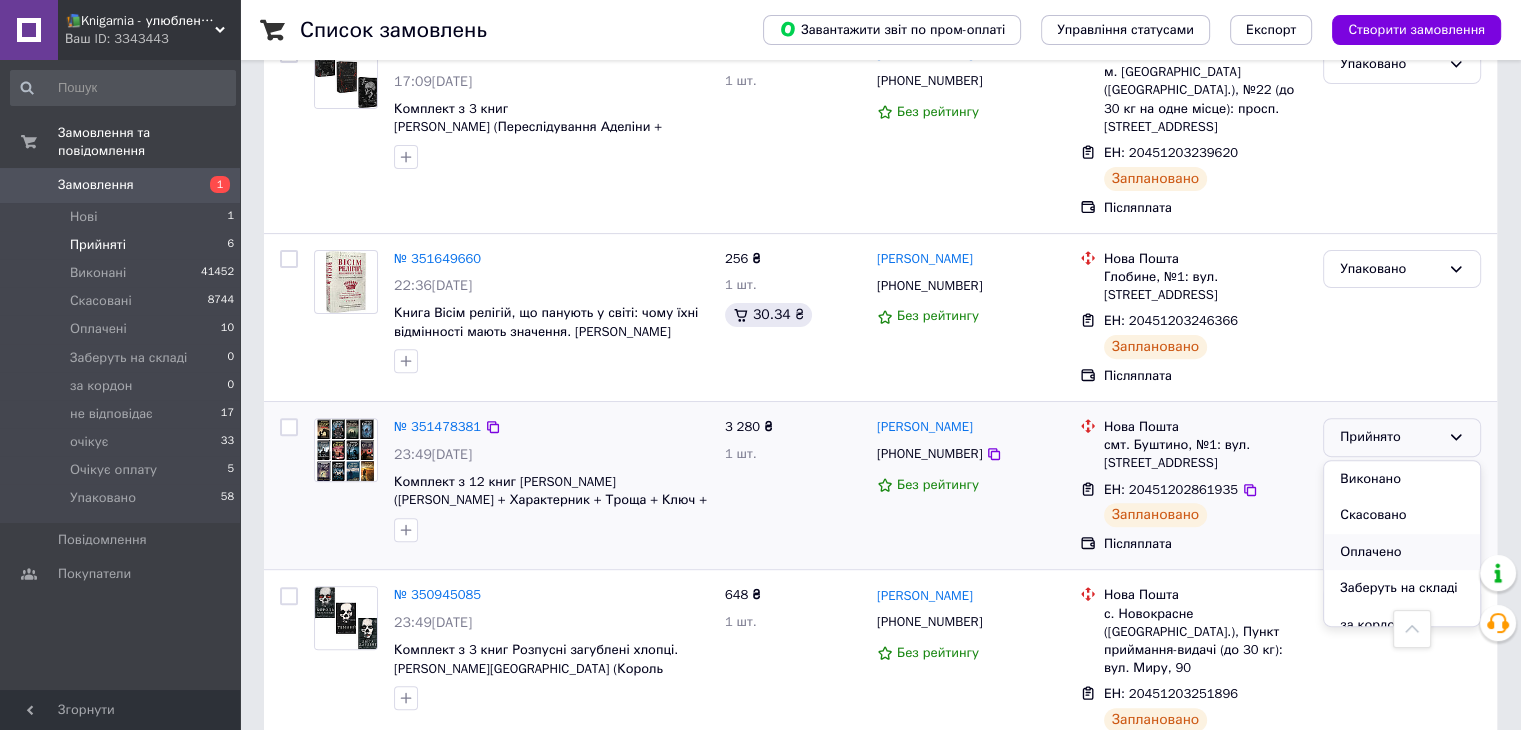 scroll, scrollTop: 163, scrollLeft: 0, axis: vertical 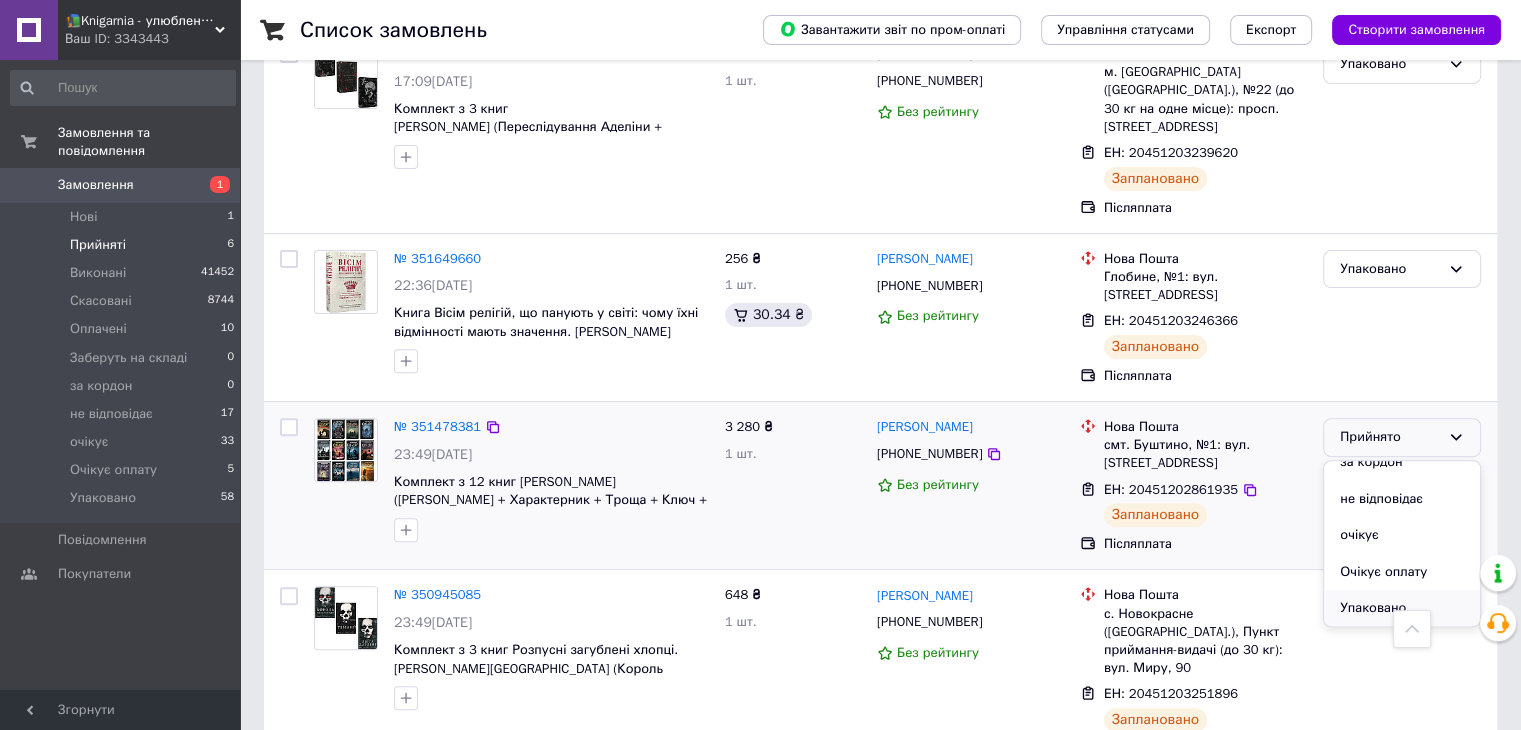 click on "Упаковано" at bounding box center [1402, 608] 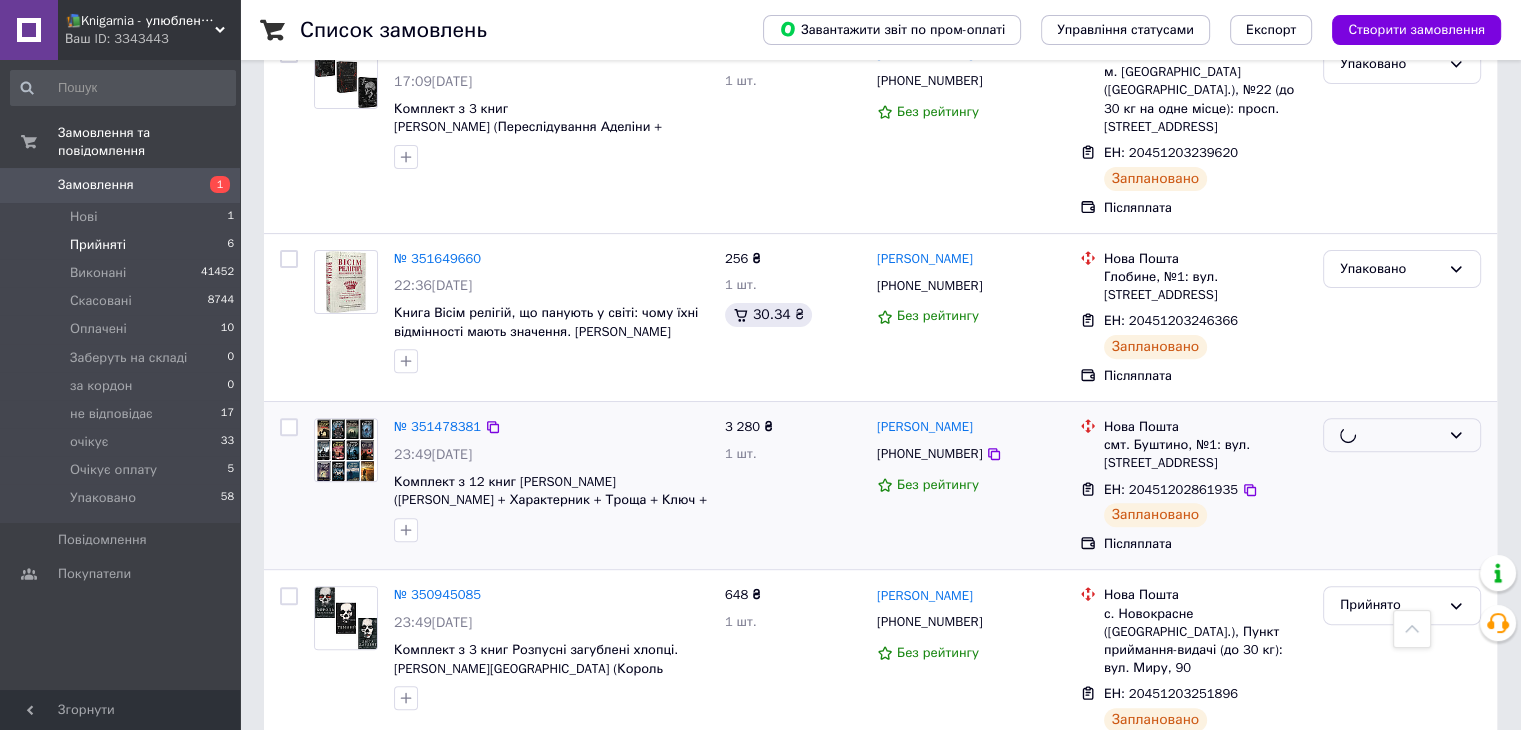 scroll, scrollTop: 0, scrollLeft: 0, axis: both 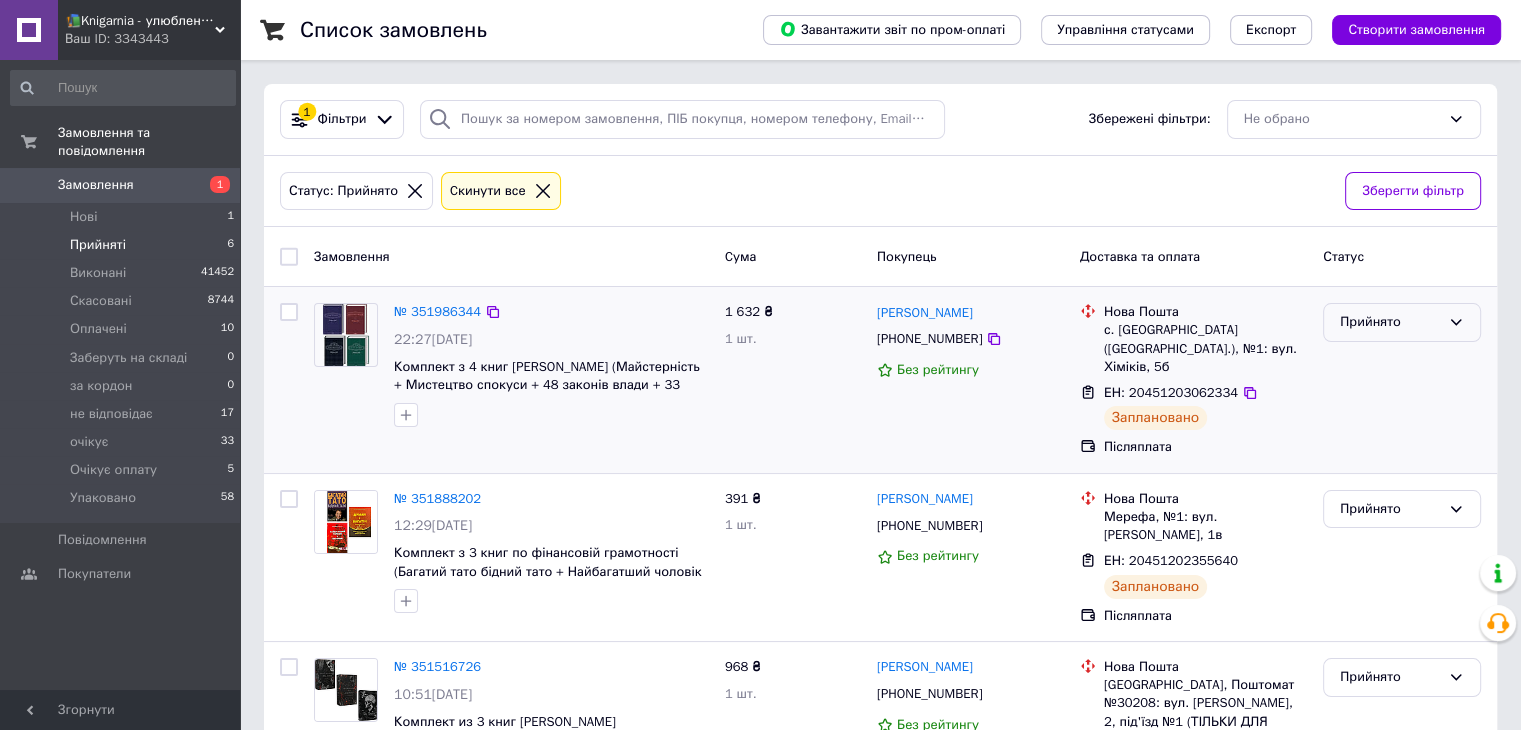 click on "Прийнято" at bounding box center [1390, 322] 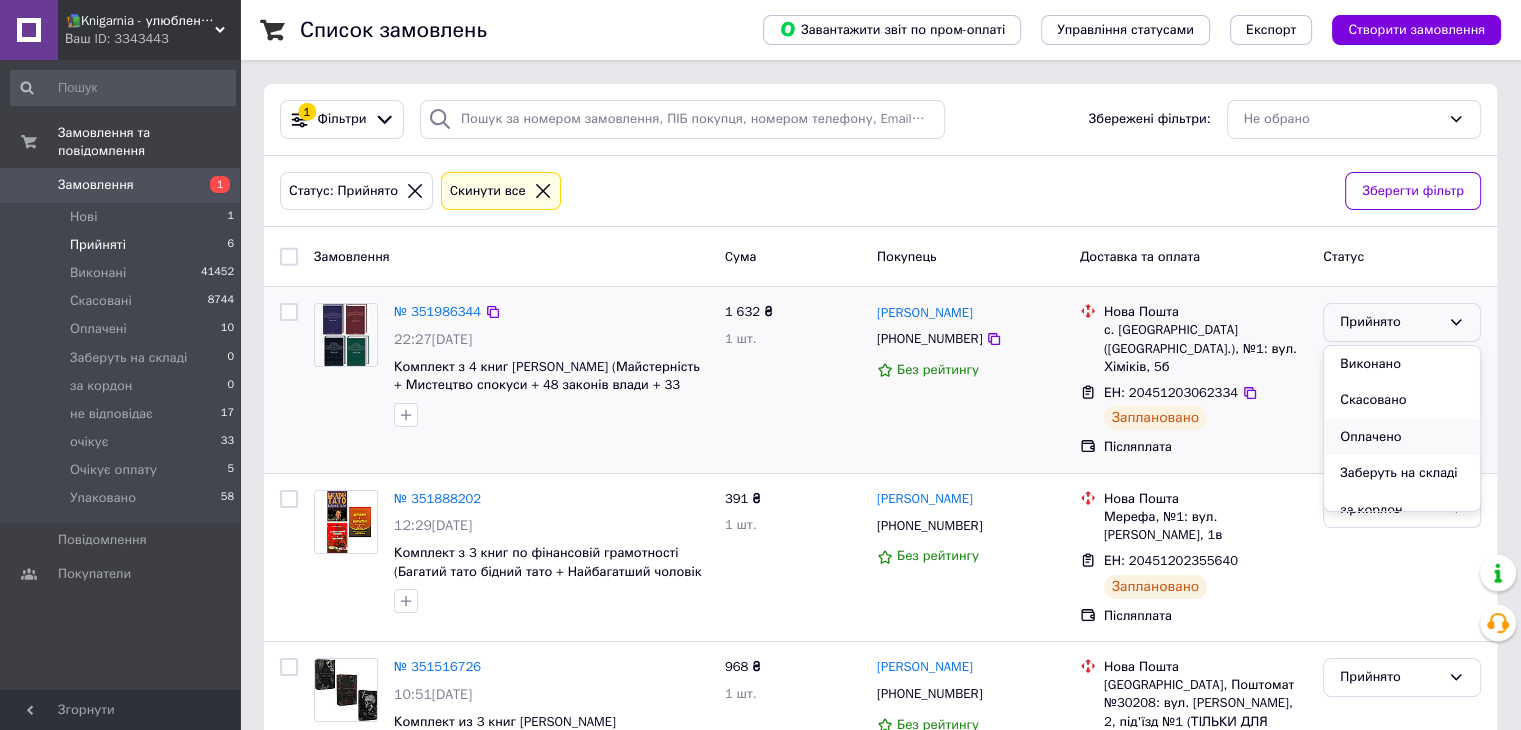 scroll, scrollTop: 163, scrollLeft: 0, axis: vertical 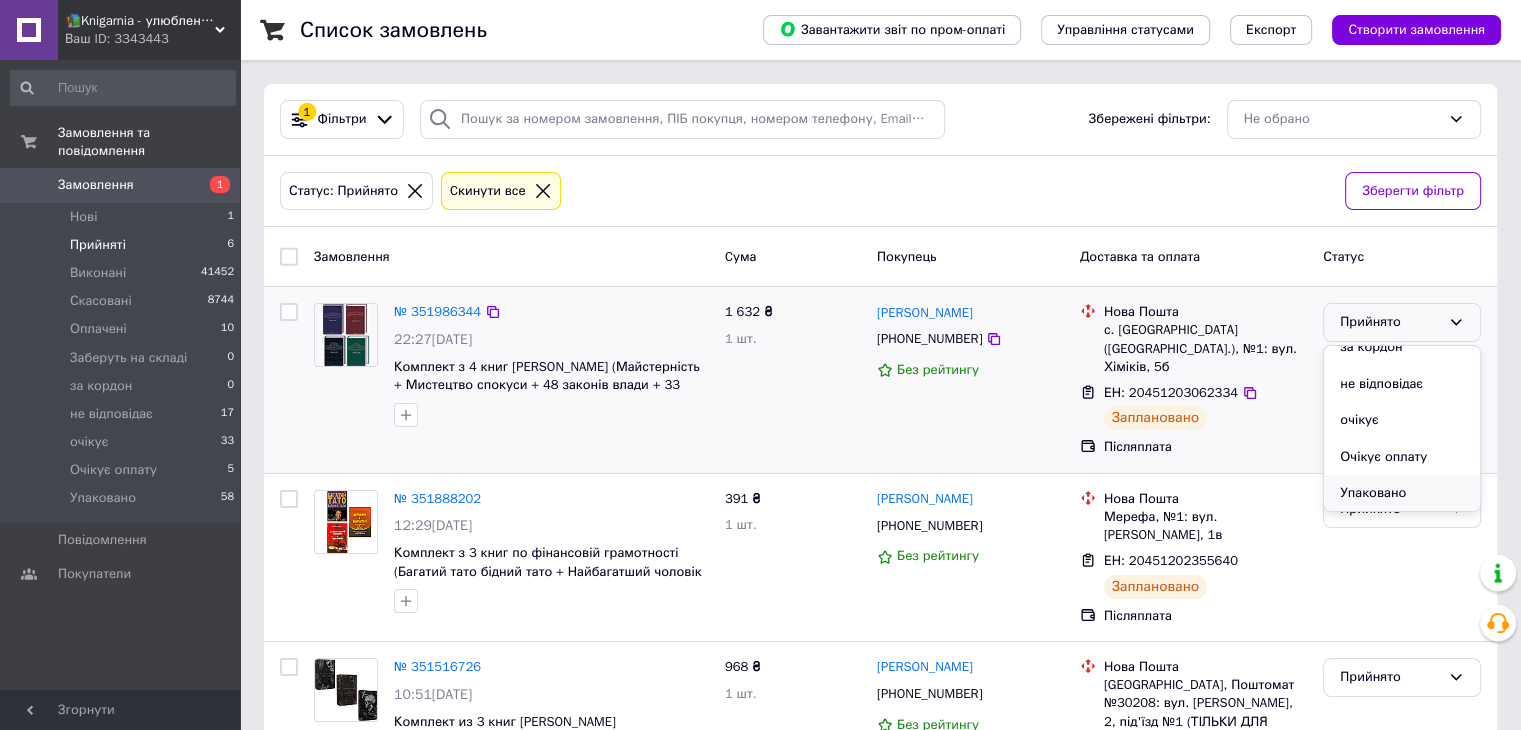 click on "Упаковано" at bounding box center (1402, 493) 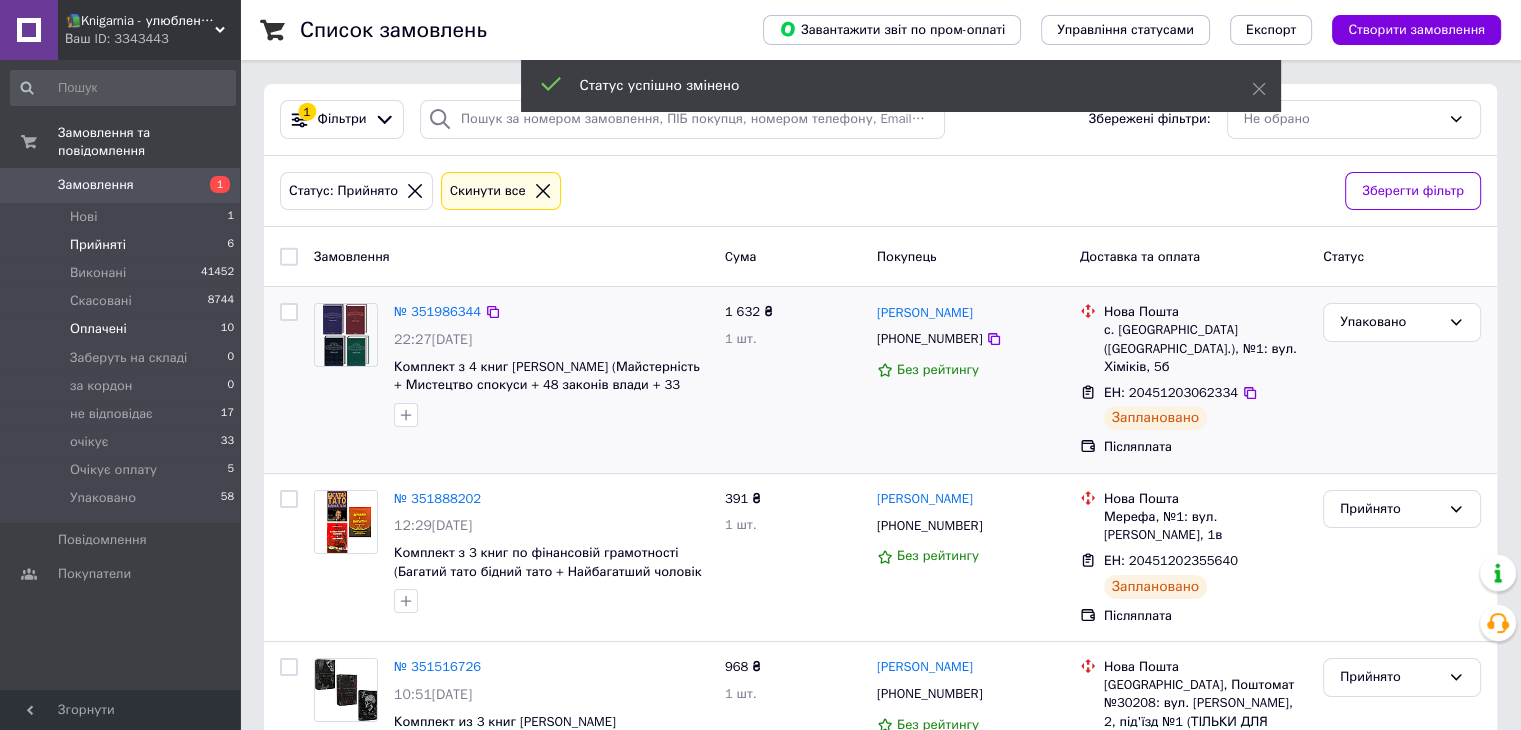 click on "Оплачені 10" at bounding box center [123, 329] 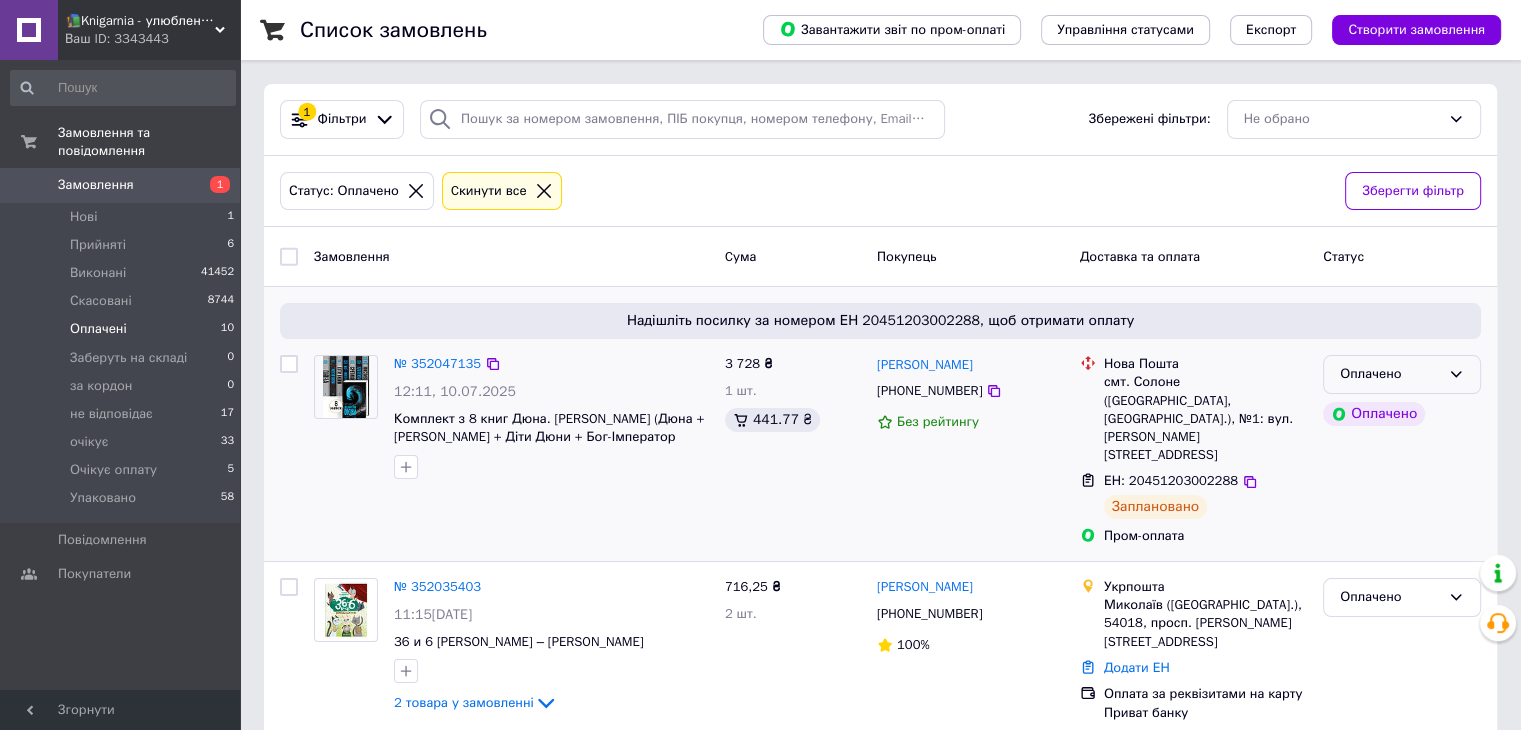 click on "Оплачено" at bounding box center [1390, 374] 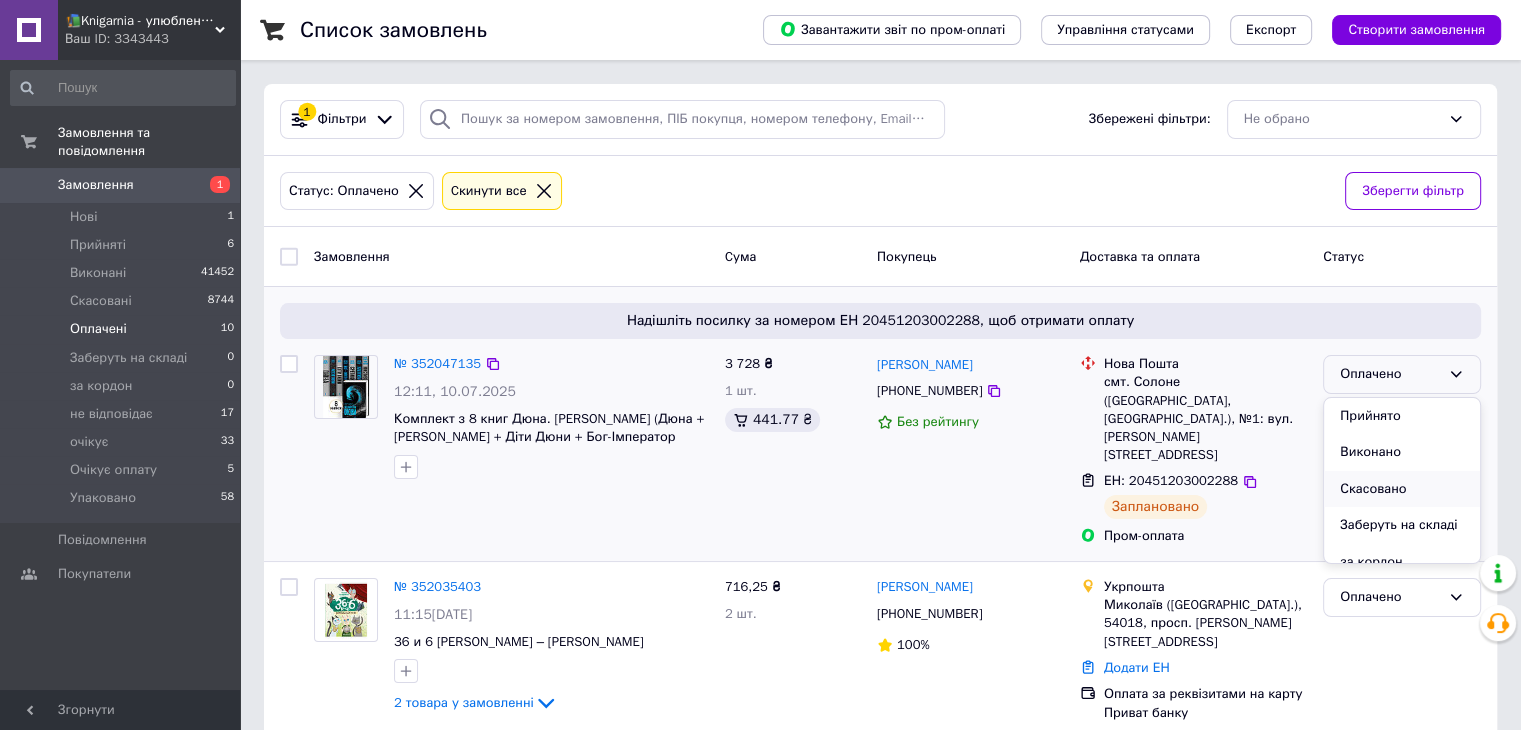 scroll, scrollTop: 163, scrollLeft: 0, axis: vertical 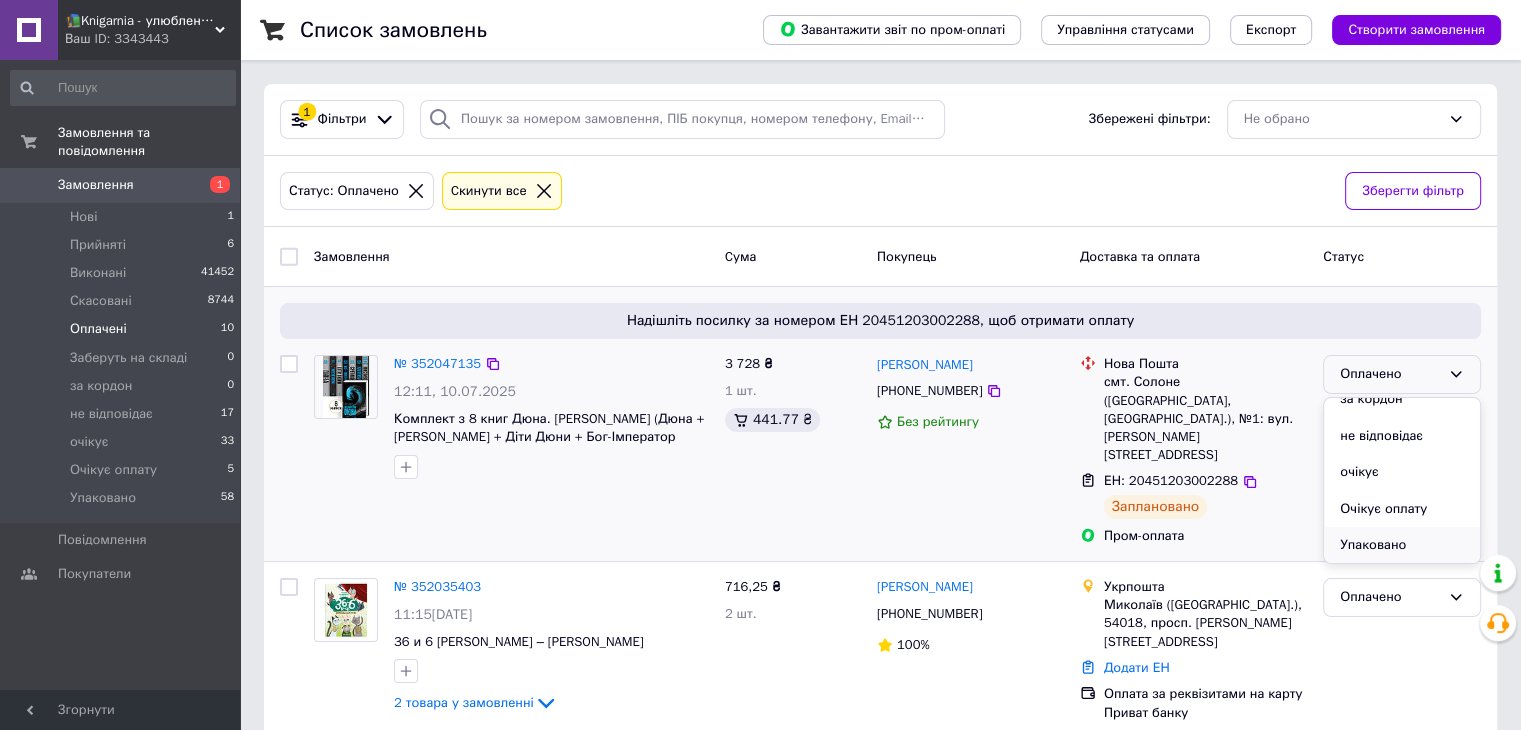 click on "Упаковано" at bounding box center (1402, 545) 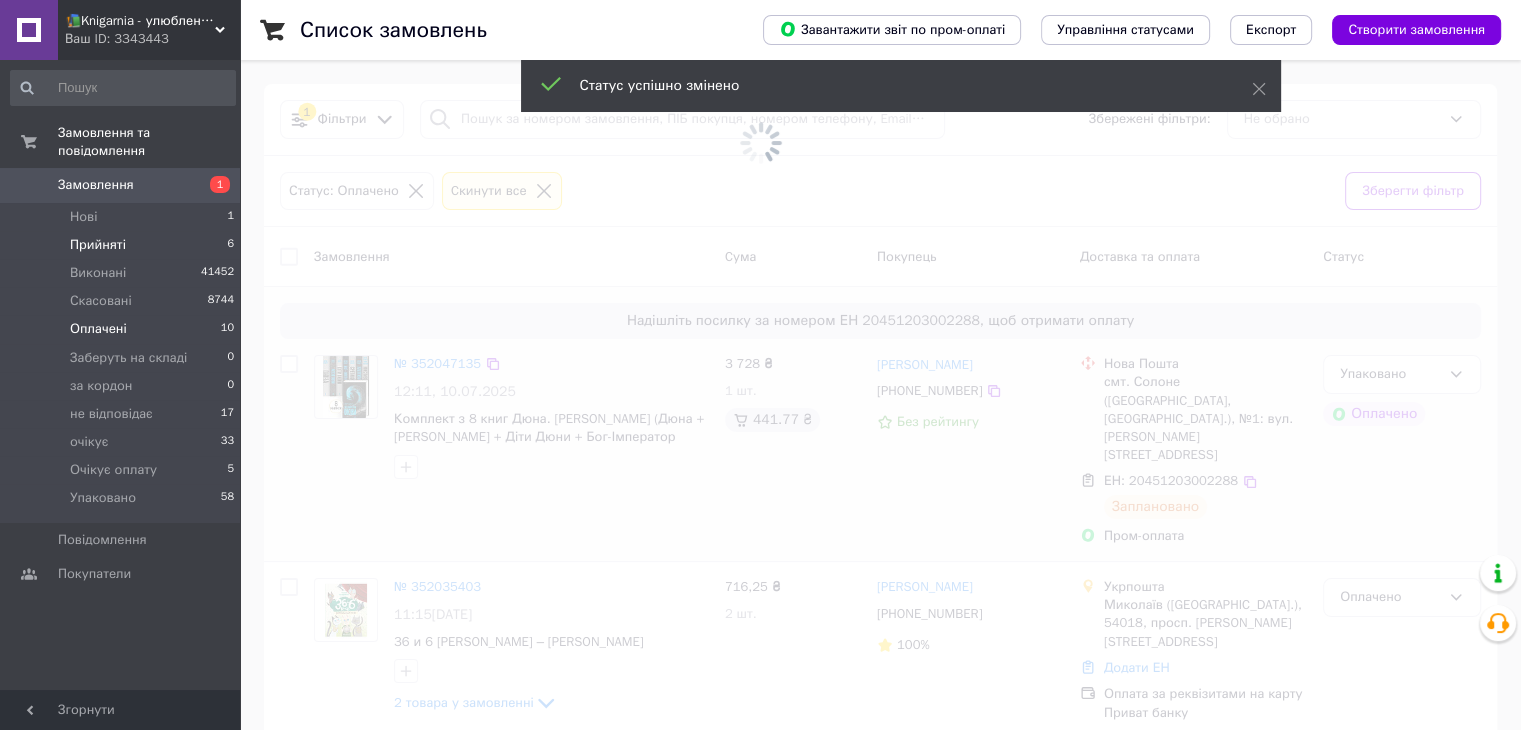 click on "Прийняті 6" at bounding box center (123, 245) 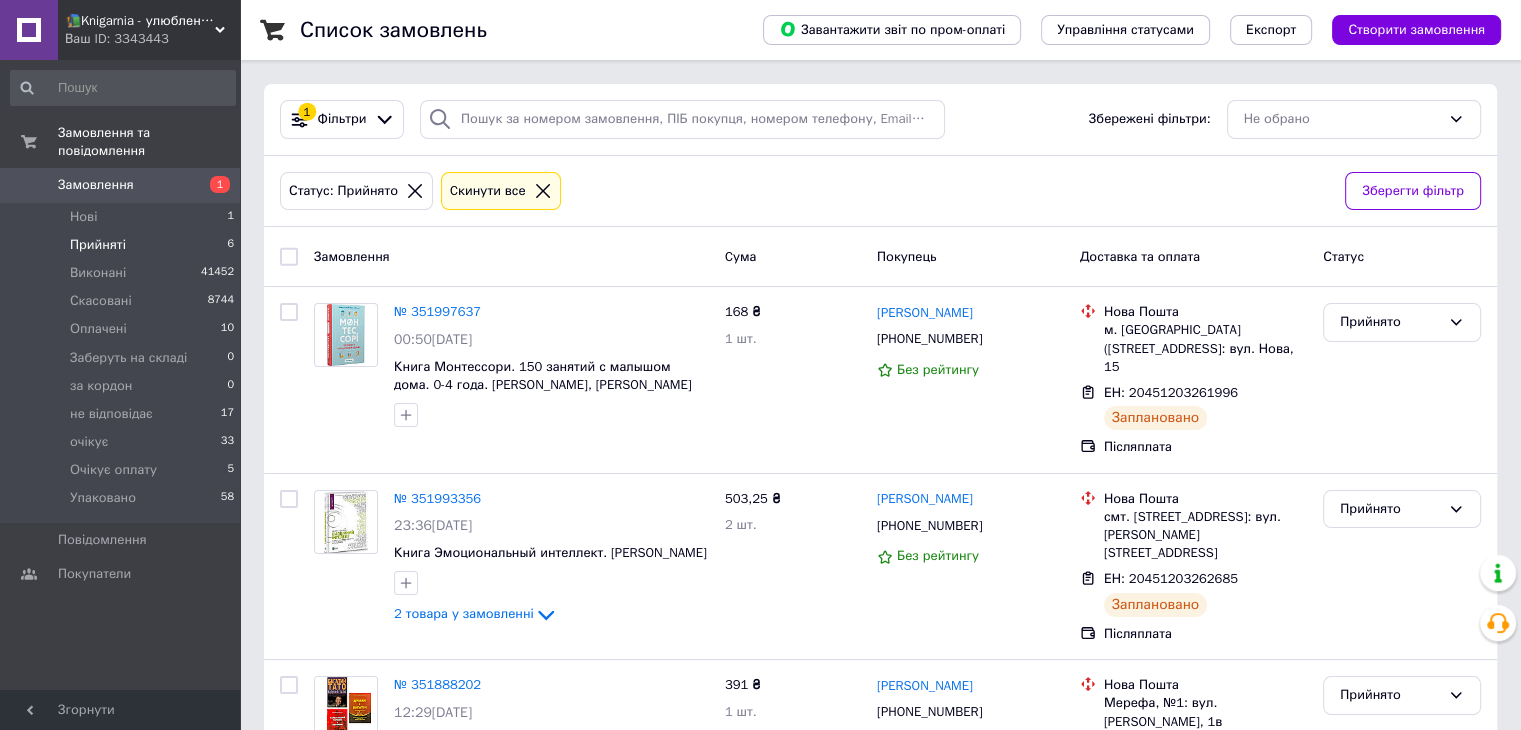 click on "Прийняті 6" at bounding box center [123, 245] 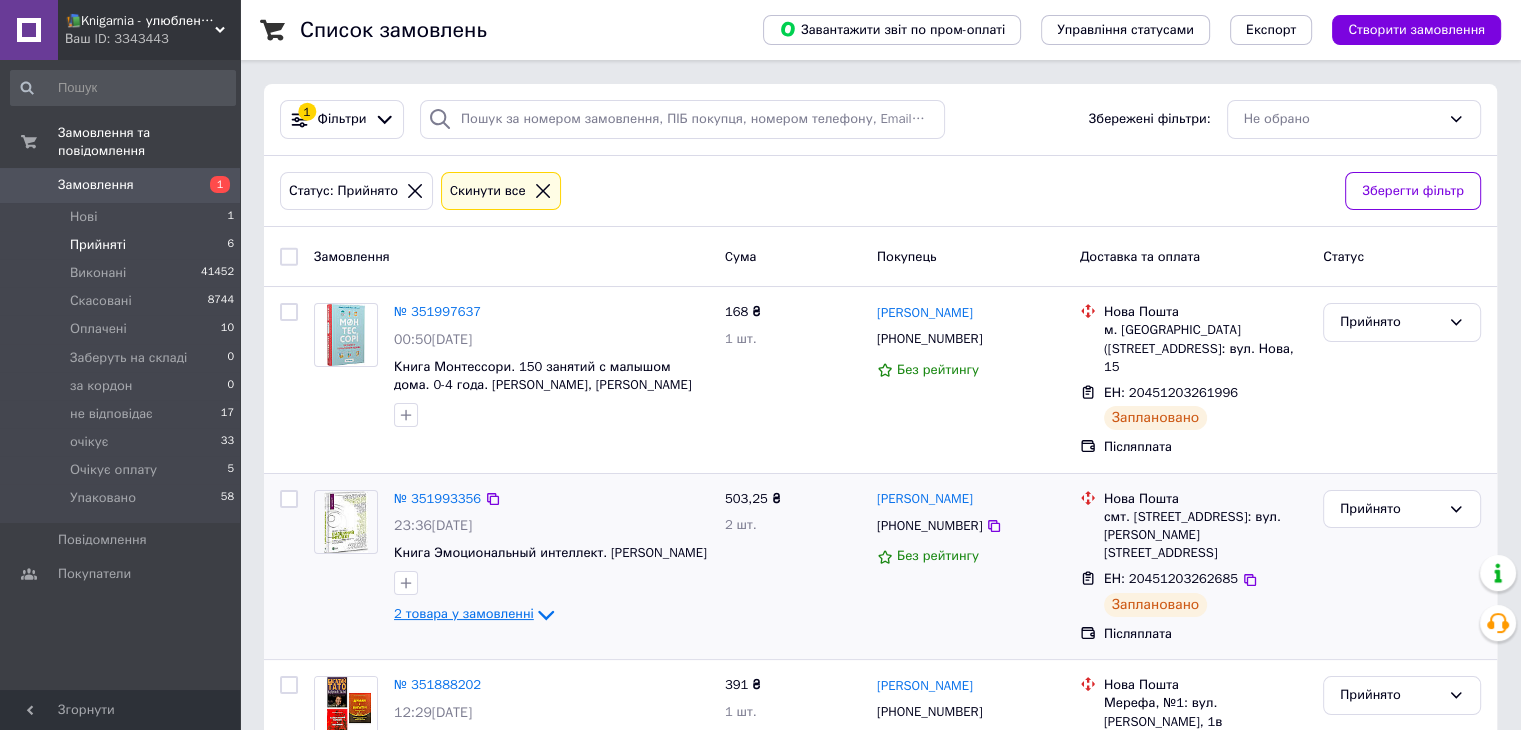 click on "2 товара у замовленні" at bounding box center (464, 614) 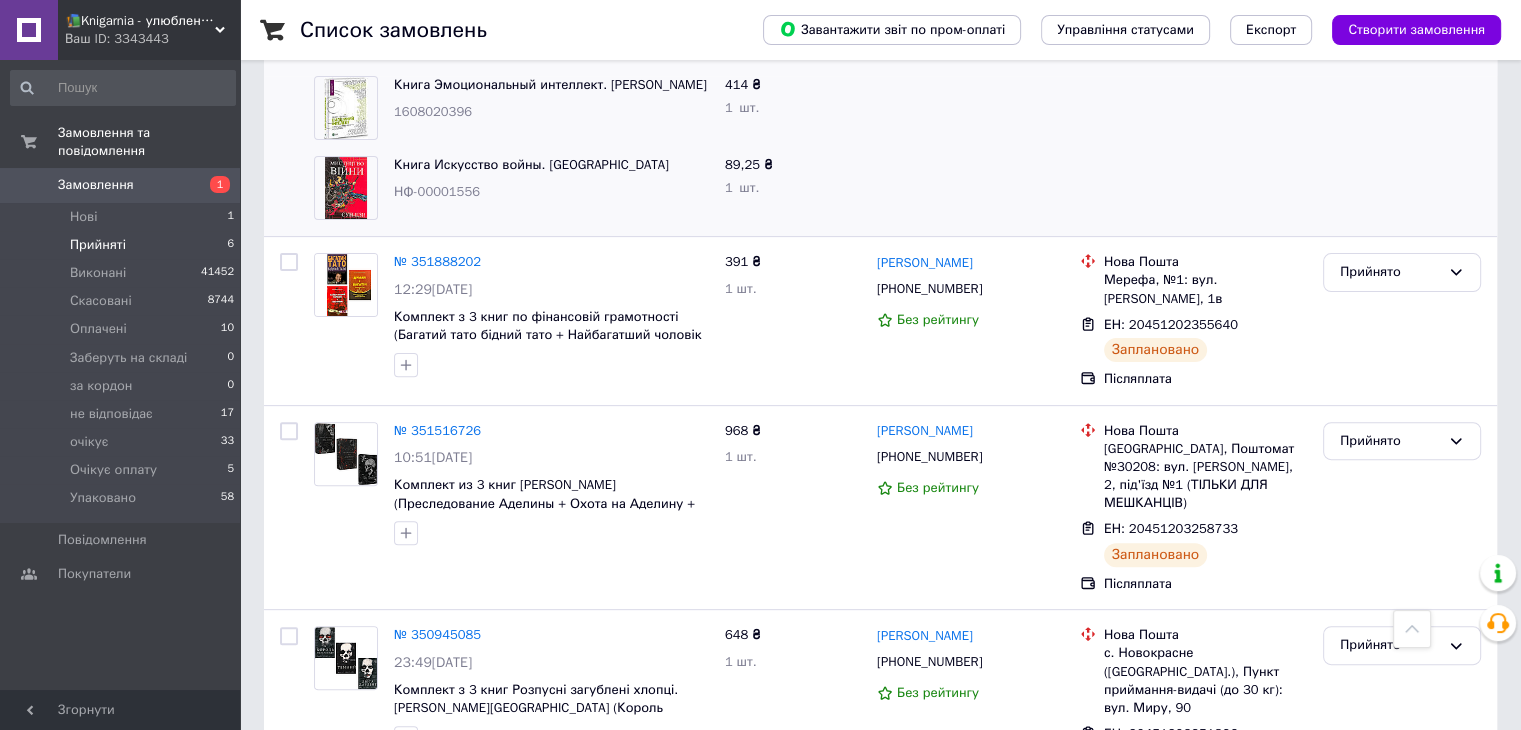 scroll, scrollTop: 623, scrollLeft: 0, axis: vertical 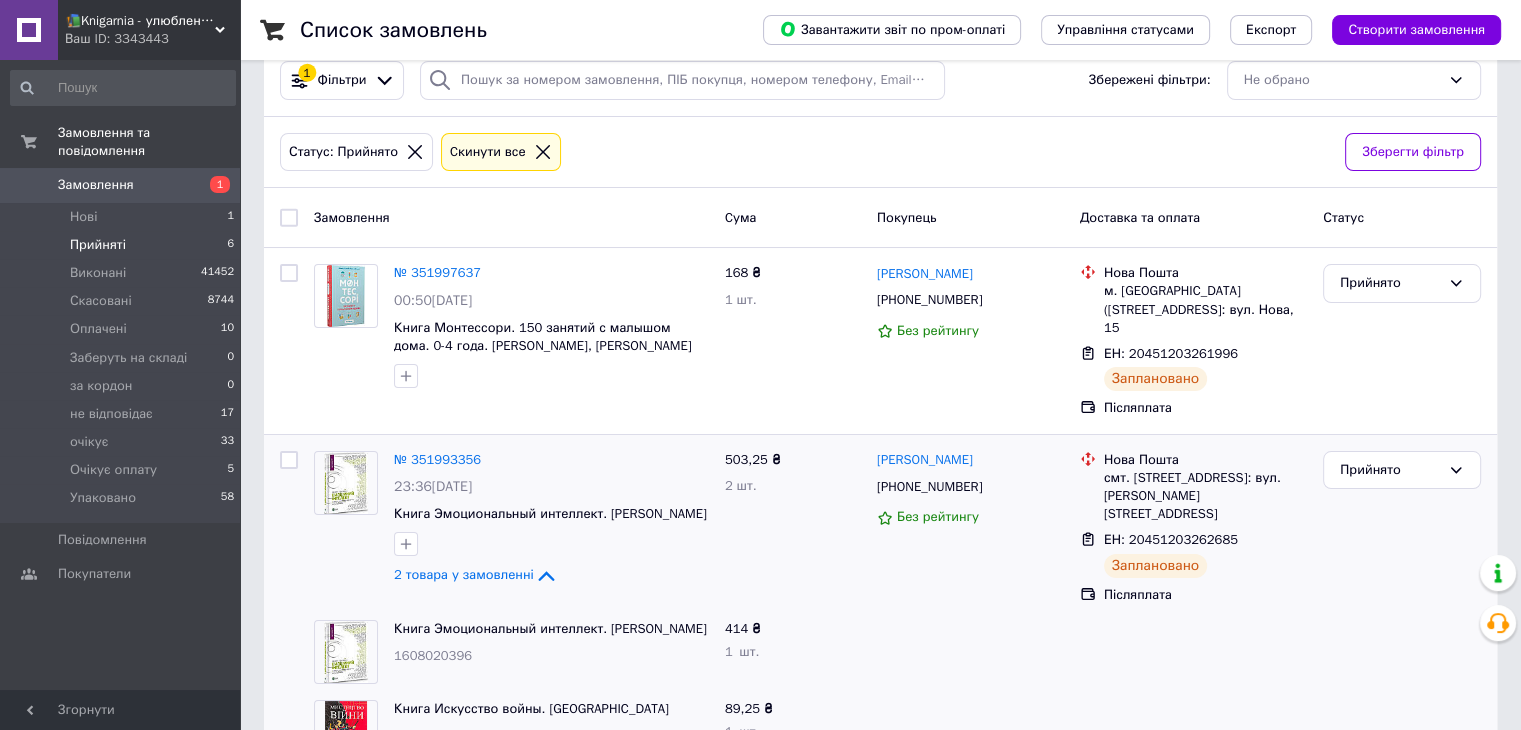 click on "1" at bounding box center [212, 185] 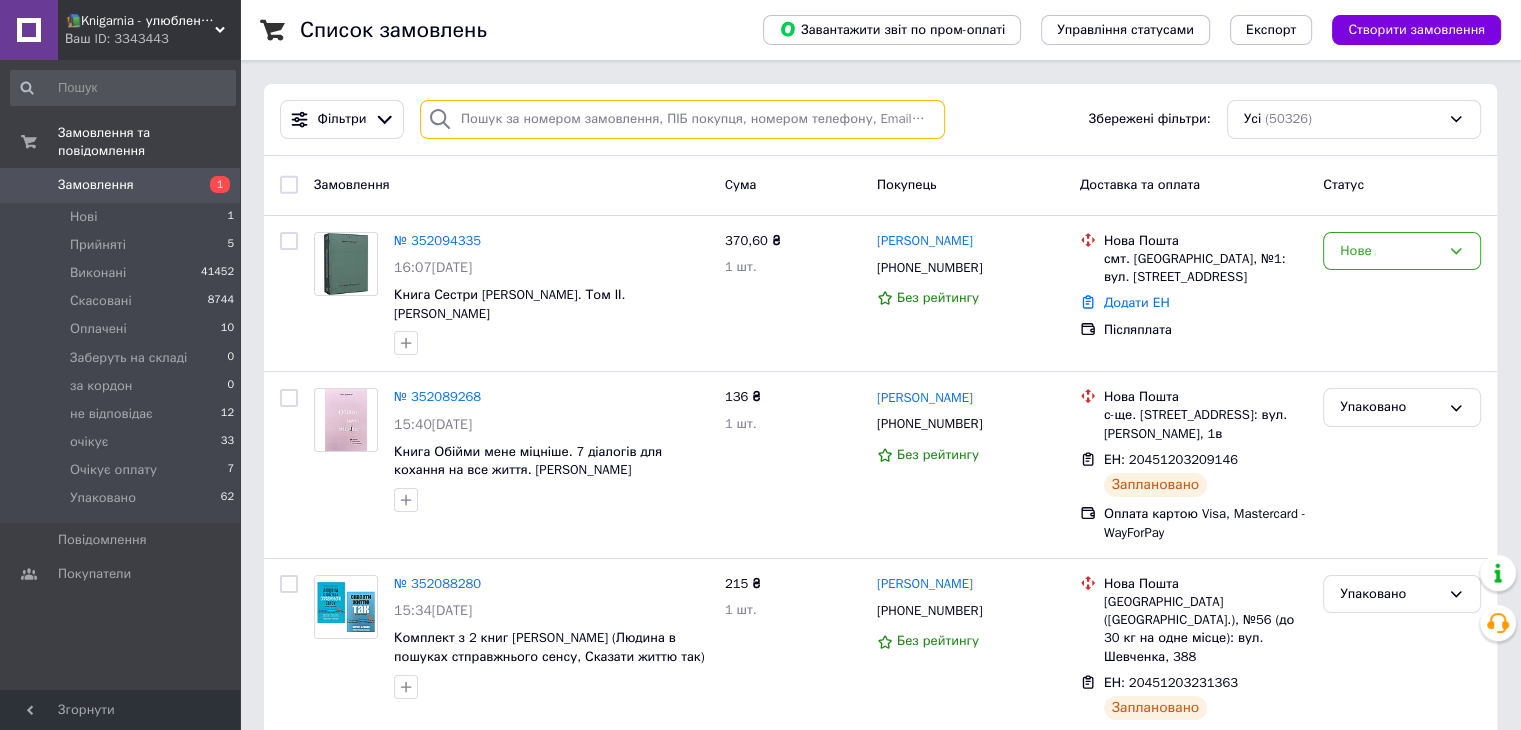 click at bounding box center (682, 119) 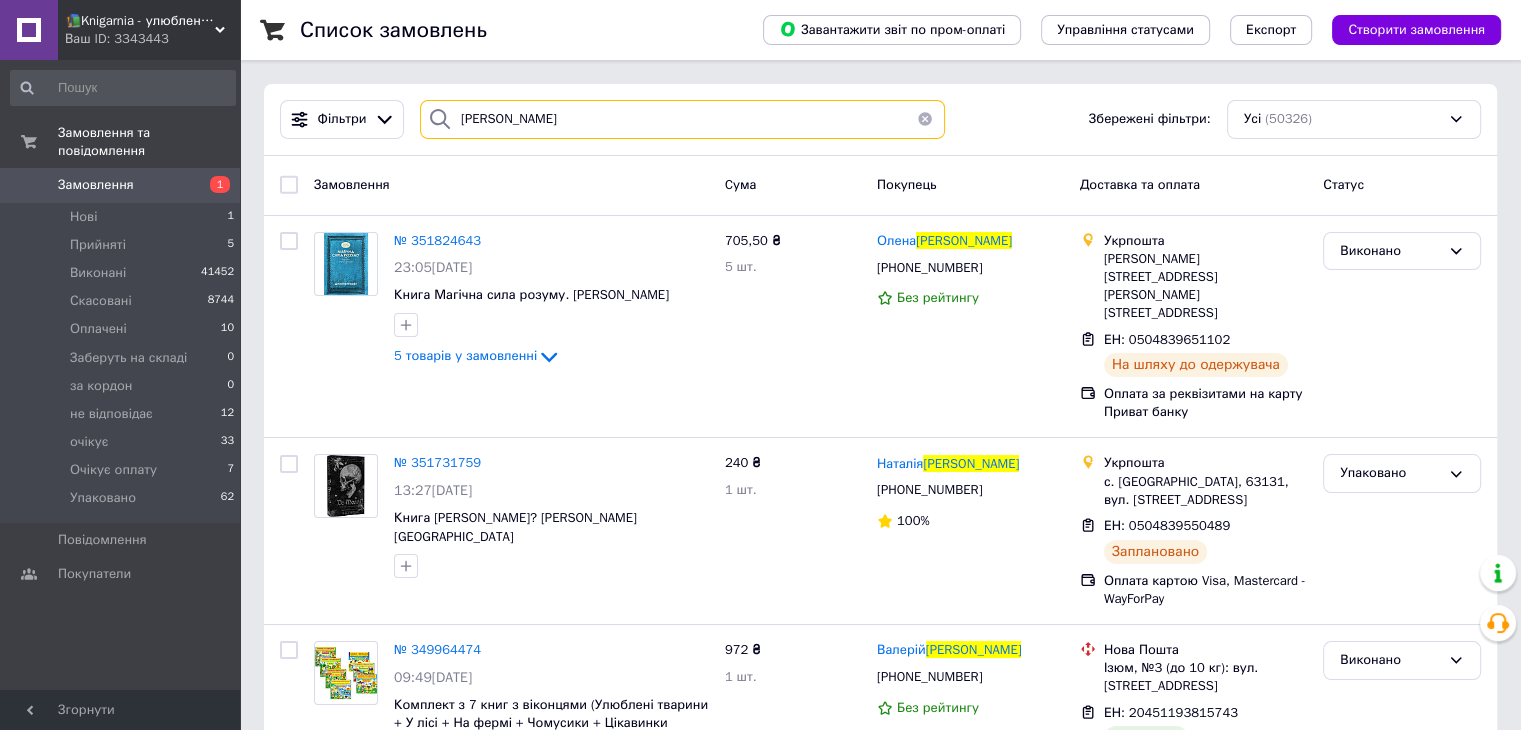 type on "Борисенко" 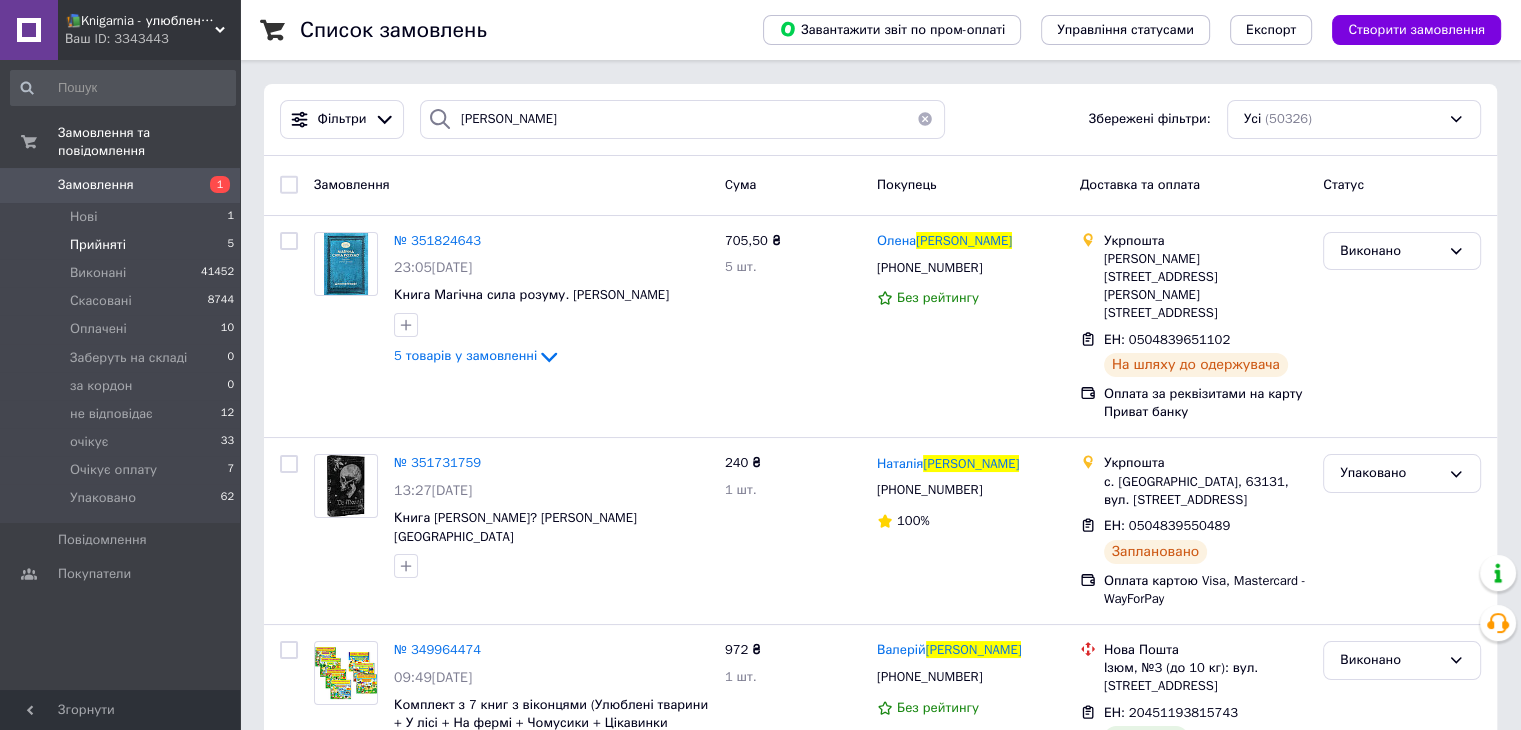 click on "Прийняті 5" at bounding box center [123, 245] 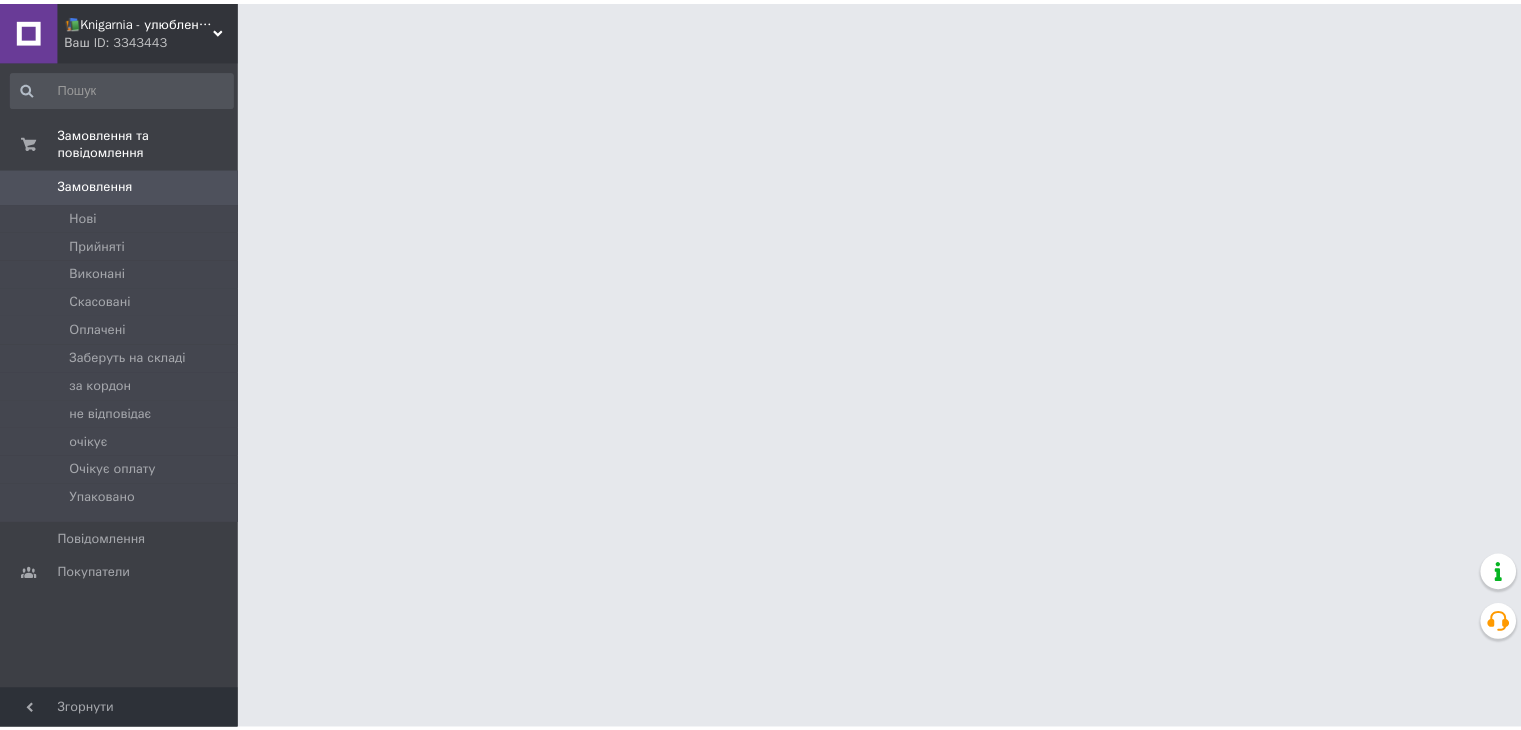 scroll, scrollTop: 0, scrollLeft: 0, axis: both 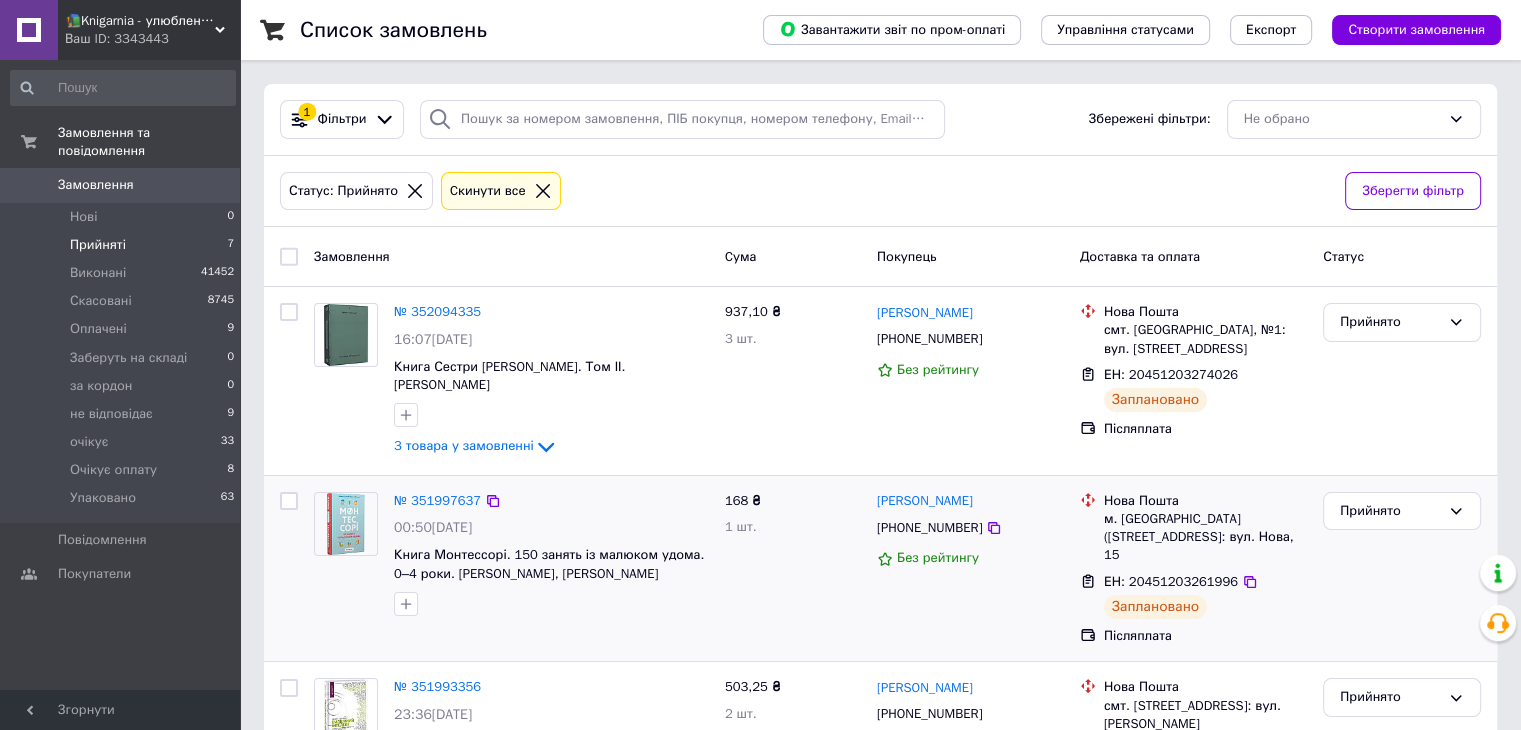 click at bounding box center (289, 501) 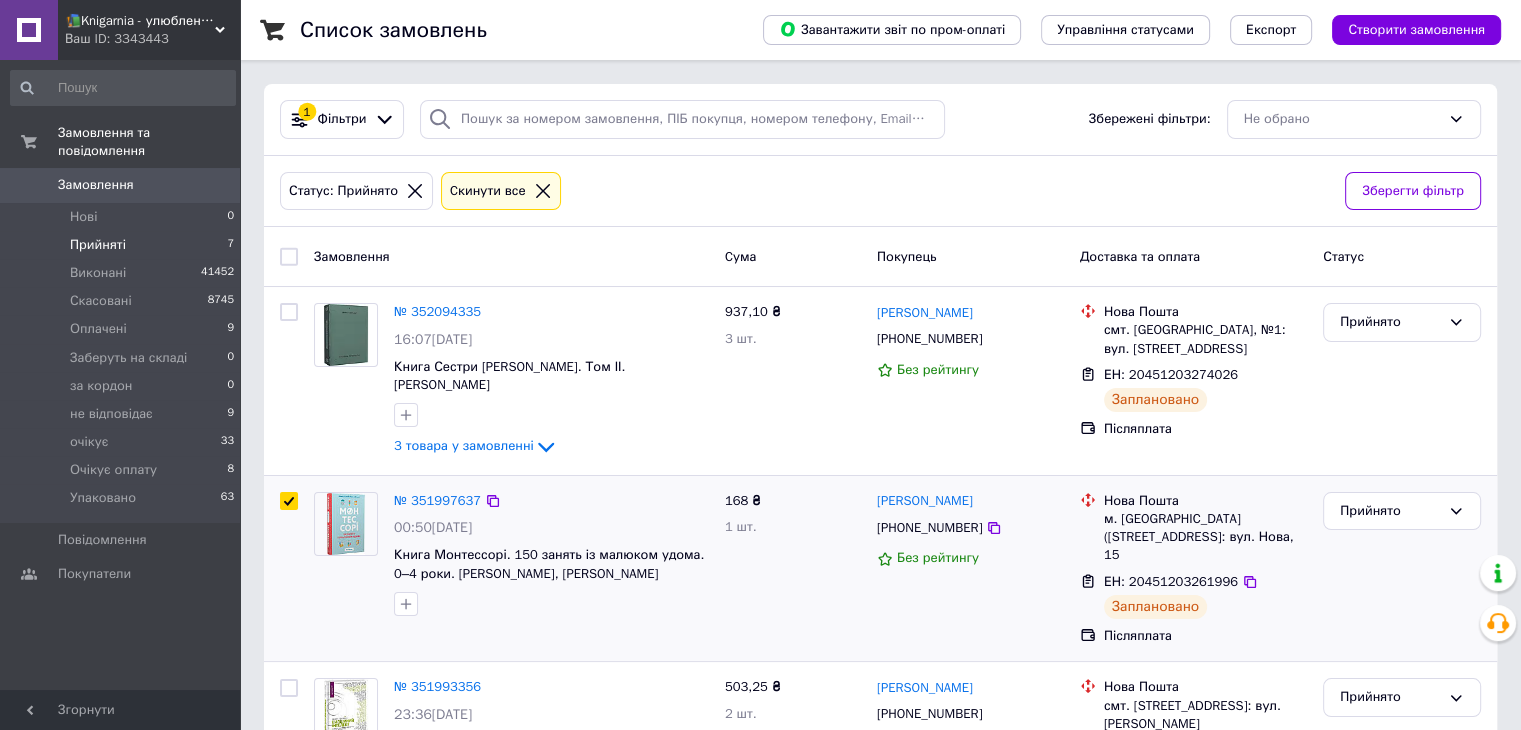 checkbox on "true" 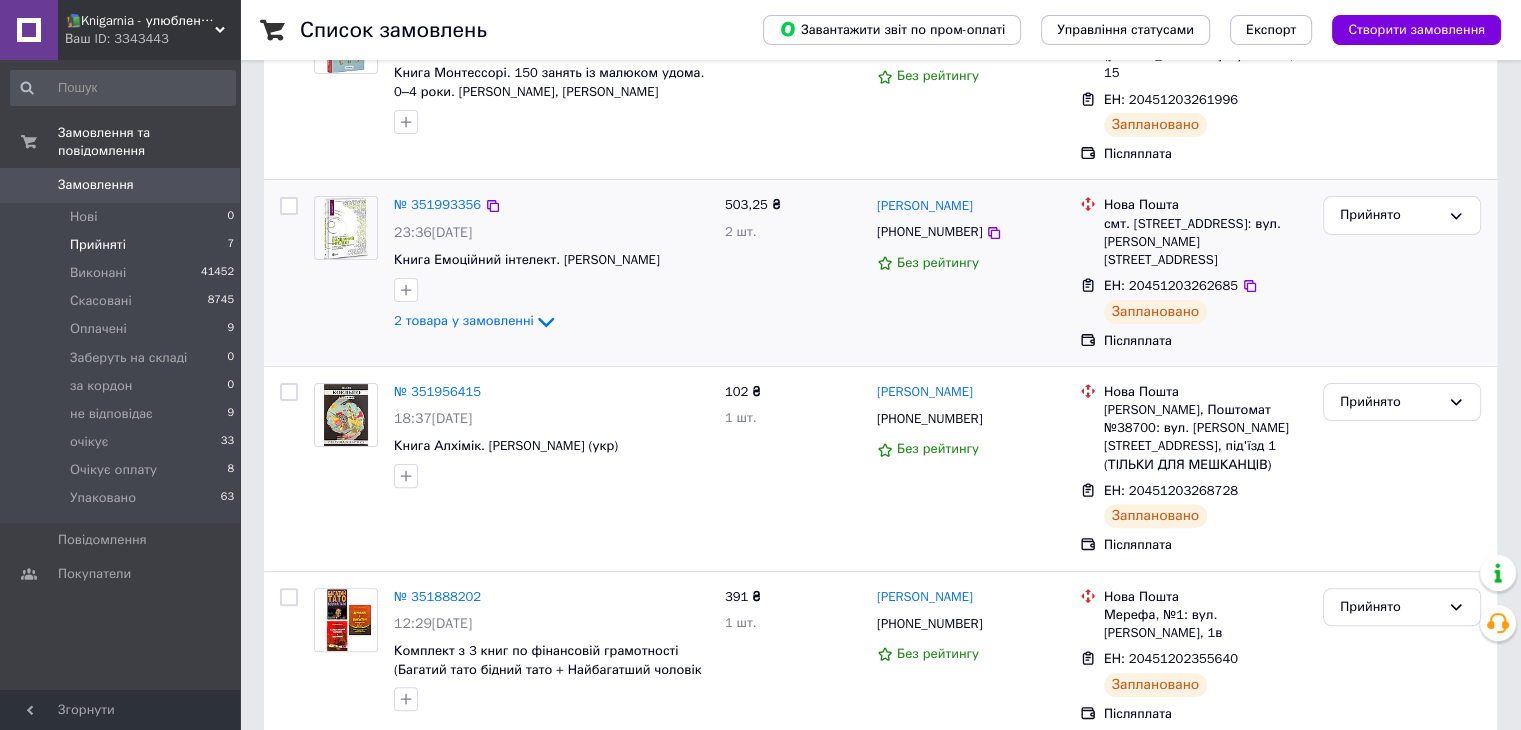 scroll, scrollTop: 484, scrollLeft: 0, axis: vertical 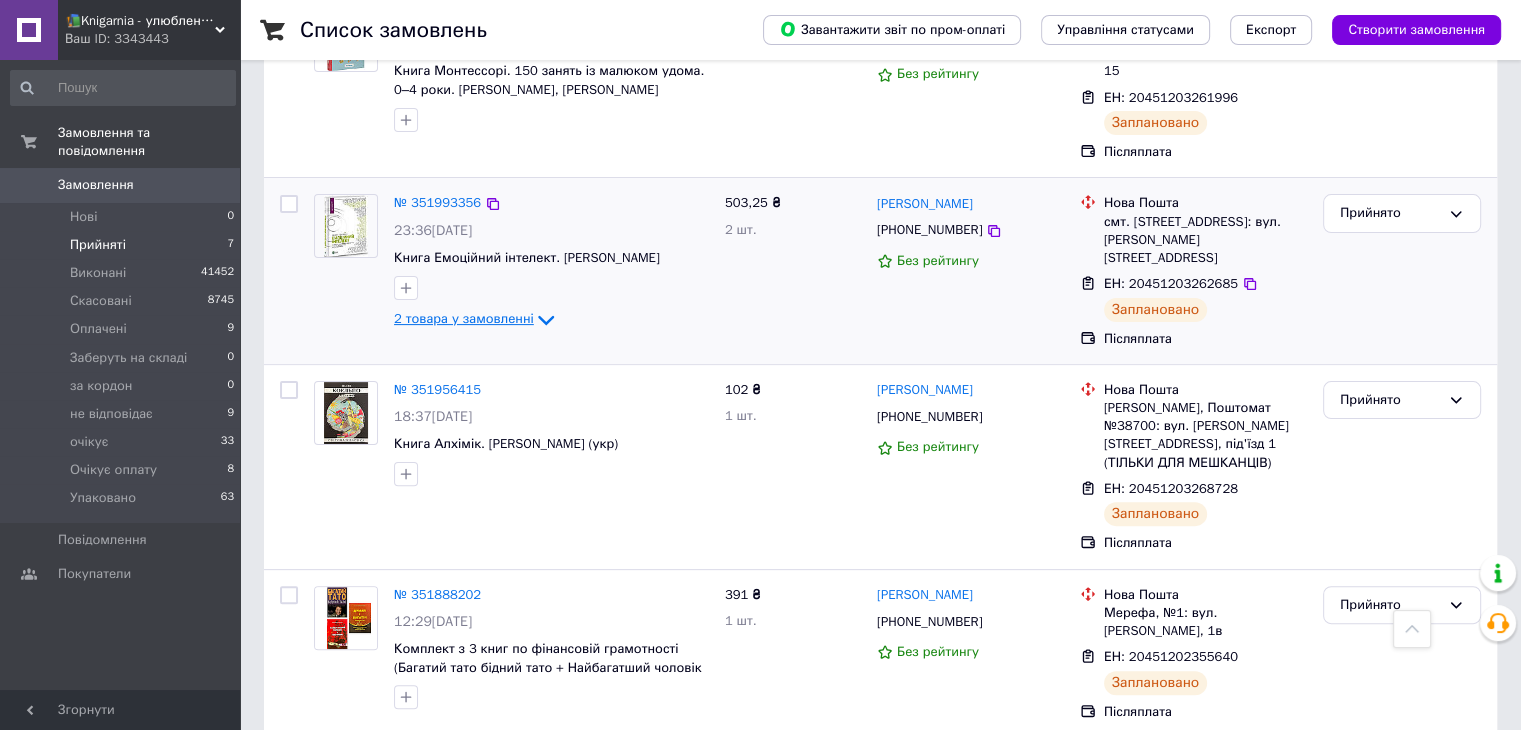 click on "2 товара у замовленні" at bounding box center (464, 318) 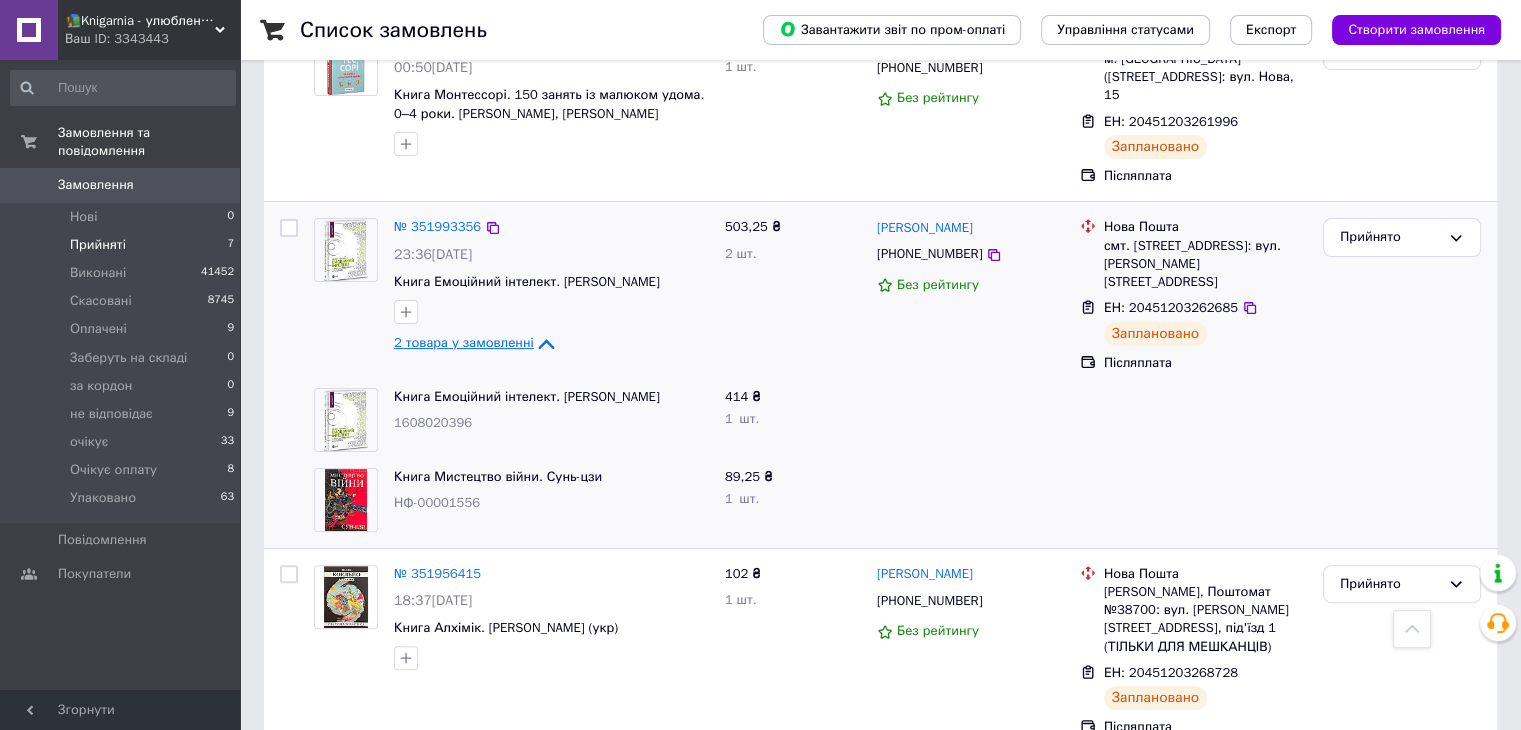scroll, scrollTop: 454, scrollLeft: 0, axis: vertical 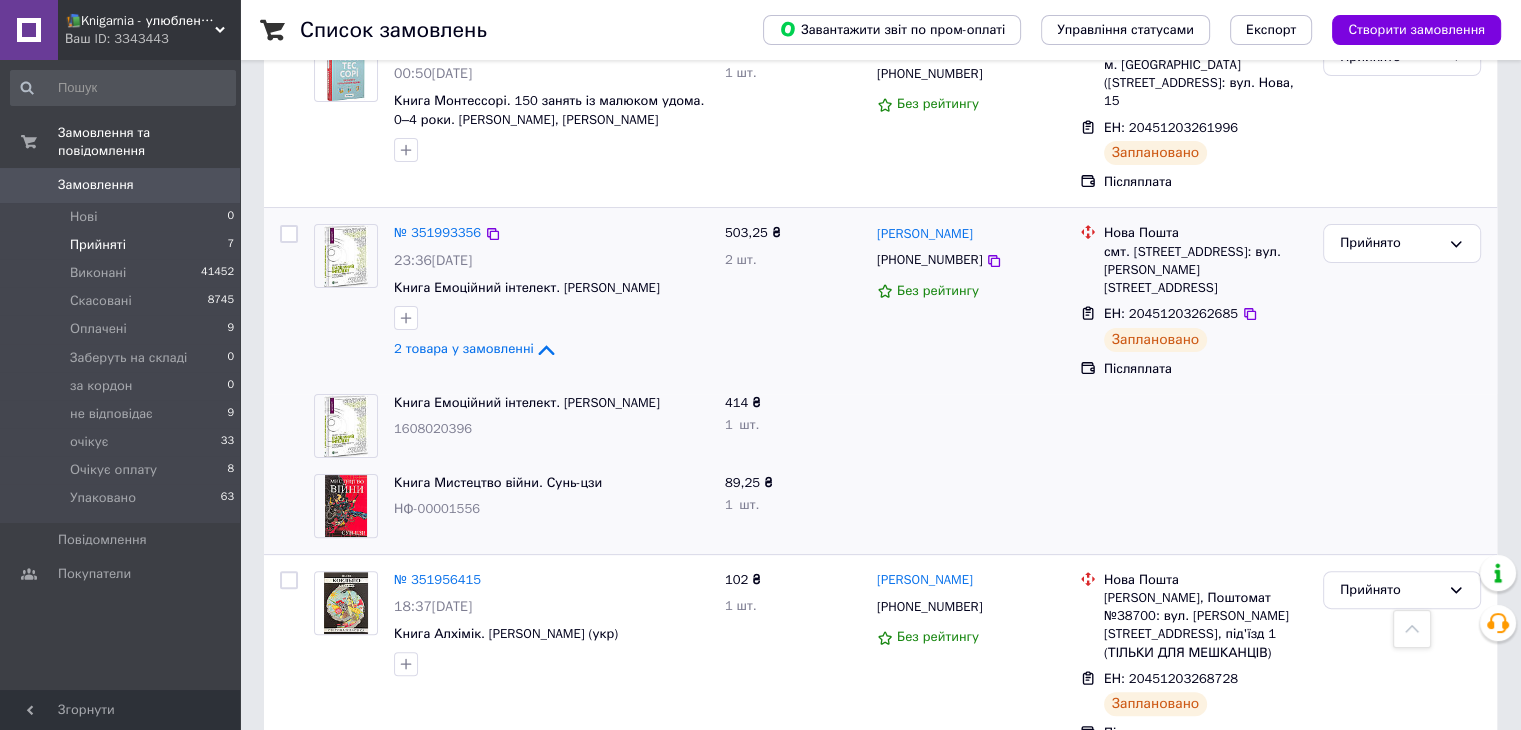 click at bounding box center [289, 234] 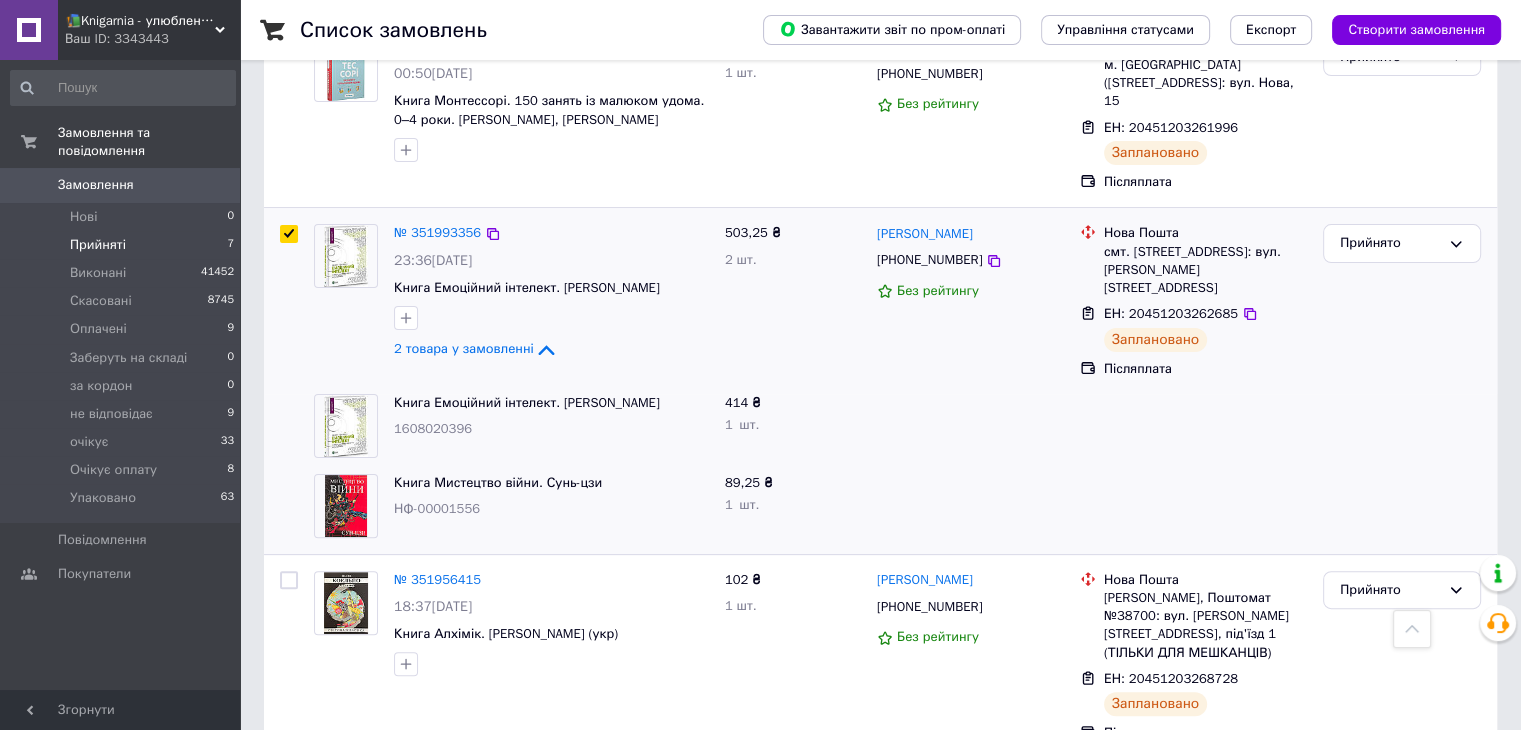 checkbox on "true" 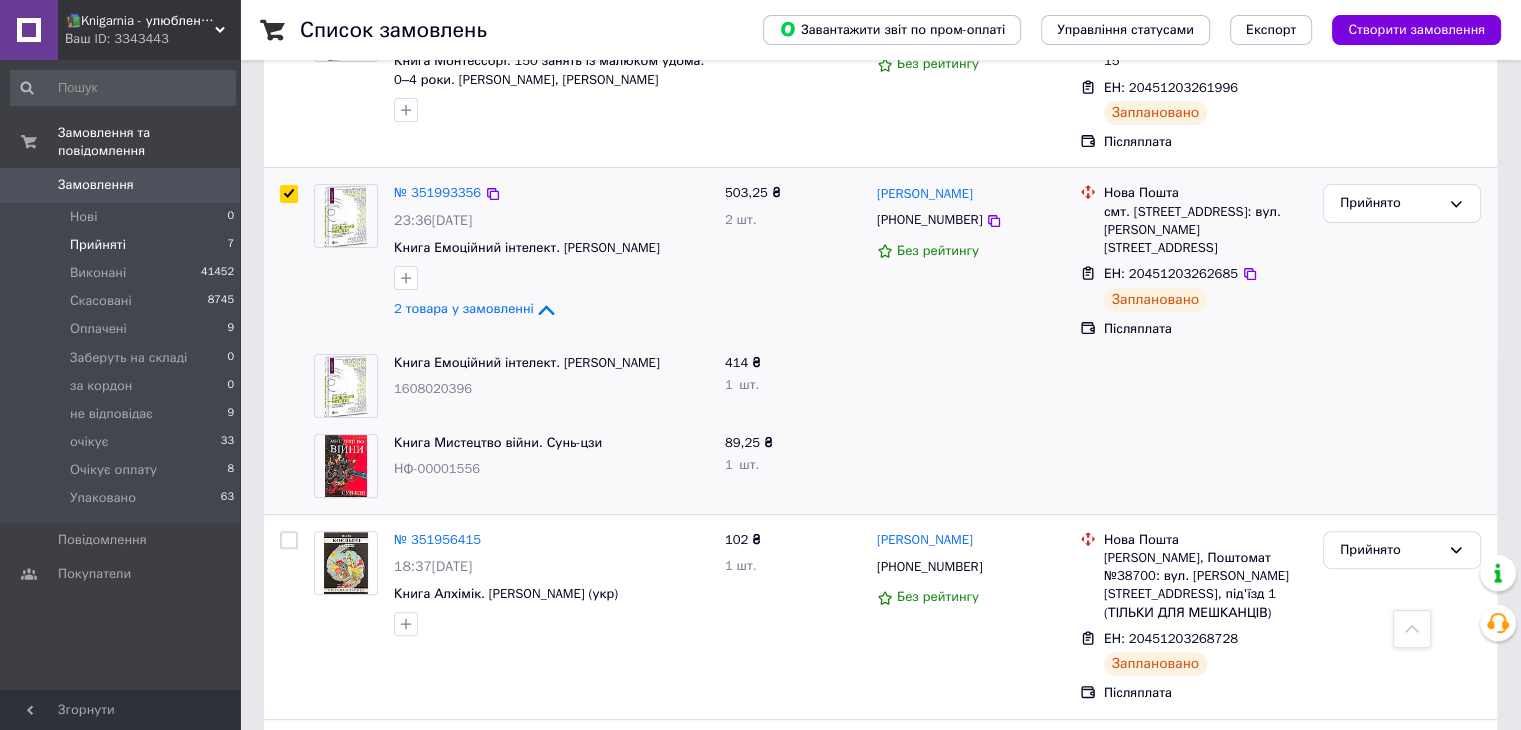 scroll, scrollTop: 496, scrollLeft: 0, axis: vertical 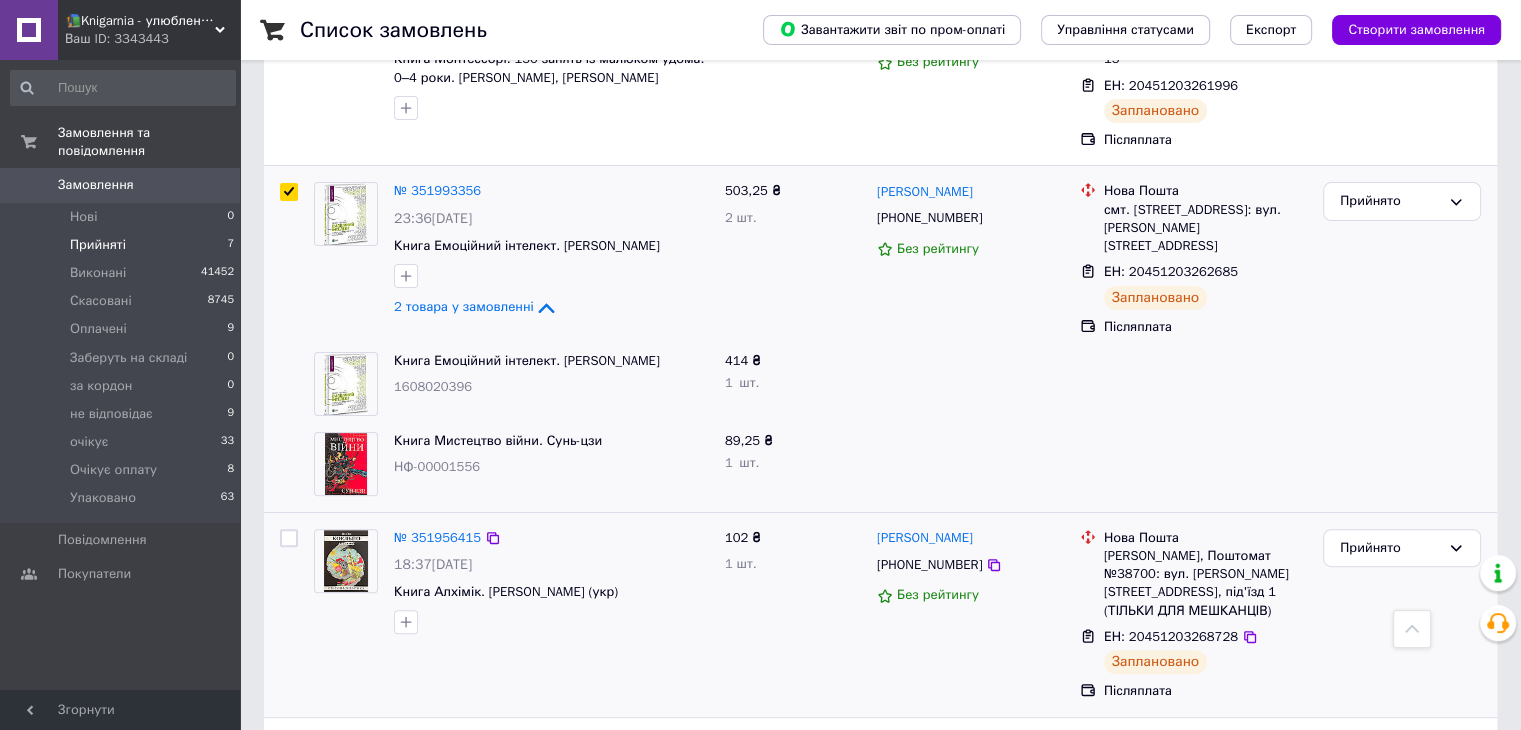 click at bounding box center (289, 538) 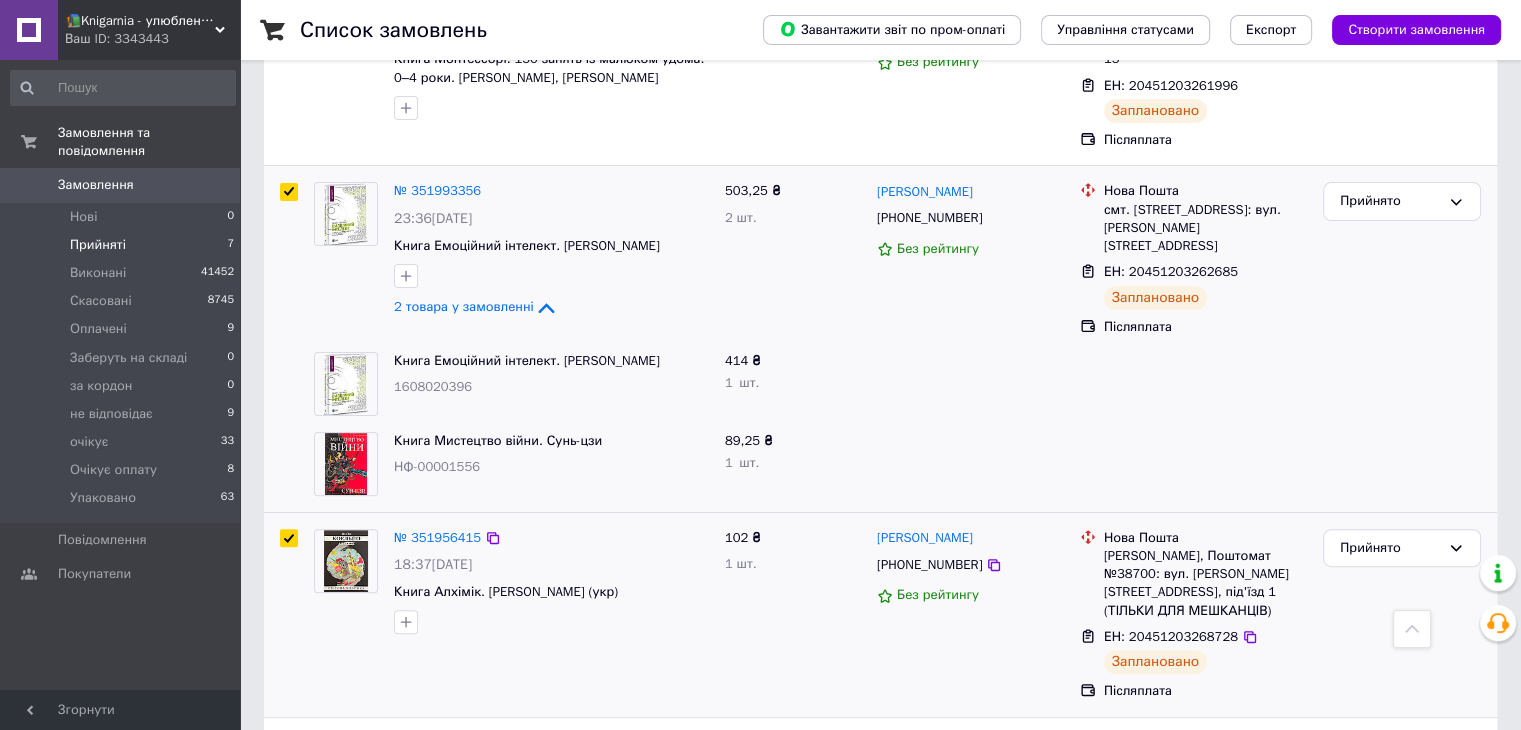 checkbox on "true" 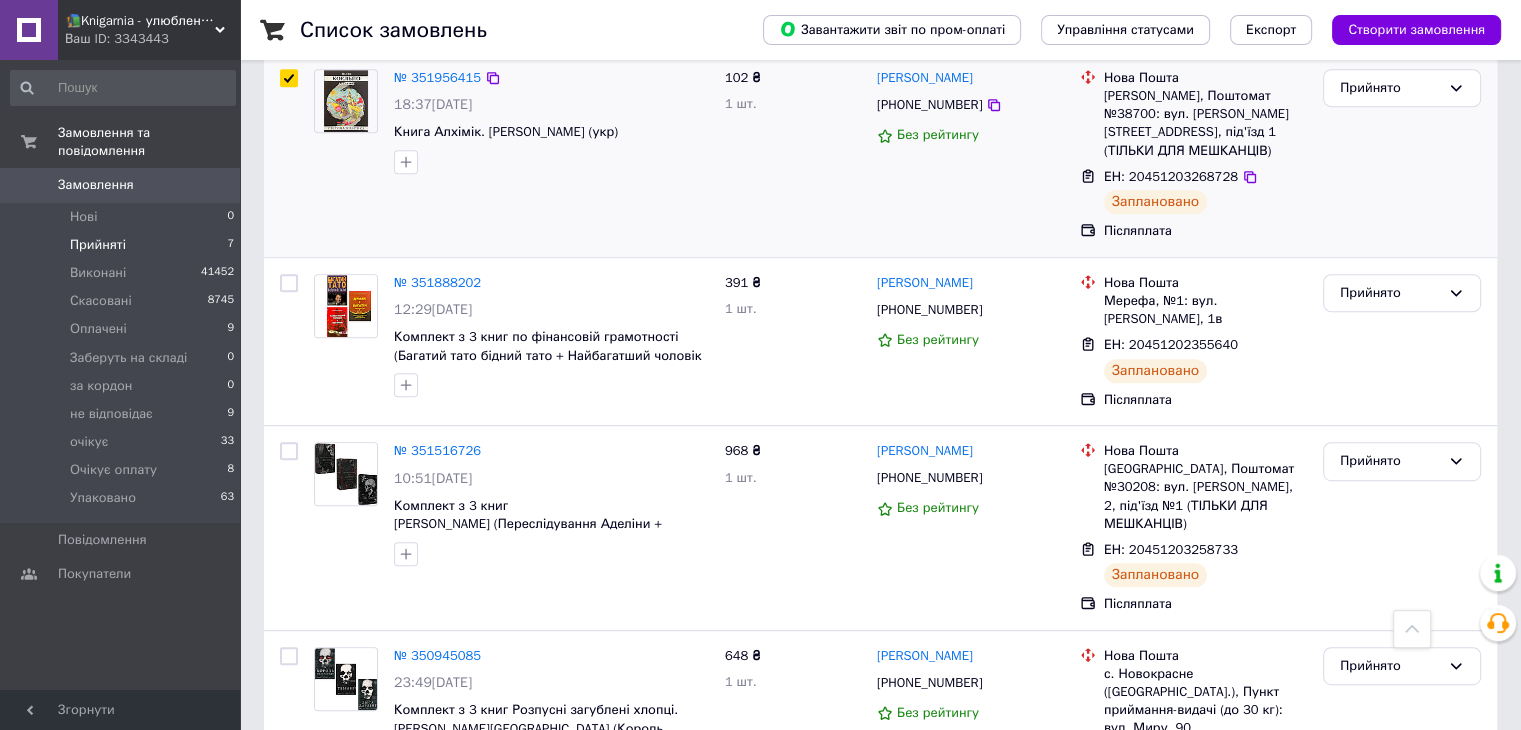 scroll, scrollTop: 962, scrollLeft: 0, axis: vertical 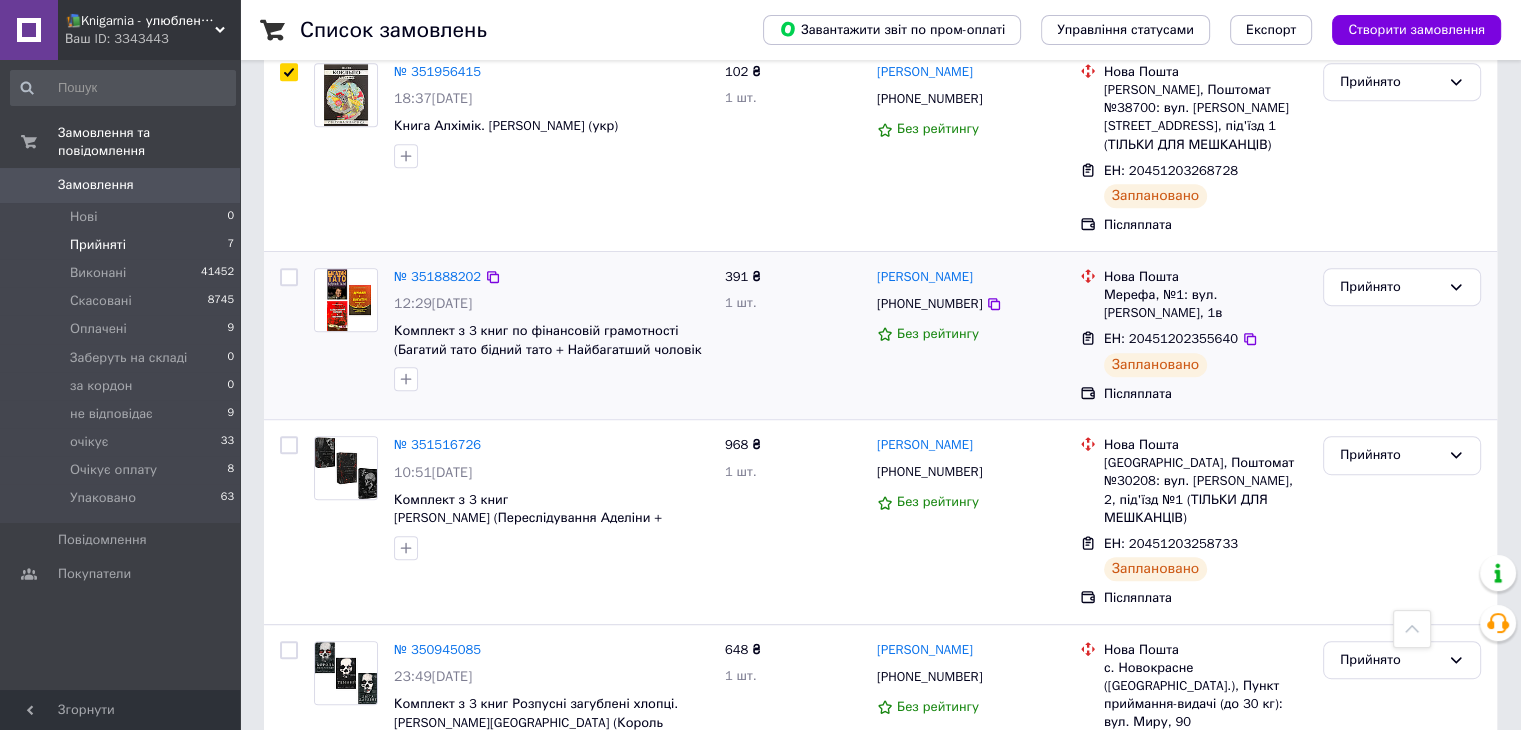 click at bounding box center (289, 277) 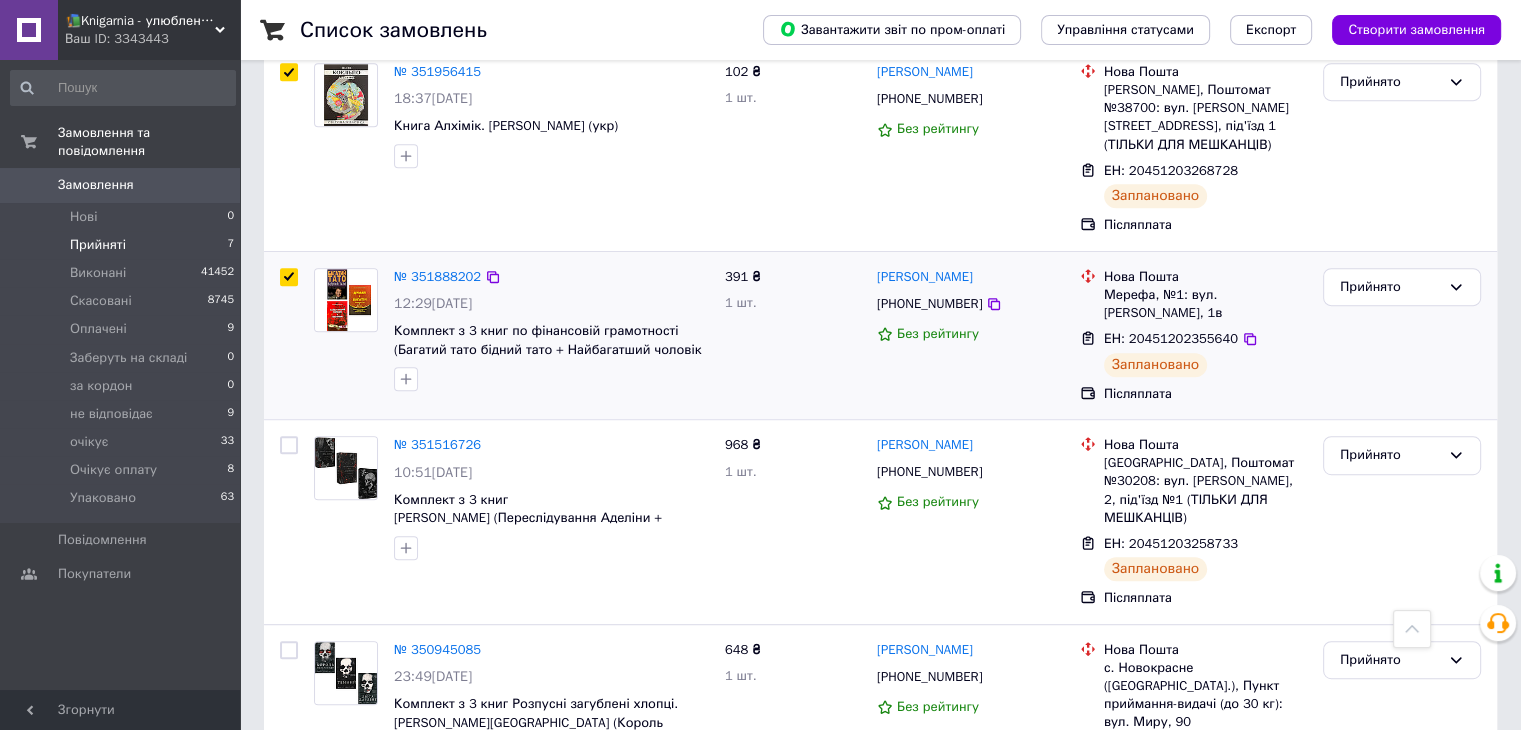 checkbox on "true" 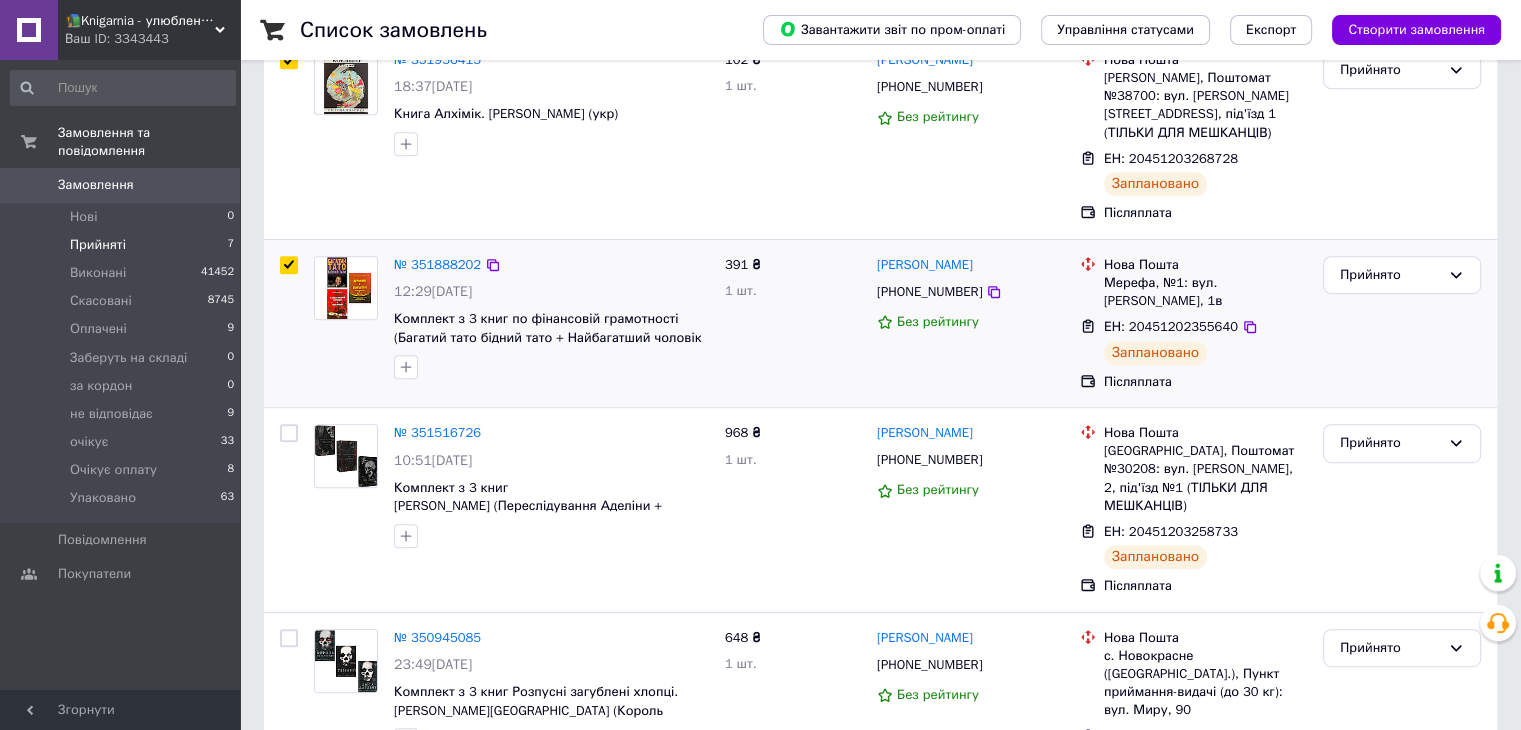 scroll, scrollTop: 980, scrollLeft: 0, axis: vertical 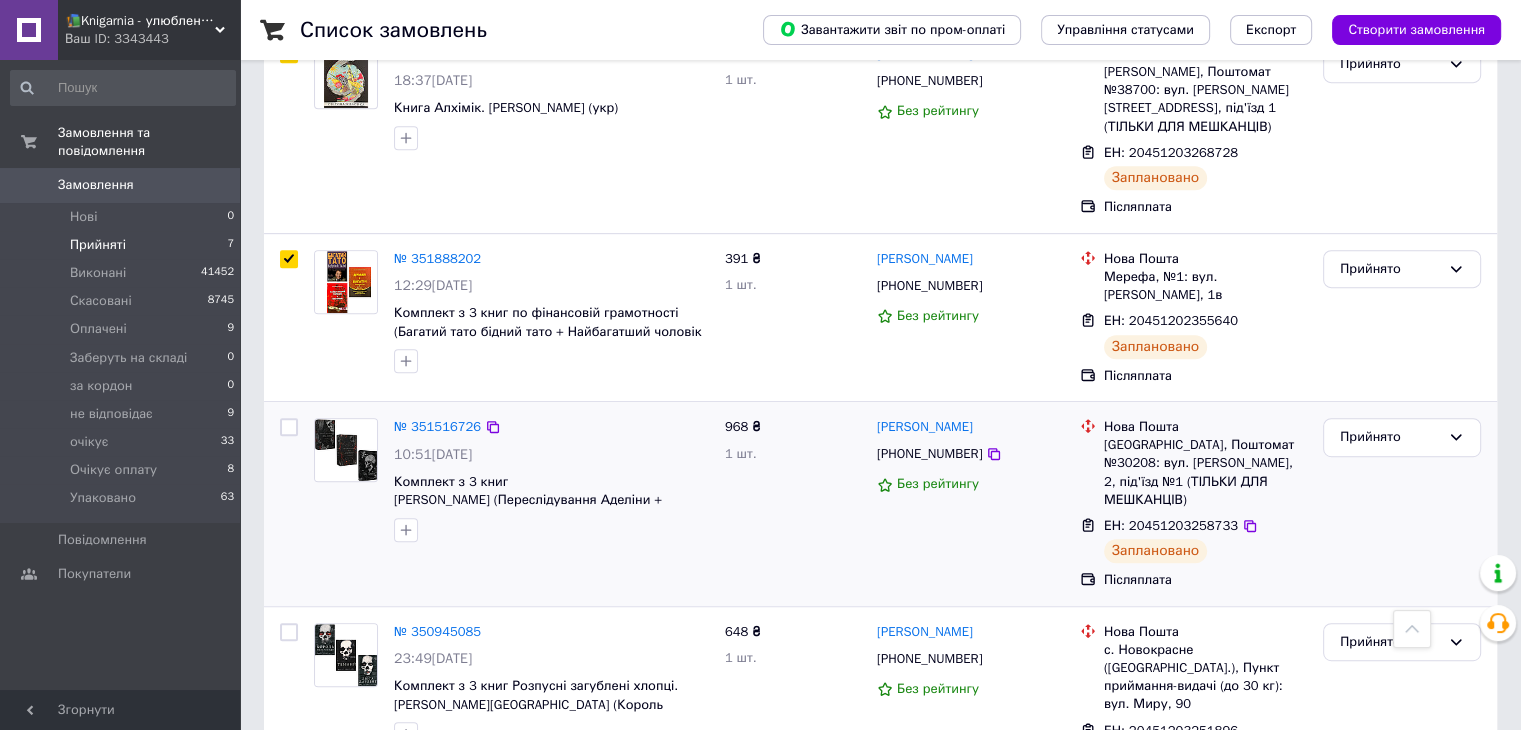 click at bounding box center (289, 427) 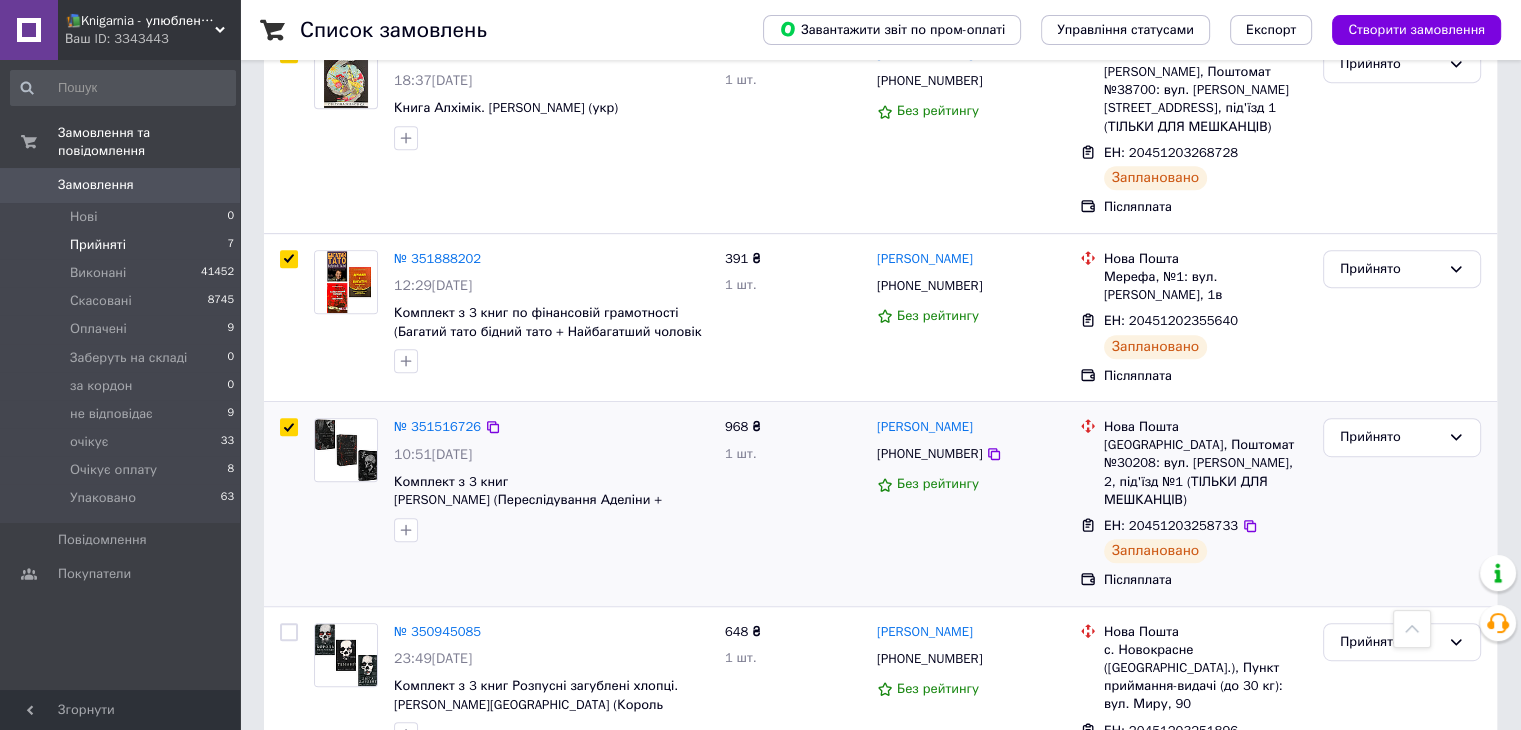 checkbox on "true" 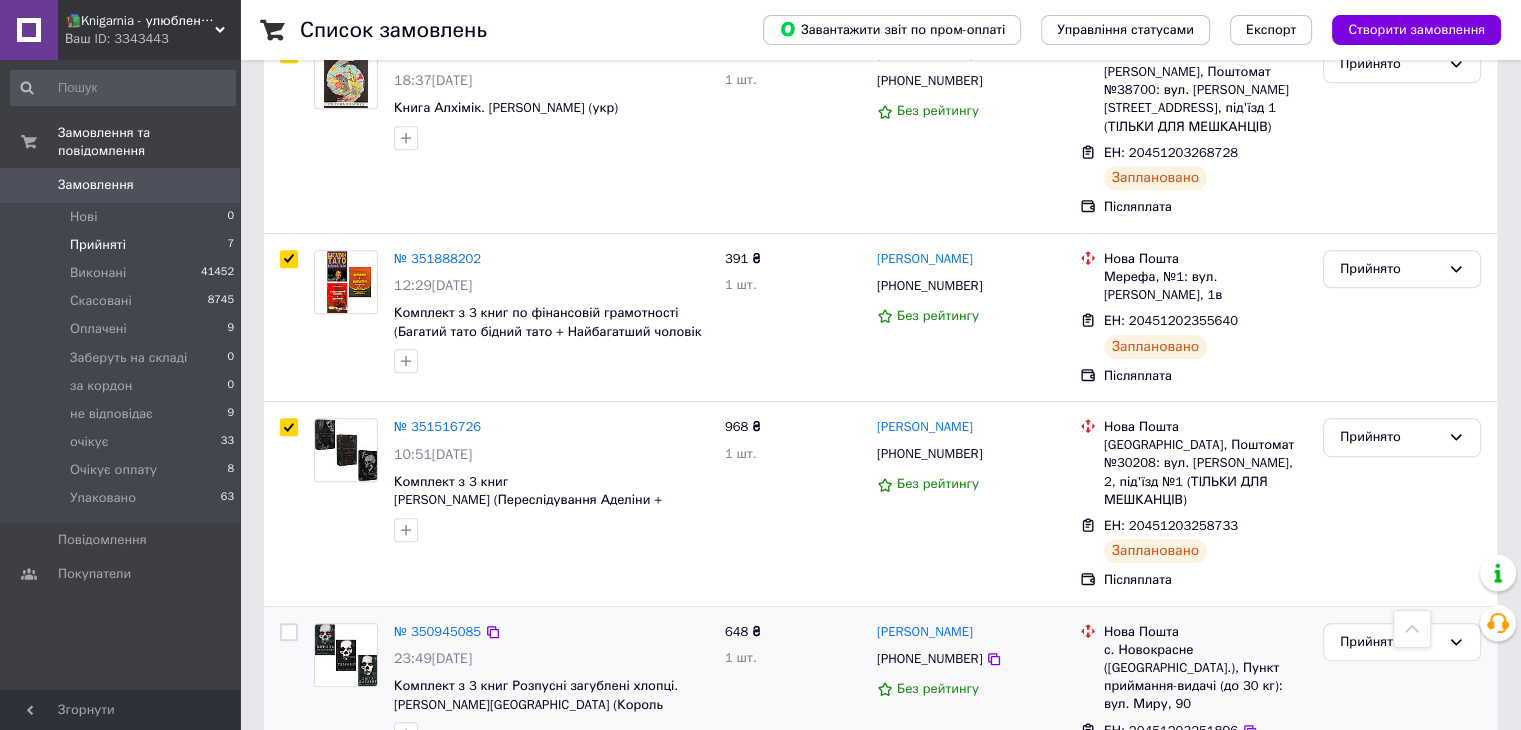 click at bounding box center (289, 632) 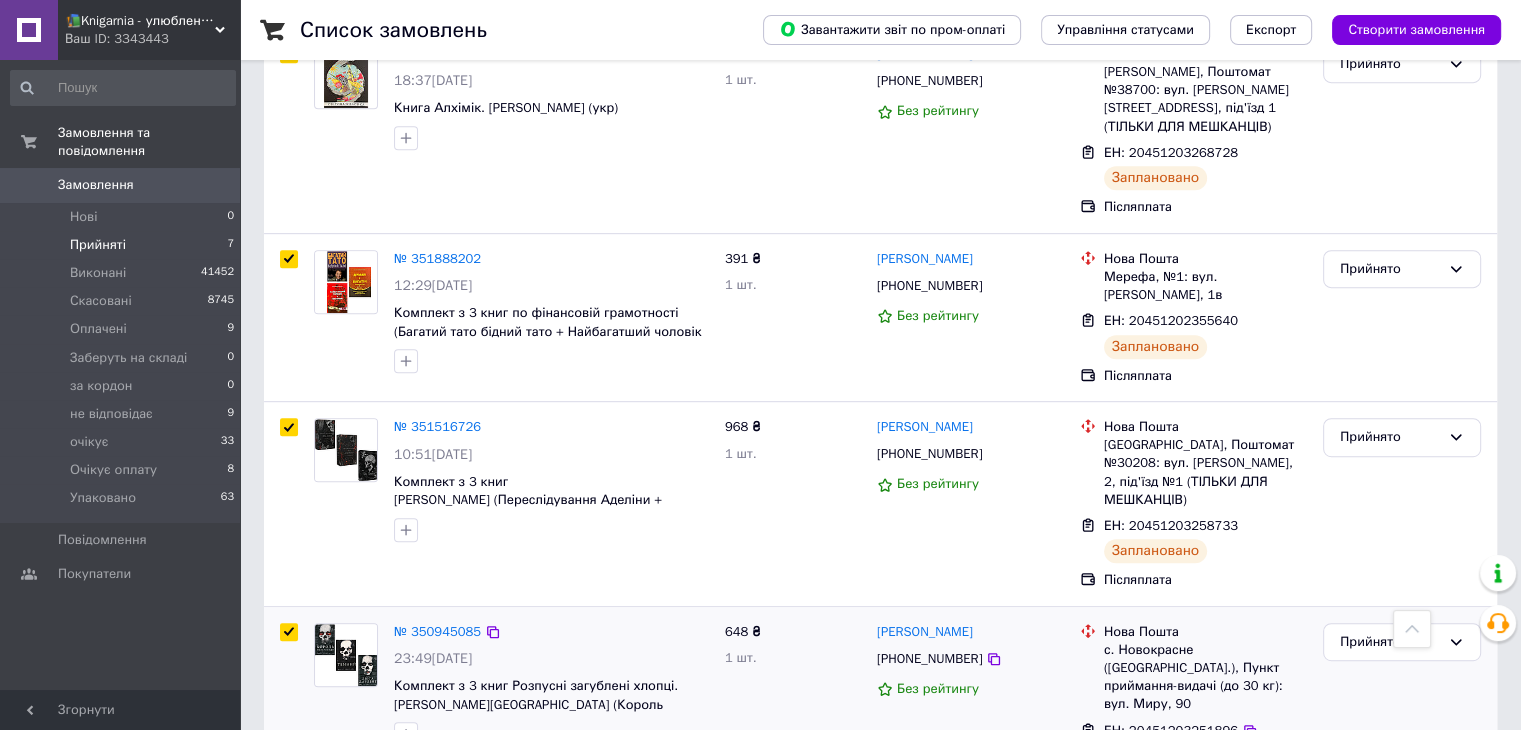 checkbox on "true" 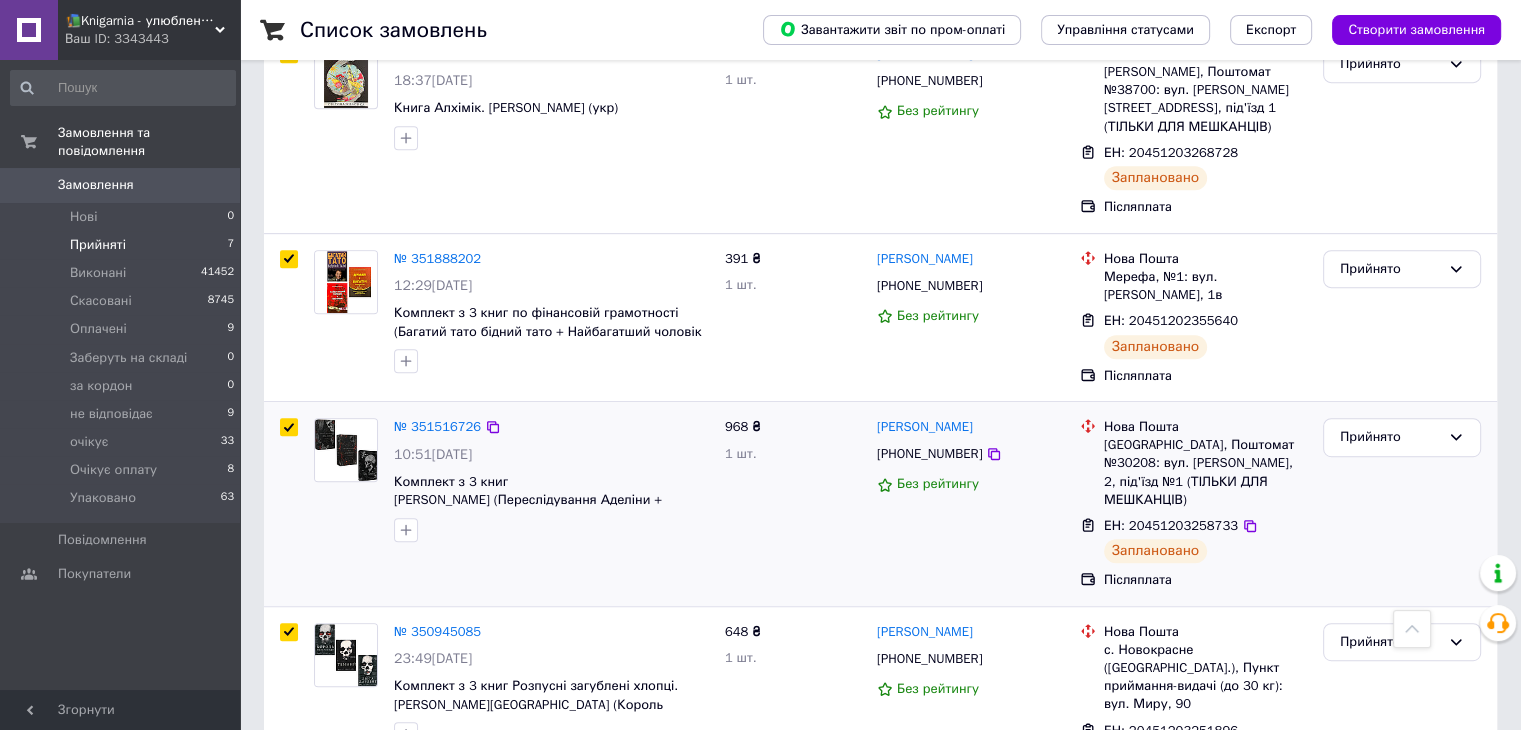scroll, scrollTop: 0, scrollLeft: 0, axis: both 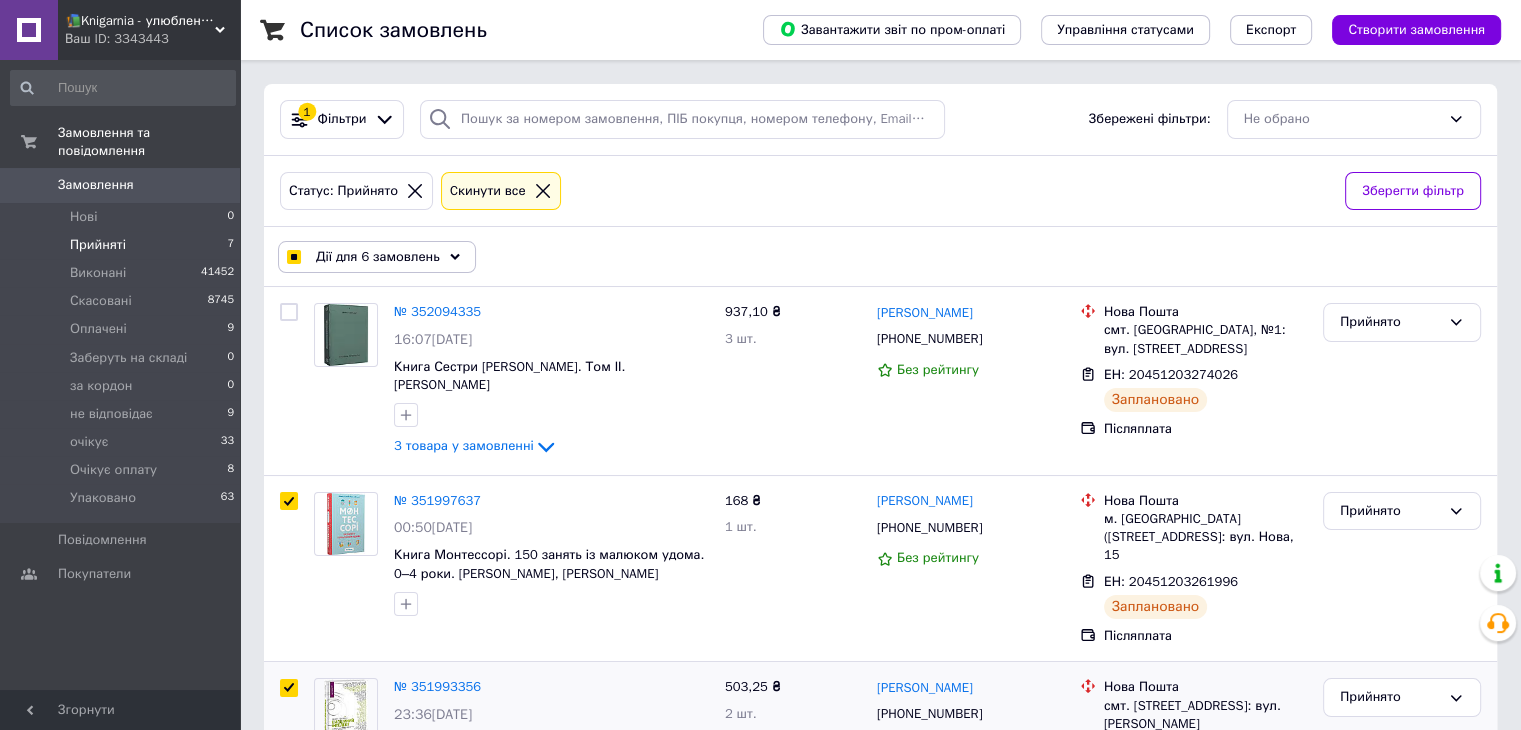 click on "Дії для 6 замовлень" at bounding box center (378, 257) 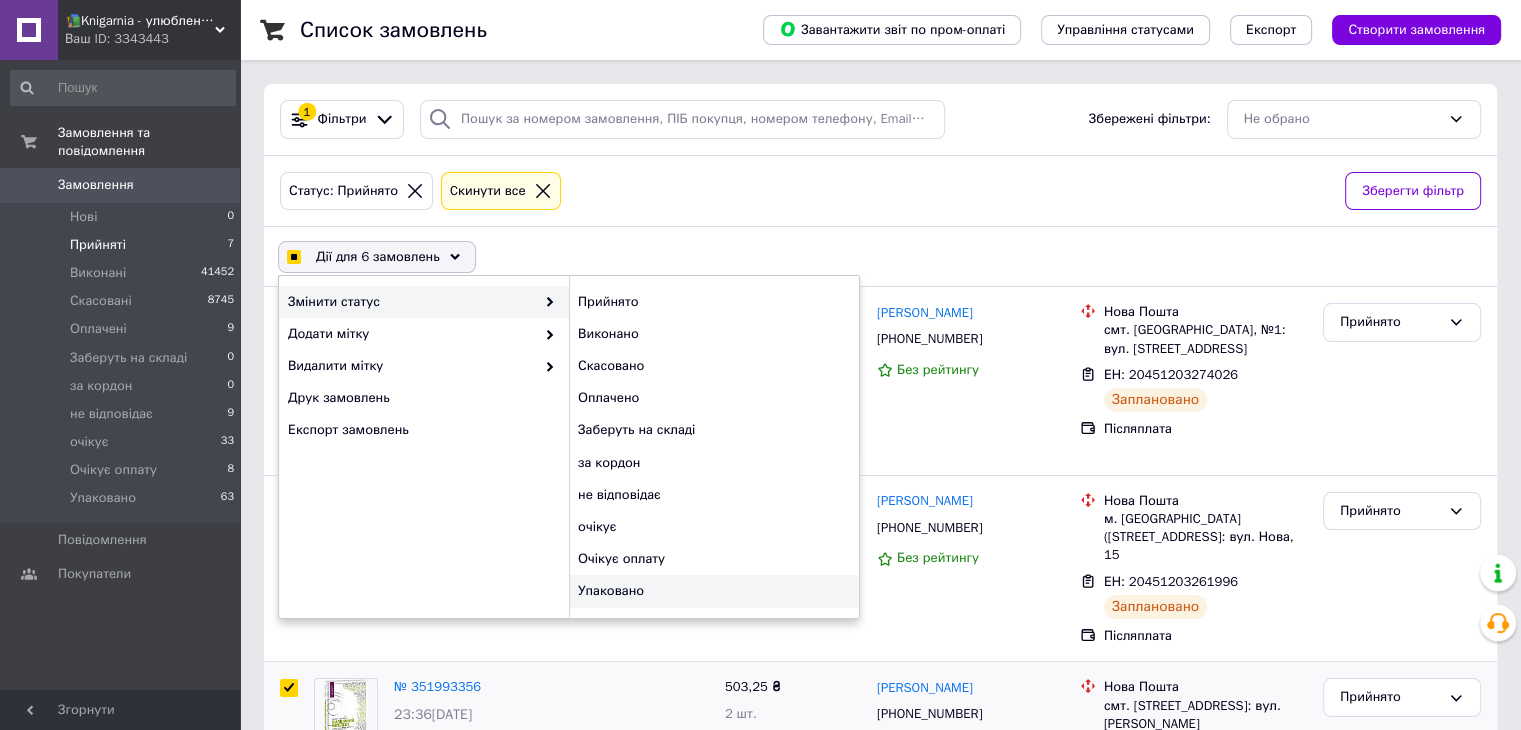 checkbox on "true" 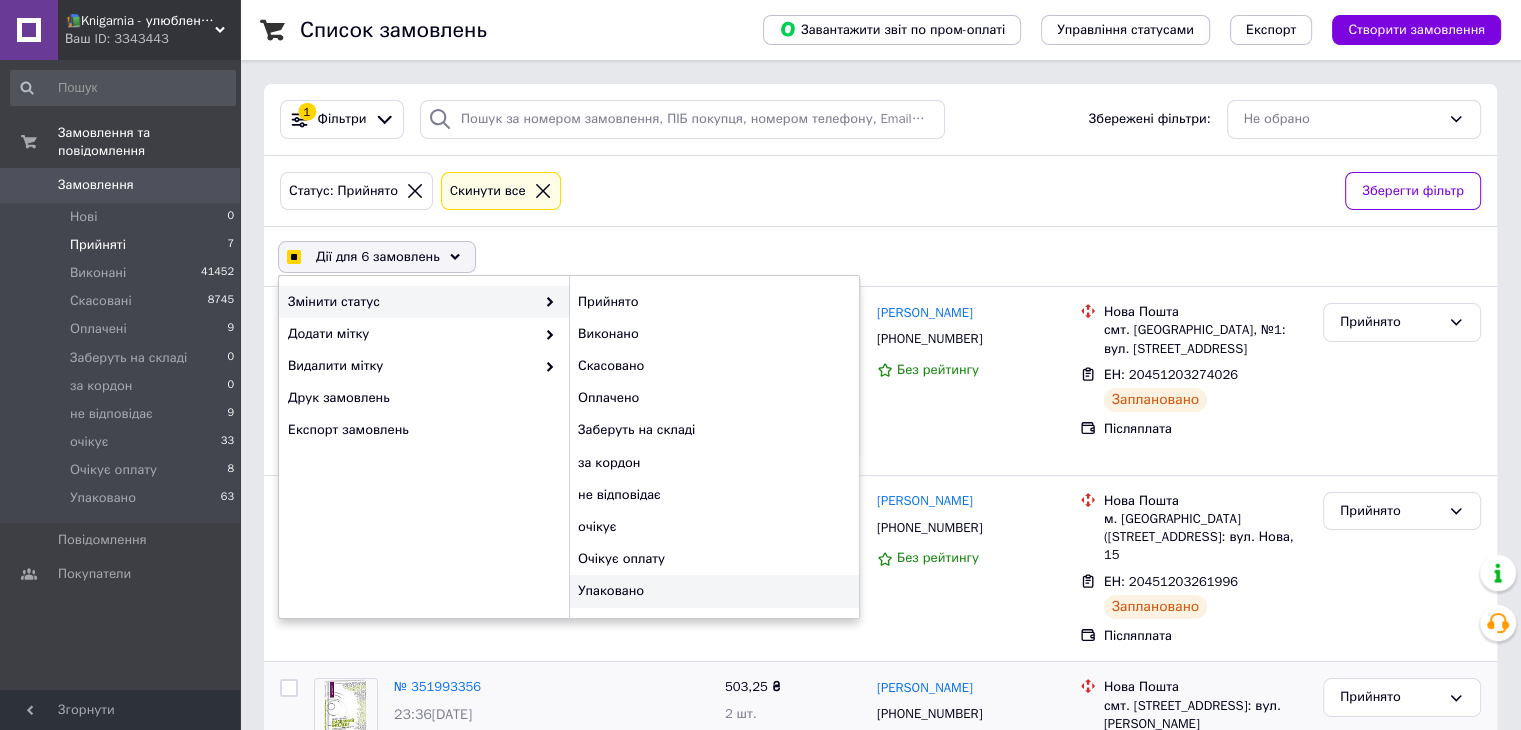 checkbox on "false" 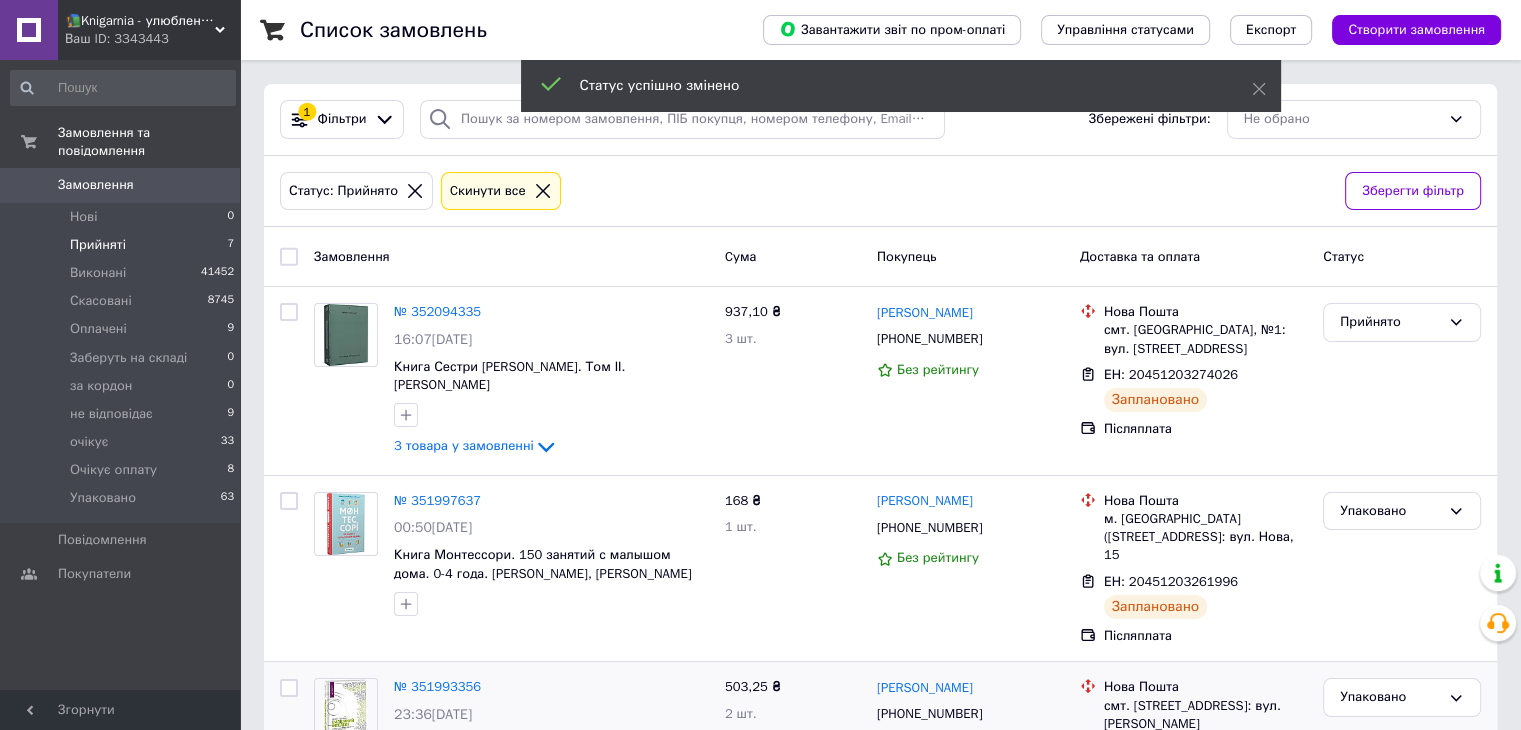 click on "№ 352094335" at bounding box center [437, 311] 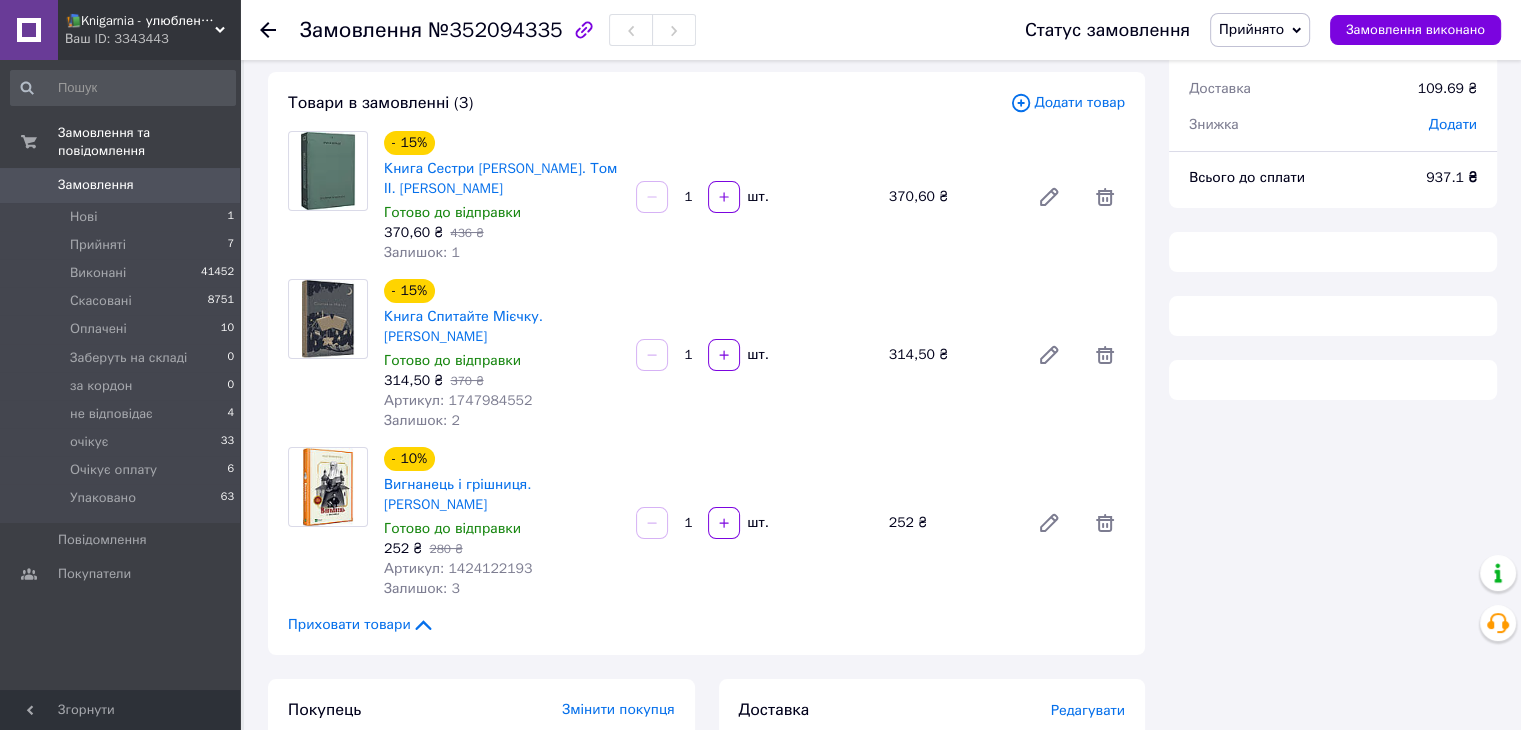 scroll, scrollTop: 24, scrollLeft: 0, axis: vertical 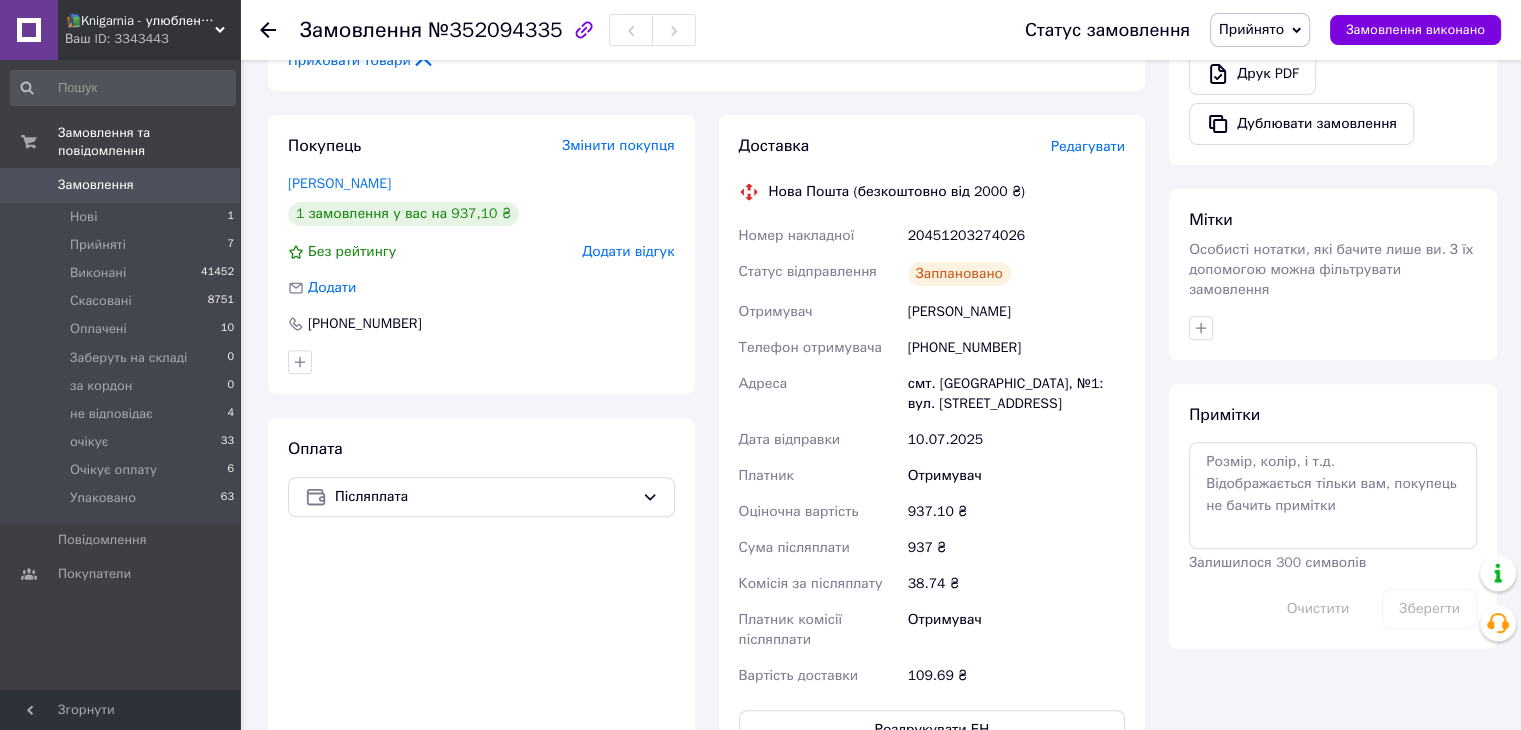 click on "Прийнято" at bounding box center (1260, 30) 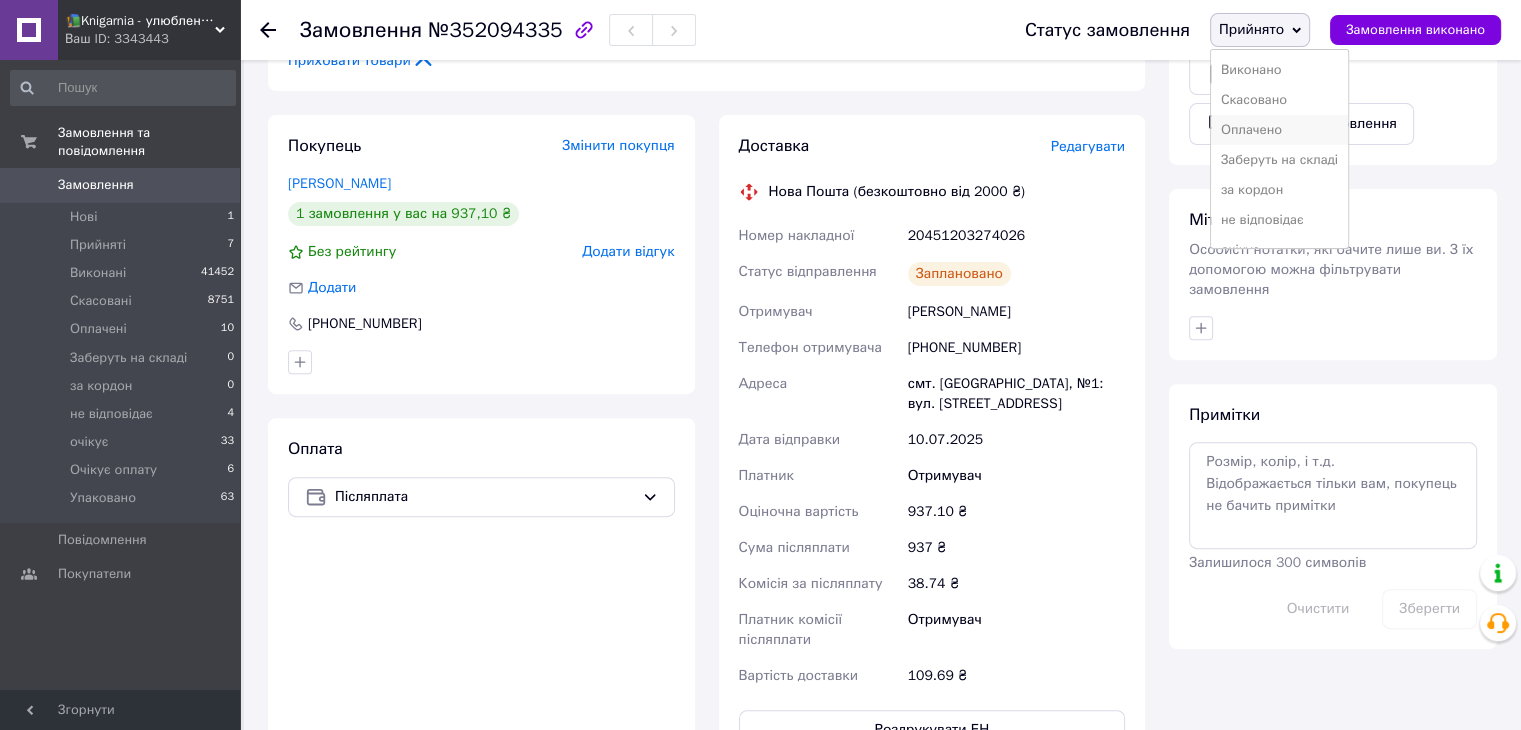 scroll, scrollTop: 81, scrollLeft: 0, axis: vertical 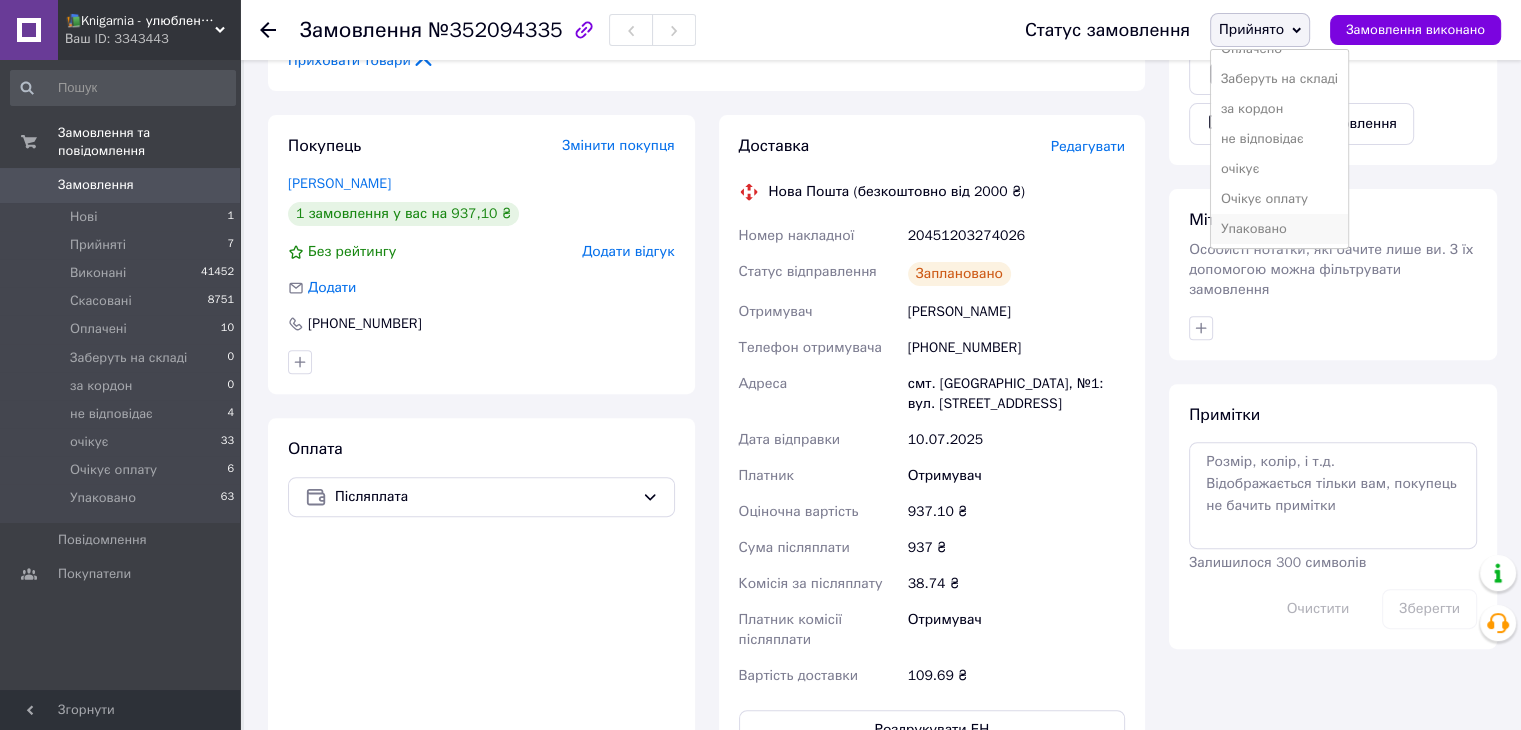 click on "Упаковано" at bounding box center [1279, 229] 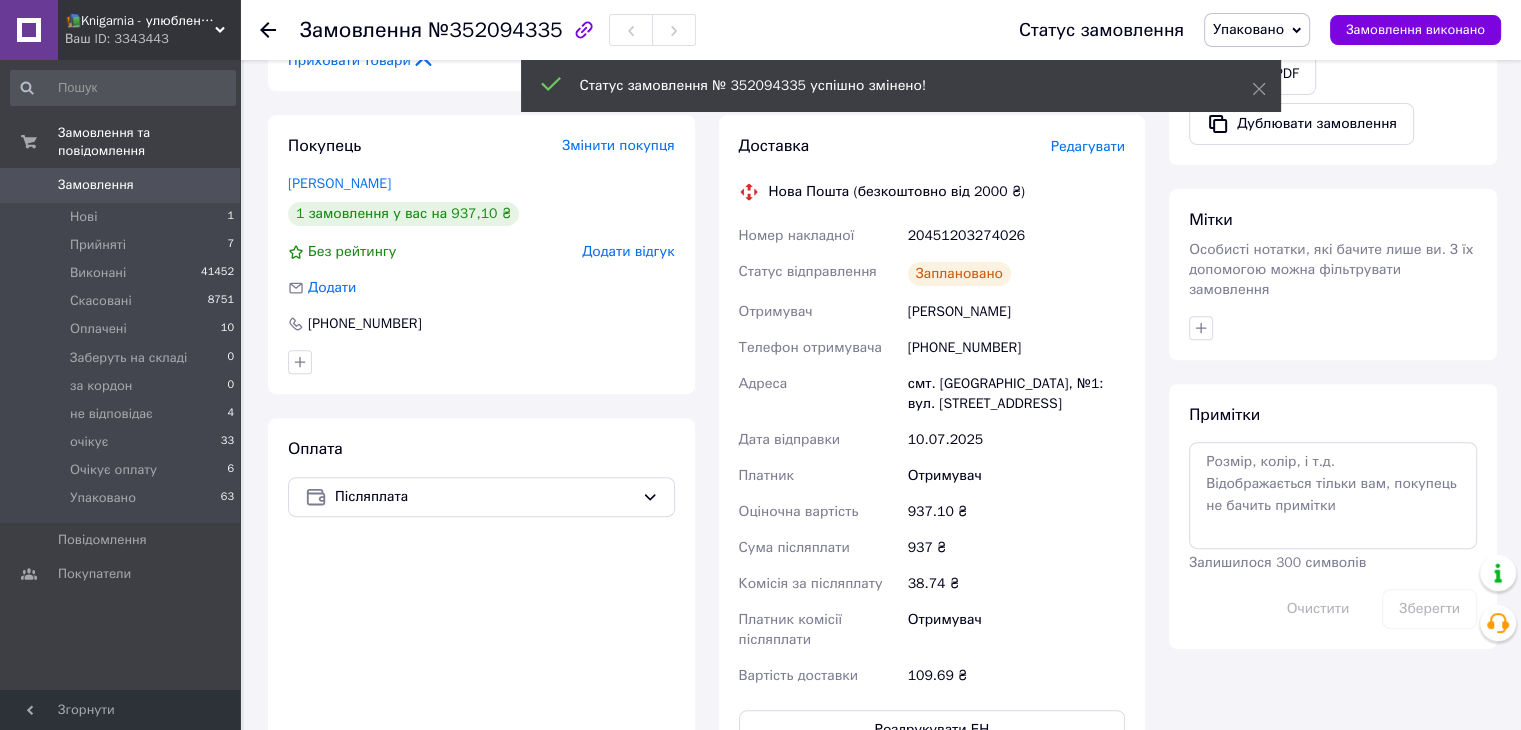 scroll, scrollTop: 228, scrollLeft: 0, axis: vertical 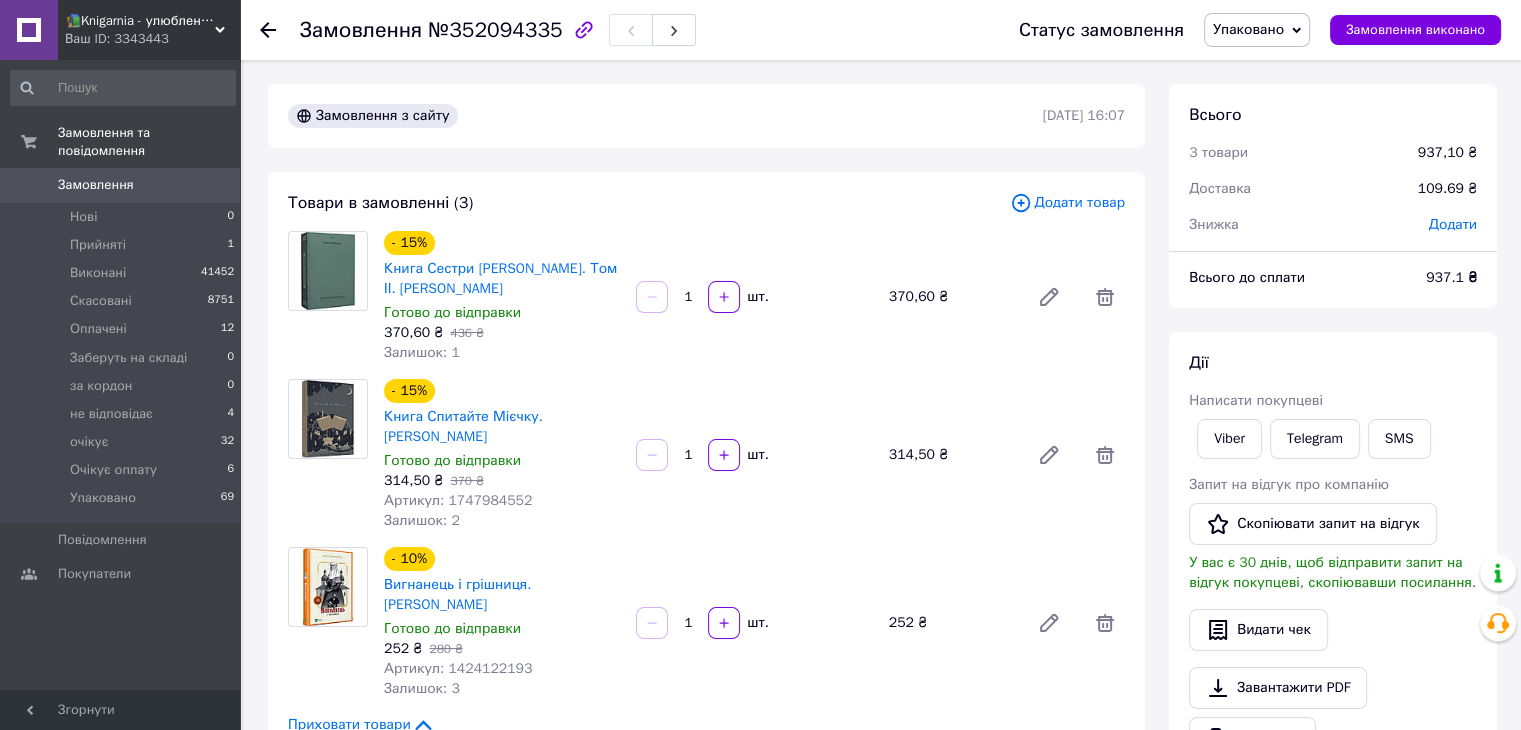 click on "Замовлення" at bounding box center [96, 185] 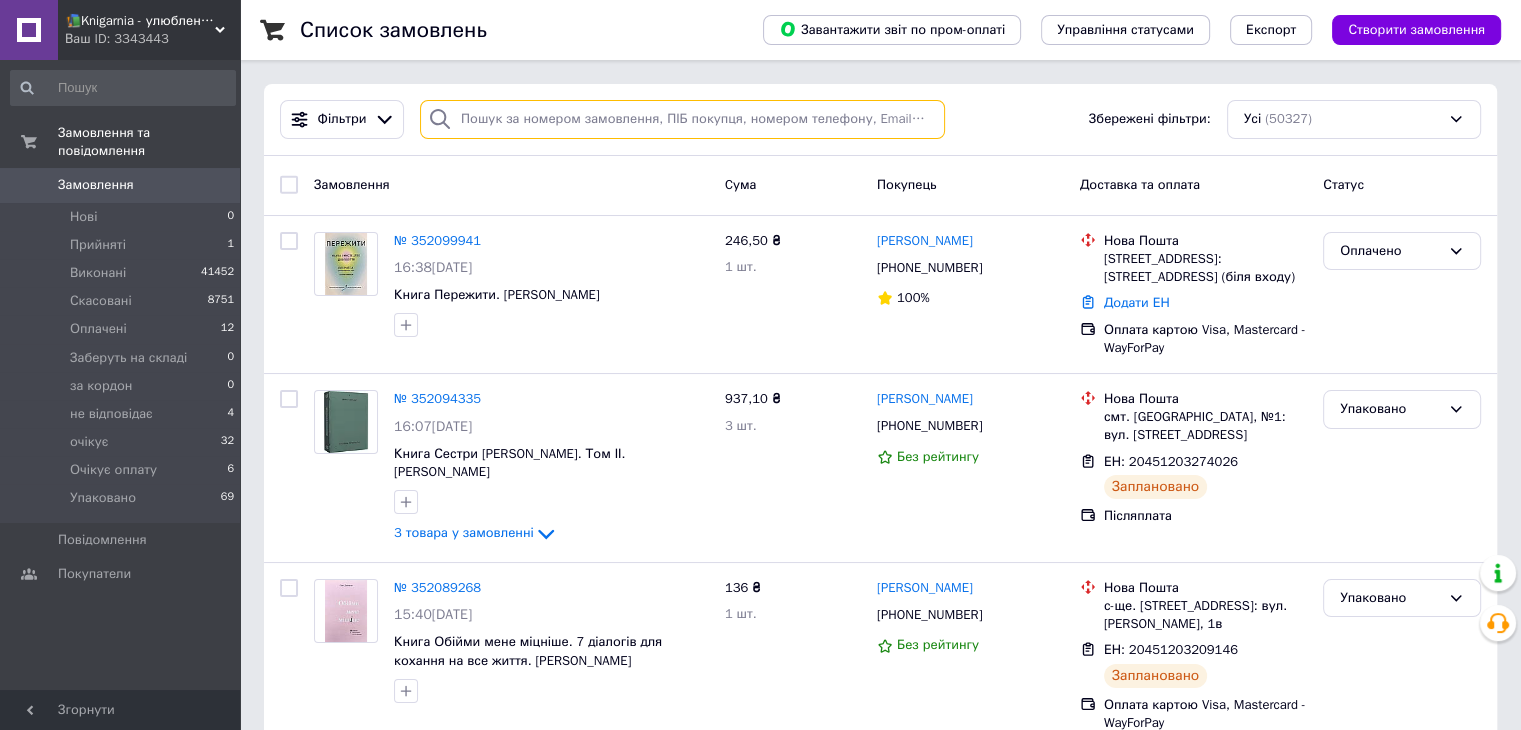 click at bounding box center [682, 119] 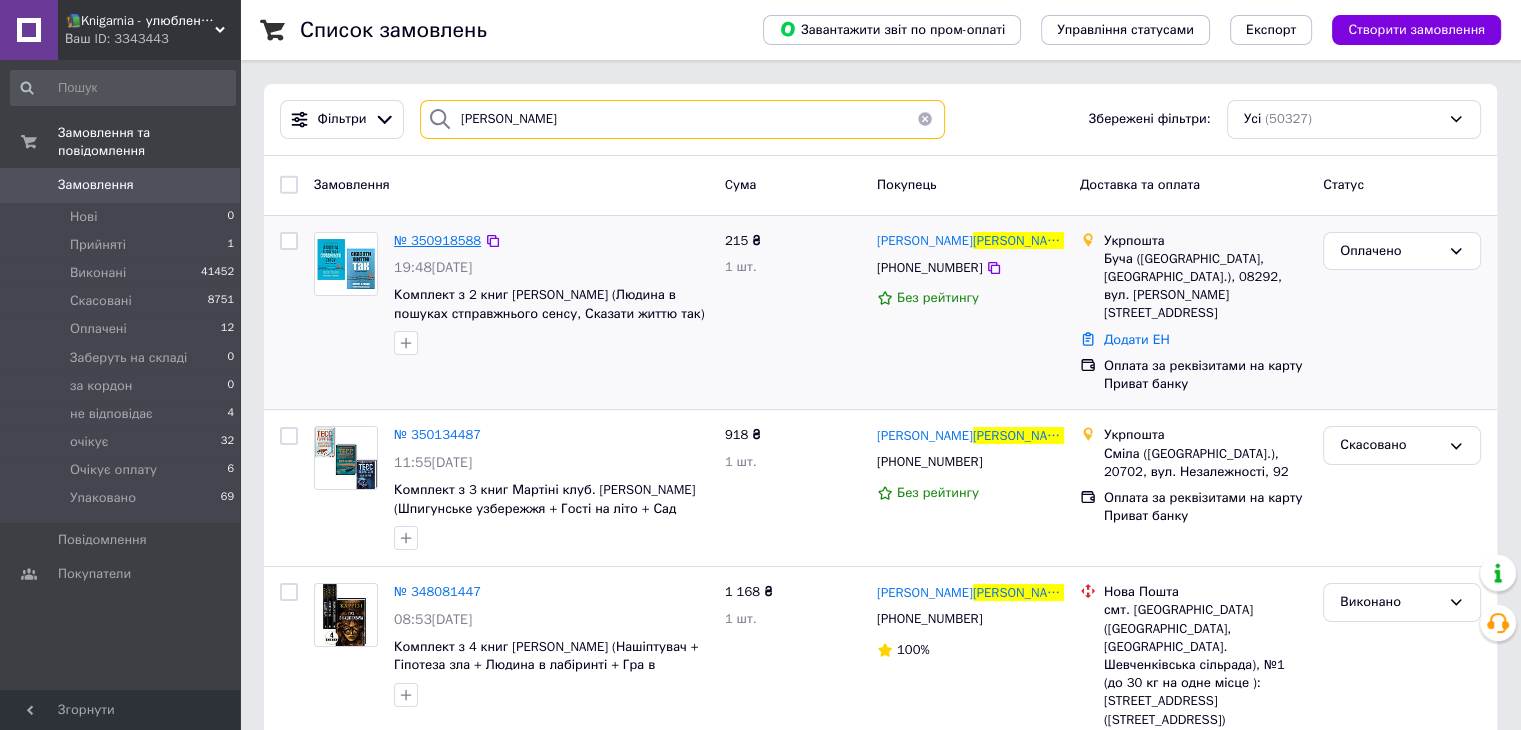 type on "Тимошенко" 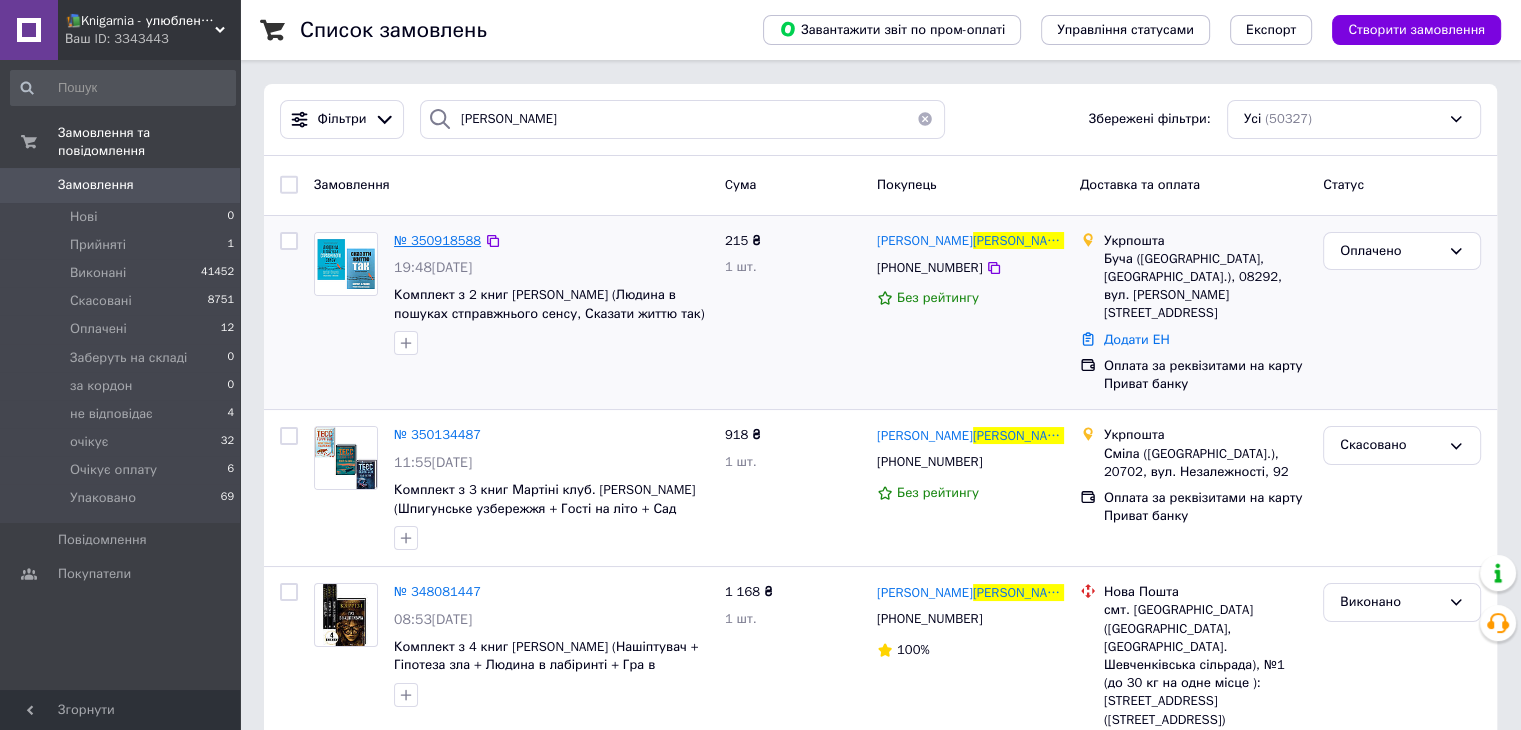 click on "№ 350918588" at bounding box center (437, 240) 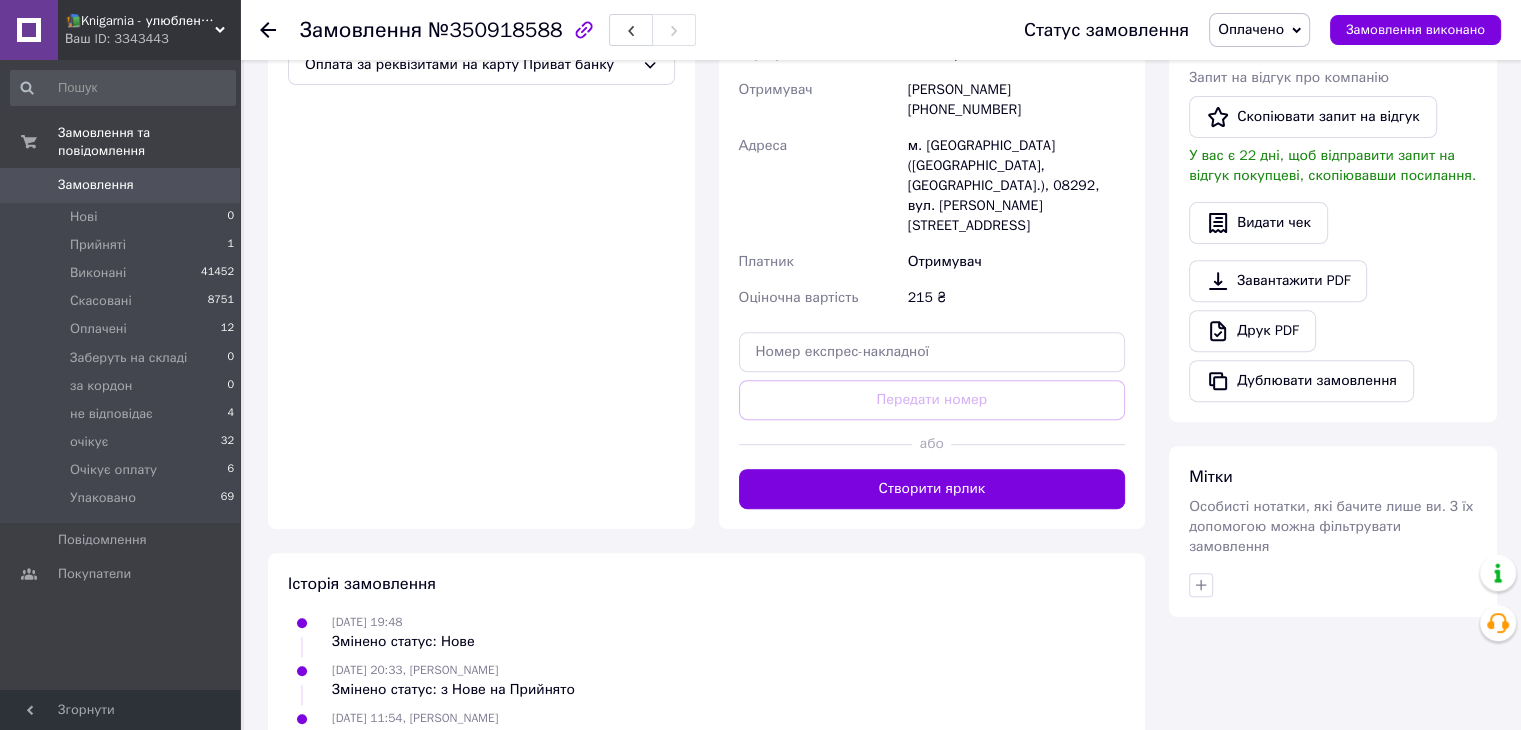 scroll, scrollTop: 879, scrollLeft: 0, axis: vertical 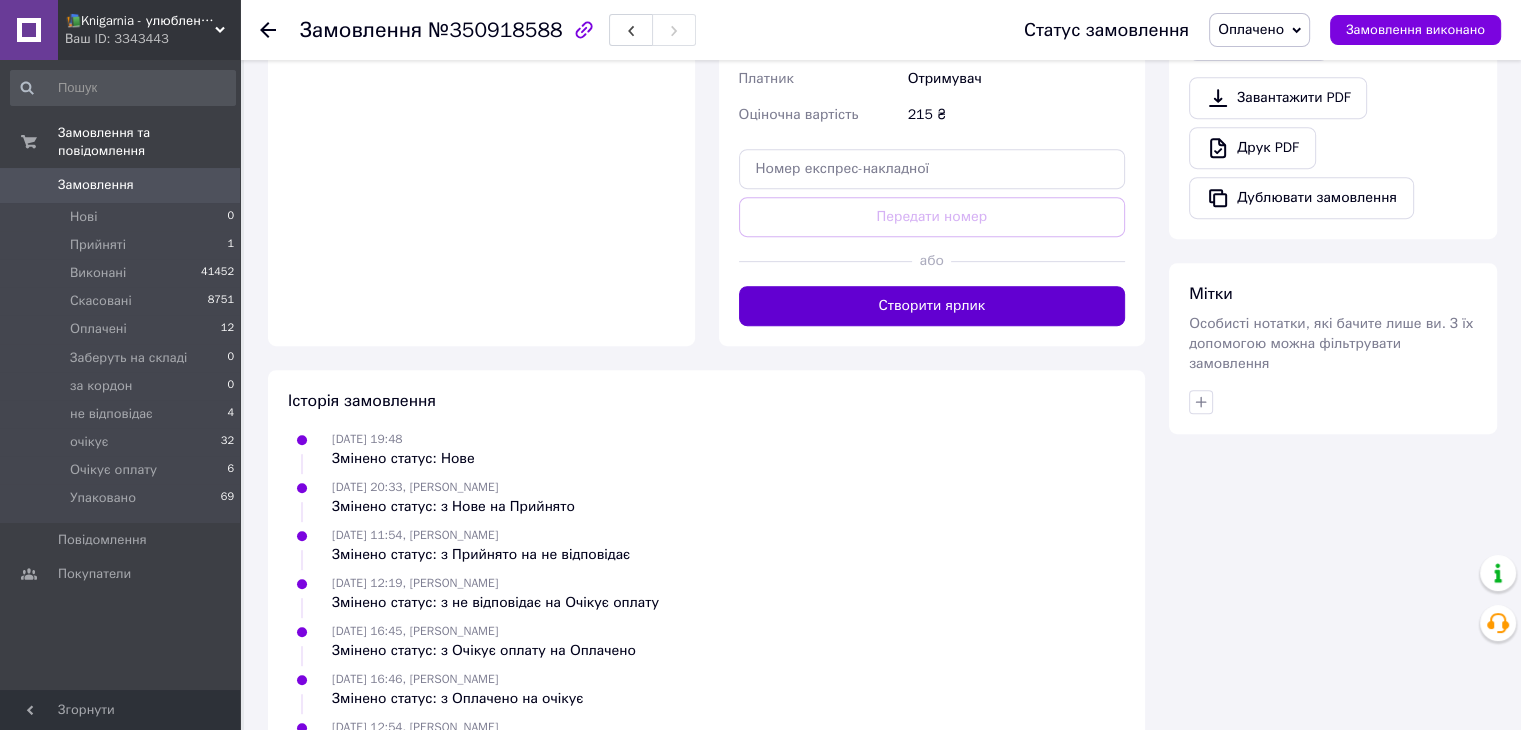 click on "Створити ярлик" at bounding box center [932, 306] 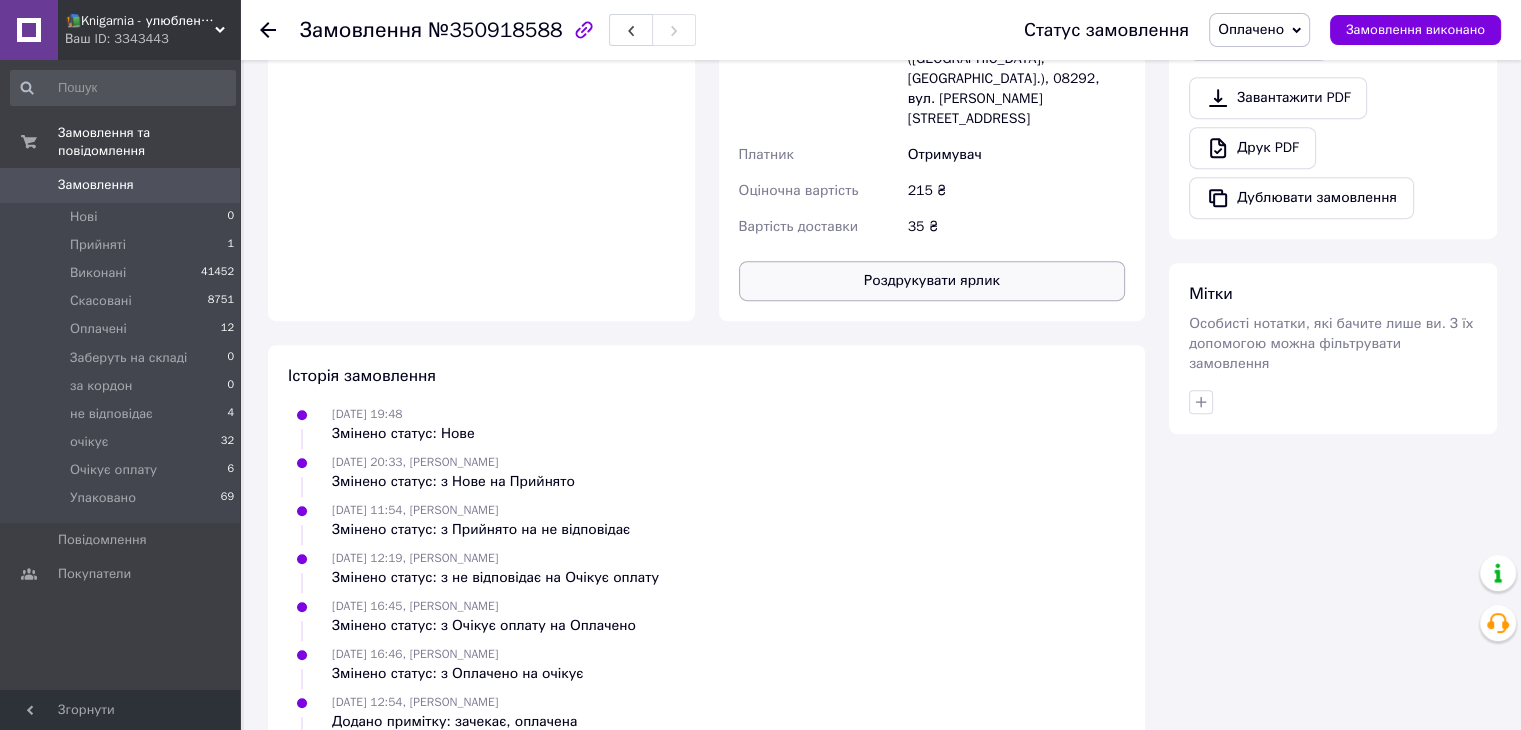click on "Роздрукувати ярлик" at bounding box center [932, 281] 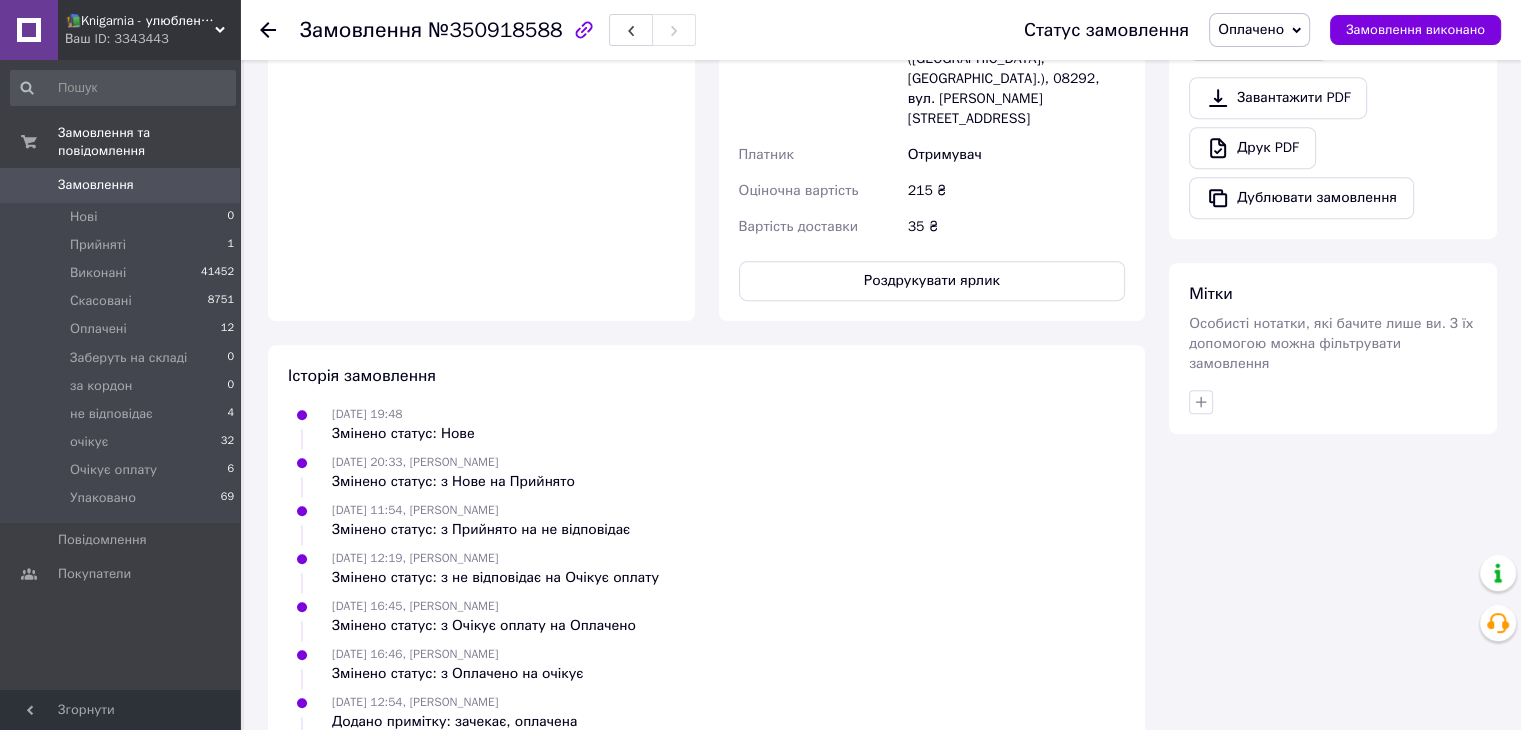 click on "Оплачено" at bounding box center (1251, 29) 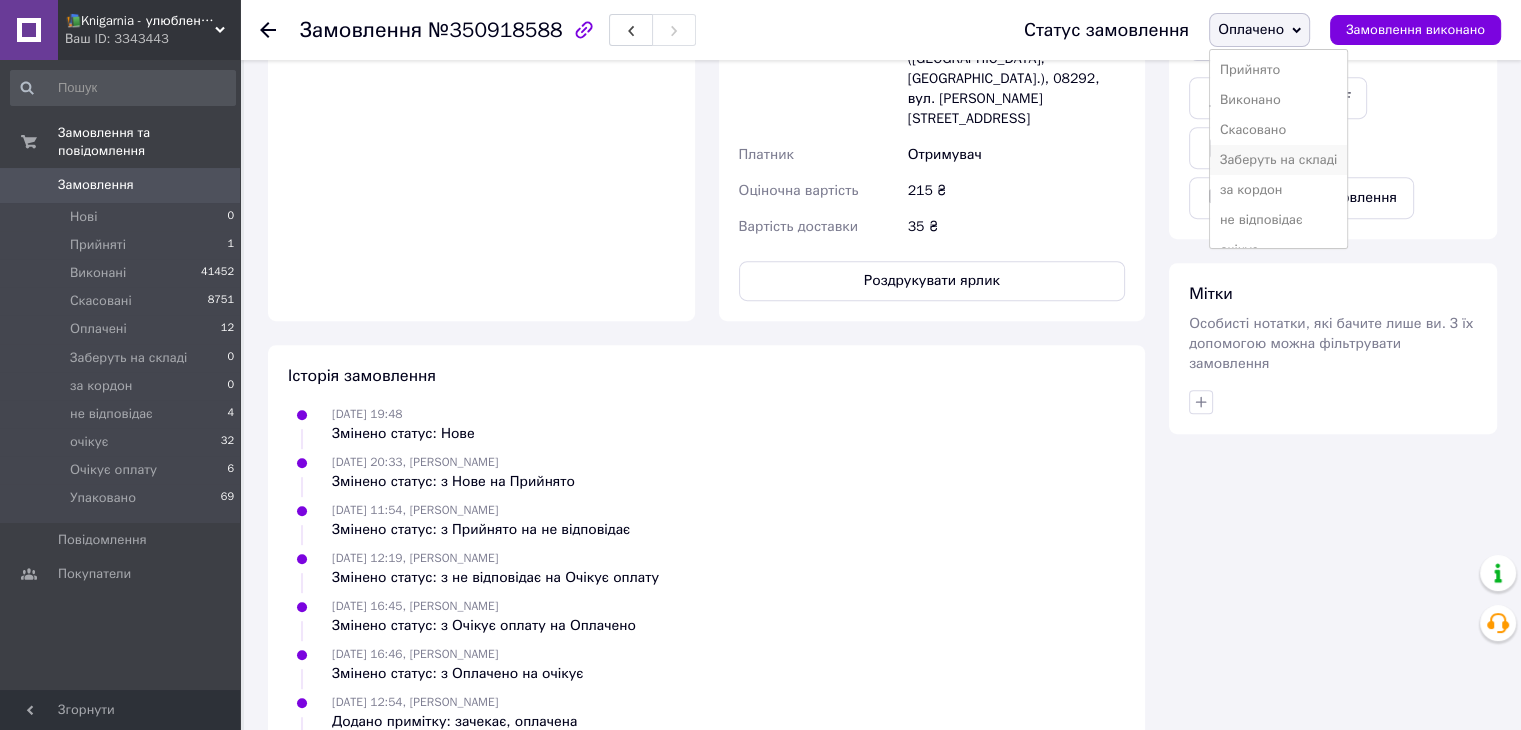 scroll, scrollTop: 81, scrollLeft: 0, axis: vertical 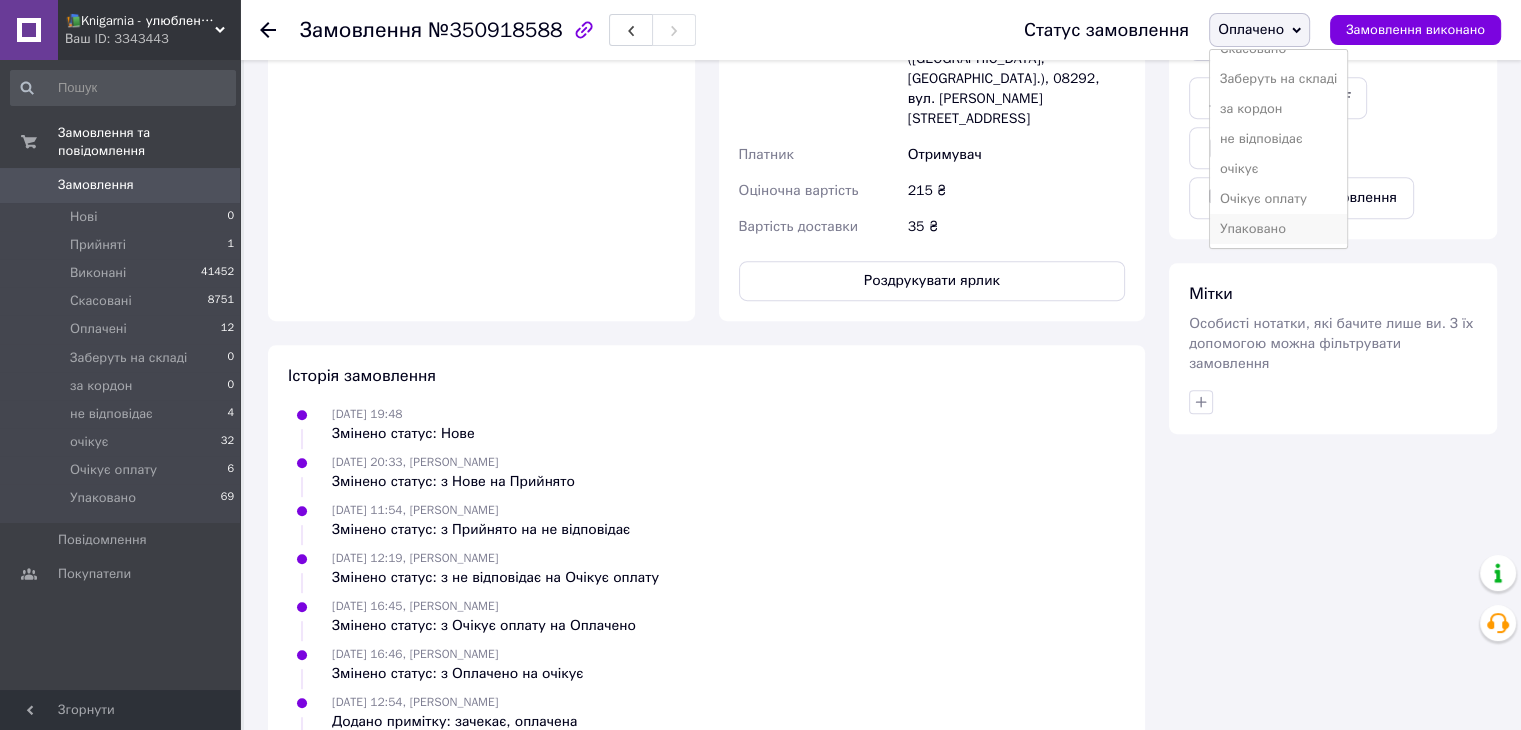 click on "Упаковано" at bounding box center [1278, 229] 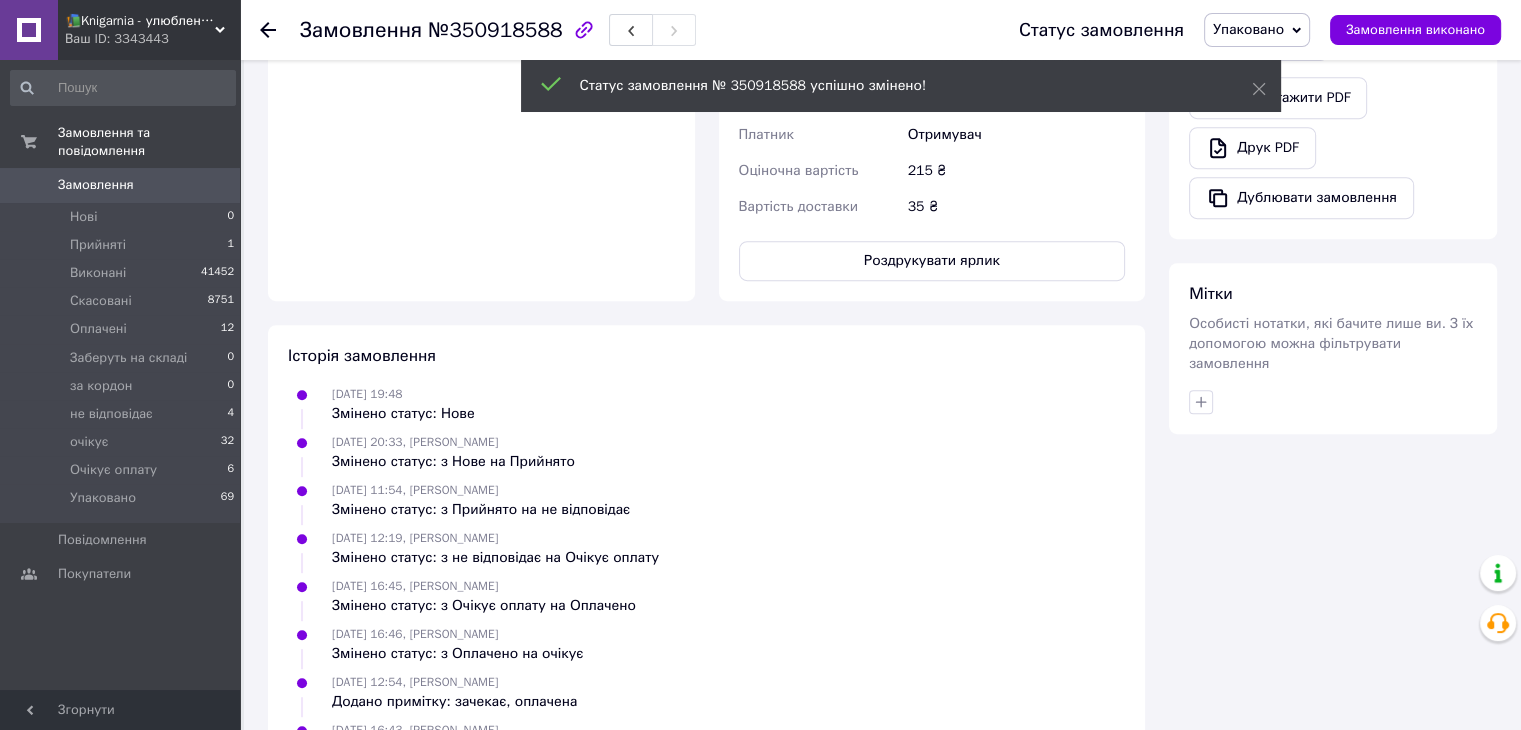 click on "Оплачені" at bounding box center (98, 329) 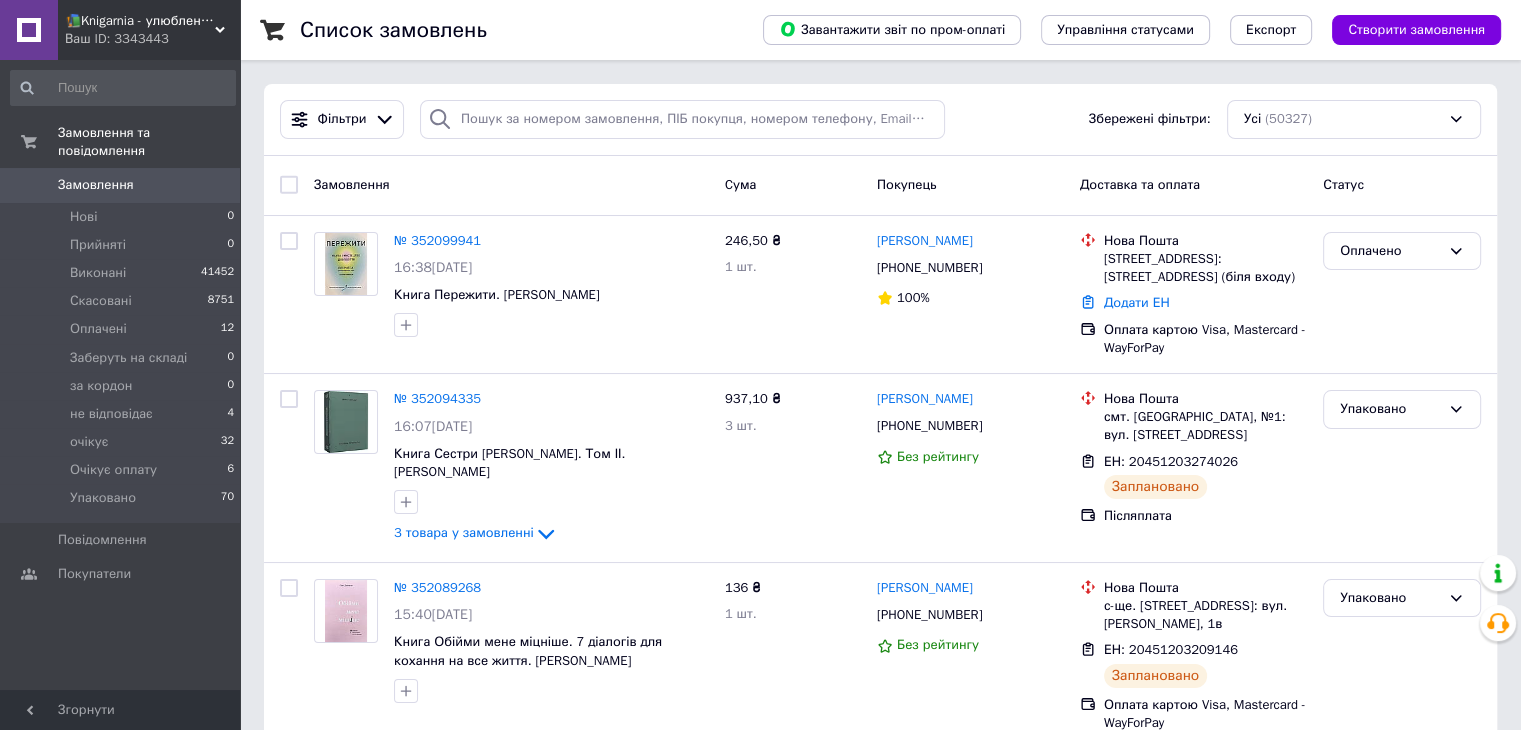 click on "Оплачені" at bounding box center (98, 329) 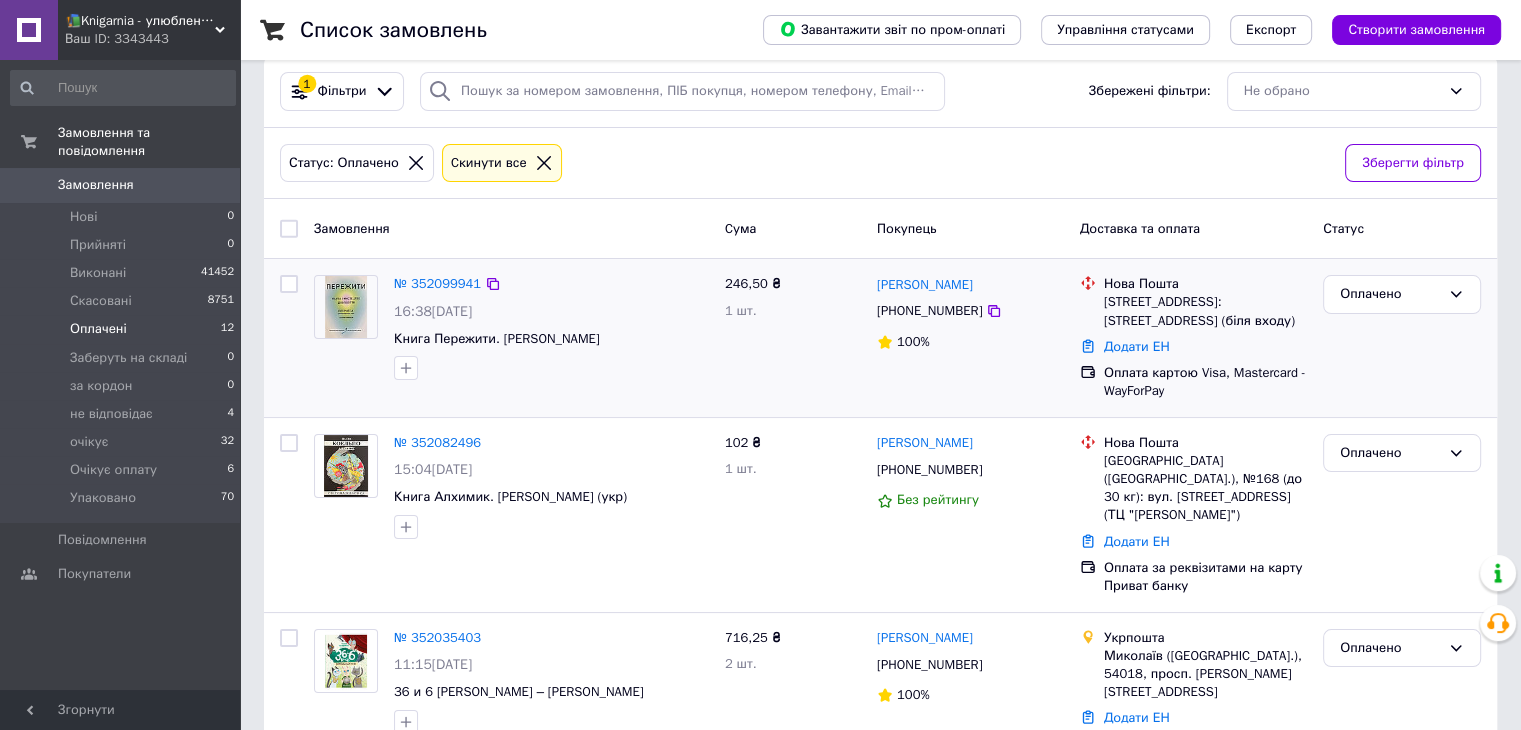 scroll, scrollTop: 0, scrollLeft: 0, axis: both 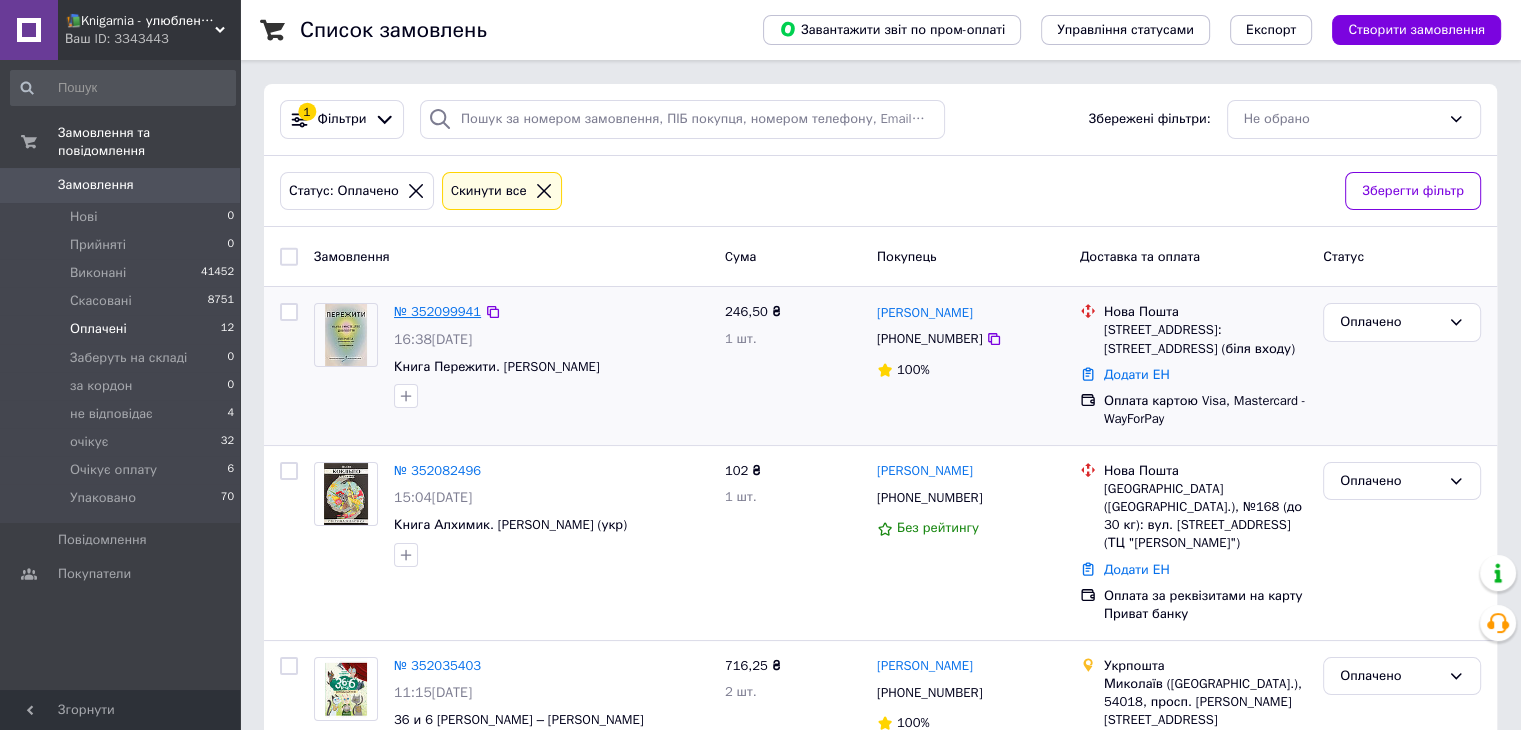 click on "№ 352099941" at bounding box center [437, 311] 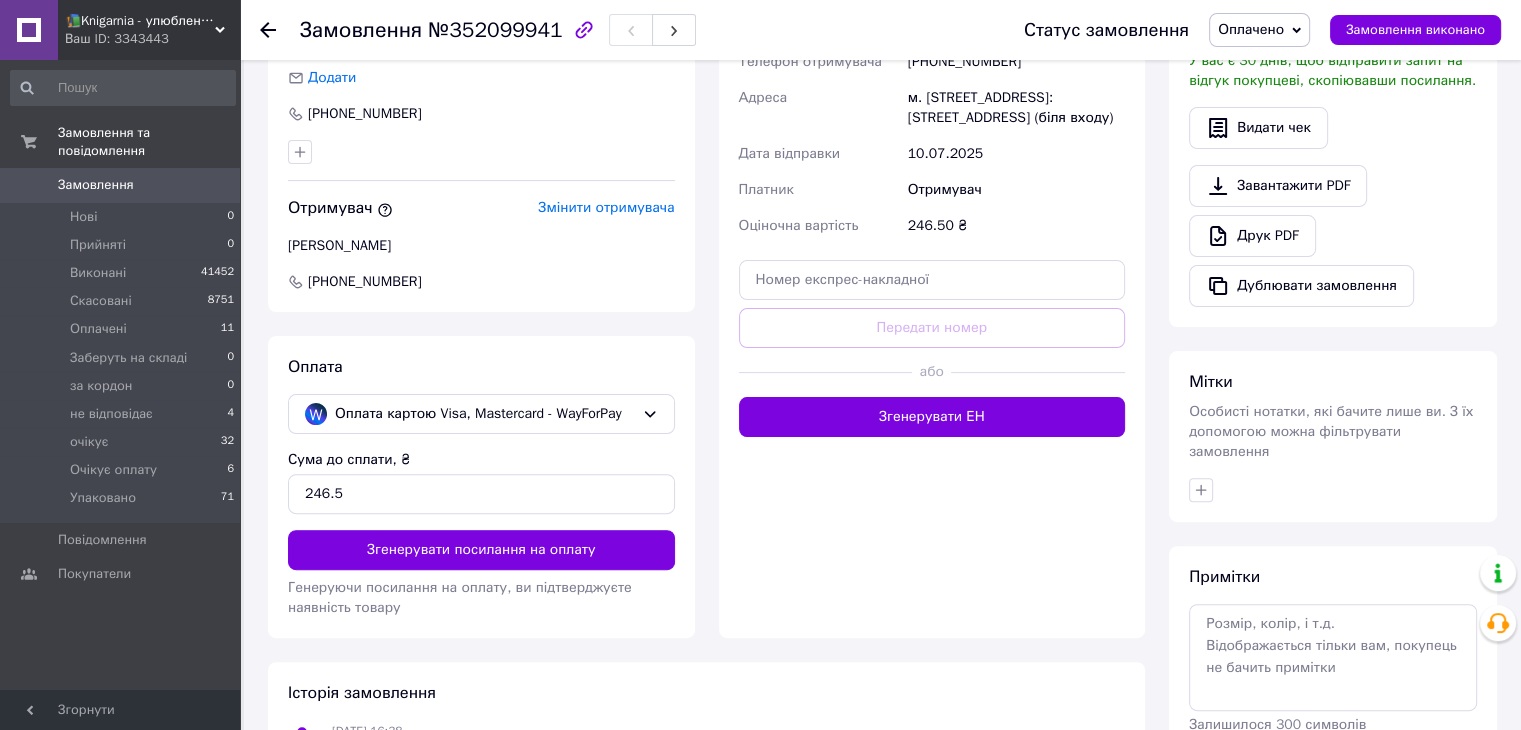 scroll, scrollTop: 500, scrollLeft: 0, axis: vertical 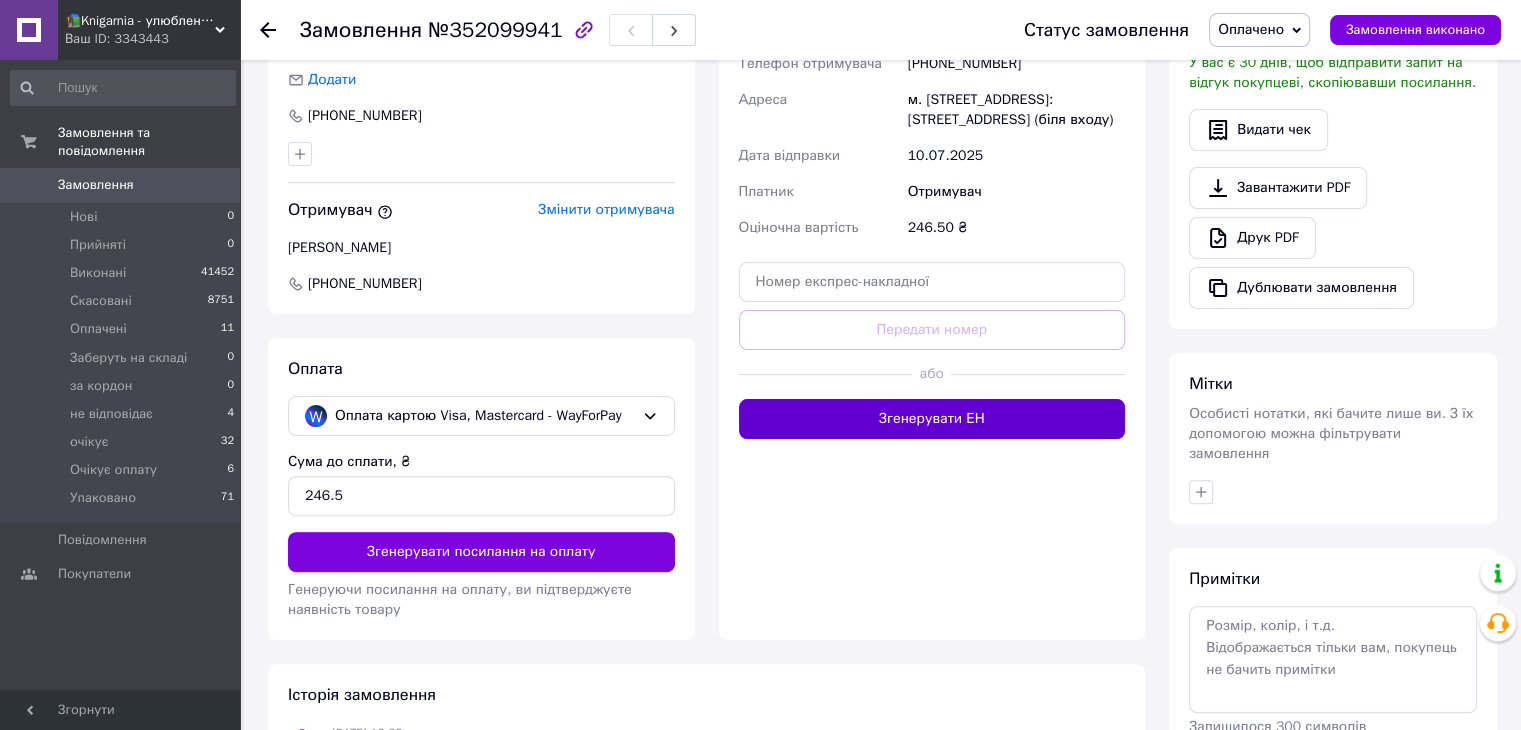 click on "Згенерувати ЕН" at bounding box center (932, 419) 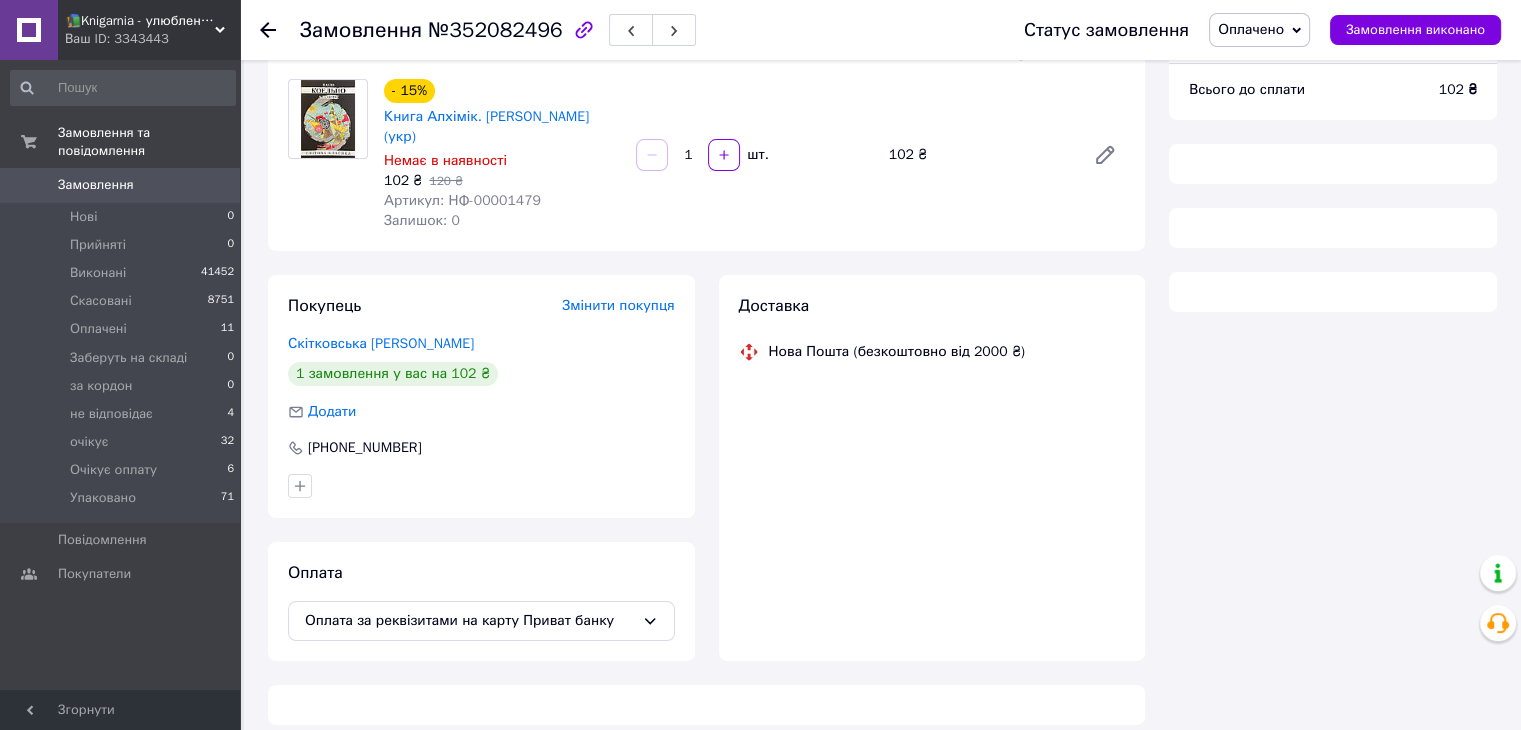 scroll, scrollTop: 500, scrollLeft: 0, axis: vertical 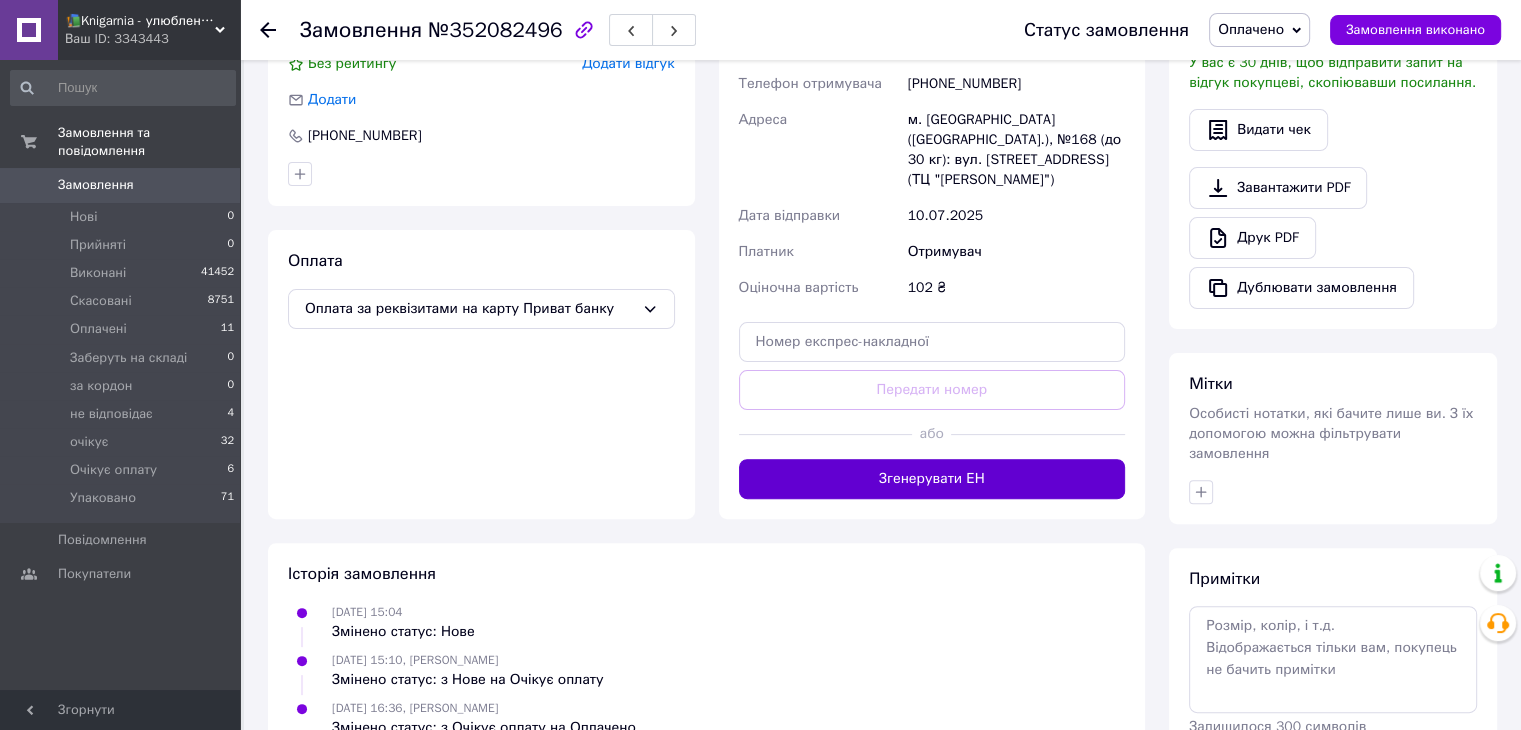 click on "Згенерувати ЕН" at bounding box center (932, 479) 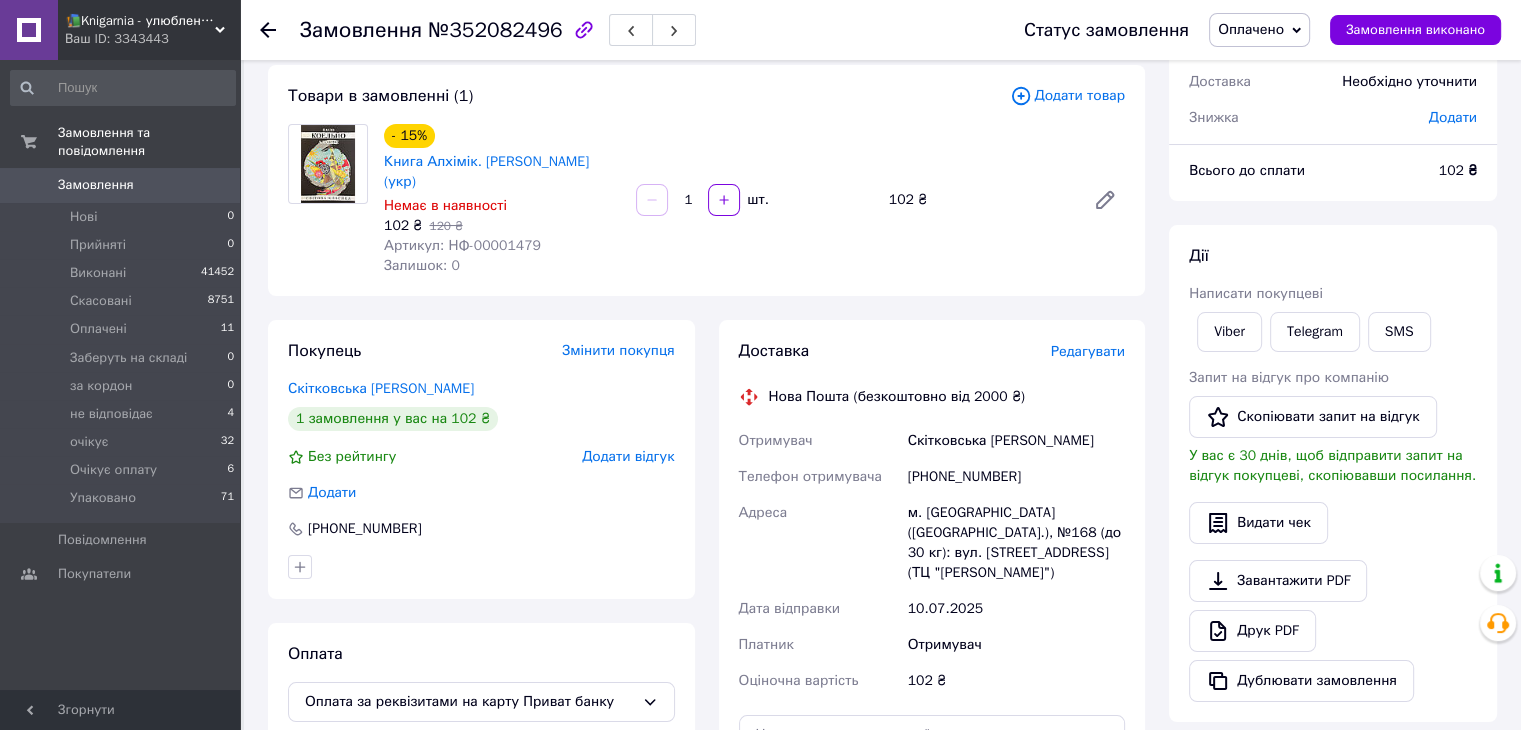 scroll, scrollTop: 0, scrollLeft: 0, axis: both 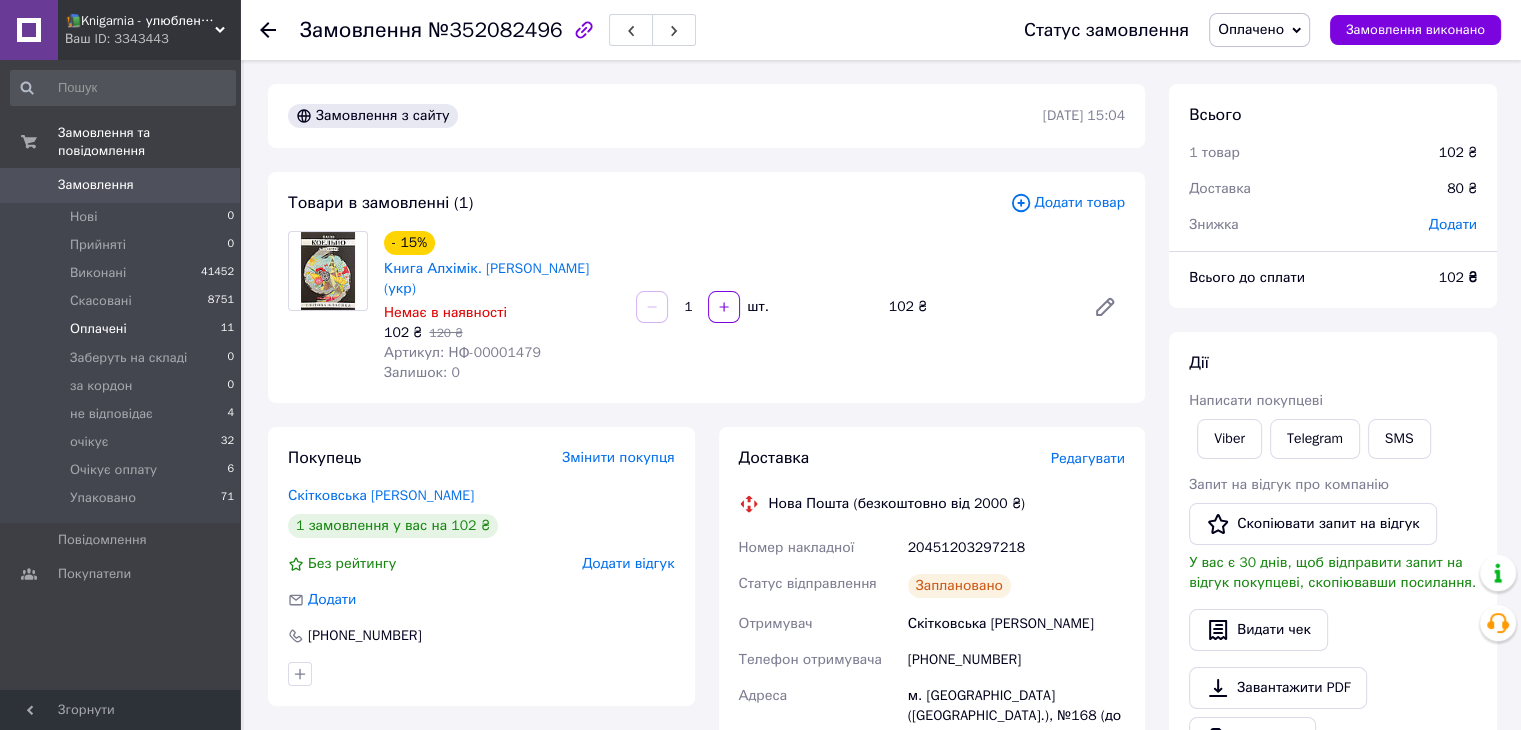 click on "Оплачені 11" at bounding box center (123, 329) 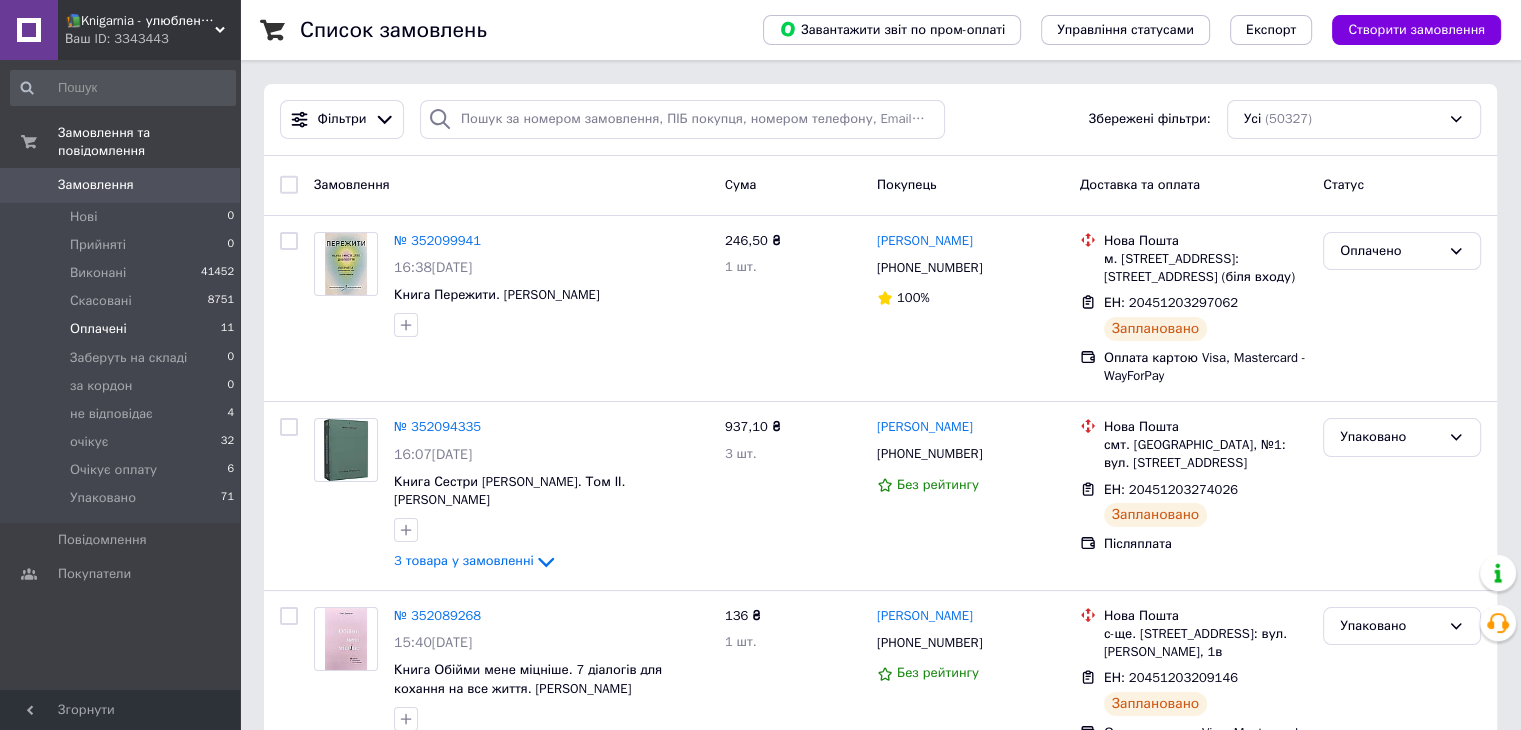 click on "Оплачені 11" at bounding box center [123, 329] 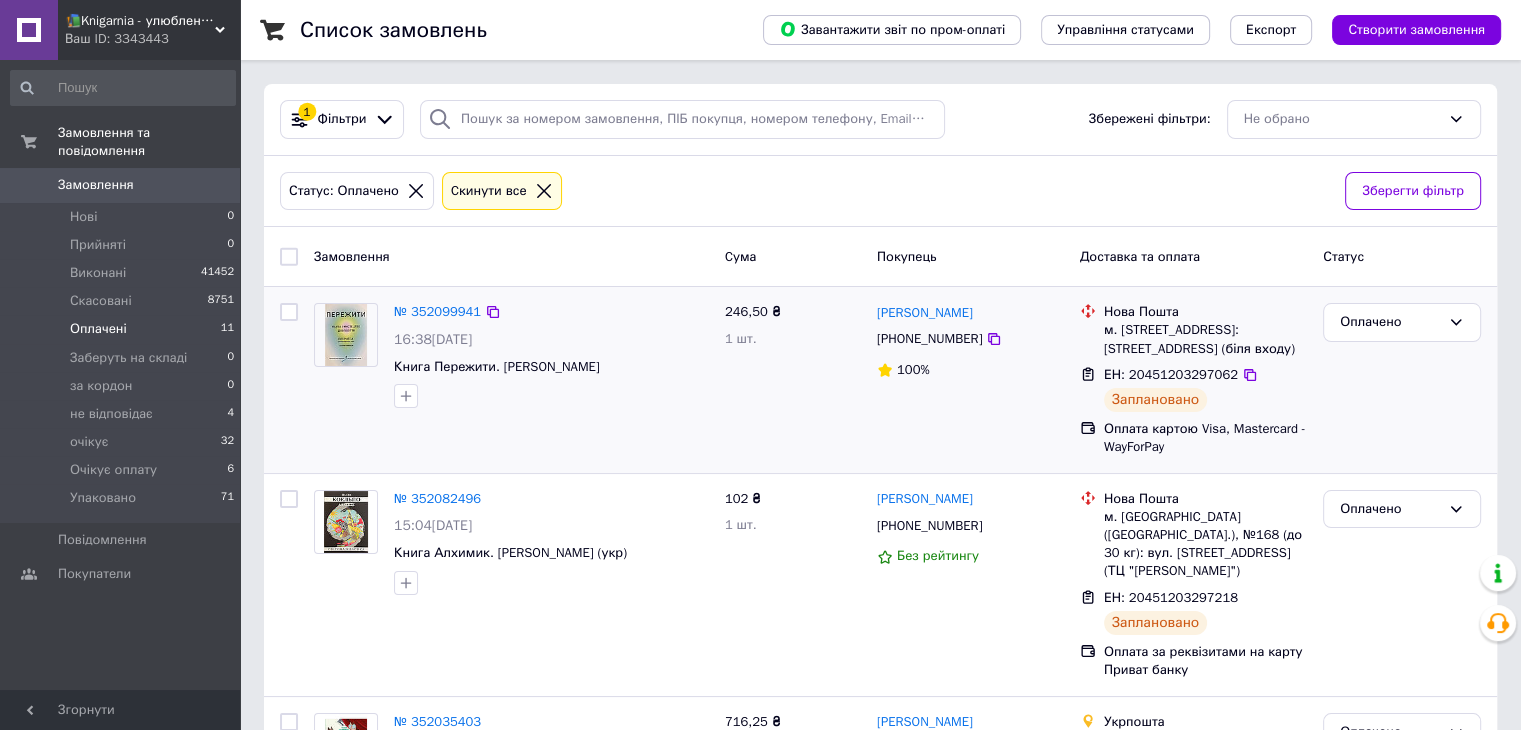 click at bounding box center [289, 312] 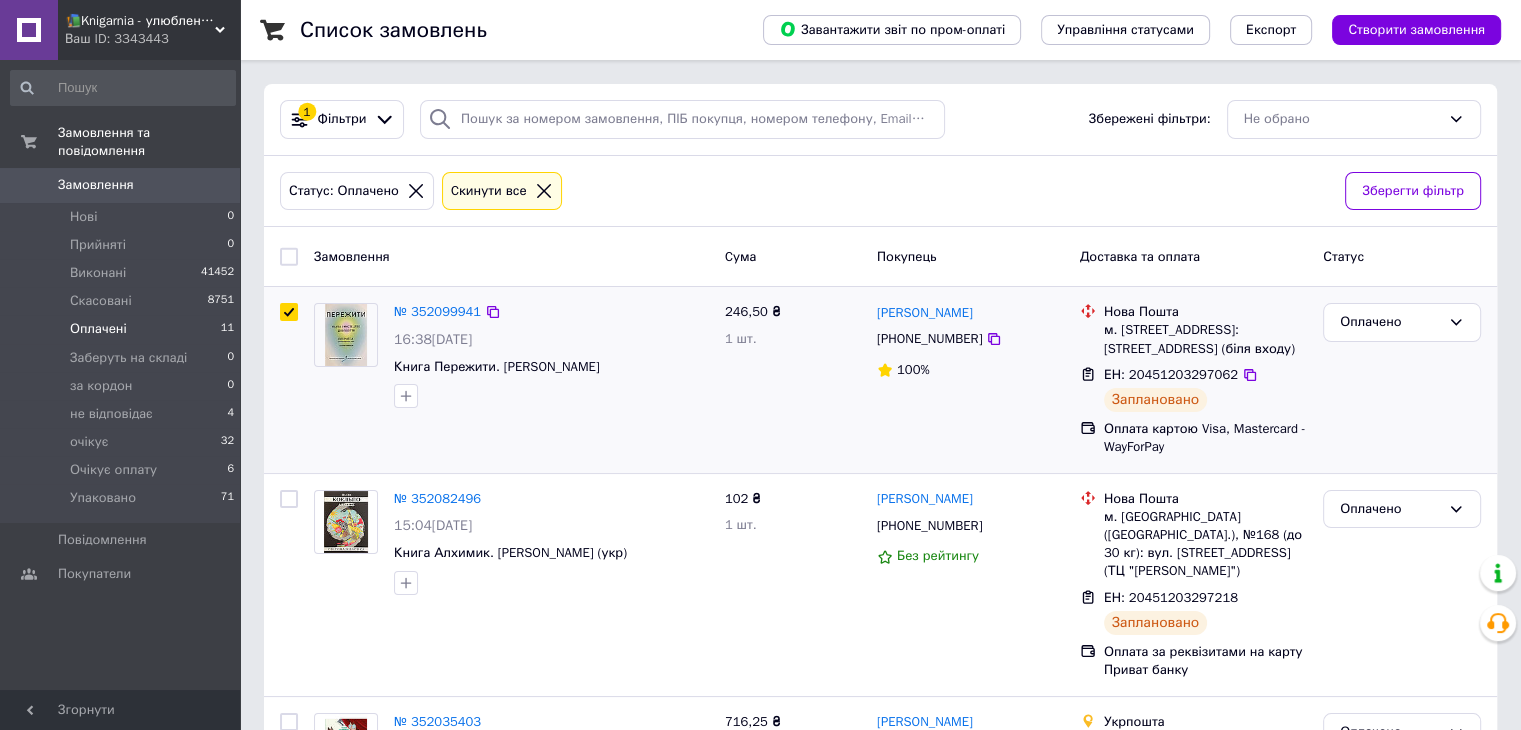 checkbox on "true" 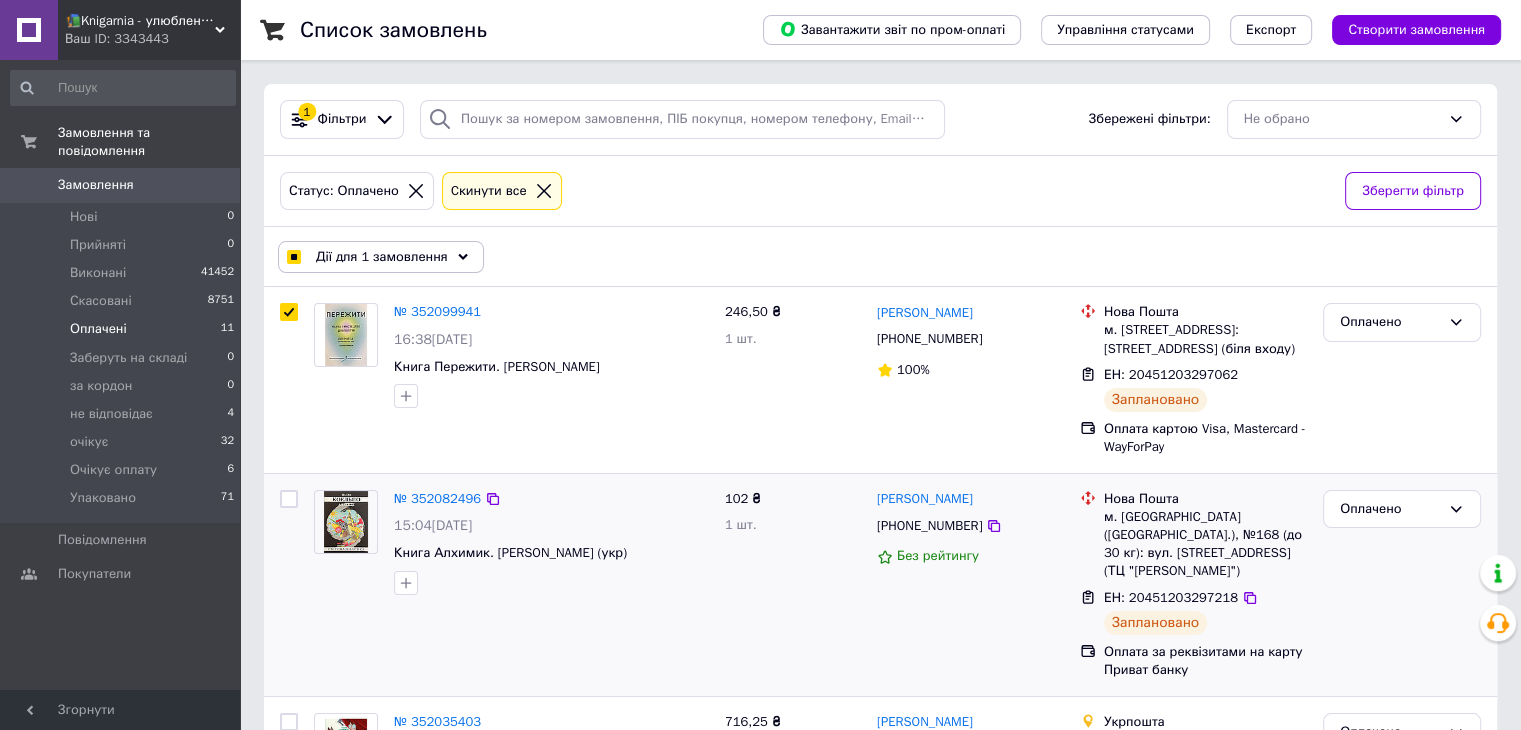 click at bounding box center (289, 499) 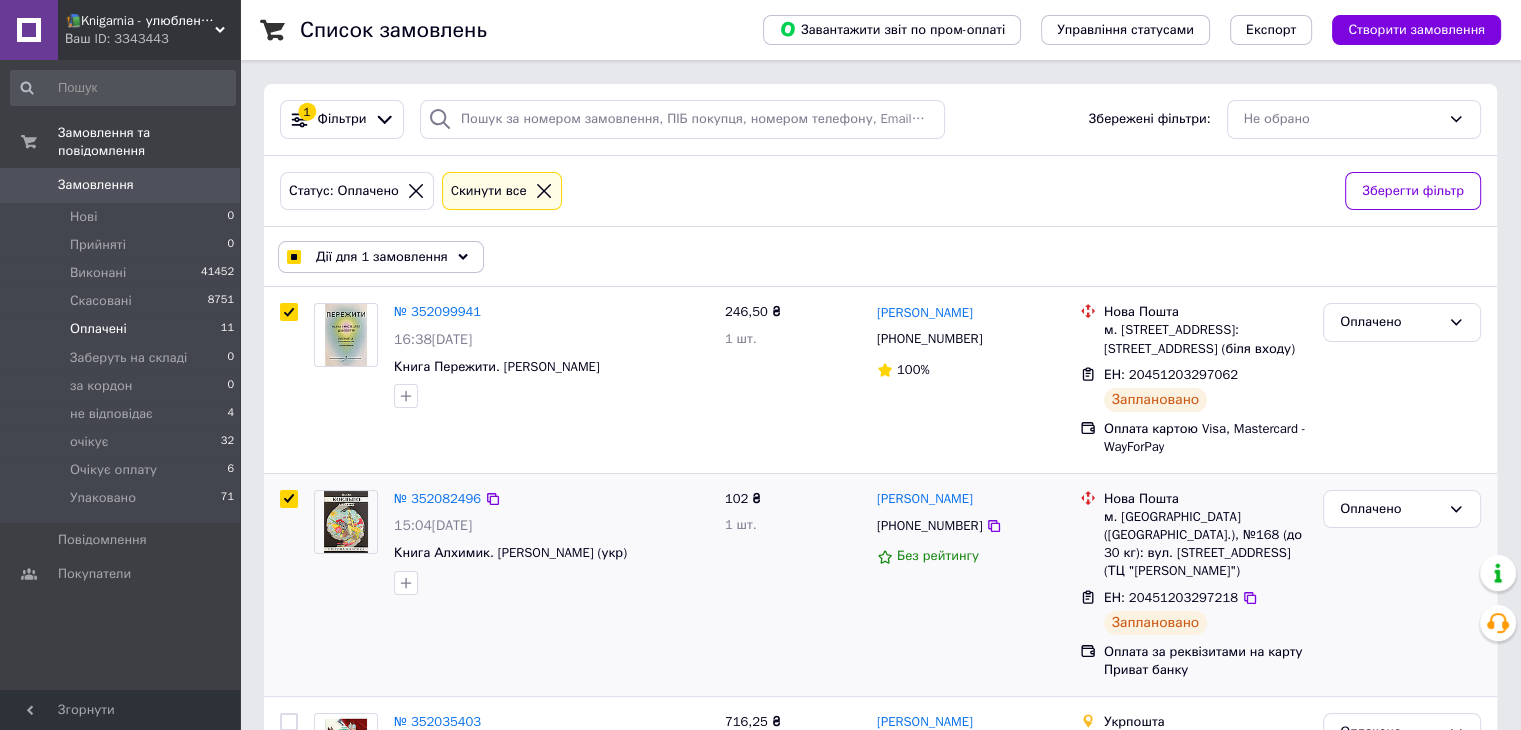 checkbox on "true" 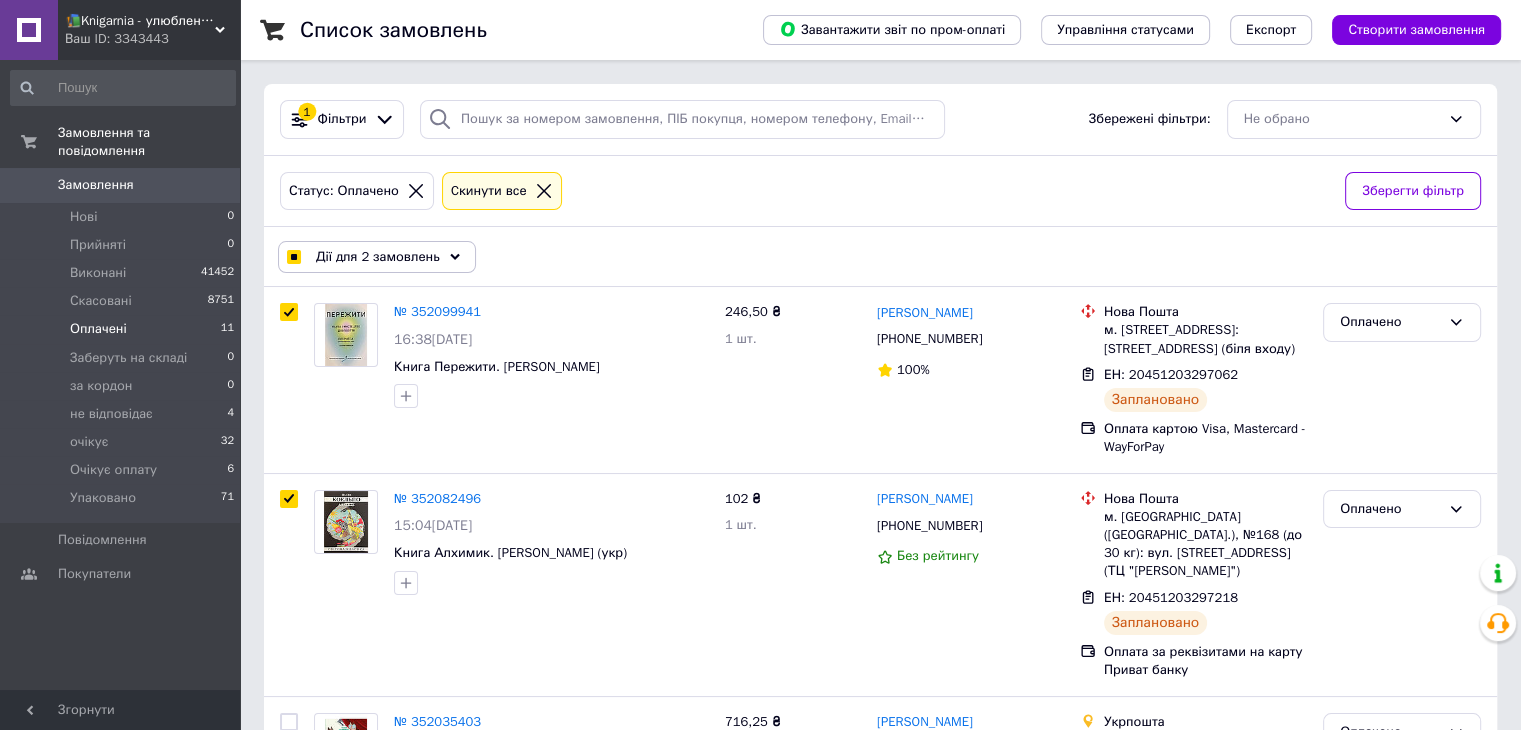 click on "Дії для 2 замовлень" at bounding box center [377, 257] 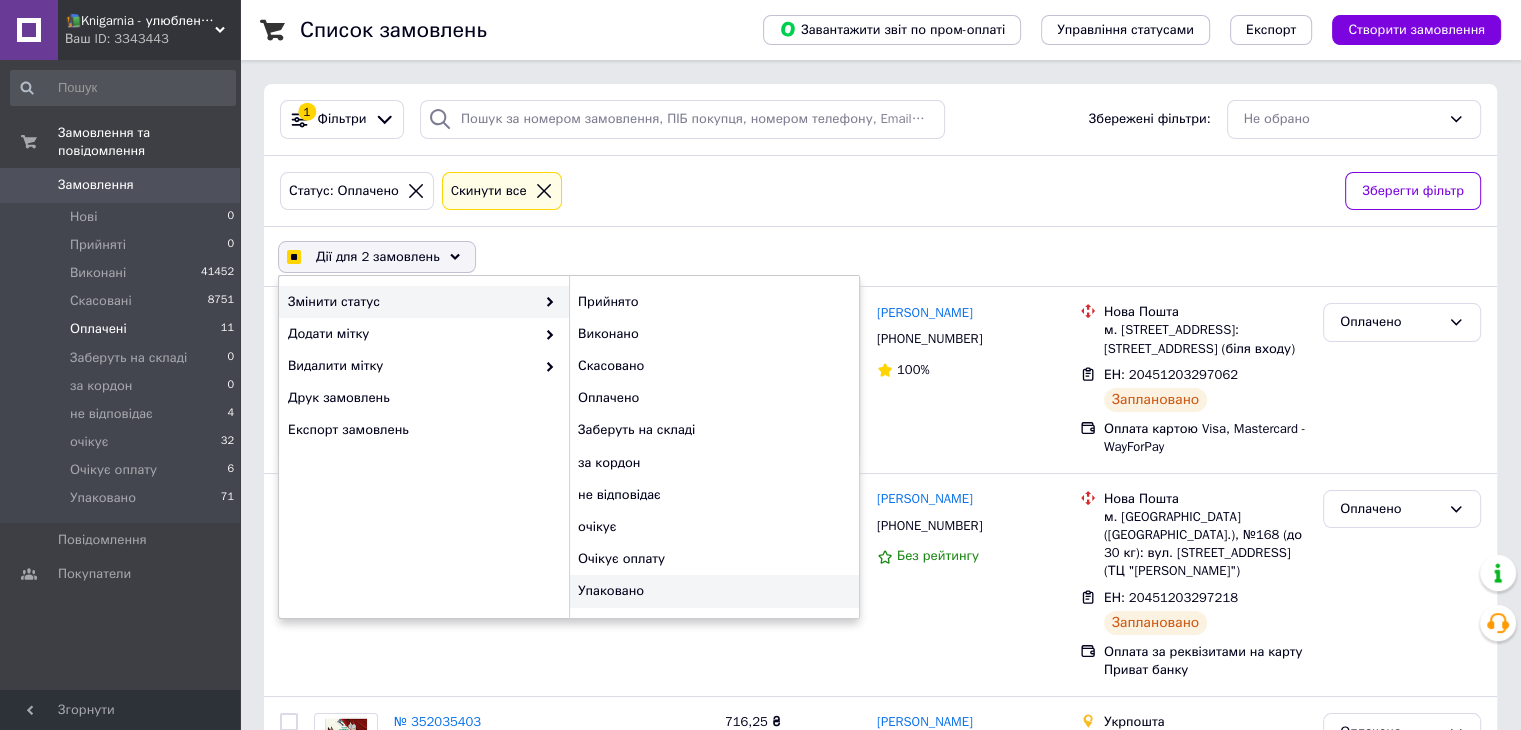 checkbox on "true" 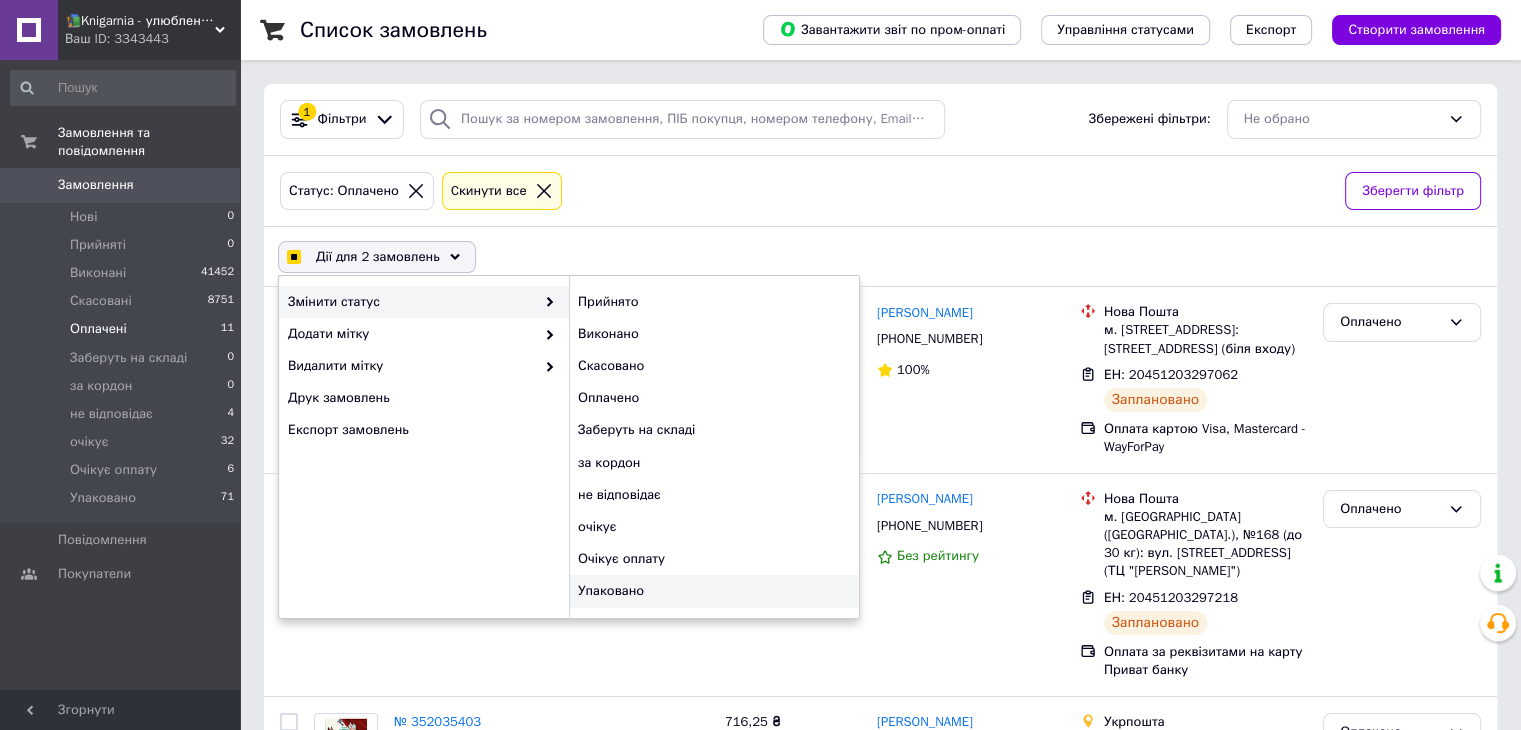 checkbox on "false" 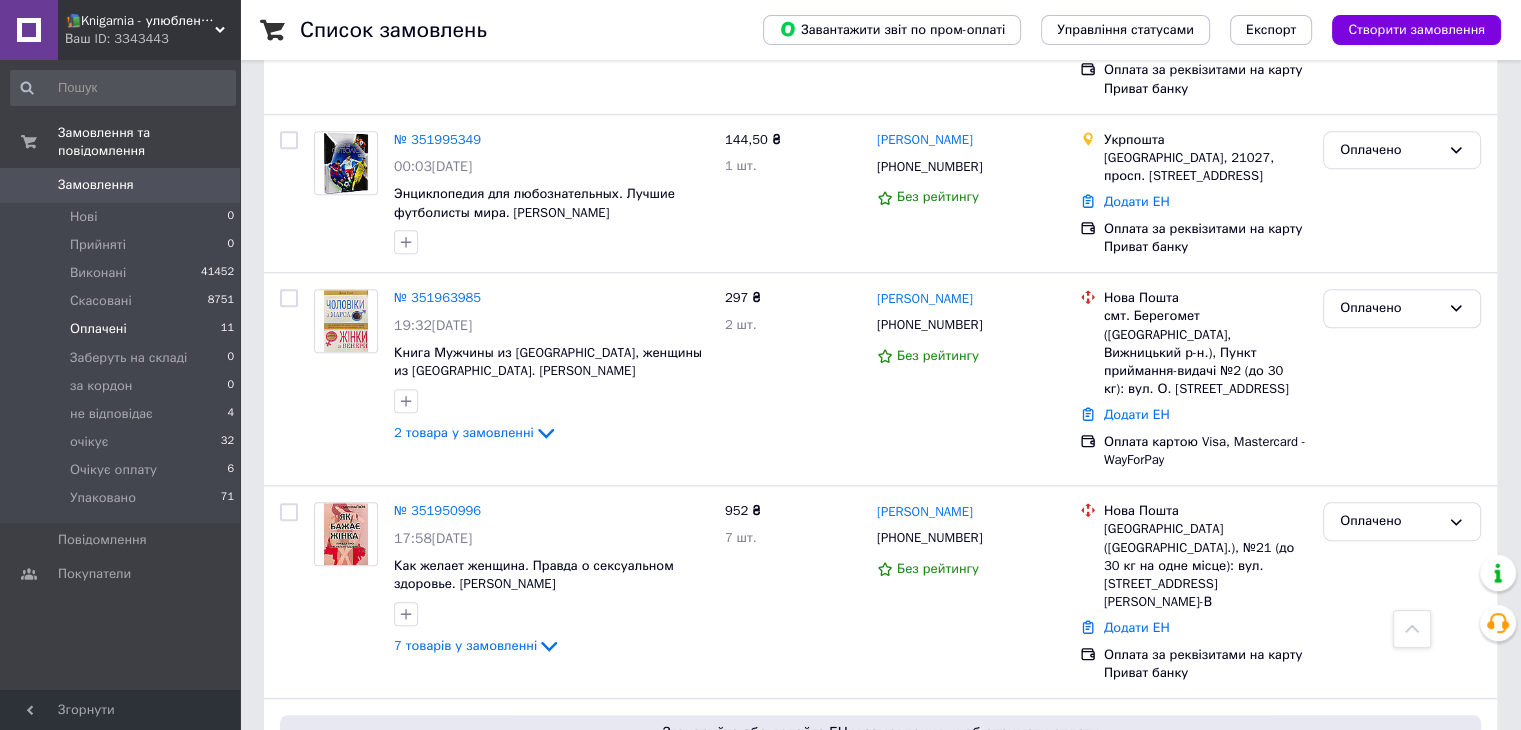 scroll, scrollTop: 1443, scrollLeft: 0, axis: vertical 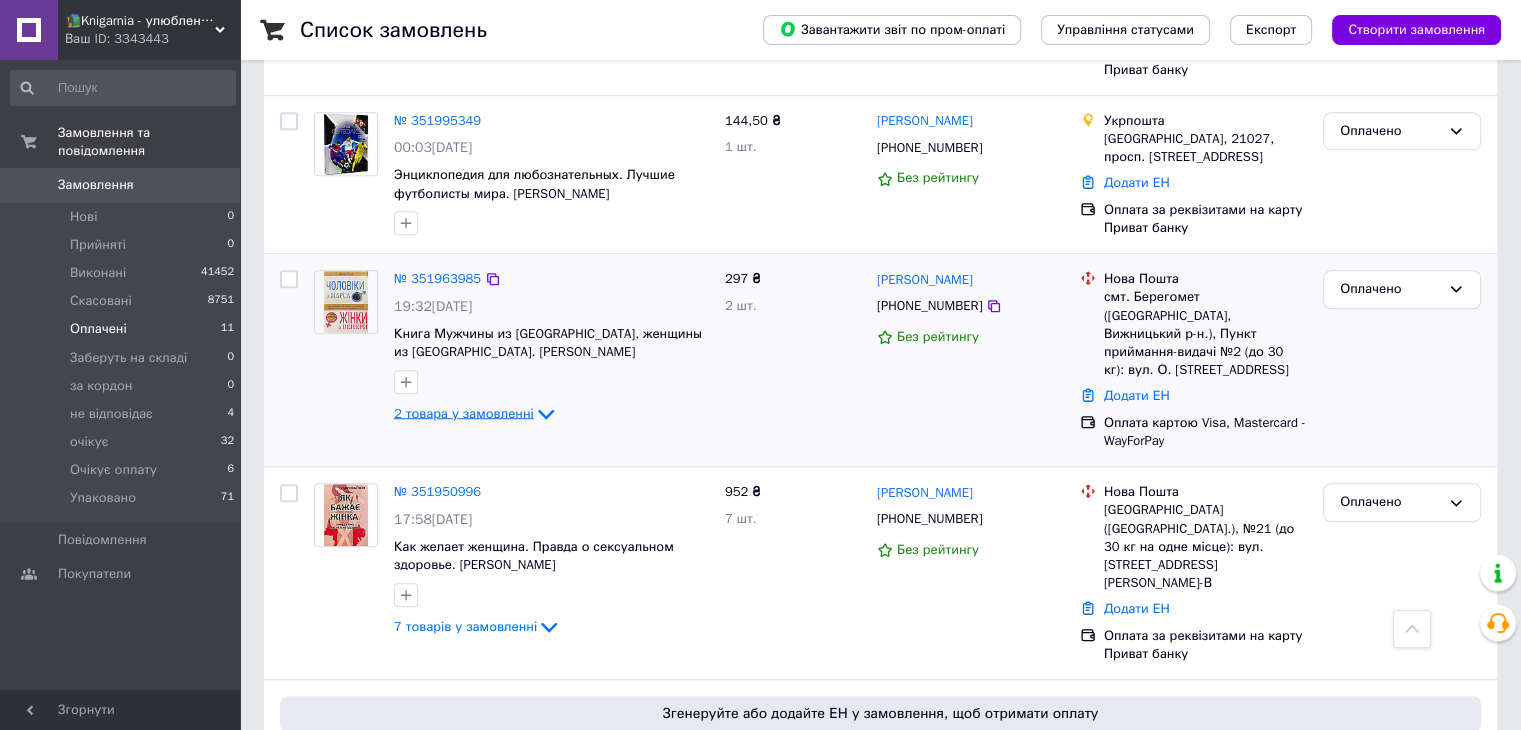 click 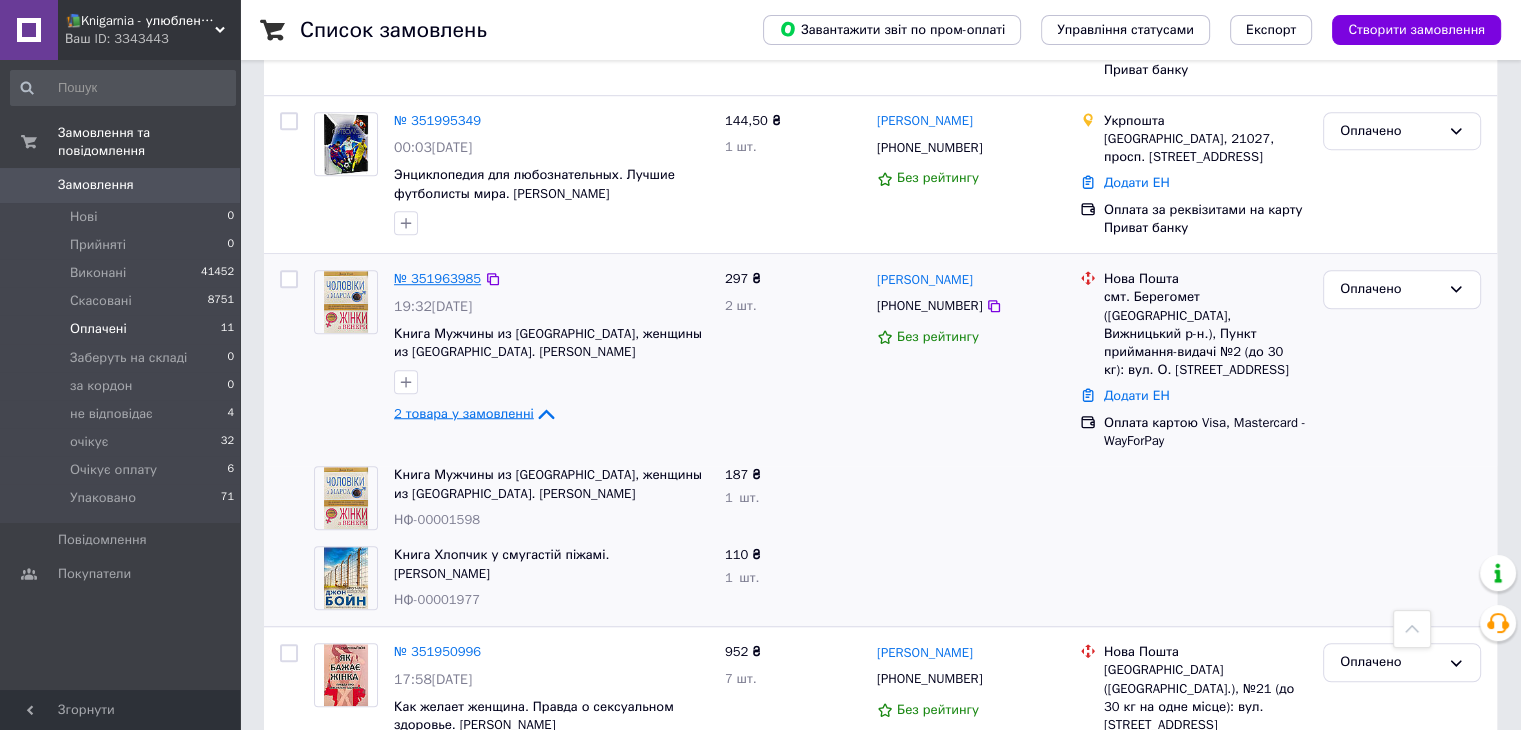 click on "№ 351963985" at bounding box center [437, 278] 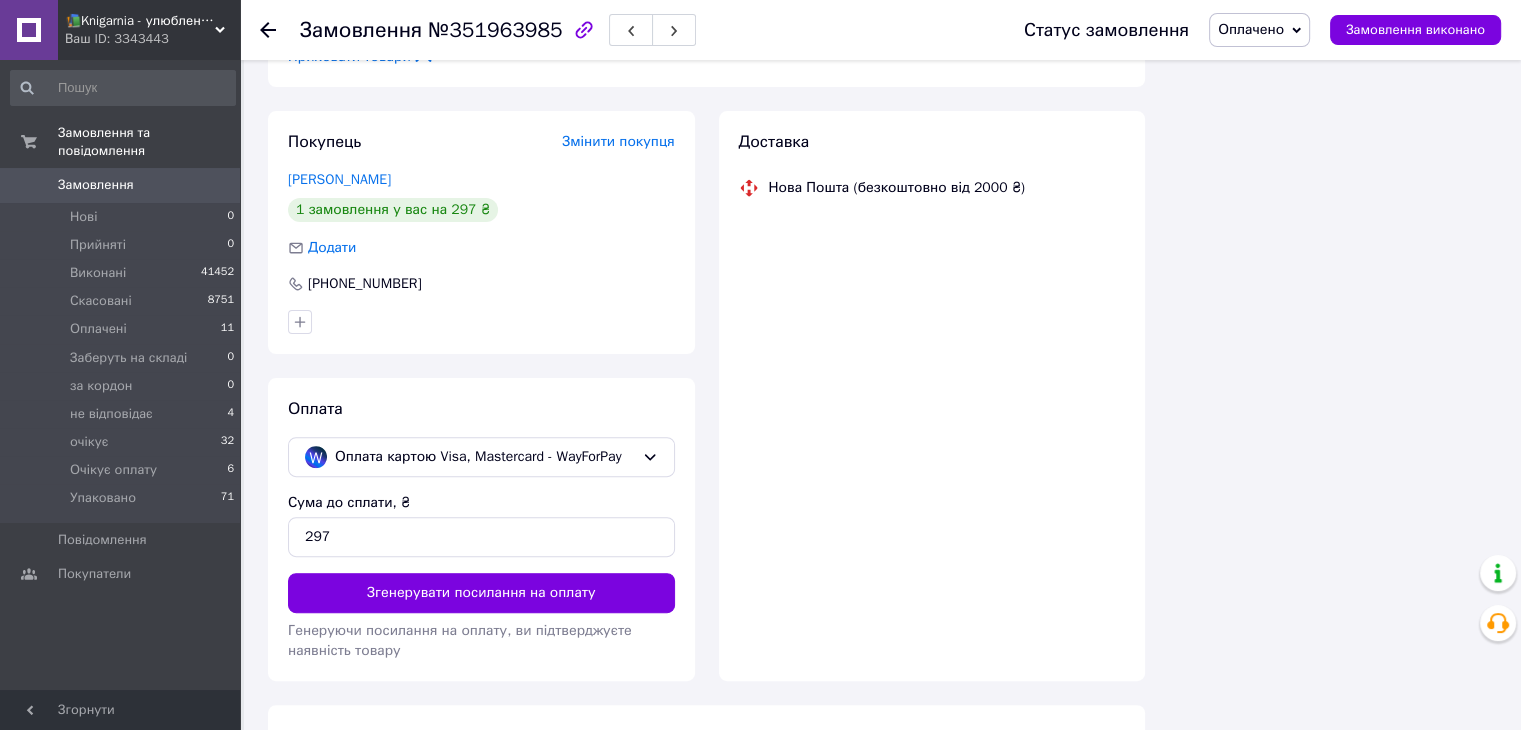 scroll, scrollTop: 792, scrollLeft: 0, axis: vertical 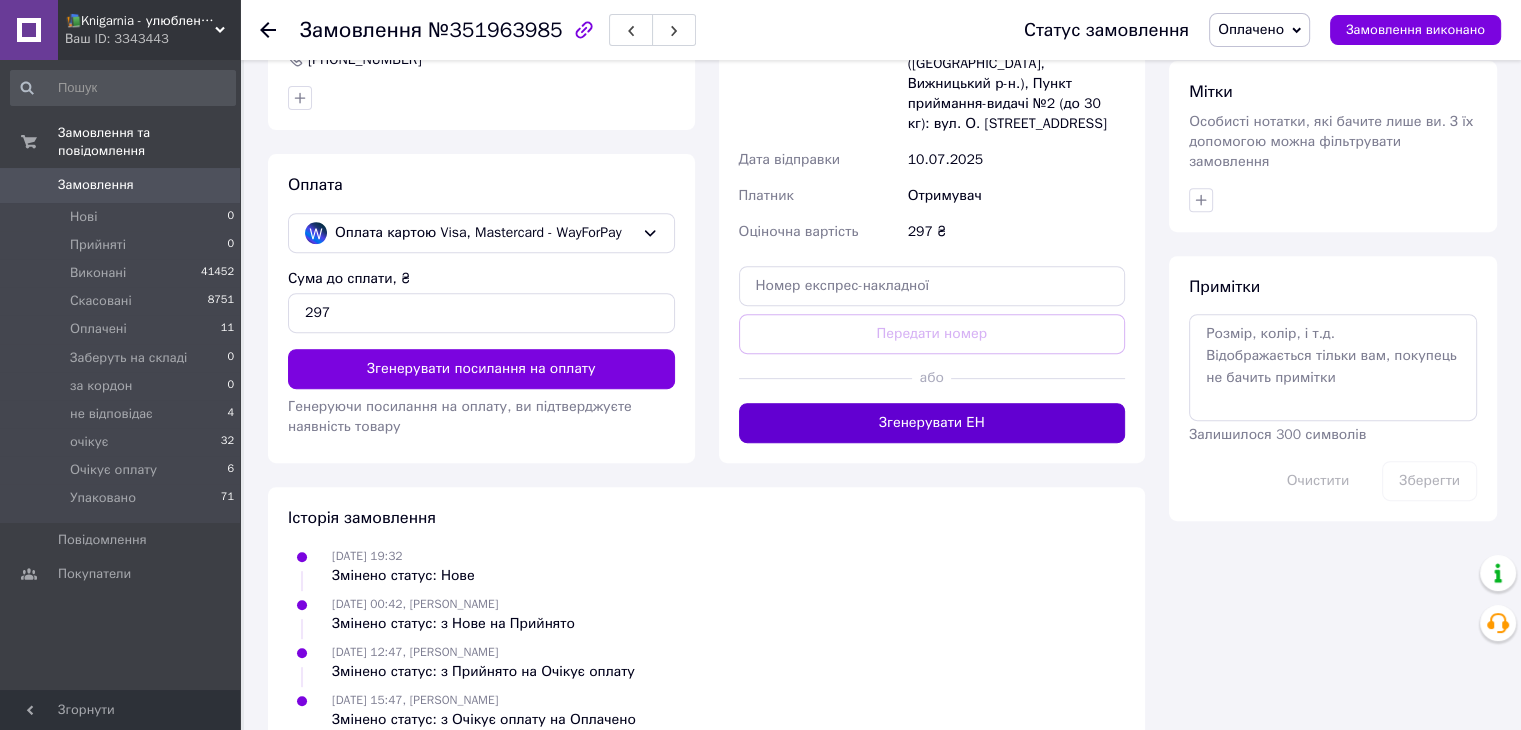 click on "Згенерувати ЕН" at bounding box center (932, 423) 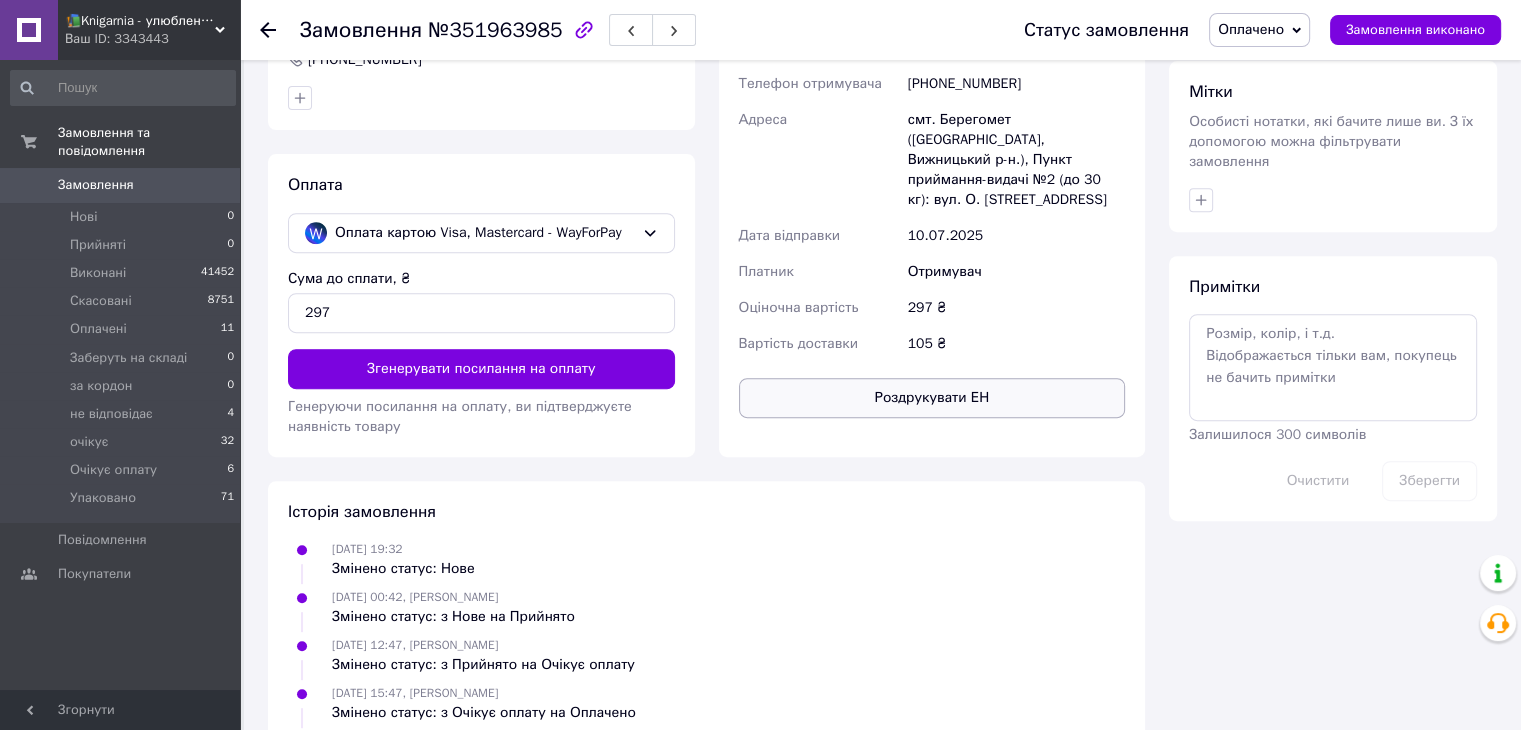 click on "Роздрукувати ЕН" at bounding box center [932, 398] 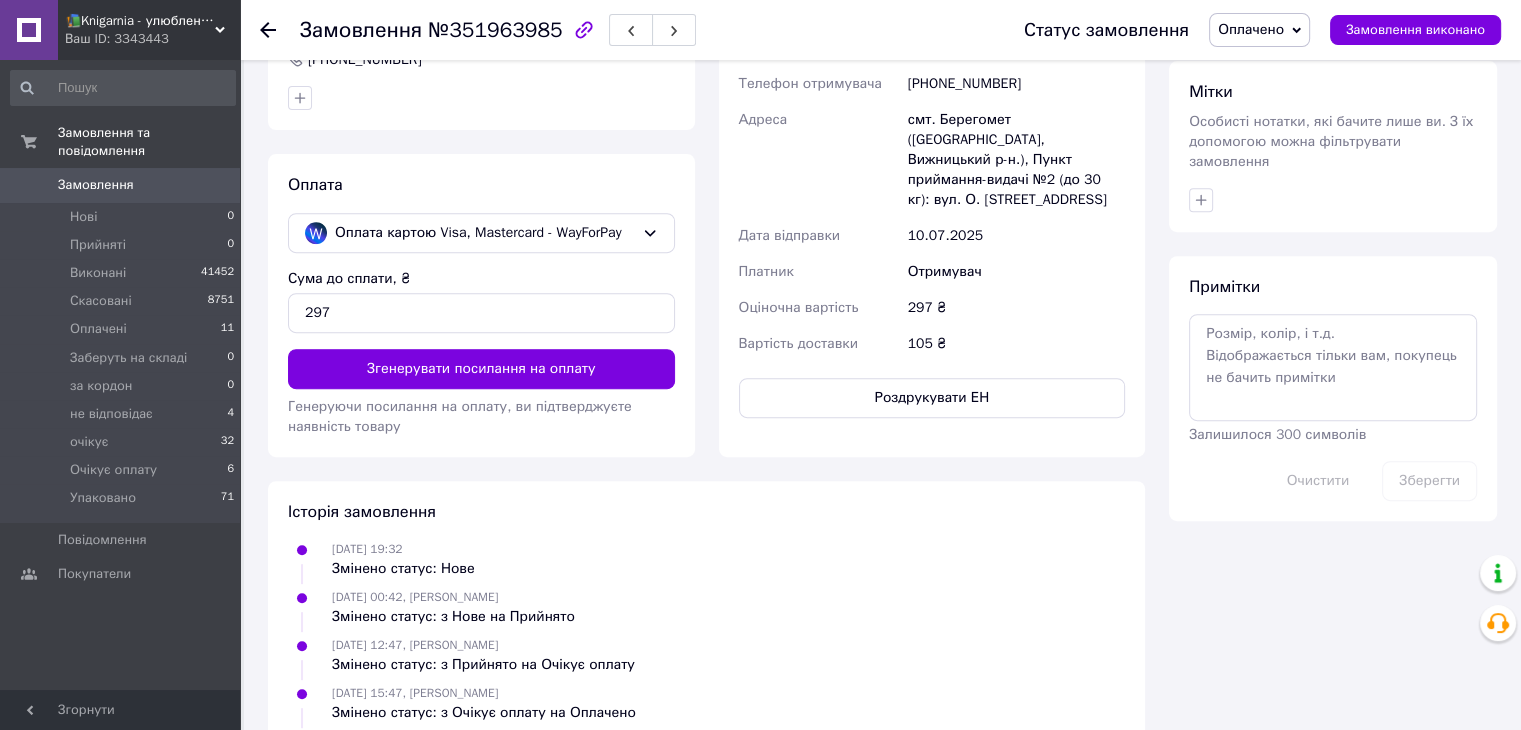 scroll, scrollTop: 0, scrollLeft: 0, axis: both 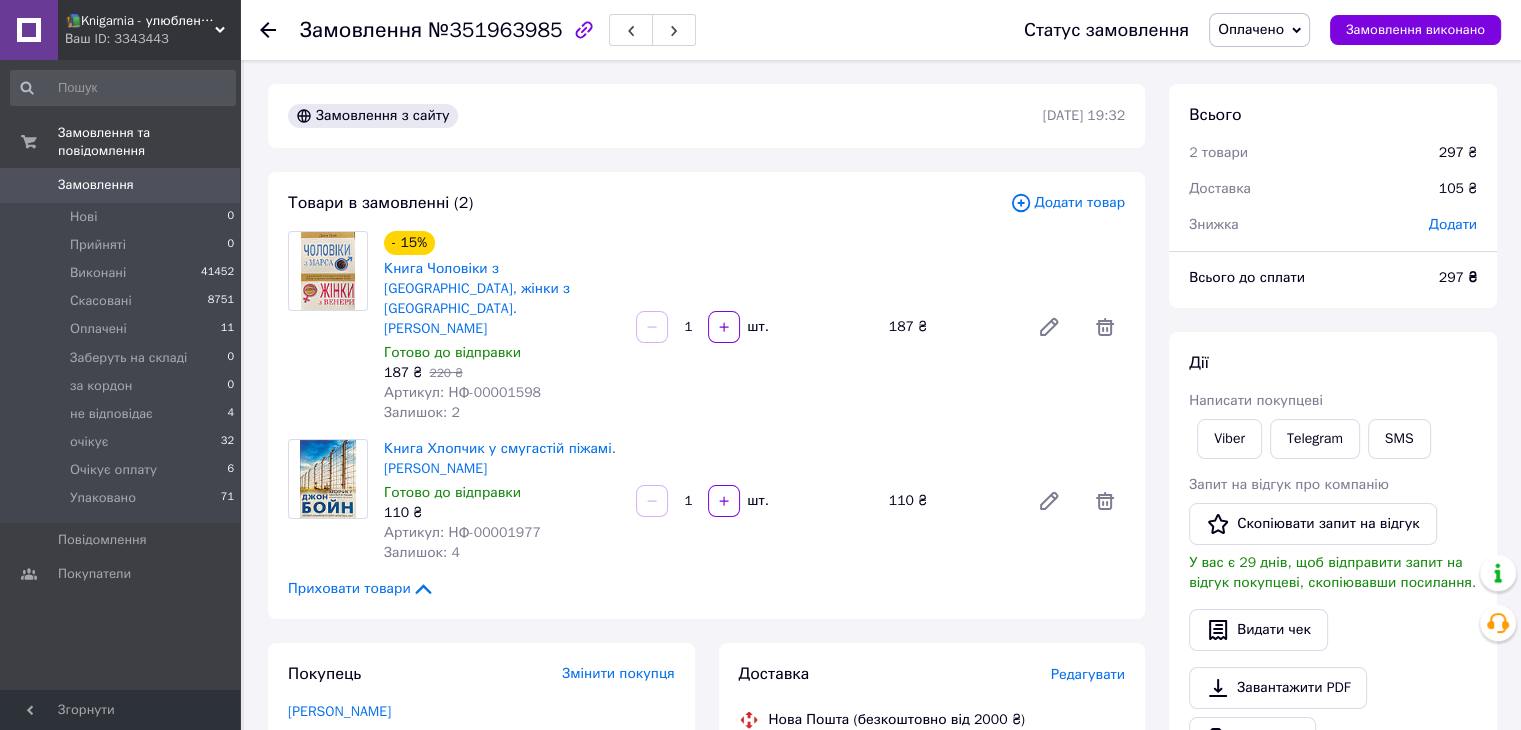 click on "Оплачено" at bounding box center [1251, 29] 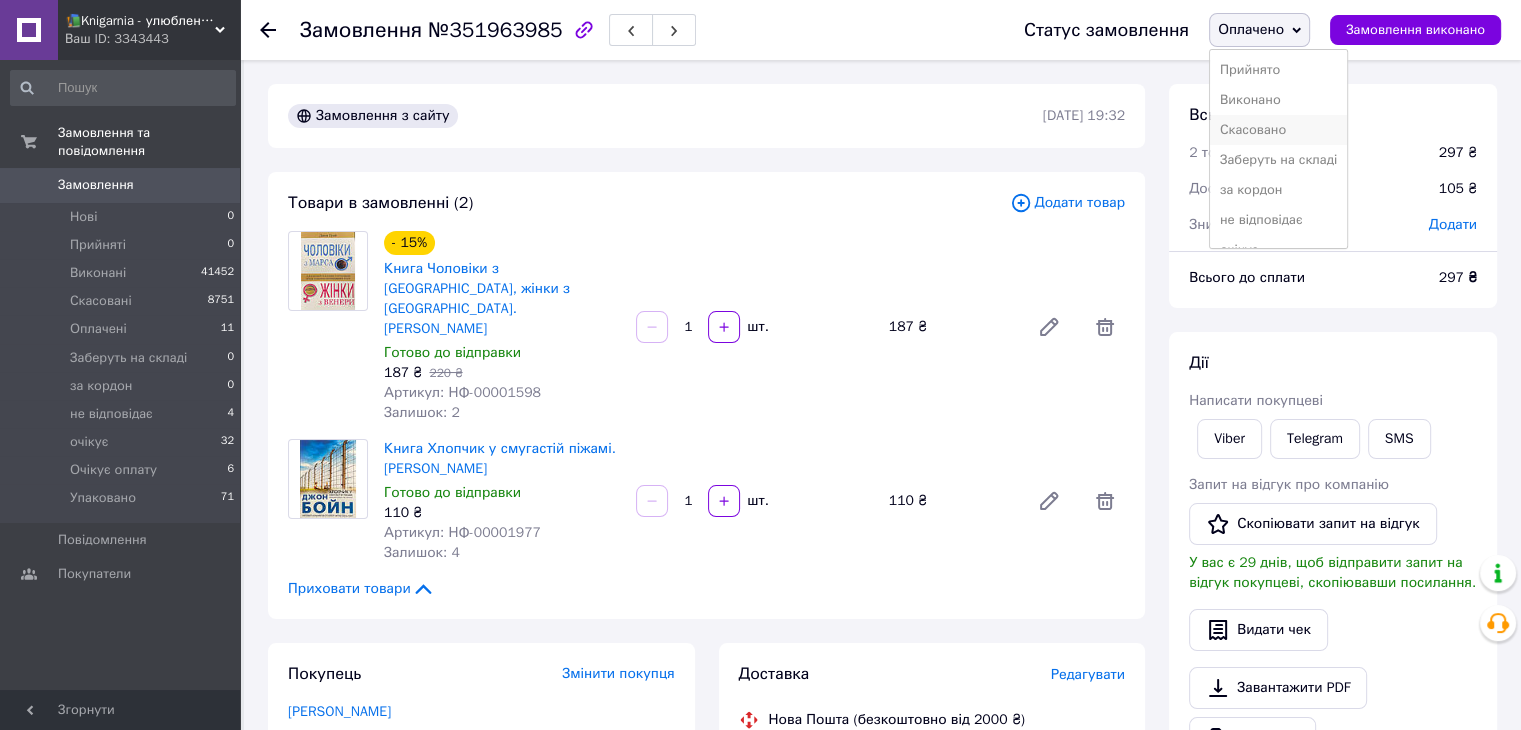 scroll, scrollTop: 81, scrollLeft: 0, axis: vertical 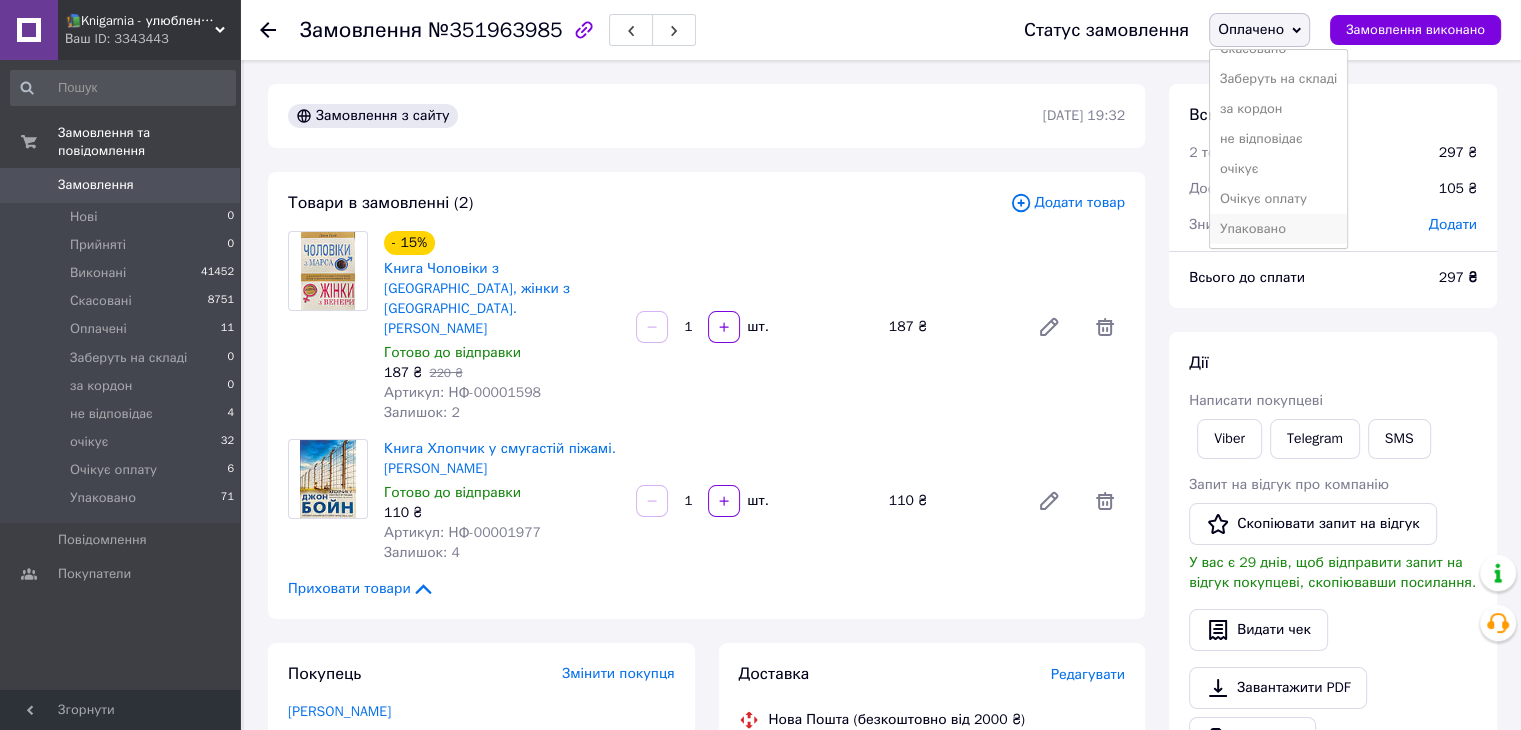 click on "Упаковано" at bounding box center [1278, 229] 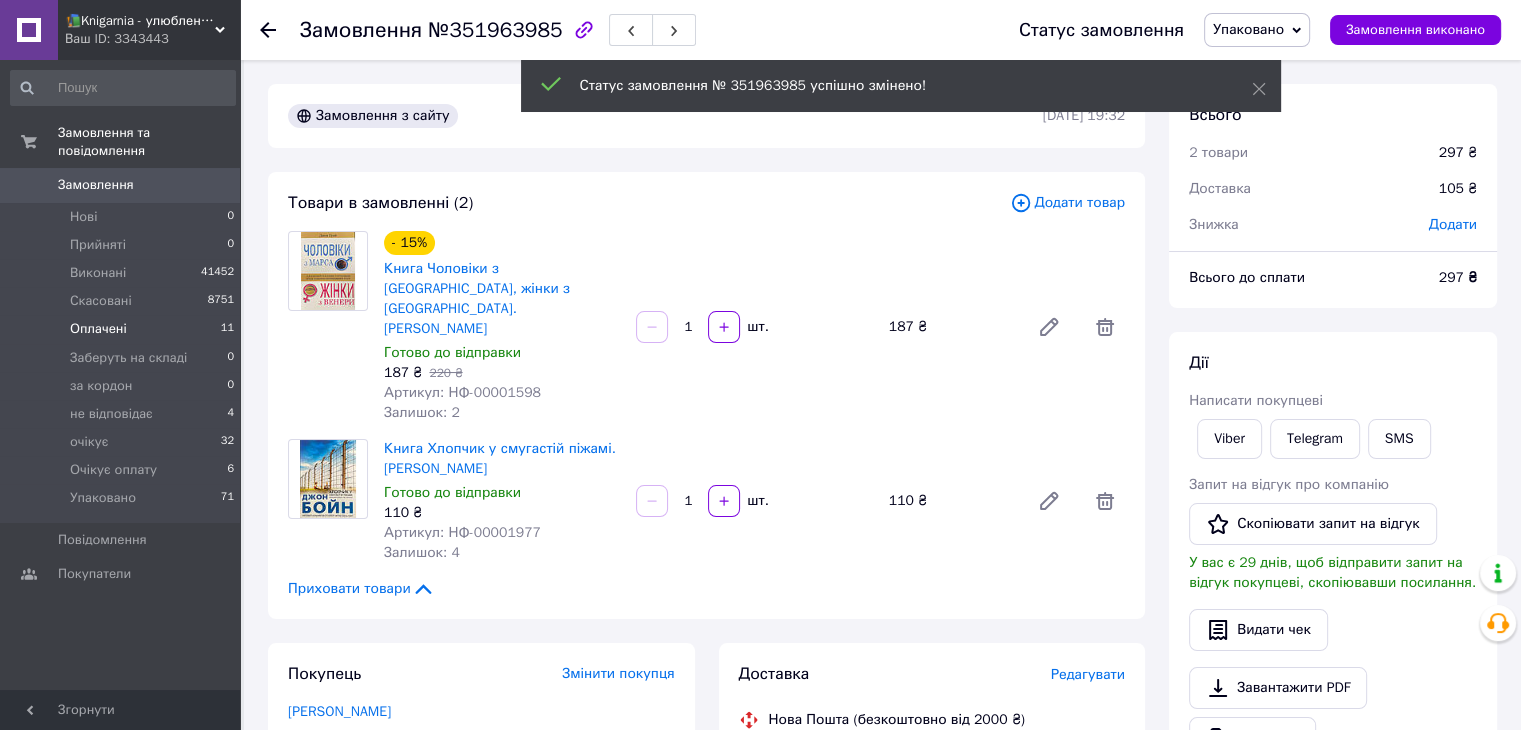 click on "Оплачені 11" at bounding box center [123, 329] 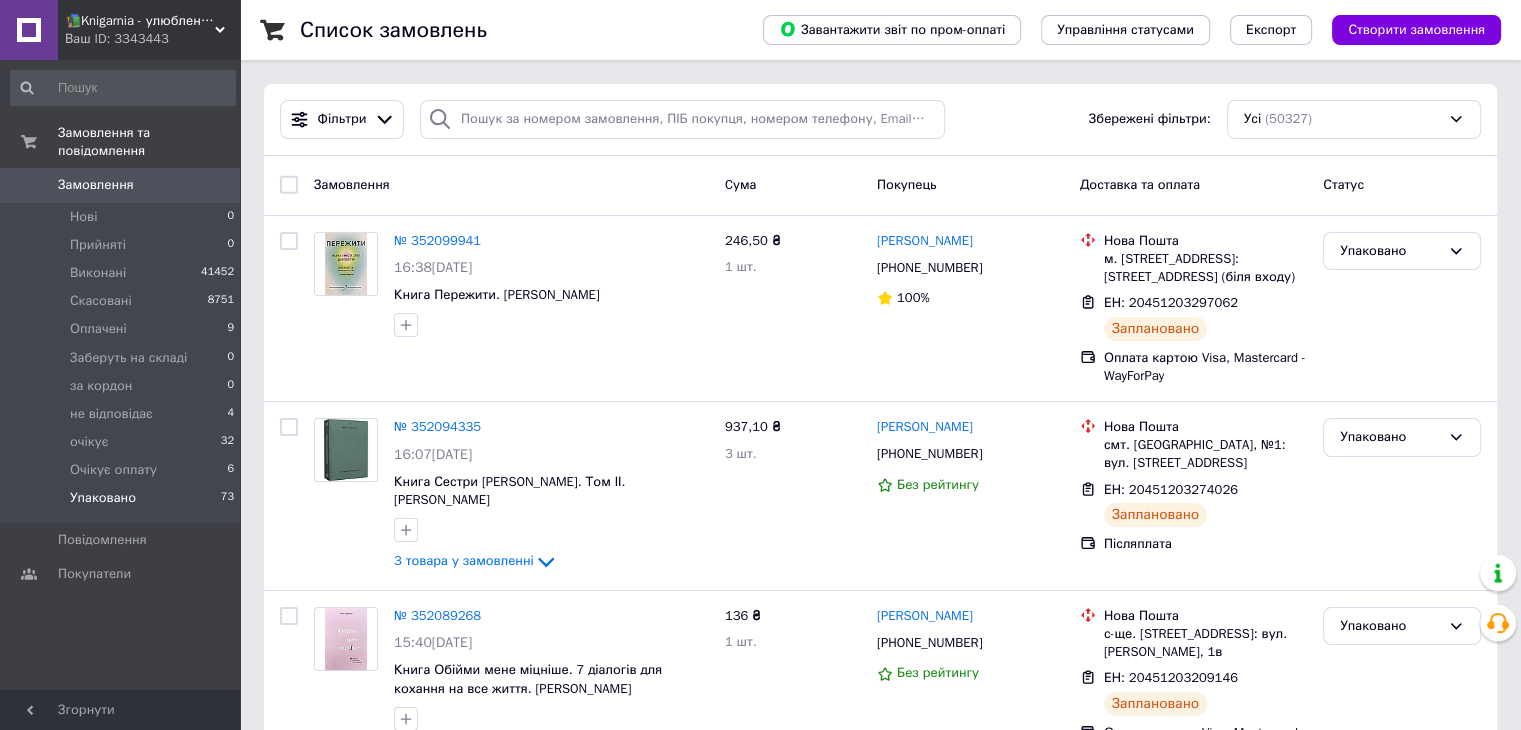 click on "Упаковано" at bounding box center (103, 498) 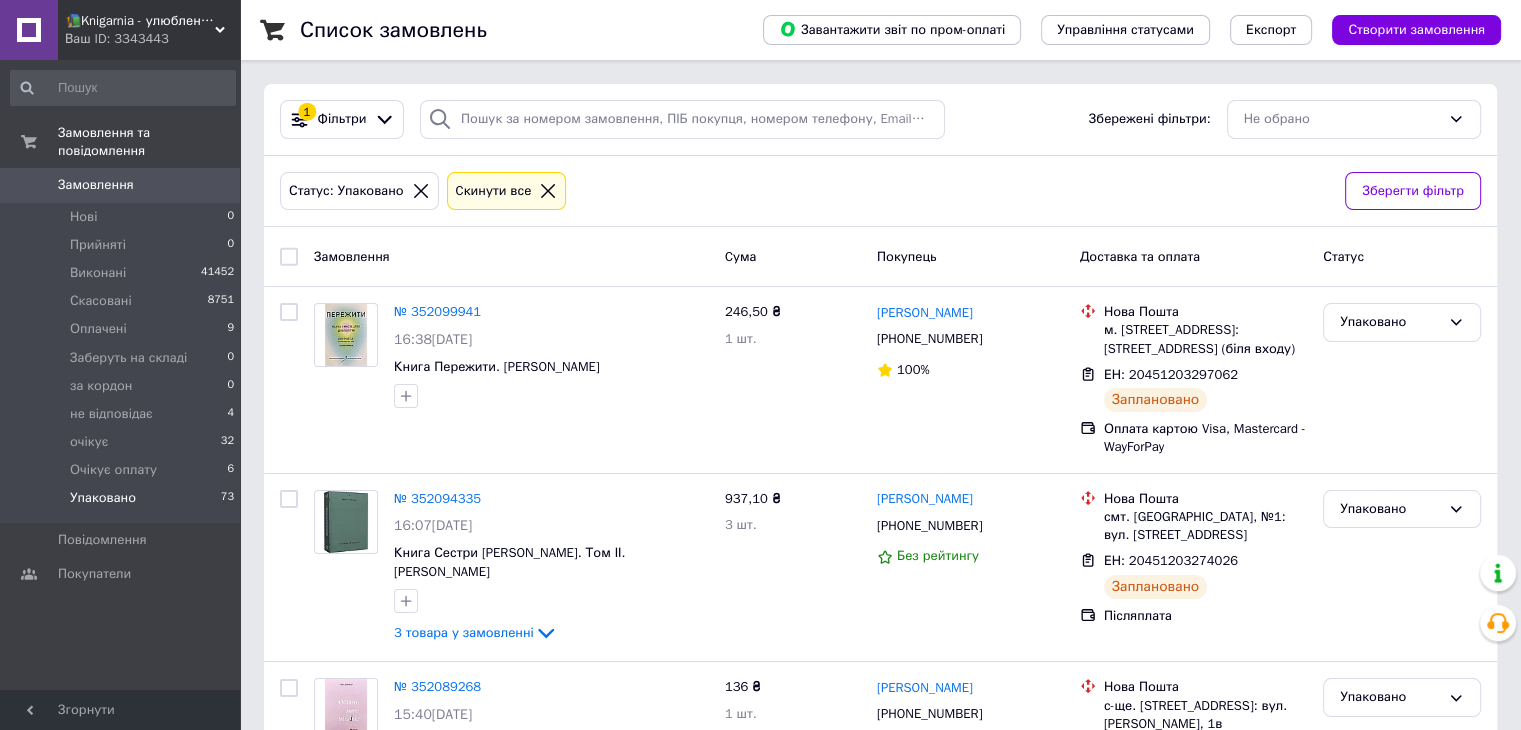 scroll, scrollTop: 180, scrollLeft: 0, axis: vertical 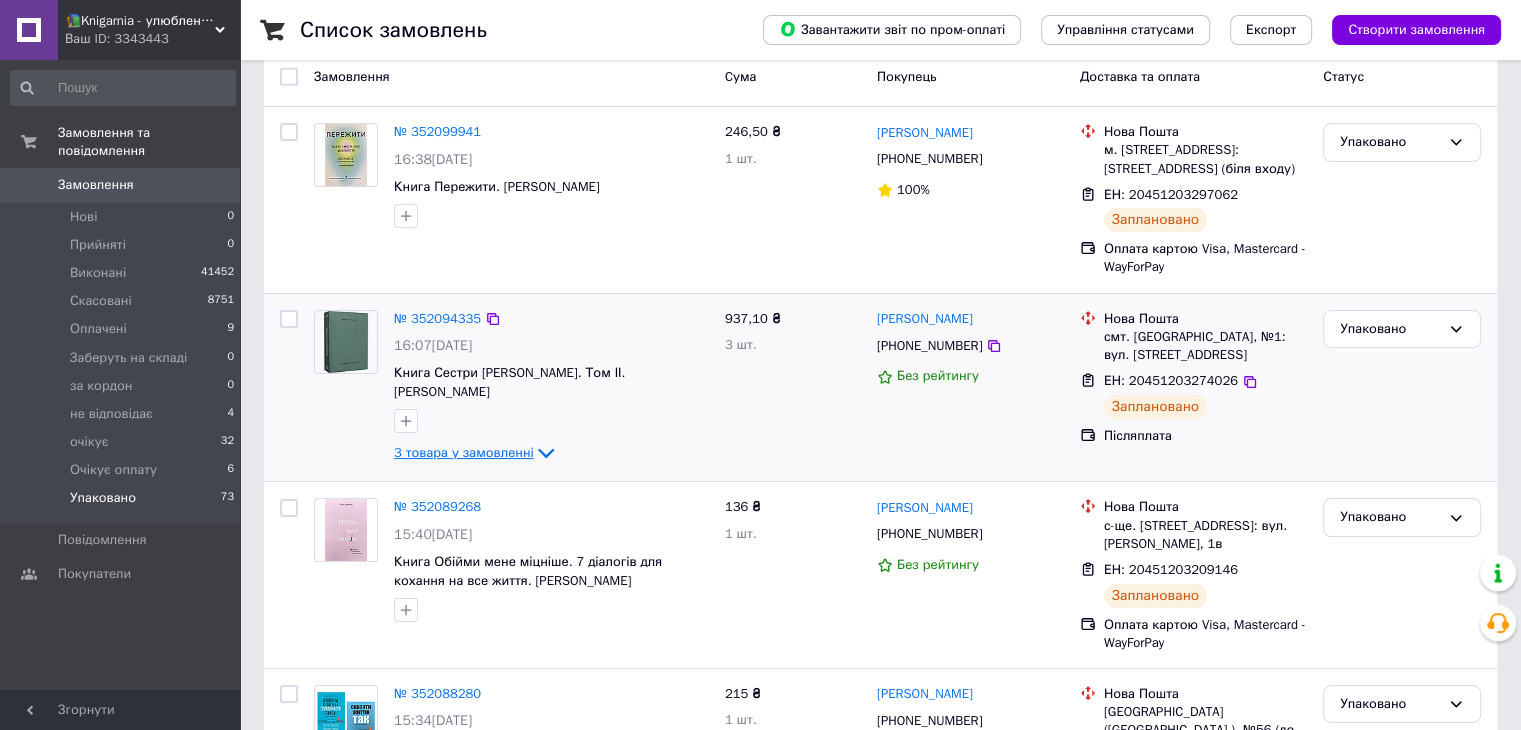 click 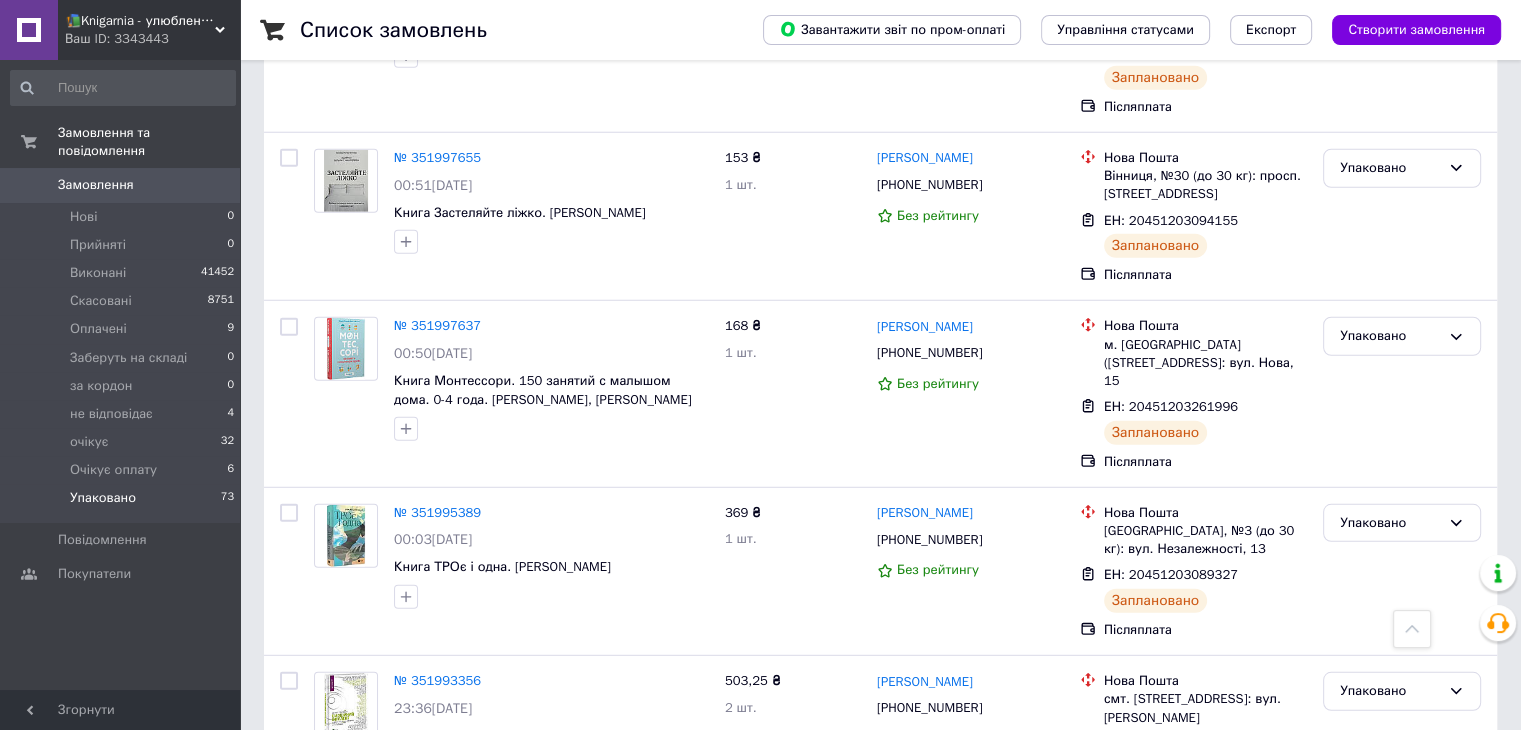 scroll, scrollTop: 5444, scrollLeft: 0, axis: vertical 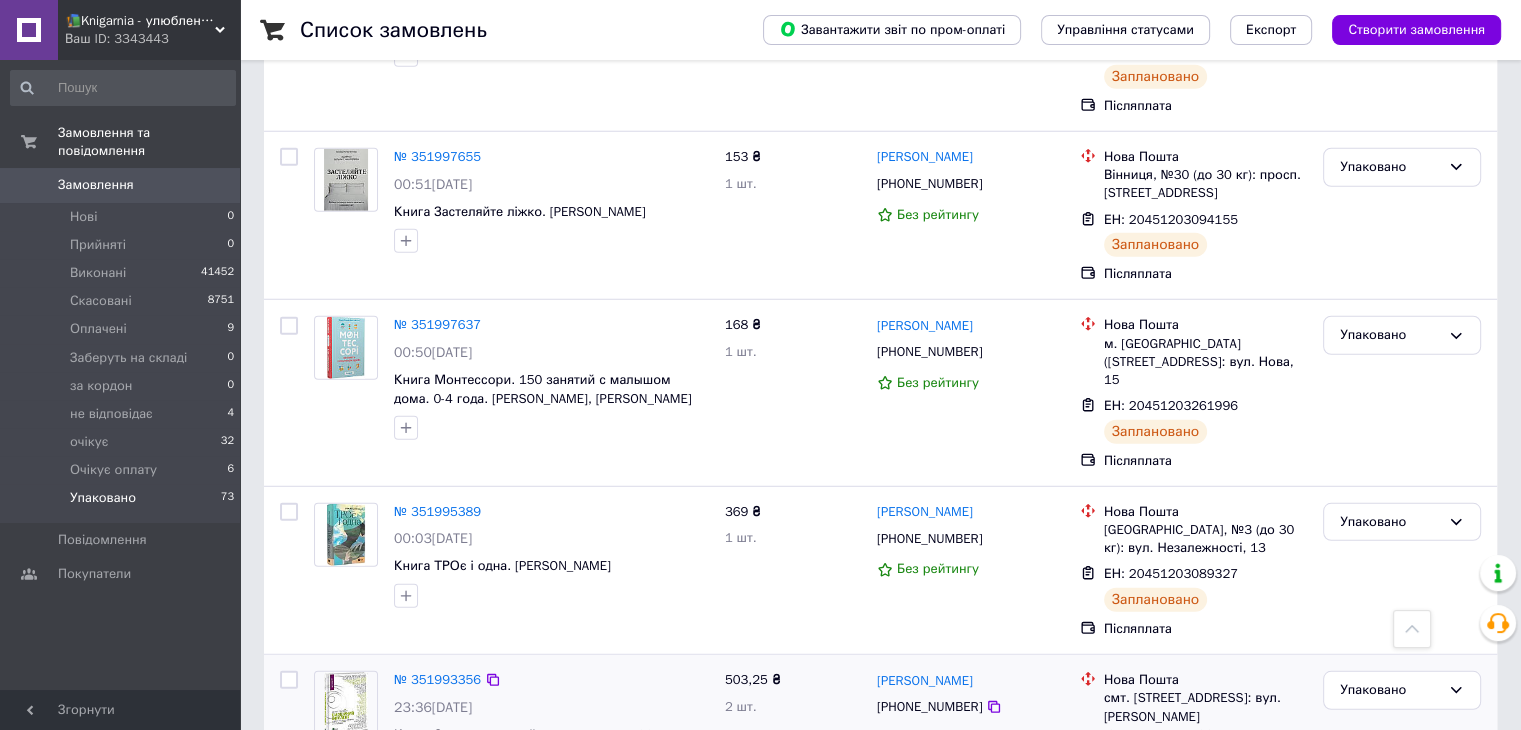 drag, startPoint x: 508, startPoint y: 386, endPoint x: 503, endPoint y: 397, distance: 12.083046 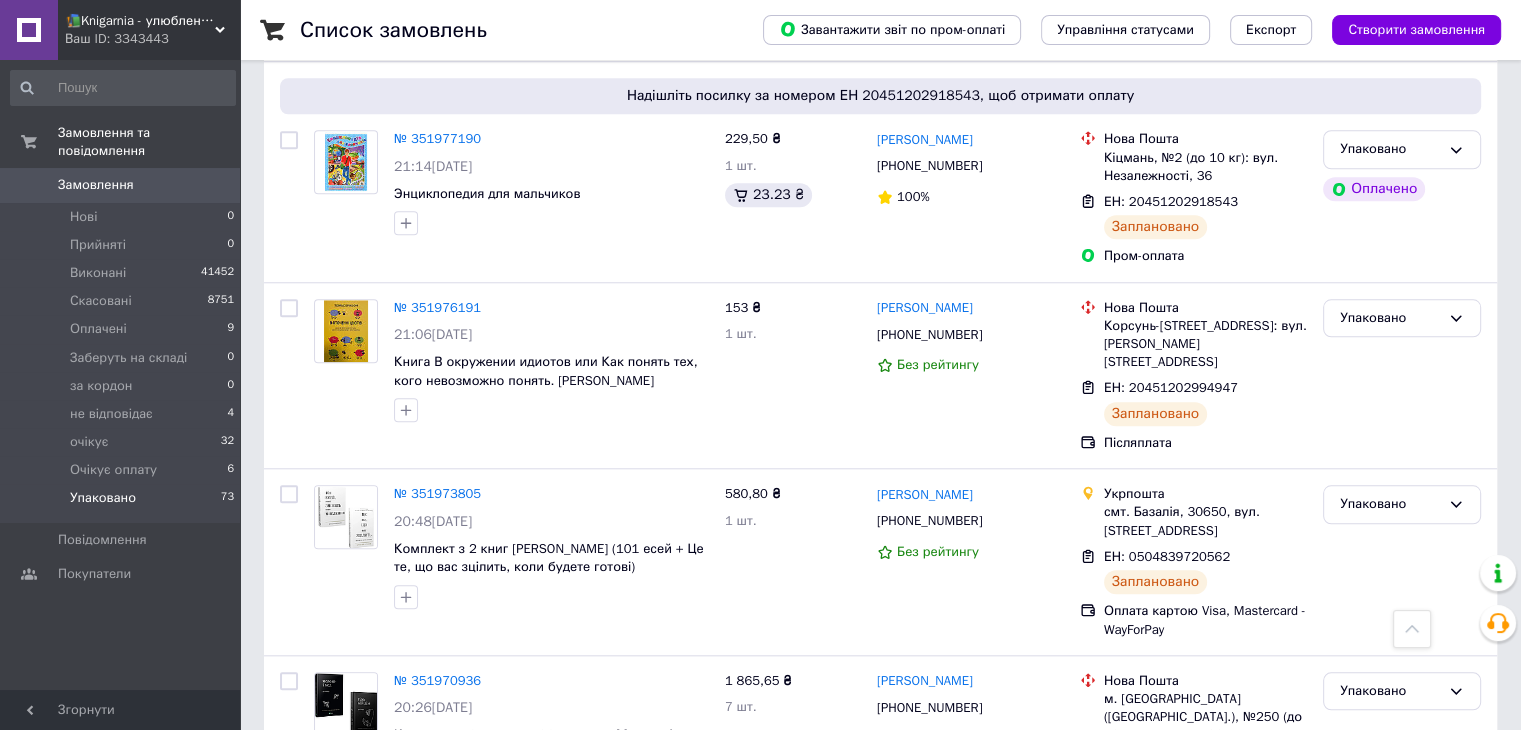 scroll, scrollTop: 9480, scrollLeft: 0, axis: vertical 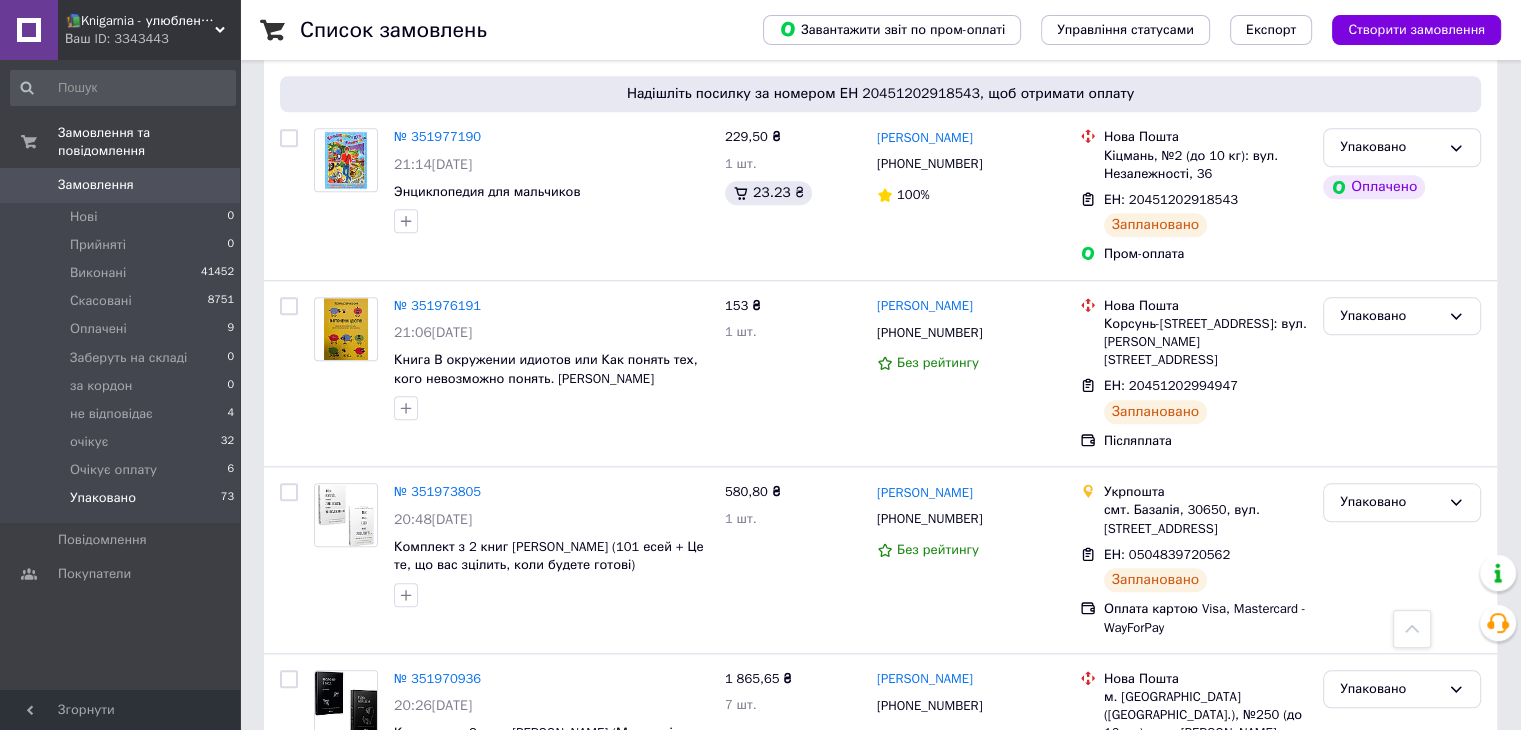 click on "3 товара у замовленні" at bounding box center (464, 1035) 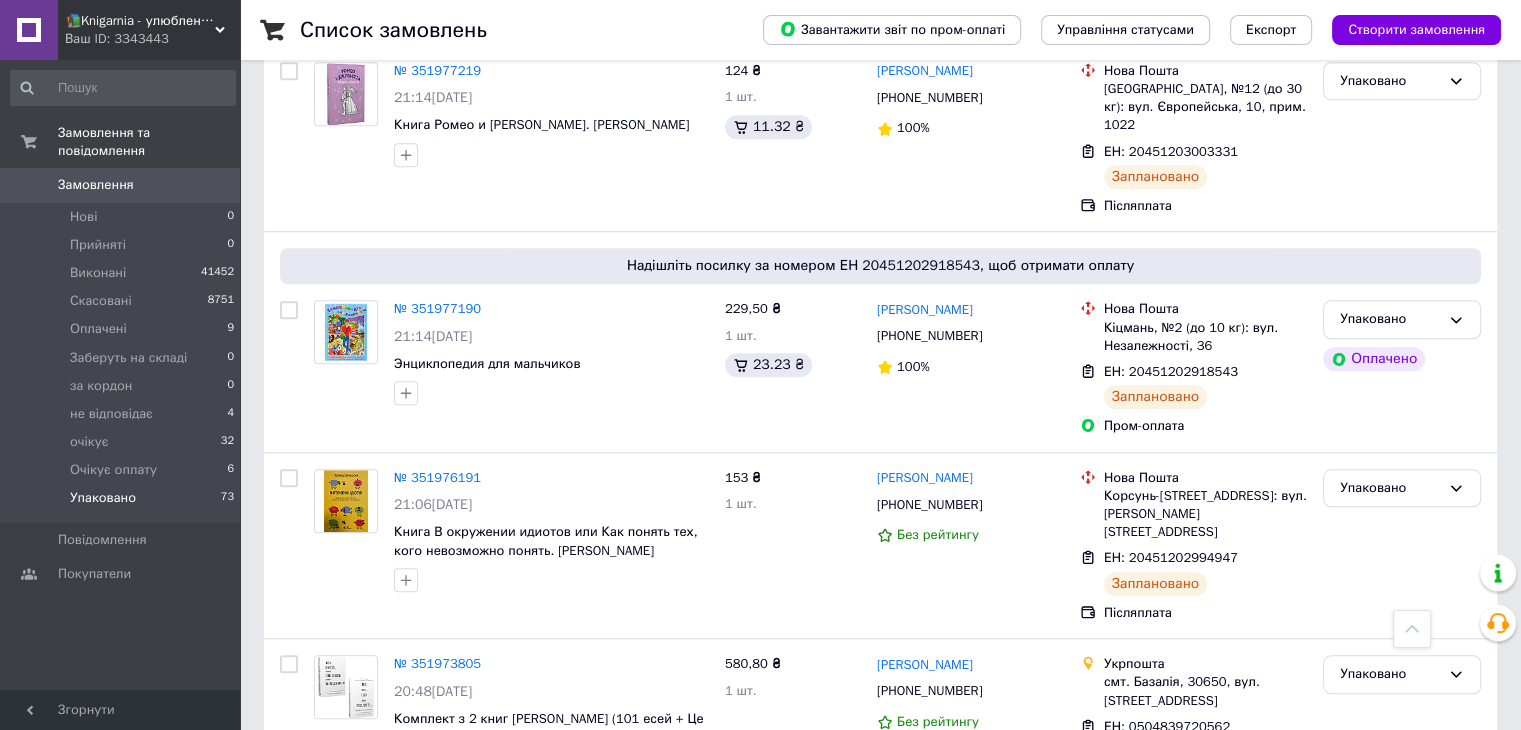 scroll, scrollTop: 9279, scrollLeft: 0, axis: vertical 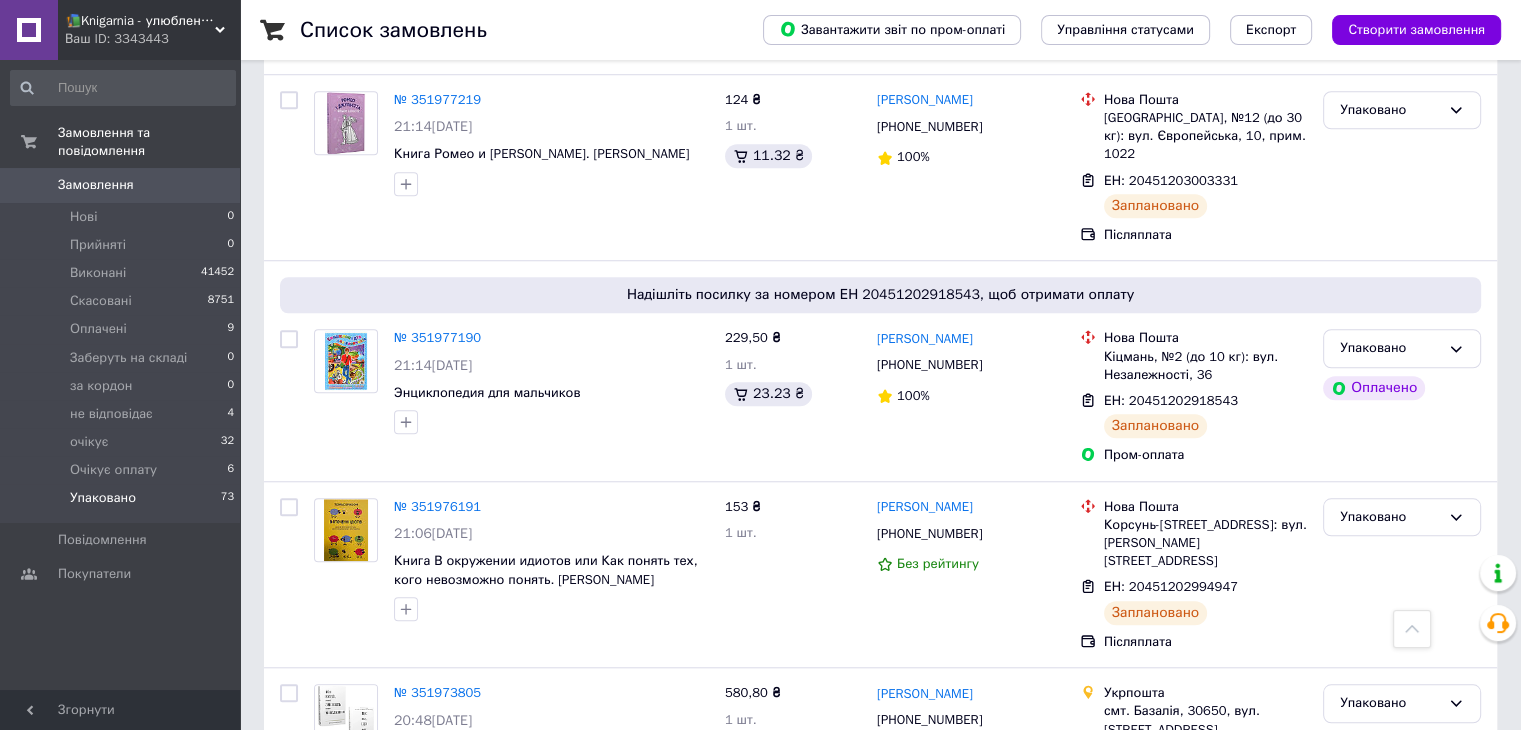 click on "7 товарів у замовленні" at bounding box center [465, 1013] 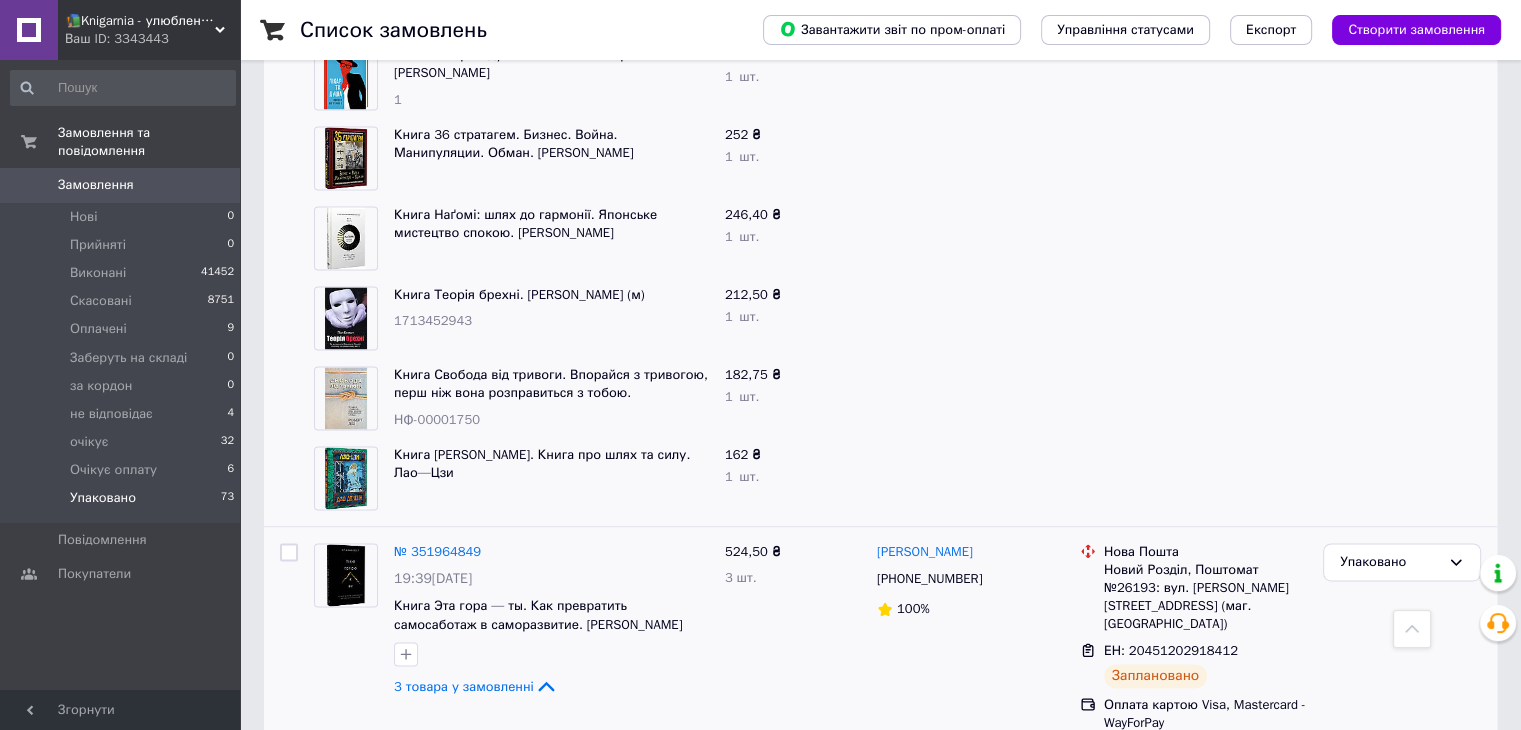 scroll, scrollTop: 10391, scrollLeft: 0, axis: vertical 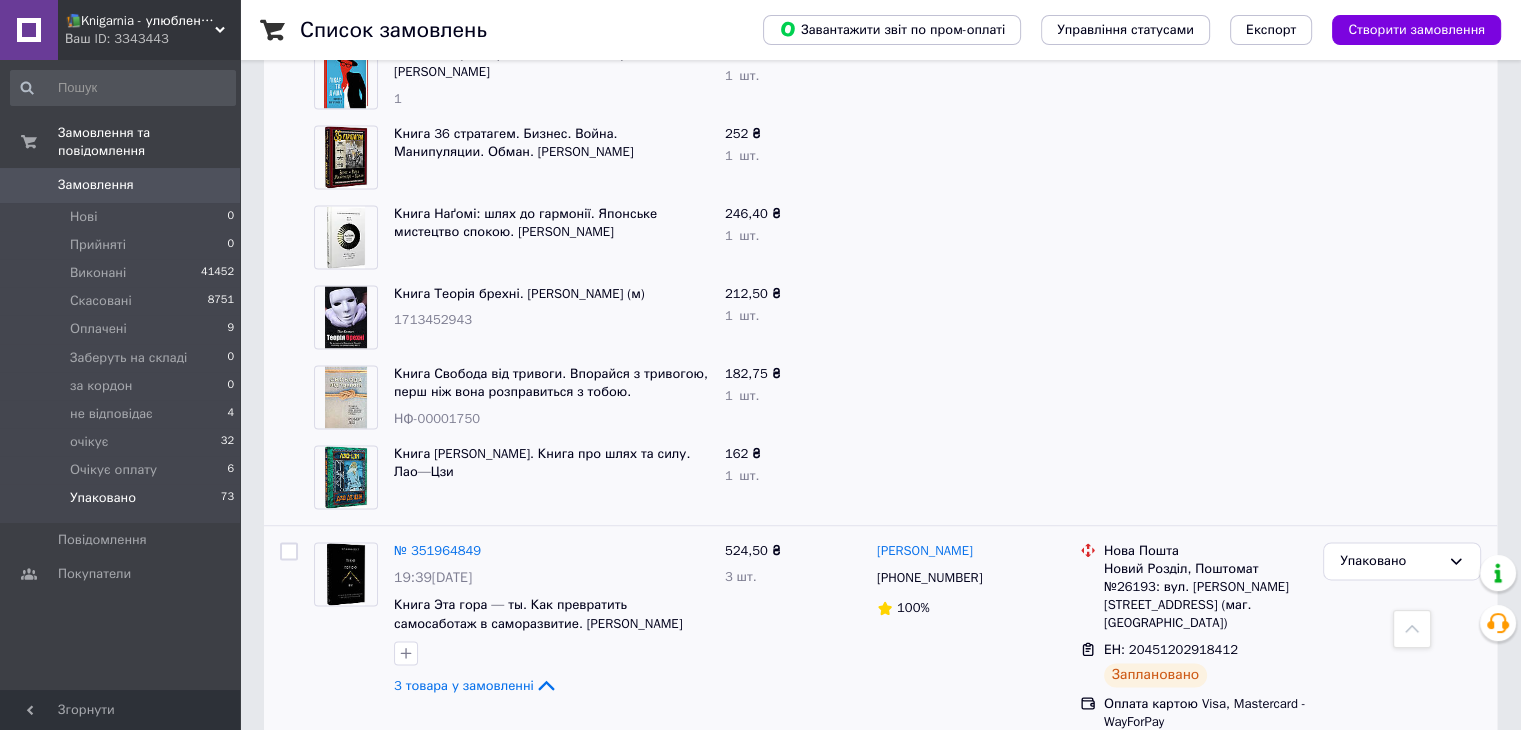 click on "2 товара у замовленні" at bounding box center (464, 1147) 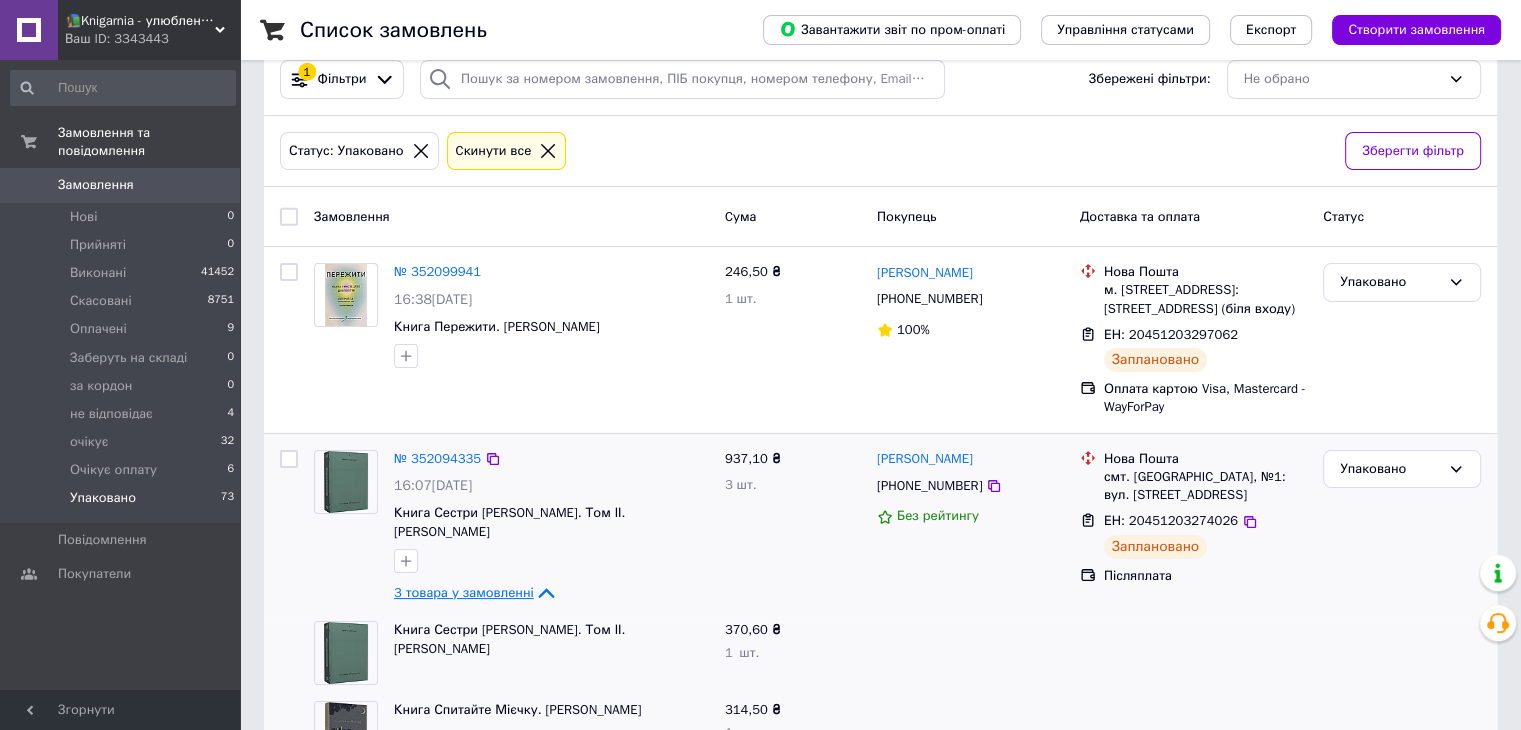 scroll, scrollTop: 14, scrollLeft: 0, axis: vertical 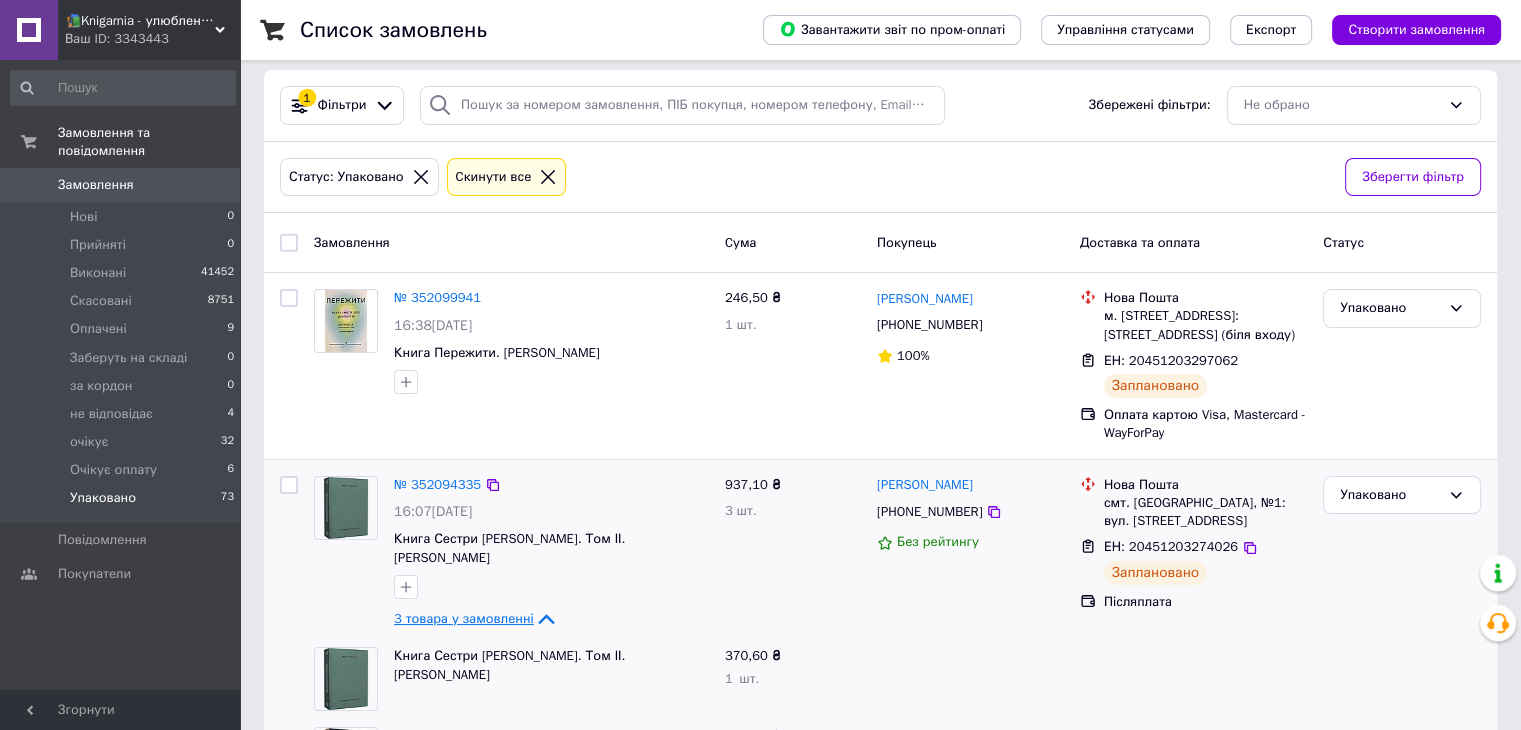click on "1 Фільтри Збережені фільтри: Не обрано" at bounding box center (880, 106) 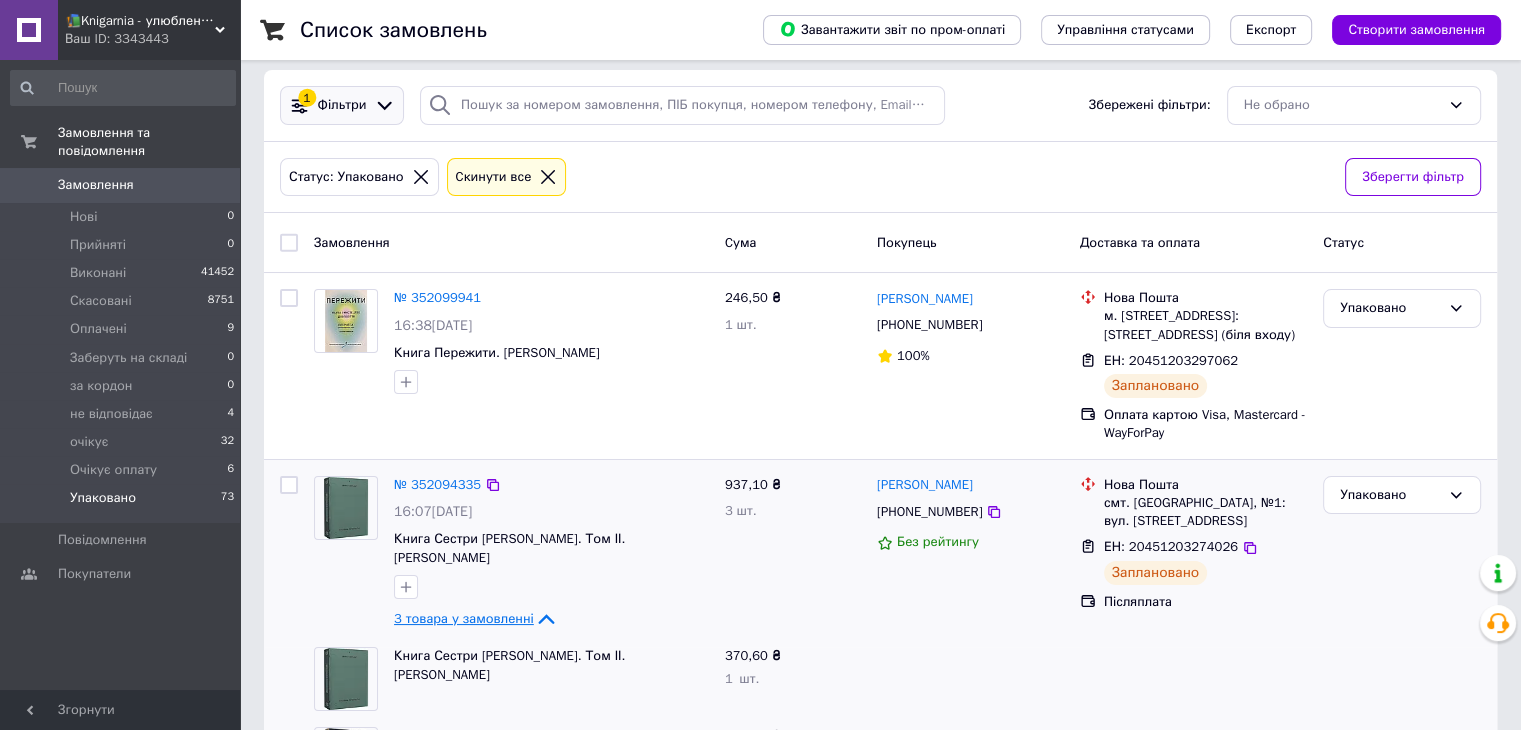 click on "1 Фільтри" at bounding box center [342, 105] 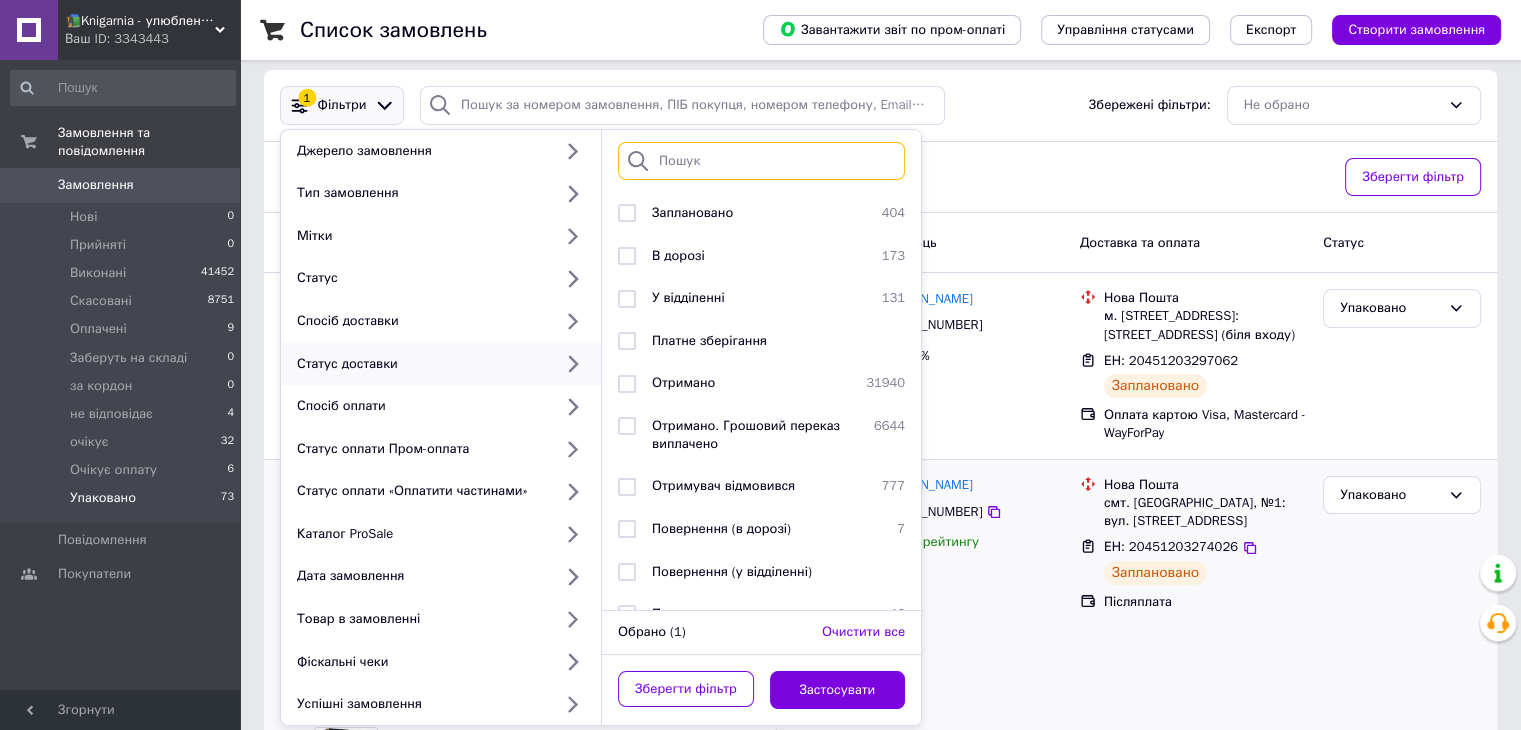 click at bounding box center [761, 161] 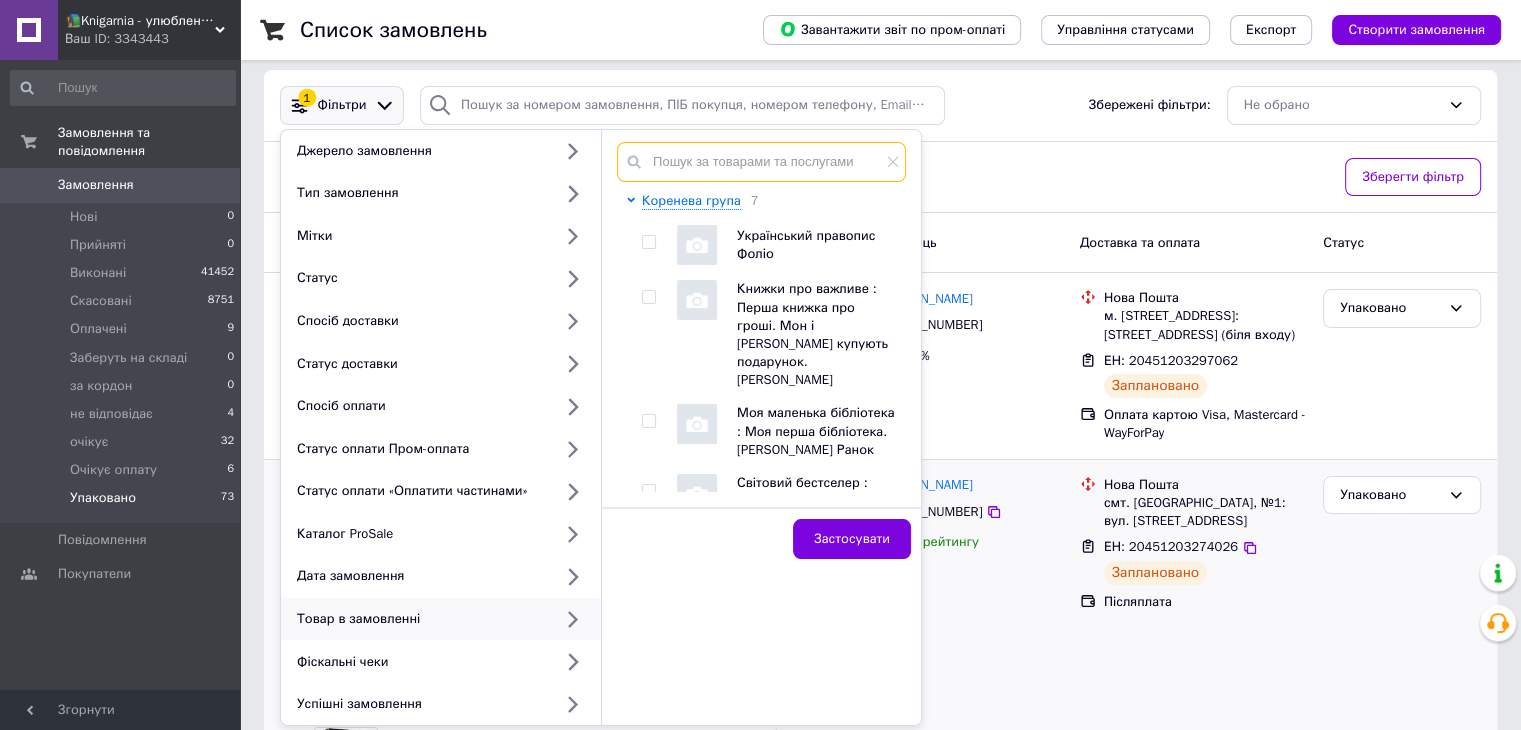 click at bounding box center (761, 162) 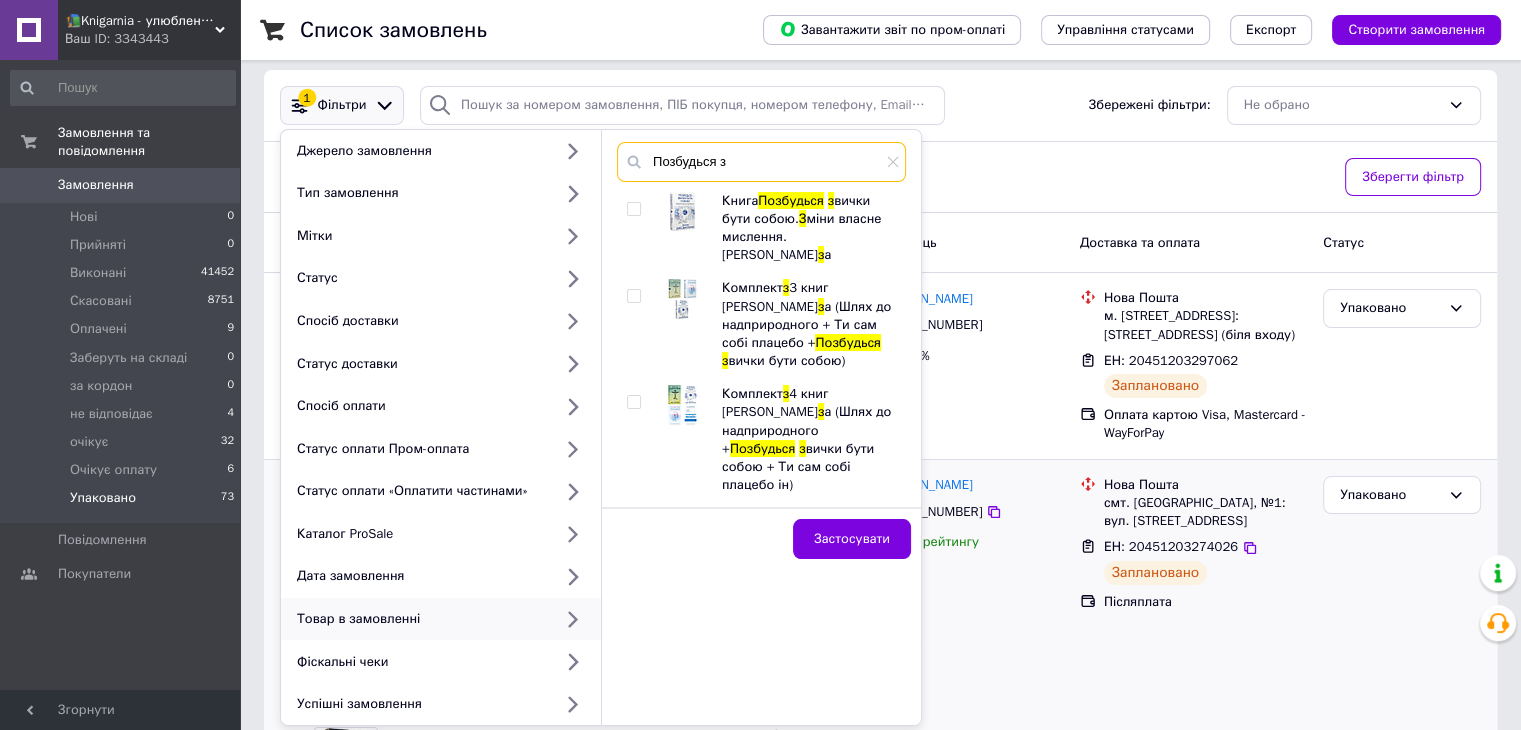 type on "Позбудься з" 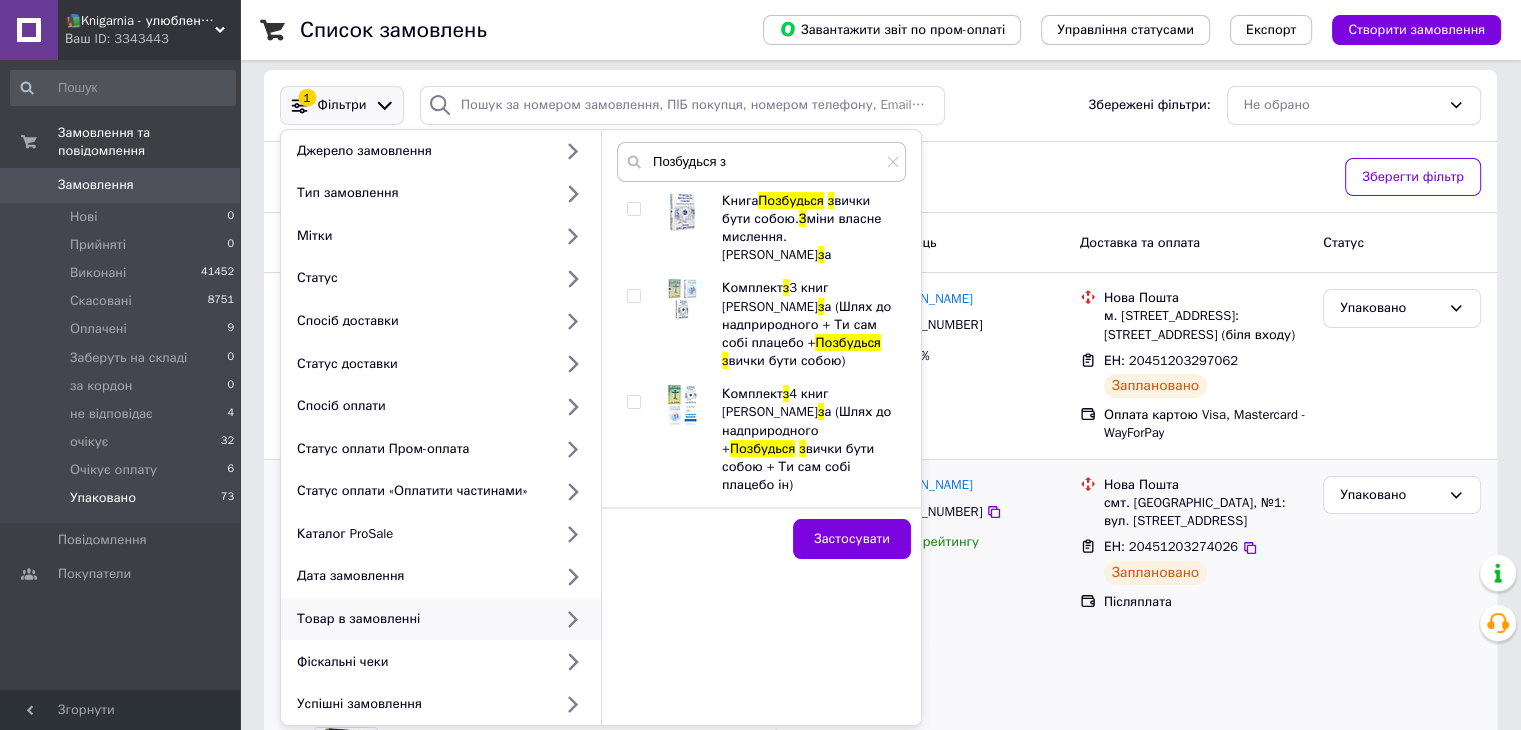 click at bounding box center (633, 209) 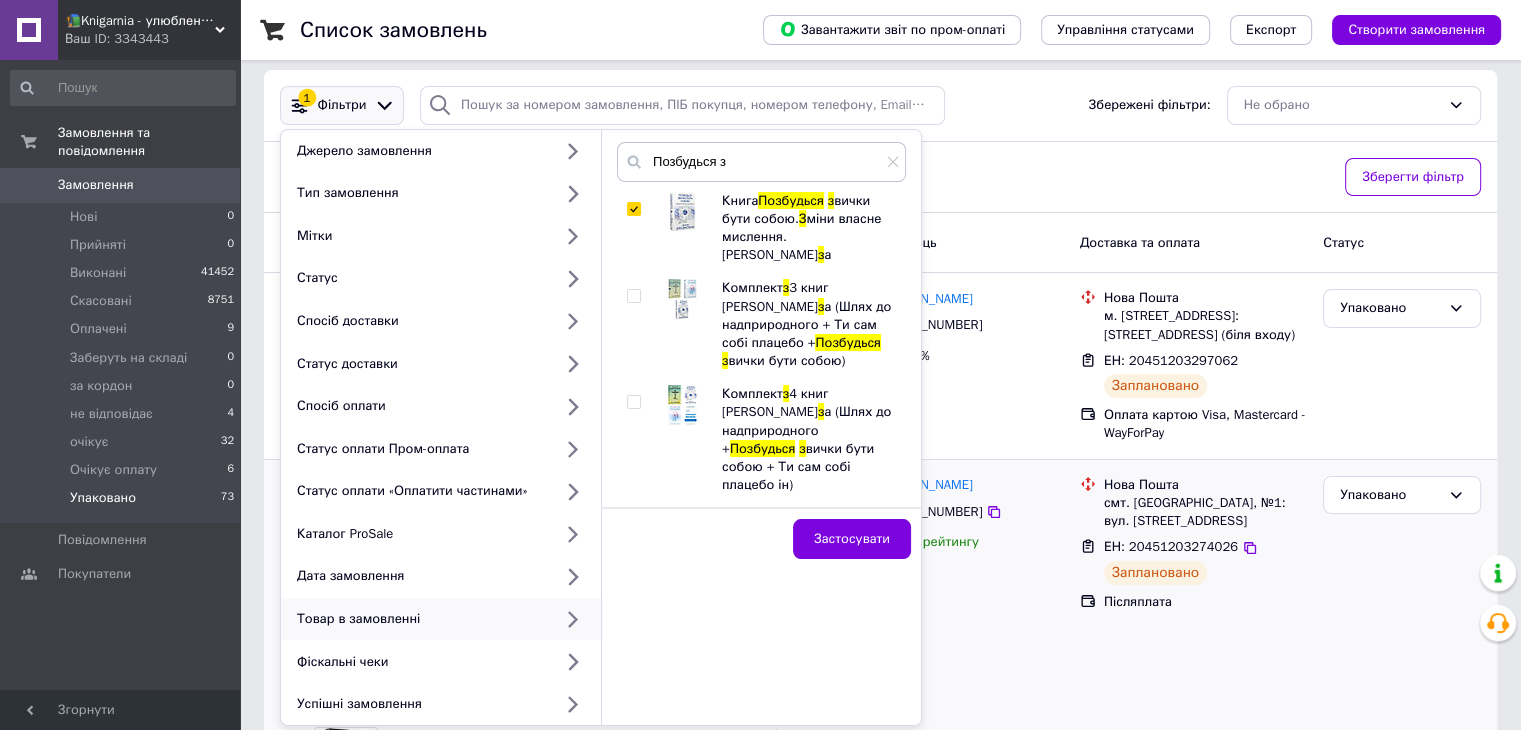 checkbox on "true" 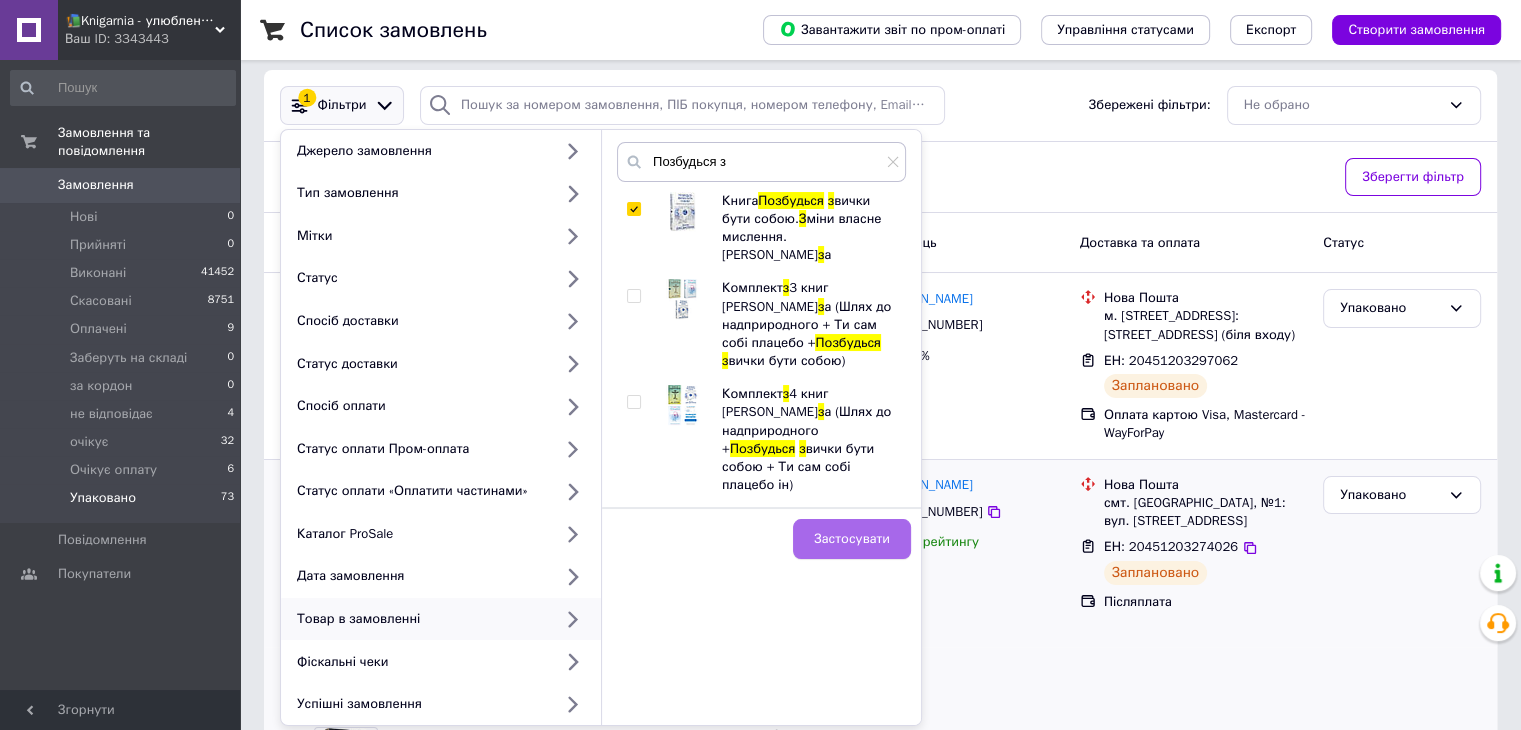 click on "Застосувати" at bounding box center [852, 539] 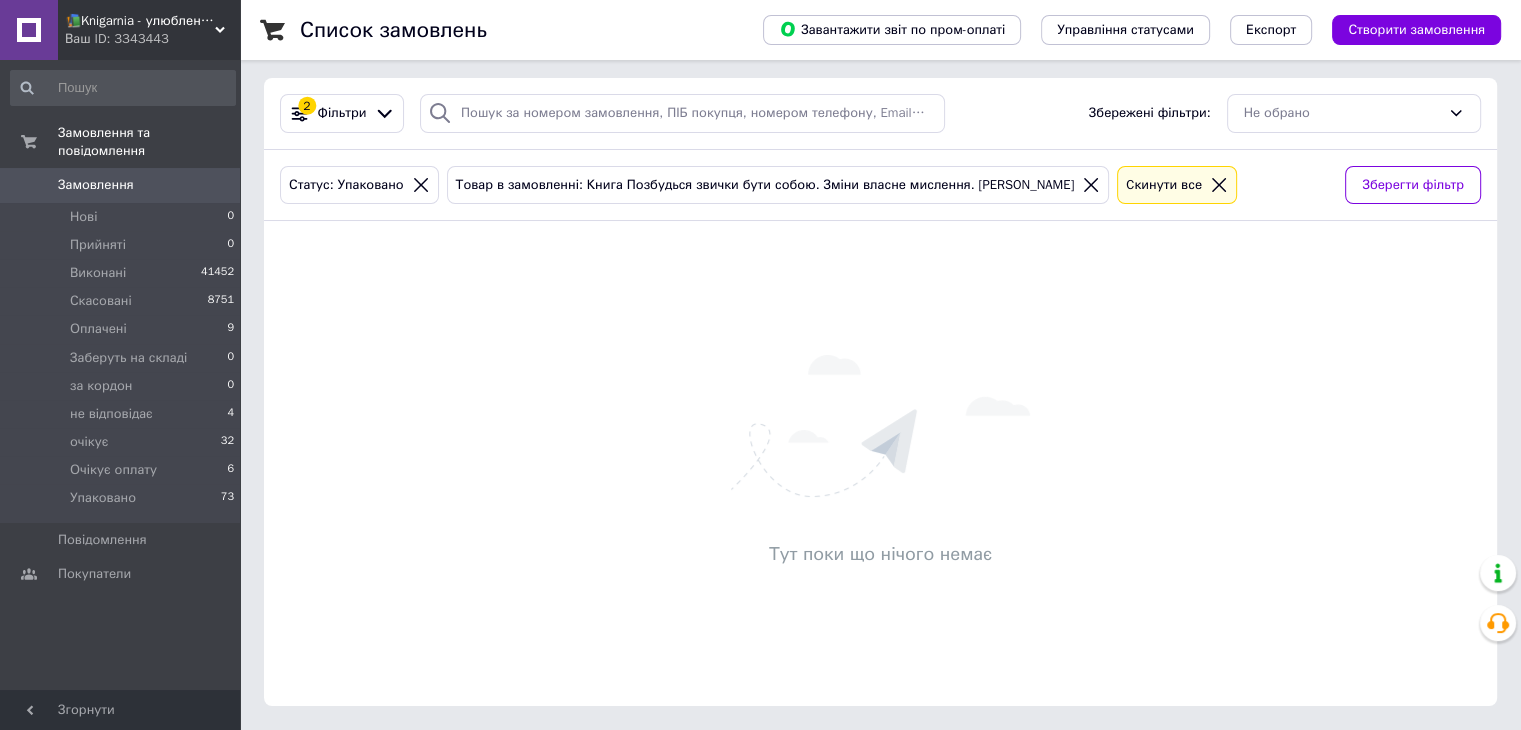 scroll, scrollTop: 0, scrollLeft: 0, axis: both 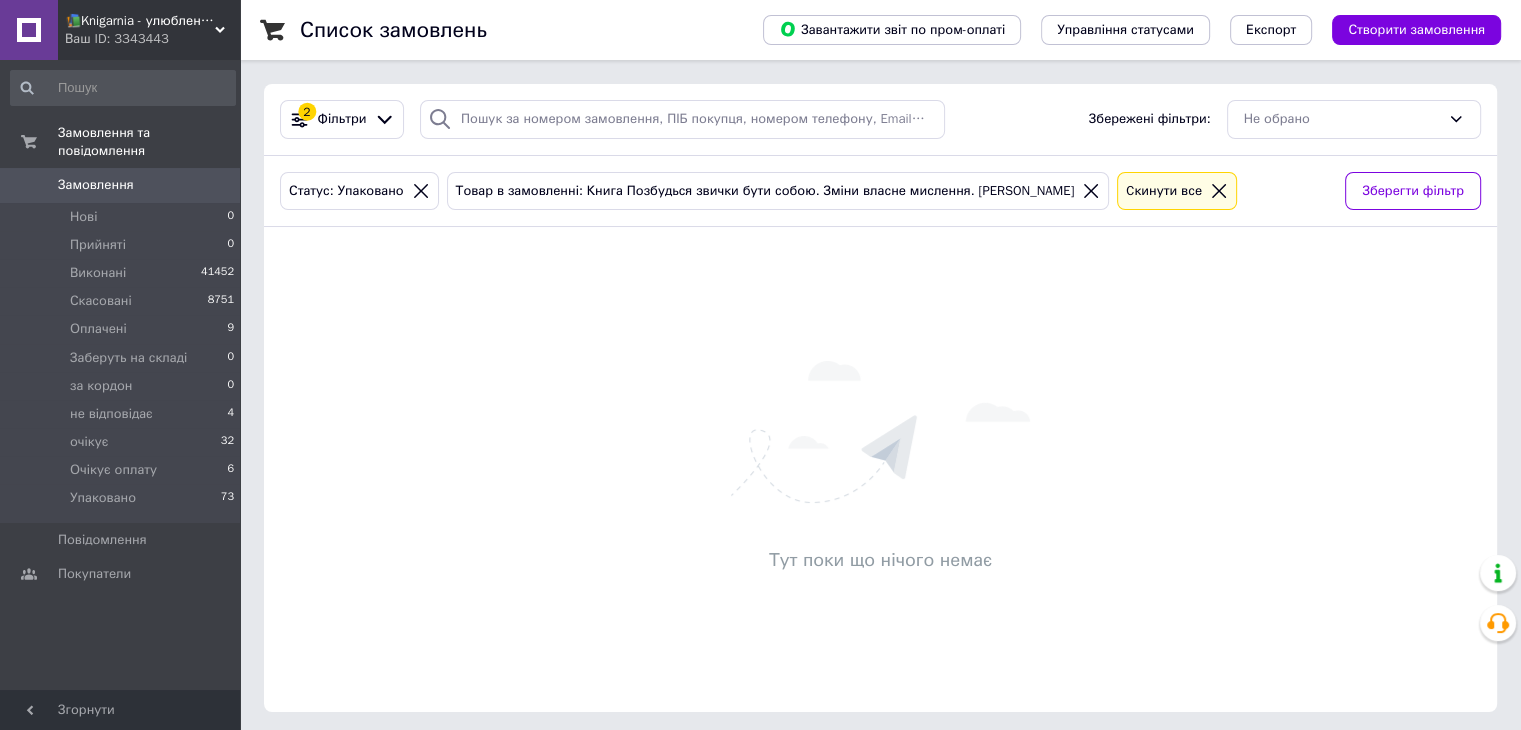 click on "Замовлення" at bounding box center [121, 185] 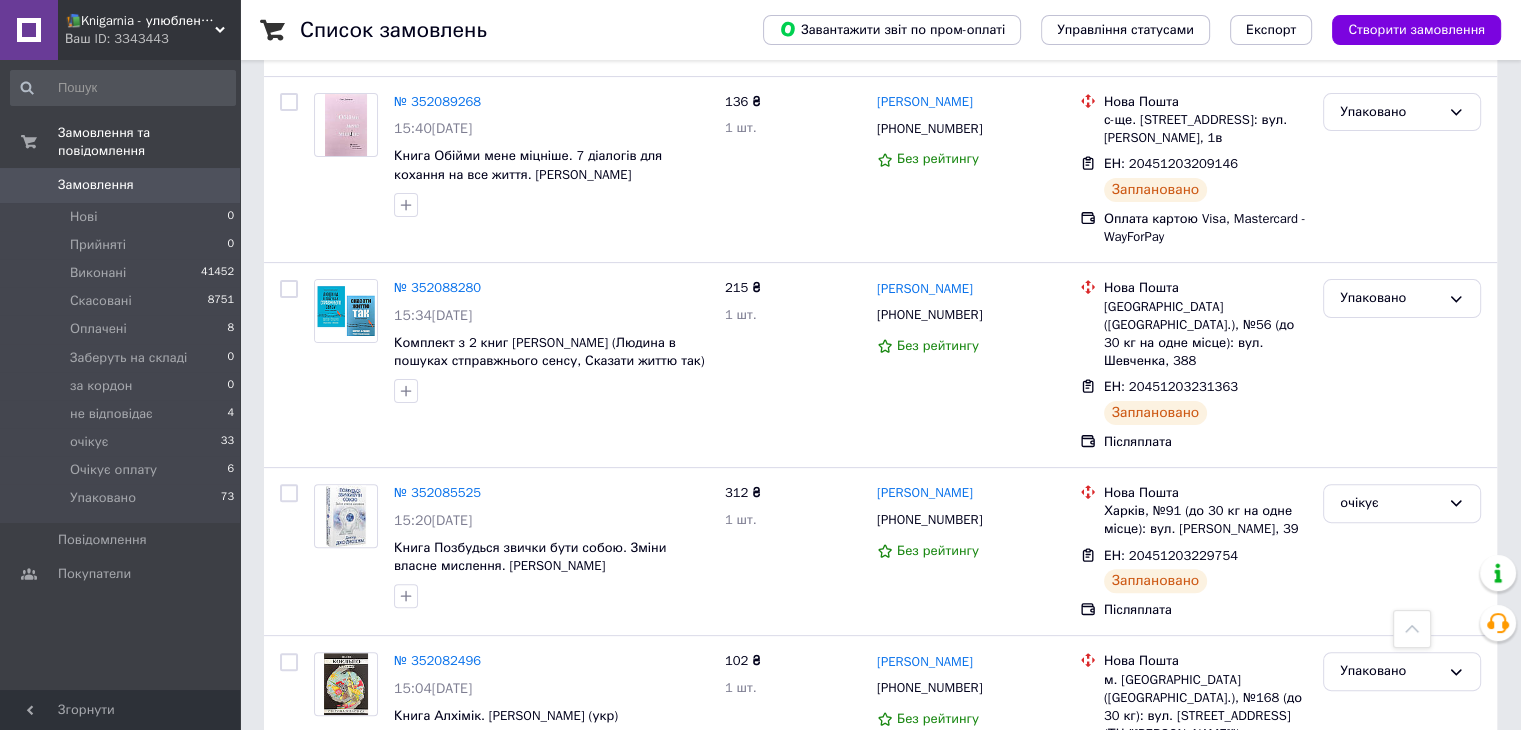 scroll, scrollTop: 516, scrollLeft: 0, axis: vertical 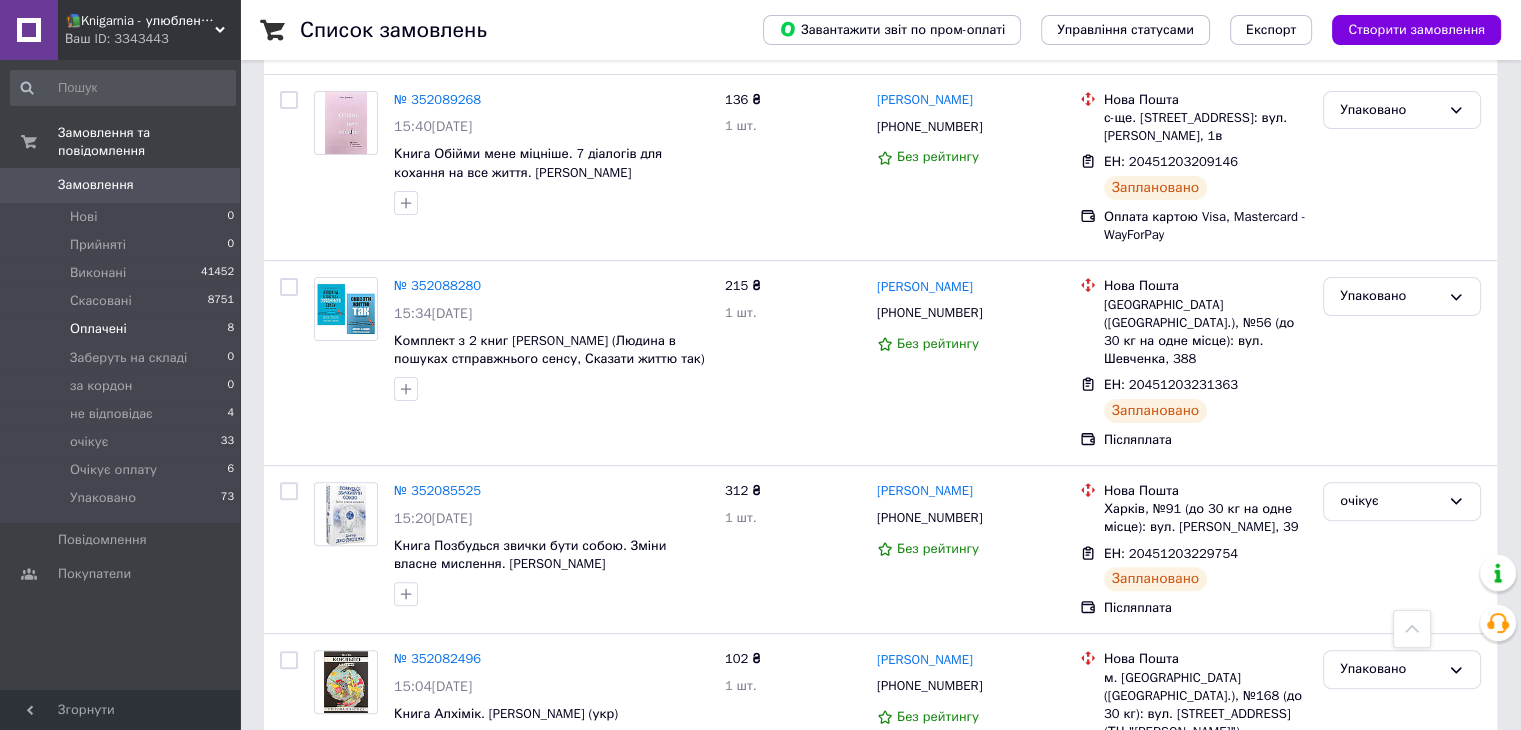 click on "Оплачені 8" at bounding box center [123, 329] 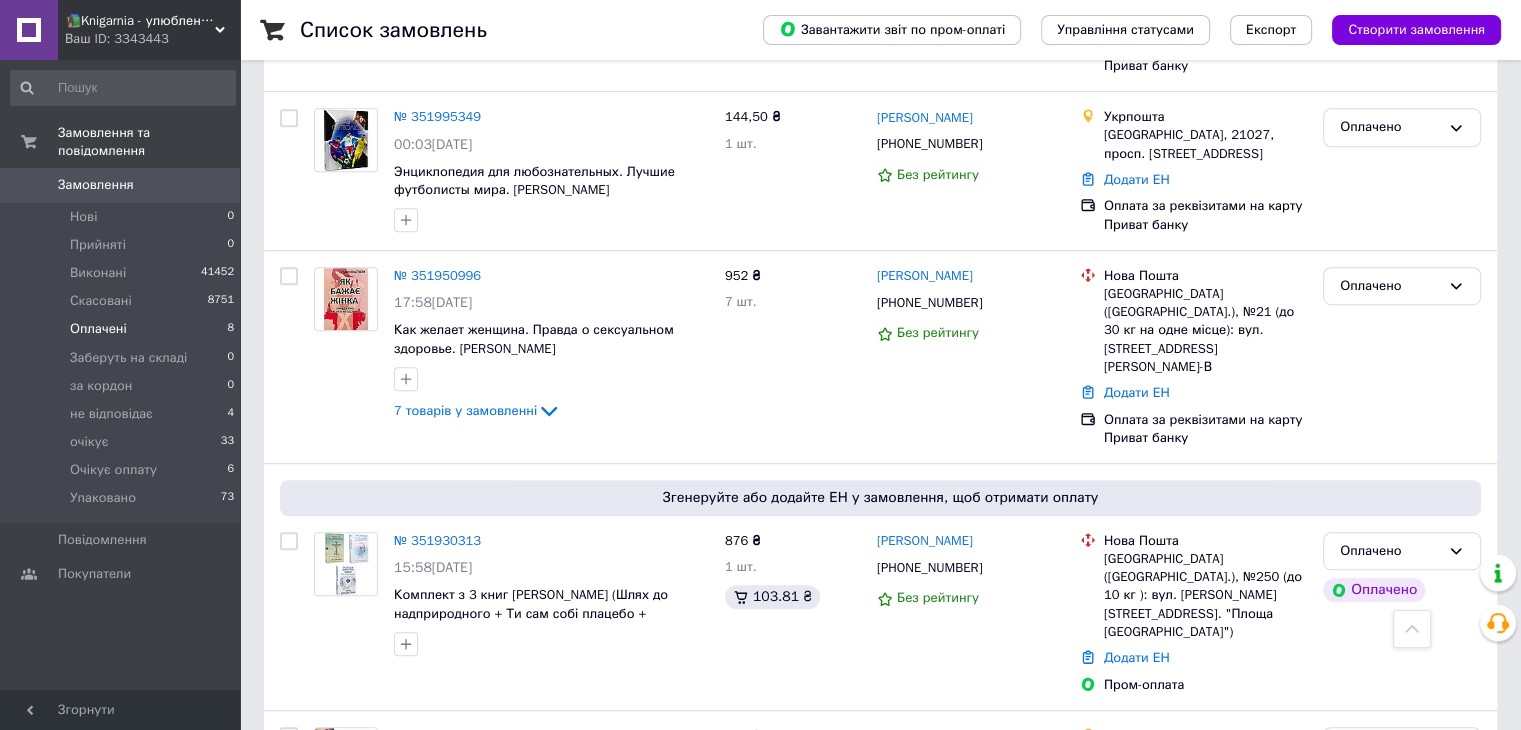 scroll, scrollTop: 1073, scrollLeft: 0, axis: vertical 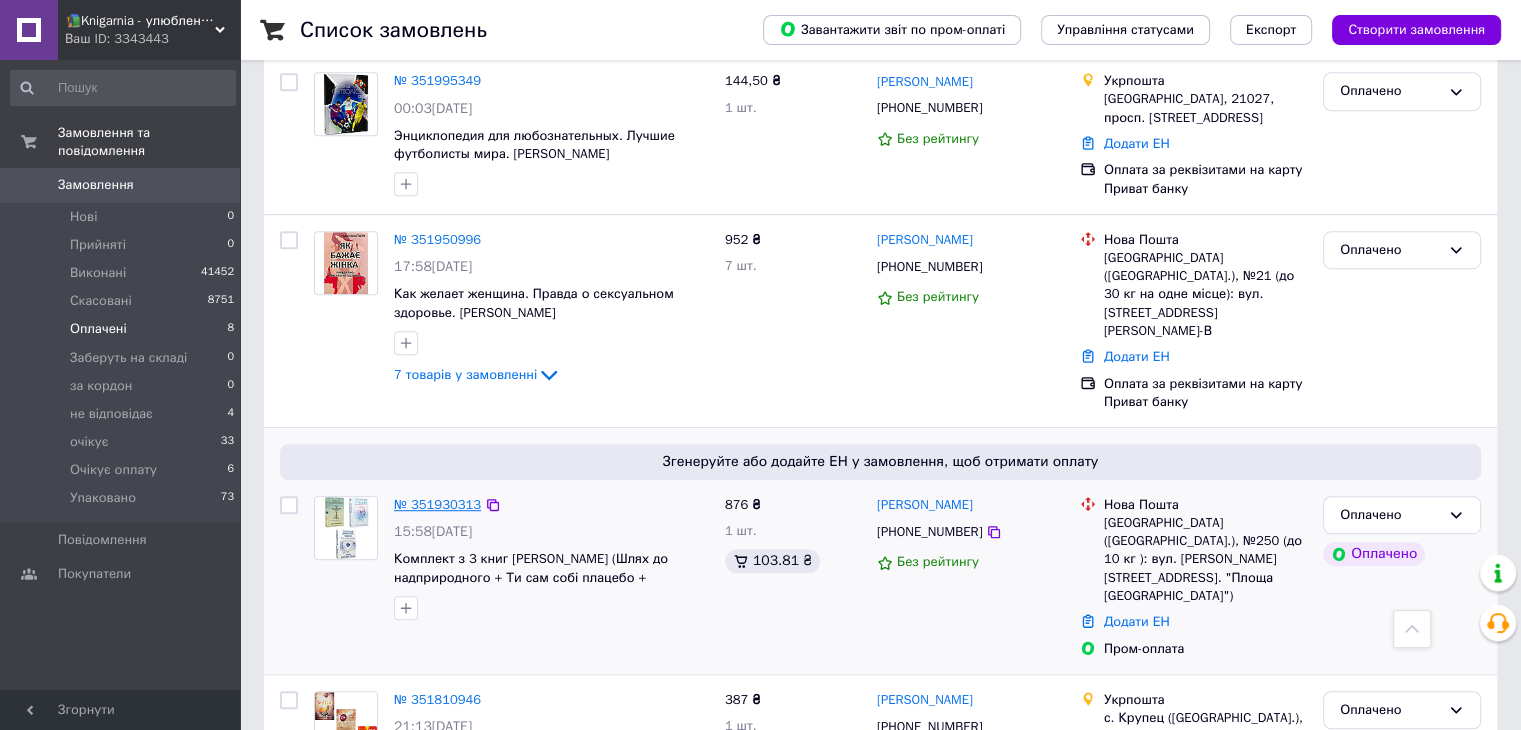click on "№ 351930313" at bounding box center (437, 504) 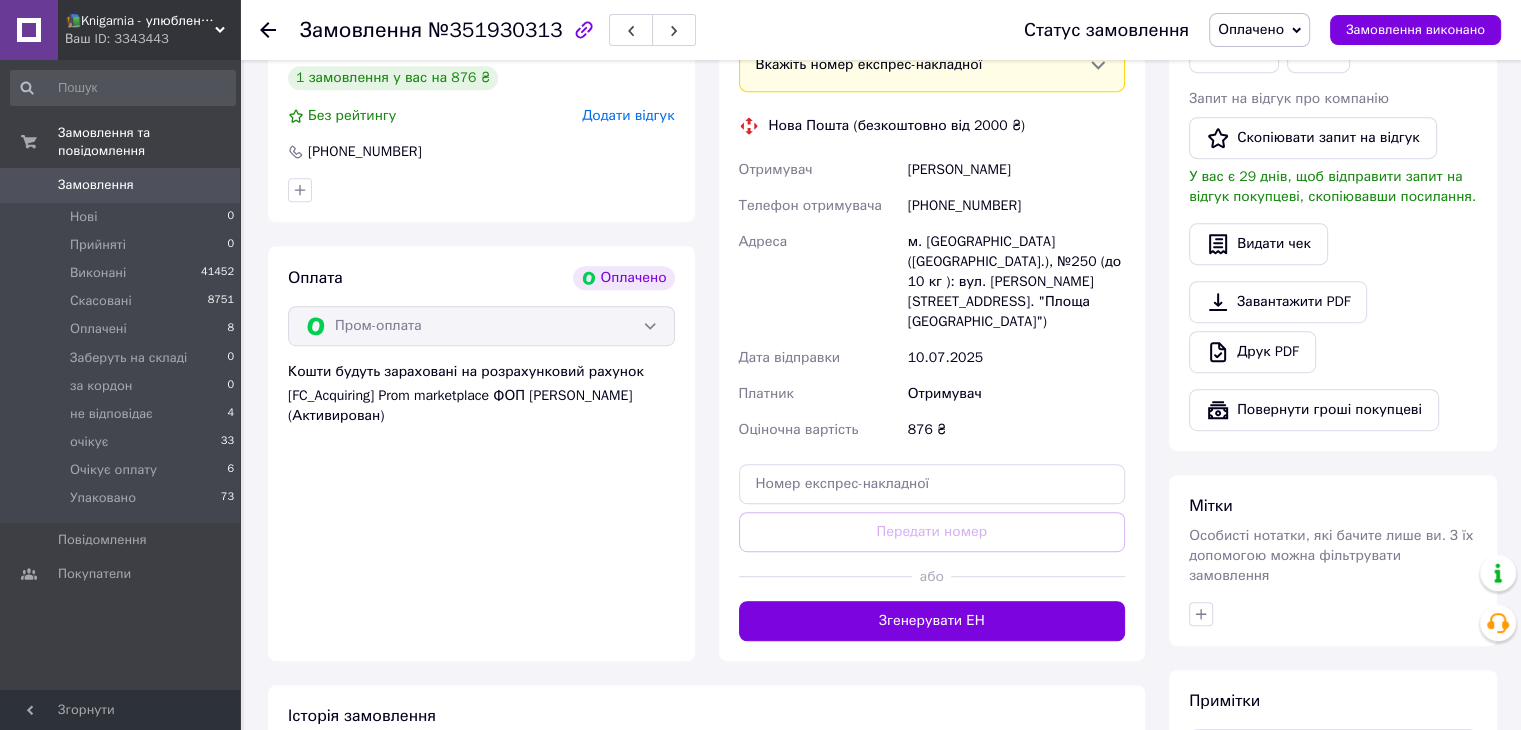 scroll, scrollTop: 1073, scrollLeft: 0, axis: vertical 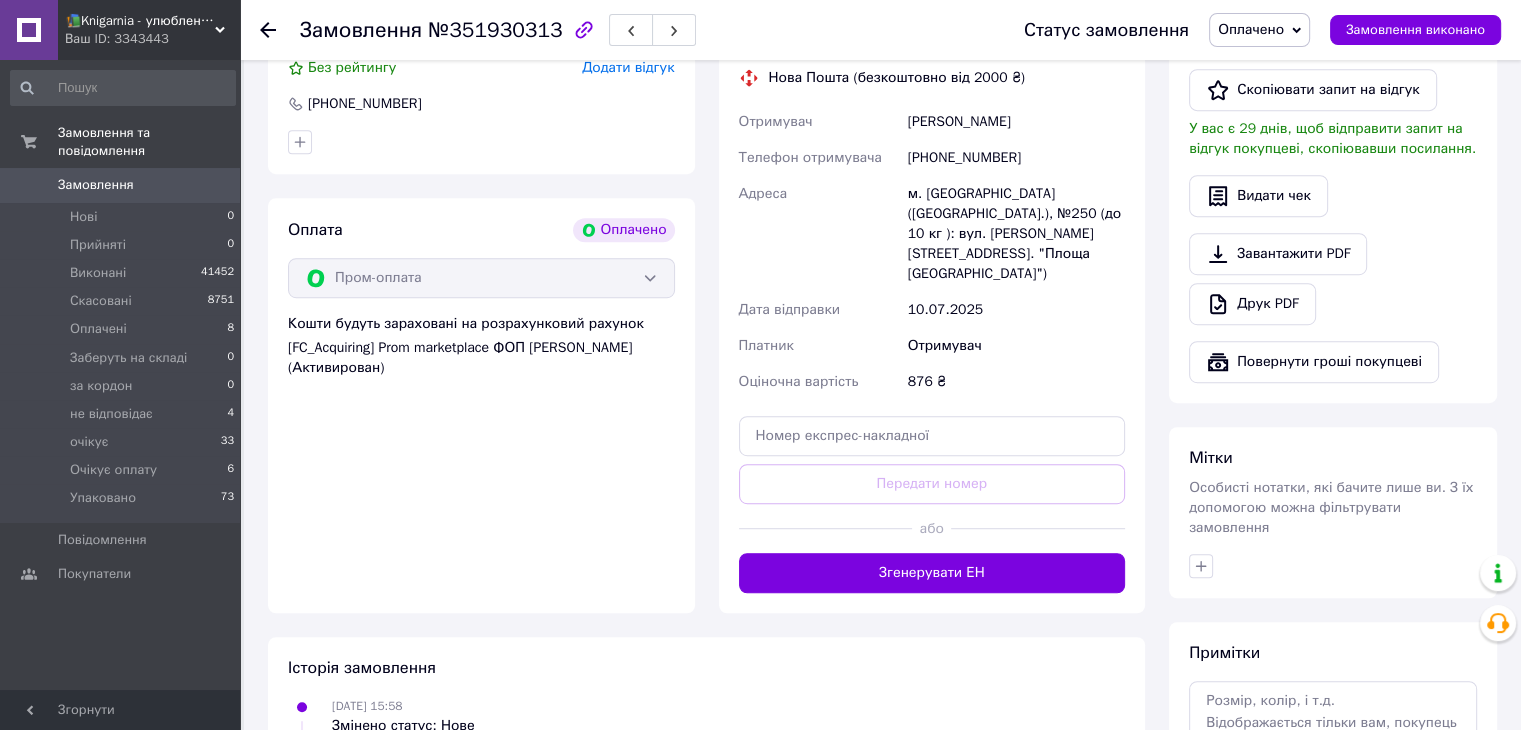 click on "Замовлення з додатку Оплачено 09.07.2025 | 15:58 Товари в замовленні (1) - 20% Комплект з 3 книг Джо Диспенза (Шлях до надприродного + Ти сам собі плацебо + Позбудься звички бути собою) В наявності 876 ₴   1 095 ₴ Каталог ProSale: 103.81 ₴  1 шт. 876 ₴ Покупець Бабкіна Світлана 1 замовлення у вас на 876 ₴ Без рейтингу   Додати відгук +380672206293 Оплата Оплачено Пром-оплата Кошти будуть зараховані на розрахунковий рахунок [FC_Acquiring] Prom marketplace ФОП Дудинський Давід Іванович (Активирован) Доставка Редагувати Вкажіть номер експрес-накладної Нова Пошта (безкоштовно від 2000 ₴) Отримувач +380672206293 876" at bounding box center (706, 258) 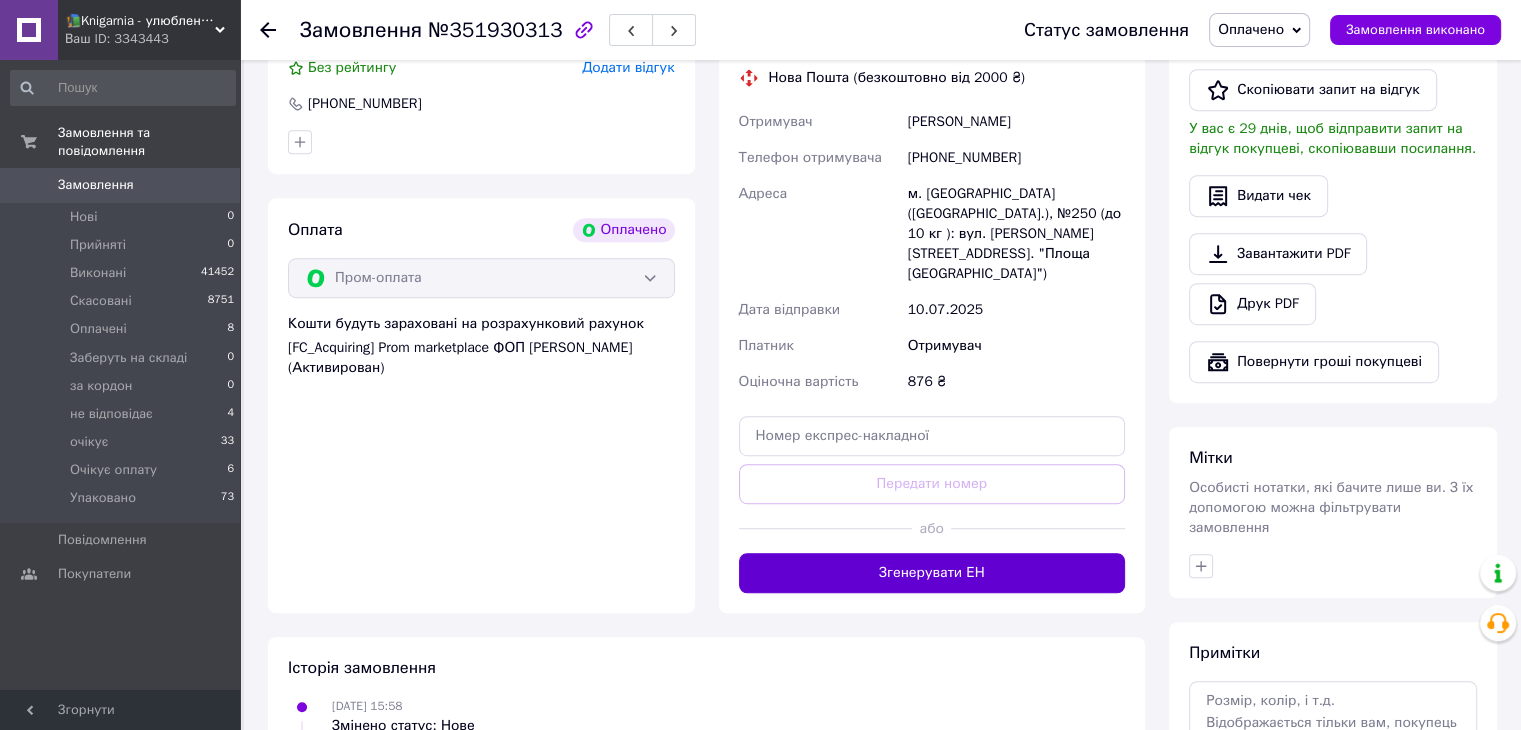 click on "Згенерувати ЕН" at bounding box center [932, 573] 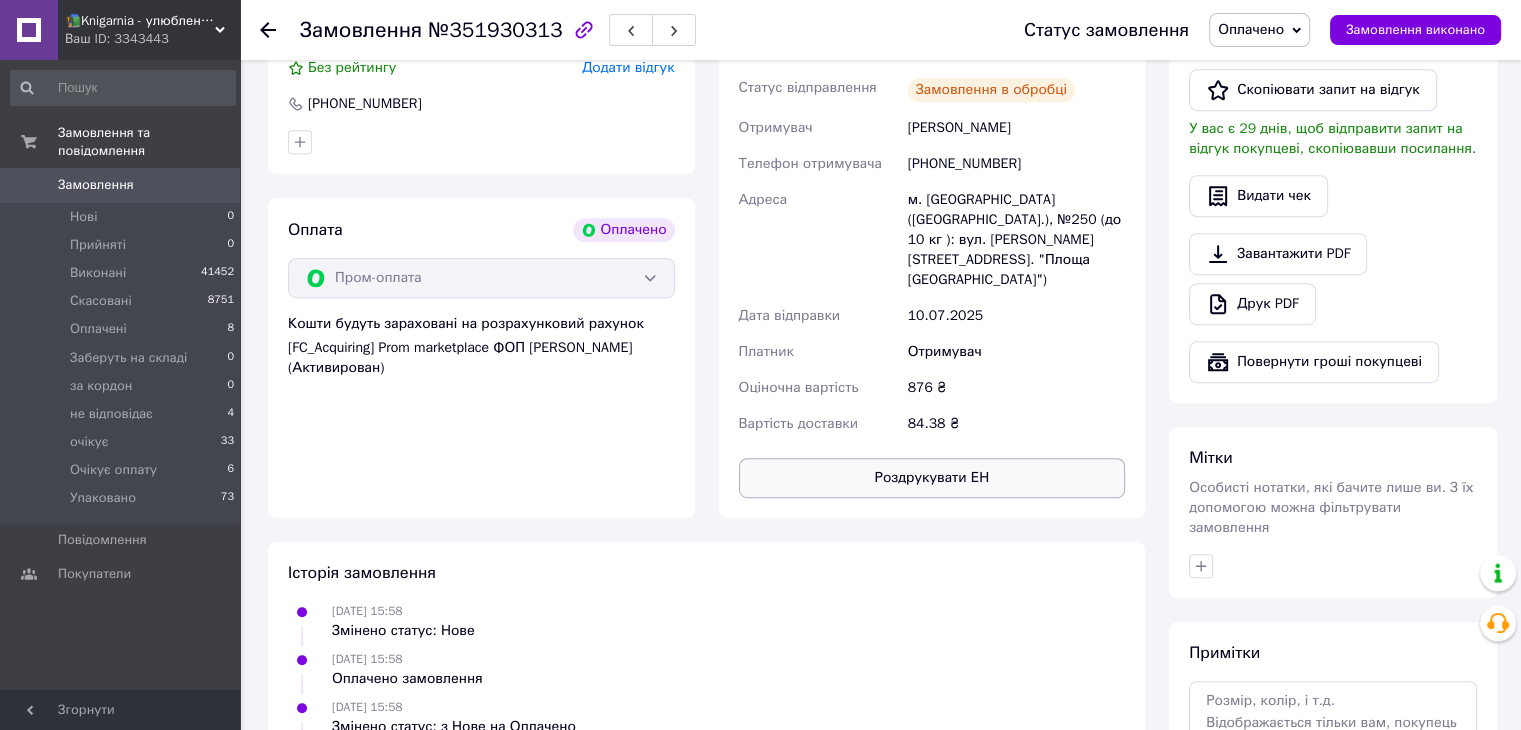 click on "Роздрукувати ЕН" at bounding box center (932, 478) 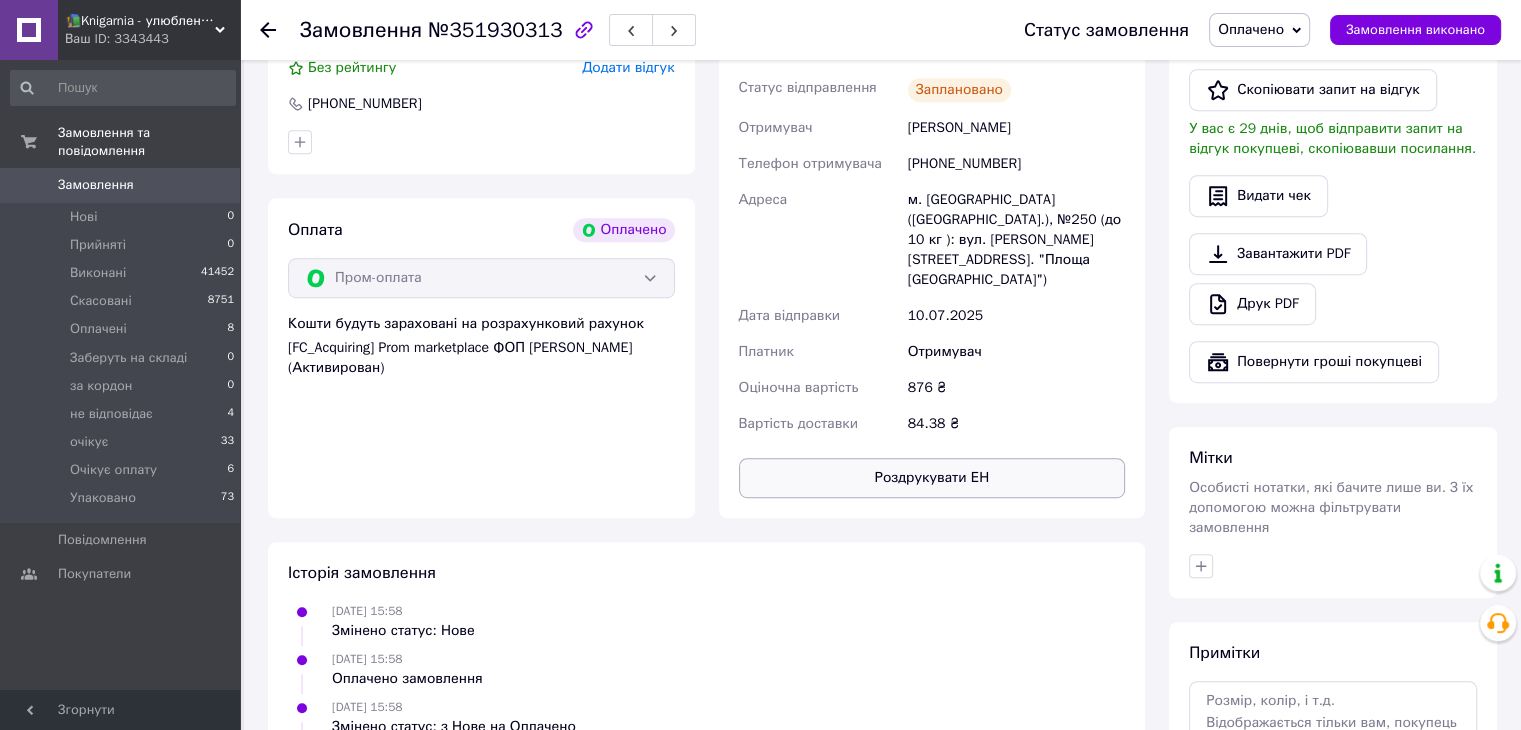 type 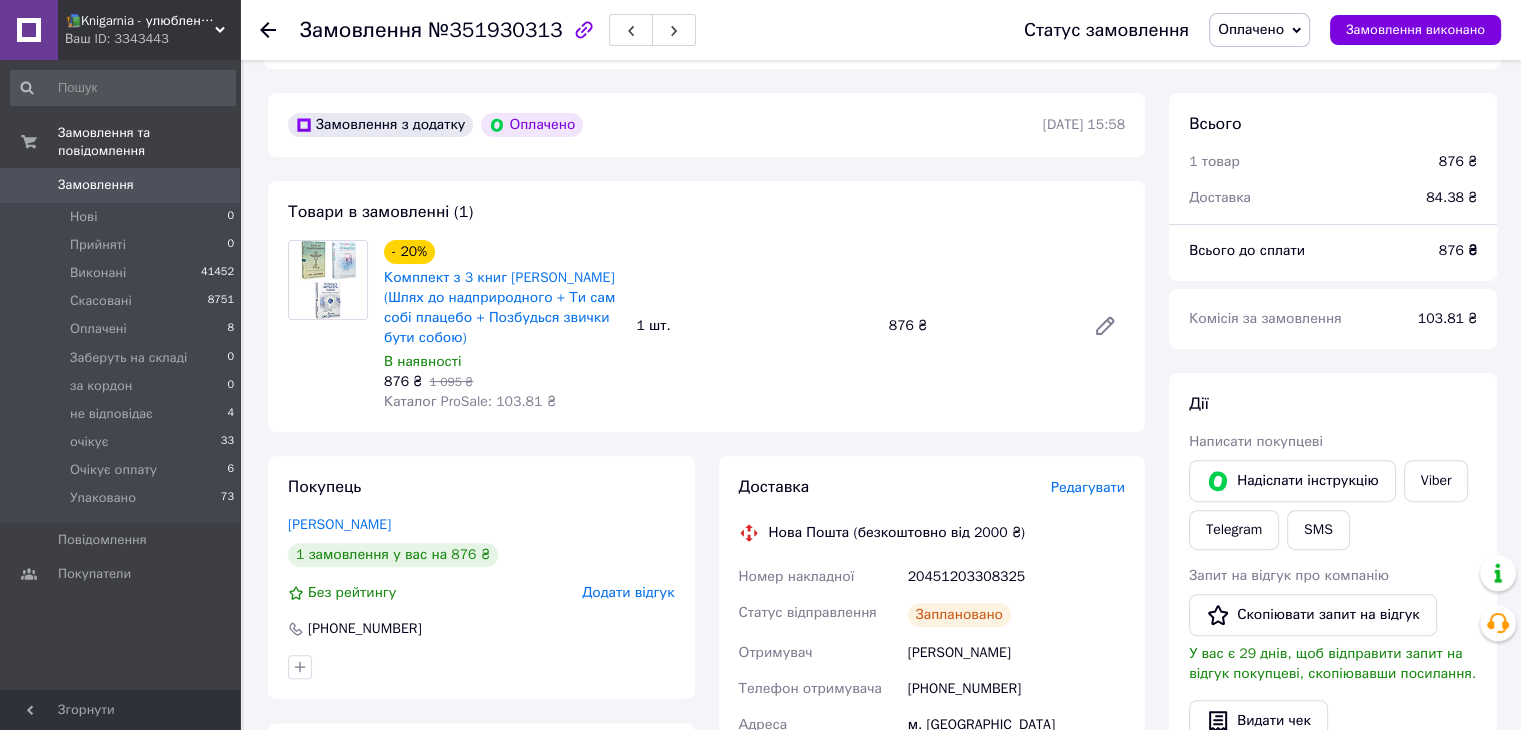 scroll, scrollTop: 509, scrollLeft: 0, axis: vertical 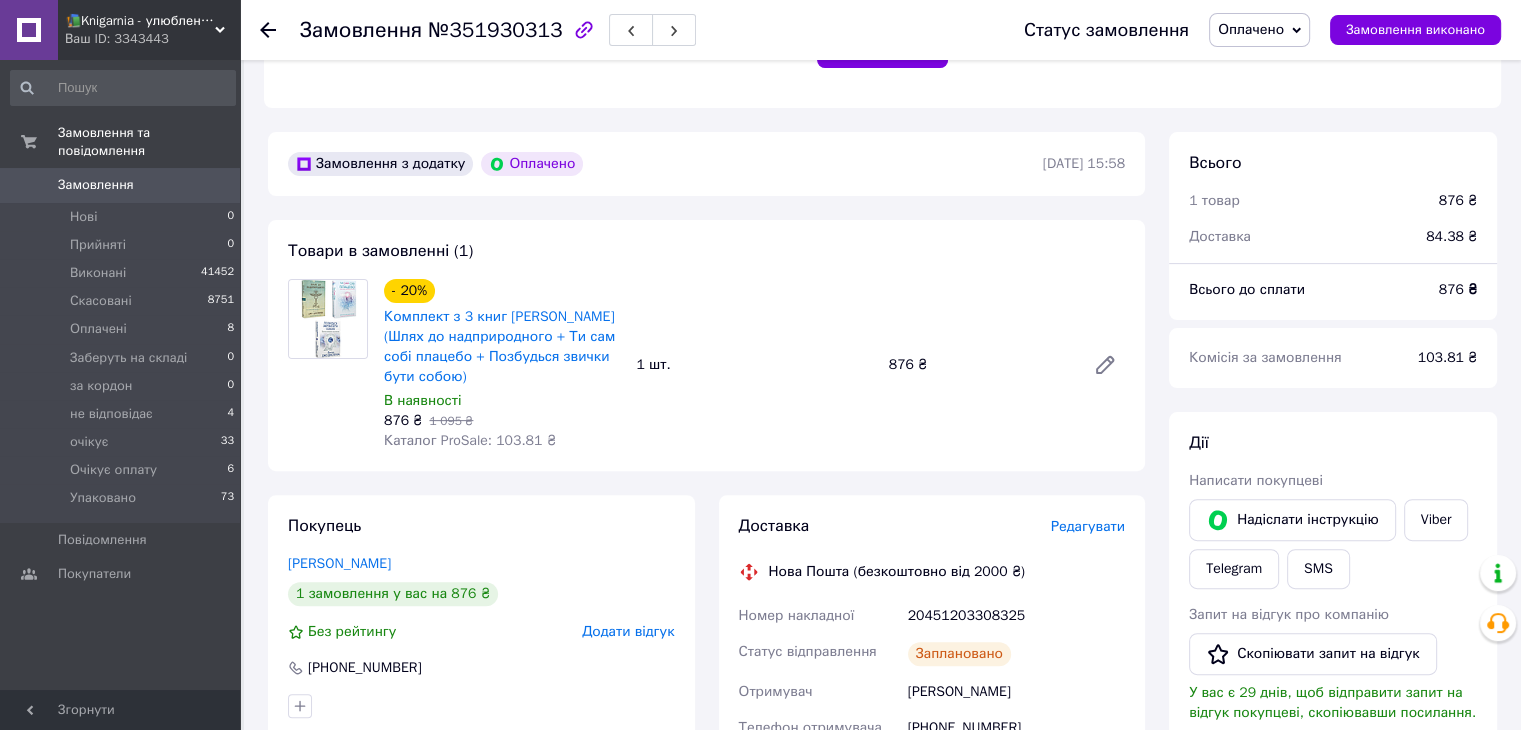 click on "Оплачено" at bounding box center [1251, 29] 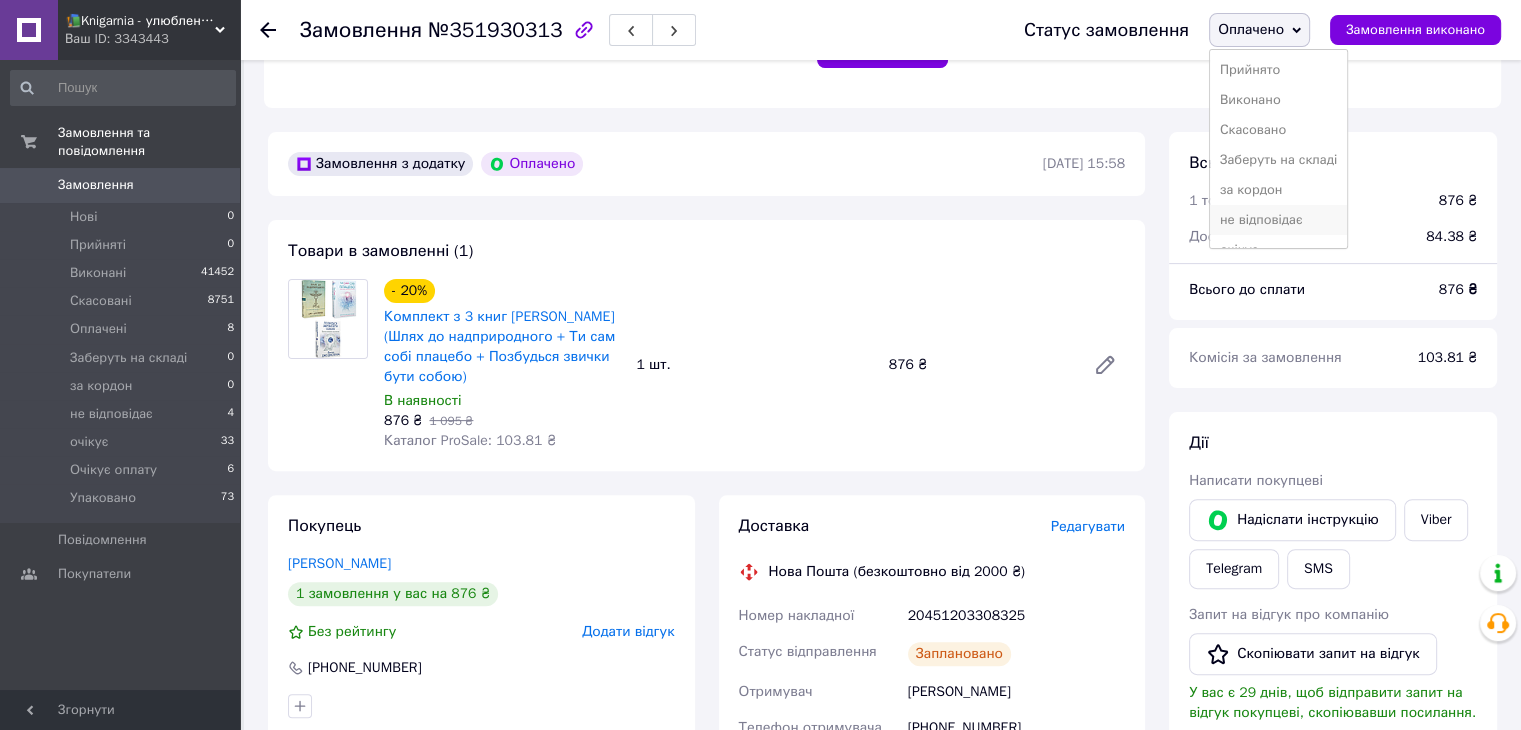 scroll, scrollTop: 81, scrollLeft: 0, axis: vertical 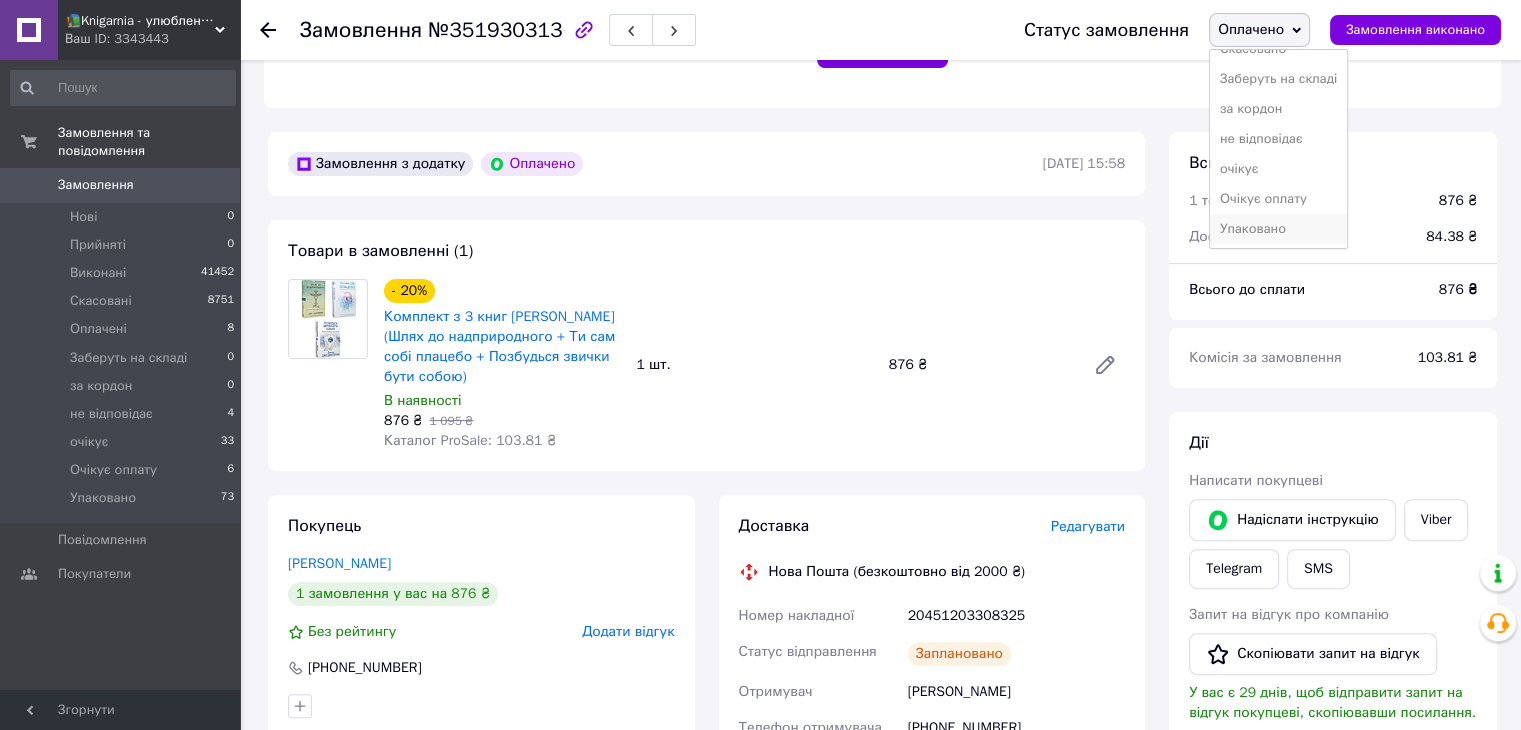 click on "Упаковано" at bounding box center [1278, 229] 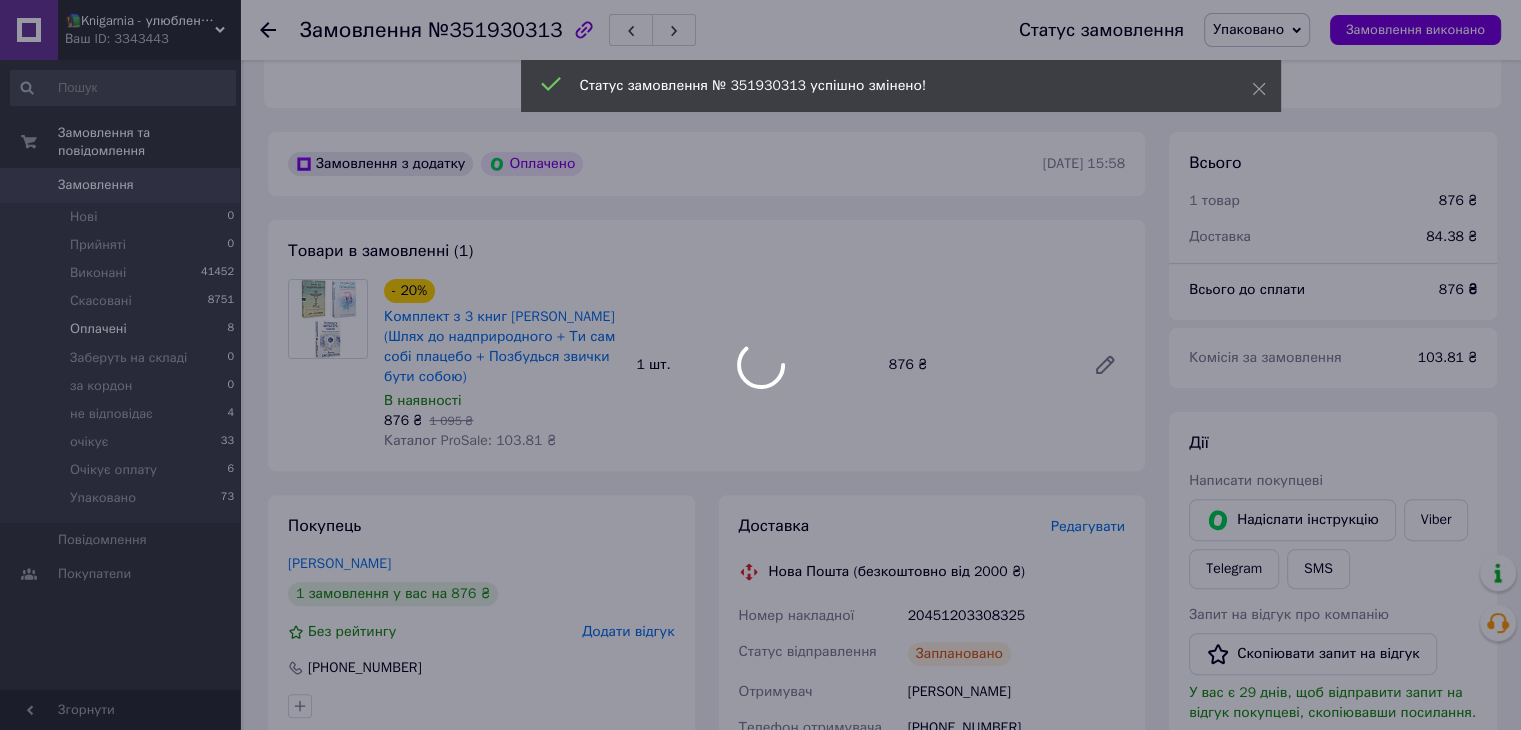 click at bounding box center [760, 365] 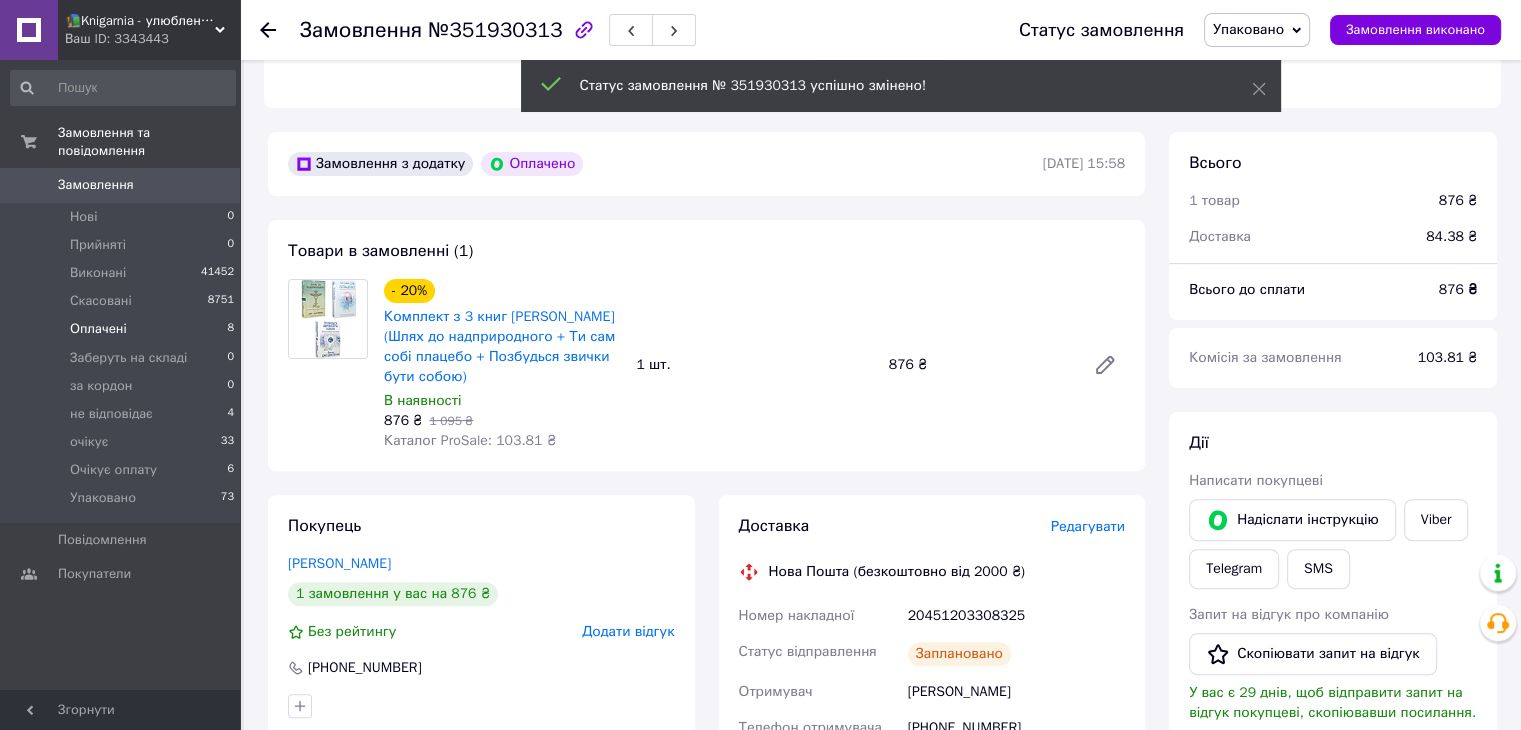 click on "Оплачені 8" at bounding box center [123, 329] 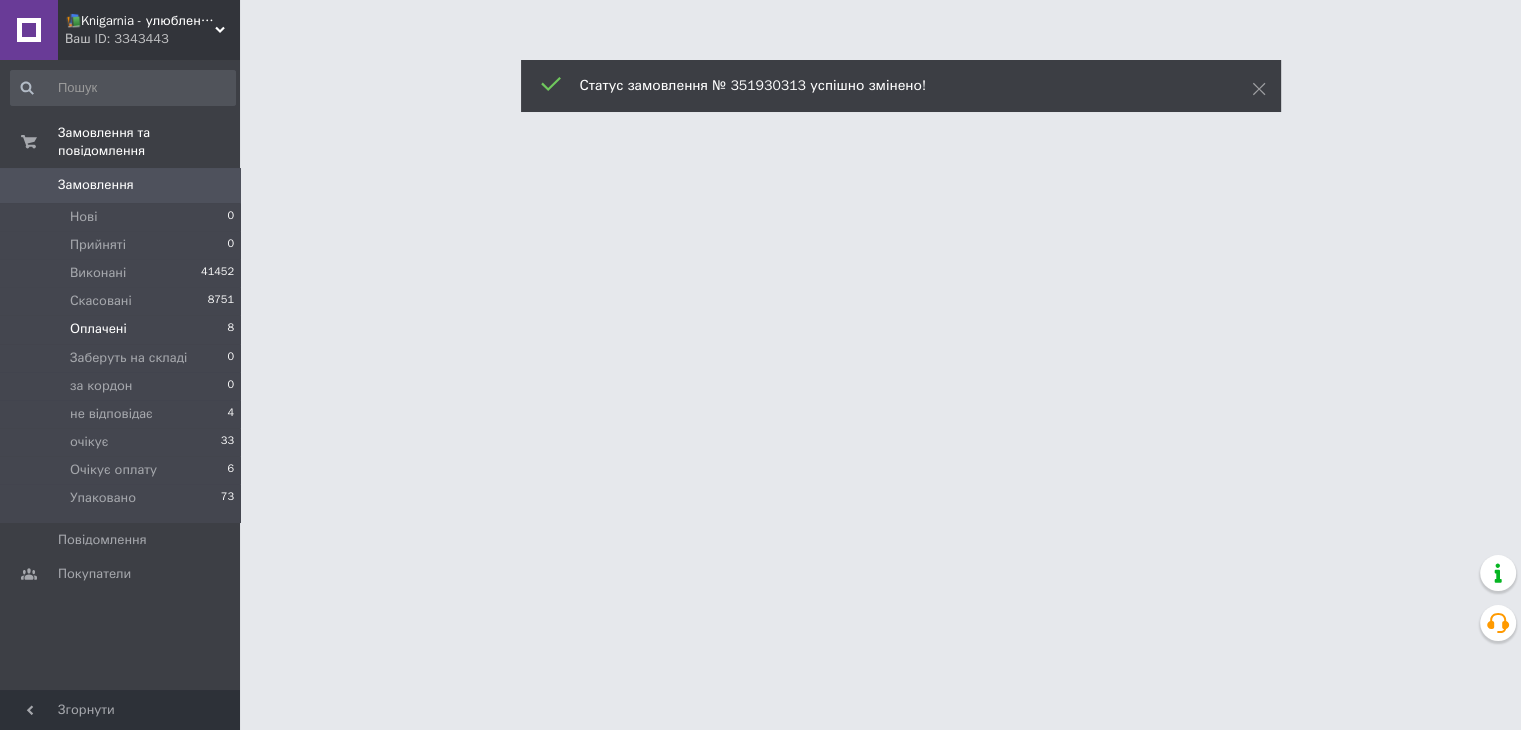 scroll, scrollTop: 0, scrollLeft: 0, axis: both 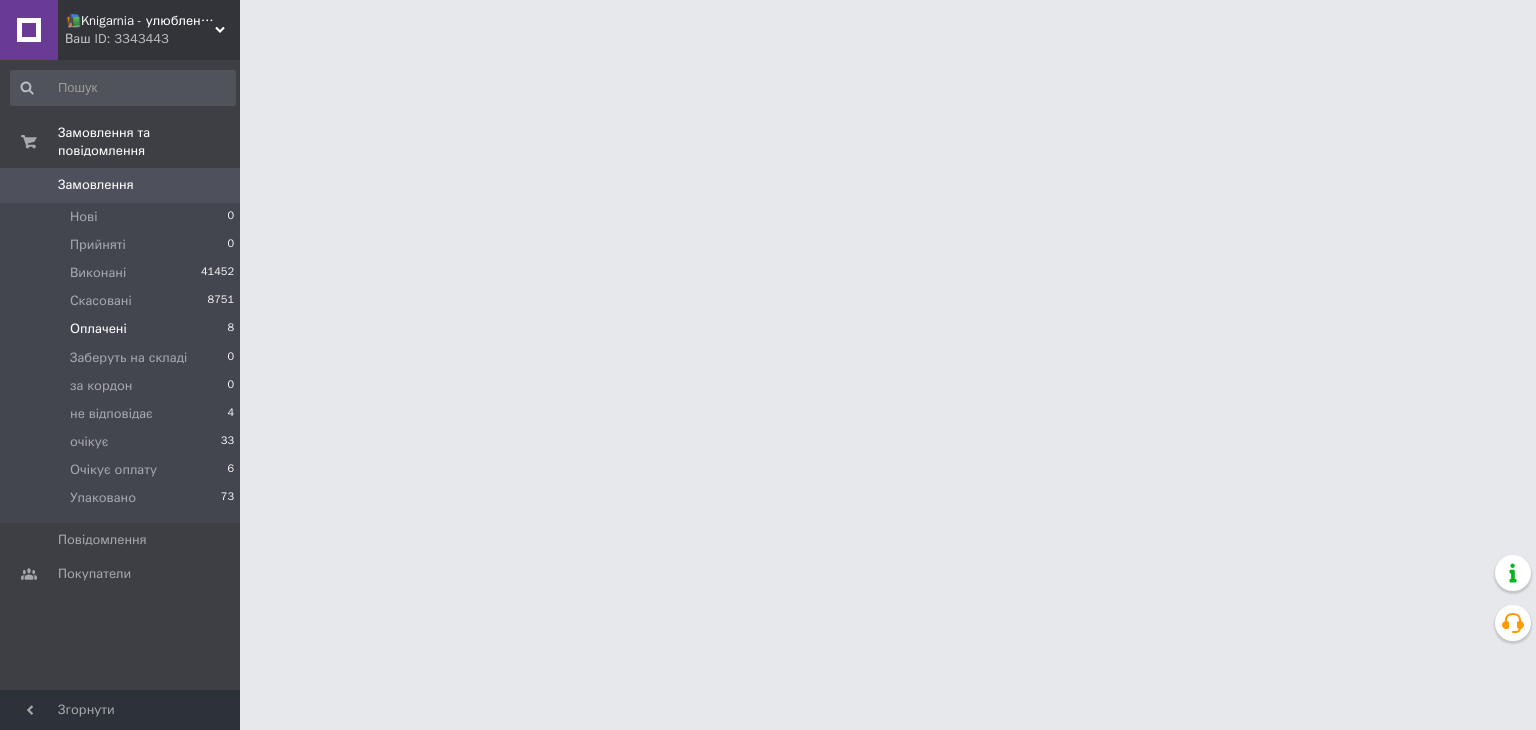 click on "Оплачені 8" at bounding box center (123, 329) 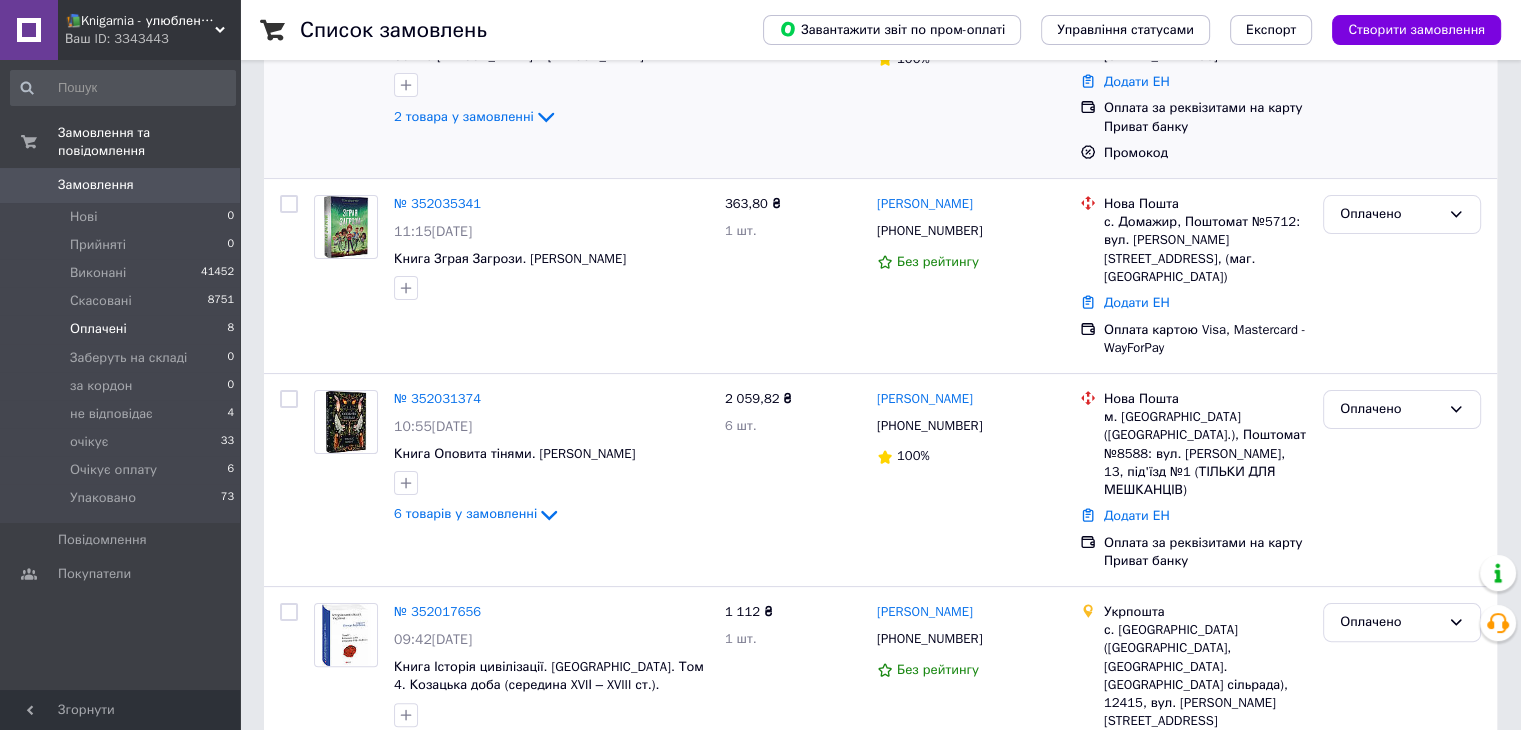 scroll, scrollTop: 316, scrollLeft: 0, axis: vertical 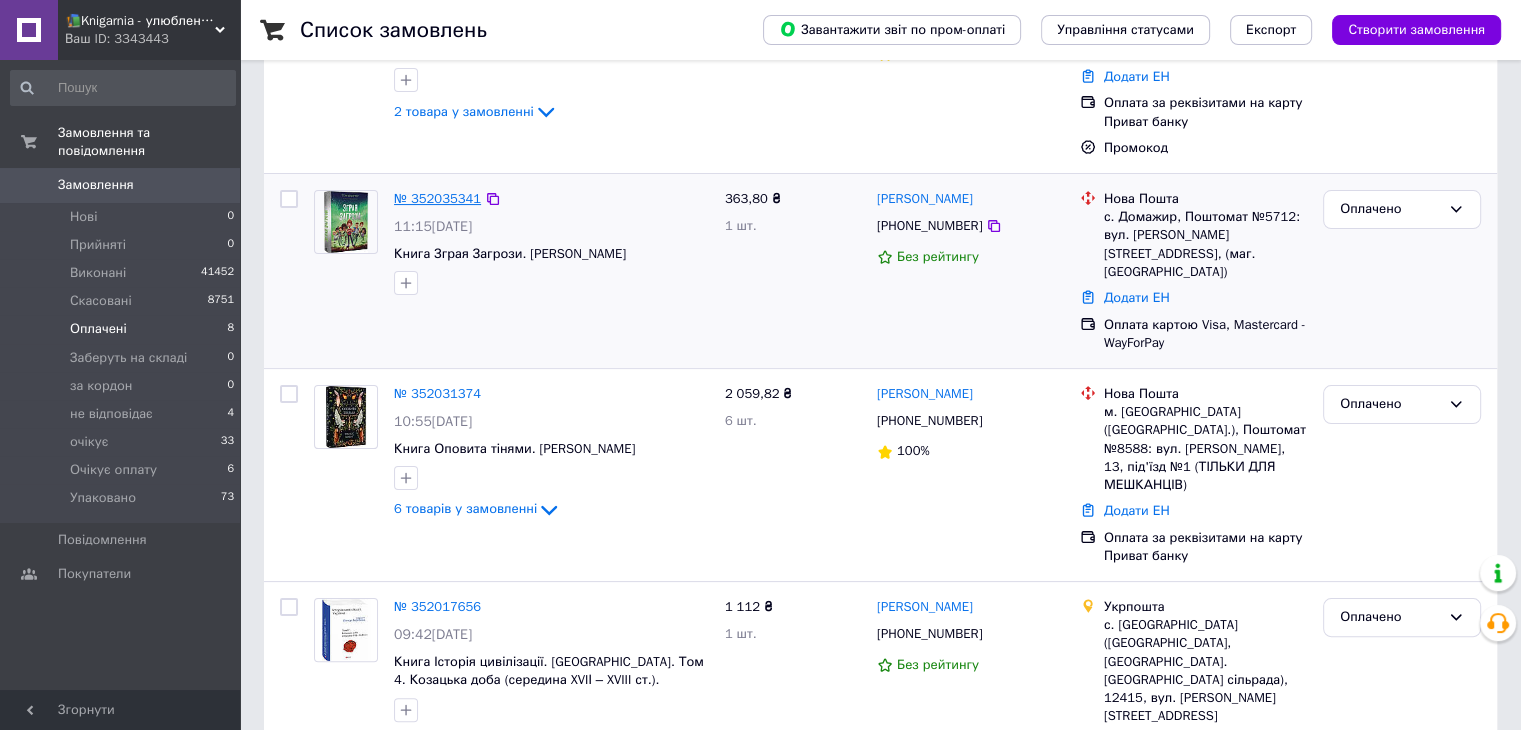 click on "№ 352035341" at bounding box center (437, 198) 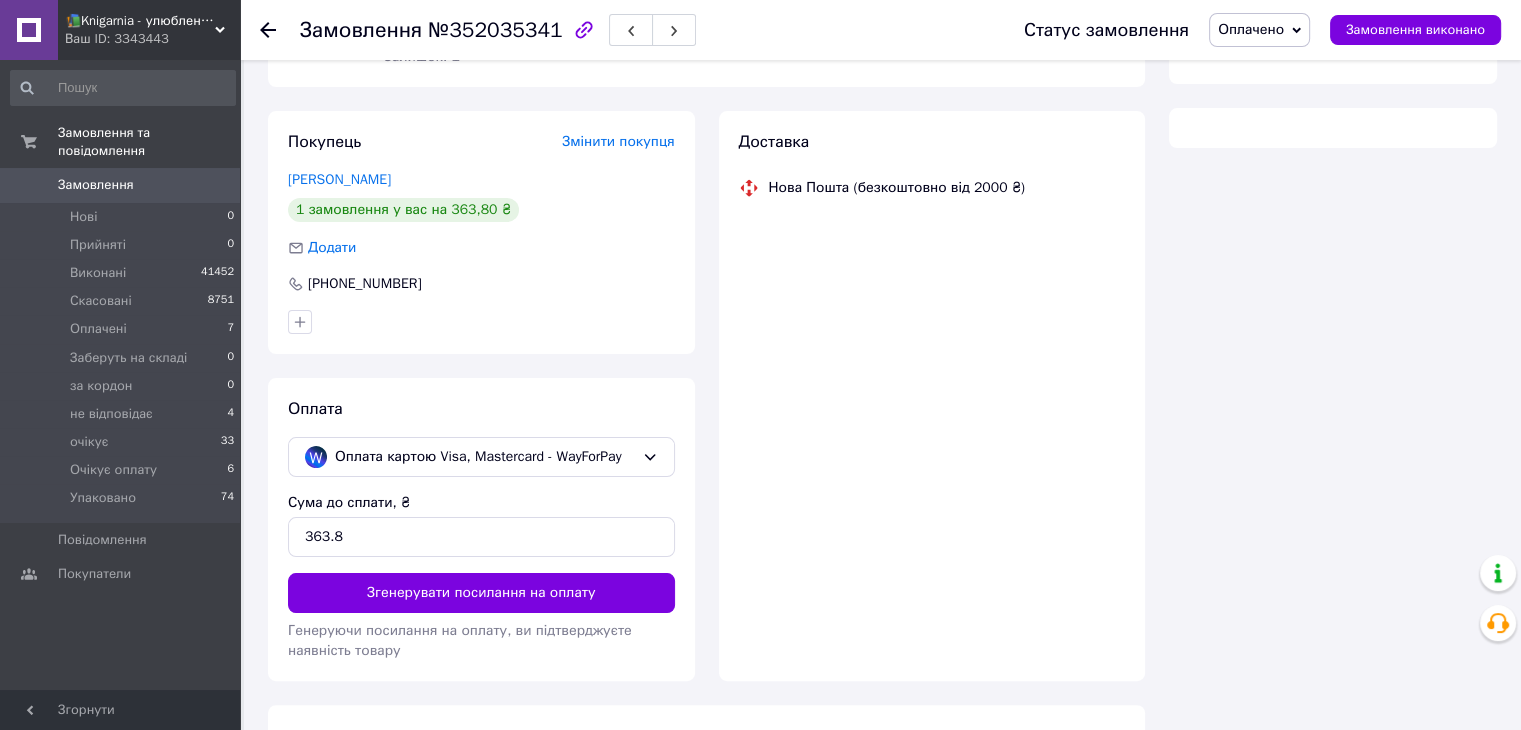 scroll, scrollTop: 336, scrollLeft: 0, axis: vertical 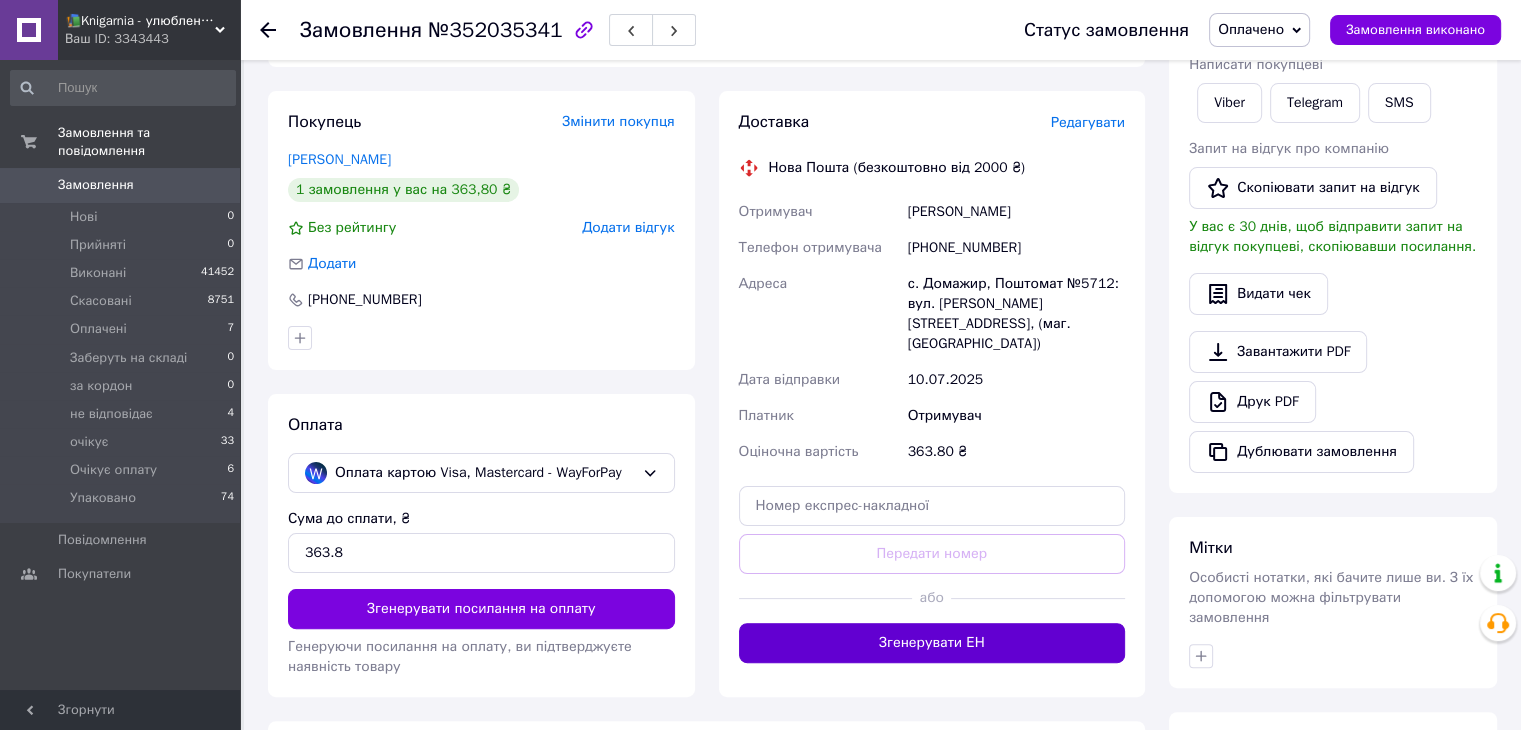 click on "Згенерувати ЕН" at bounding box center (932, 643) 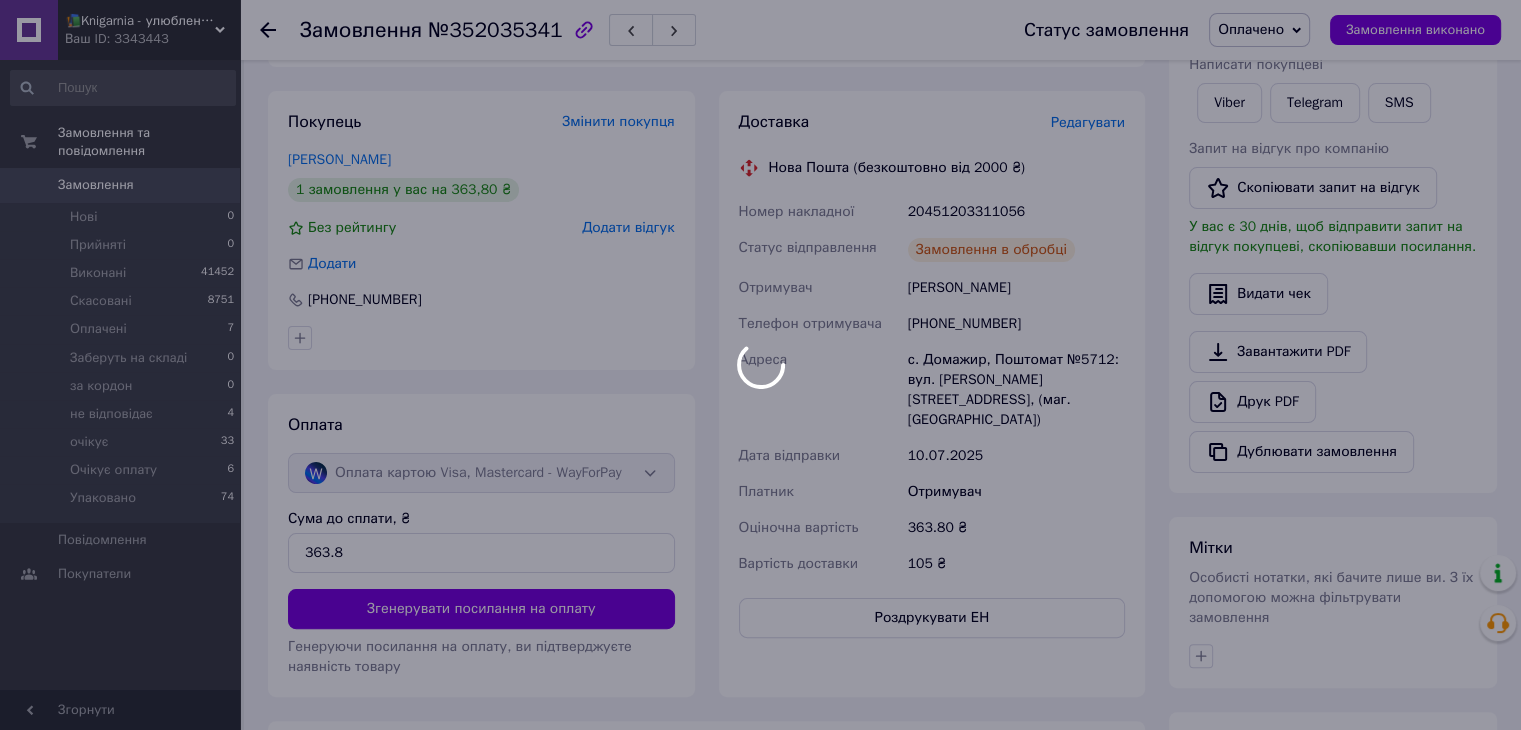 click on "📚Knigarnia - улюблені книги для всієї родини! Ваш ID: 3343443 Сайт 📚Knigarnia - улюблені книги для всі... Кабінет покупця Перевірити стан системи Сторінка на порталі Андрей Козак Довідка Вийти Замовлення та повідомлення Замовлення 0 Нові 0 Прийняті 0 Виконані 41452 Скасовані 8751 Оплачені 7 Заберуть на складі 0 за кордон 0 не відповідає 4 очікує 33 Очікує оплату 6 Упаковано 74 Повідомлення 0 Покупатели Згорнути
Замовлення №352035341 Статус замовлення Оплачено Прийнято Виконано Скасовано Заберуть на складі за кордон очікує" at bounding box center (760, 332) 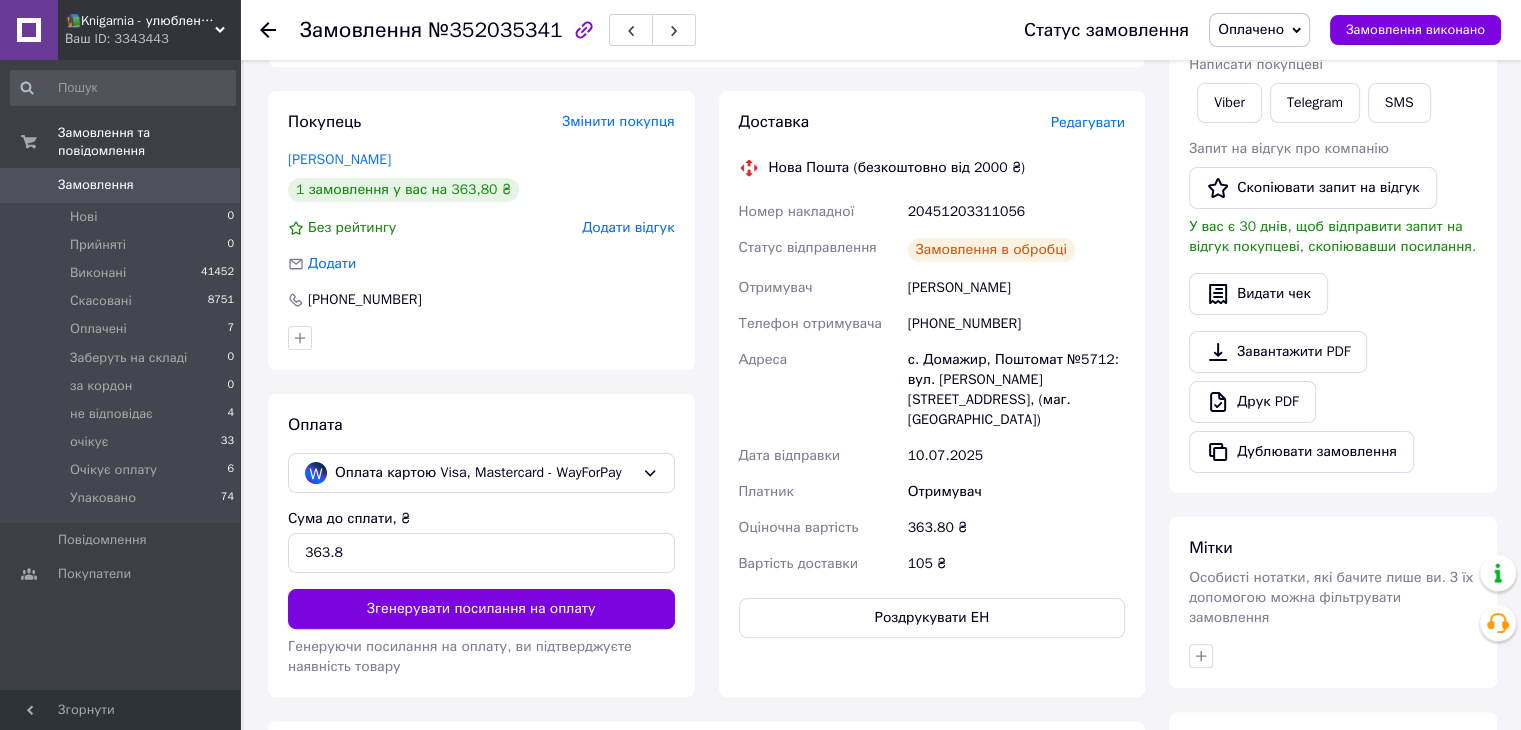 click on "Роздрукувати ЕН" at bounding box center (932, 618) 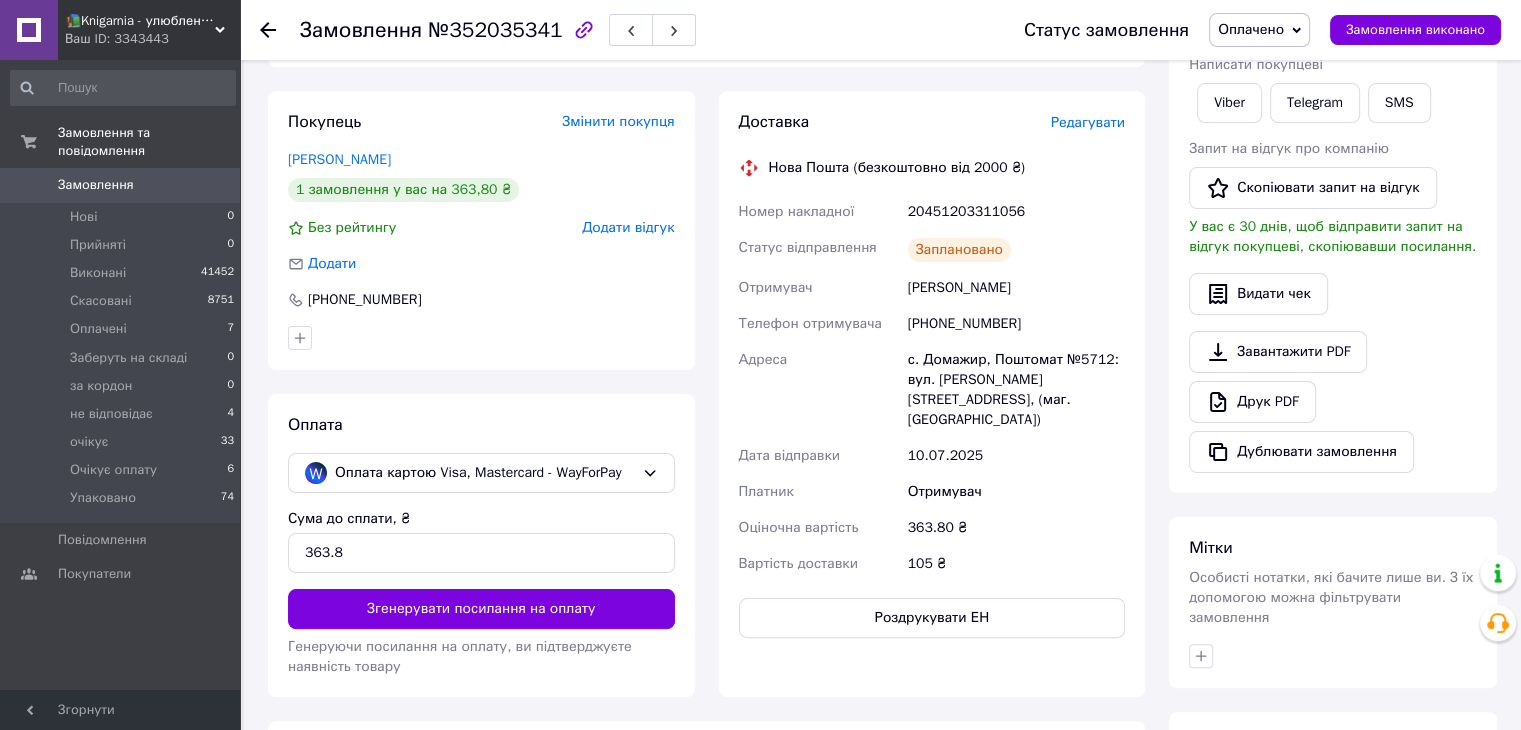 click on "Оплачено" at bounding box center (1251, 29) 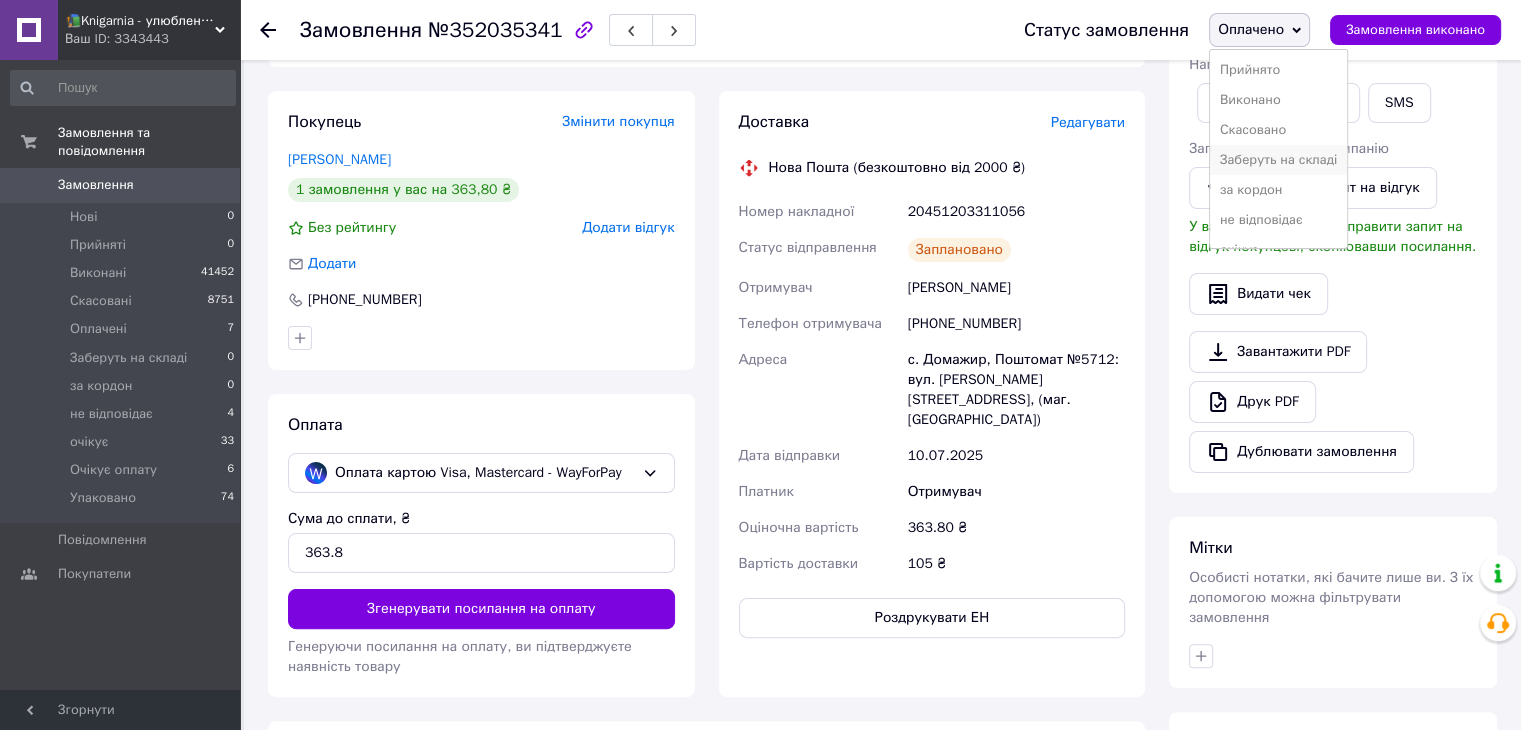 scroll, scrollTop: 81, scrollLeft: 0, axis: vertical 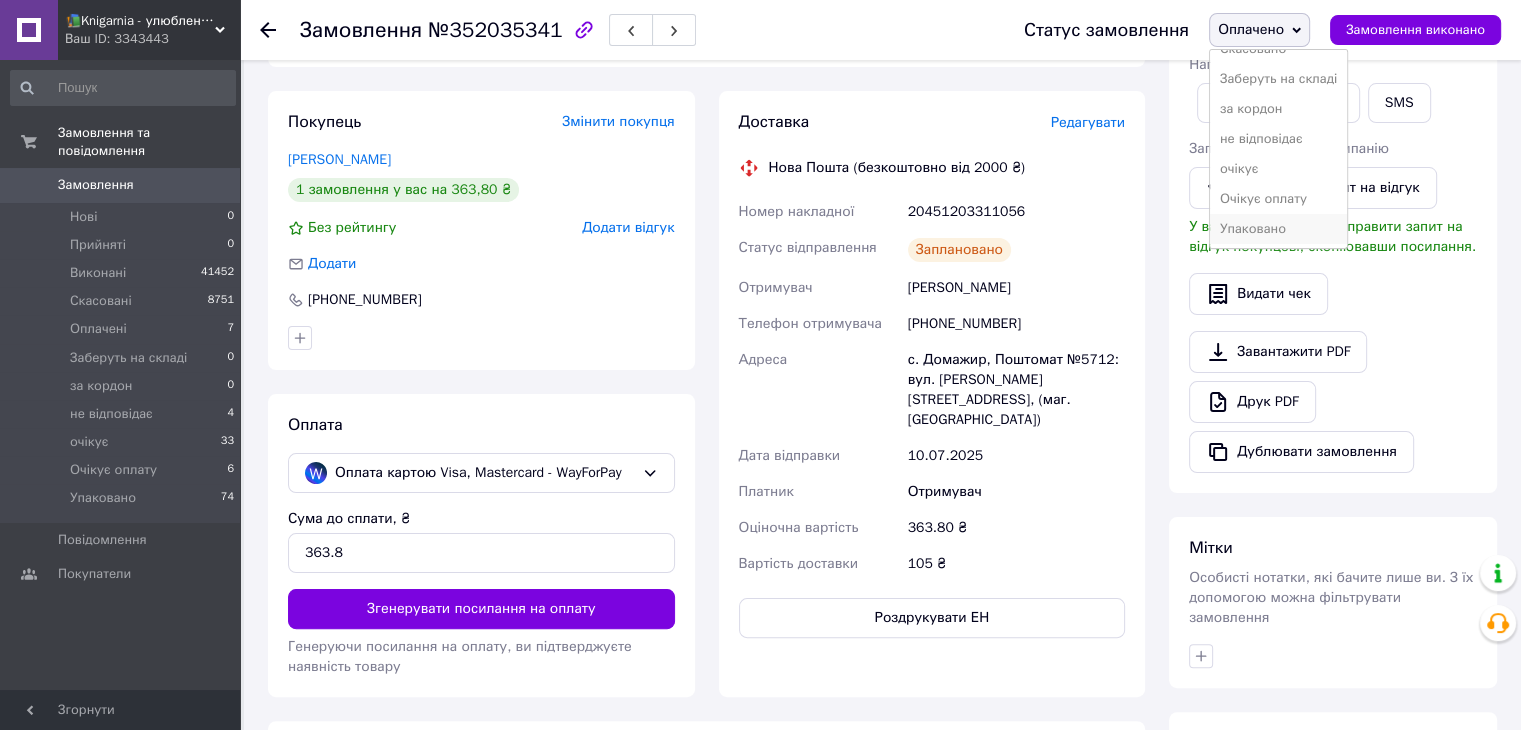 click on "Упаковано" at bounding box center [1278, 229] 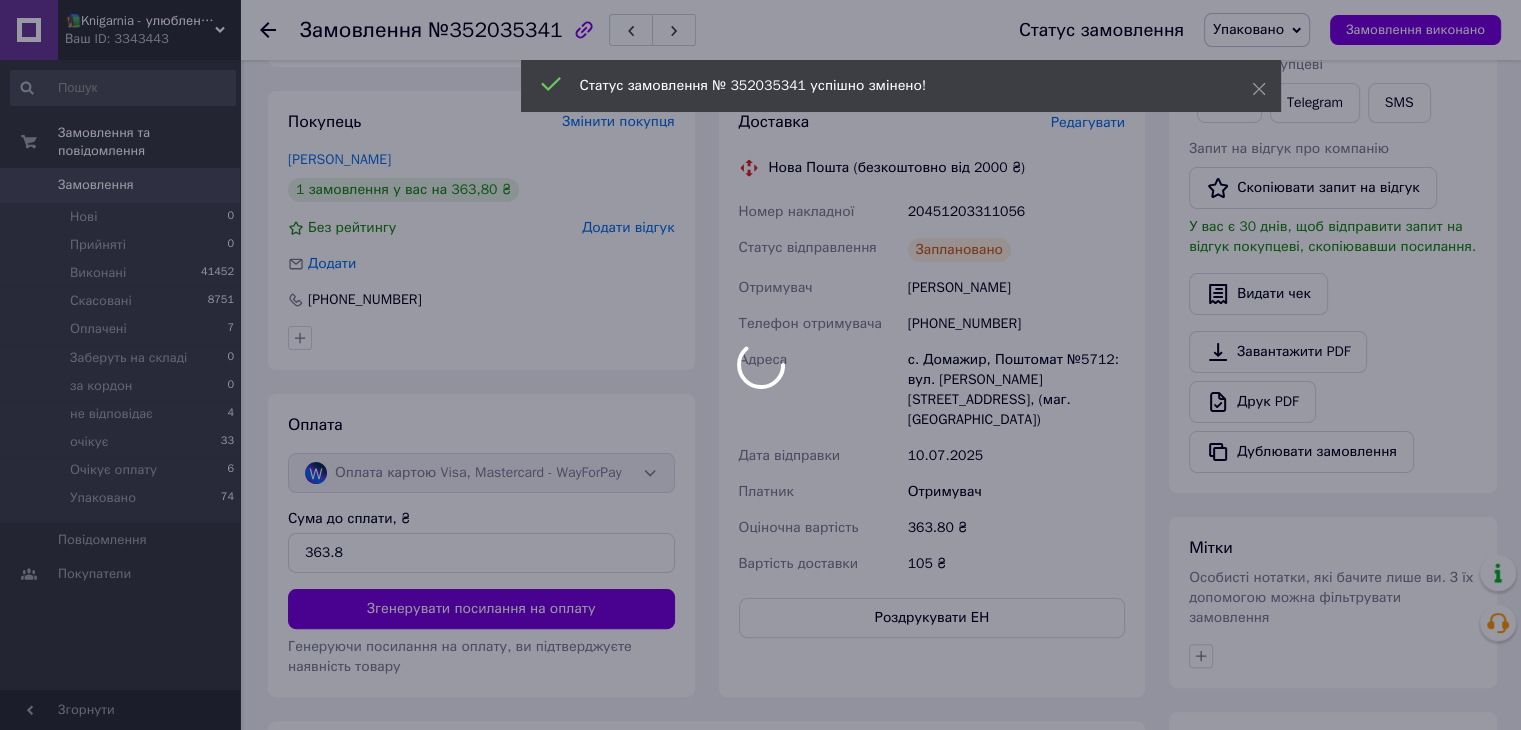 click on "📚Knigarnia - улюблені книги для всієї родини! Ваш ID: 3343443 Сайт 📚Knigarnia - улюблені книги для всі... Кабінет покупця Перевірити стан системи Сторінка на порталі Андрей Козак Довідка Вийти Замовлення та повідомлення Замовлення 0 Нові 0 Прийняті 0 Виконані 41452 Скасовані 8751 Оплачені 7 Заберуть на складі 0 за кордон 0 не відповідає 4 очікує 33 Очікує оплату 6 Упаковано 74 Повідомлення 0 Покупатели Згорнути
Замовлення №352035341 Статус замовлення Упаковано Прийнято Виконано Скасовано Оплачено Заберуть на складі - 15%   1" at bounding box center (760, 335) 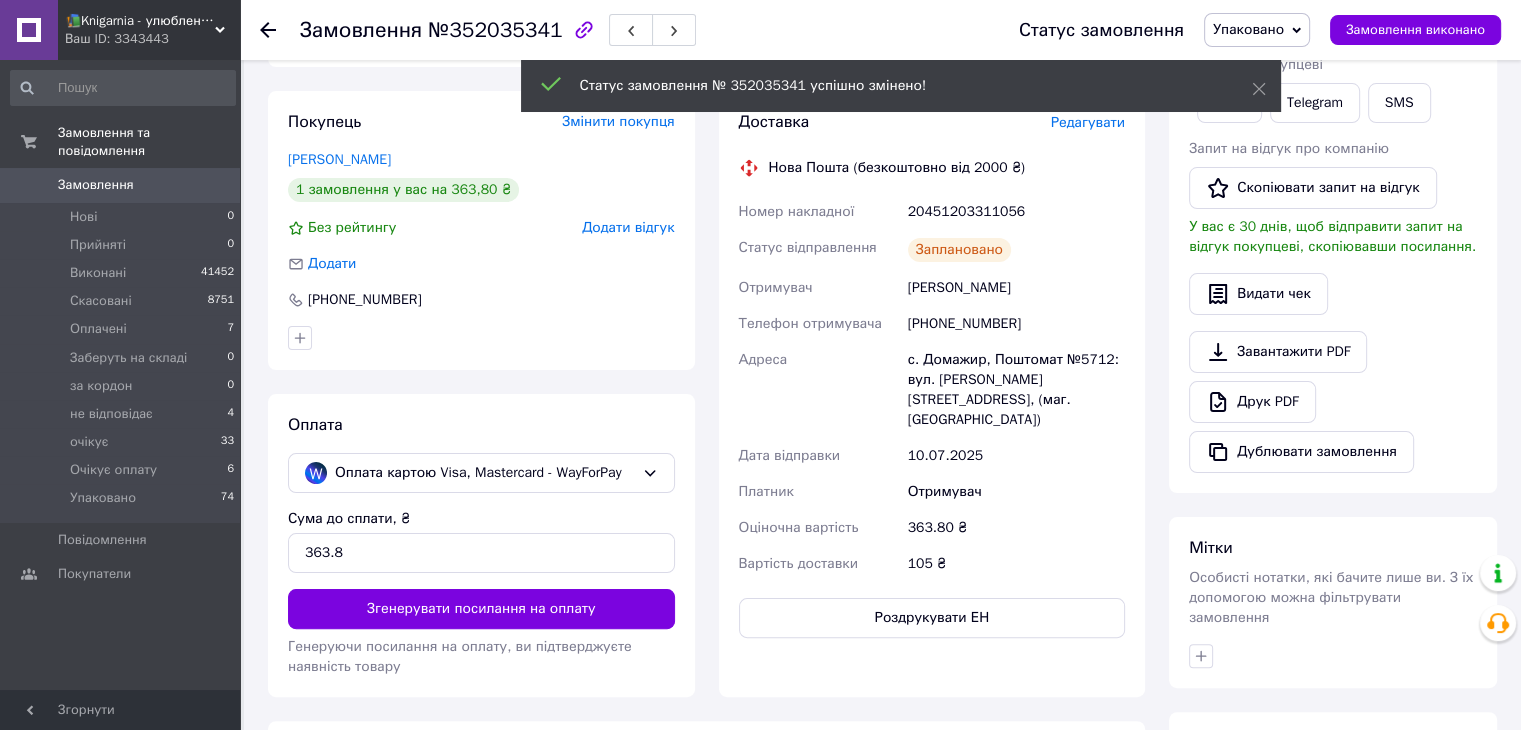 click on "Оплачені 7" at bounding box center (123, 329) 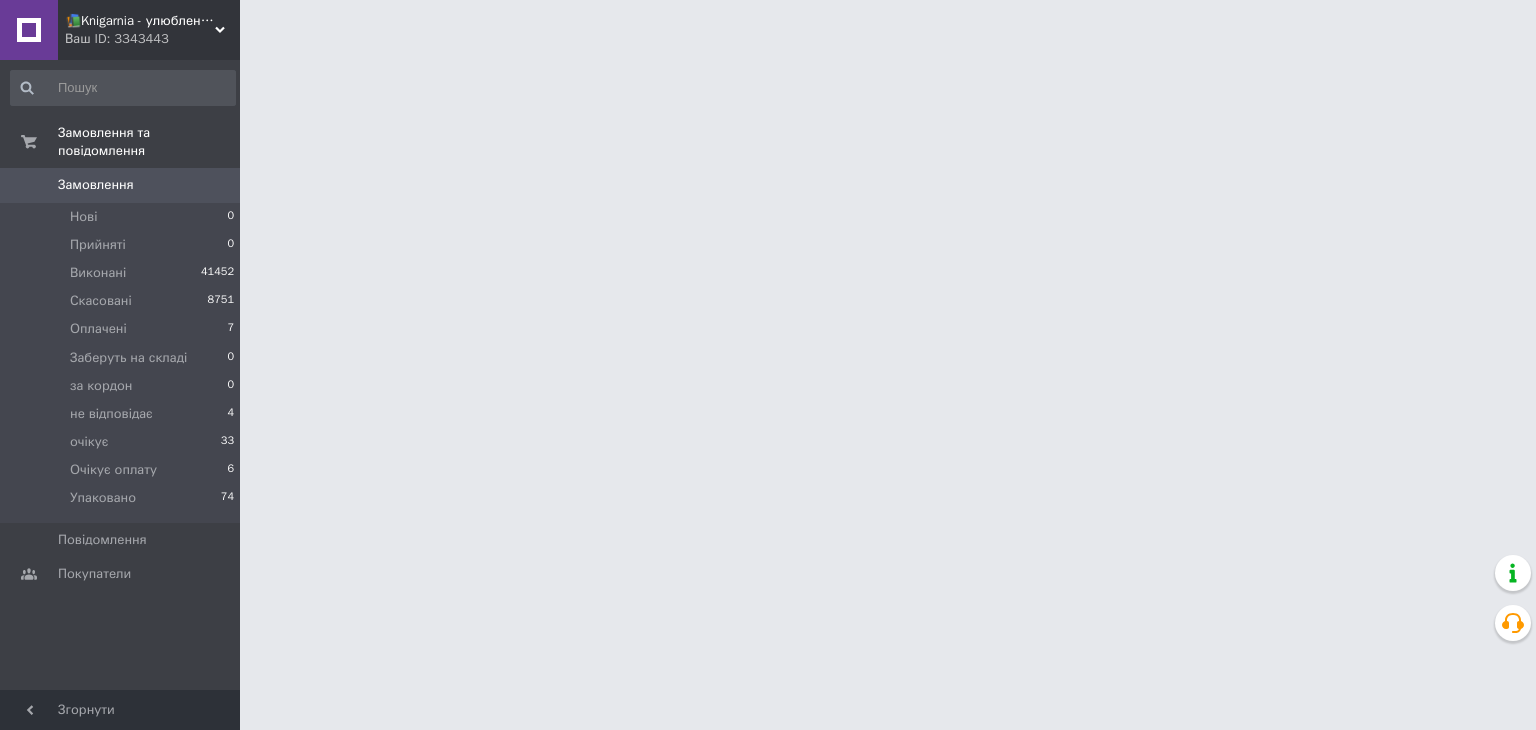 click on "Оплачені 7" at bounding box center (123, 329) 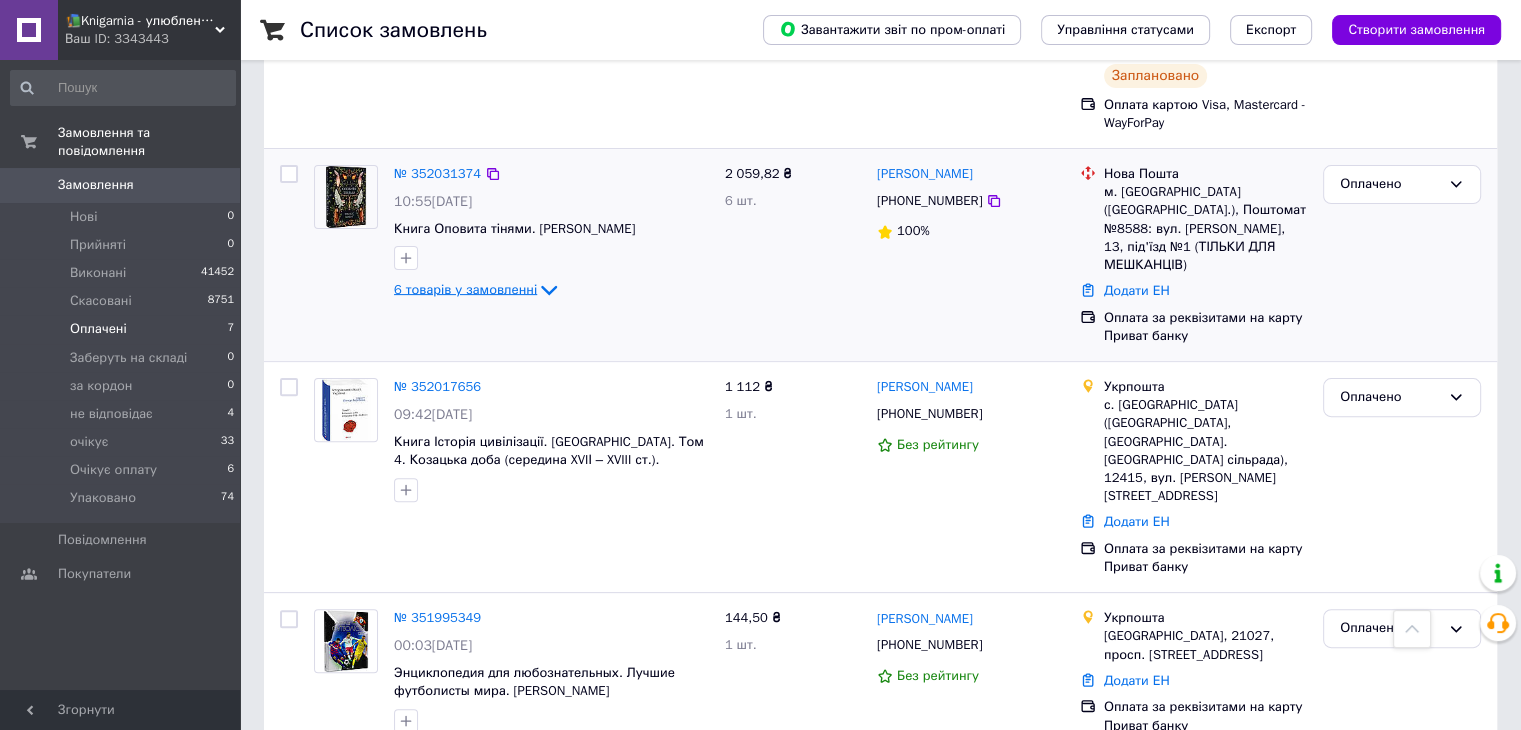 scroll, scrollTop: 563, scrollLeft: 0, axis: vertical 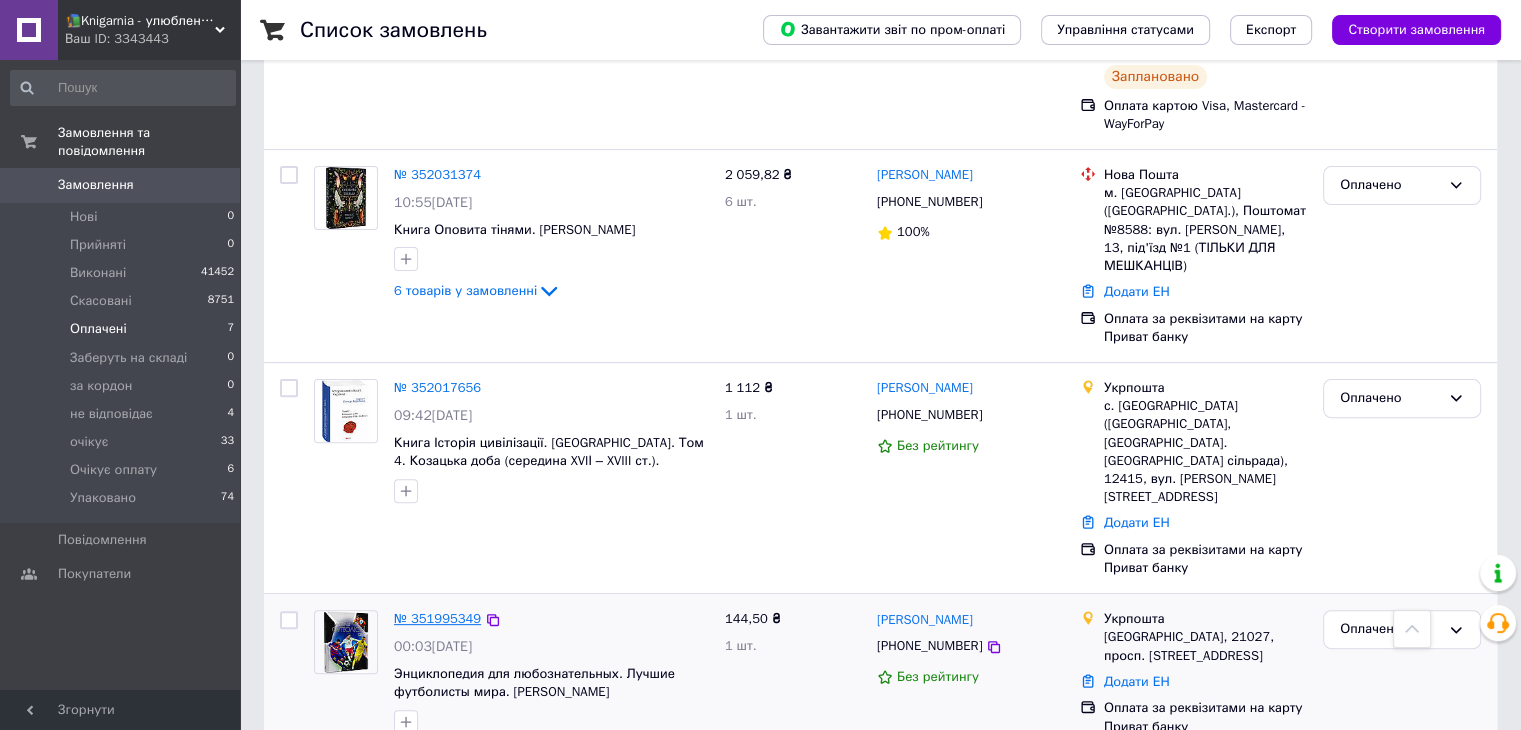 click on "№ 351995349" at bounding box center [437, 618] 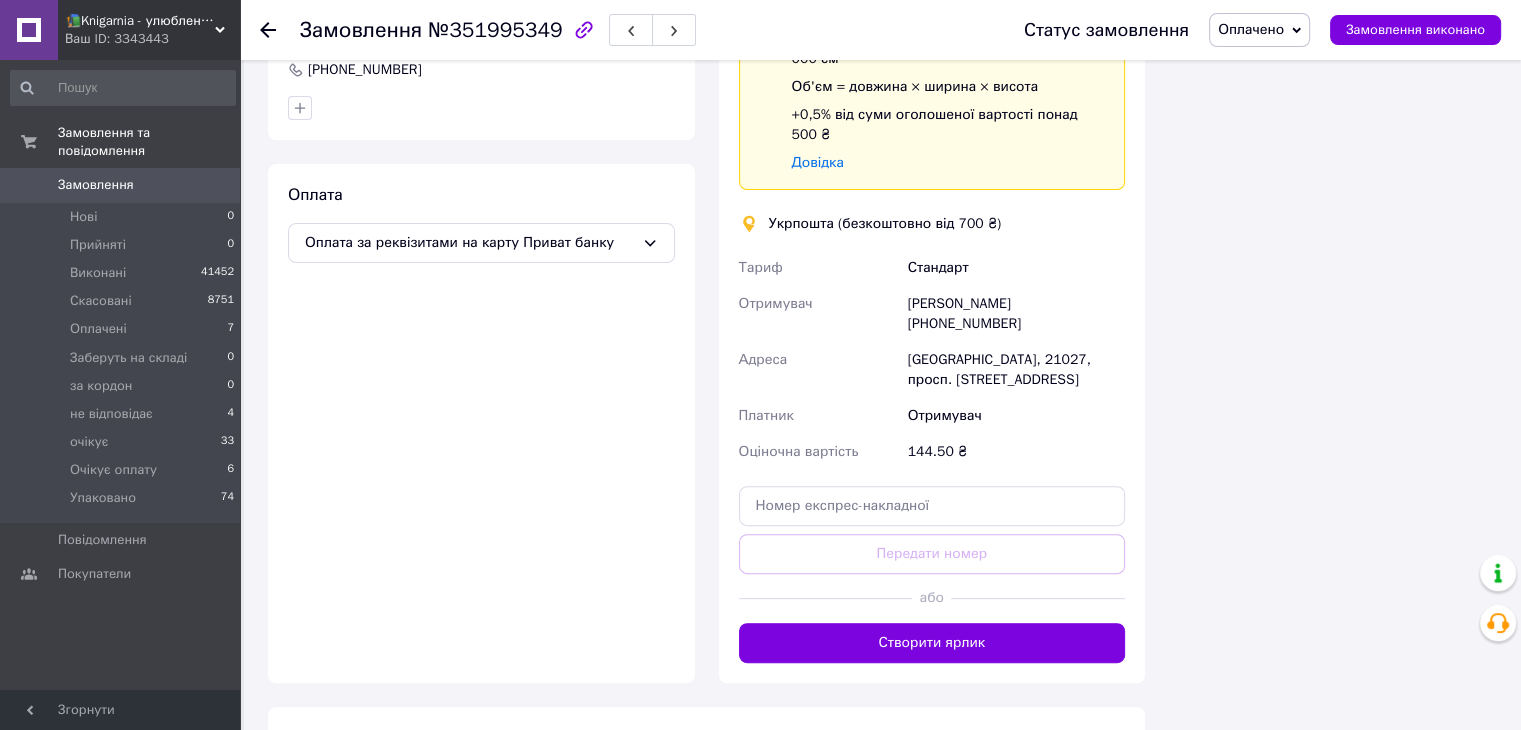 scroll, scrollTop: 563, scrollLeft: 0, axis: vertical 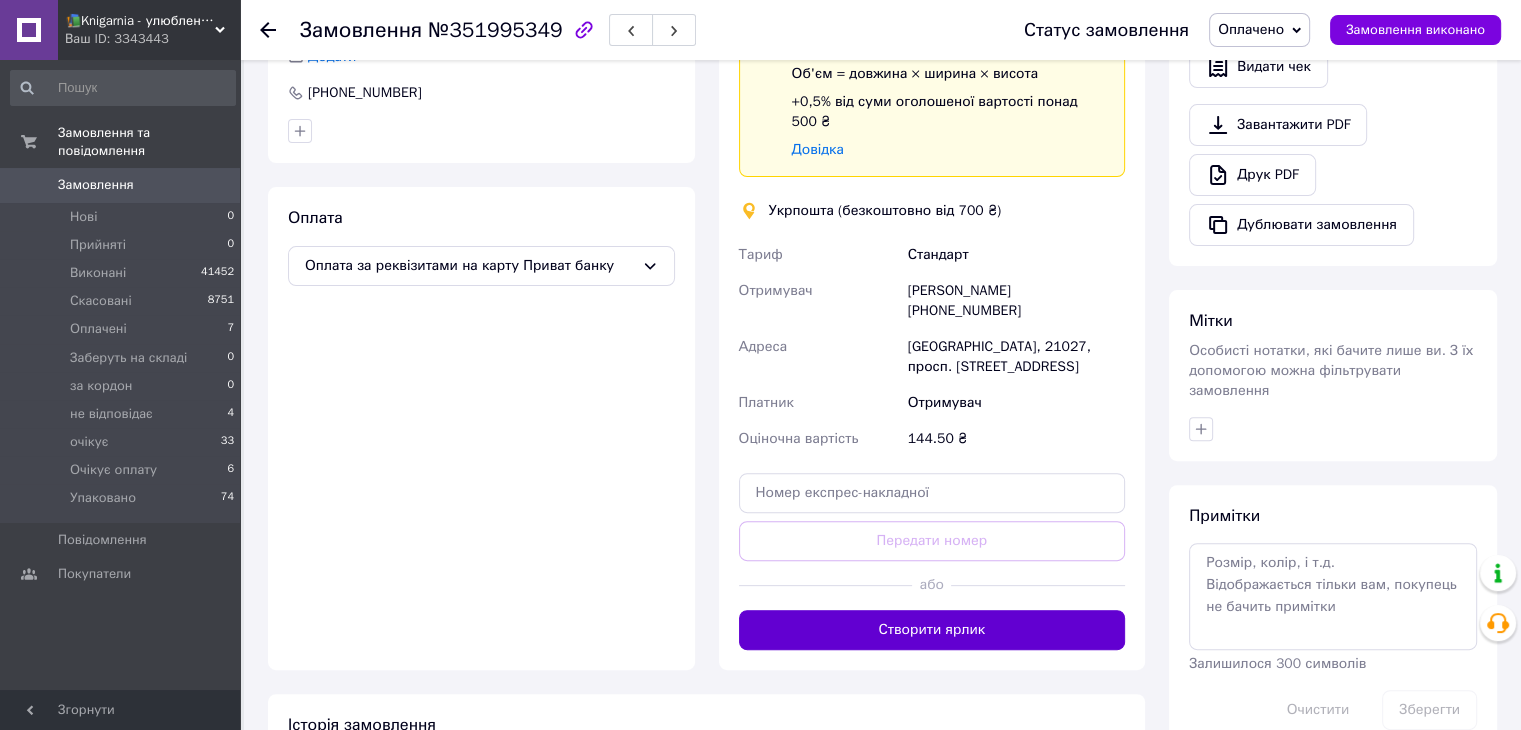 click on "Створити ярлик" at bounding box center [932, 630] 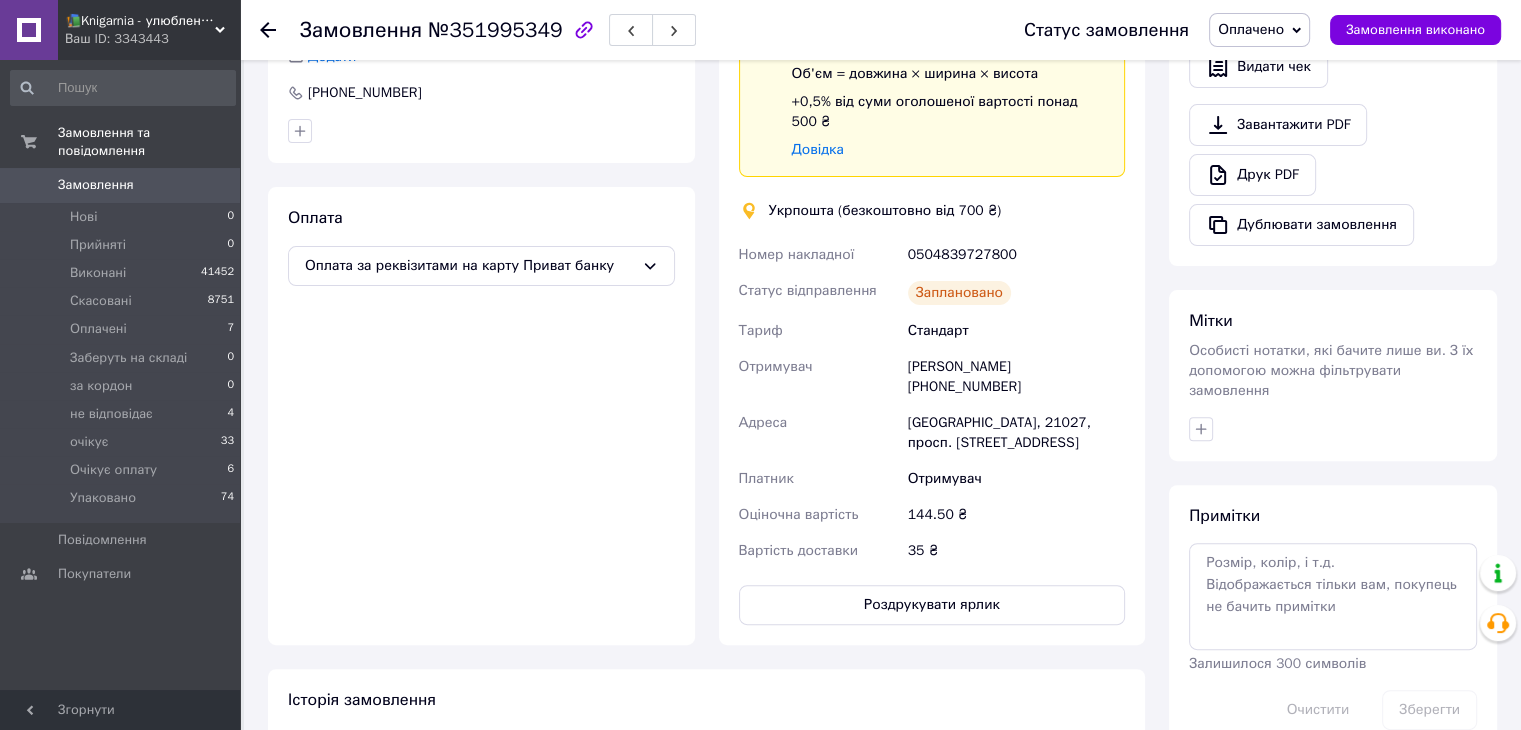 click on "Роздрукувати ярлик" at bounding box center [932, 605] 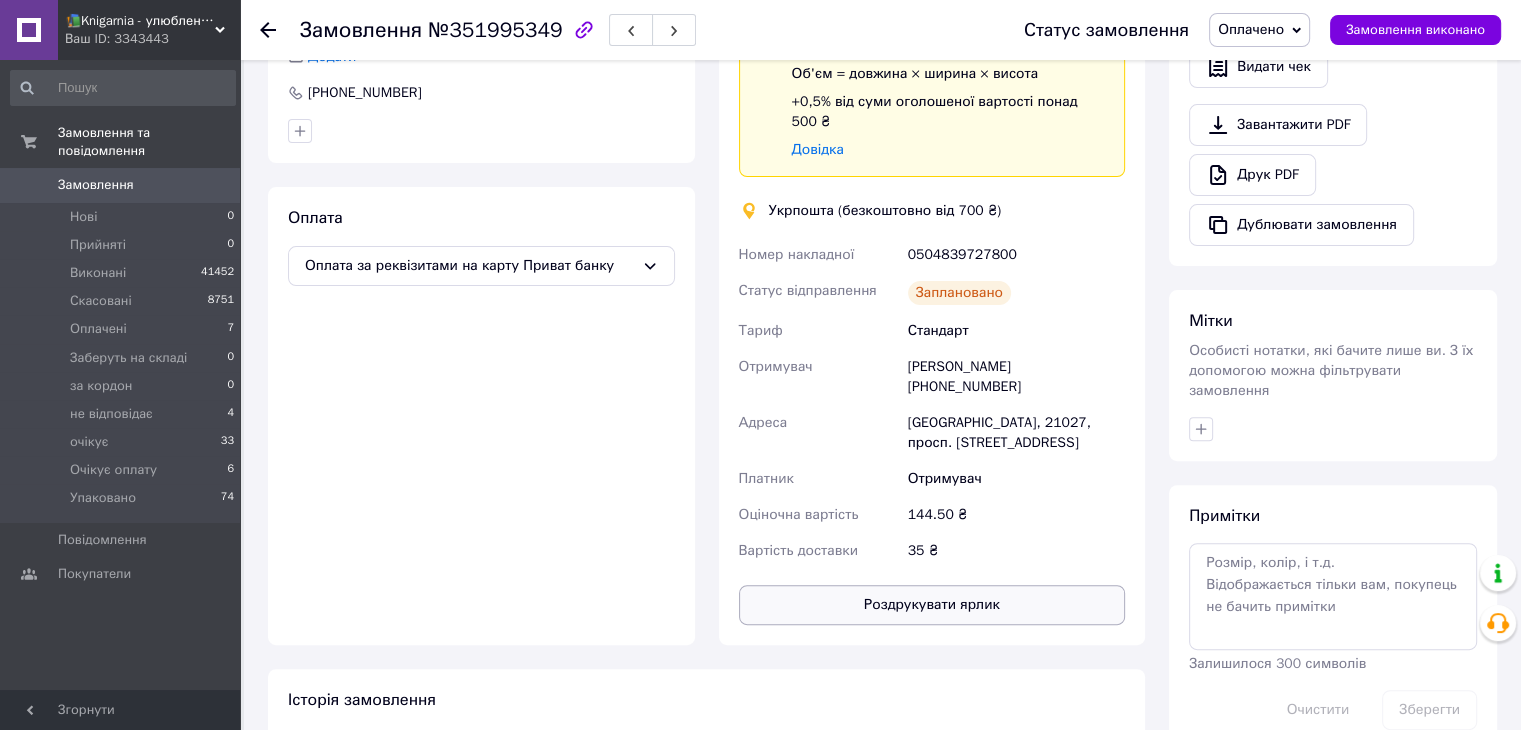 type 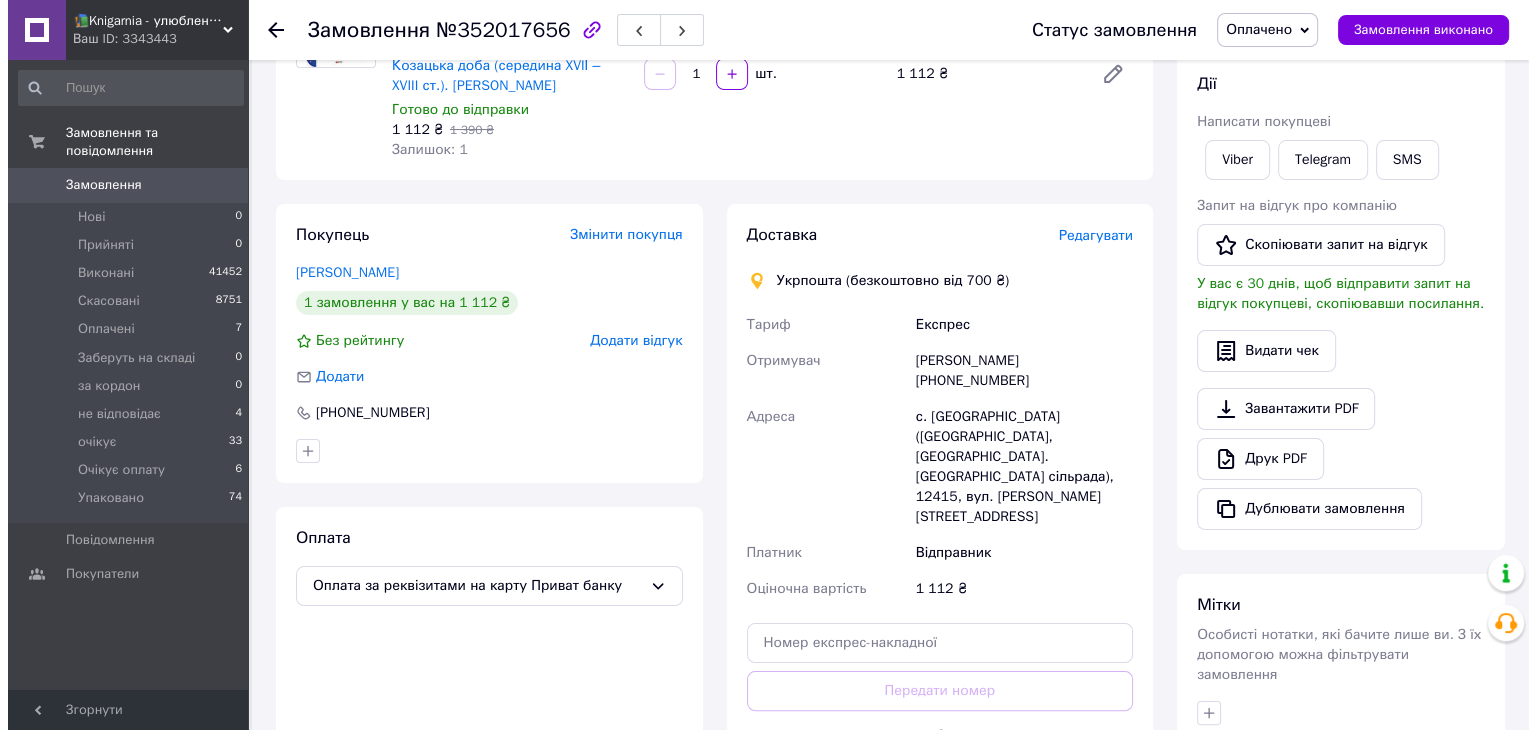scroll, scrollTop: 242, scrollLeft: 0, axis: vertical 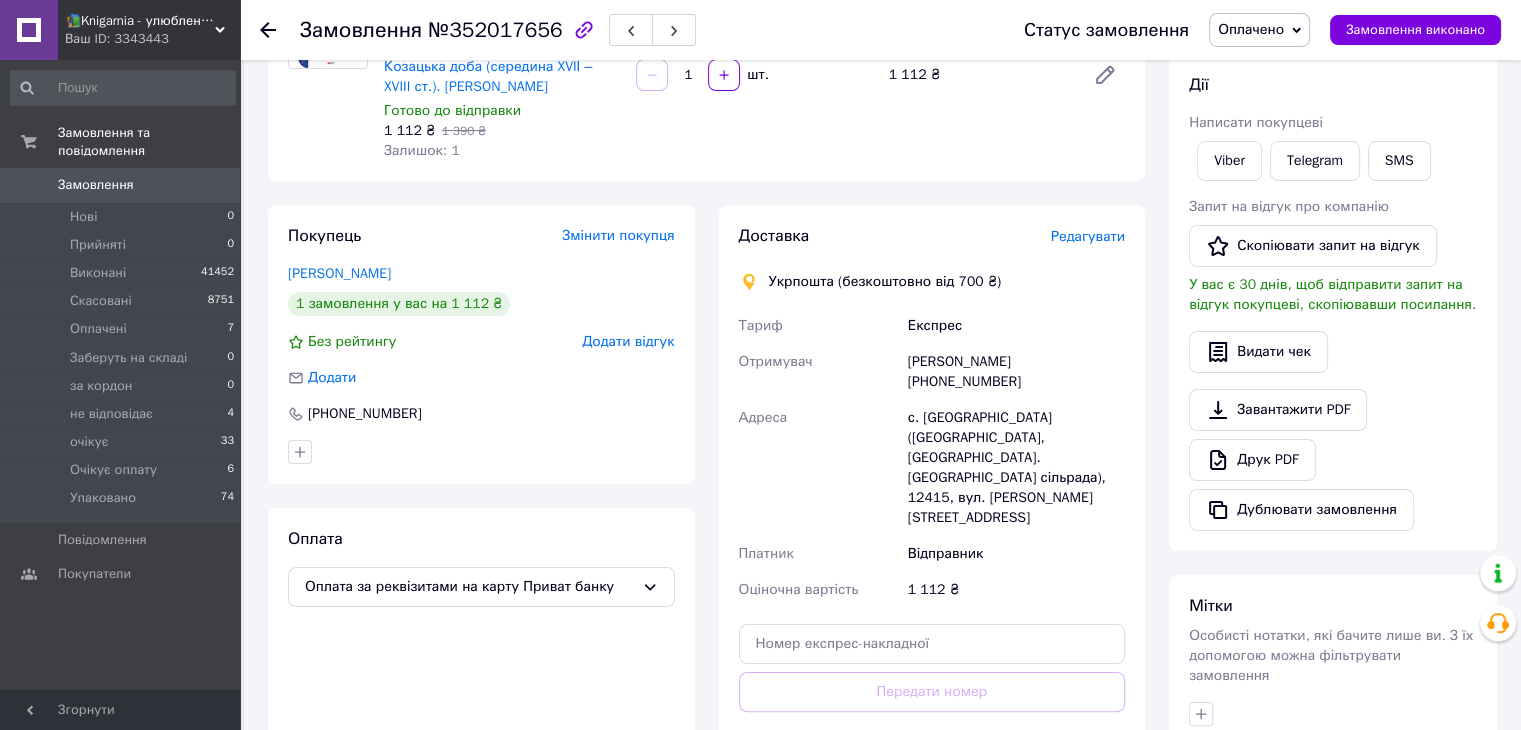 click on "Редагувати" at bounding box center (1088, 236) 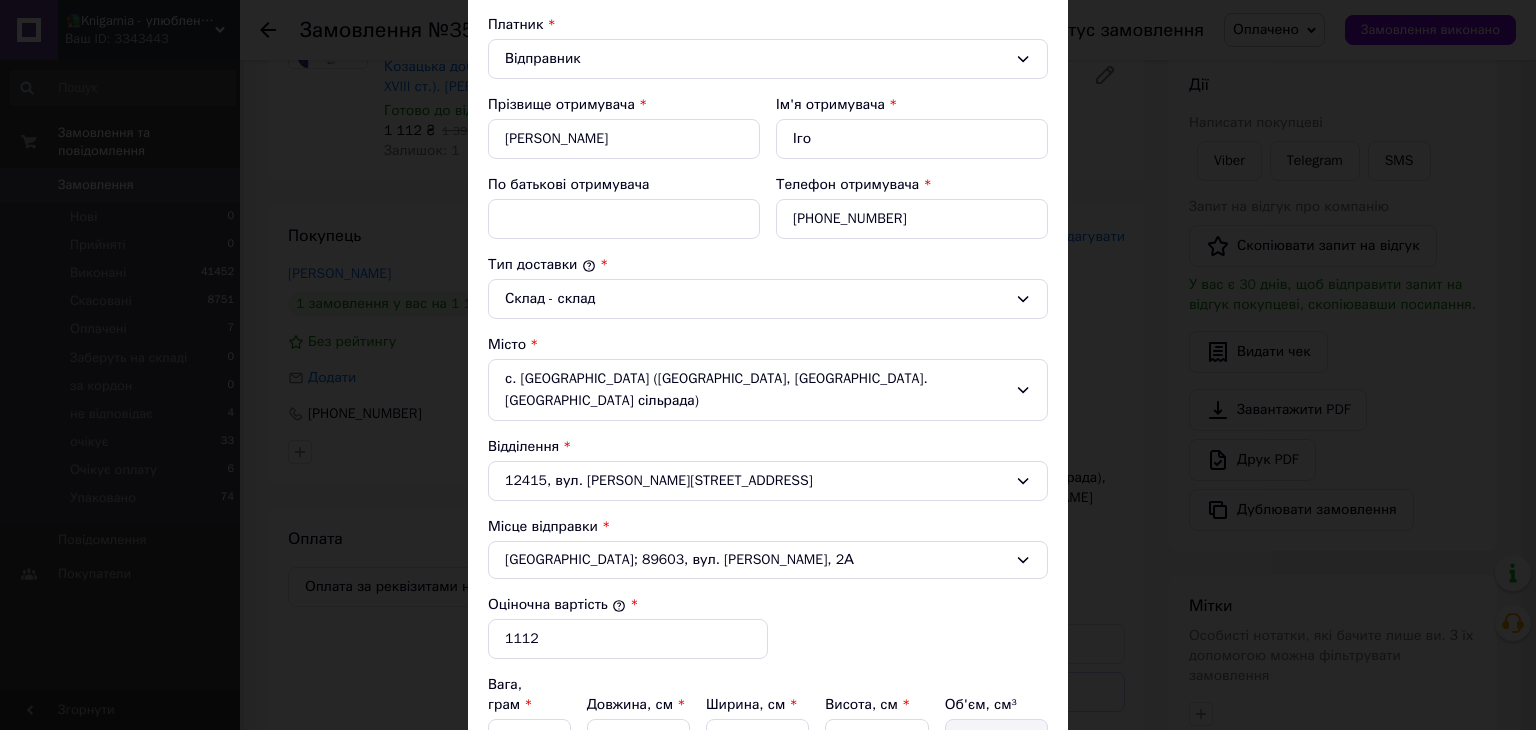scroll, scrollTop: 64, scrollLeft: 0, axis: vertical 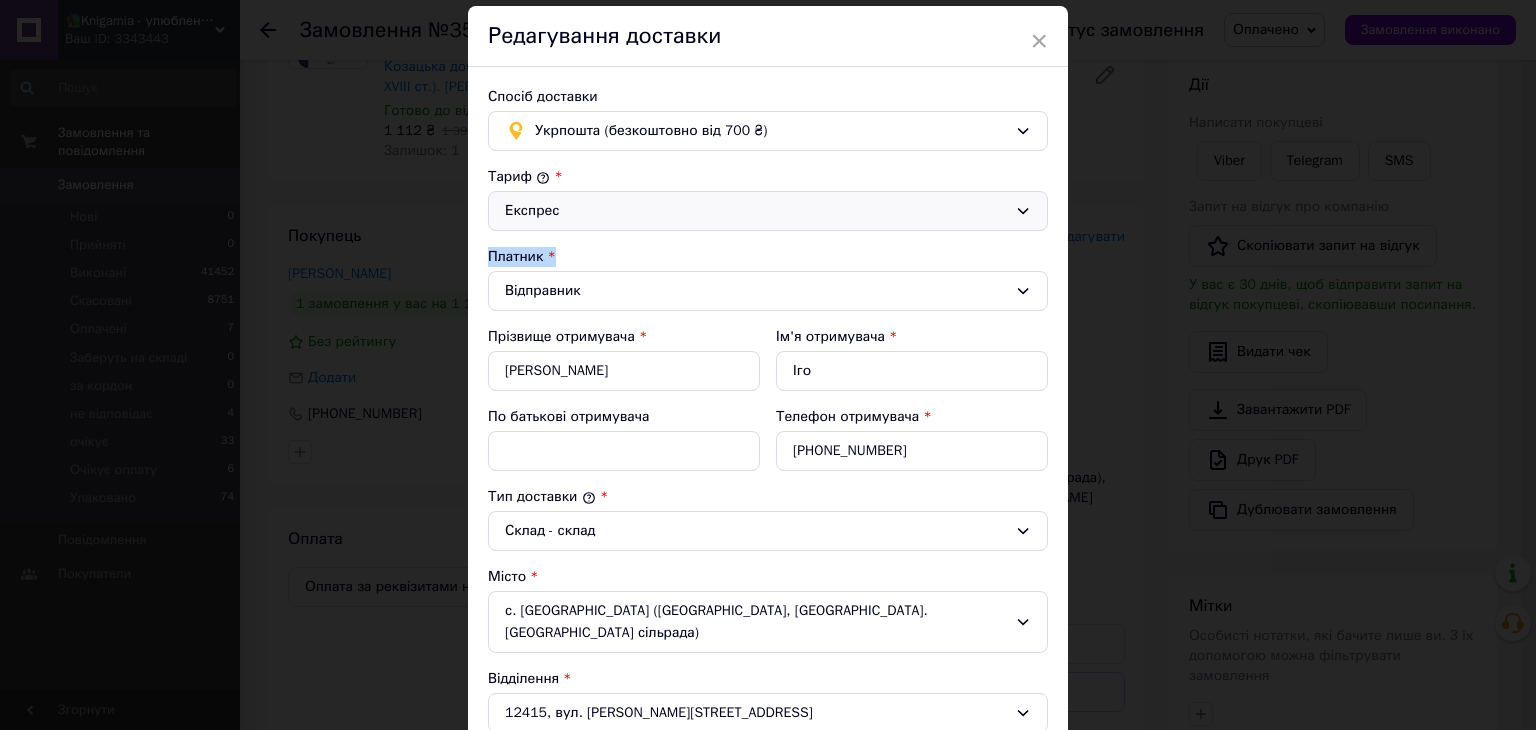 drag, startPoint x: 844, startPoint y: 241, endPoint x: 859, endPoint y: 212, distance: 32.649654 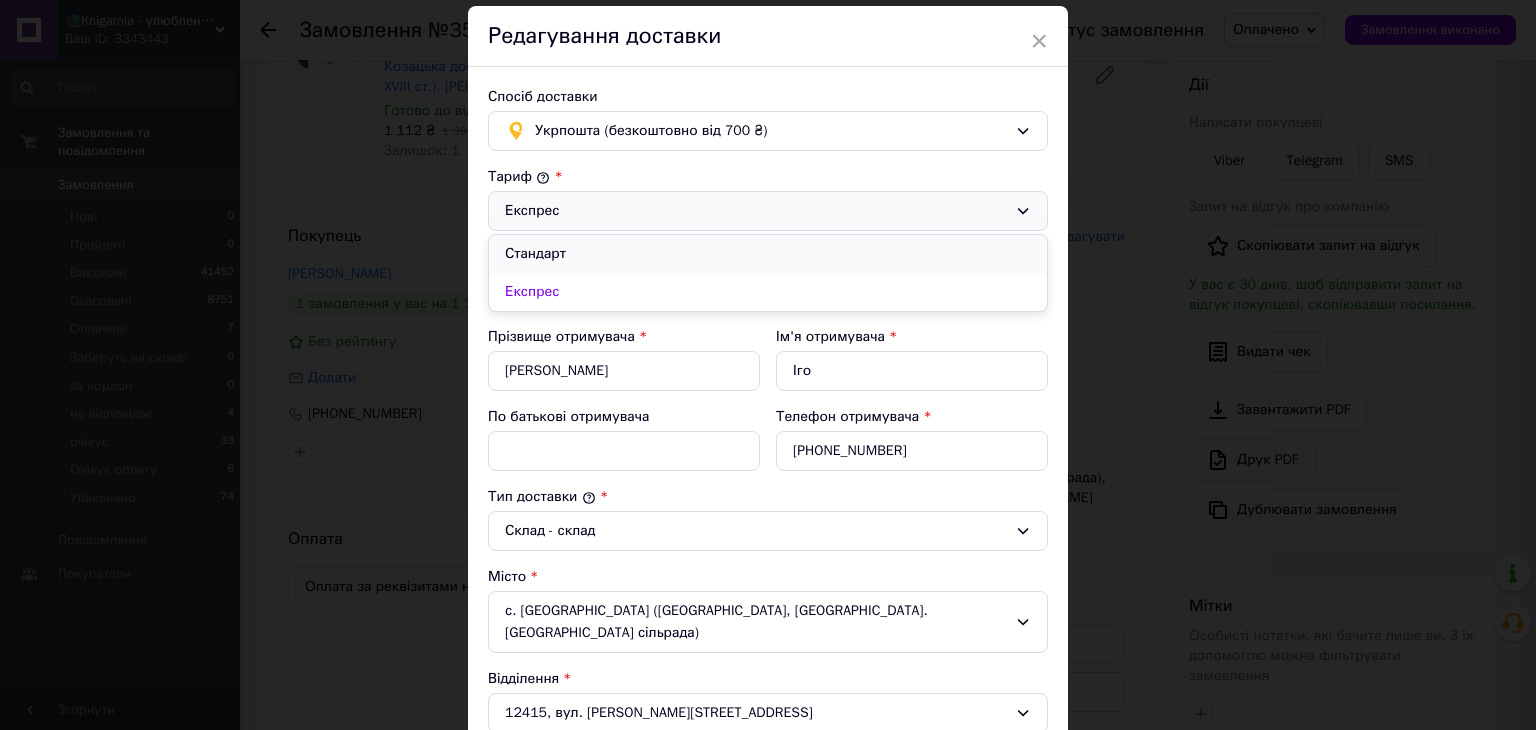 click on "Стандарт" at bounding box center (768, 254) 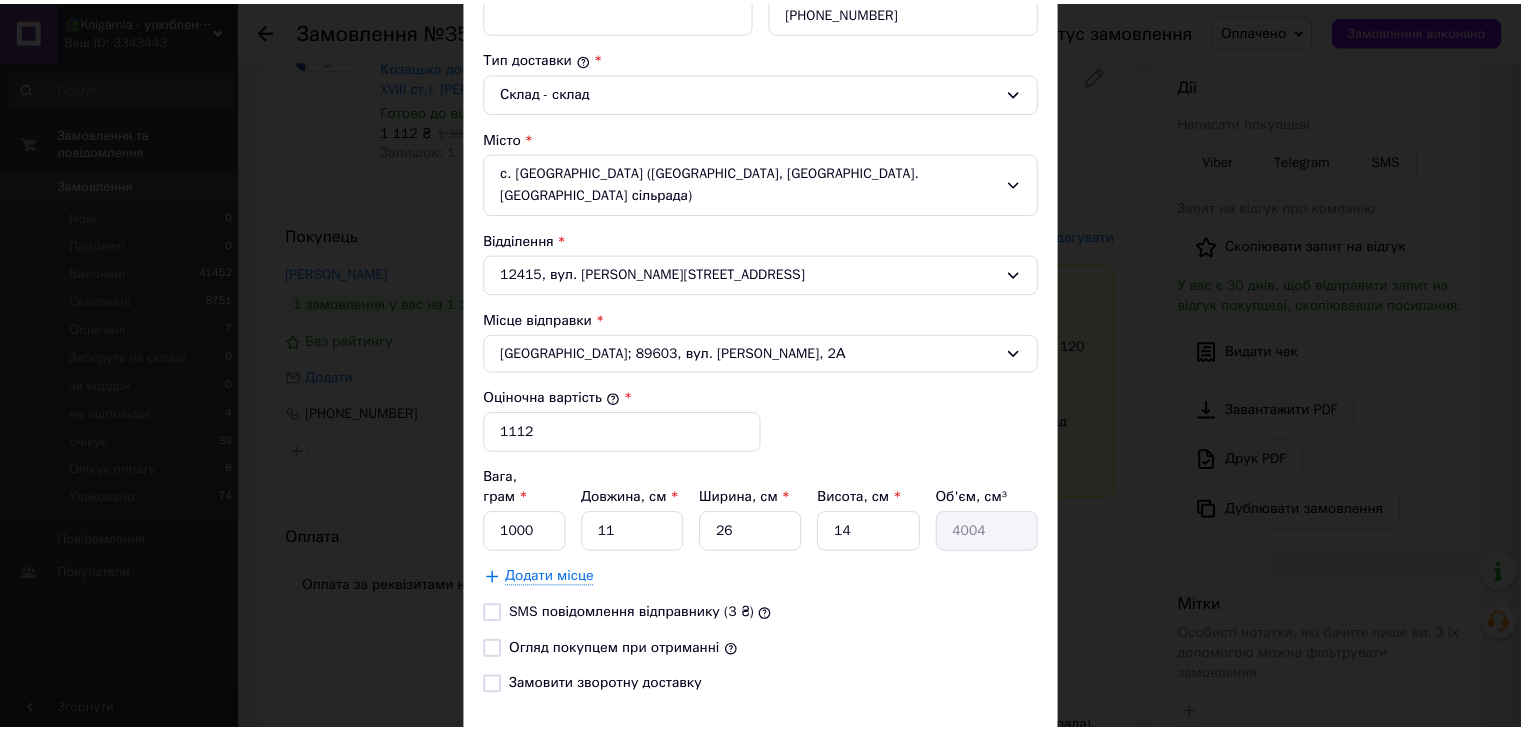 scroll, scrollTop: 588, scrollLeft: 0, axis: vertical 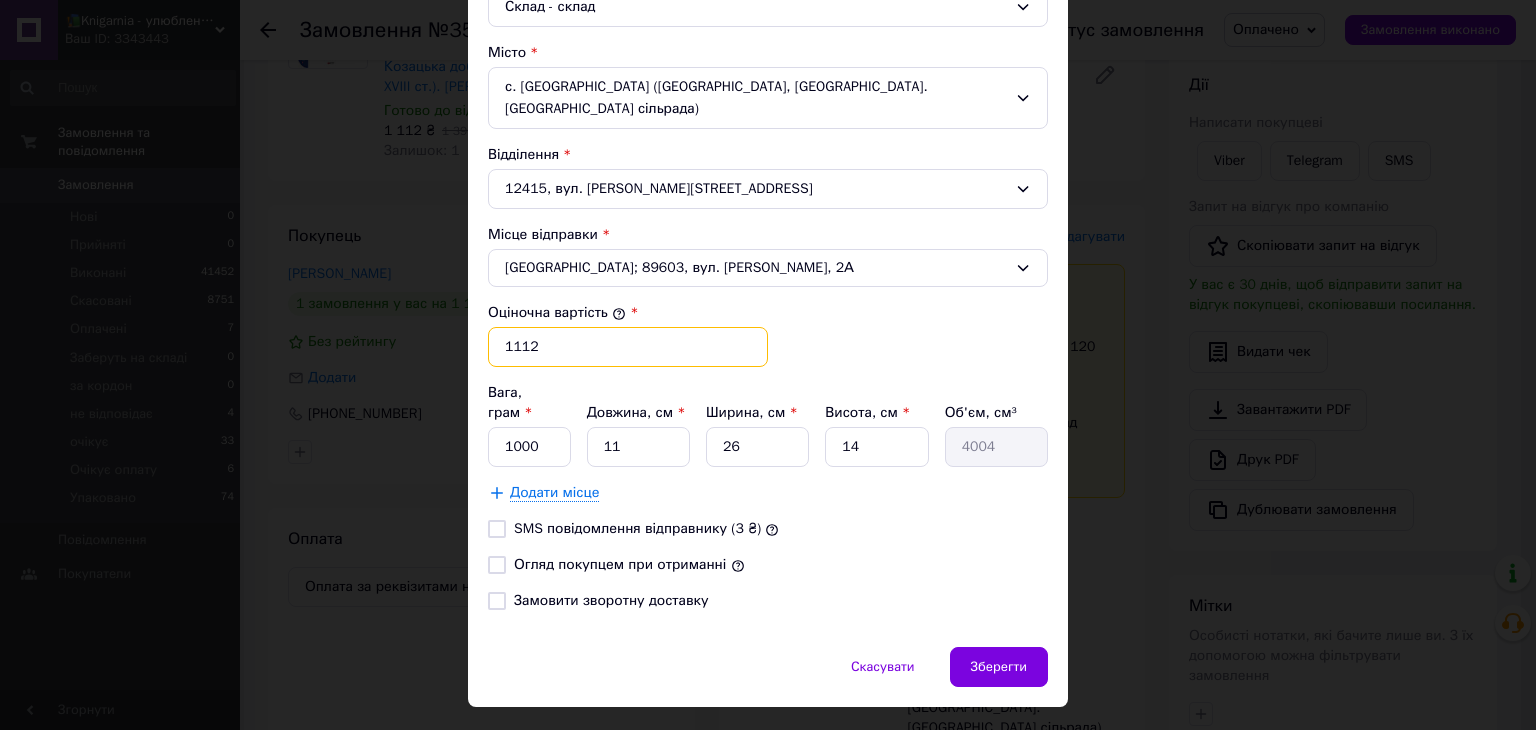click on "1112" at bounding box center [628, 347] 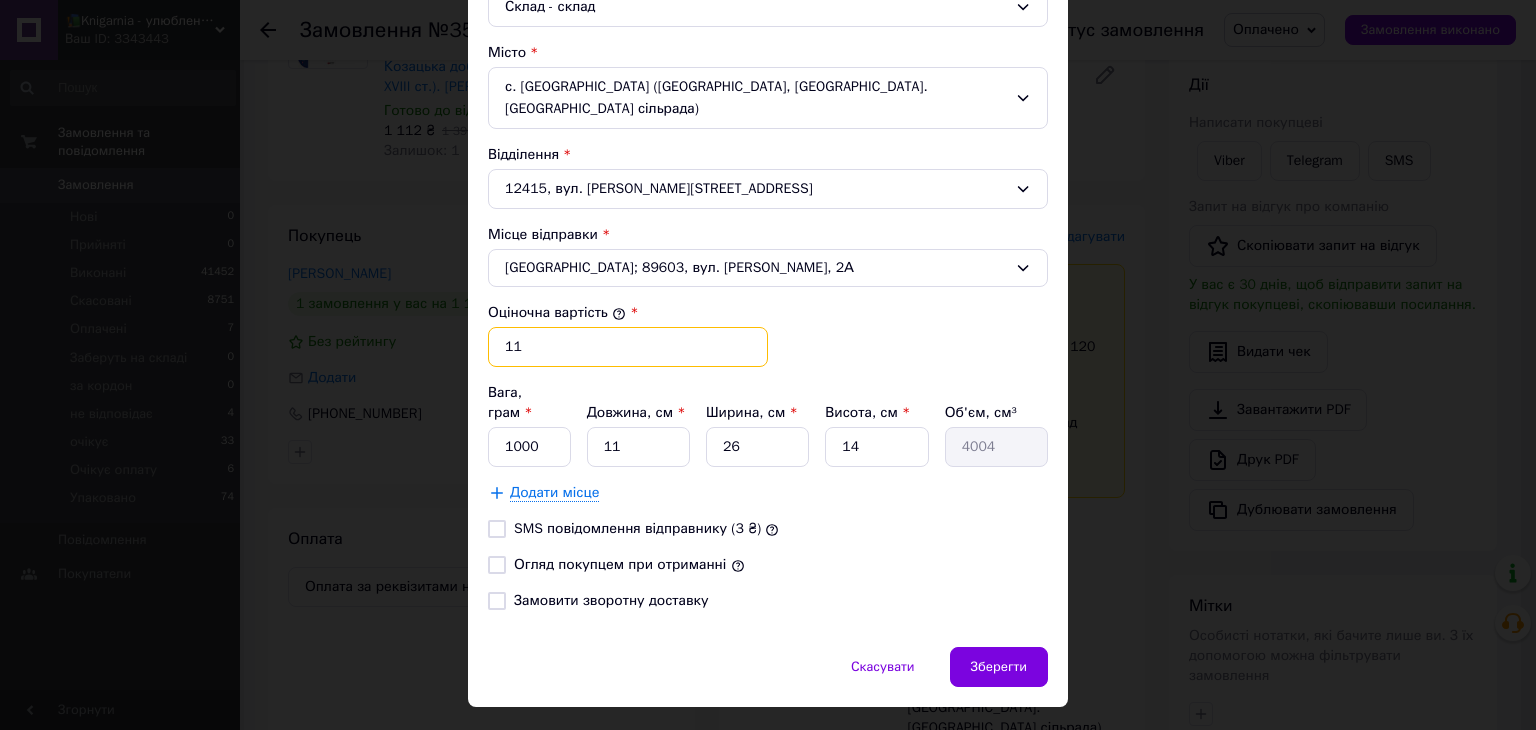 type on "1" 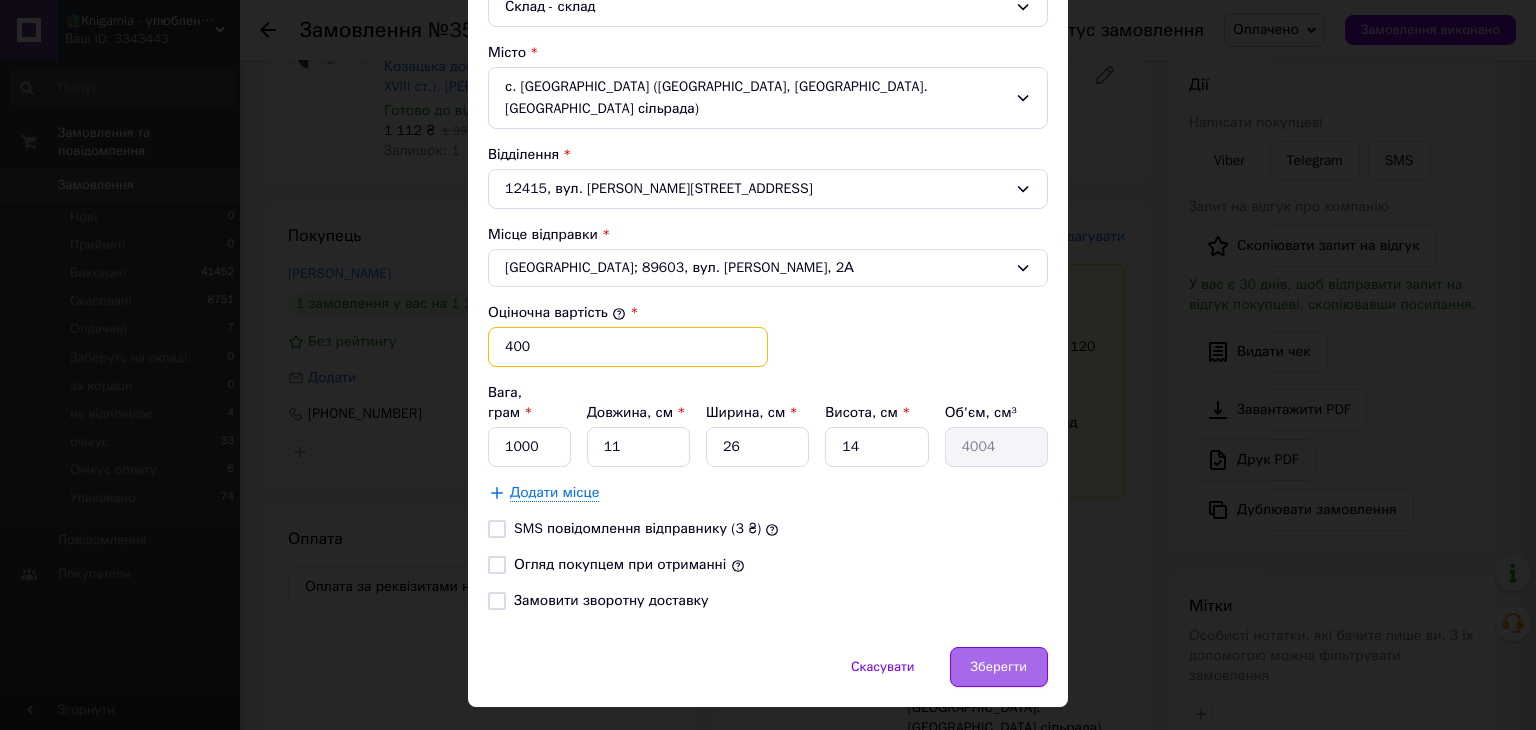 type on "400" 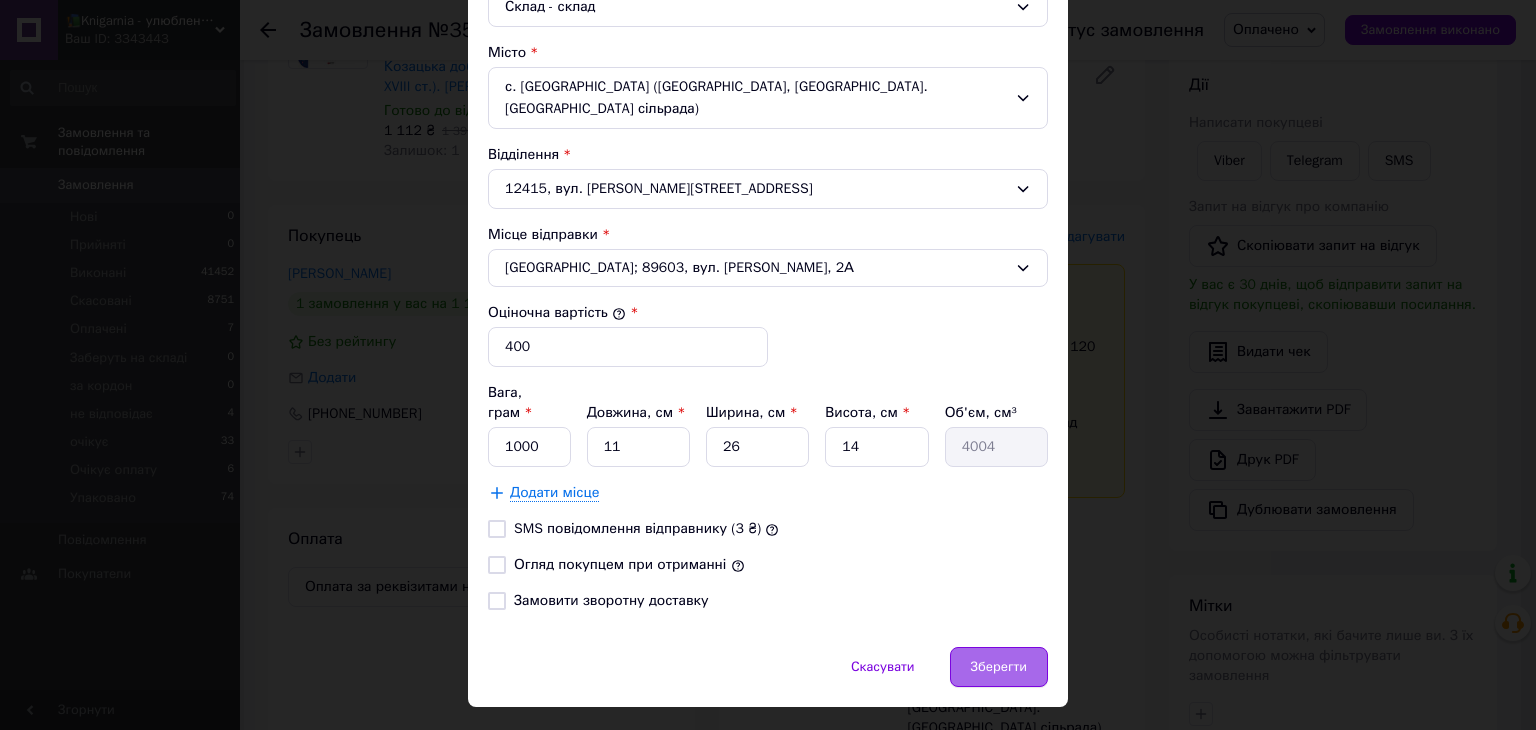 click on "Зберегти" at bounding box center (999, 667) 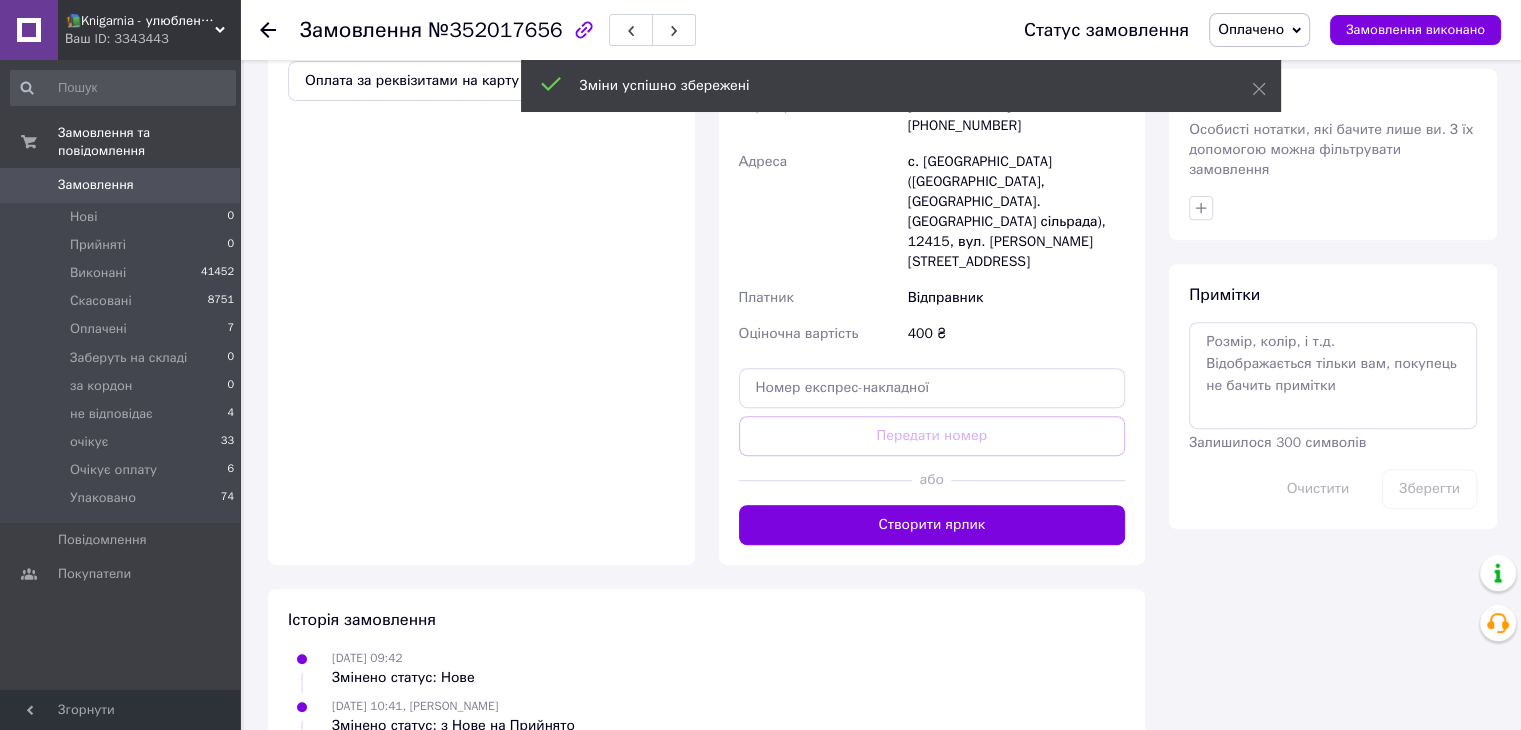 scroll, scrollTop: 883, scrollLeft: 0, axis: vertical 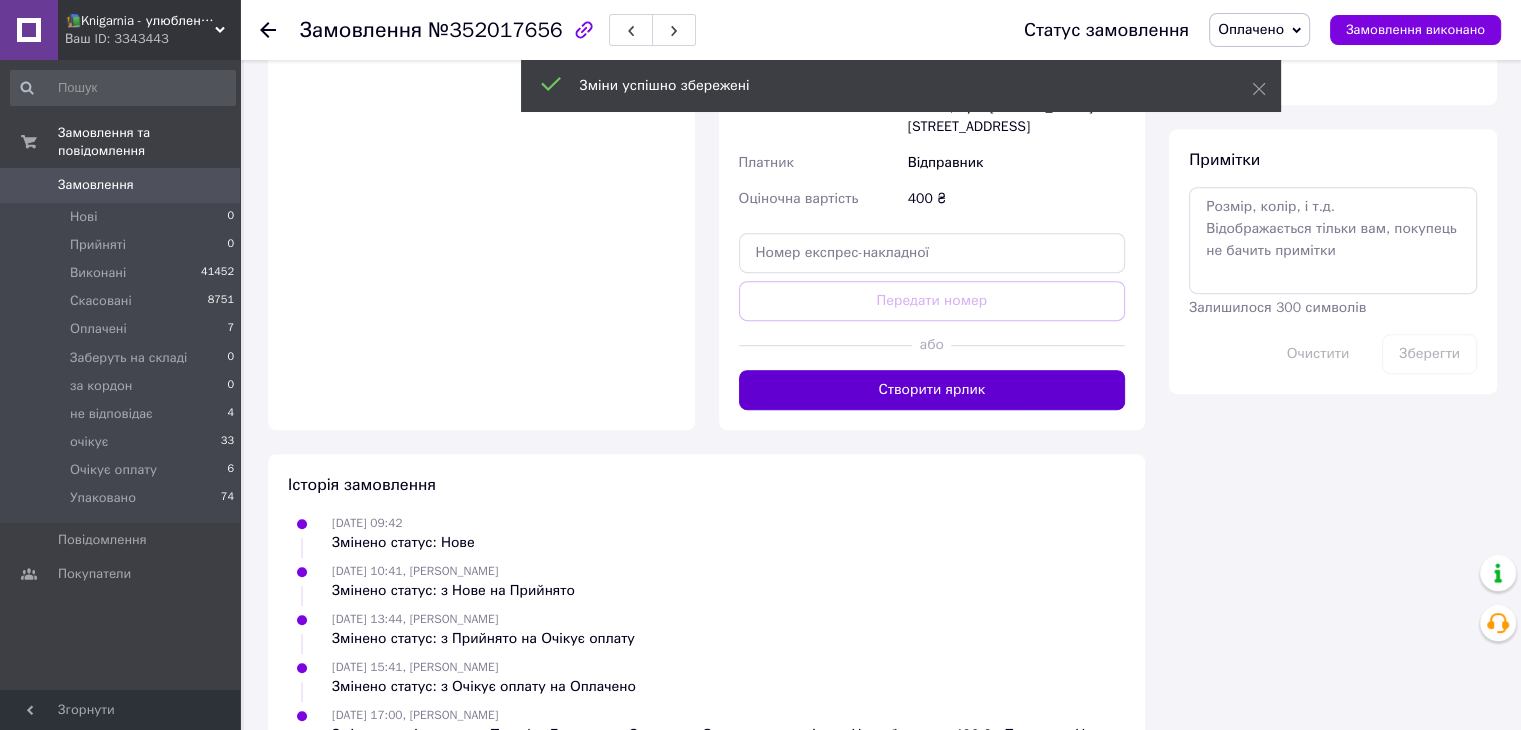 click on "Створити ярлик" at bounding box center (932, 390) 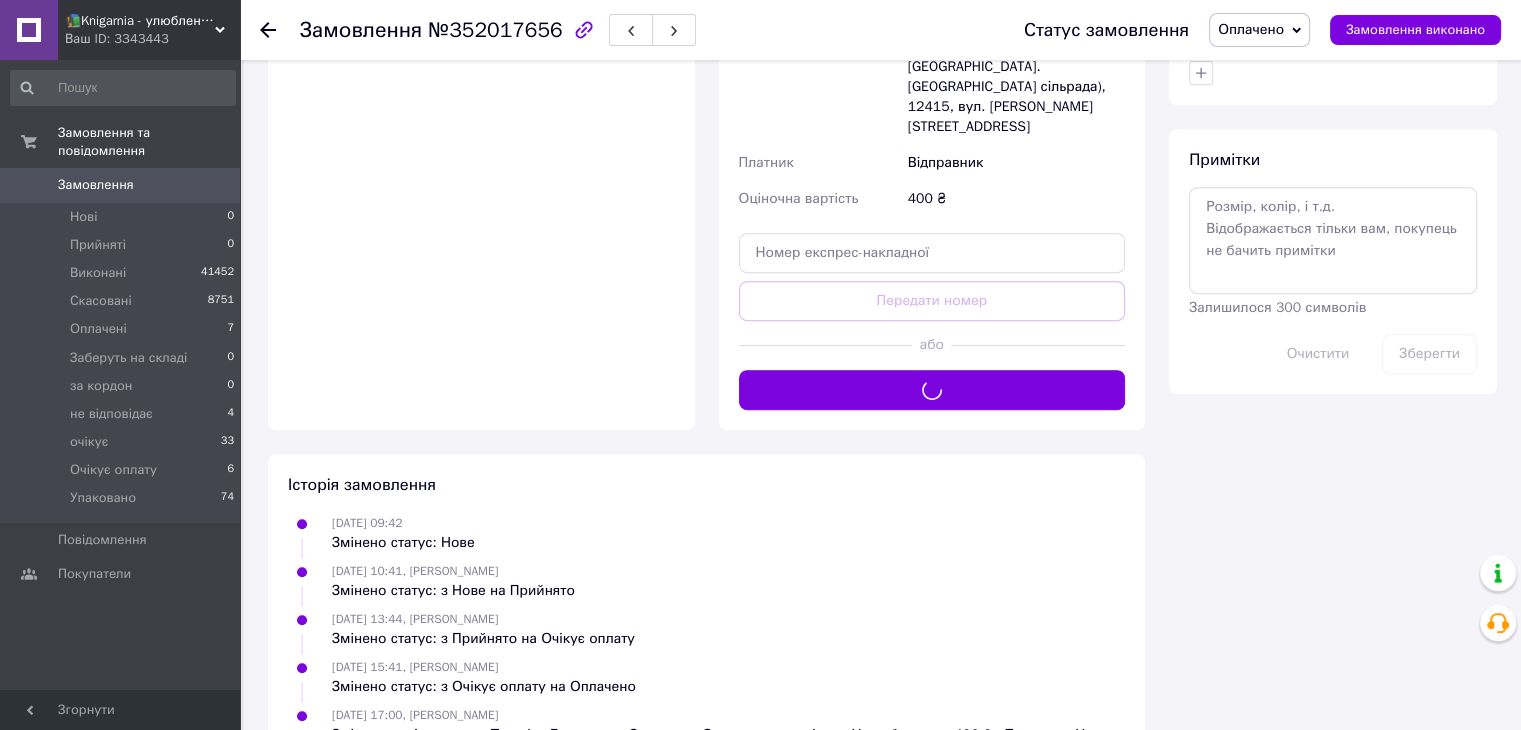 scroll, scrollTop: 860, scrollLeft: 0, axis: vertical 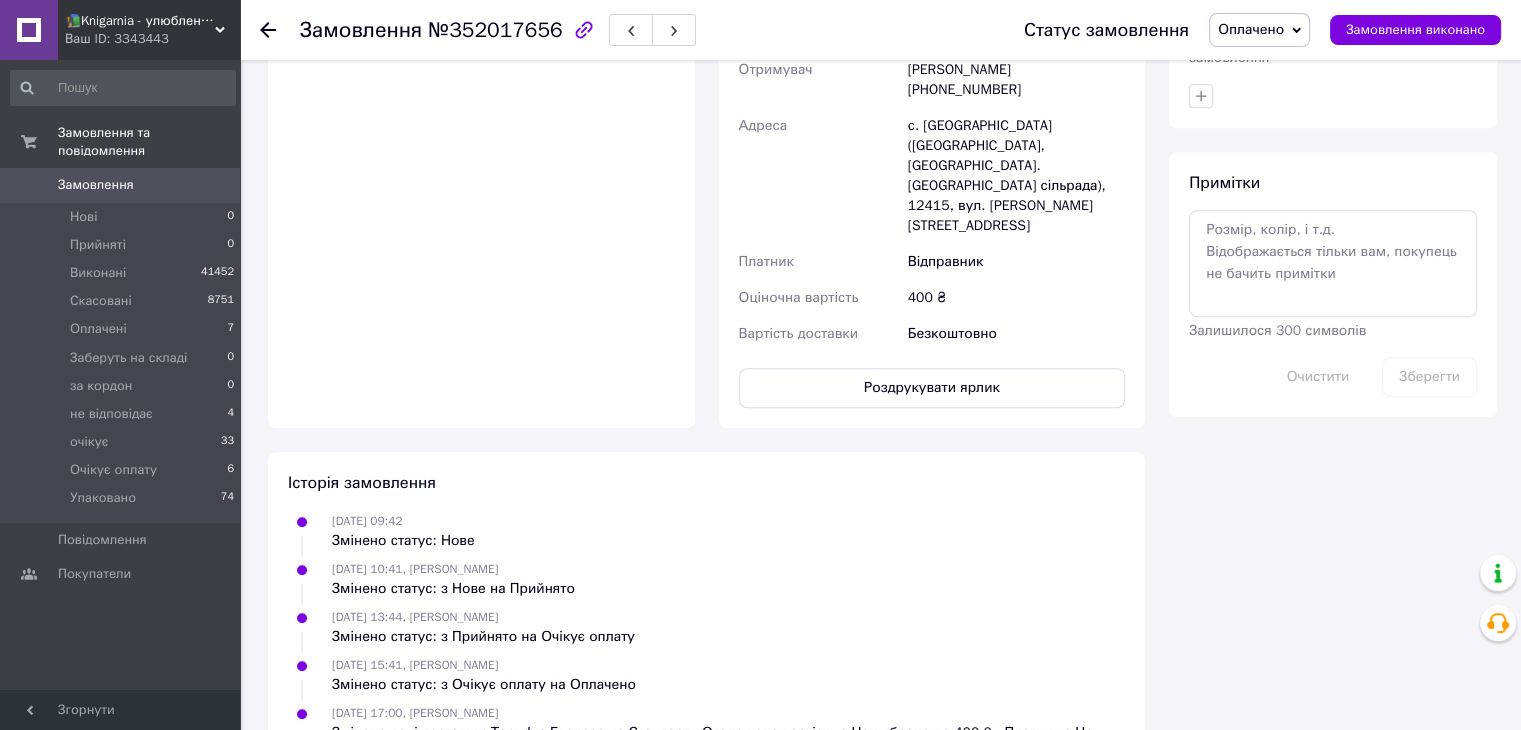 type 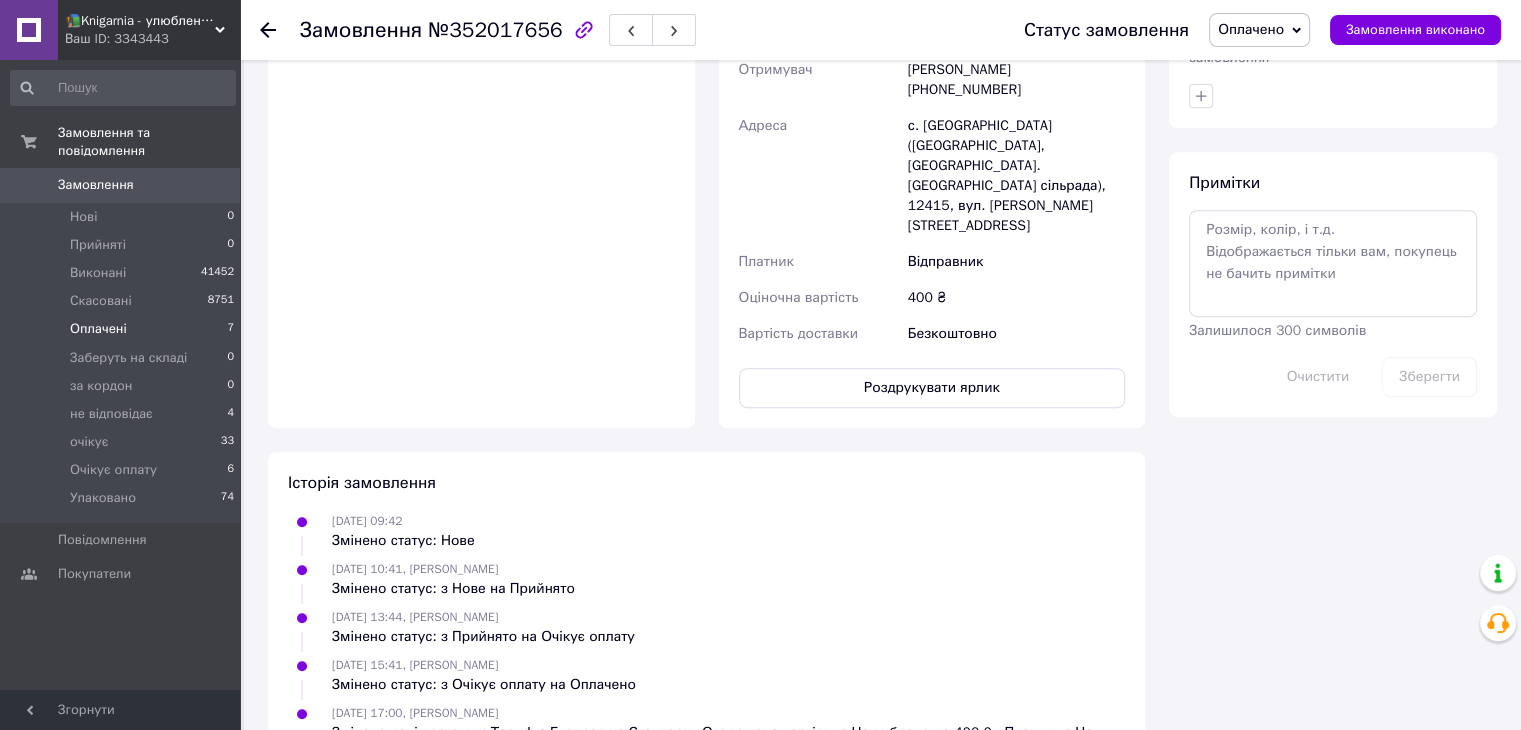 click on "Оплачені 7" at bounding box center [123, 329] 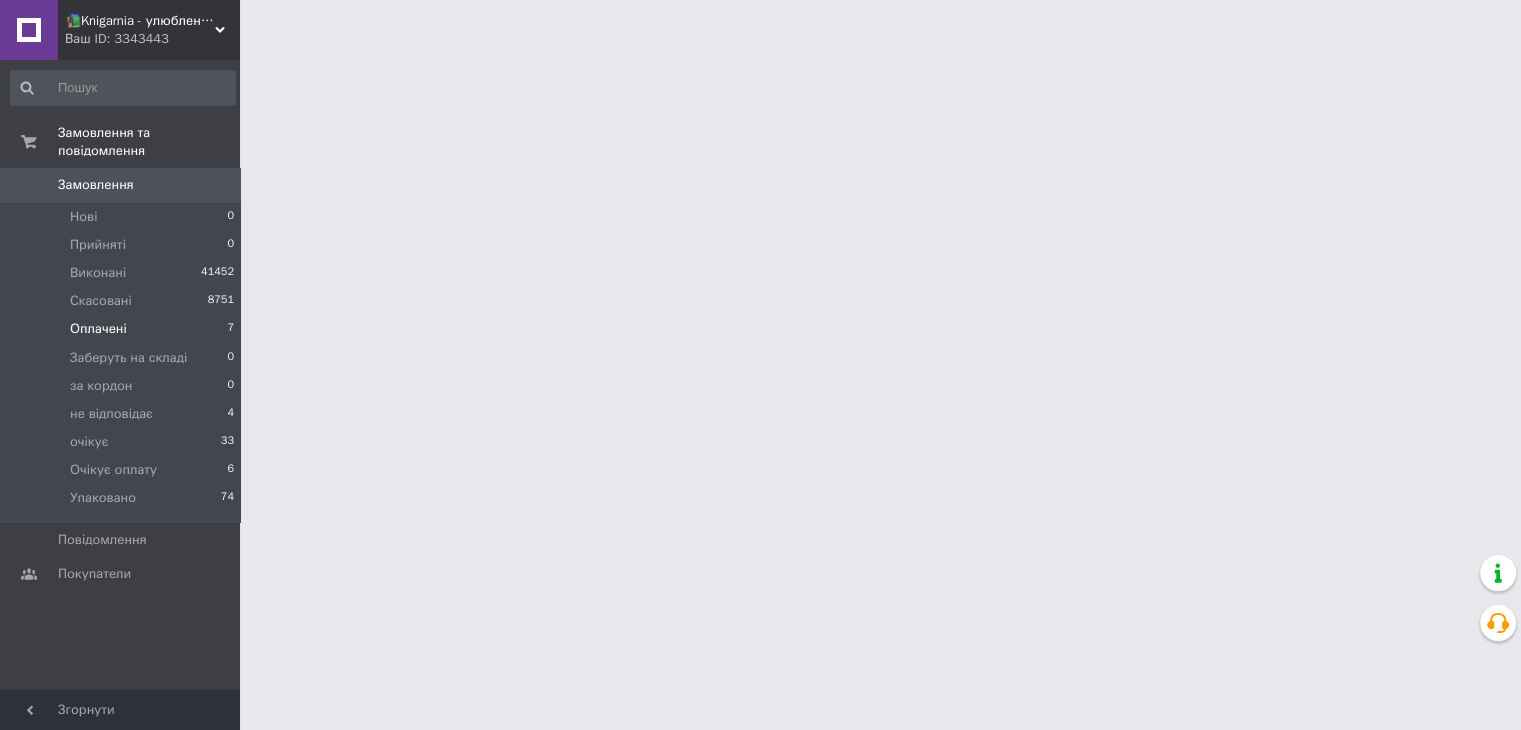 scroll, scrollTop: 0, scrollLeft: 0, axis: both 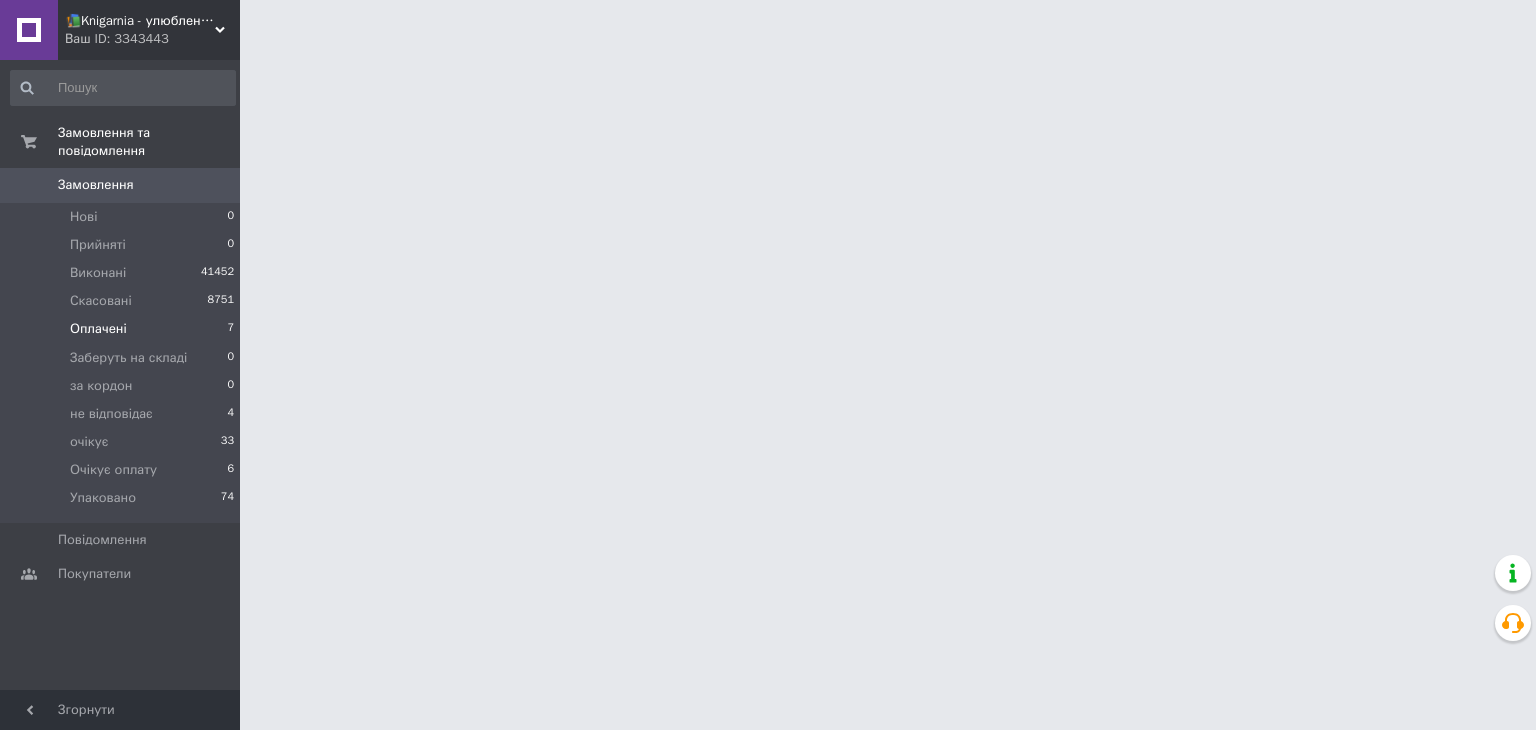 click on "Оплачені 7" at bounding box center [123, 329] 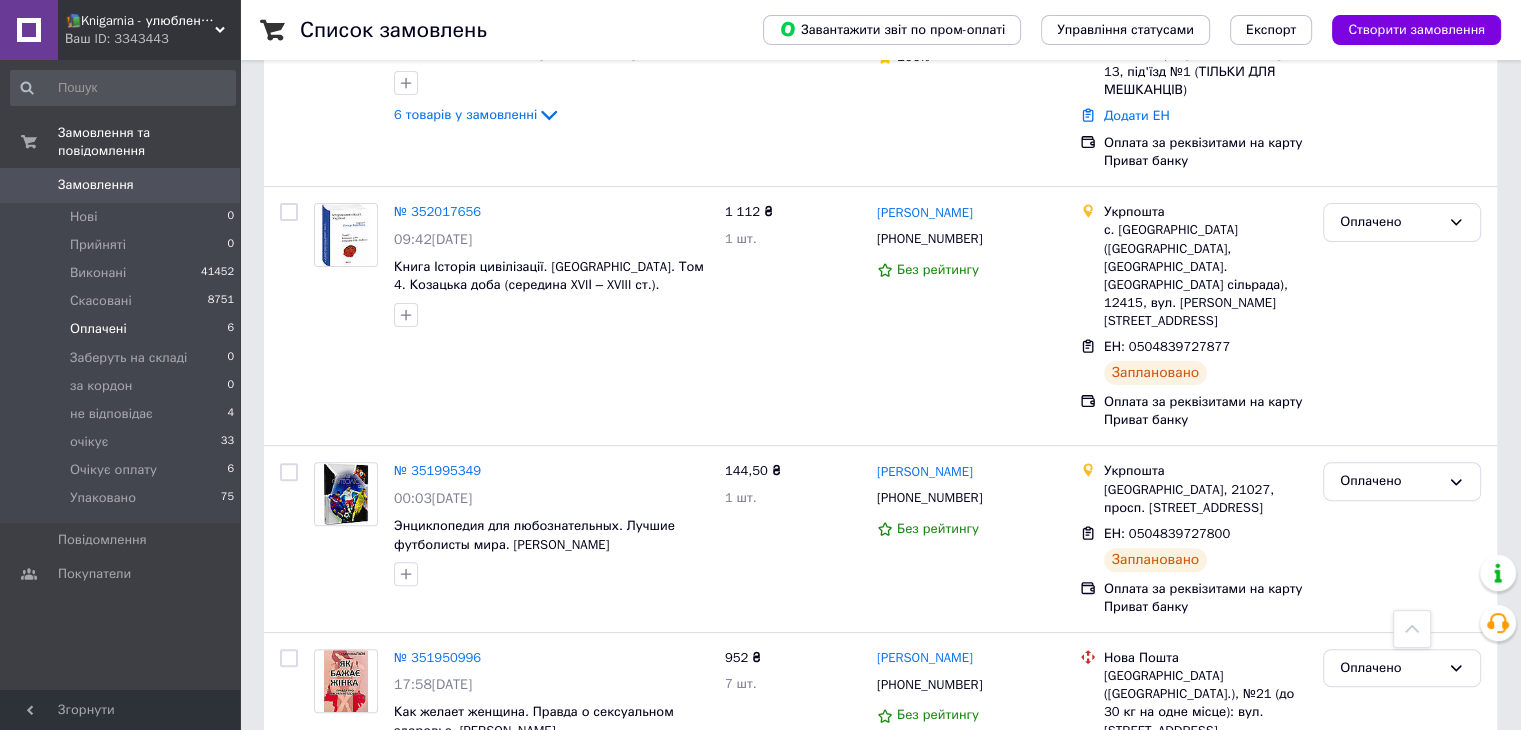 scroll, scrollTop: 518, scrollLeft: 0, axis: vertical 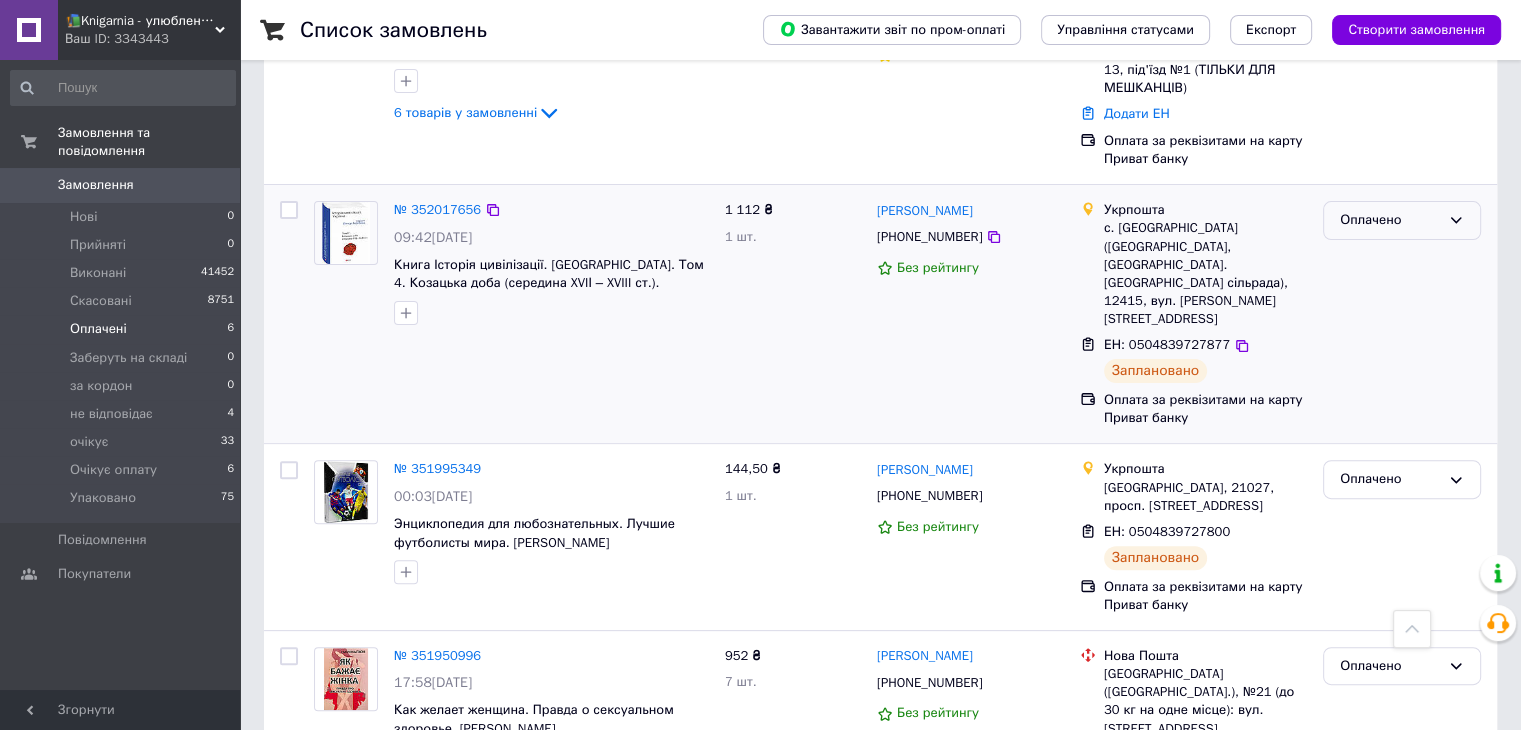 click on "Оплачено" at bounding box center [1390, 220] 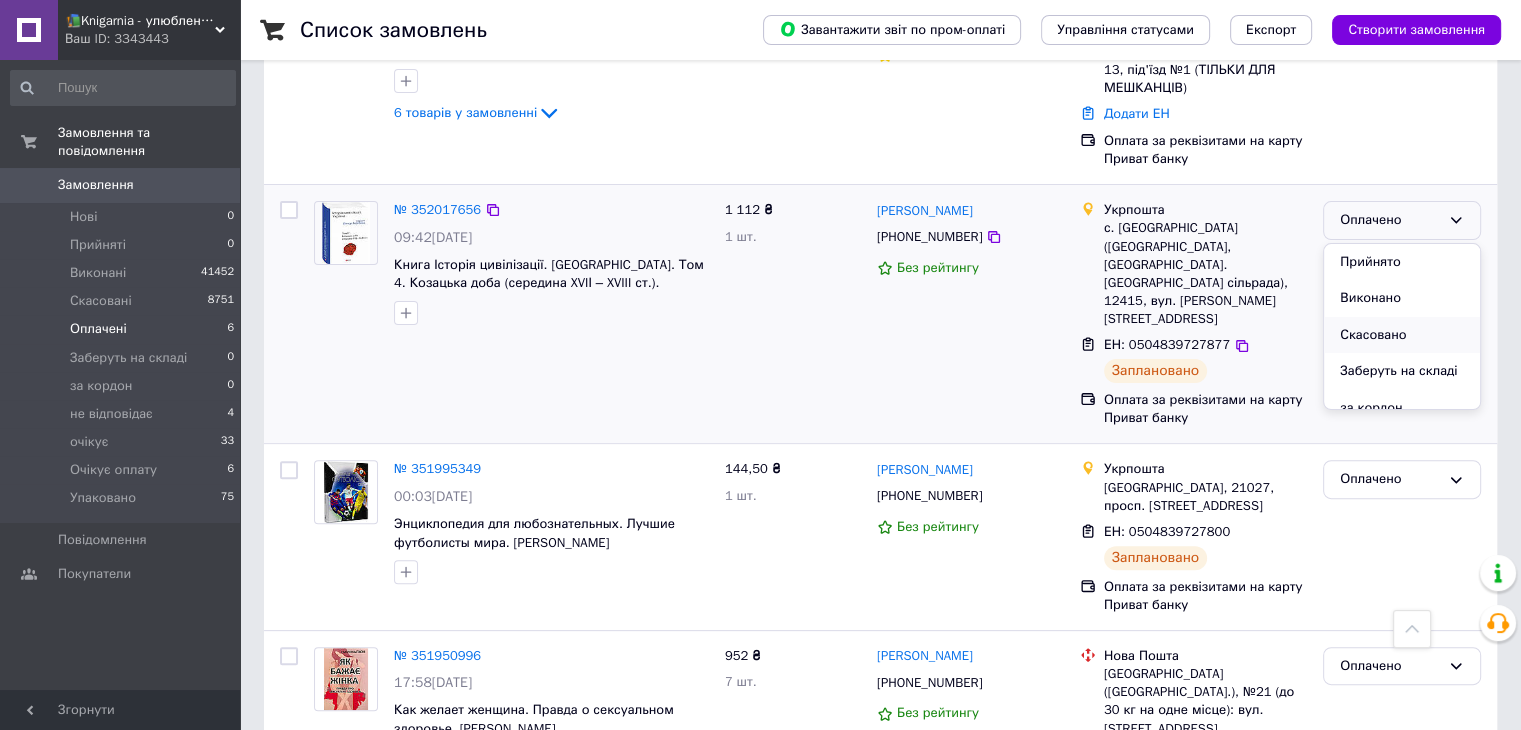 scroll, scrollTop: 163, scrollLeft: 0, axis: vertical 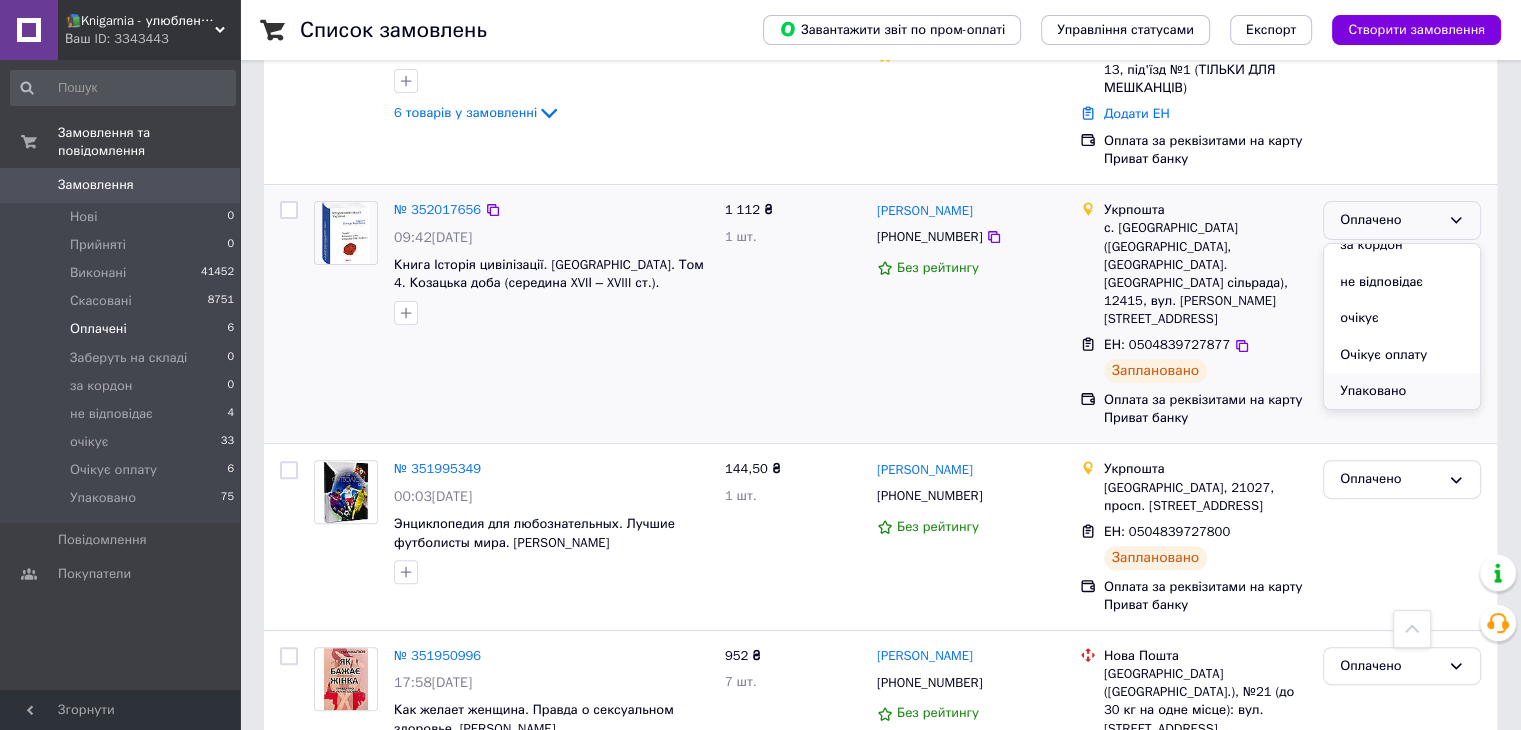 click on "Упаковано" at bounding box center [1402, 391] 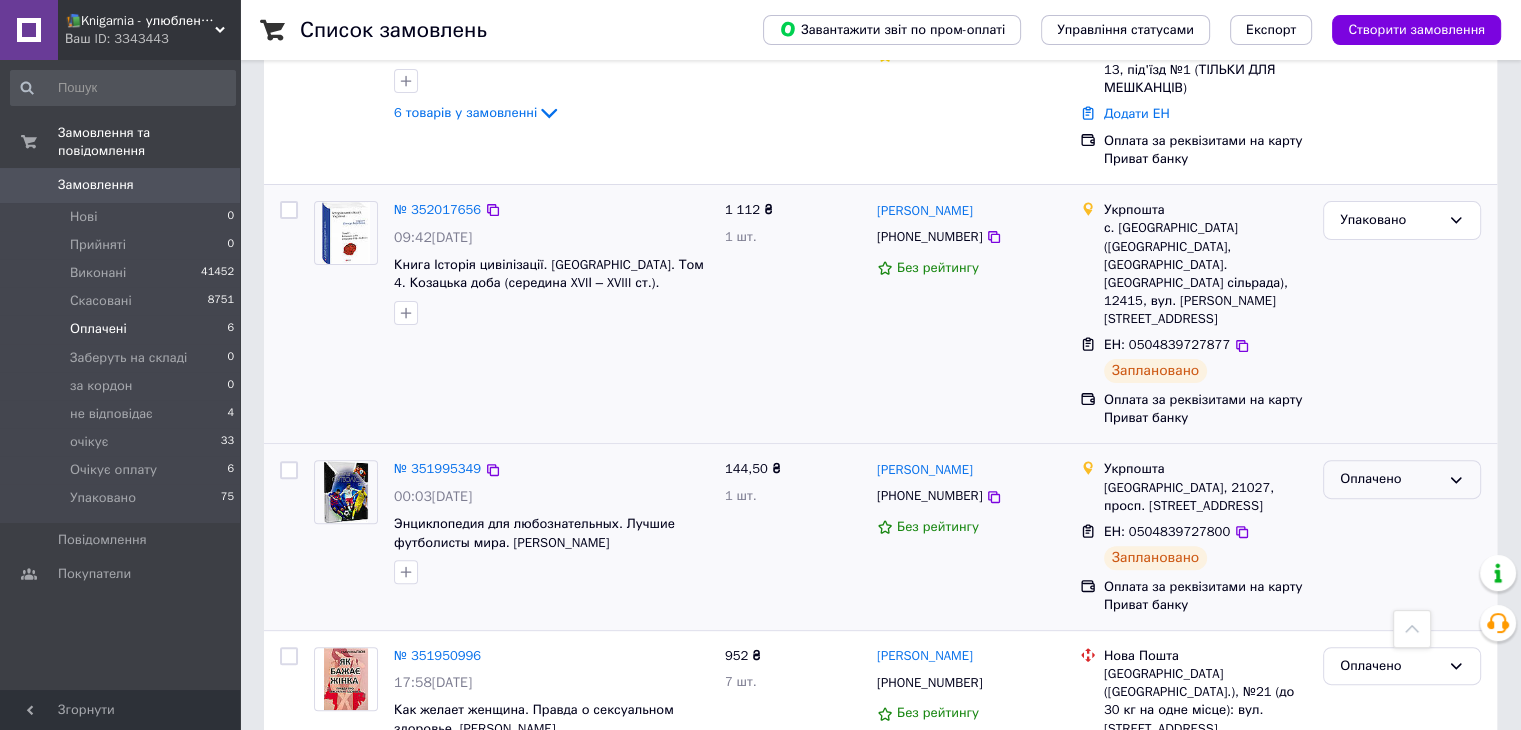 click on "Оплачено" at bounding box center (1402, 479) 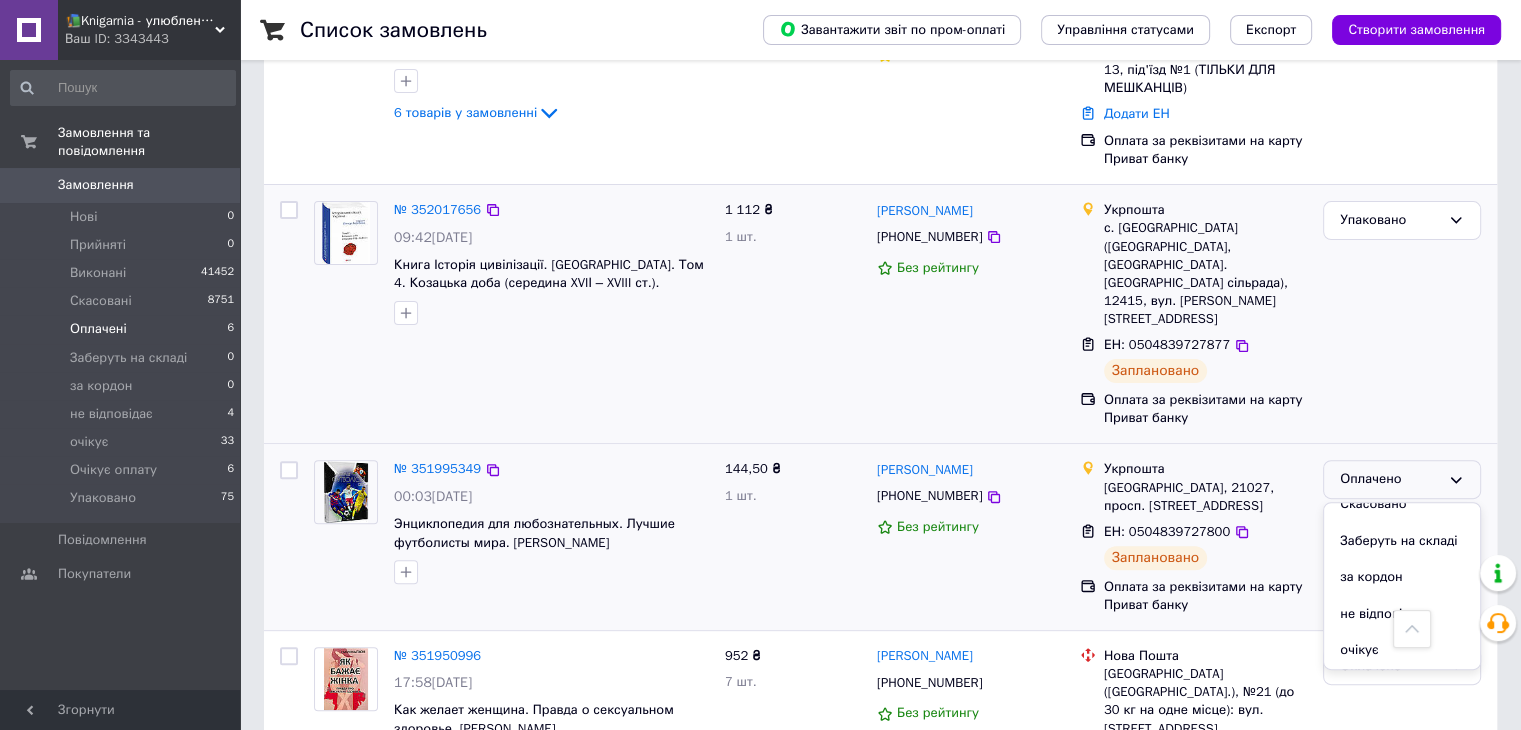 scroll, scrollTop: 163, scrollLeft: 0, axis: vertical 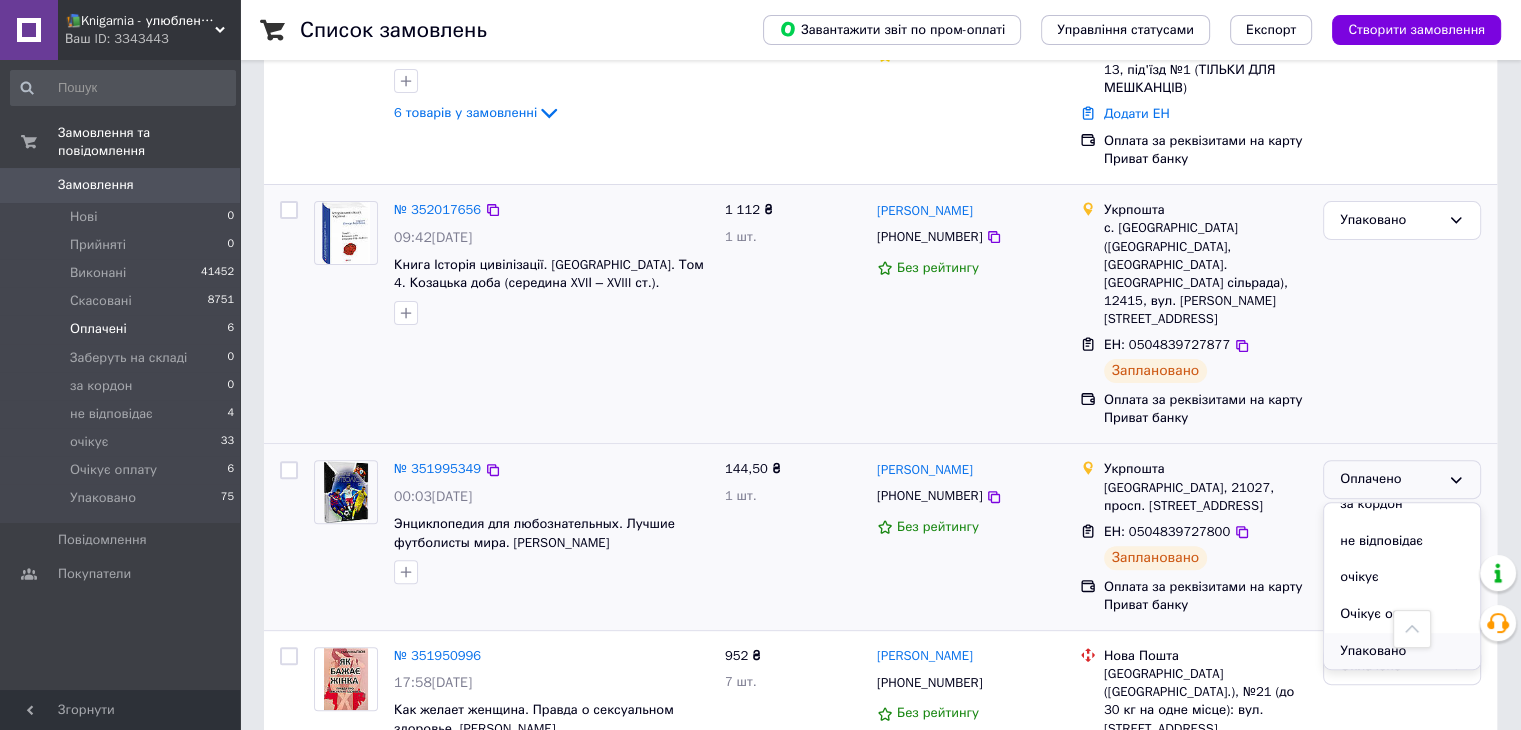 click on "Упаковано" at bounding box center [1402, 651] 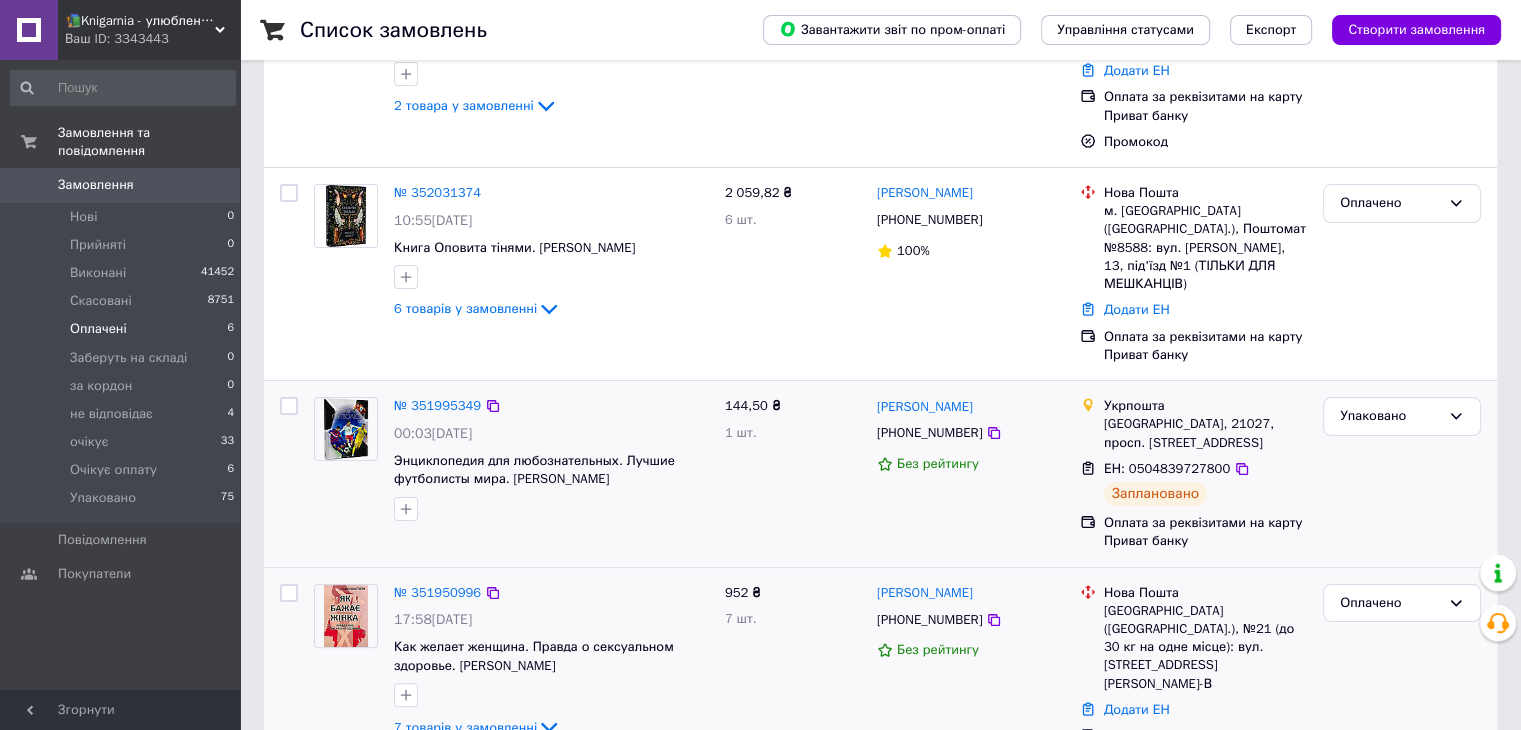 scroll, scrollTop: 0, scrollLeft: 0, axis: both 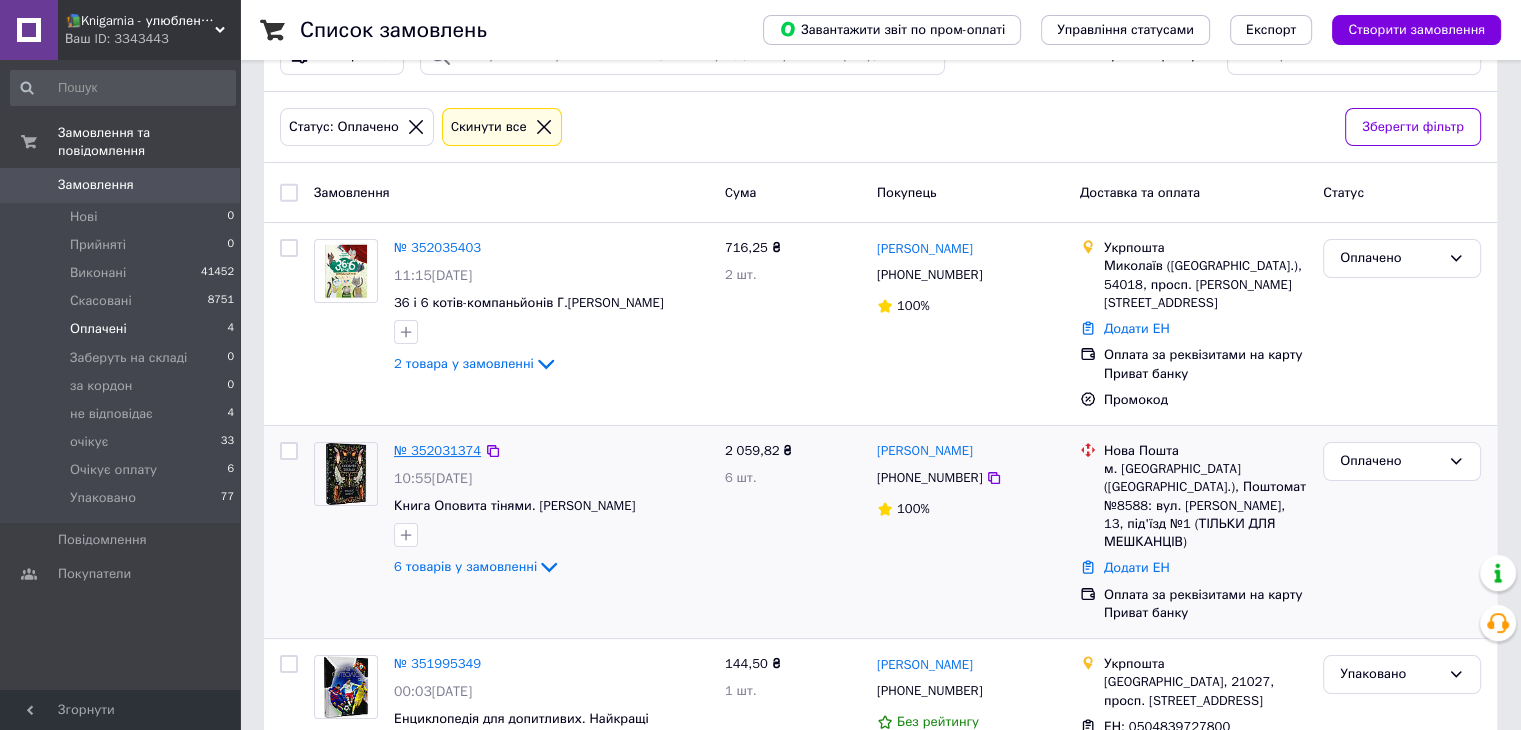 click on "№ 352031374" at bounding box center [437, 450] 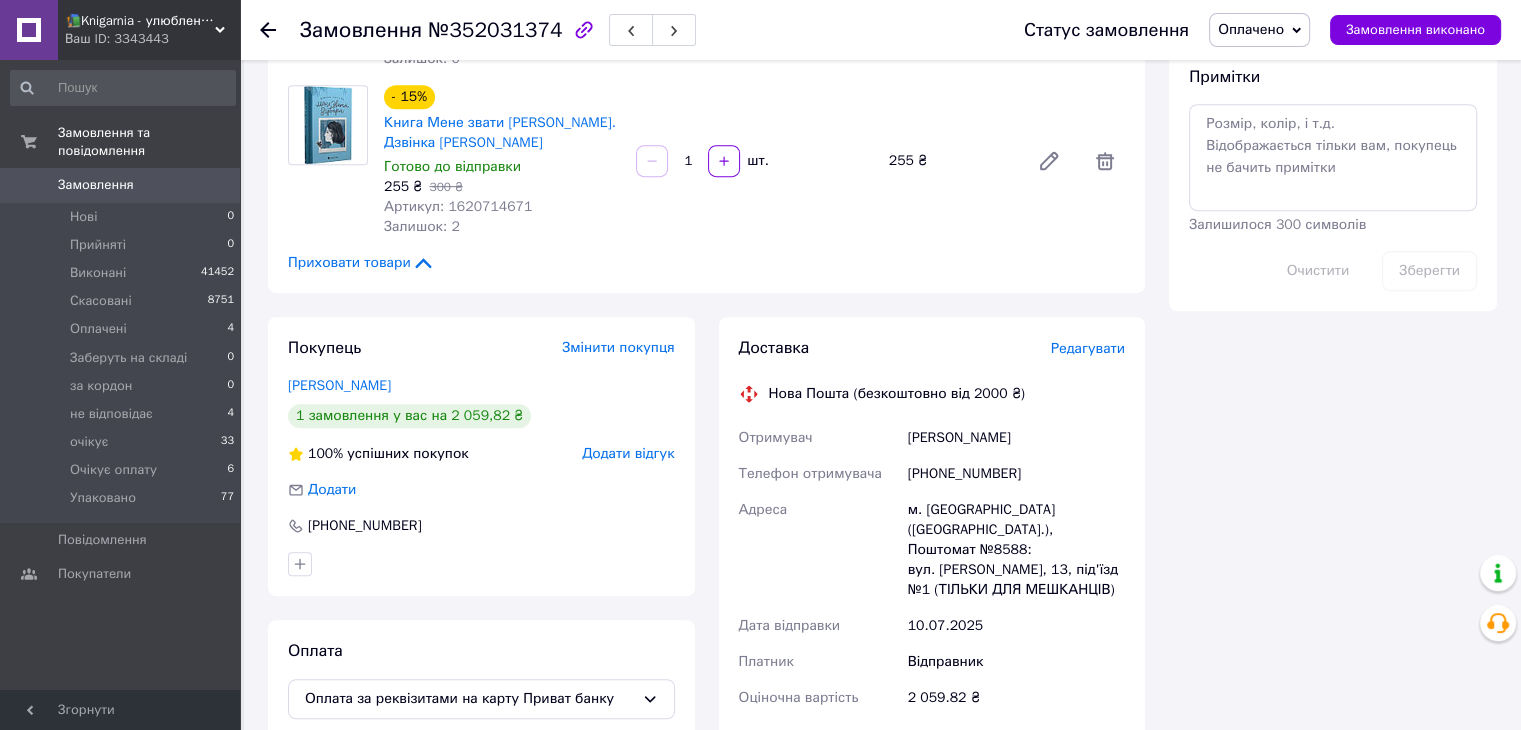 scroll, scrollTop: 967, scrollLeft: 0, axis: vertical 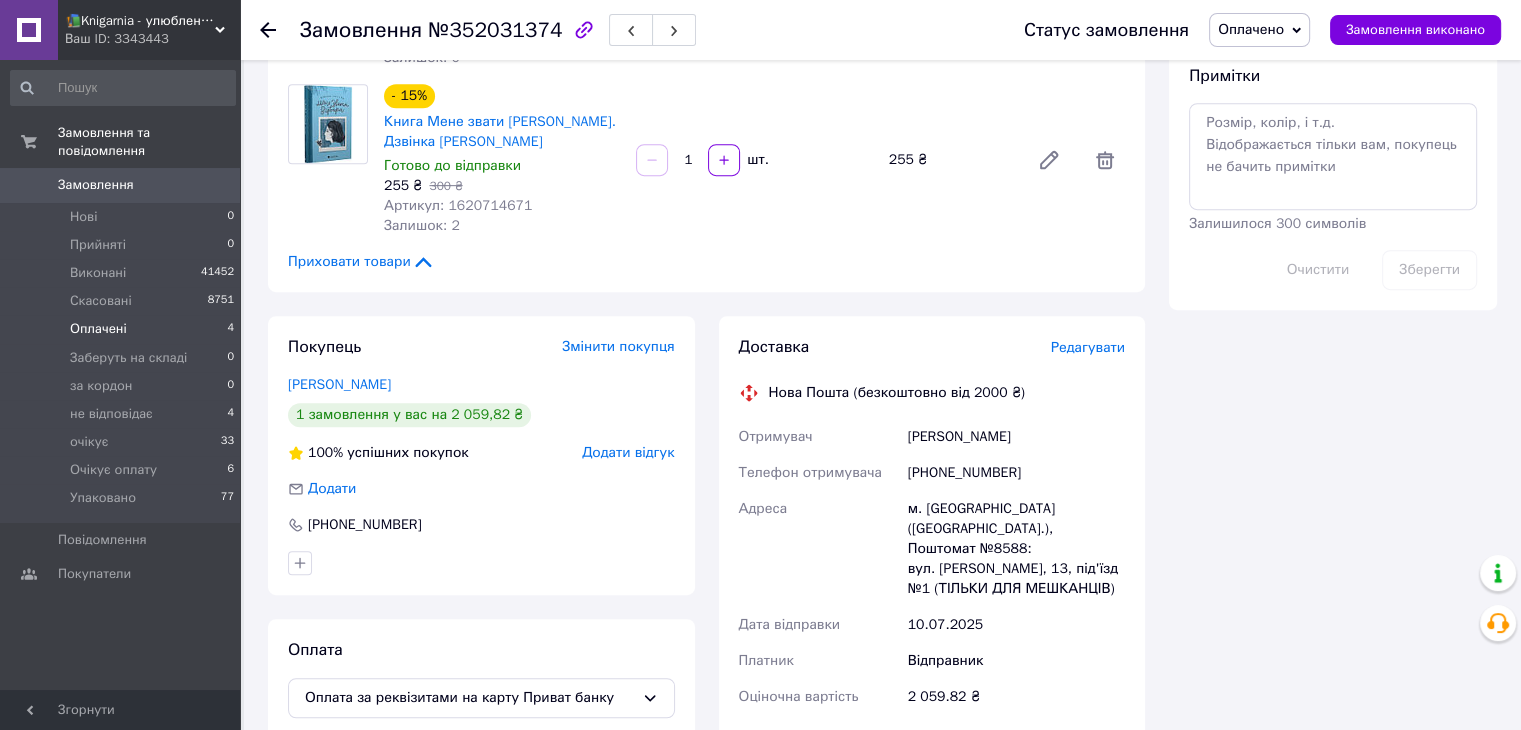 click on "4" at bounding box center (230, 329) 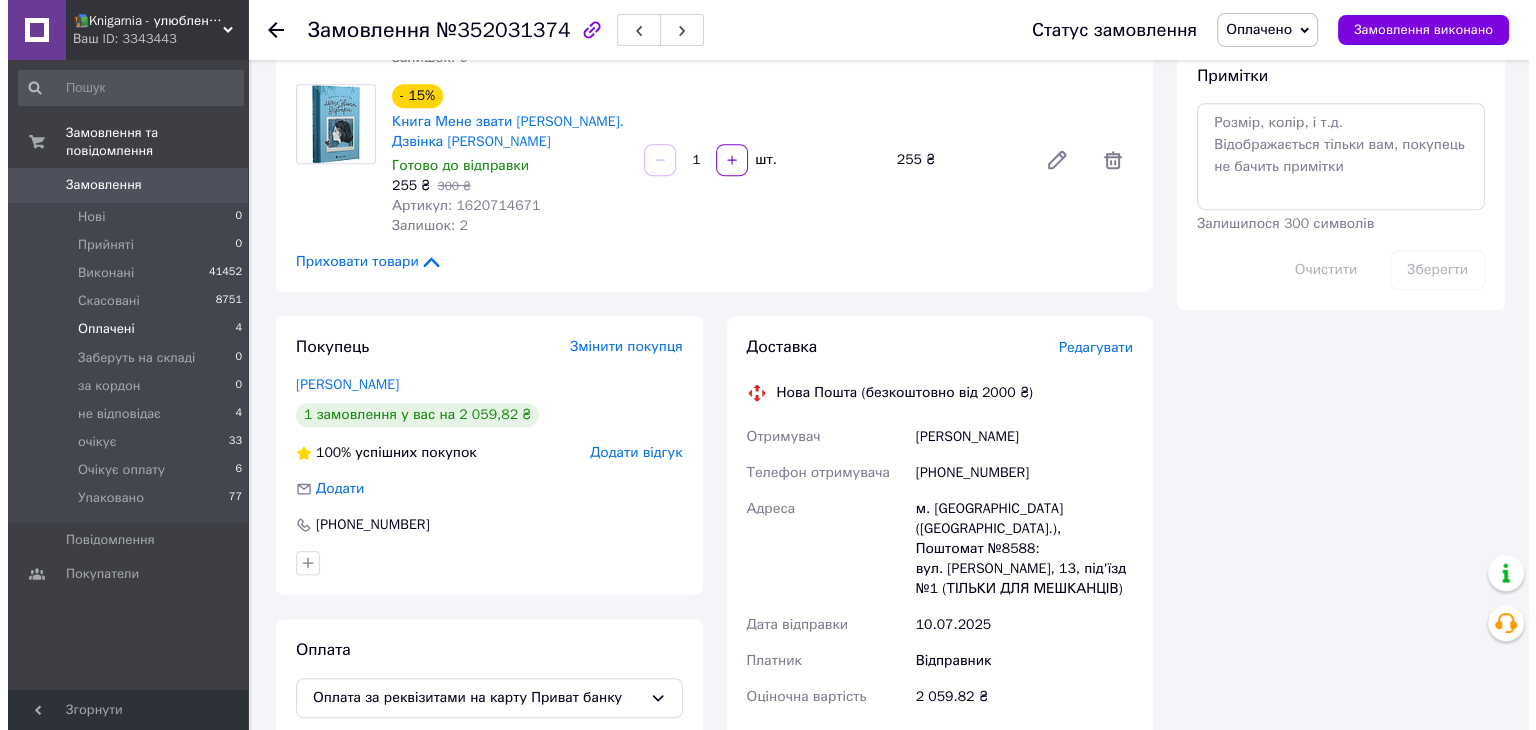 scroll, scrollTop: 0, scrollLeft: 0, axis: both 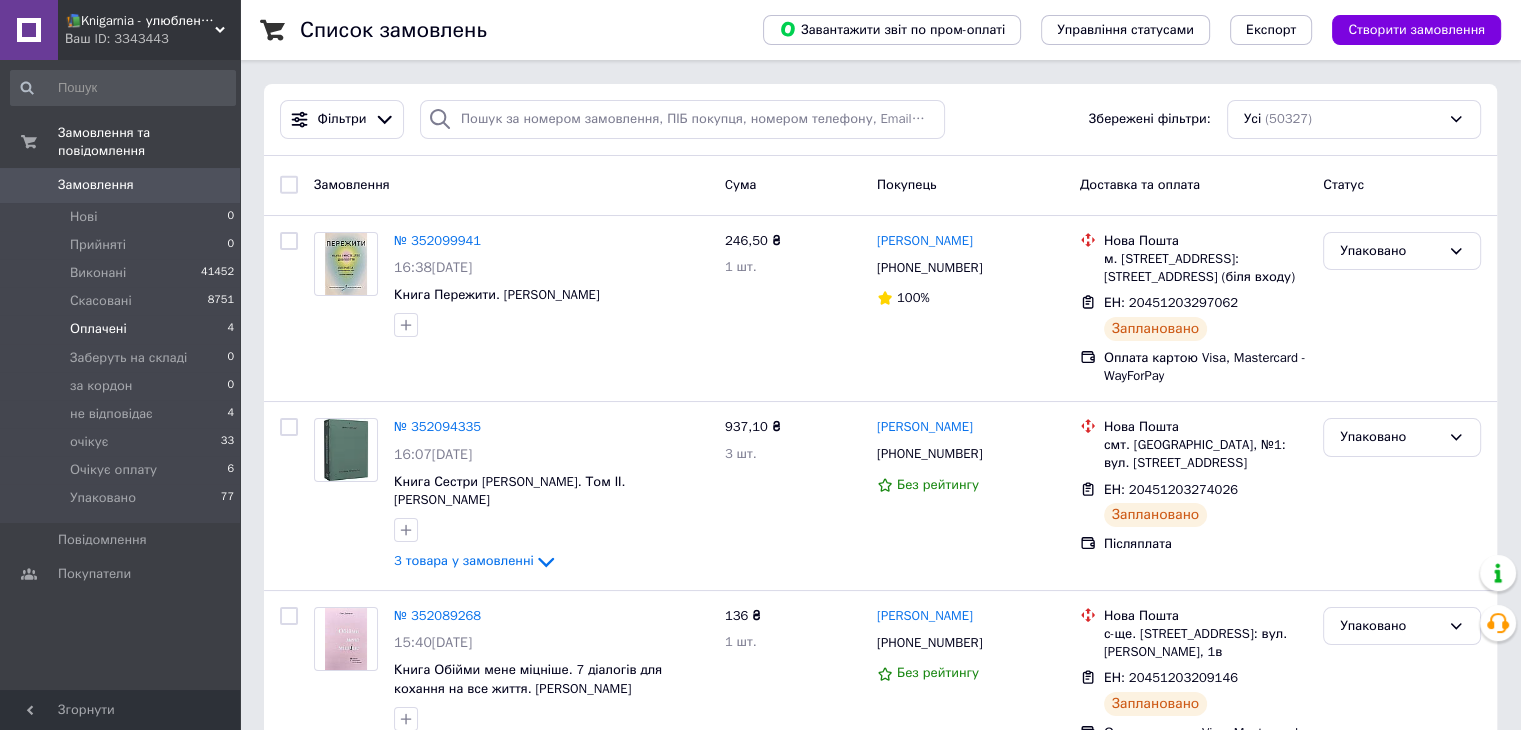 click on "4" at bounding box center [230, 329] 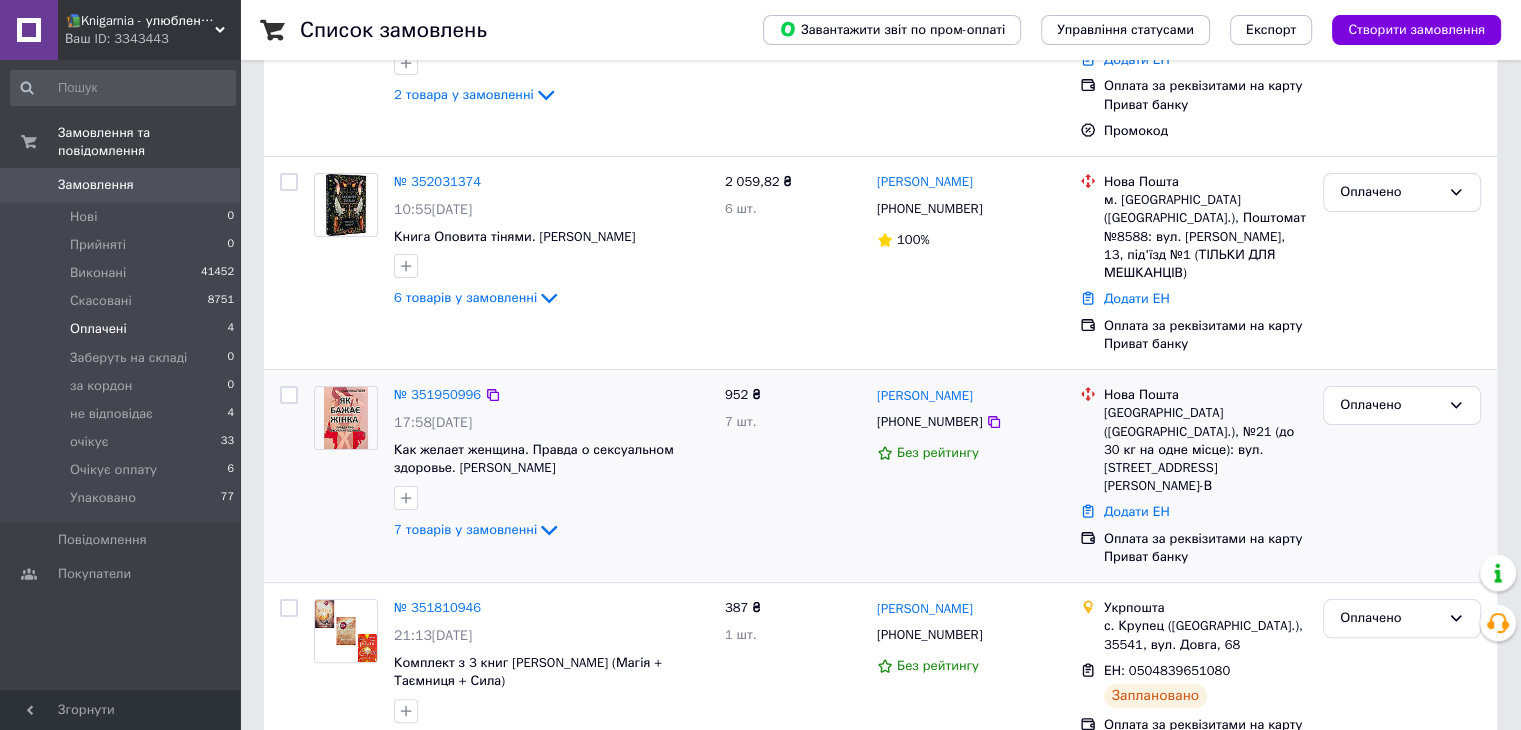 scroll, scrollTop: 332, scrollLeft: 0, axis: vertical 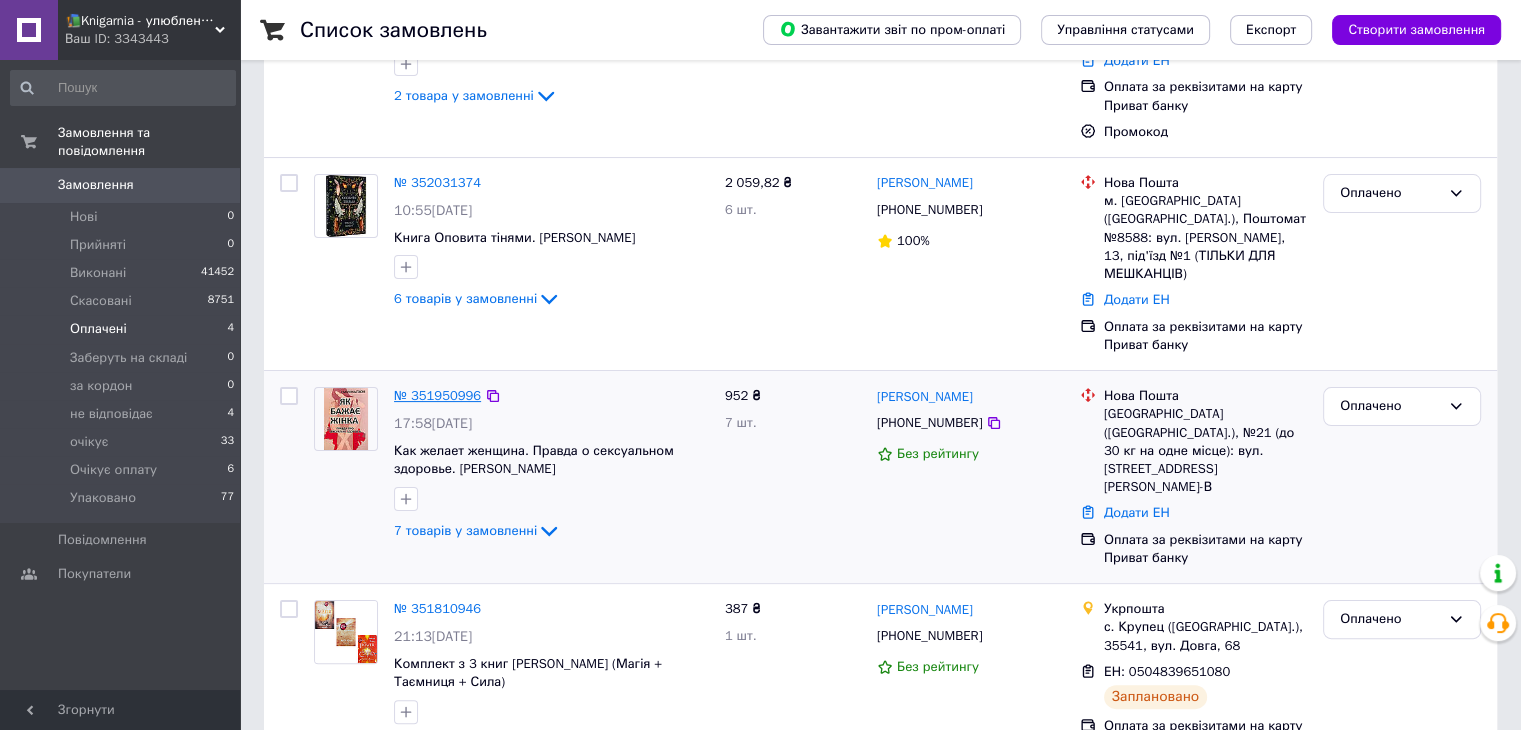 click on "№ 351950996" at bounding box center [437, 395] 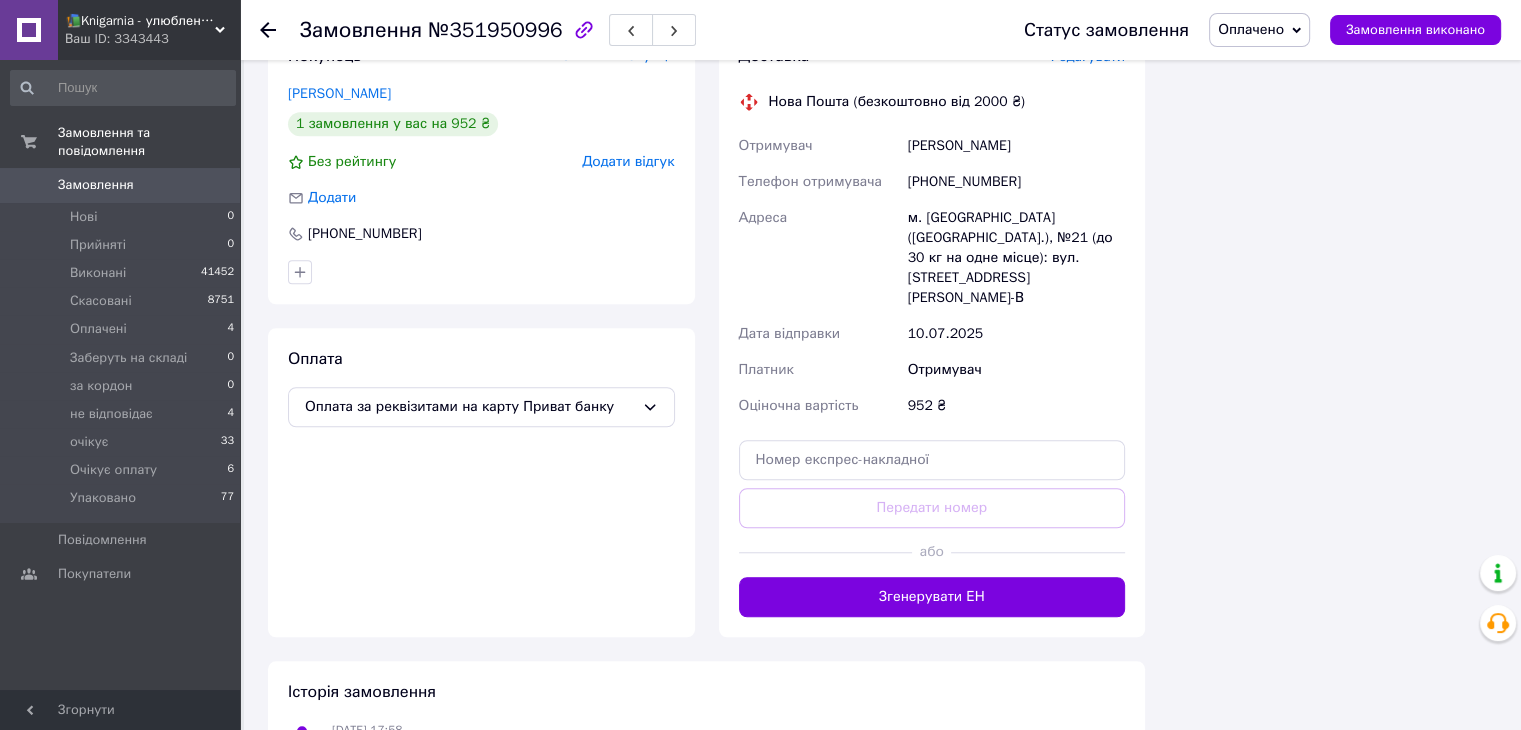 scroll, scrollTop: 1475, scrollLeft: 0, axis: vertical 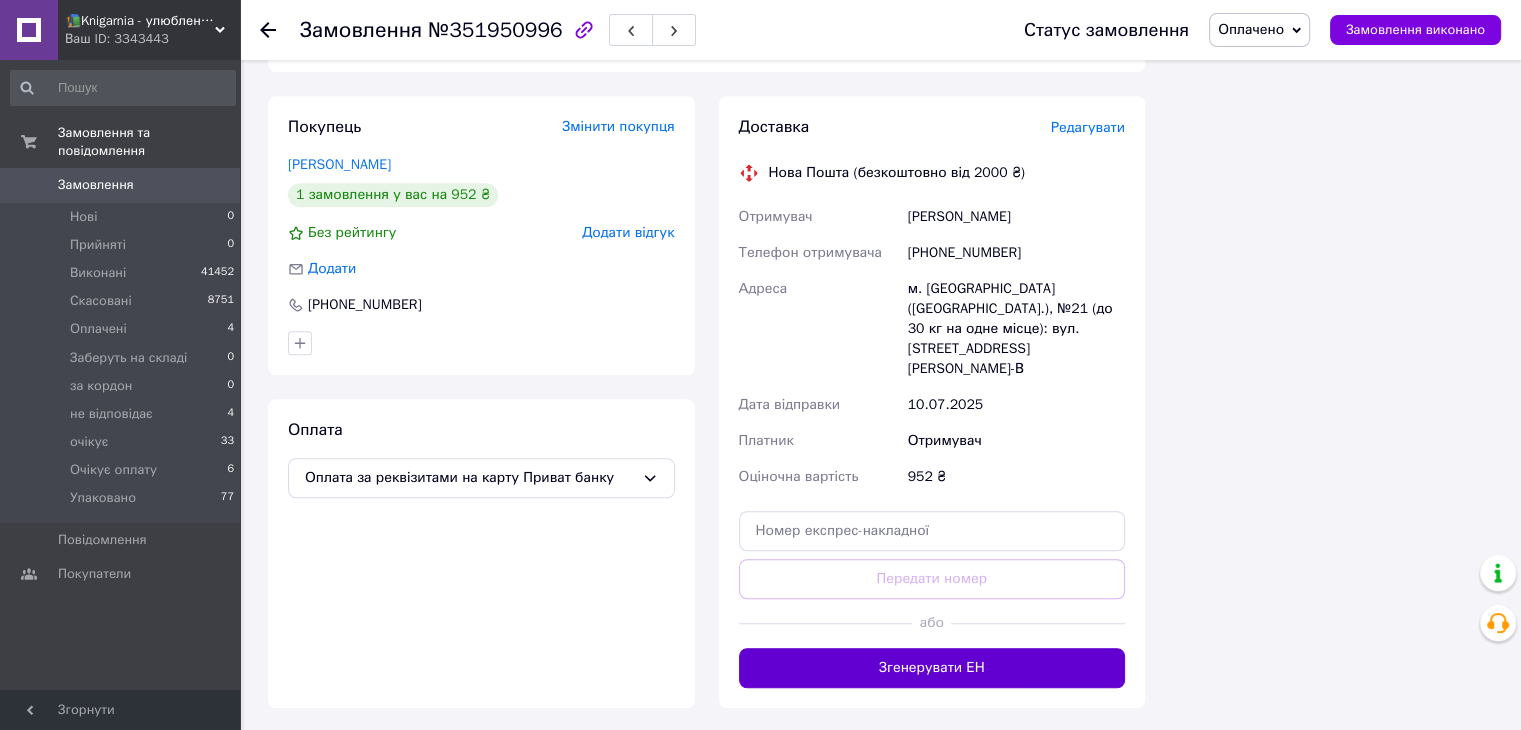 click on "Згенерувати ЕН" at bounding box center (932, 668) 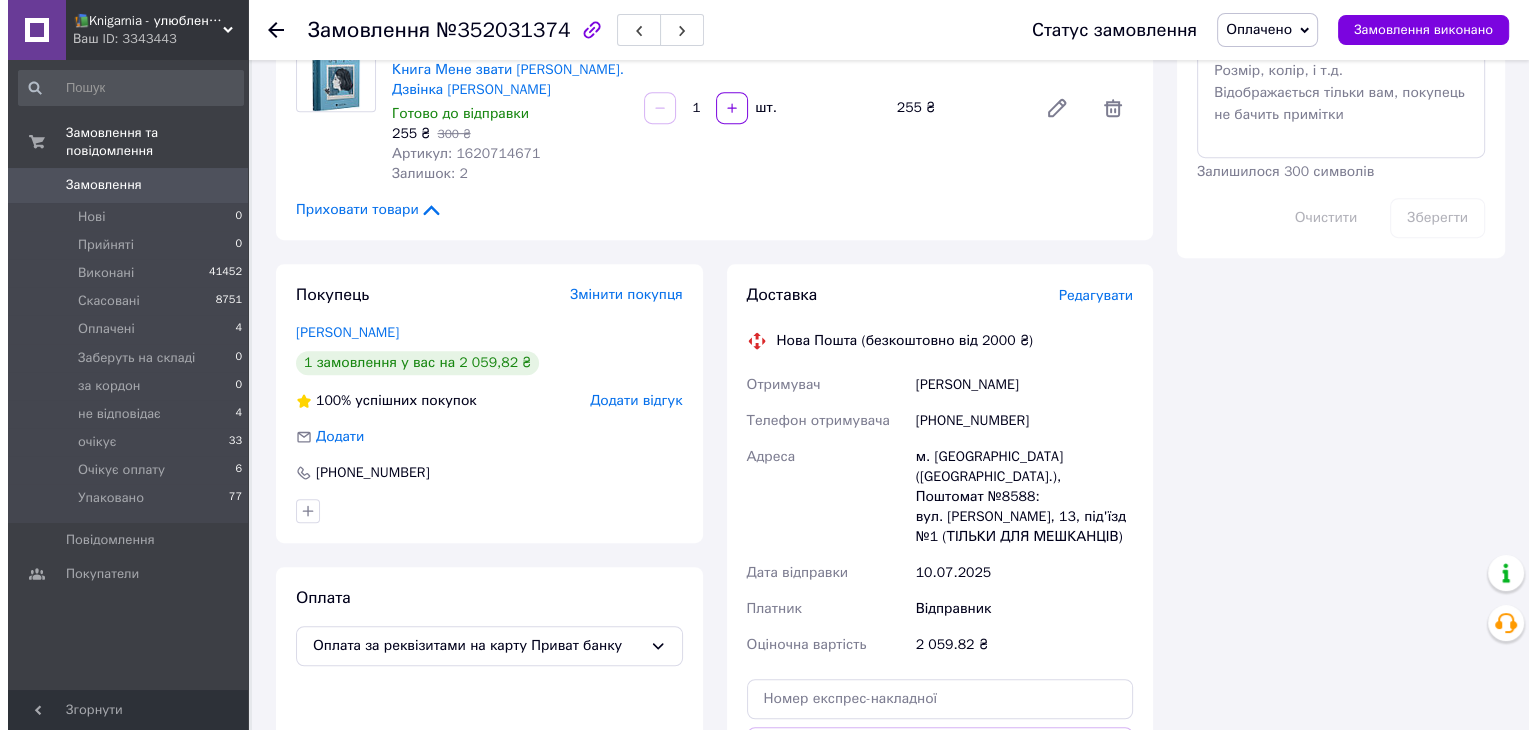 scroll, scrollTop: 1020, scrollLeft: 0, axis: vertical 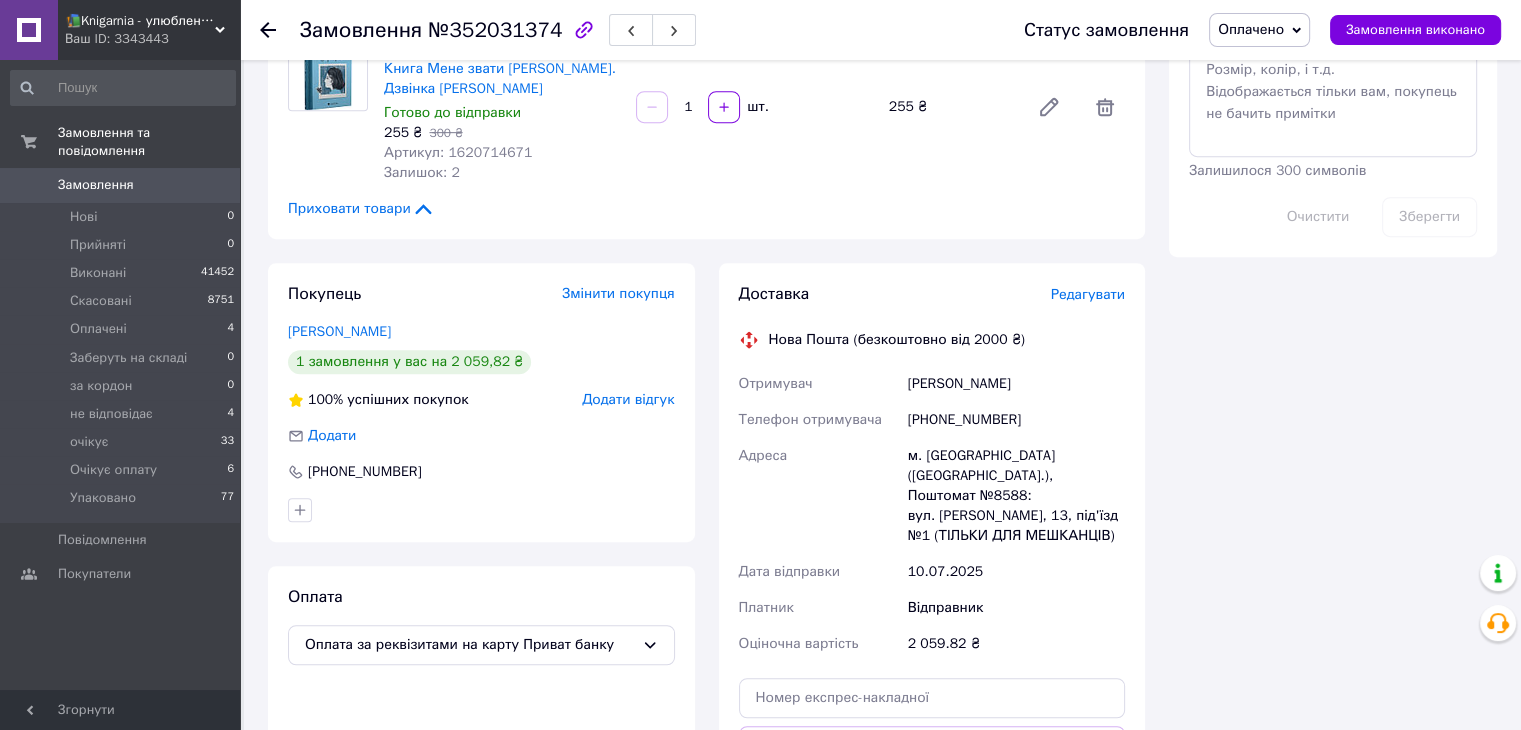 click on "Редагувати" at bounding box center (1088, 294) 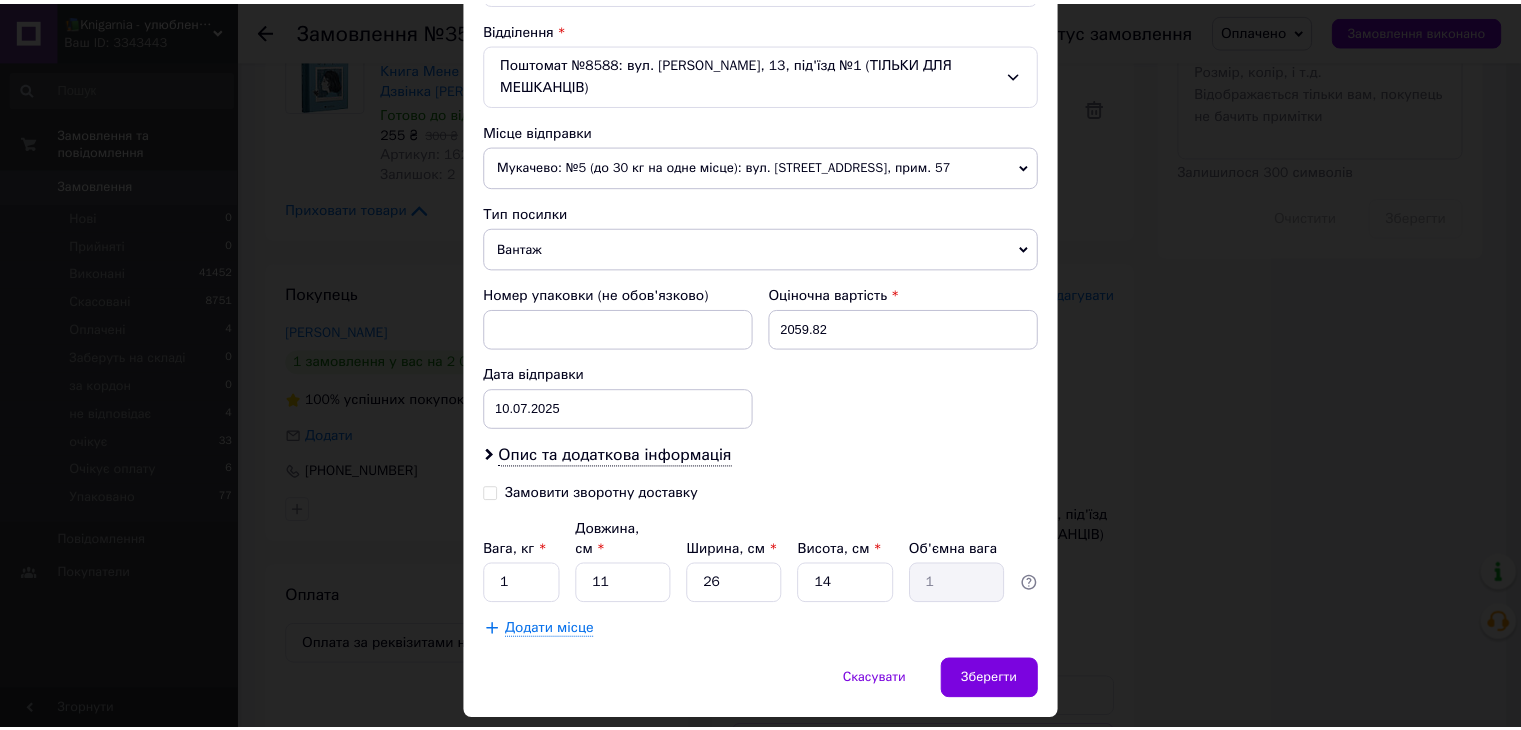 scroll, scrollTop: 651, scrollLeft: 0, axis: vertical 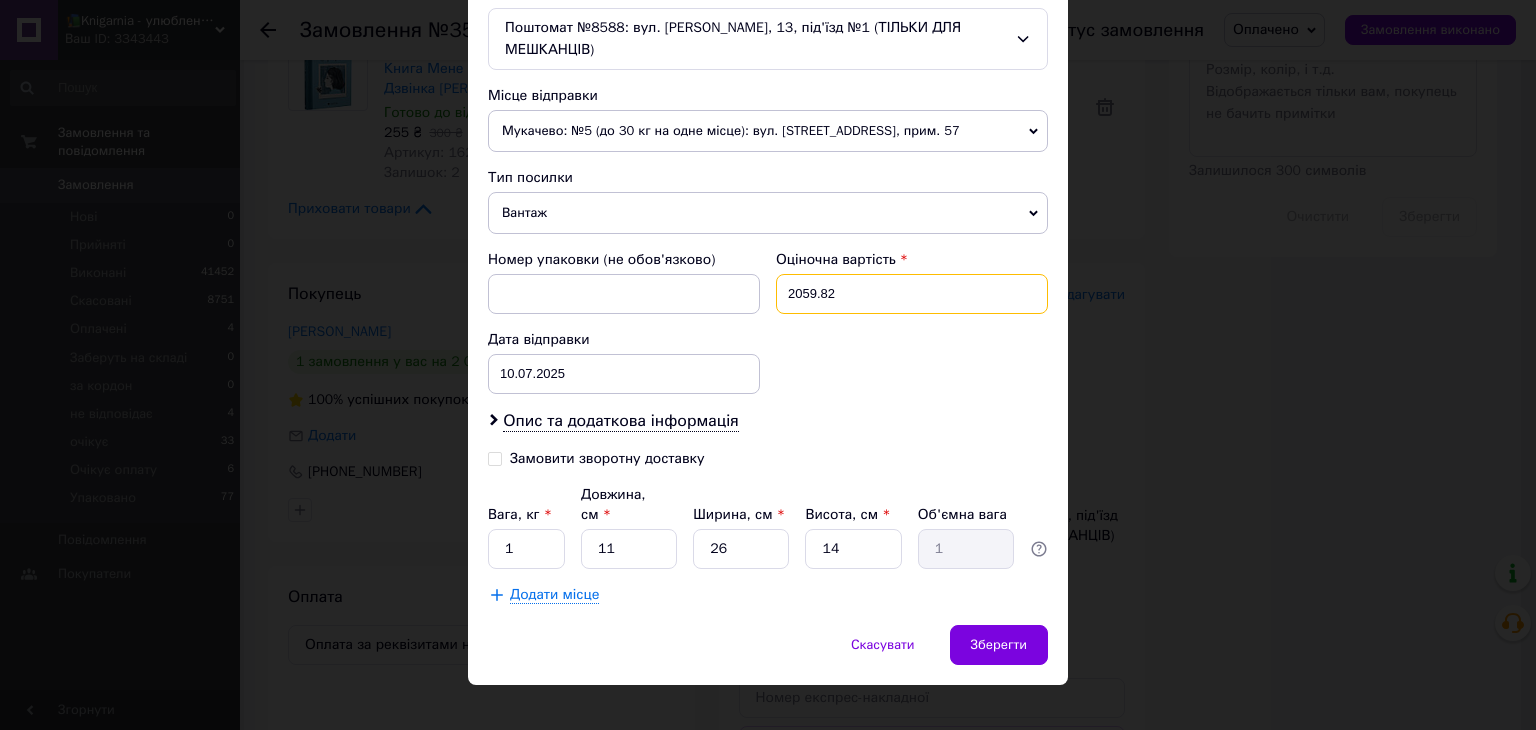 click on "2059.82" at bounding box center (912, 294) 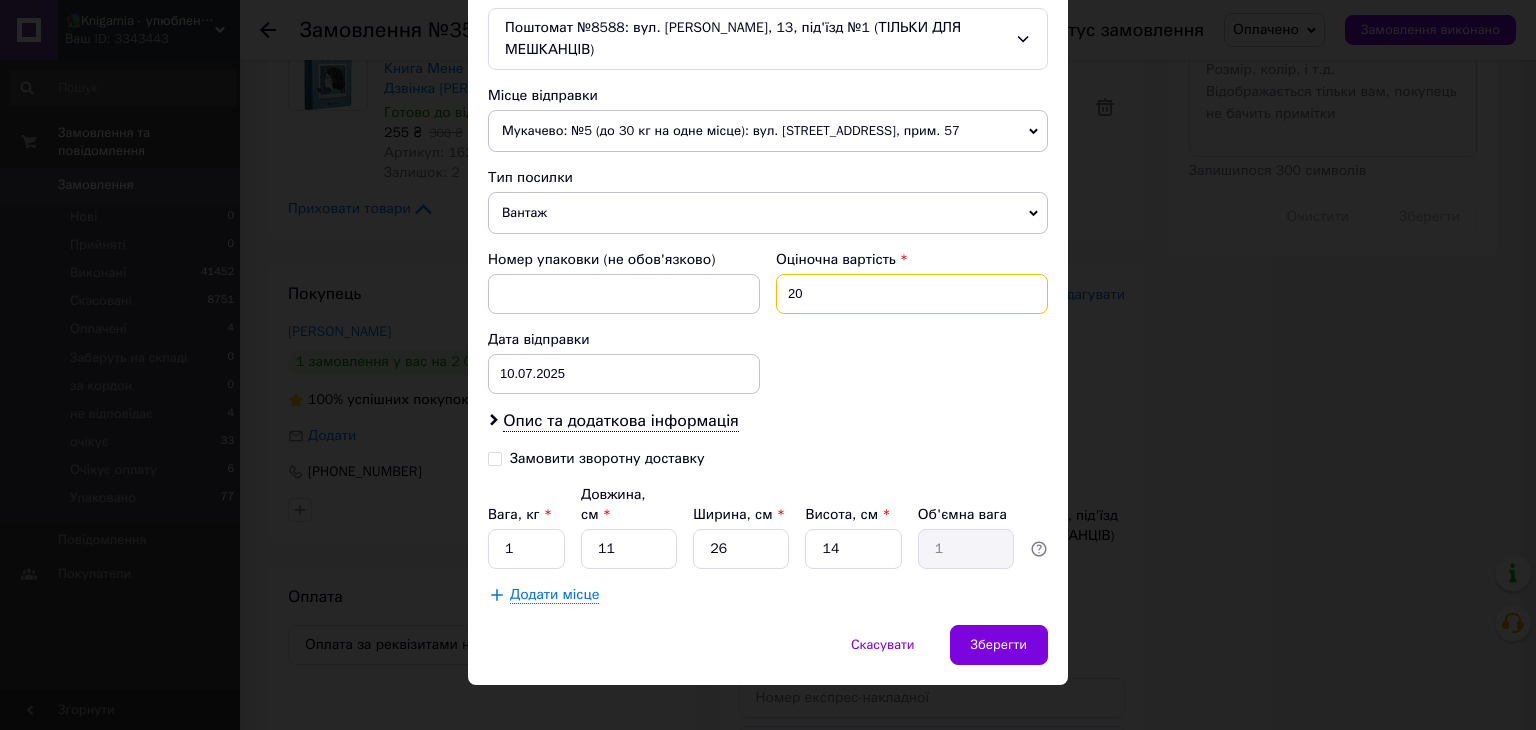 type on "2" 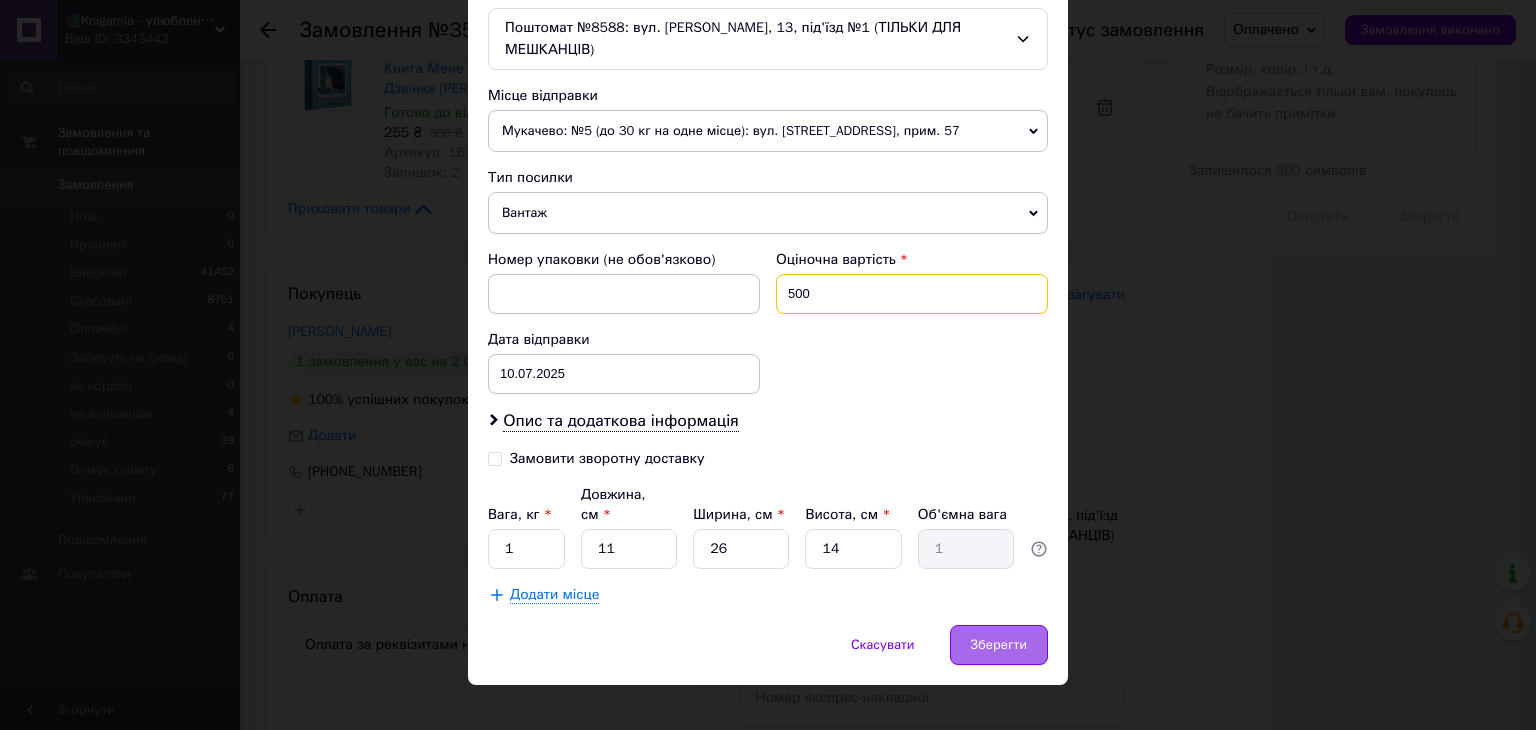 type on "500" 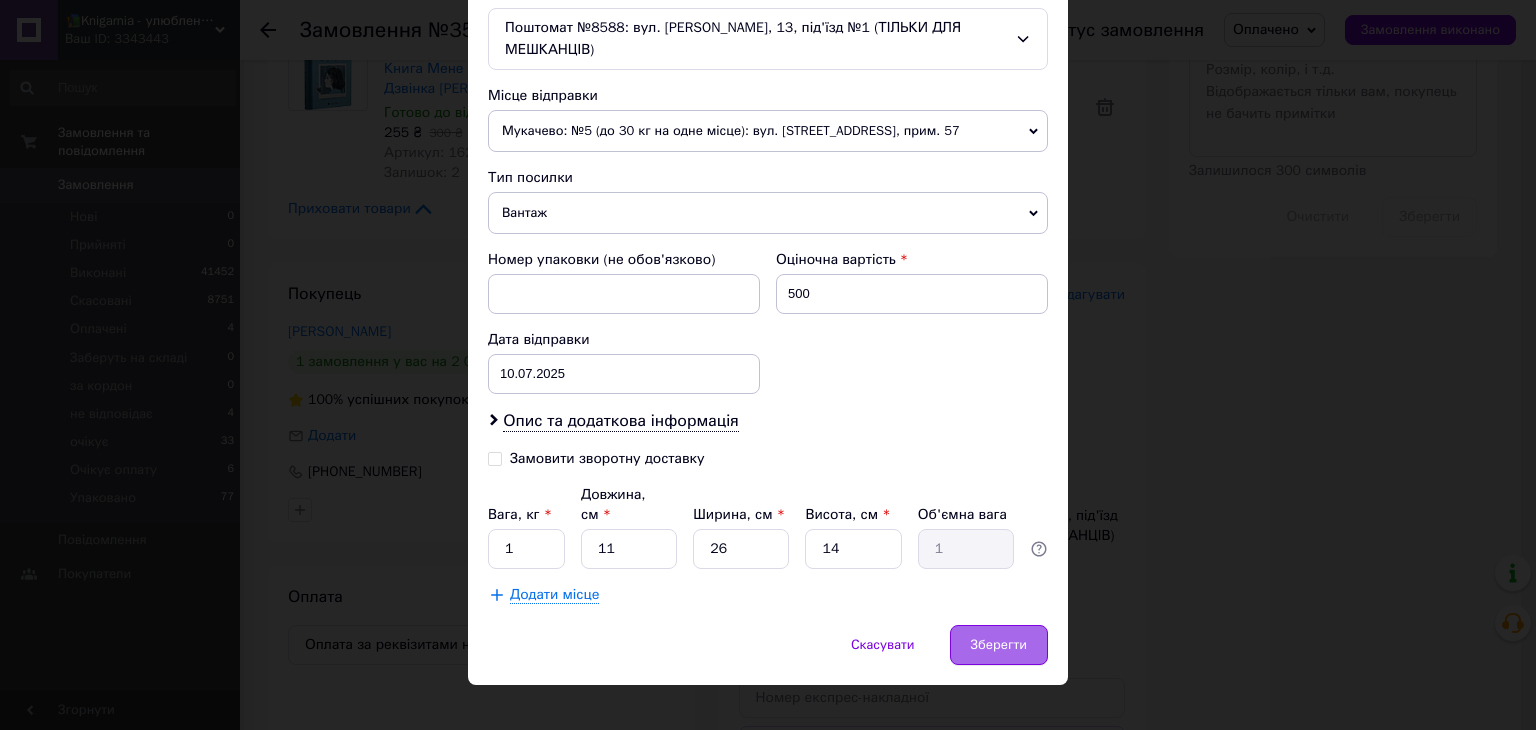 click on "Зберегти" at bounding box center [999, 645] 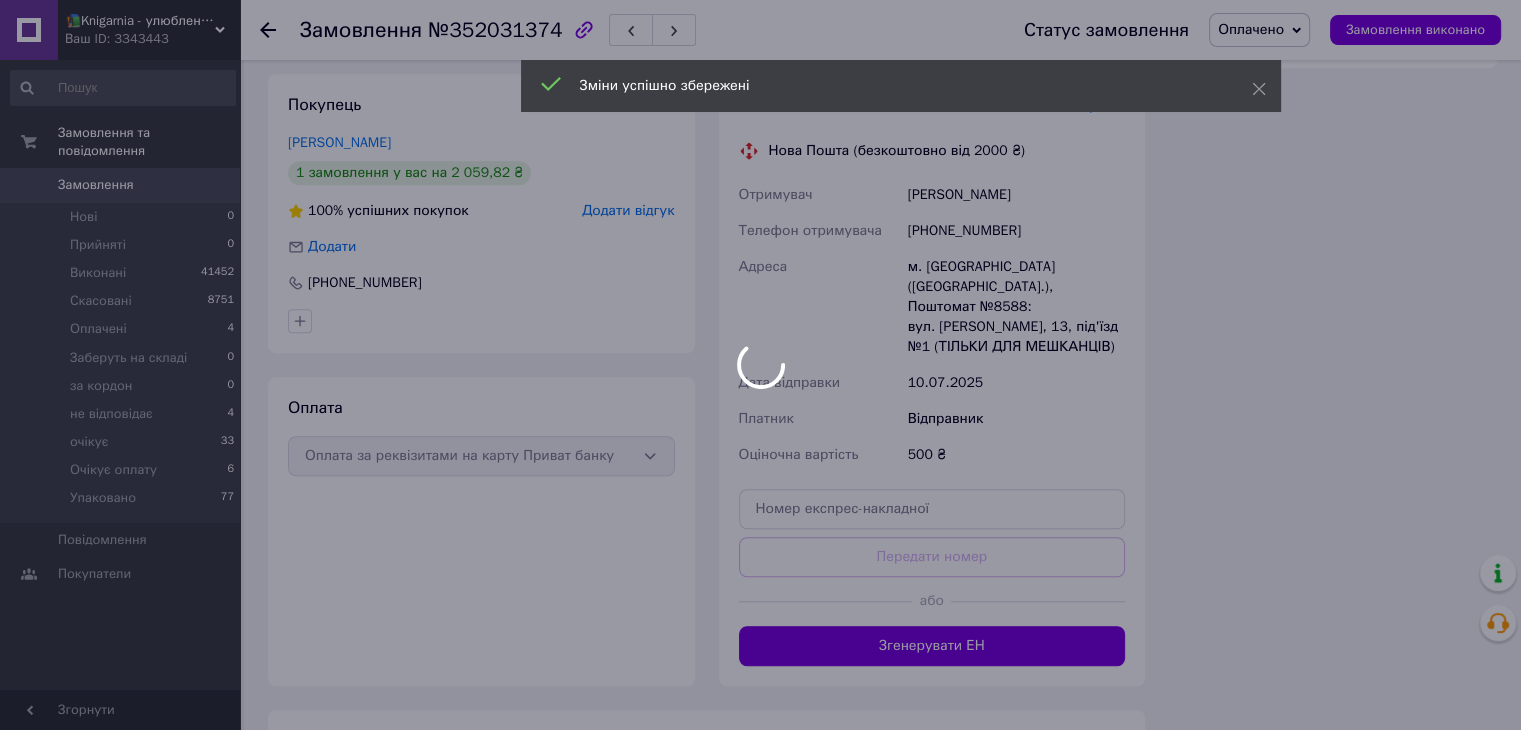 scroll, scrollTop: 1213, scrollLeft: 0, axis: vertical 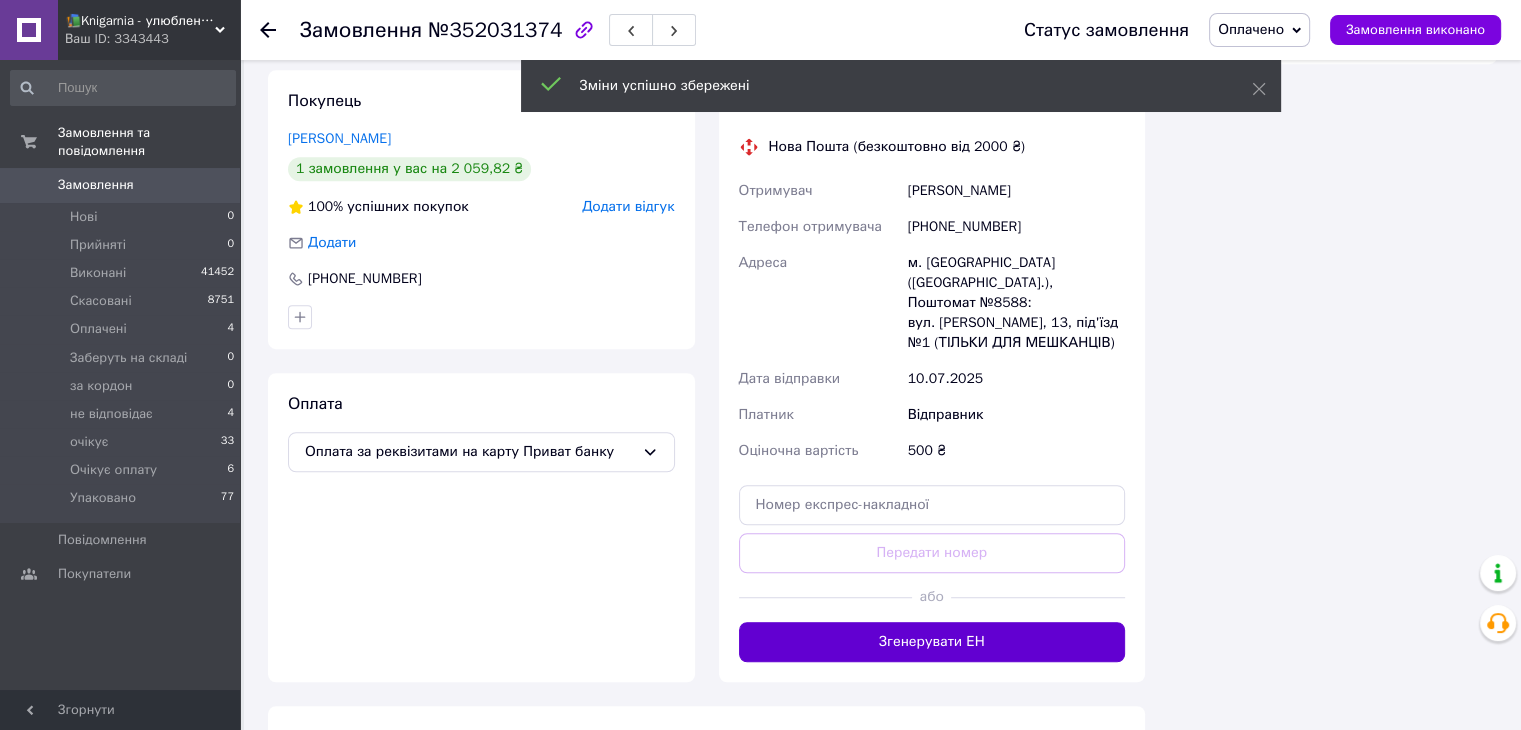 click on "Згенерувати ЕН" at bounding box center (932, 642) 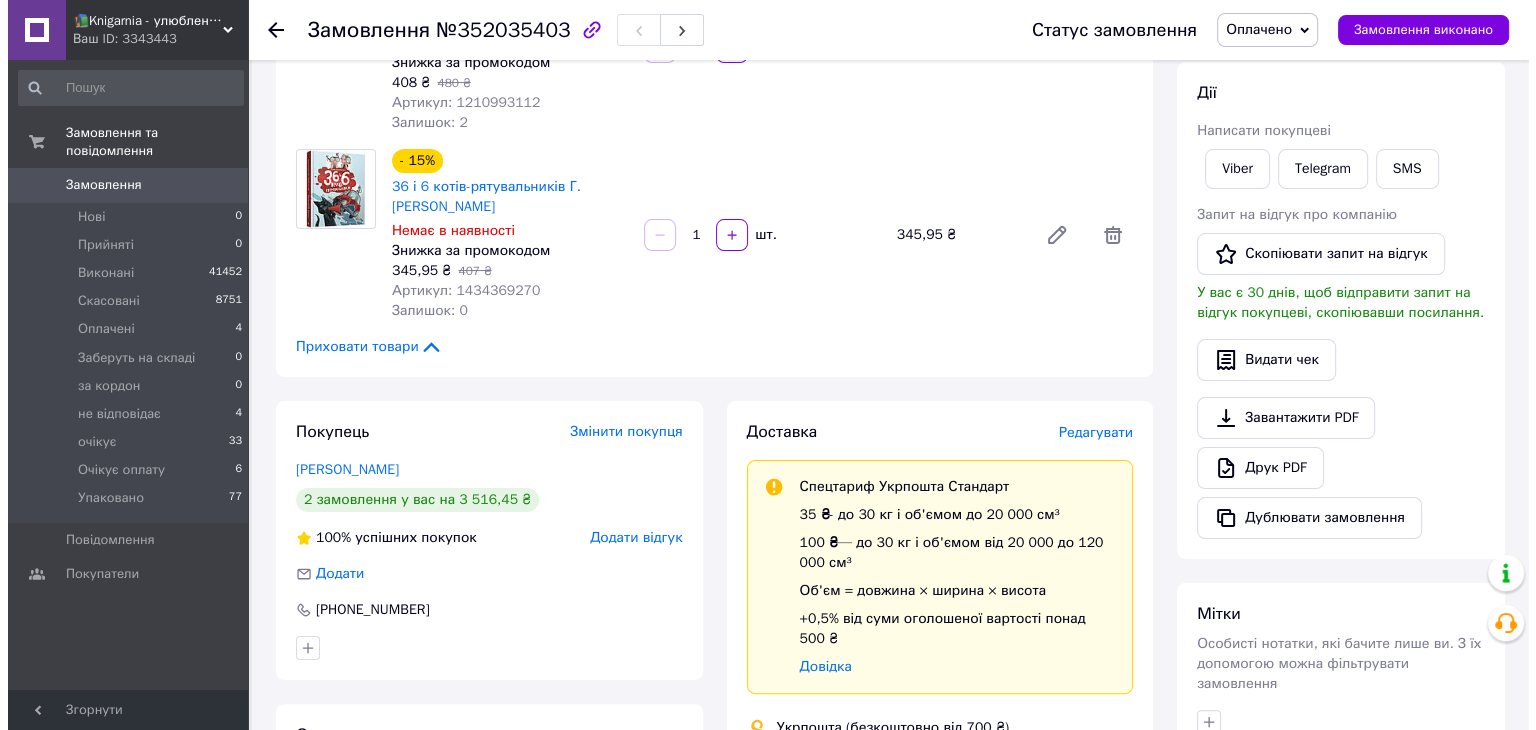 scroll, scrollTop: 268, scrollLeft: 0, axis: vertical 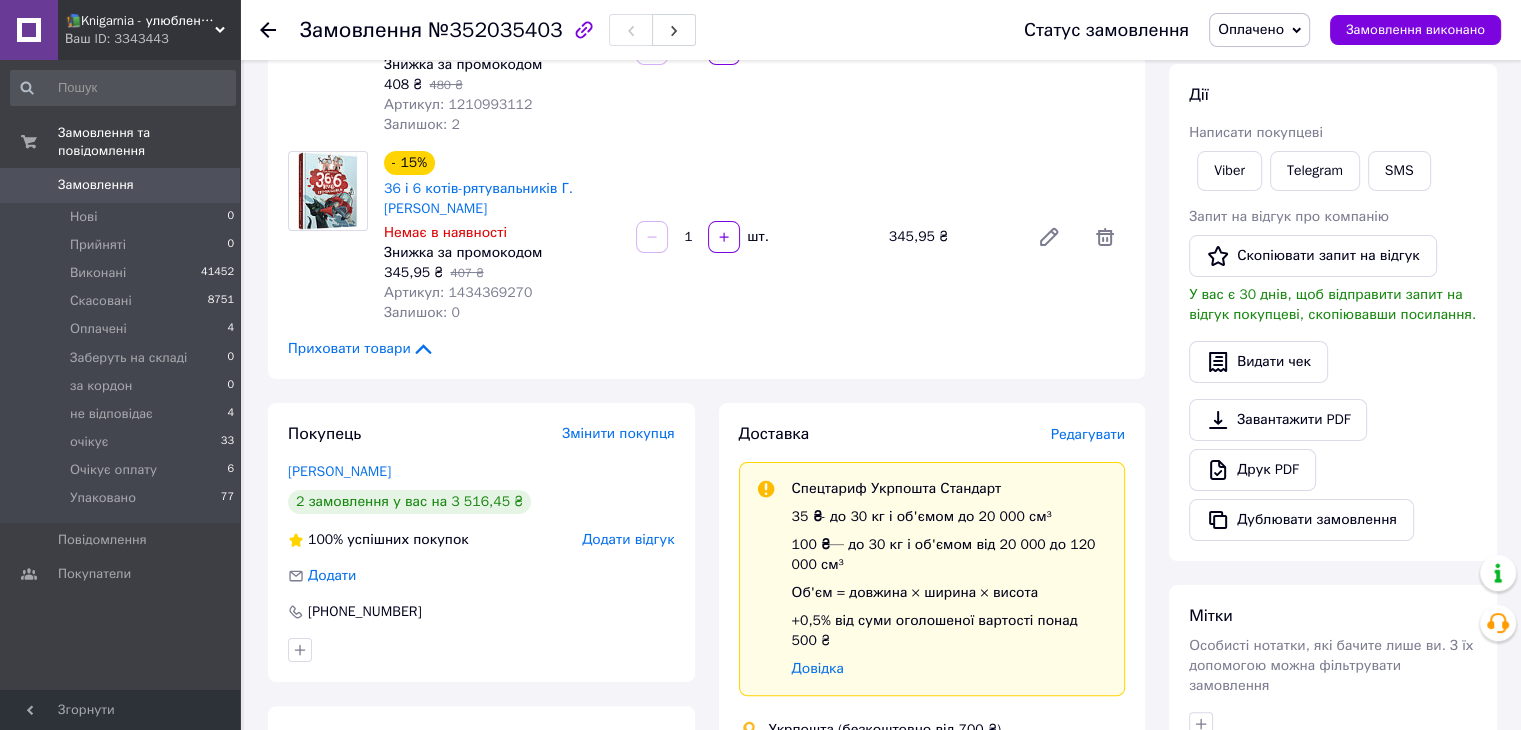 click on "Редагувати" at bounding box center [1088, 434] 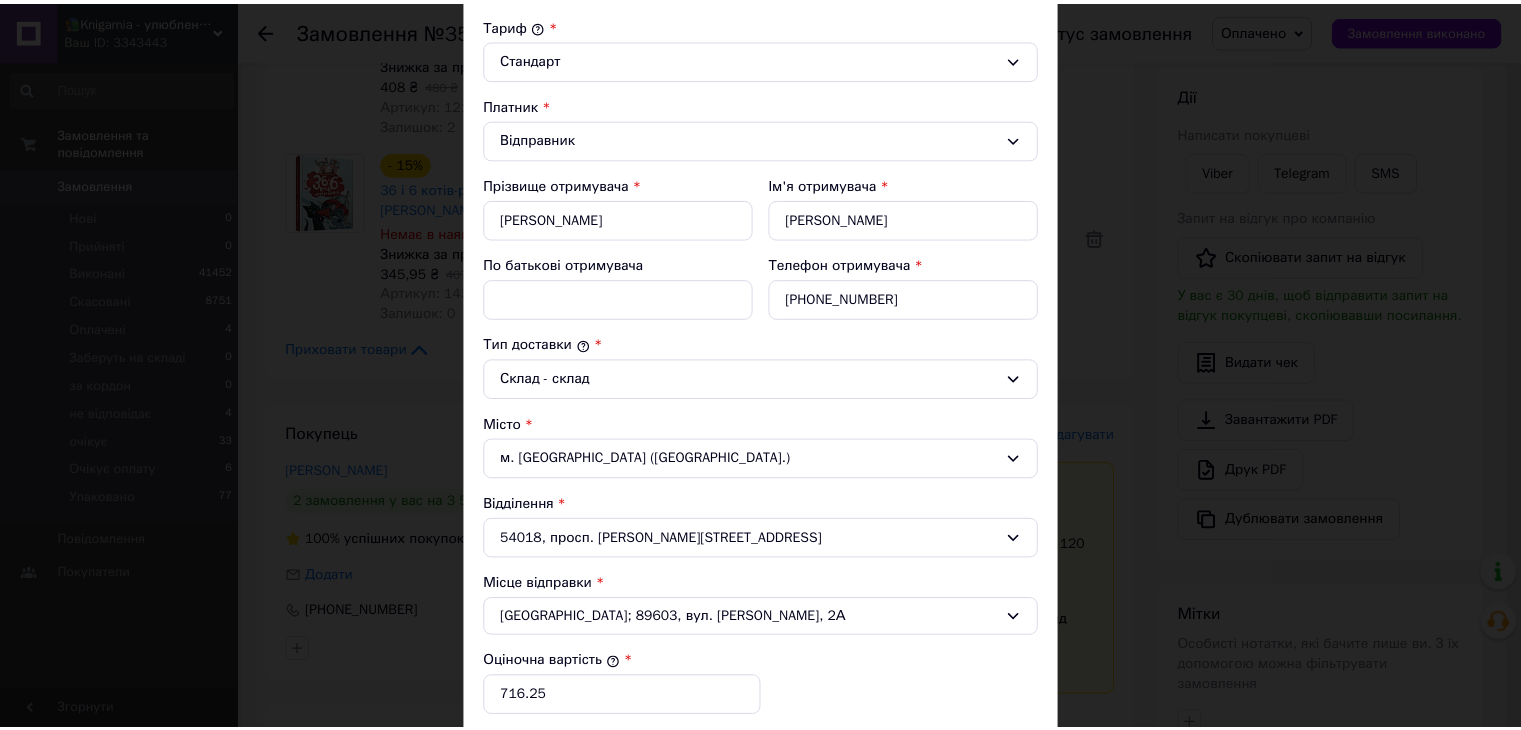scroll, scrollTop: 588, scrollLeft: 0, axis: vertical 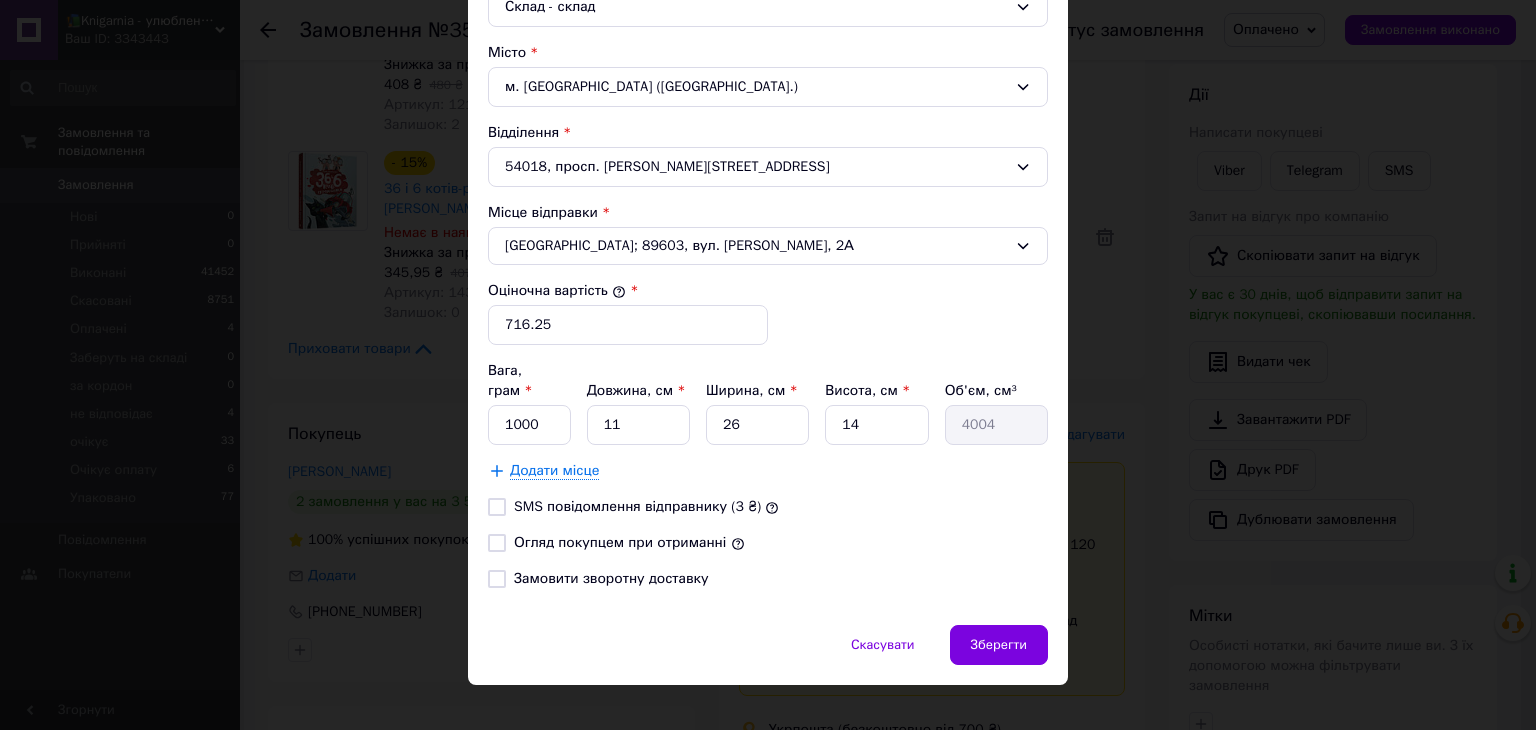 drag, startPoint x: 692, startPoint y: 299, endPoint x: 674, endPoint y: 310, distance: 21.095022 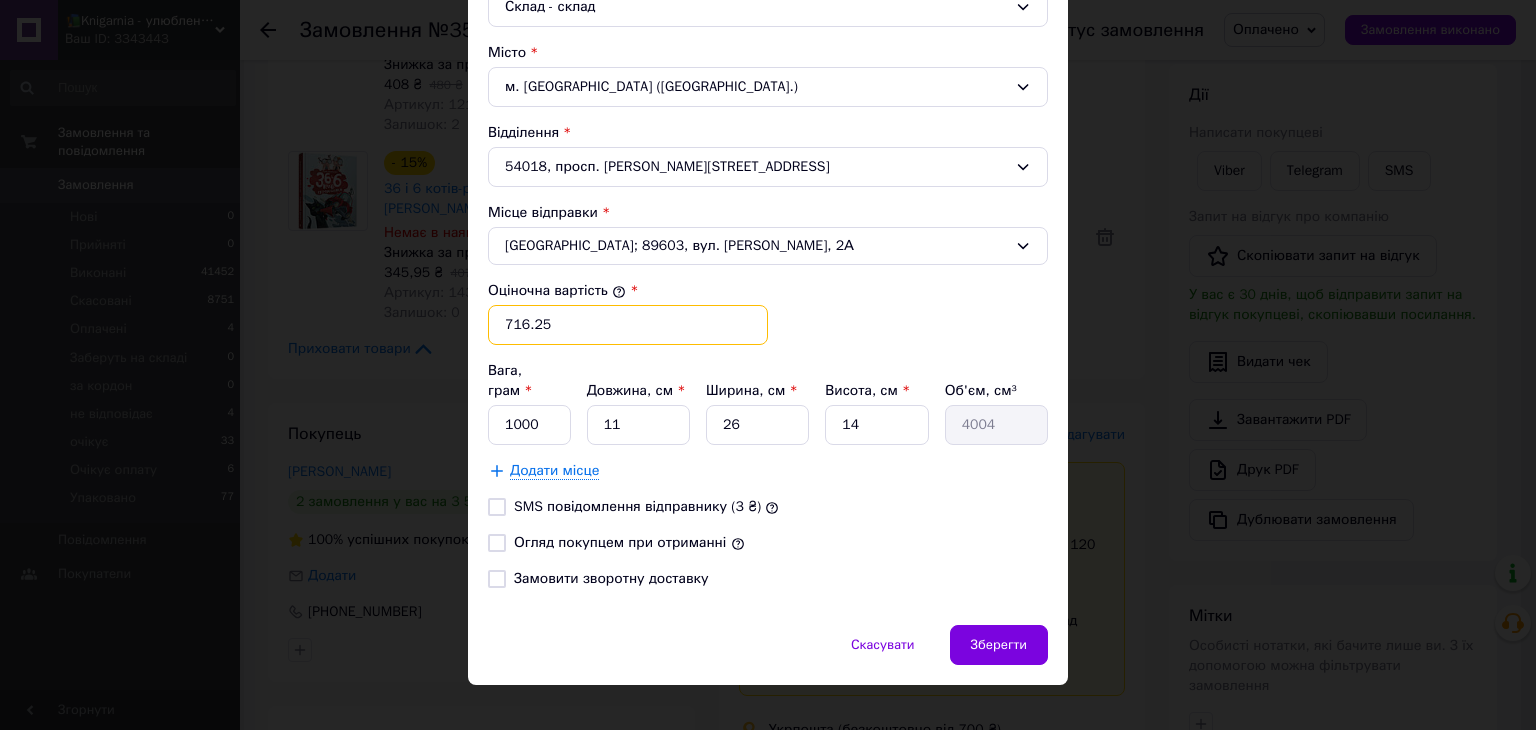 click on "716.25" at bounding box center [628, 325] 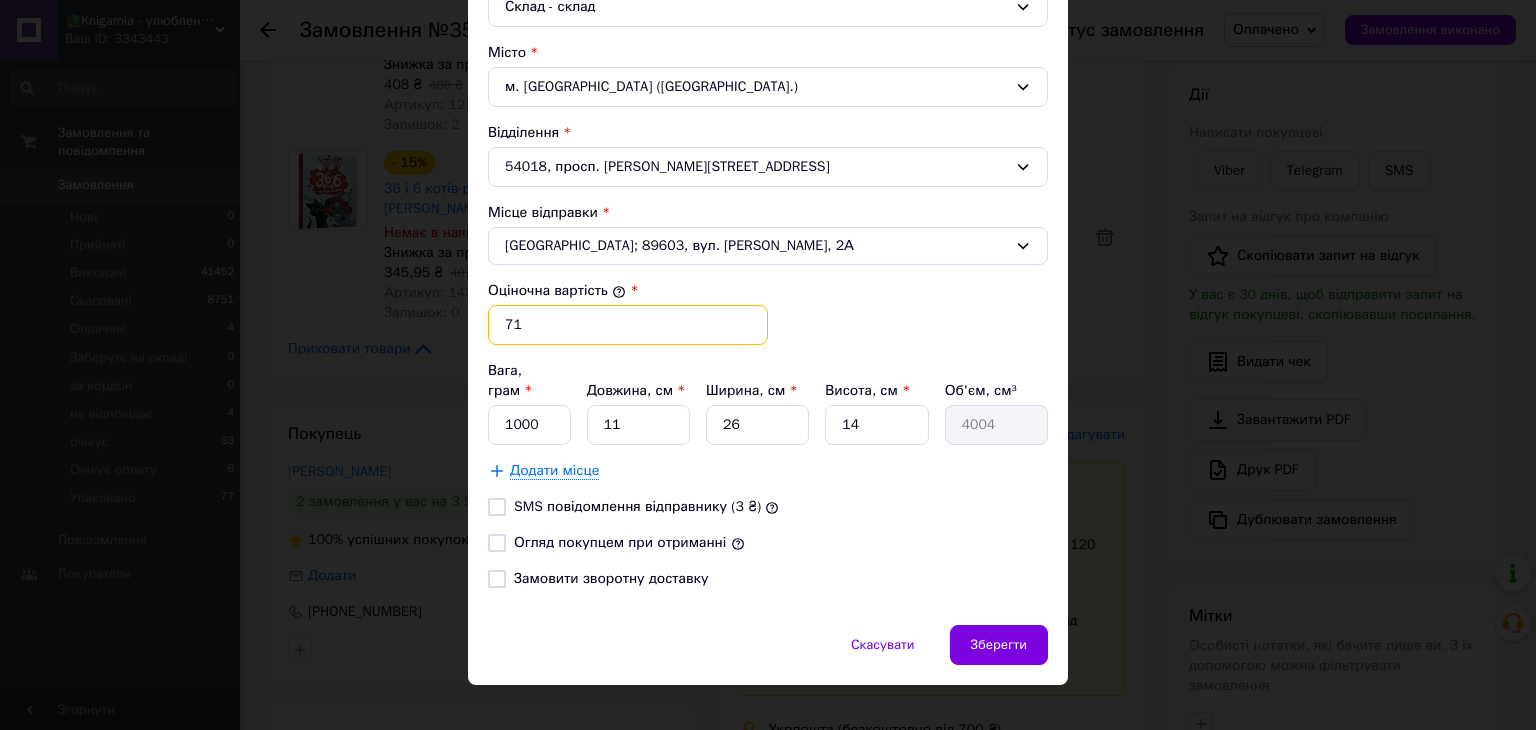 type on "7" 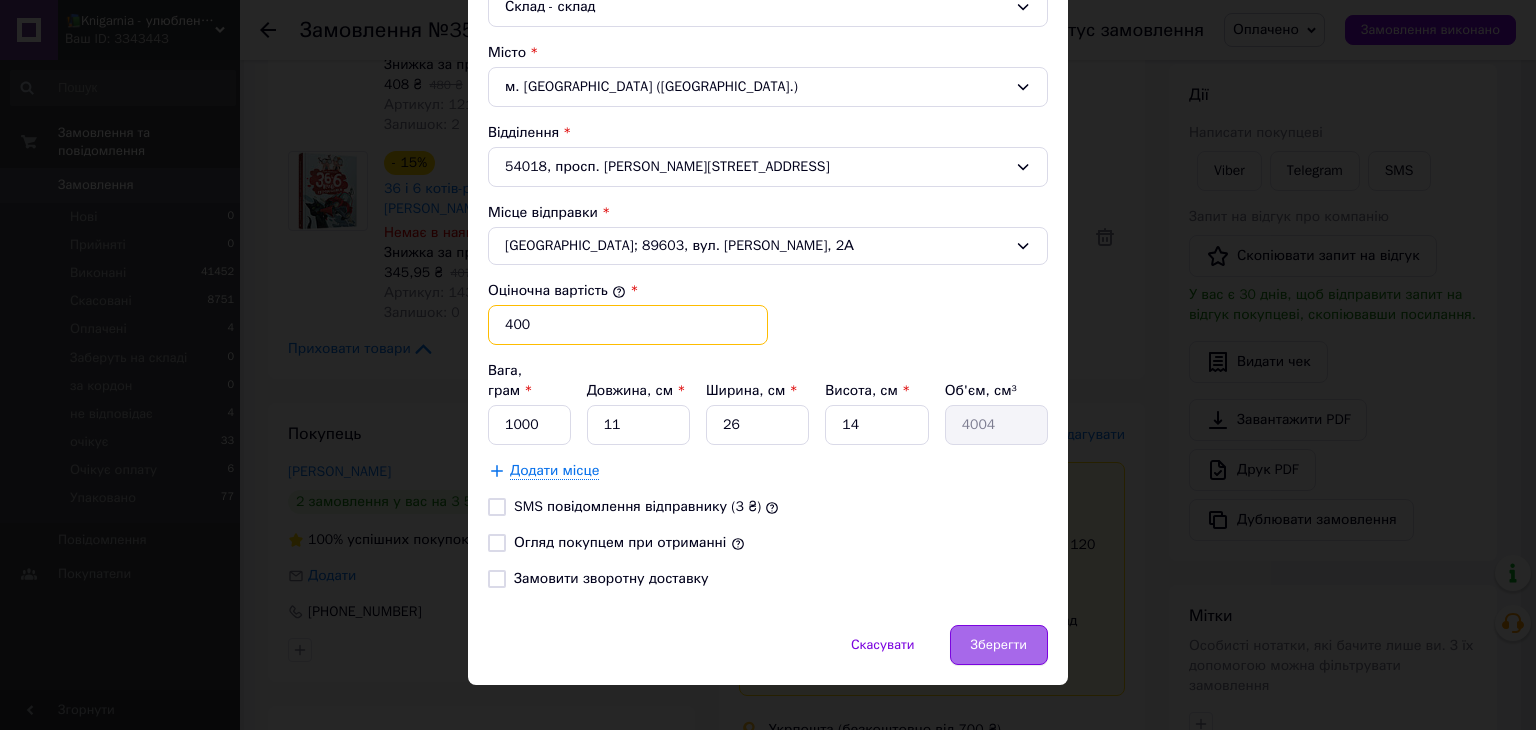 type on "400" 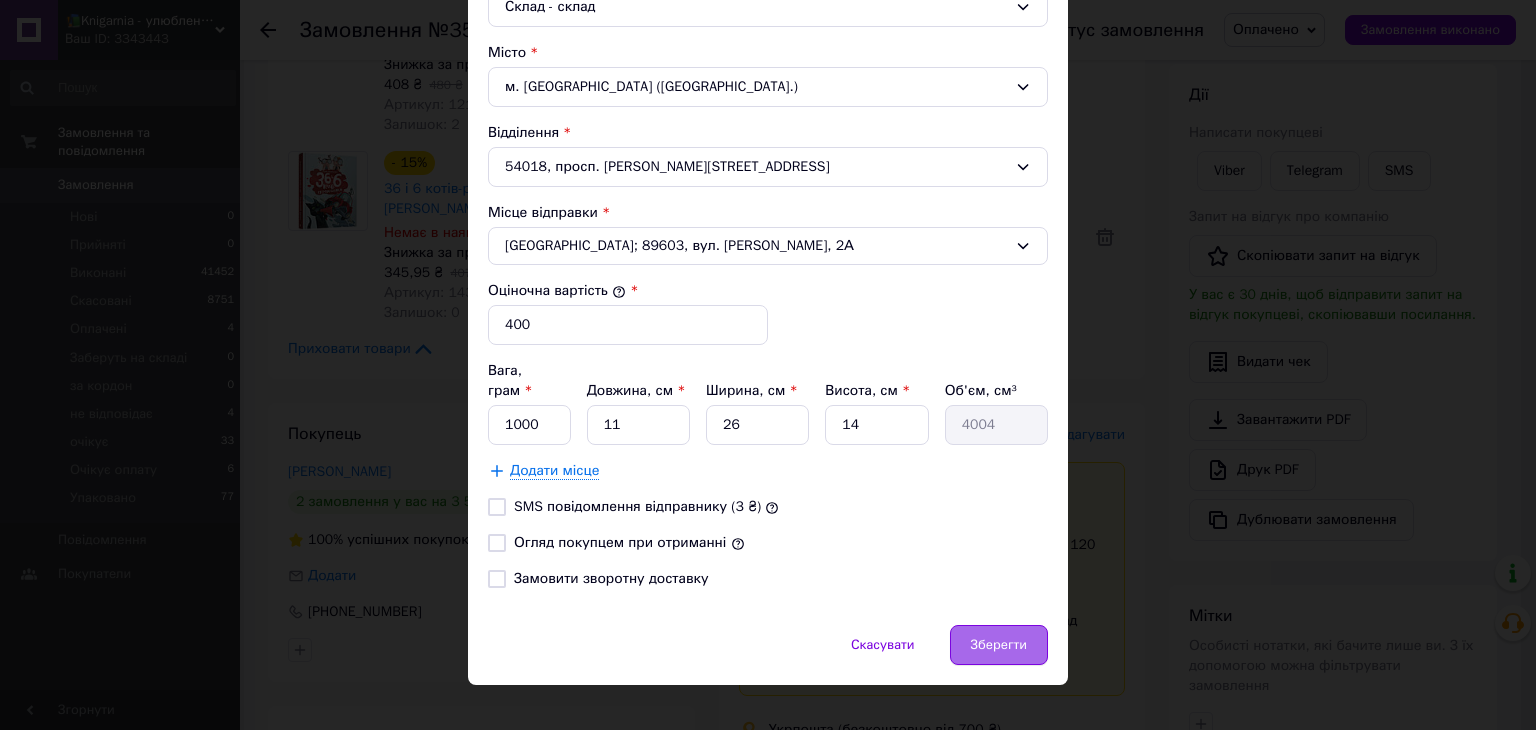 click on "Зберегти" at bounding box center [999, 645] 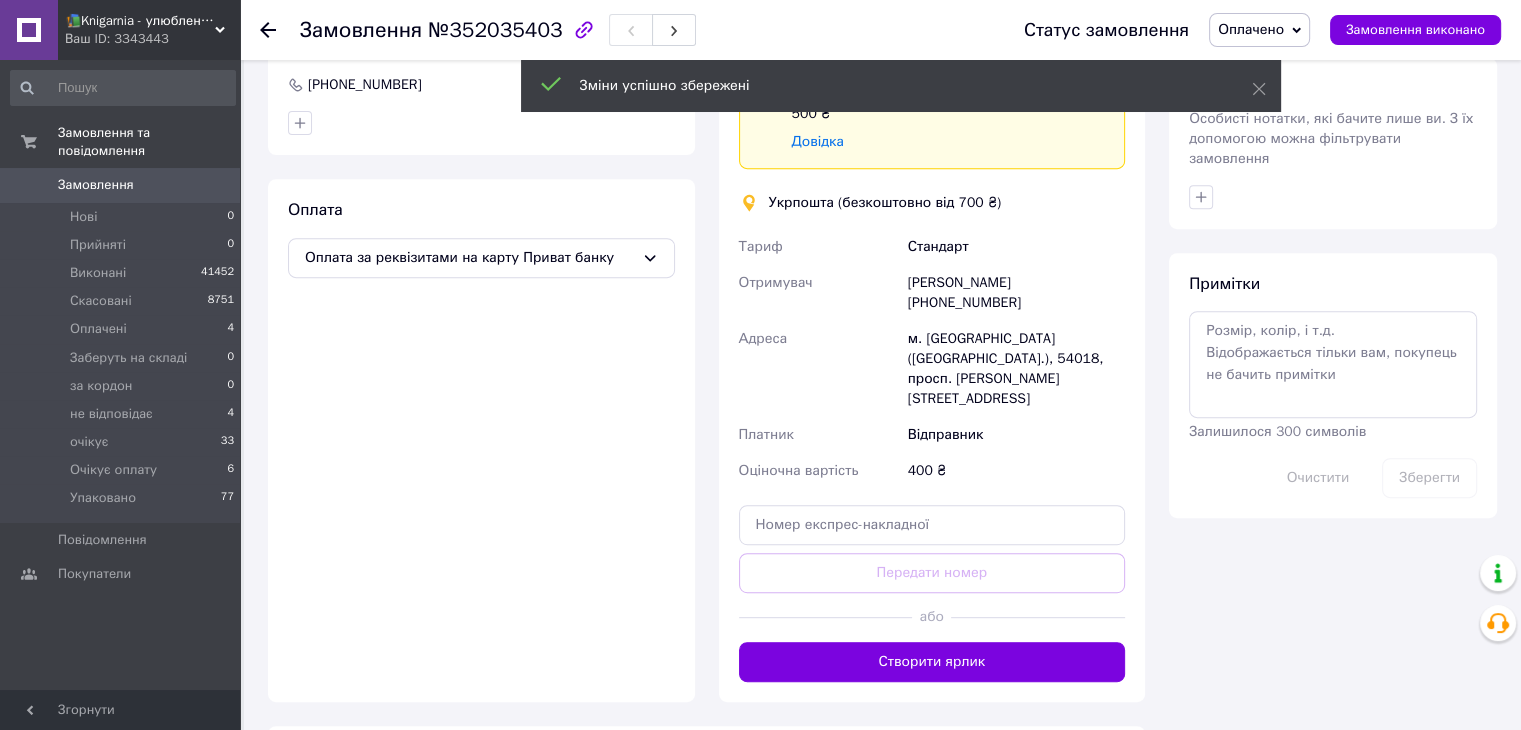 scroll, scrollTop: 804, scrollLeft: 0, axis: vertical 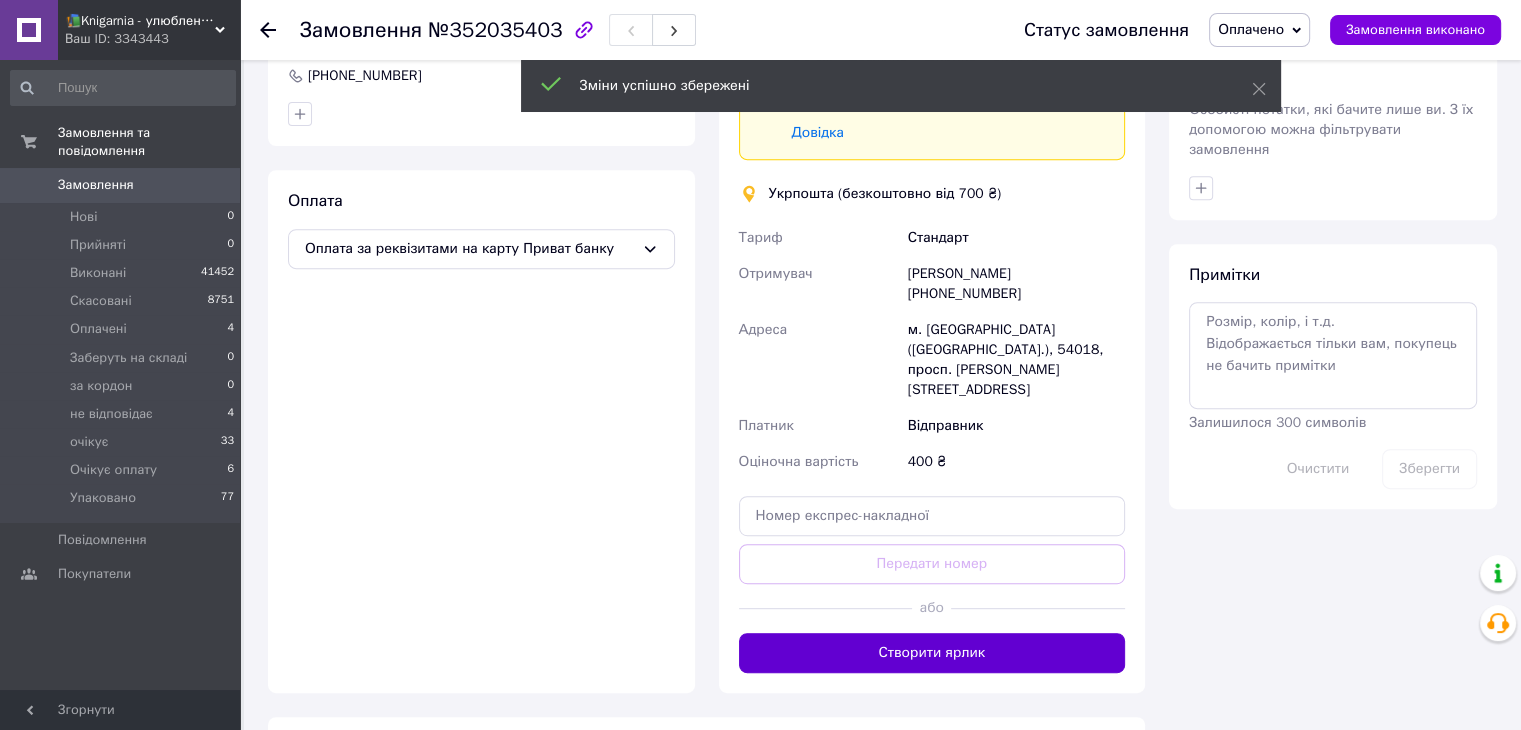 click on "Створити ярлик" at bounding box center (932, 653) 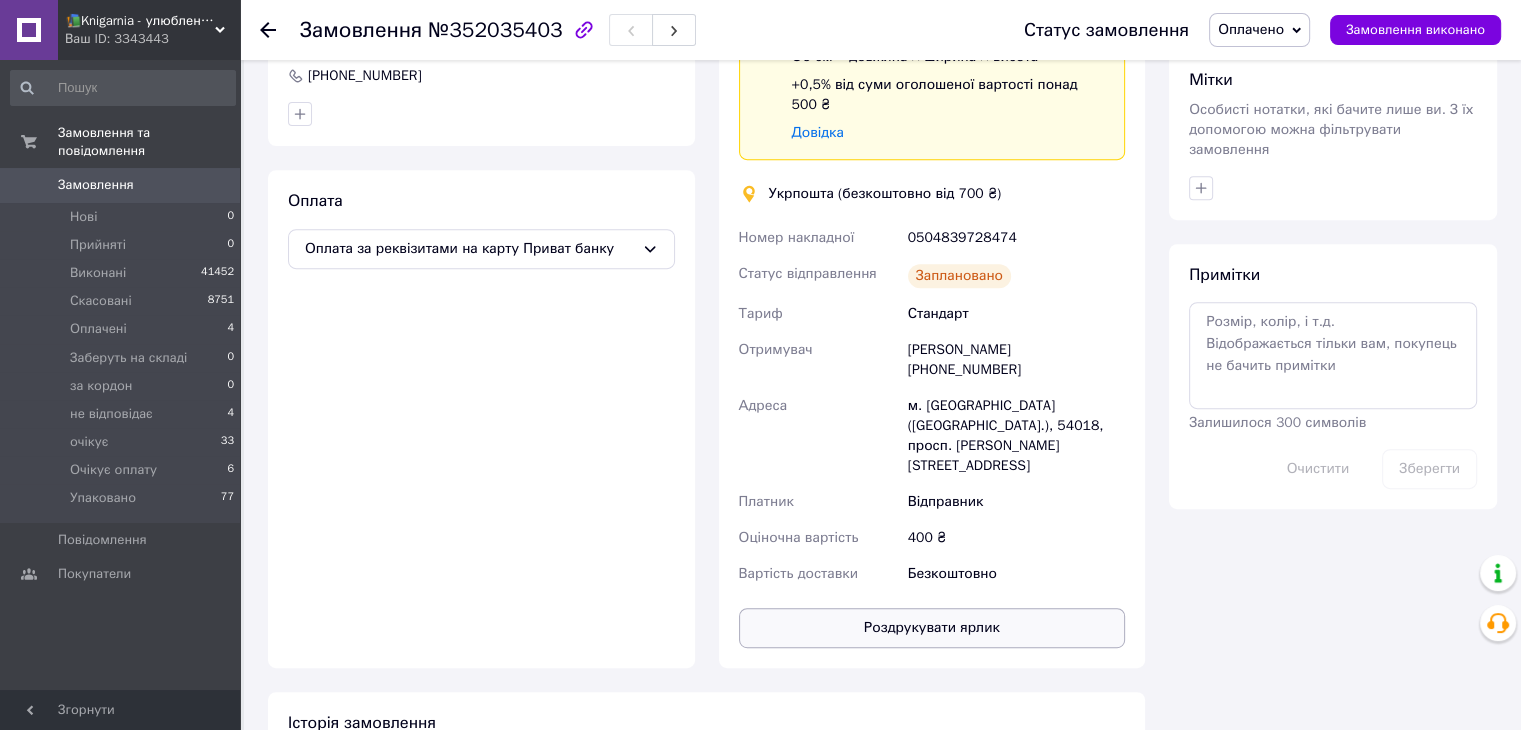 click on "Роздрукувати ярлик" at bounding box center (932, 628) 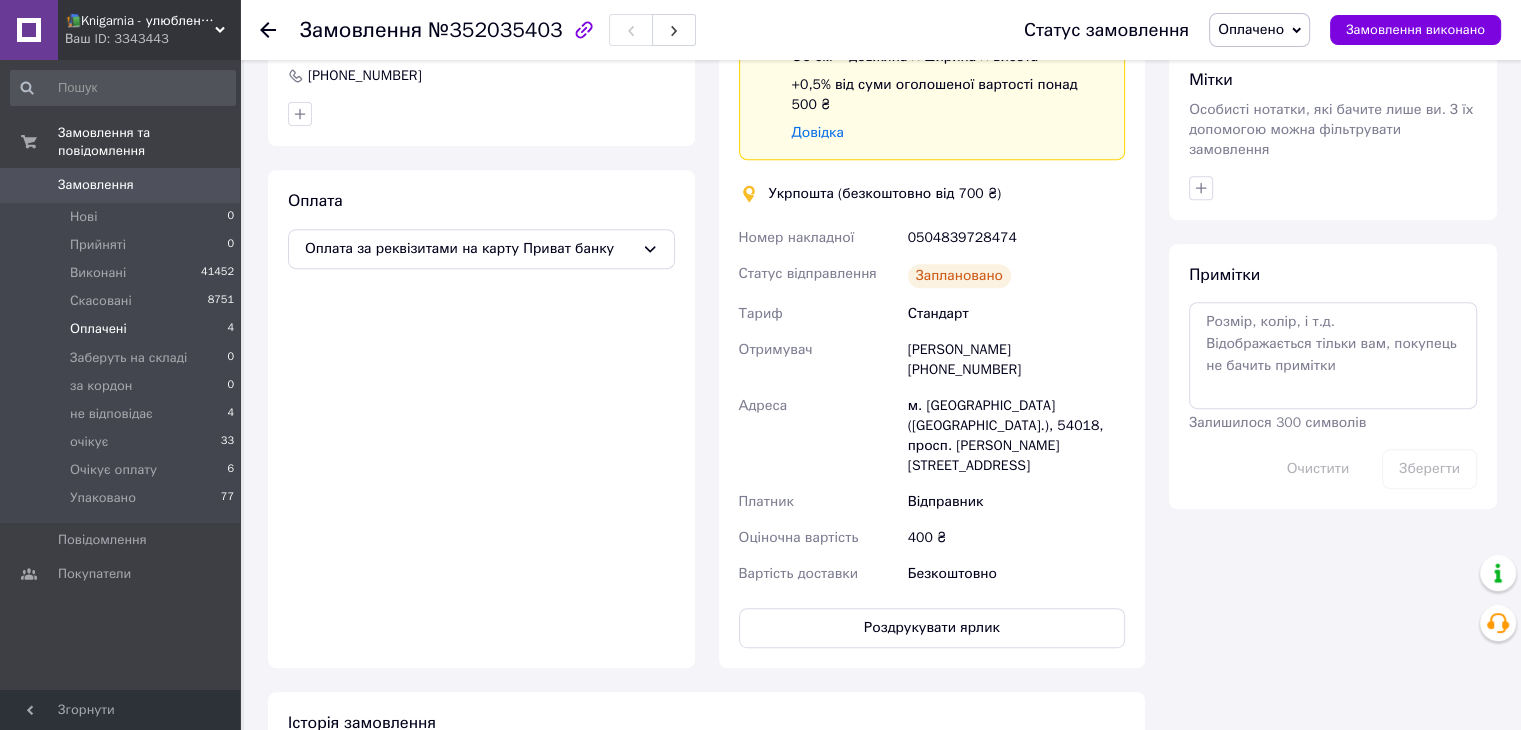click on "Оплачені" at bounding box center (98, 329) 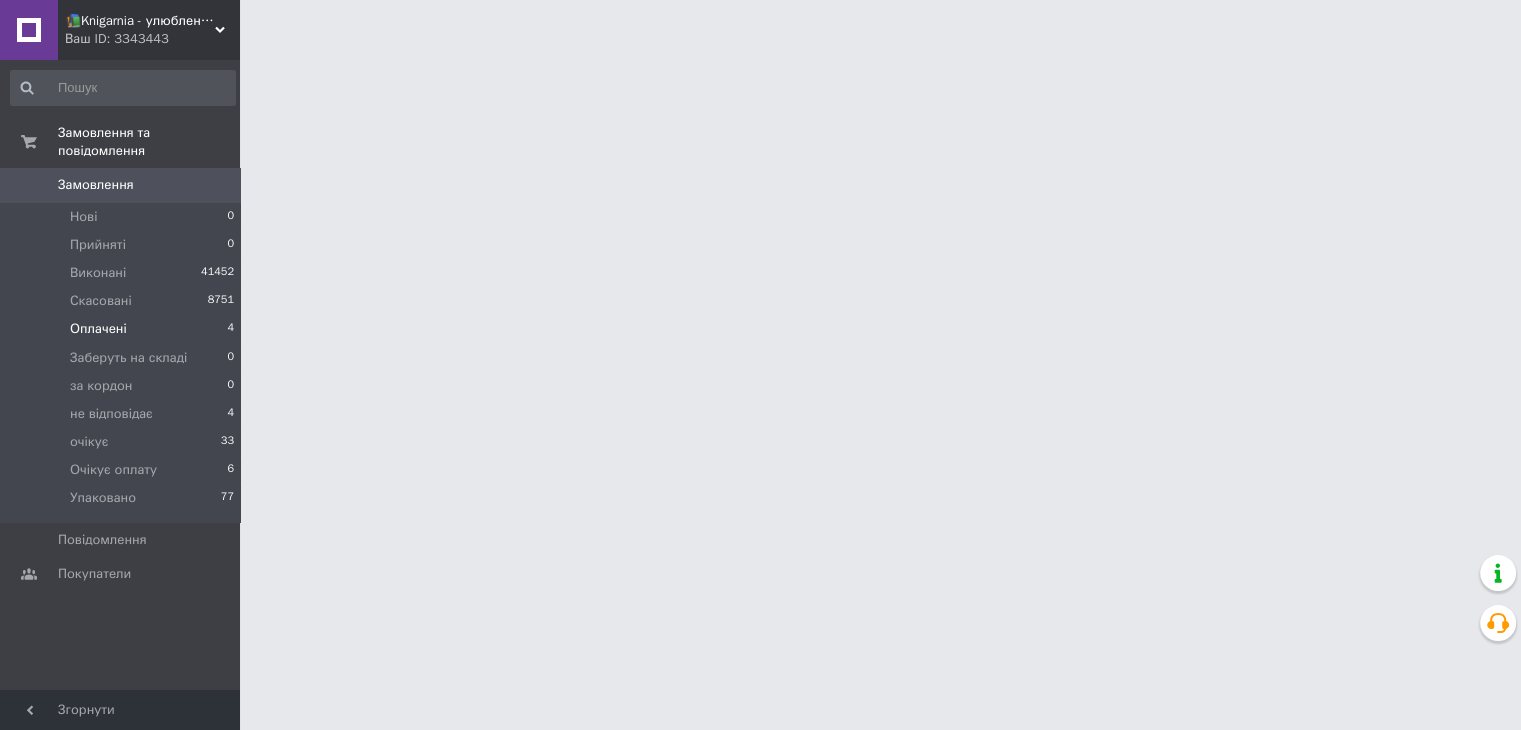 scroll, scrollTop: 0, scrollLeft: 0, axis: both 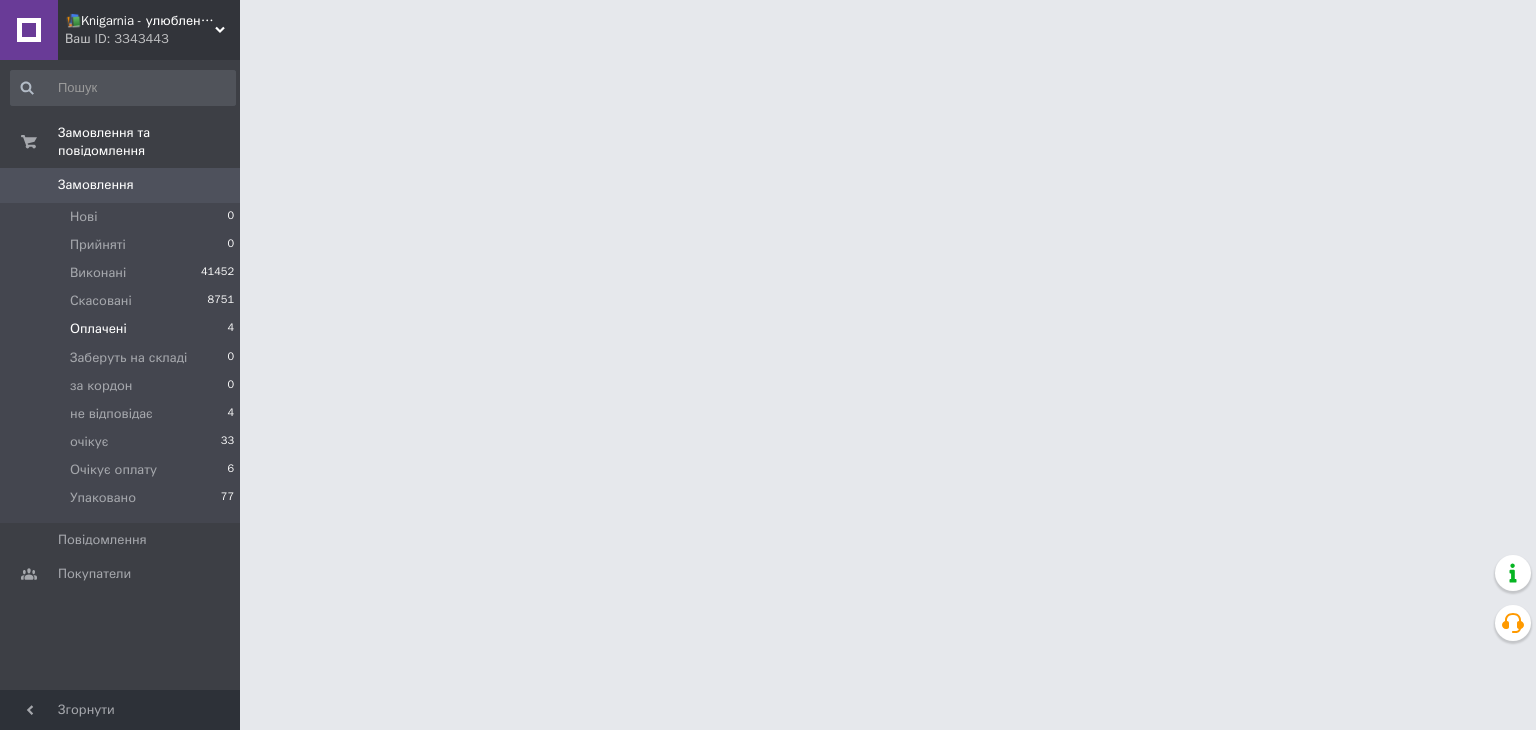 click on "Оплачені 4" at bounding box center [123, 329] 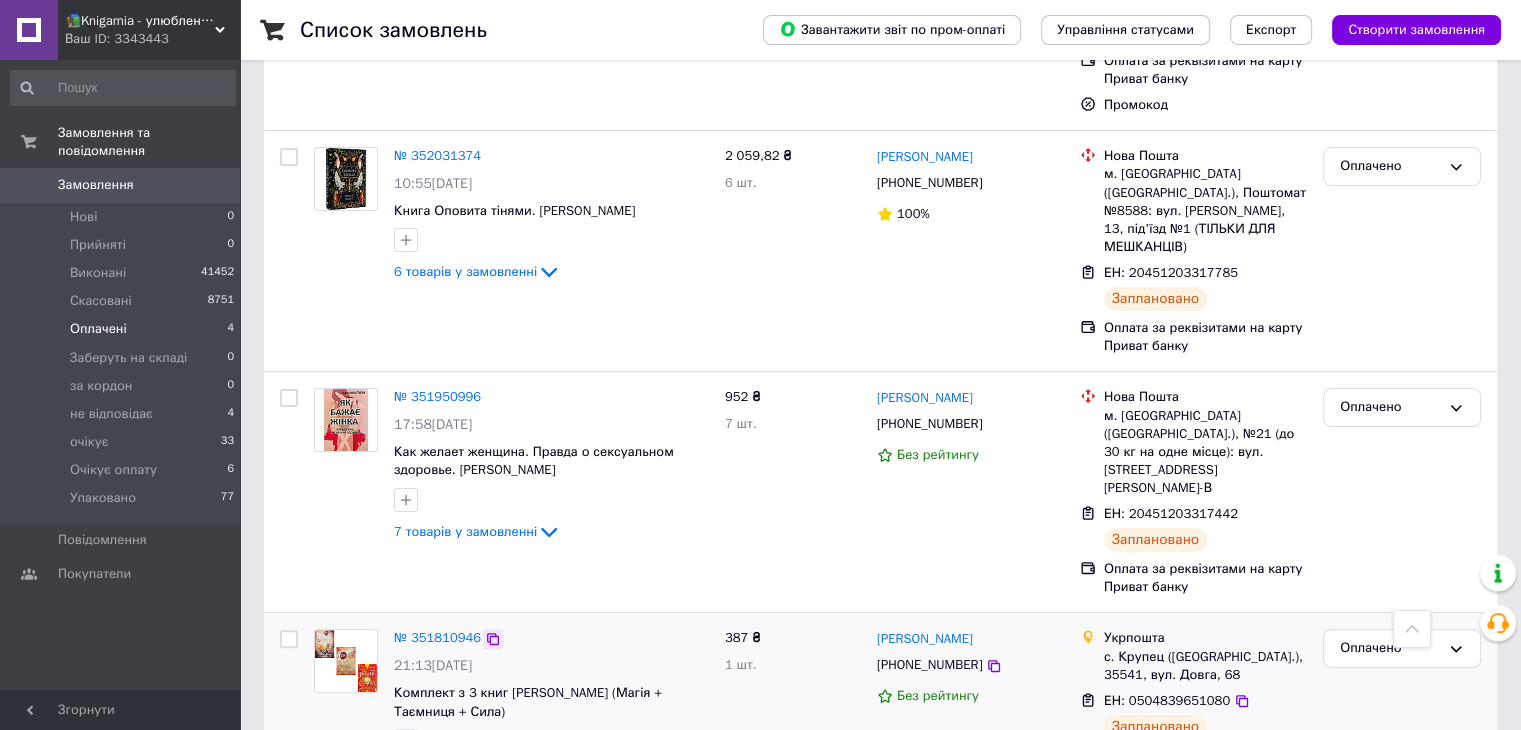 scroll, scrollTop: 0, scrollLeft: 0, axis: both 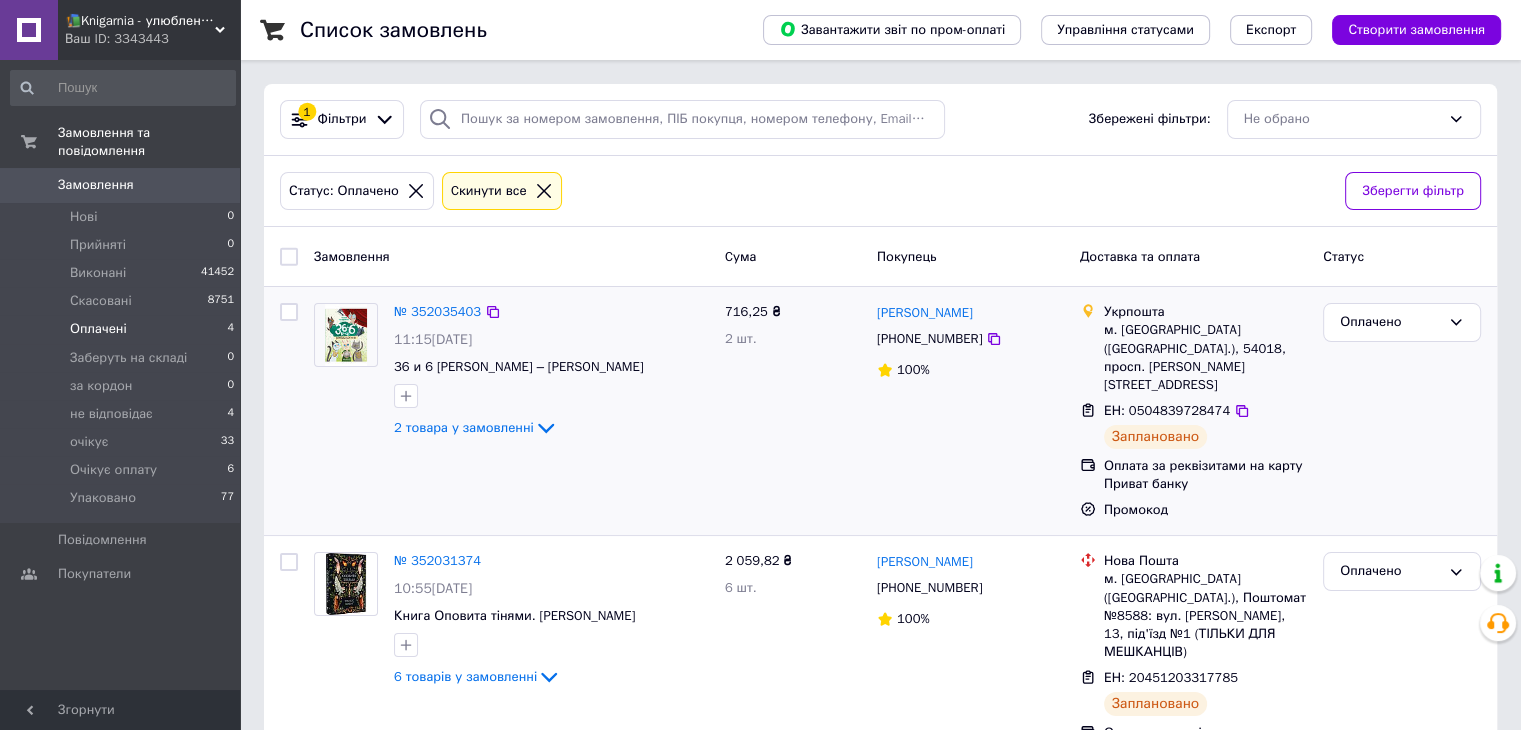 click at bounding box center (289, 312) 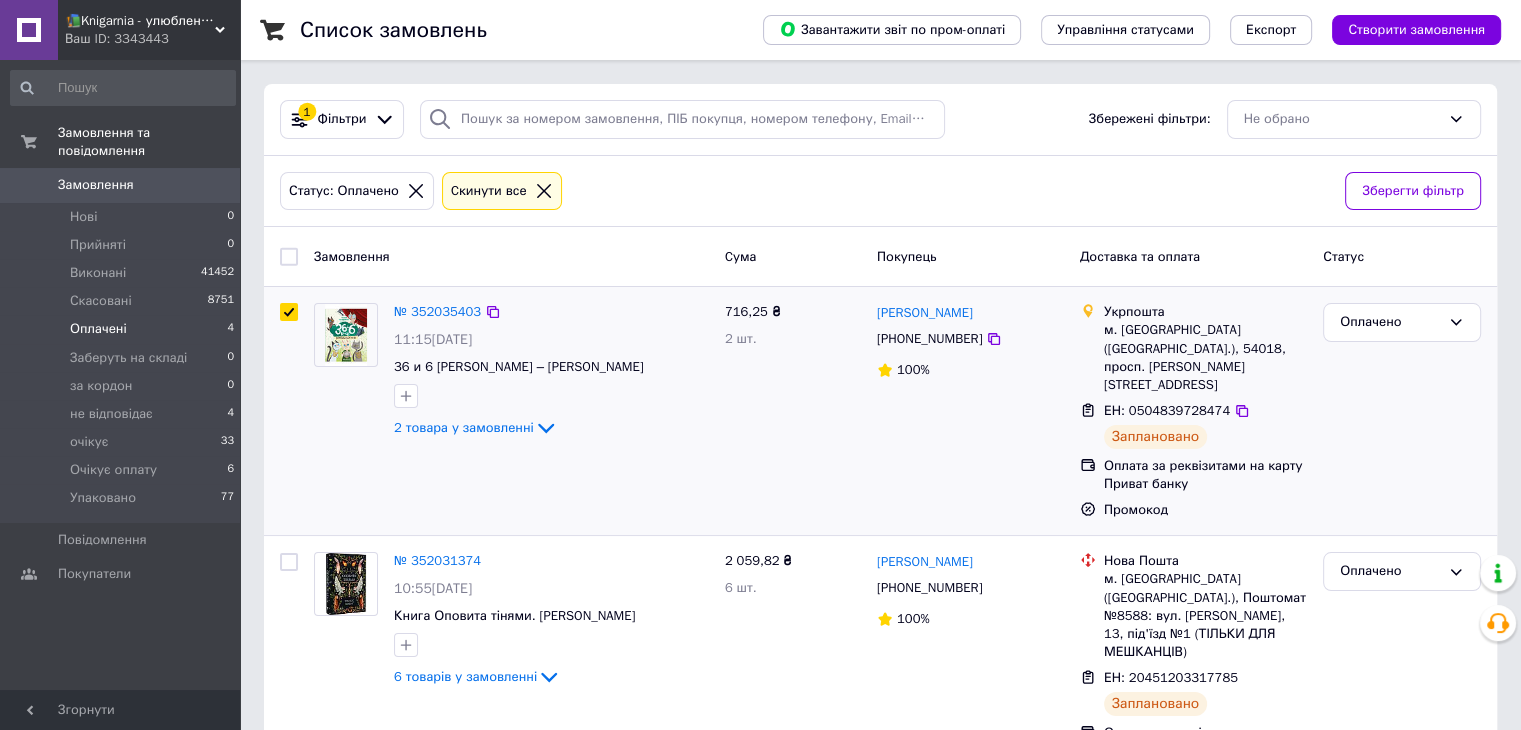 checkbox on "true" 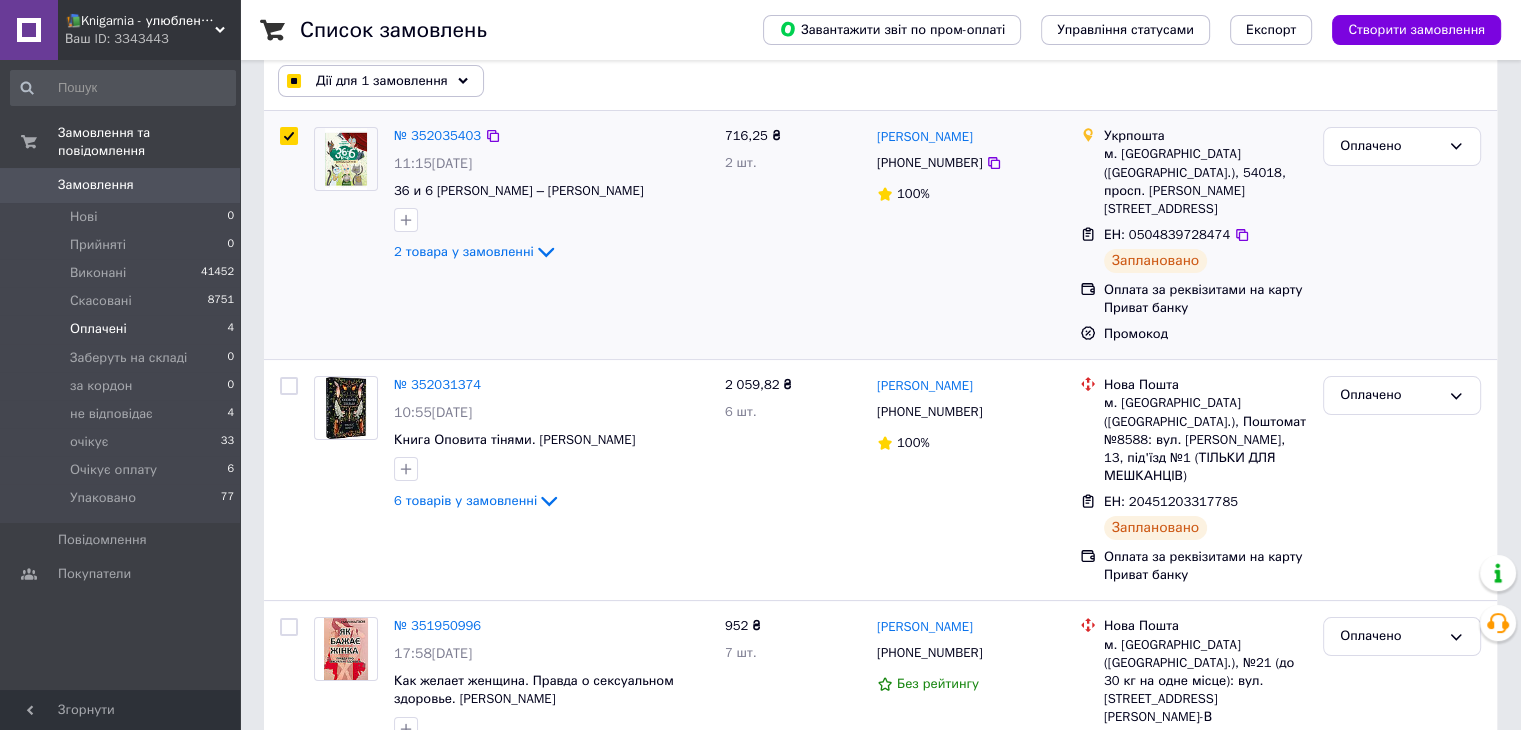 scroll, scrollTop: 268, scrollLeft: 0, axis: vertical 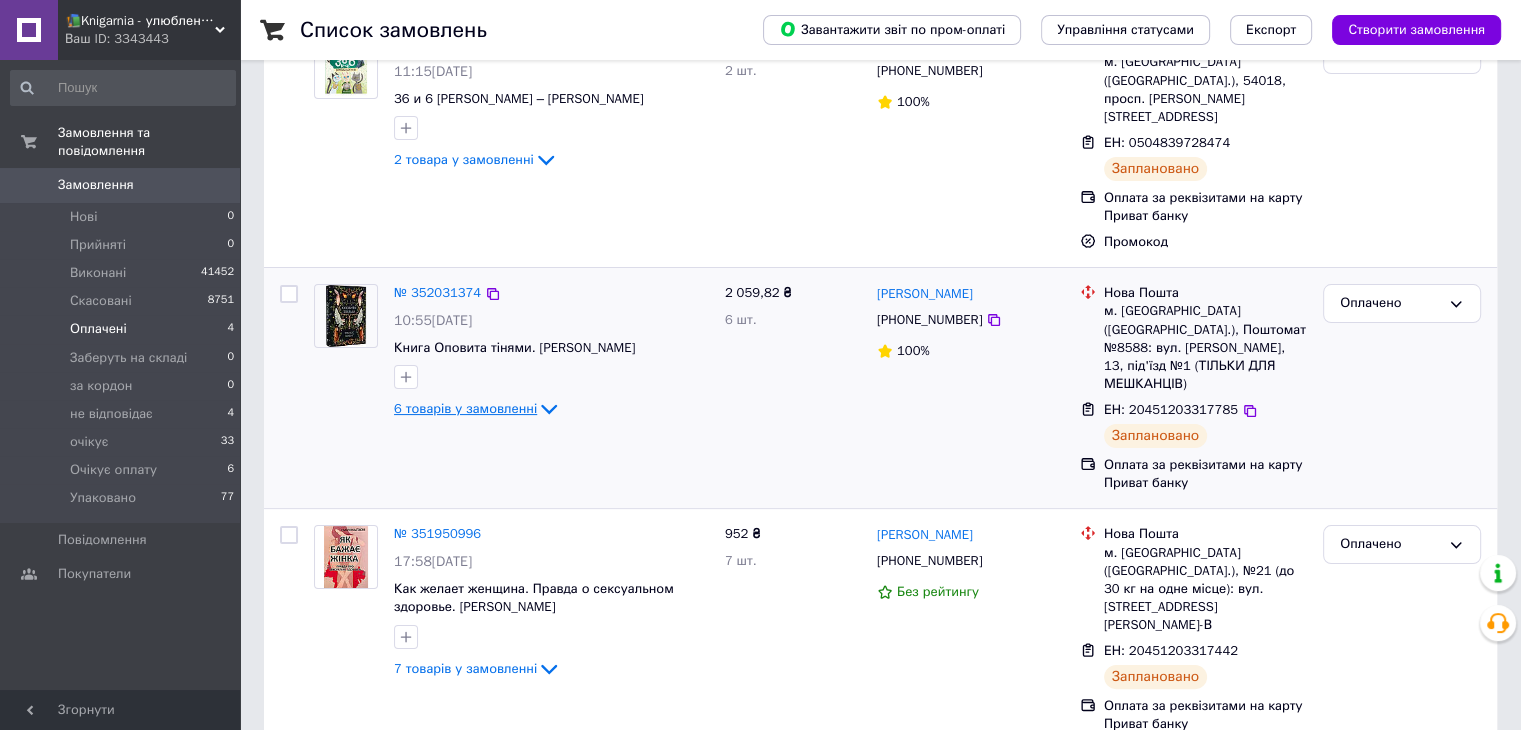 click on "6 товарів у замовленні" at bounding box center (465, 408) 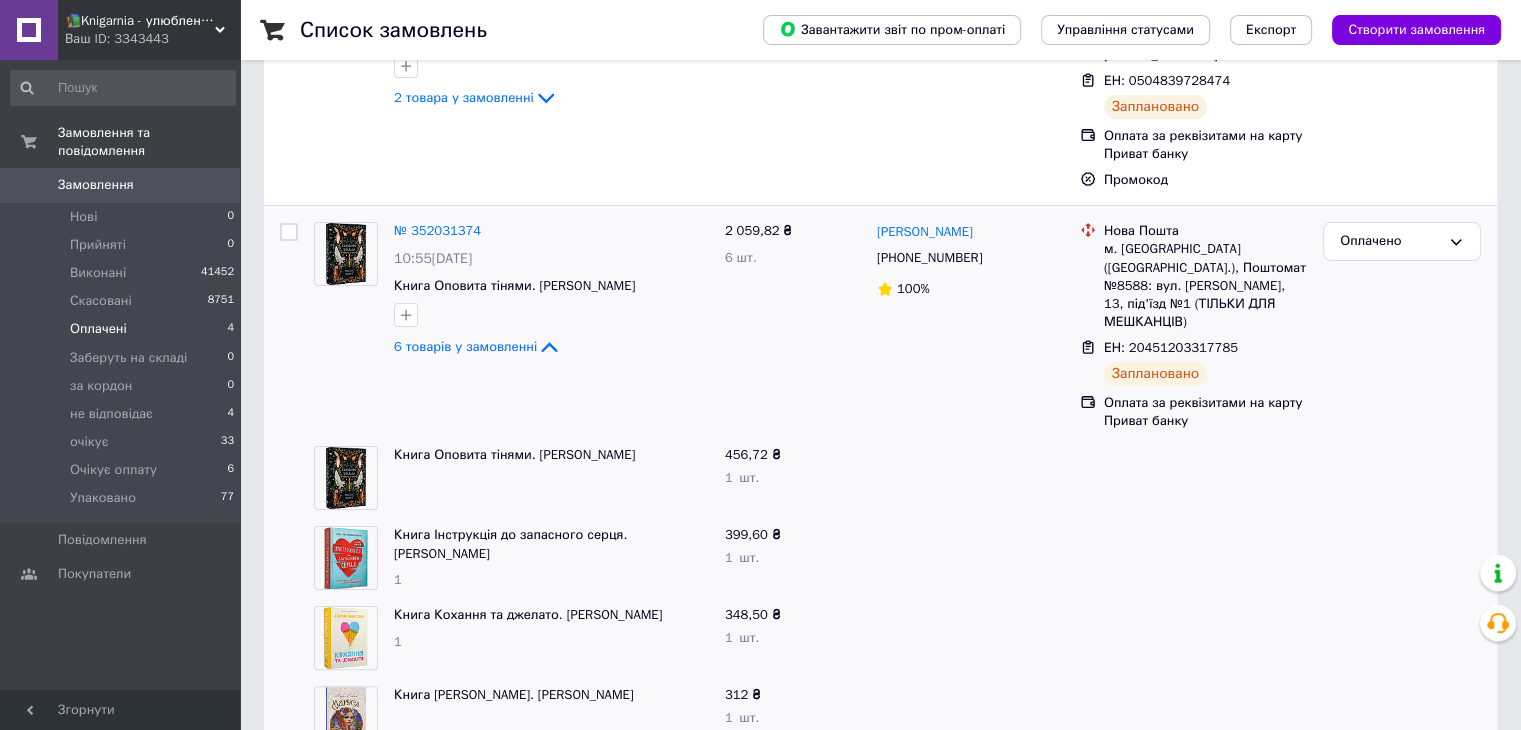 scroll, scrollTop: 328, scrollLeft: 0, axis: vertical 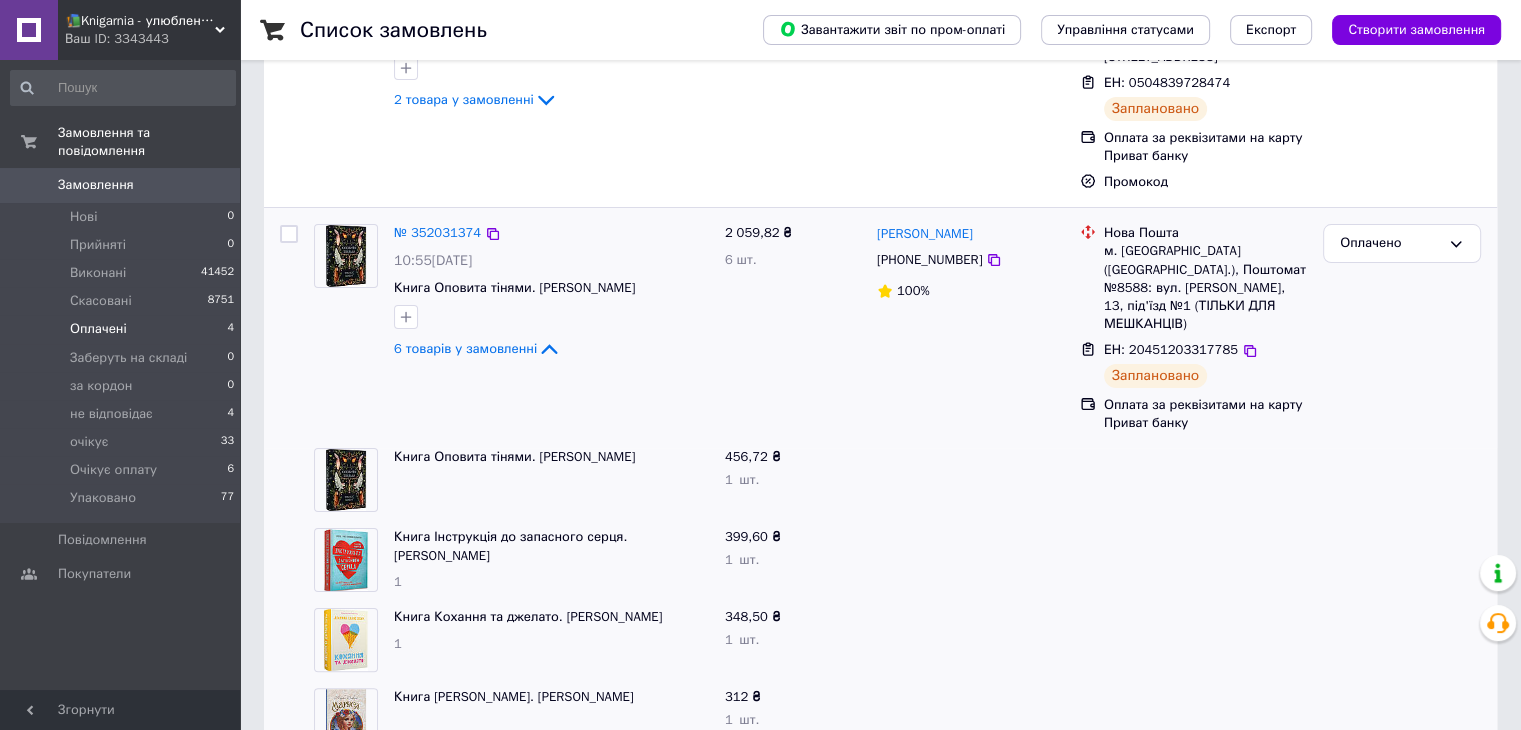 click at bounding box center [289, 234] 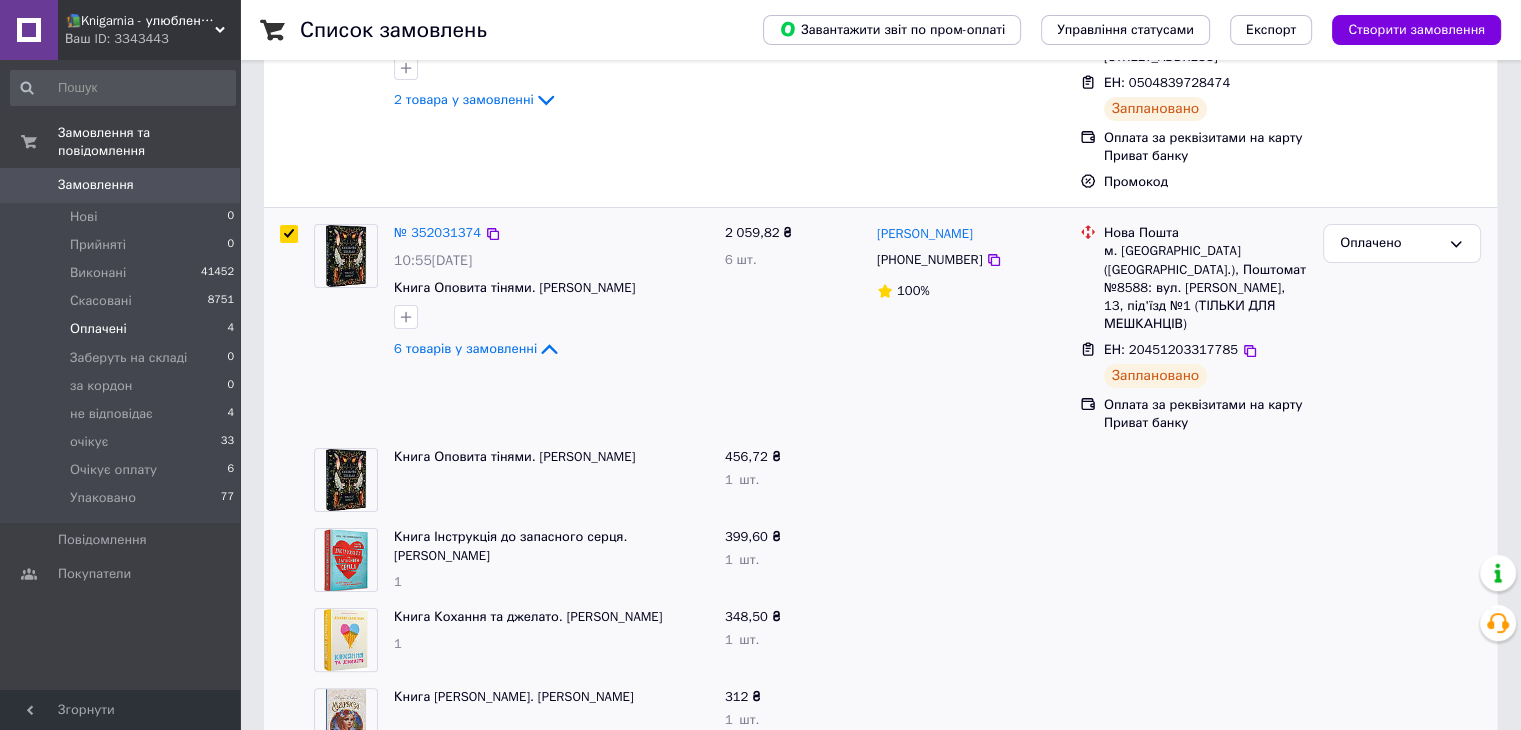checkbox on "true" 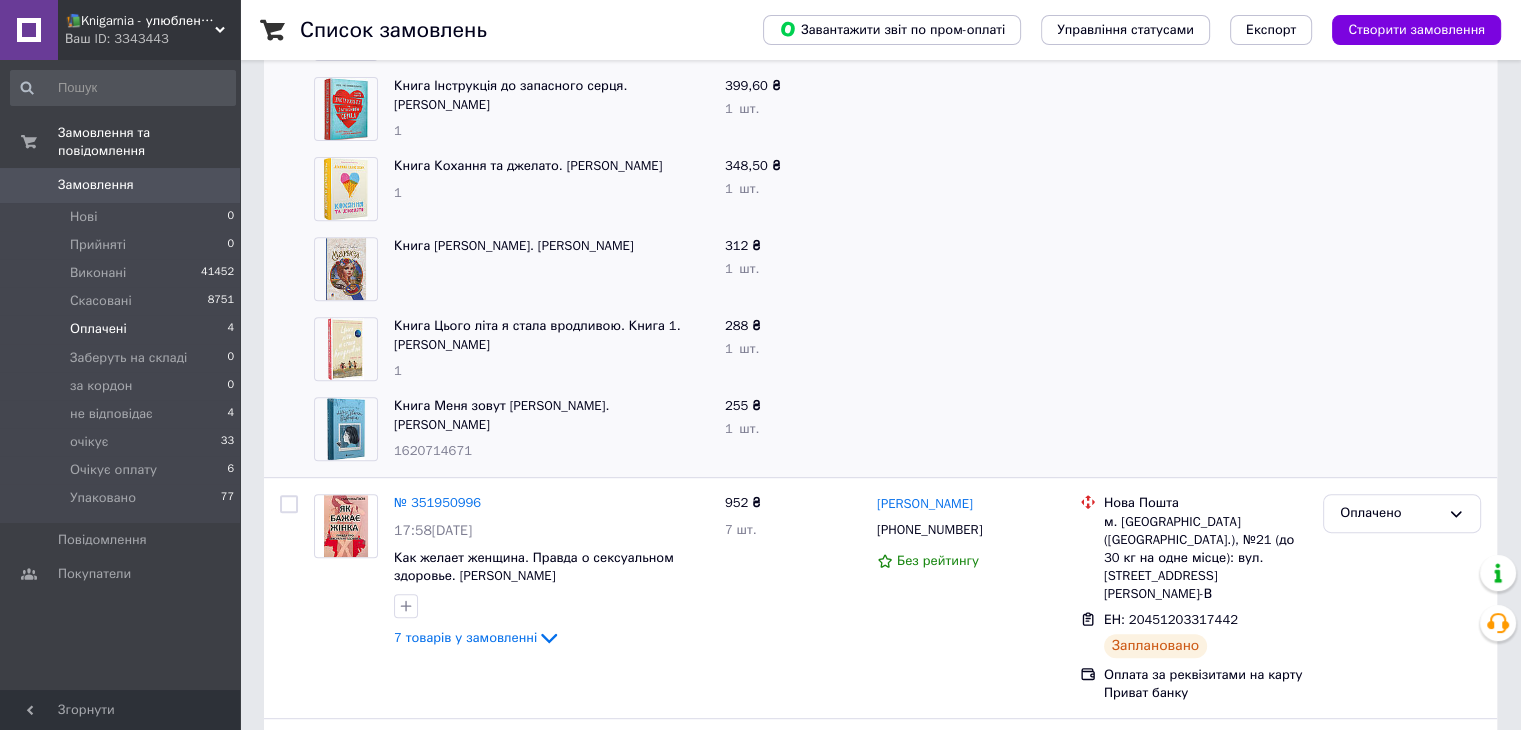 scroll, scrollTop: 780, scrollLeft: 0, axis: vertical 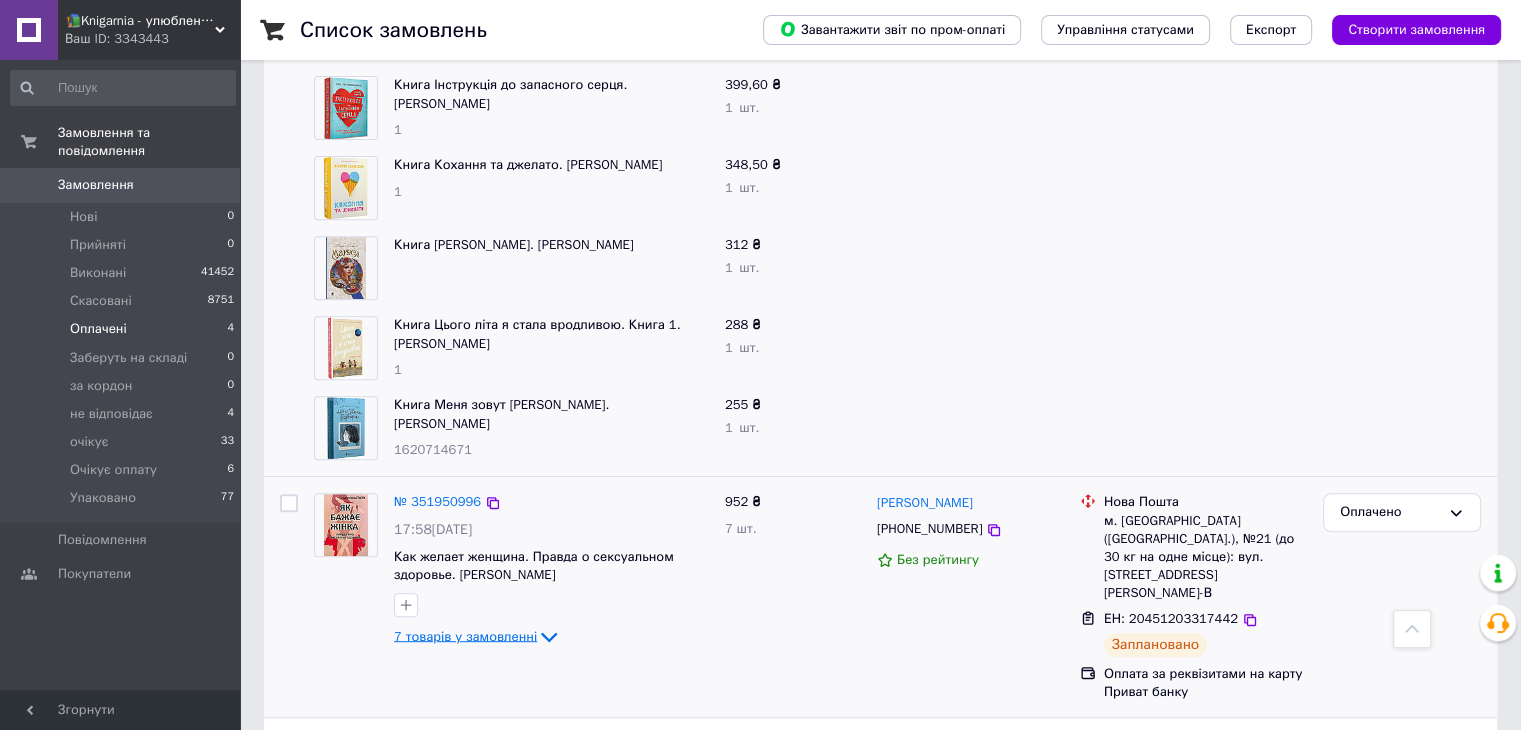 click on "7 товарів у замовленні" at bounding box center (465, 636) 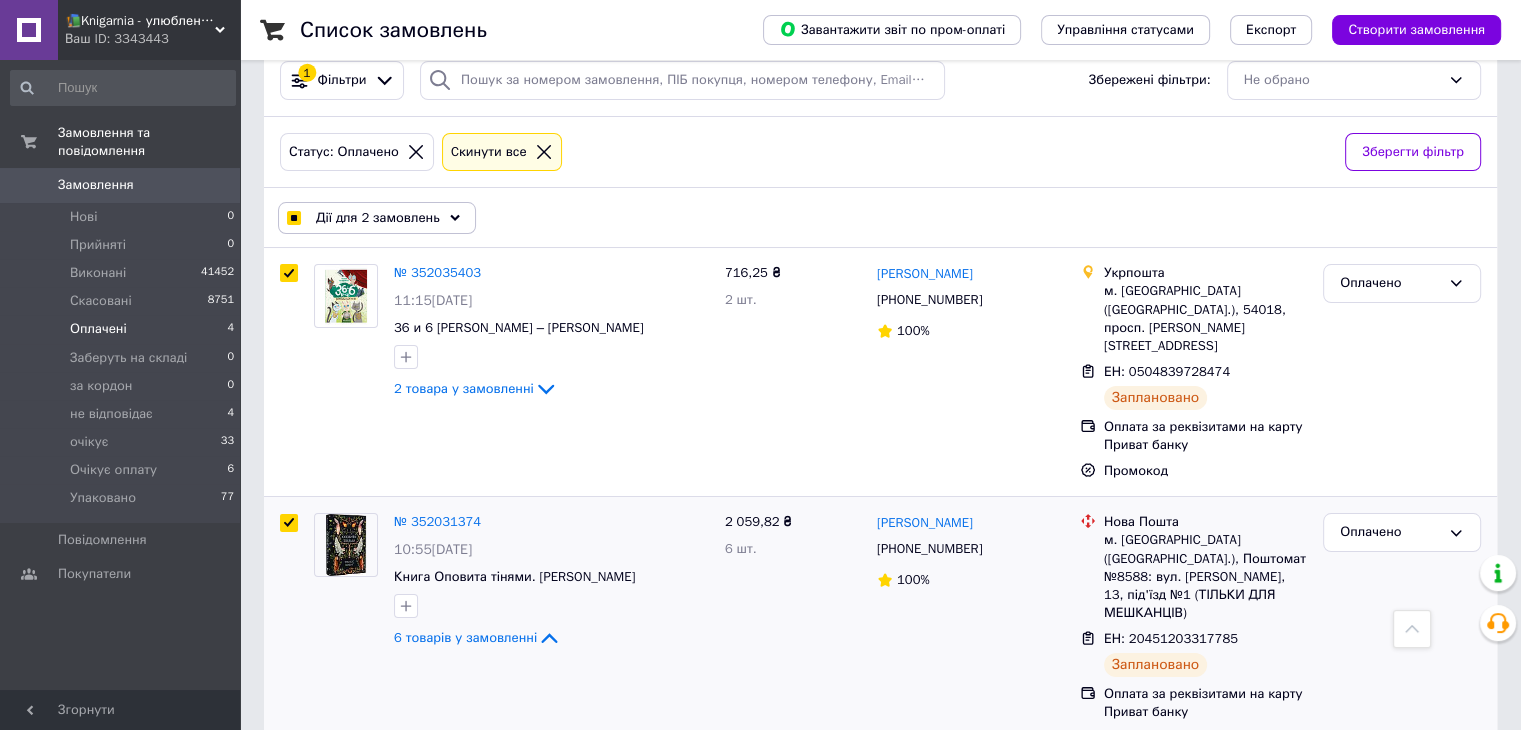 scroll, scrollTop: 0, scrollLeft: 0, axis: both 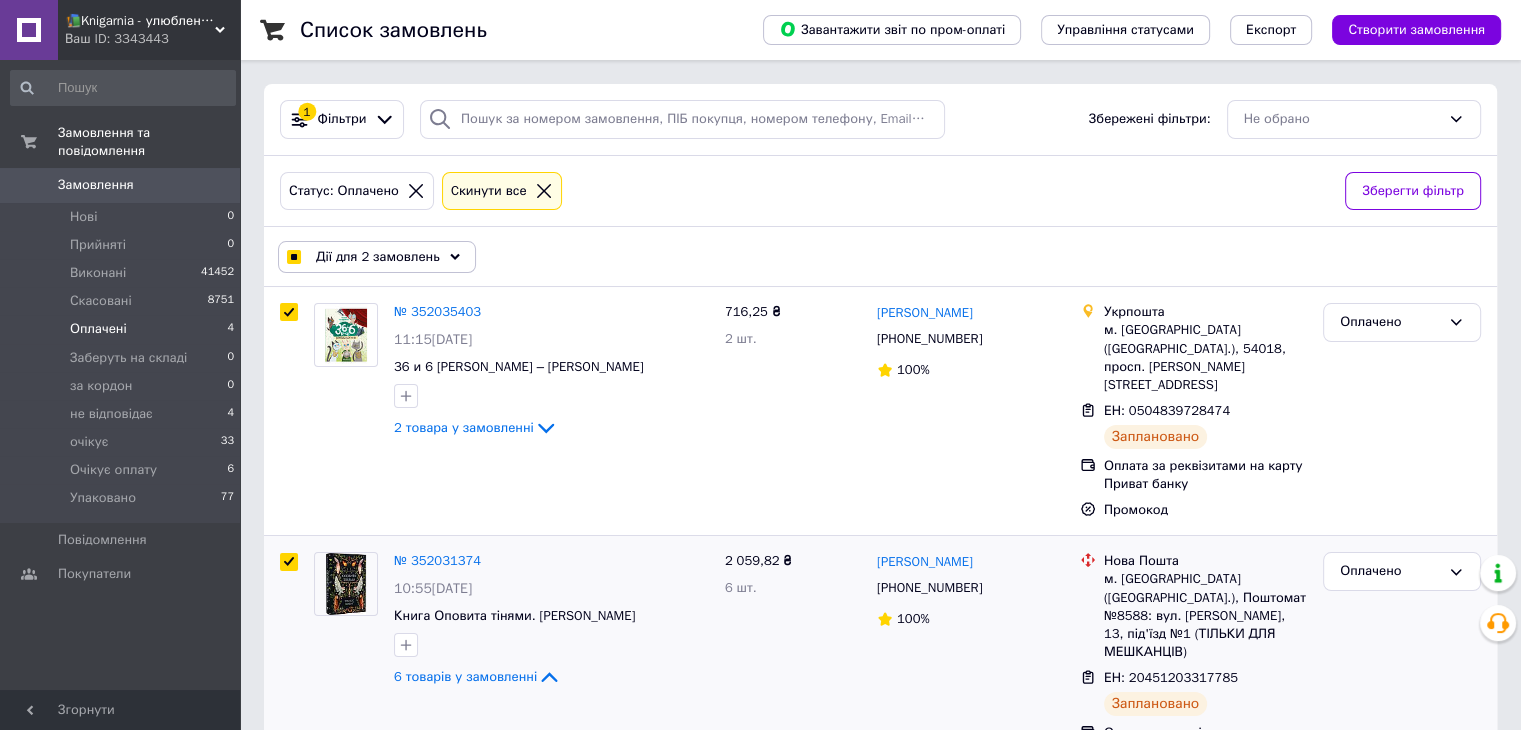 click on "Дії для 2 замовлень" at bounding box center [378, 257] 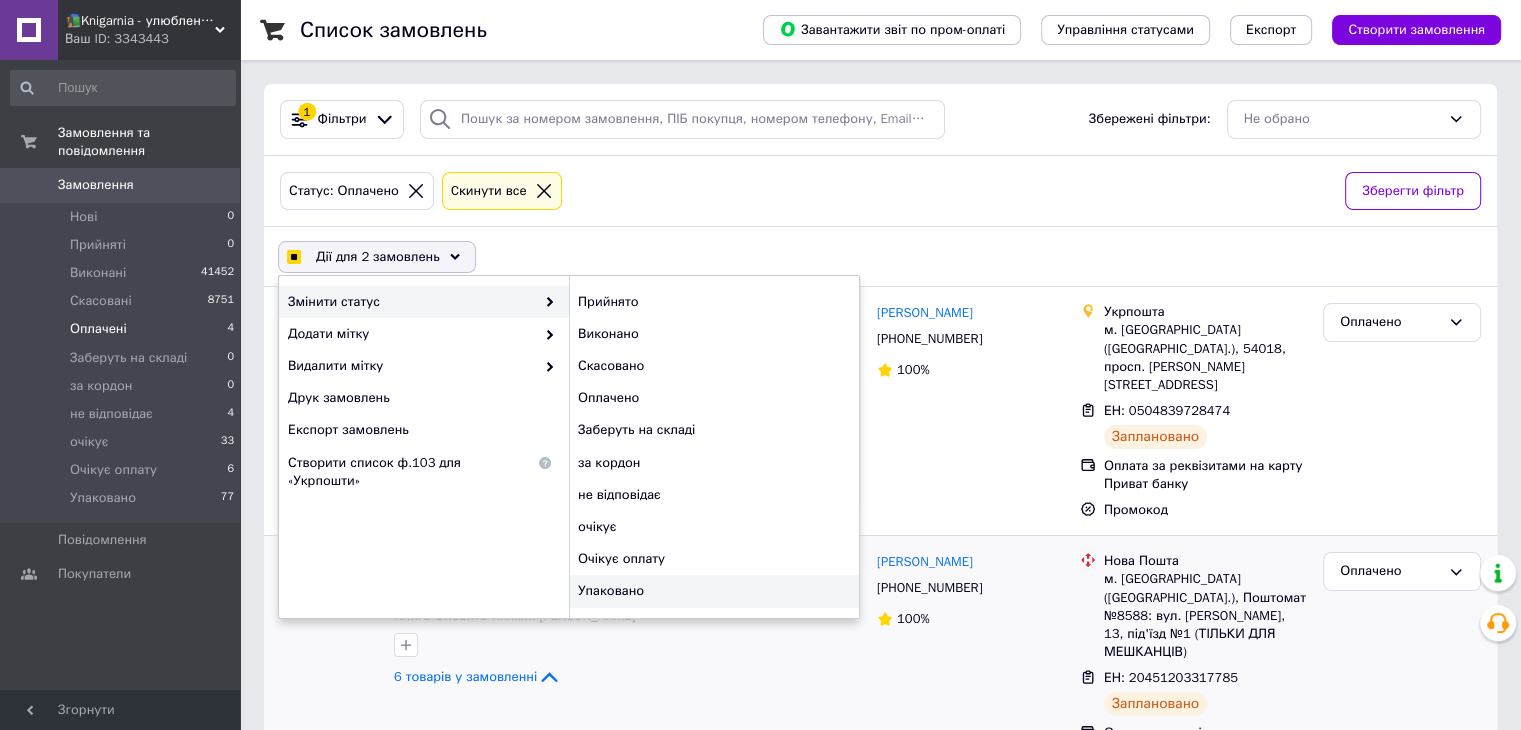 checkbox on "true" 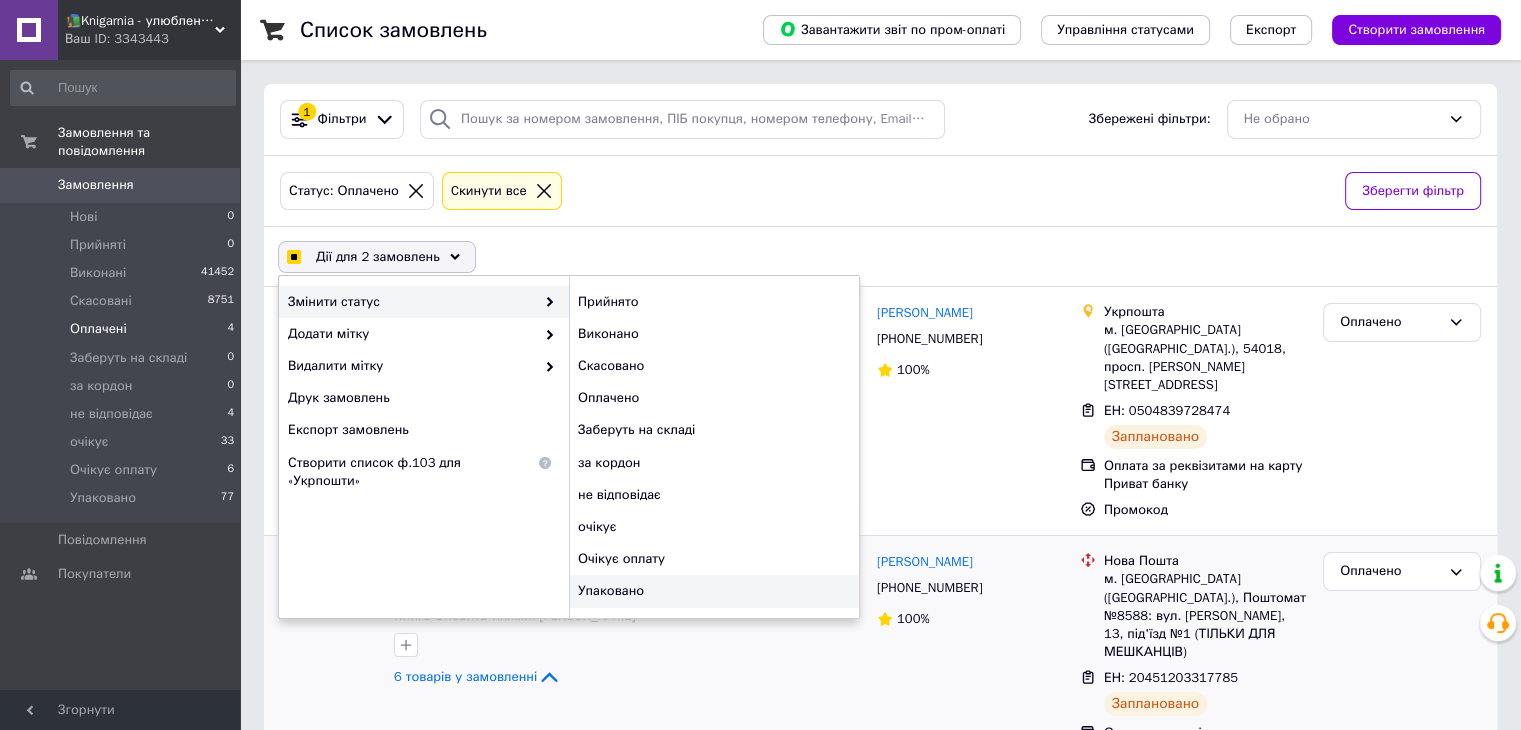 checkbox on "false" 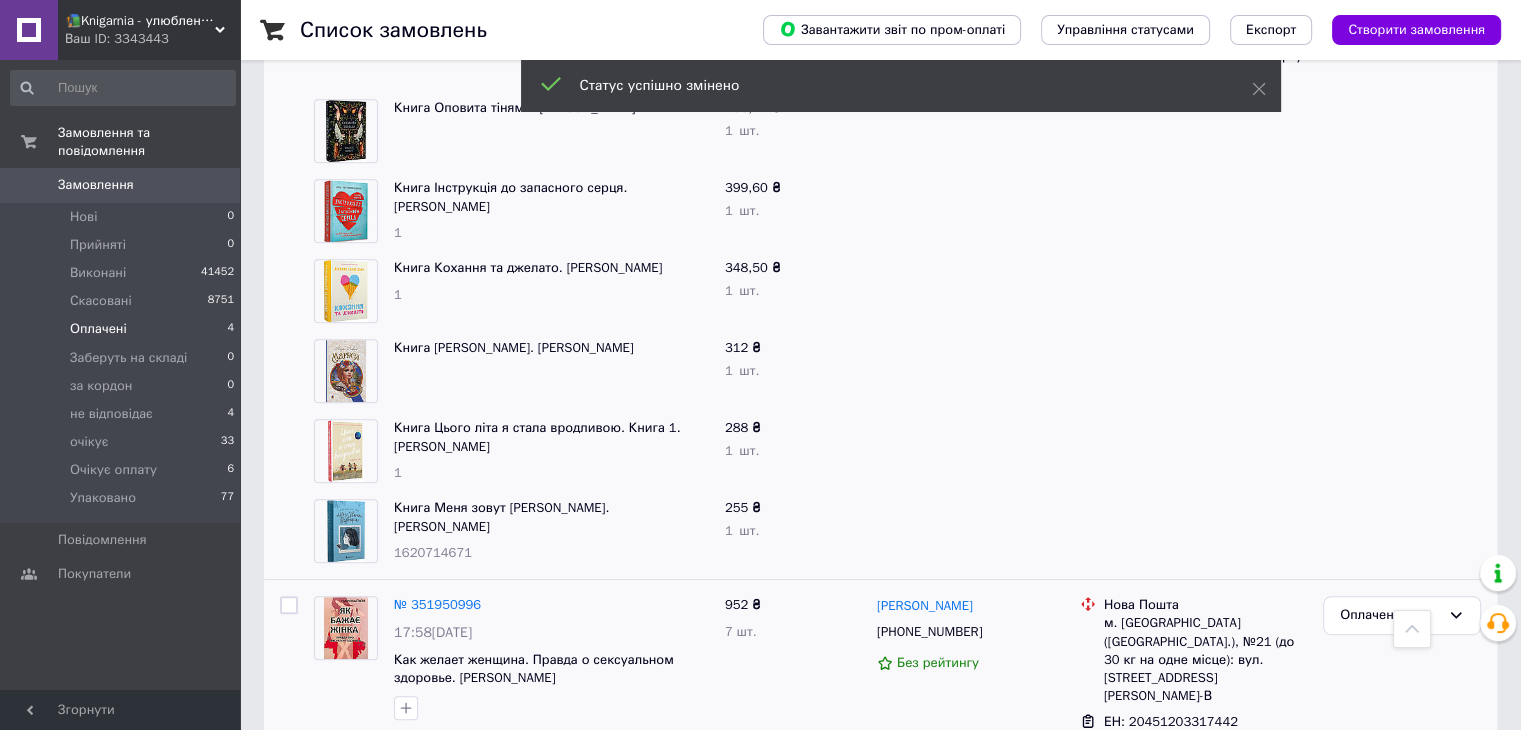 scroll, scrollTop: 1048, scrollLeft: 0, axis: vertical 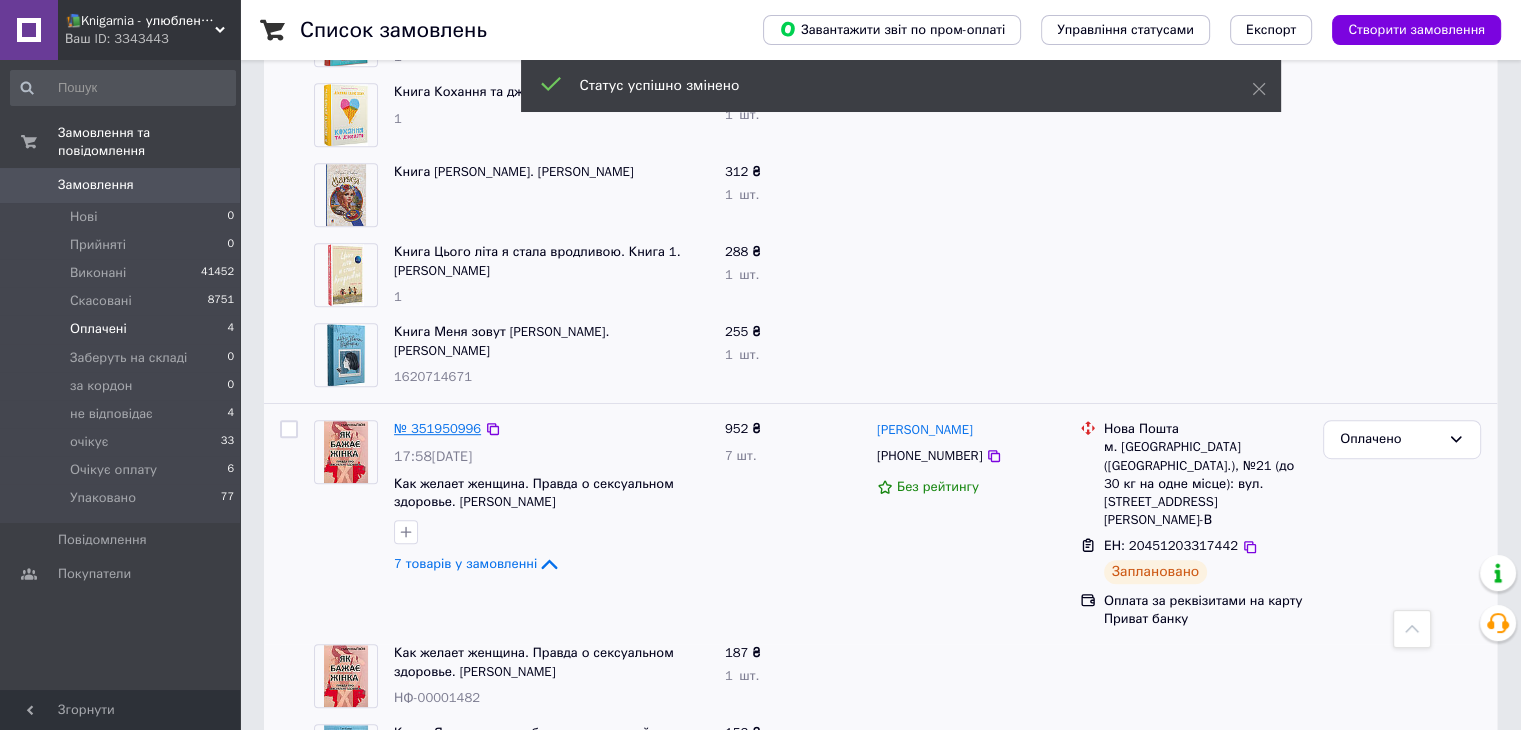 click on "№ 351950996" at bounding box center [437, 428] 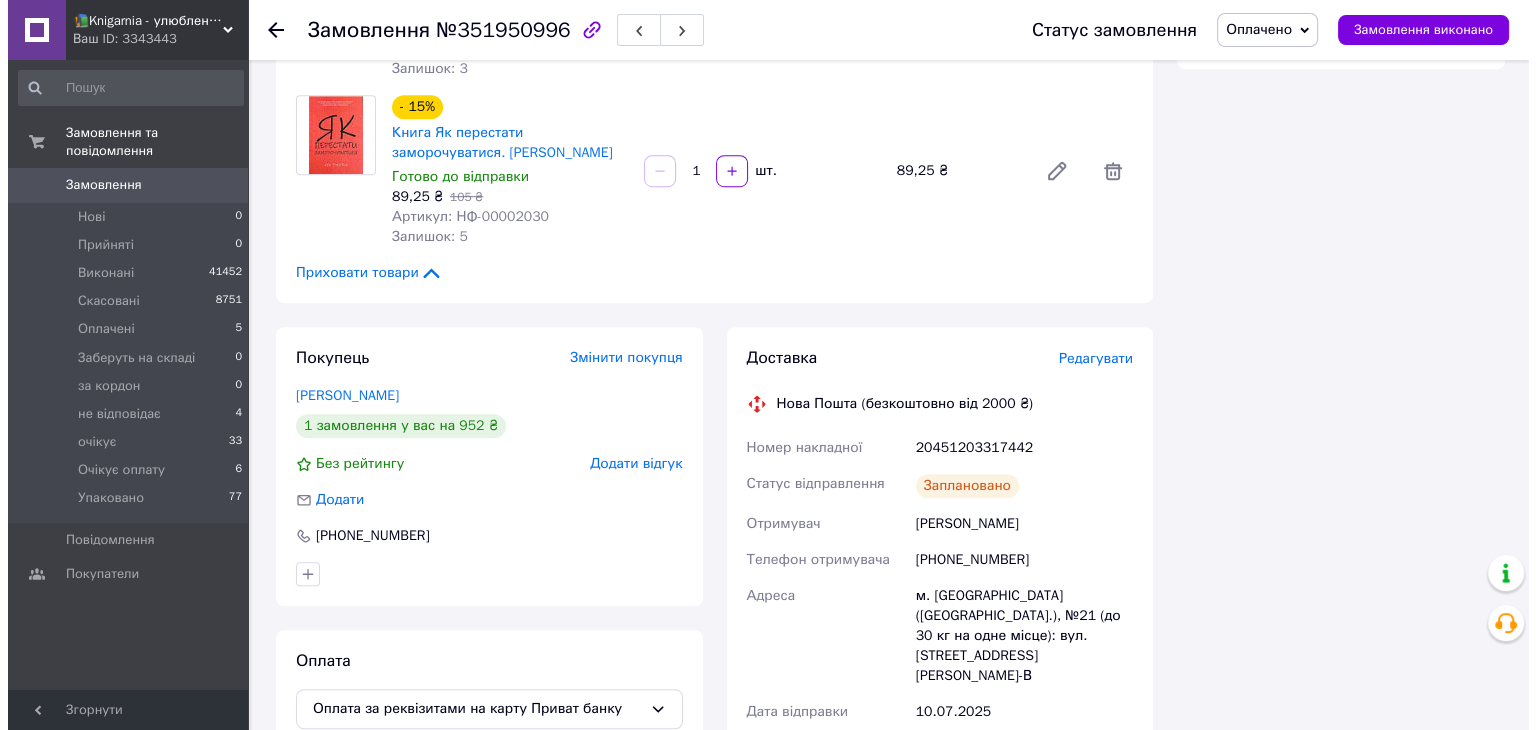 scroll, scrollTop: 1196, scrollLeft: 0, axis: vertical 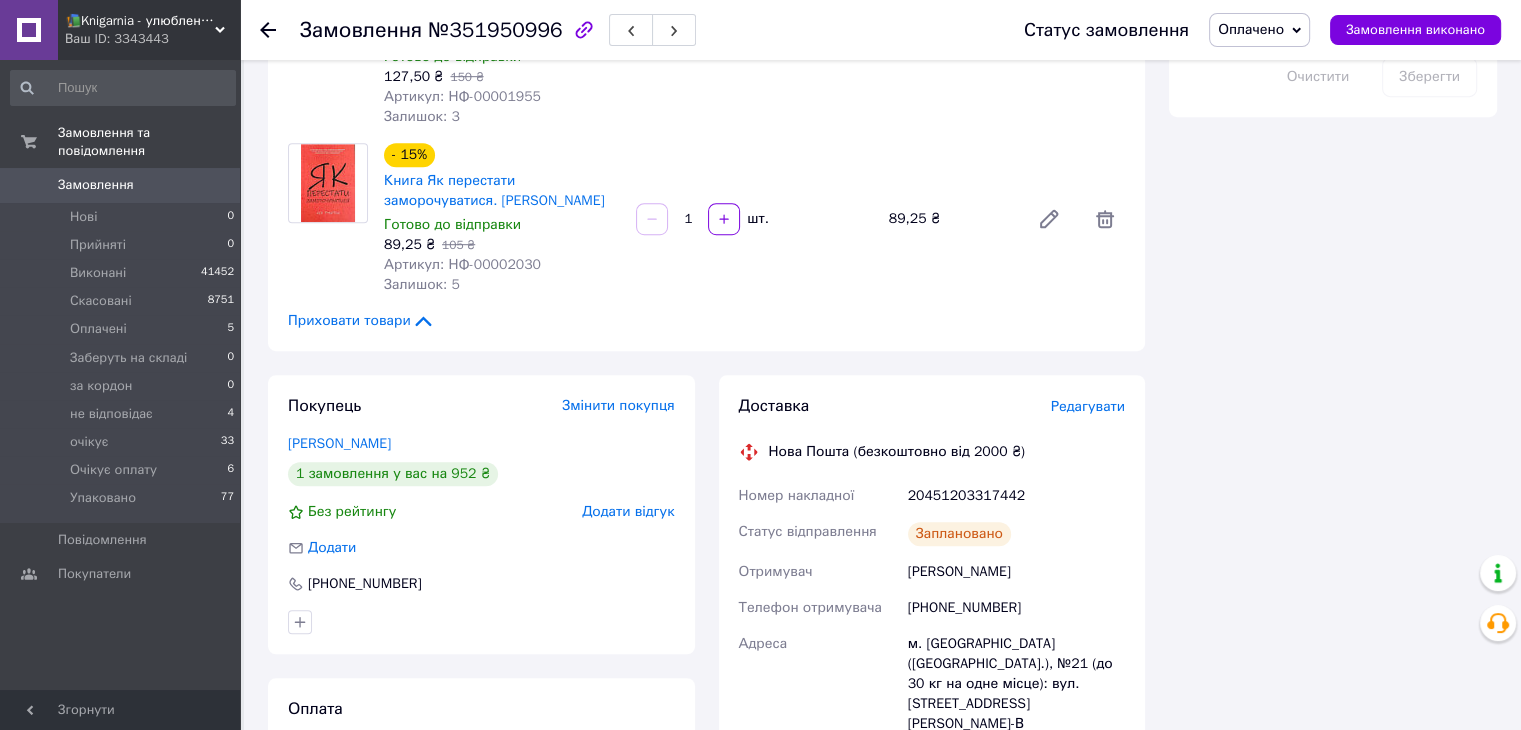 click on "Редагувати" at bounding box center [1088, 406] 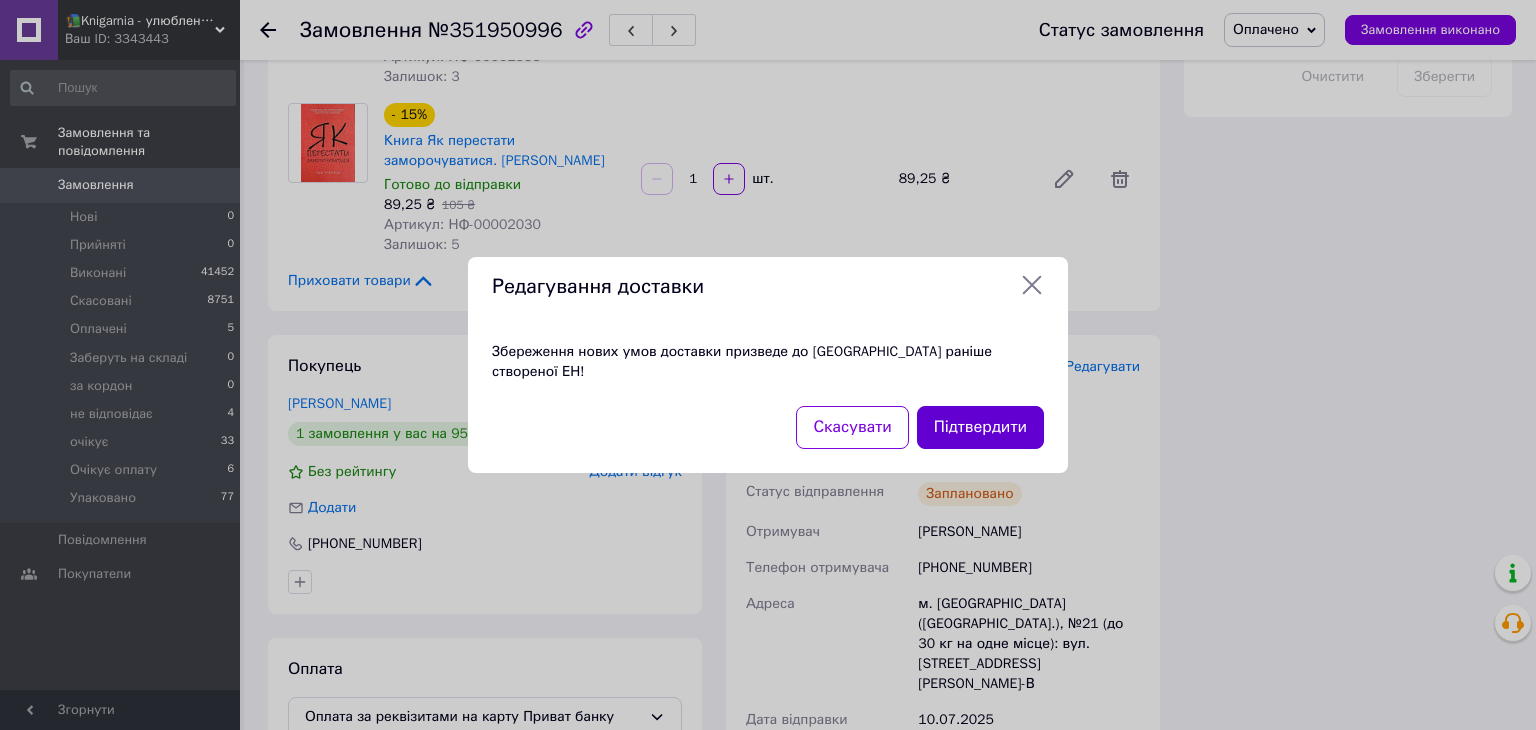 click on "Підтвердити" at bounding box center (980, 427) 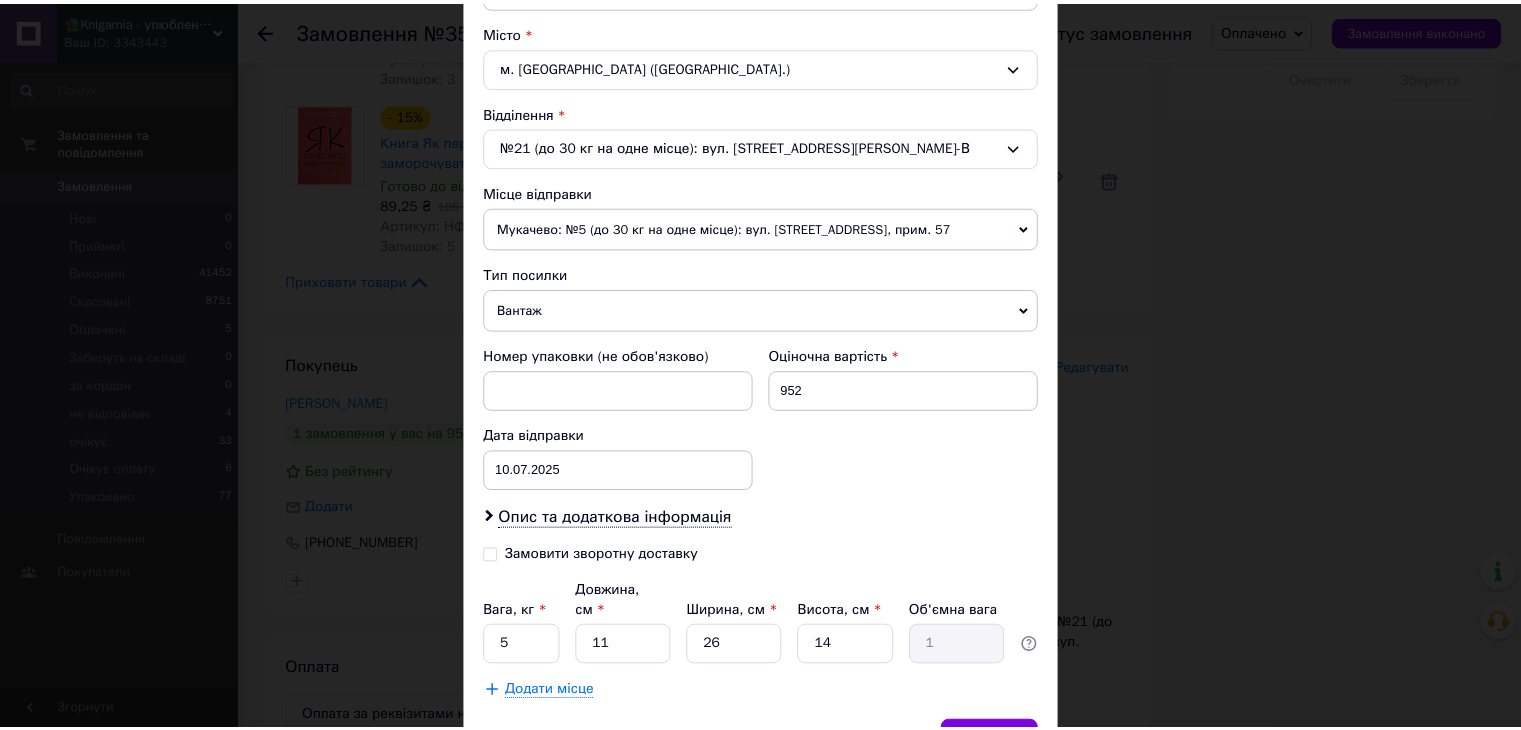 scroll, scrollTop: 628, scrollLeft: 0, axis: vertical 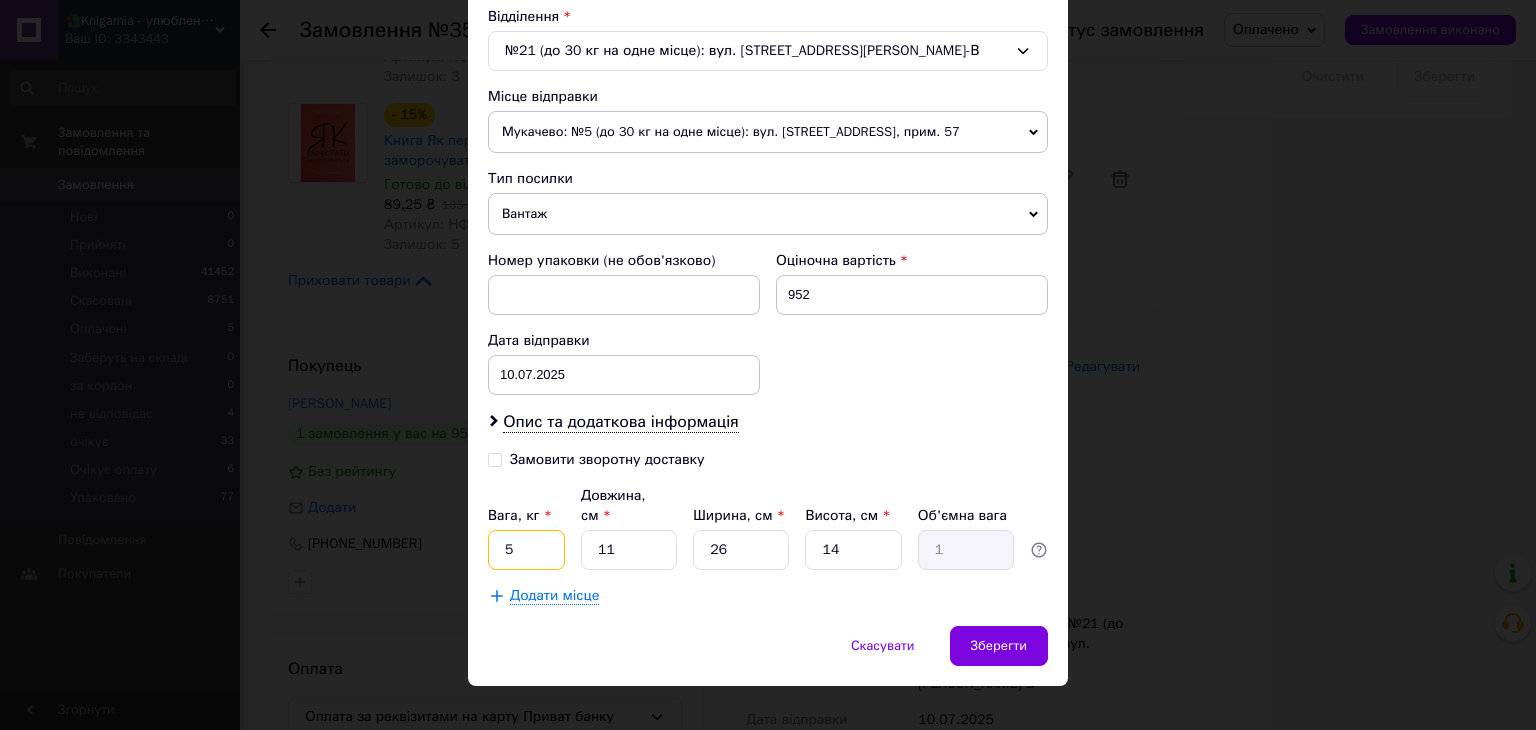 click on "5" at bounding box center (526, 550) 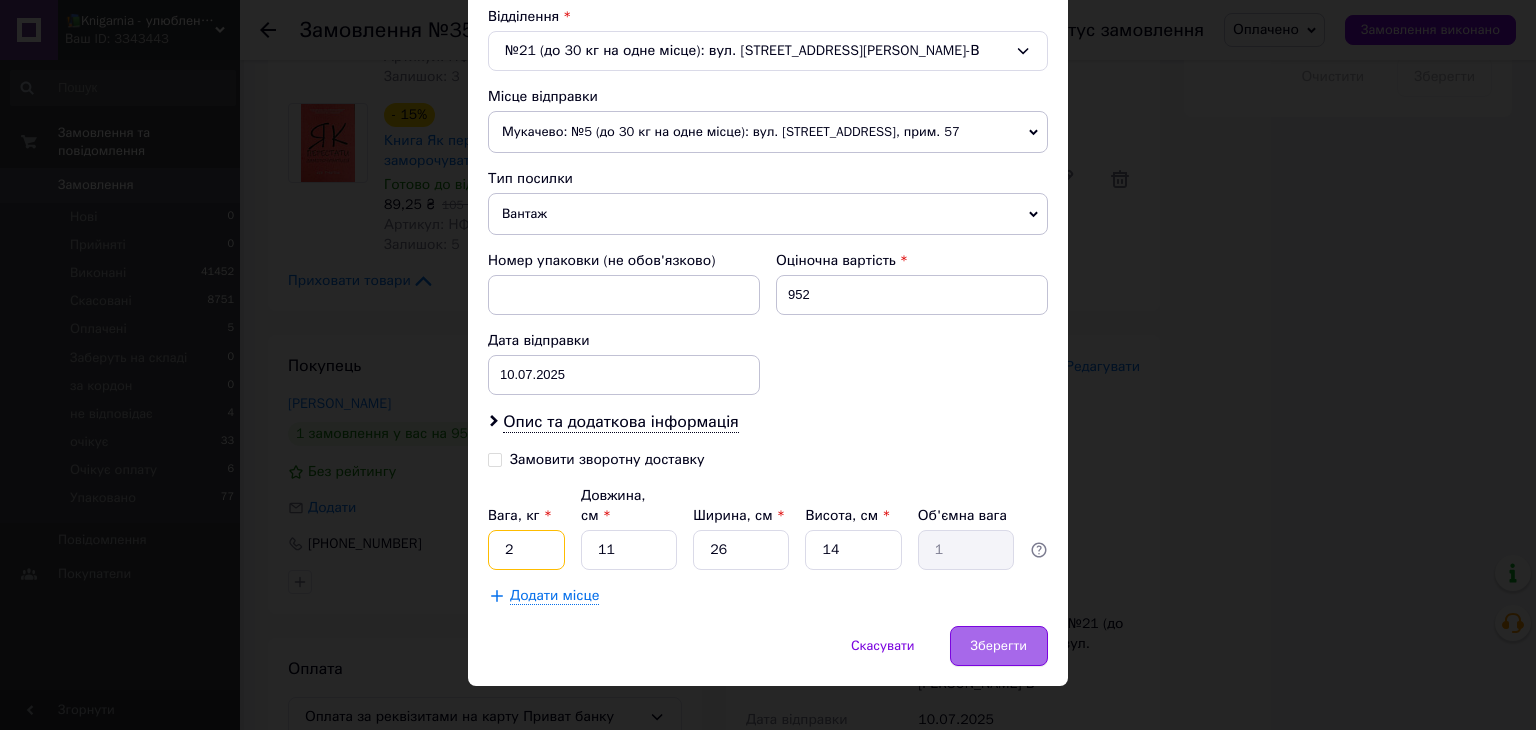 type on "2" 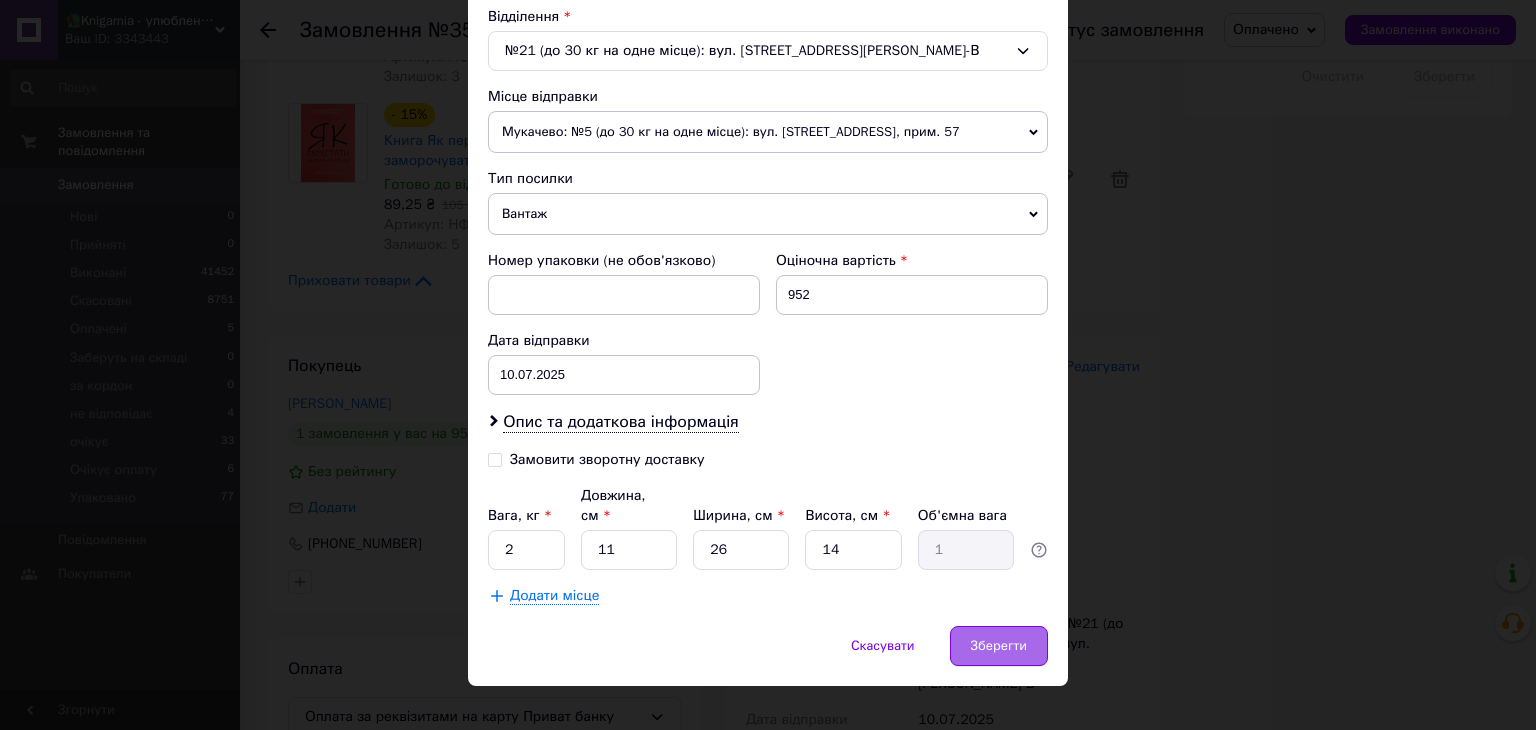 click on "Зберегти" at bounding box center [999, 646] 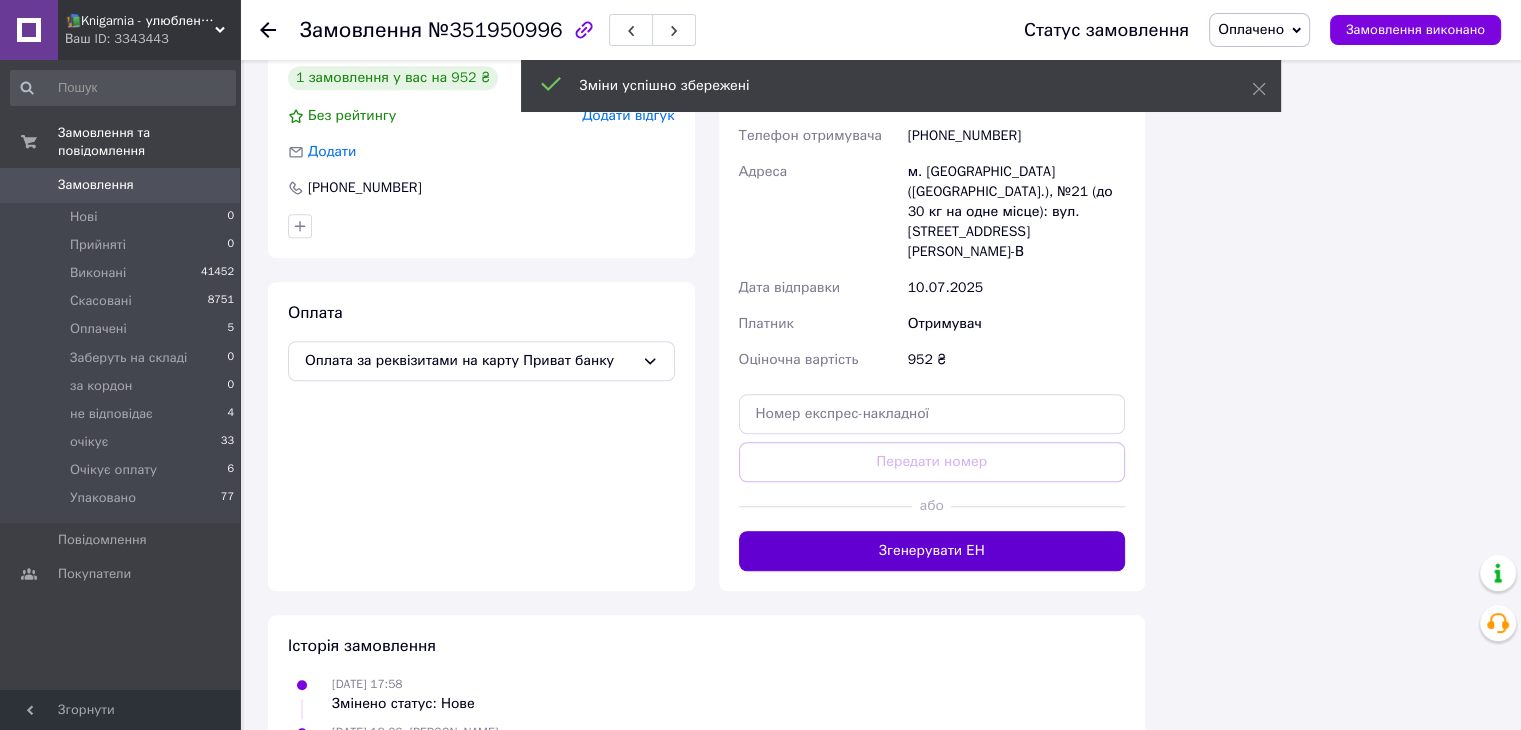 scroll, scrollTop: 1592, scrollLeft: 0, axis: vertical 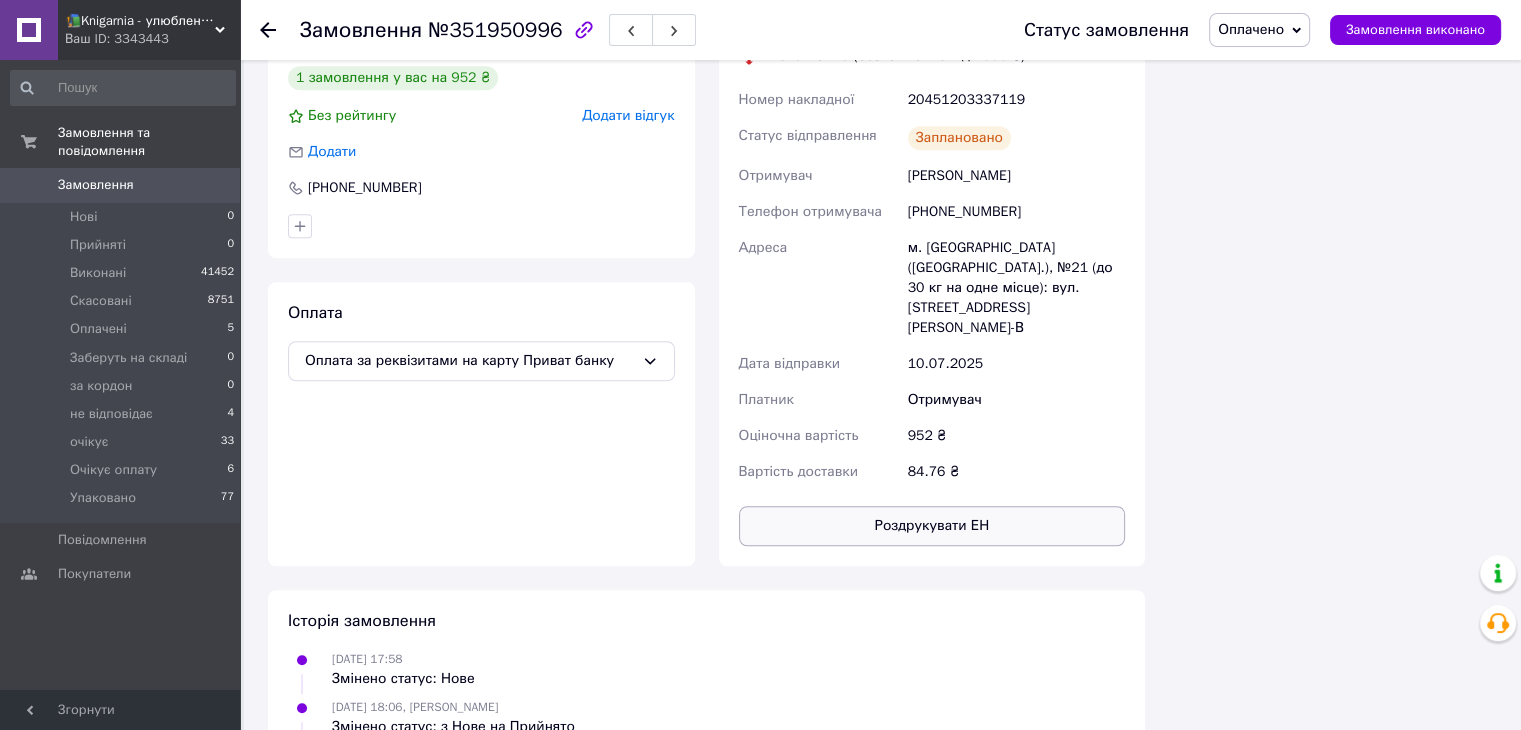 click on "Роздрукувати ЕН" at bounding box center [932, 526] 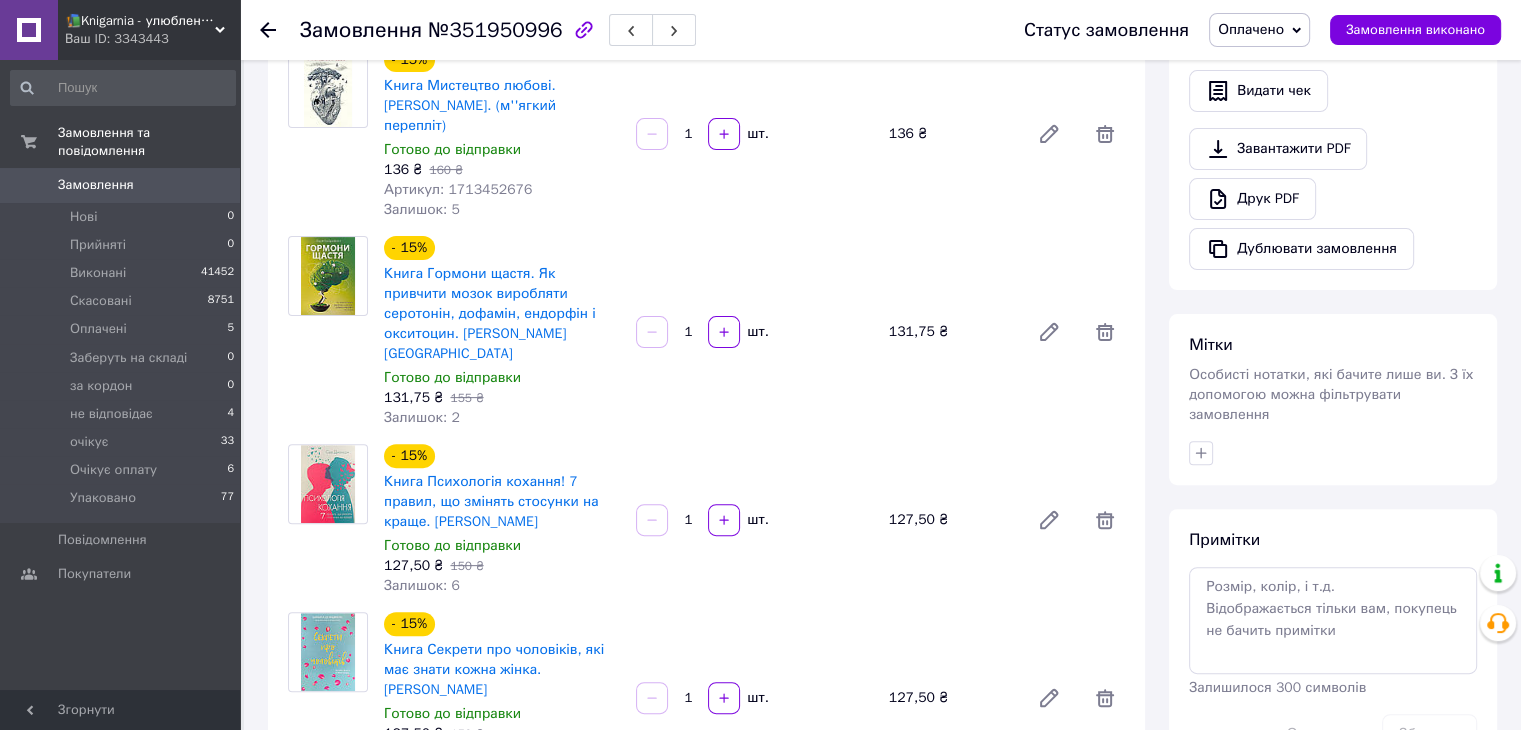 scroll, scrollTop: 72, scrollLeft: 0, axis: vertical 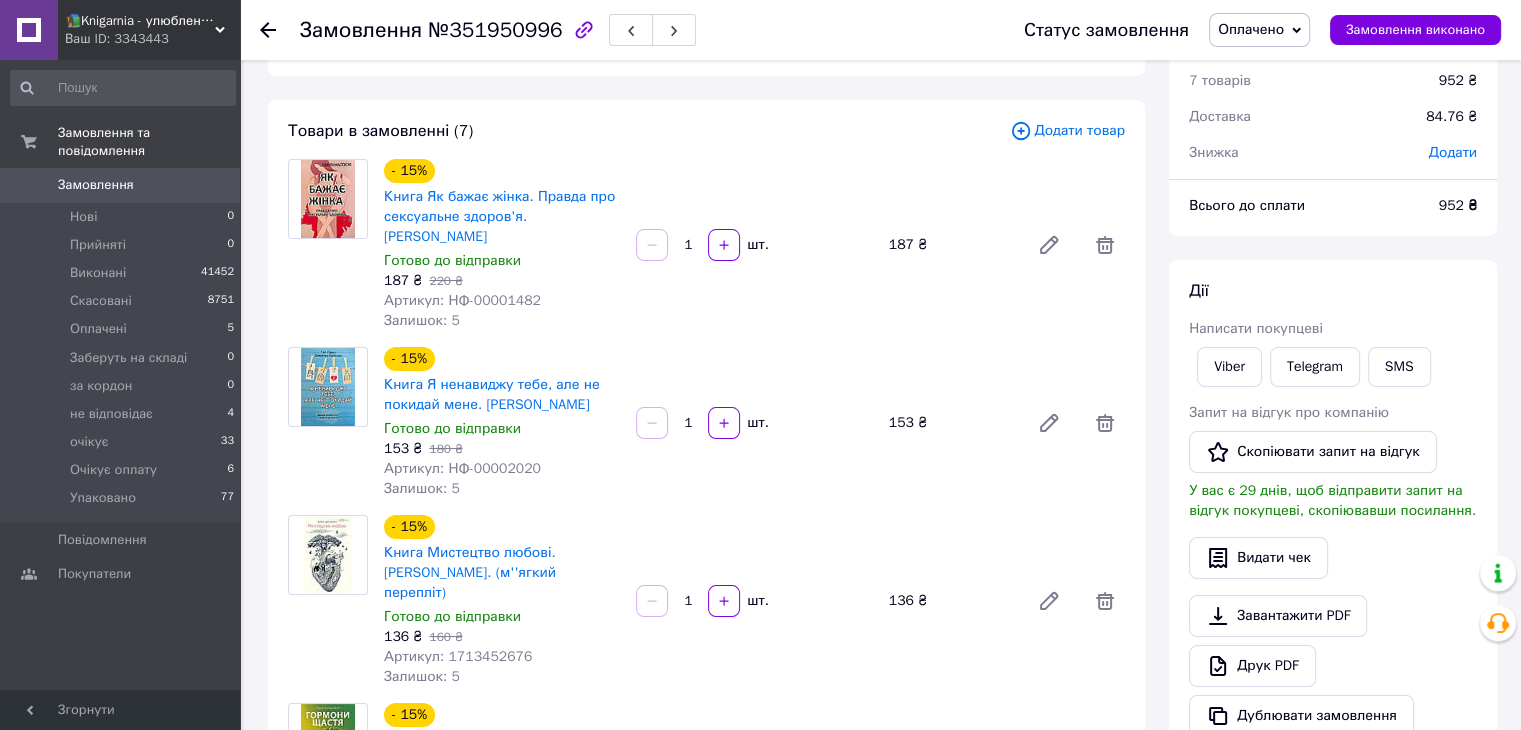 click on "Оплачено" at bounding box center [1251, 29] 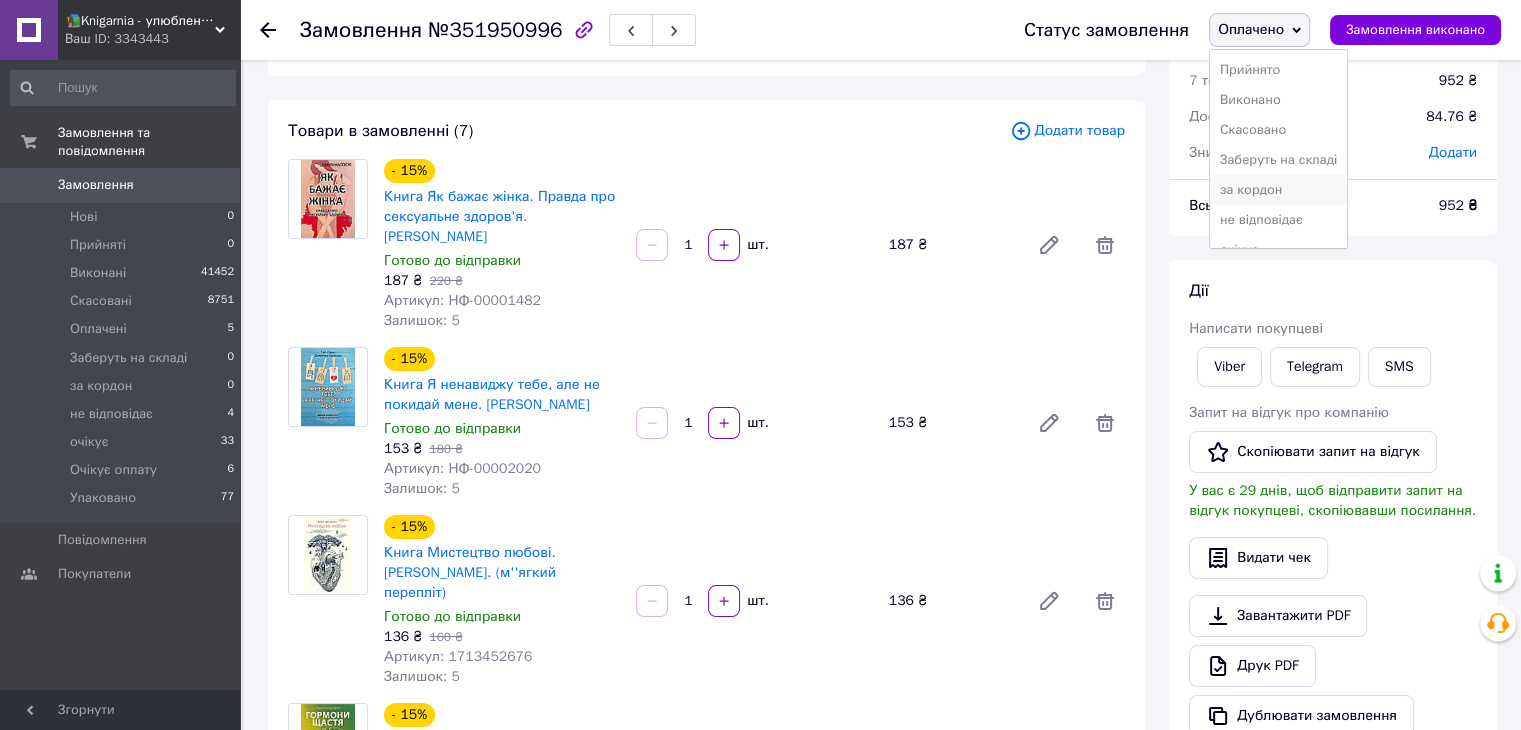scroll, scrollTop: 81, scrollLeft: 0, axis: vertical 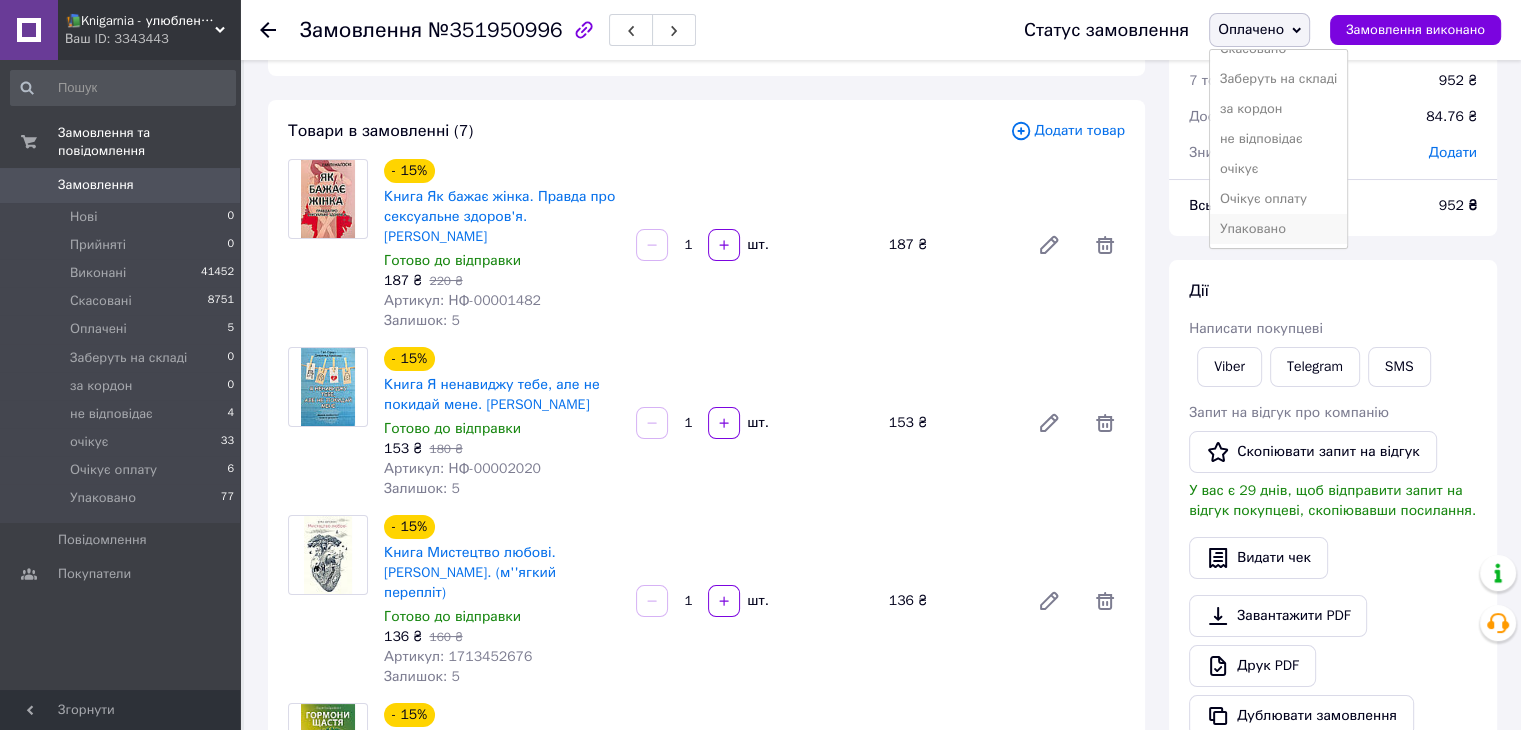 click on "Упаковано" at bounding box center [1278, 229] 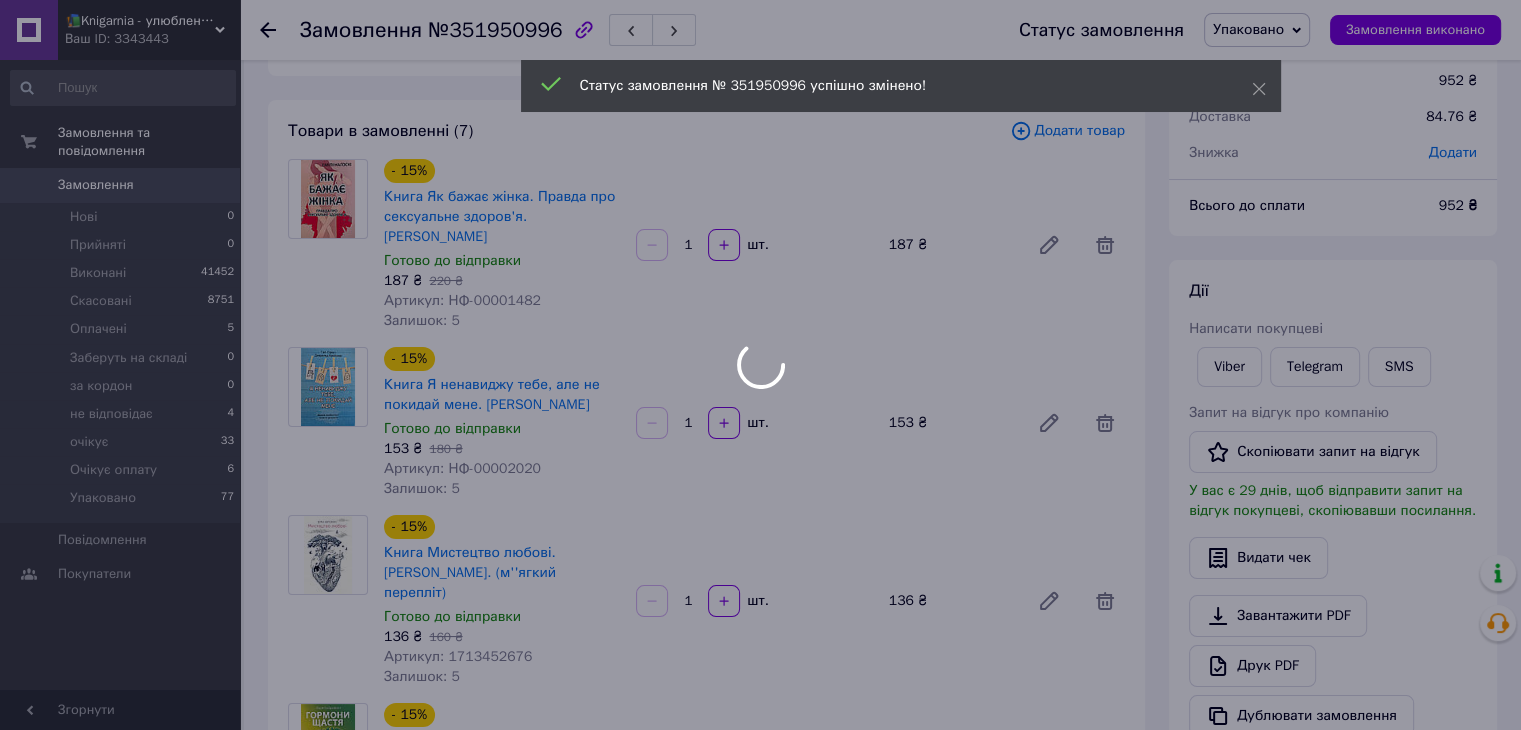 click on "Оплачені" at bounding box center (98, 329) 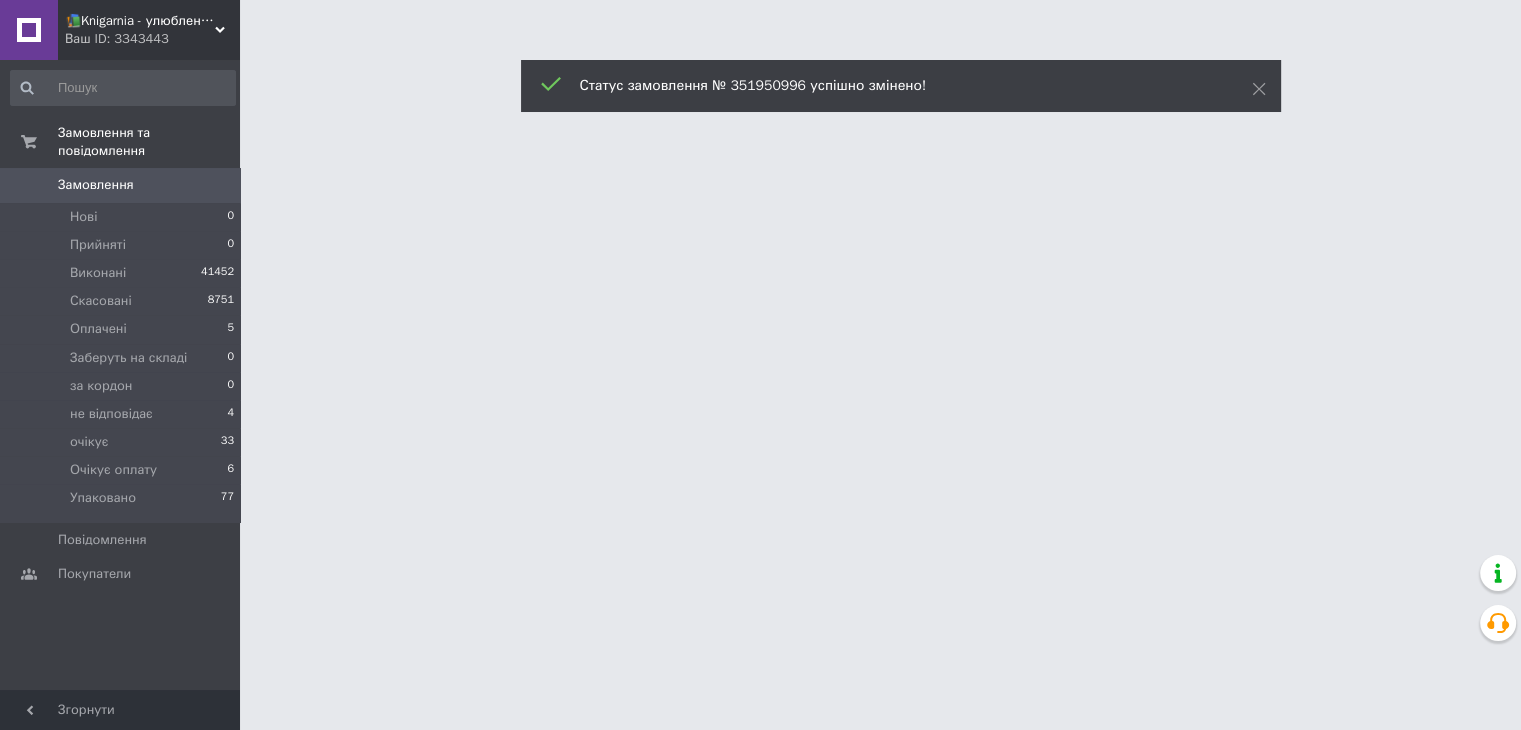 scroll, scrollTop: 0, scrollLeft: 0, axis: both 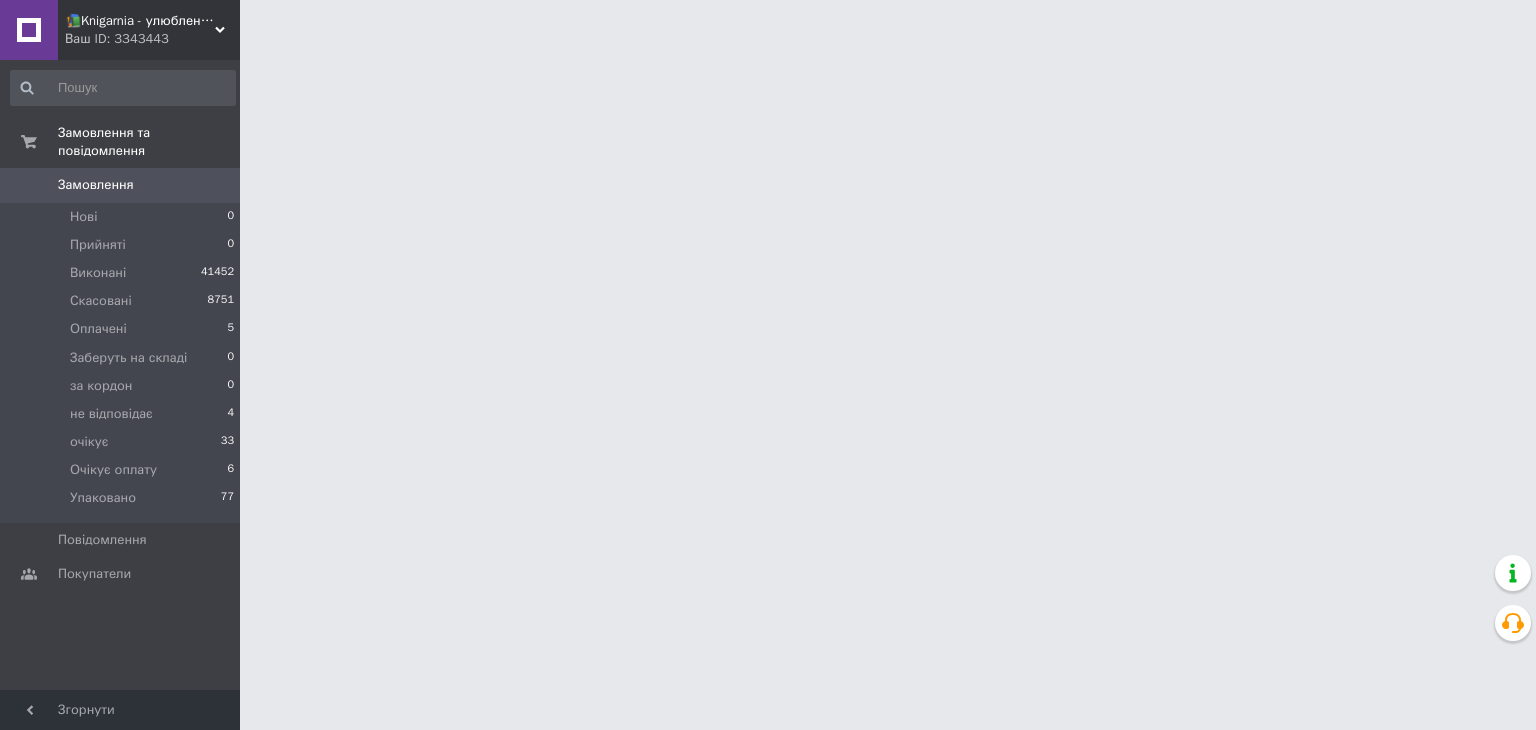 click on "Оплачені" at bounding box center [98, 329] 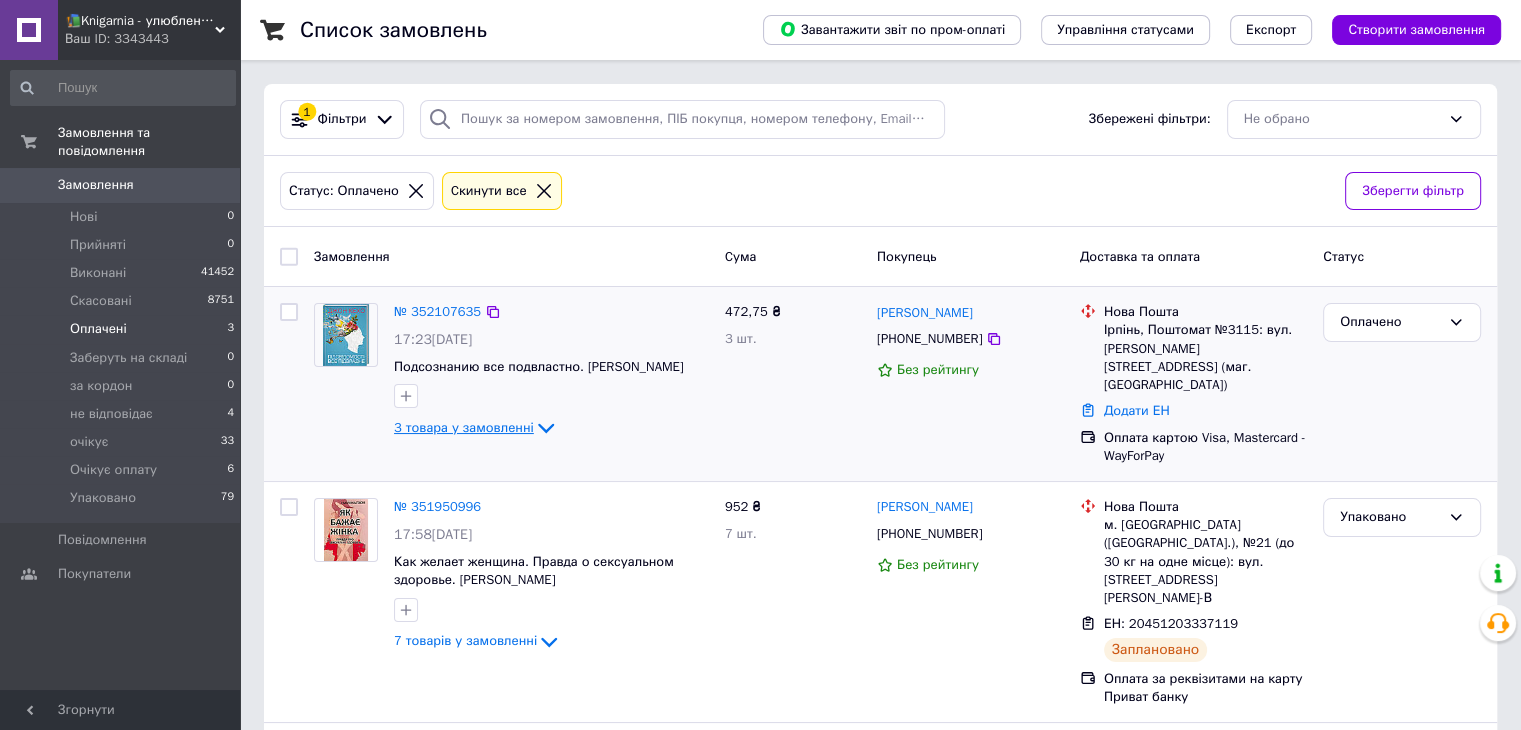 click on "3 товара у замовленні" at bounding box center [464, 427] 